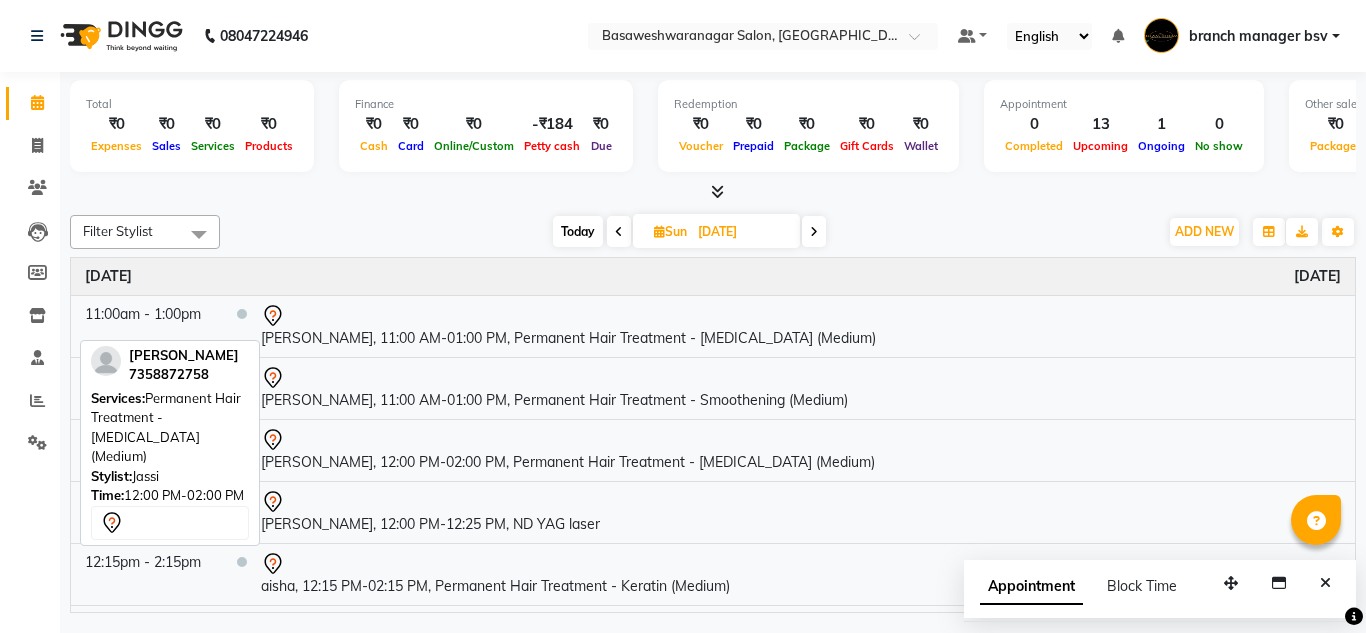 scroll, scrollTop: 0, scrollLeft: 0, axis: both 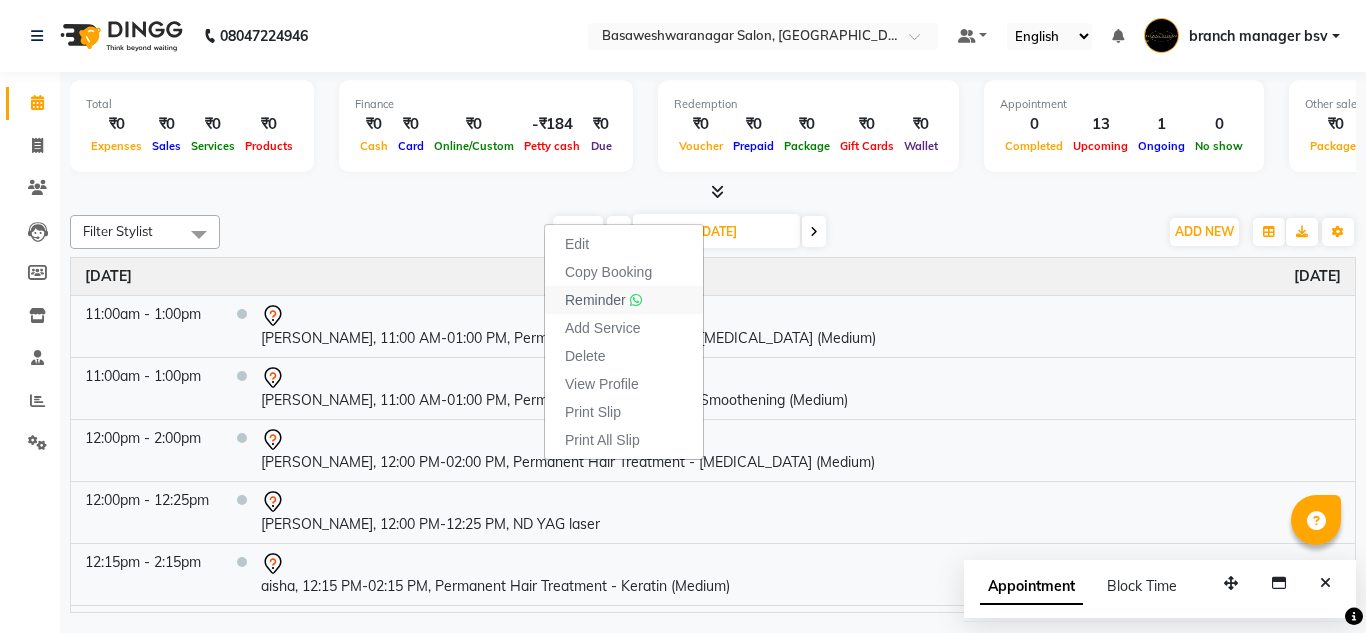 click on "Reminder" at bounding box center [595, 300] 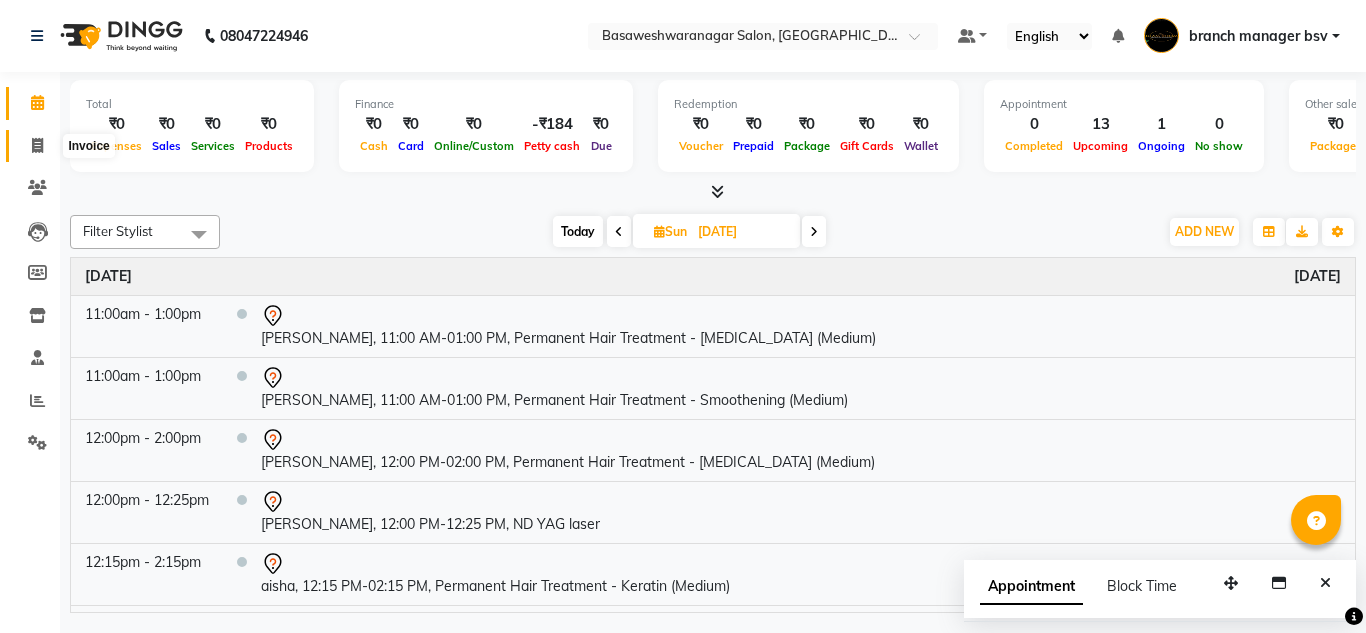 click 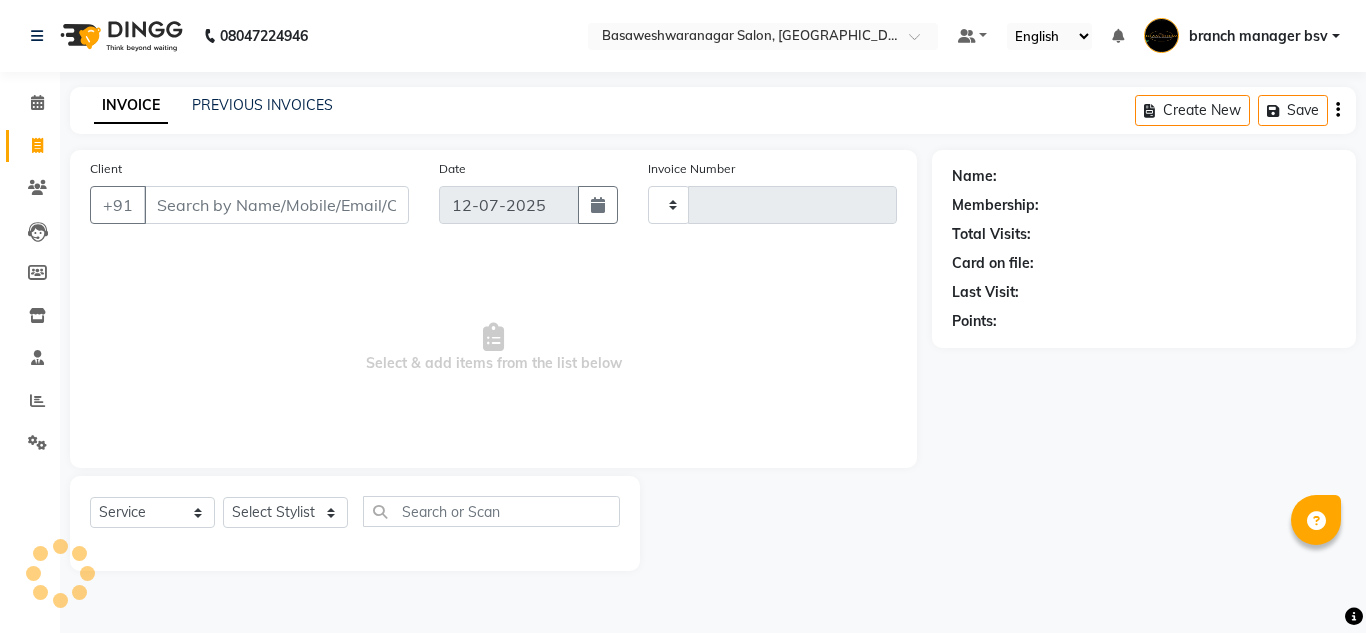 type on "0663" 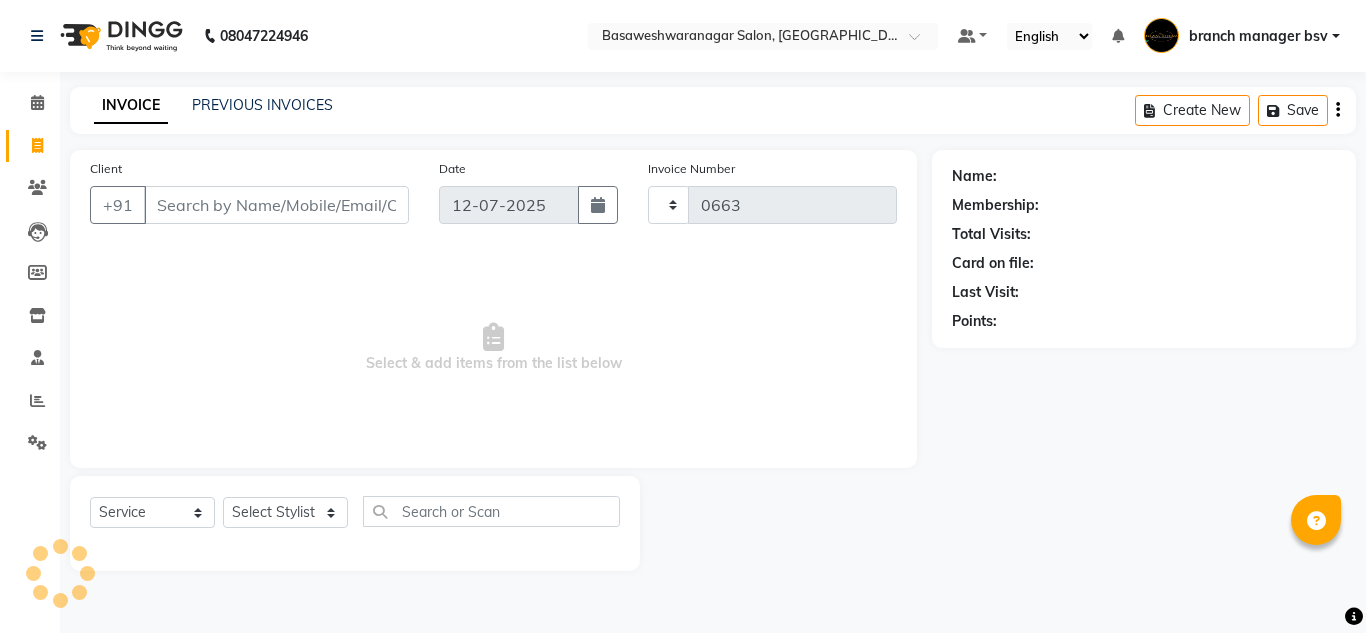 select on "842" 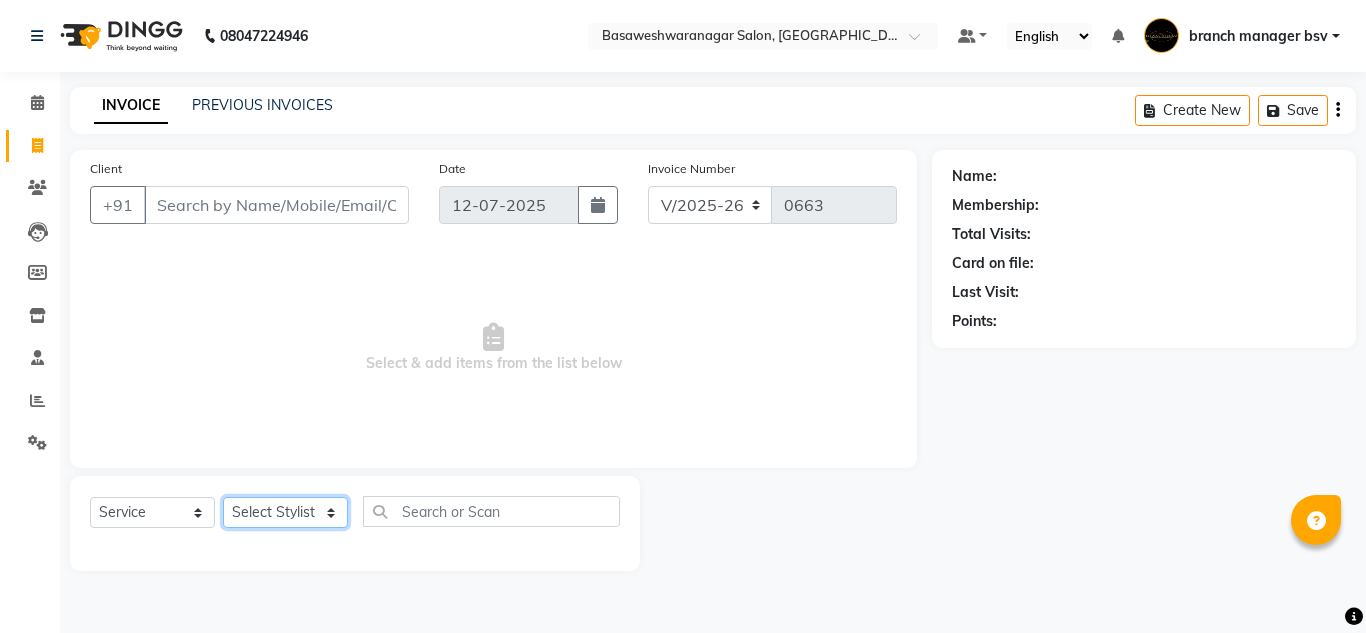 click on "Select Stylist" 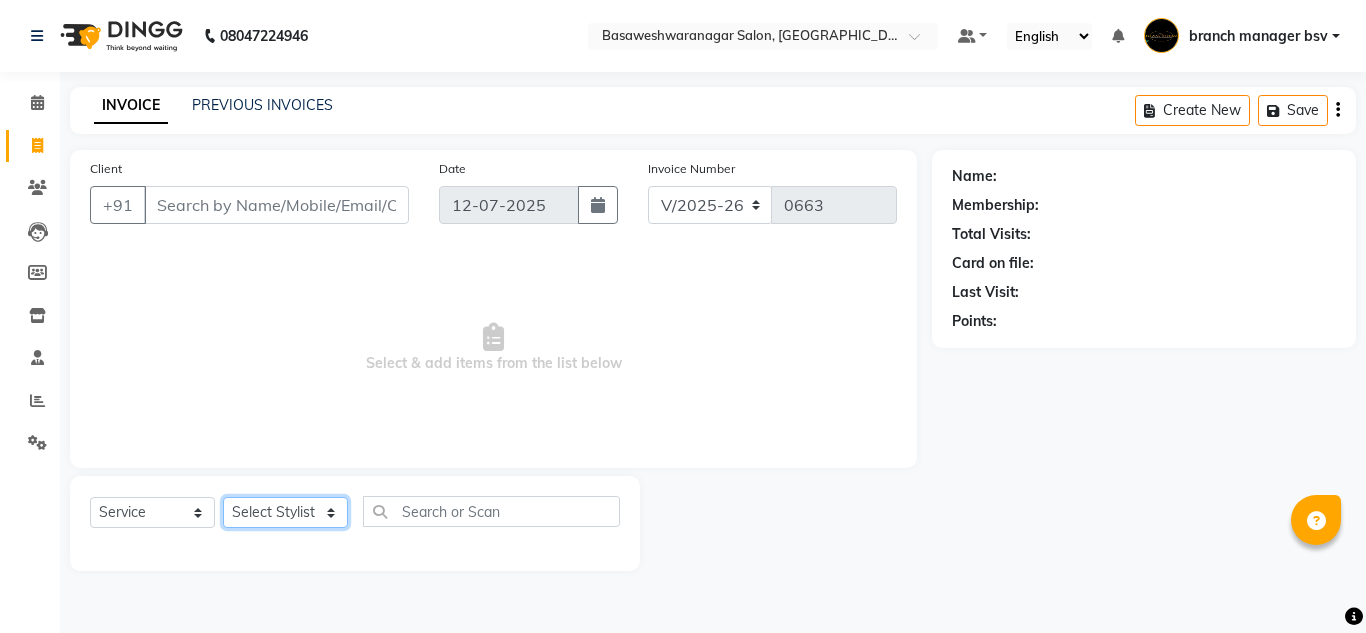 select on "75512" 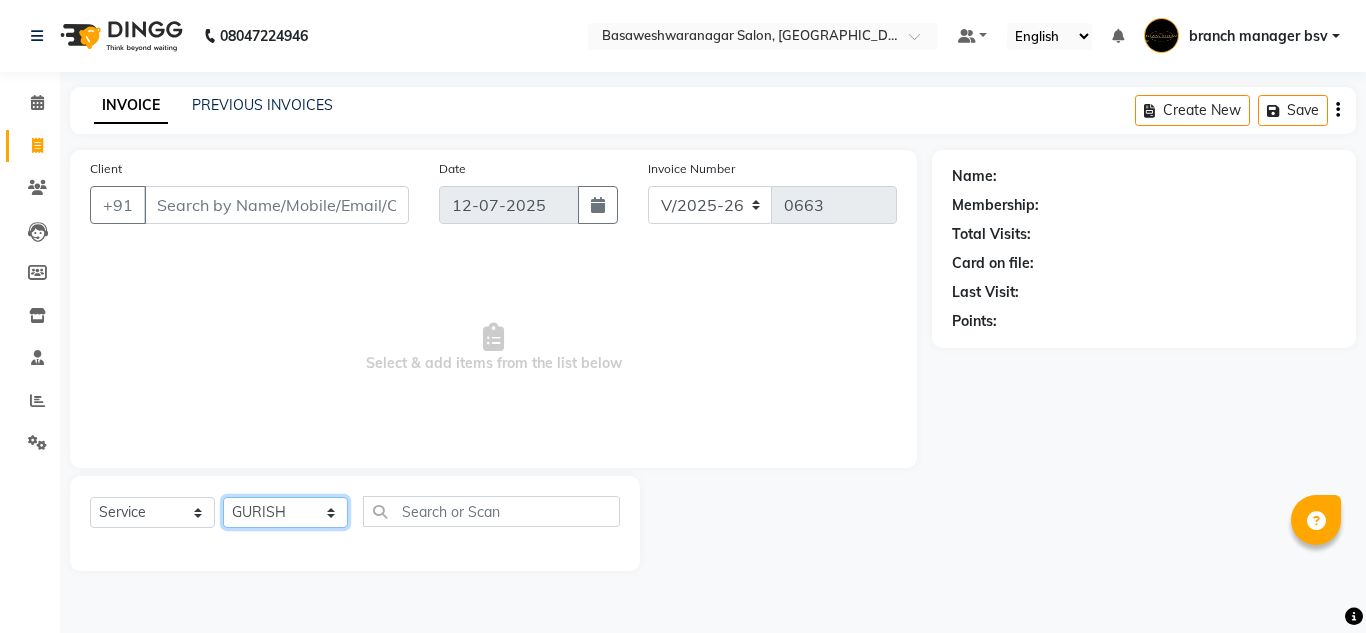 click on "Select Stylist ashwini branch manager bsv Dr.Jabin Dr mehzabin GURISH JASSI Jayshree Navya pooja accounts PRATIK RAJEESHA Rasna Sanskruthi shangnimwom SMIRTI SUMITH SUNITHA SUNNY Tanveer  TEZZ The Glam Room theja Trishna urmi" 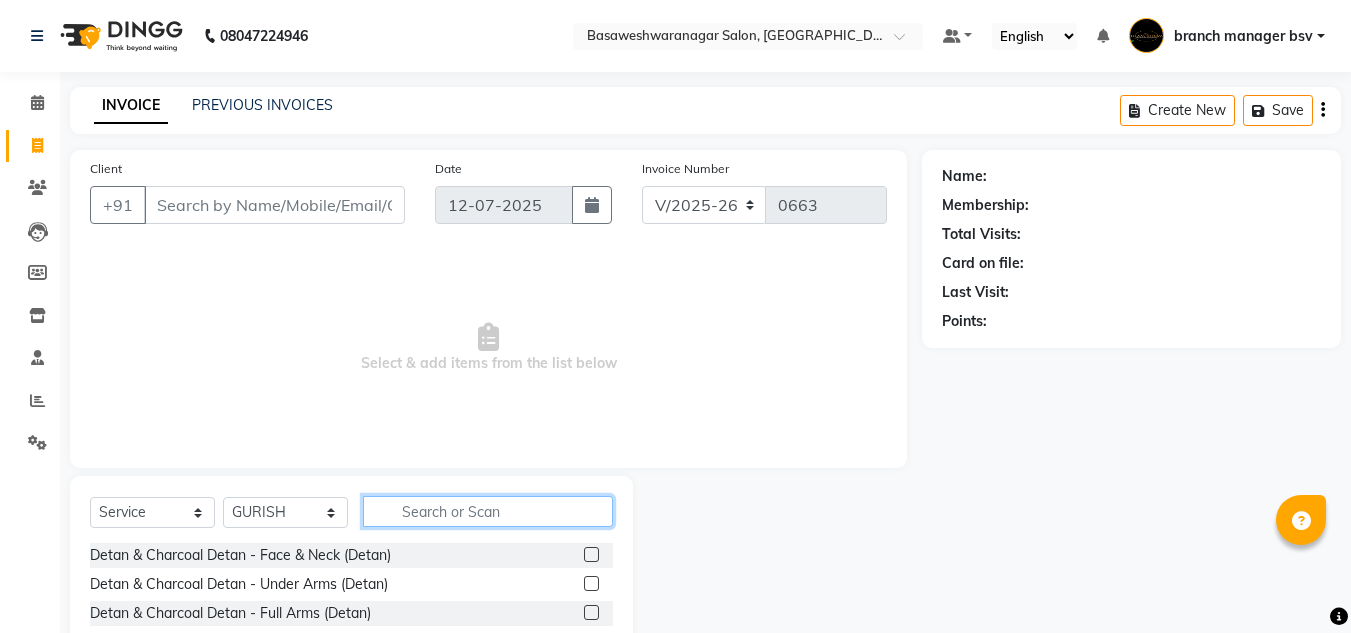 click 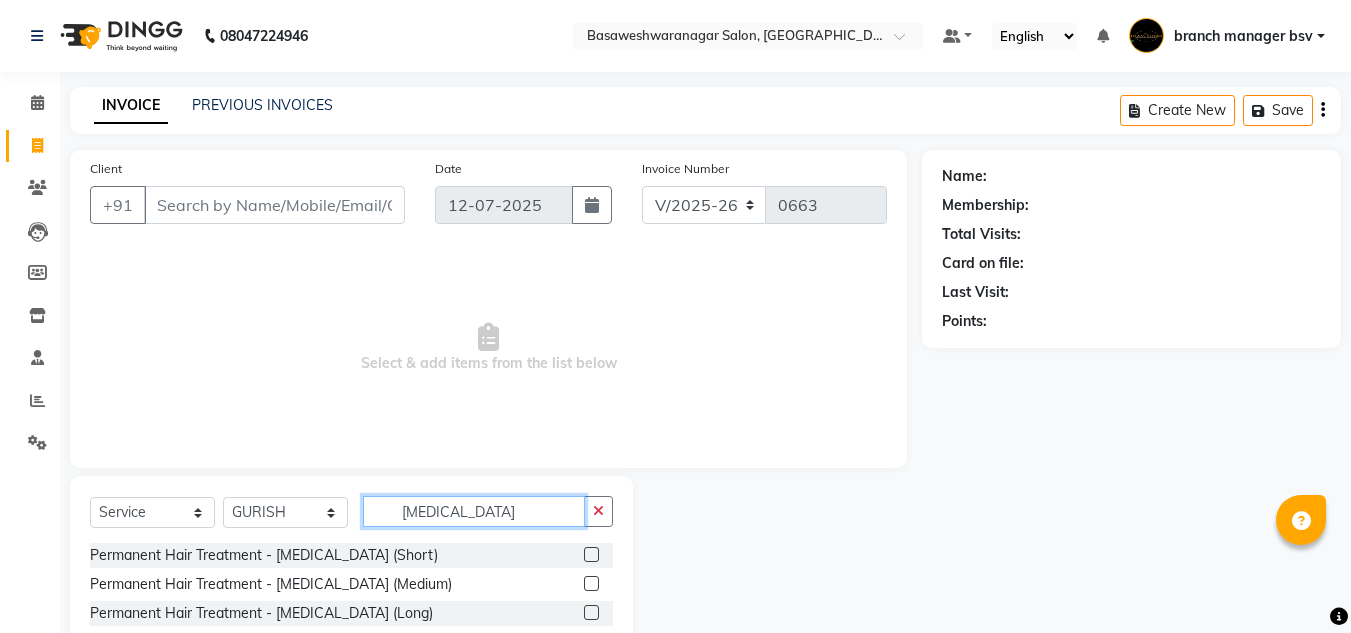 type on "BOTOX" 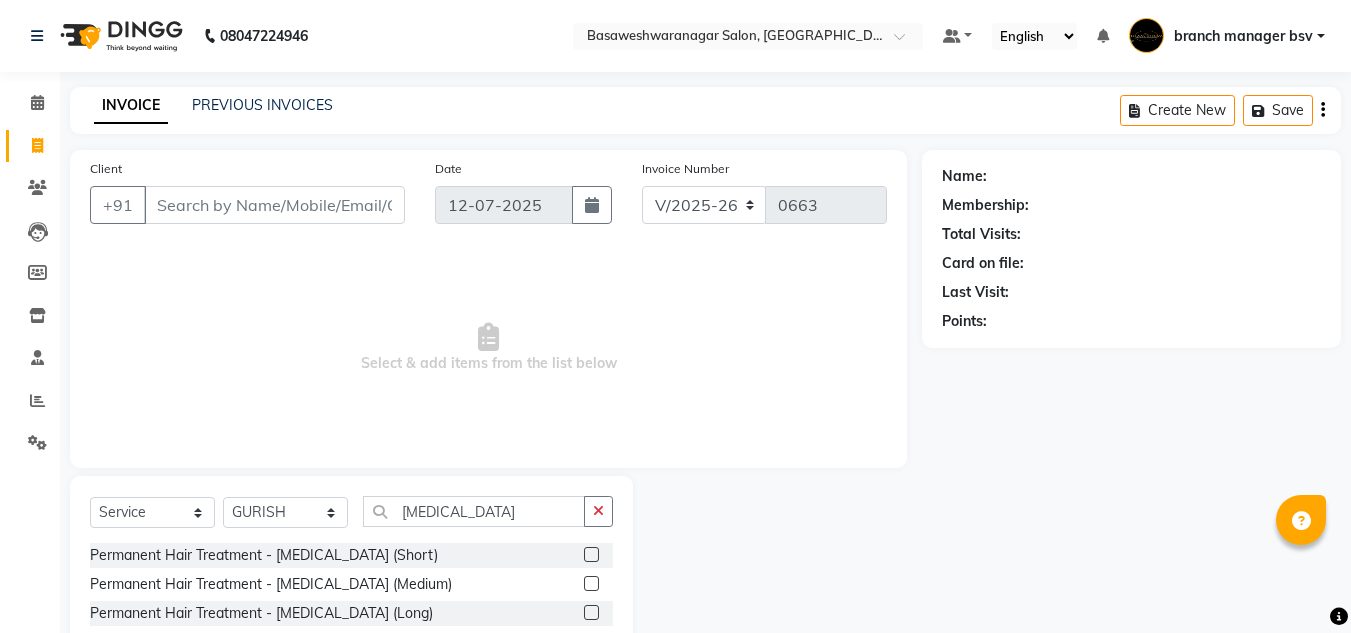 click 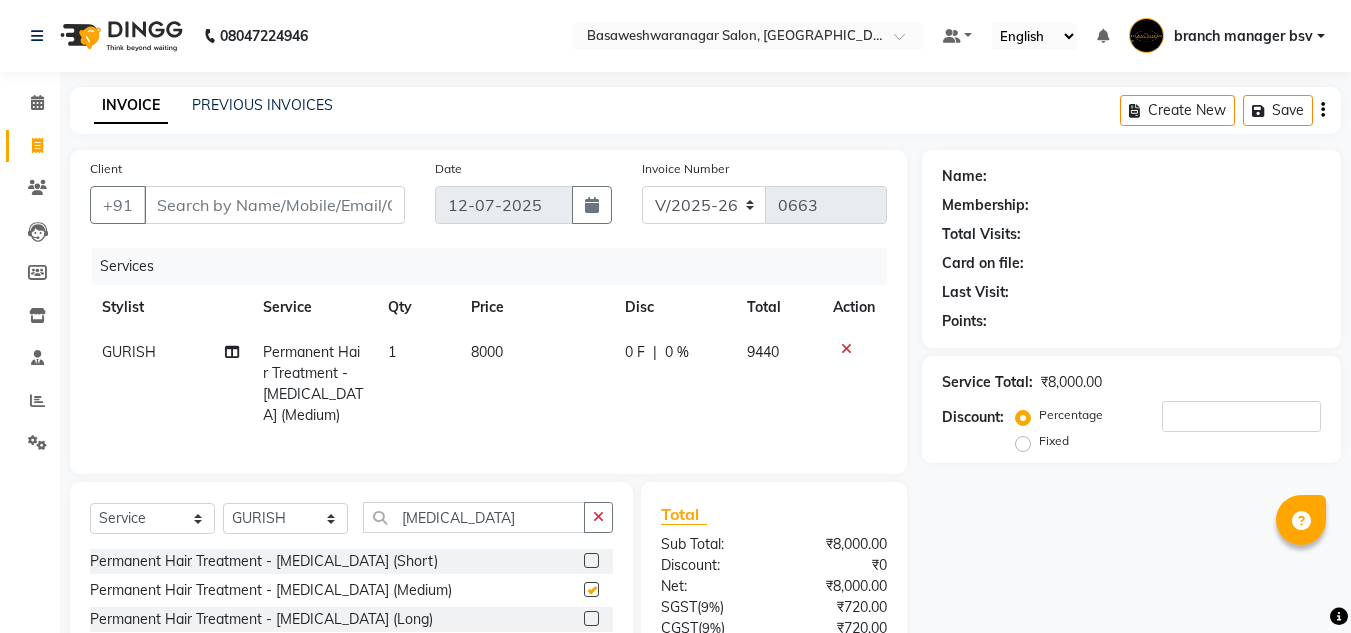 checkbox on "false" 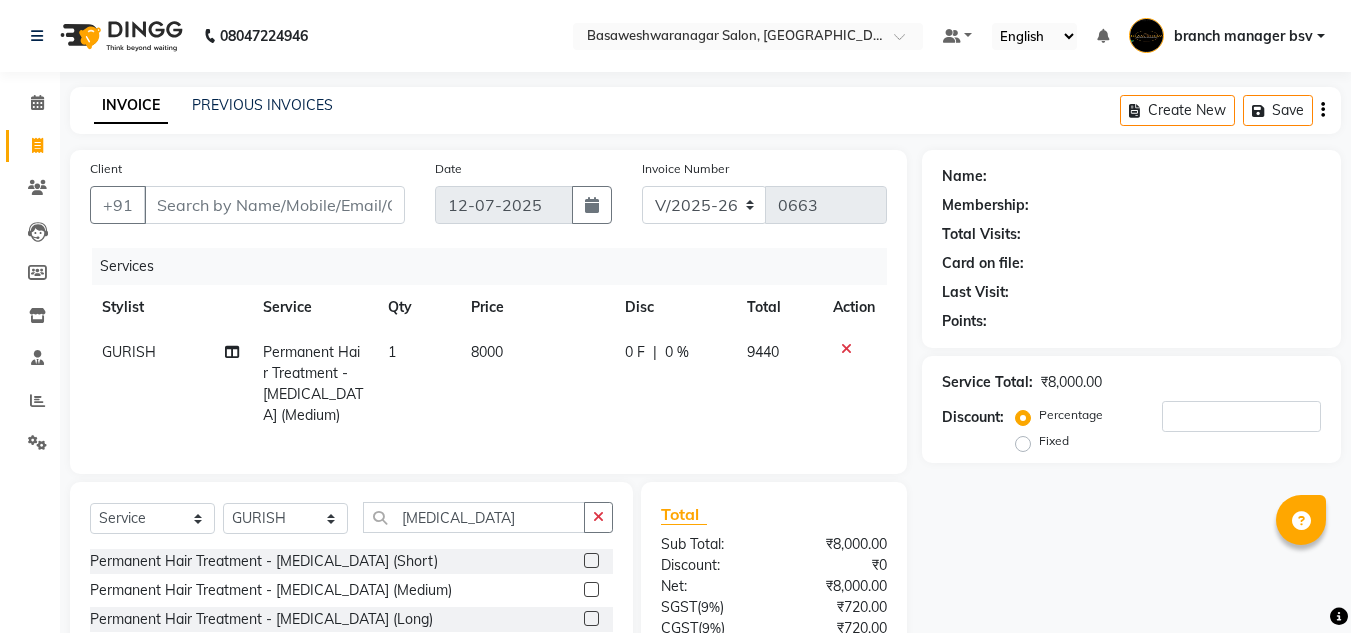 click on "8000" 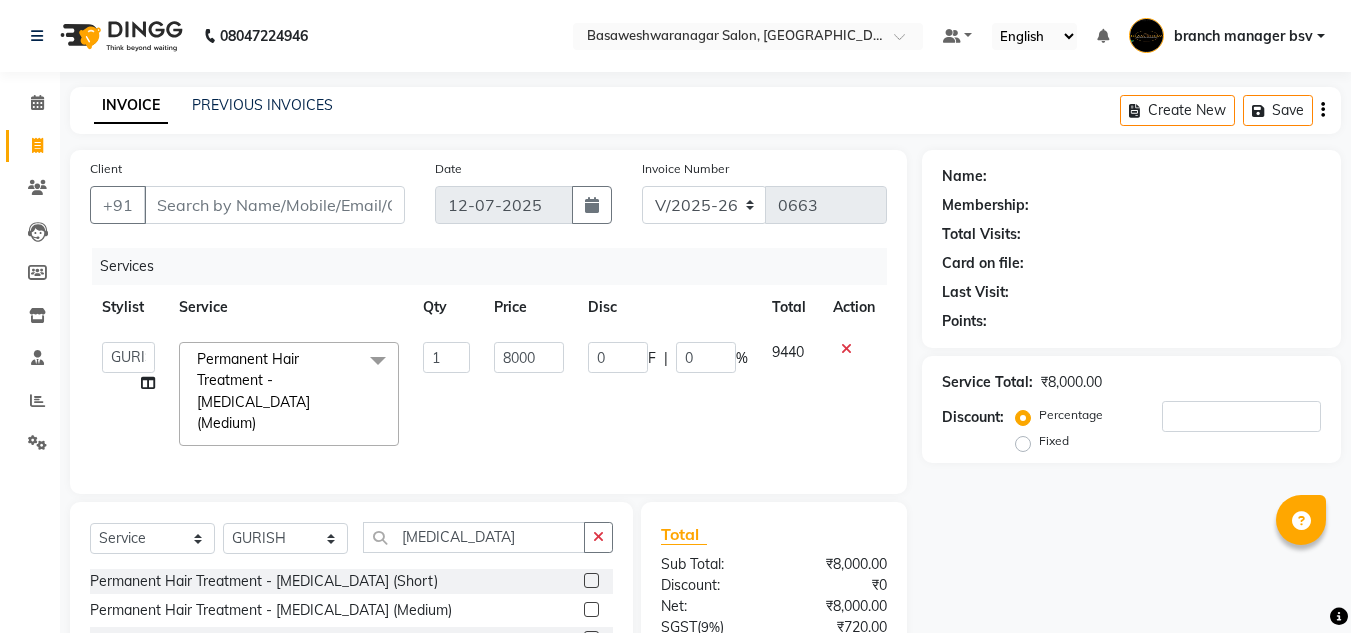 click on "8000" 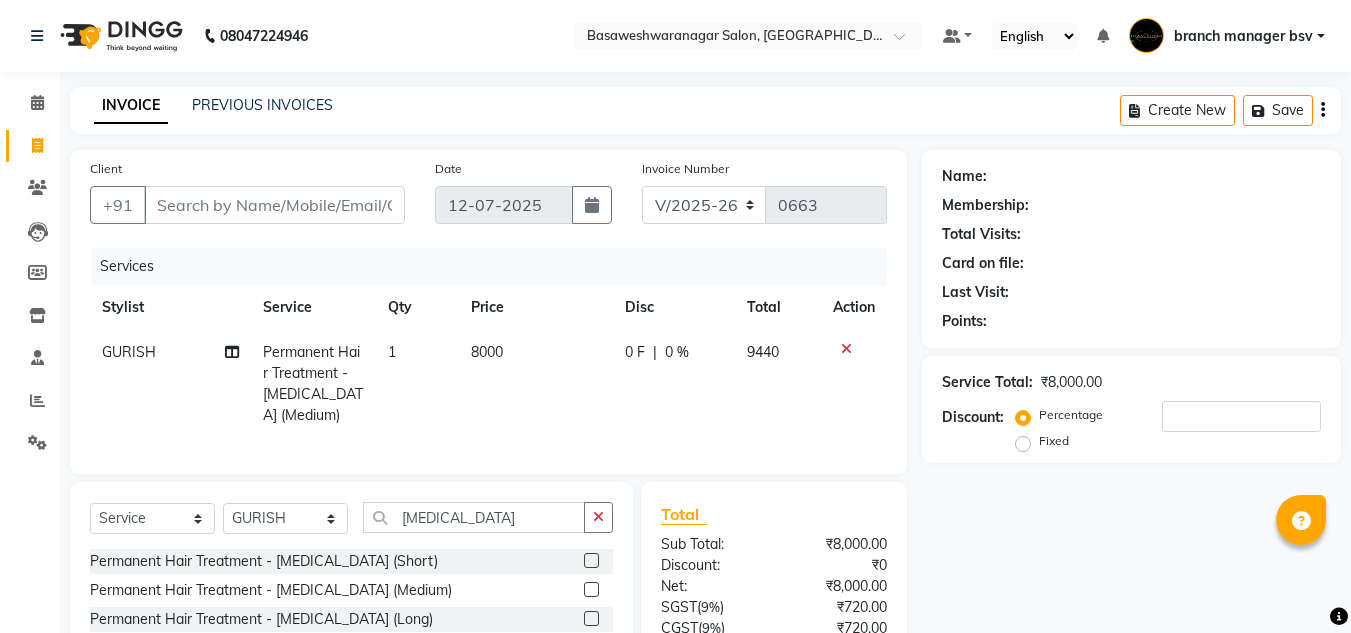 click on "Permanent Hair Treatment - [MEDICAL_DATA] (Medium)" 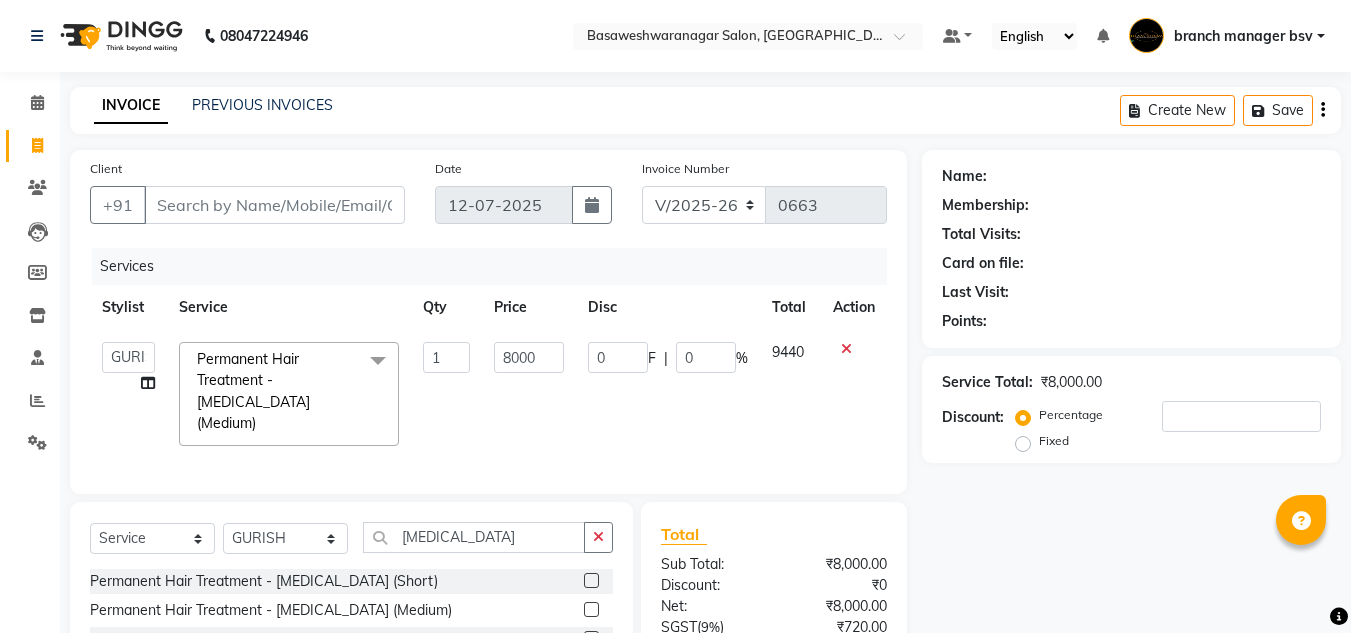 click on "Permanent Hair Treatment - [MEDICAL_DATA] (Medium)" 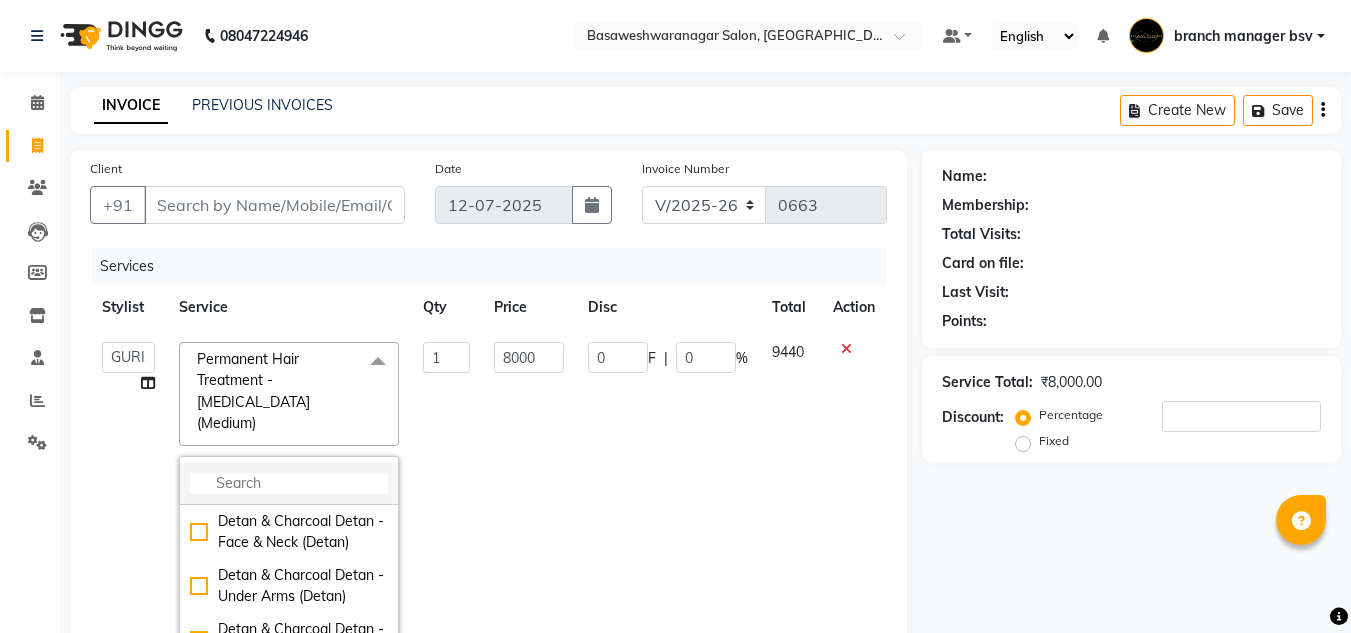 click 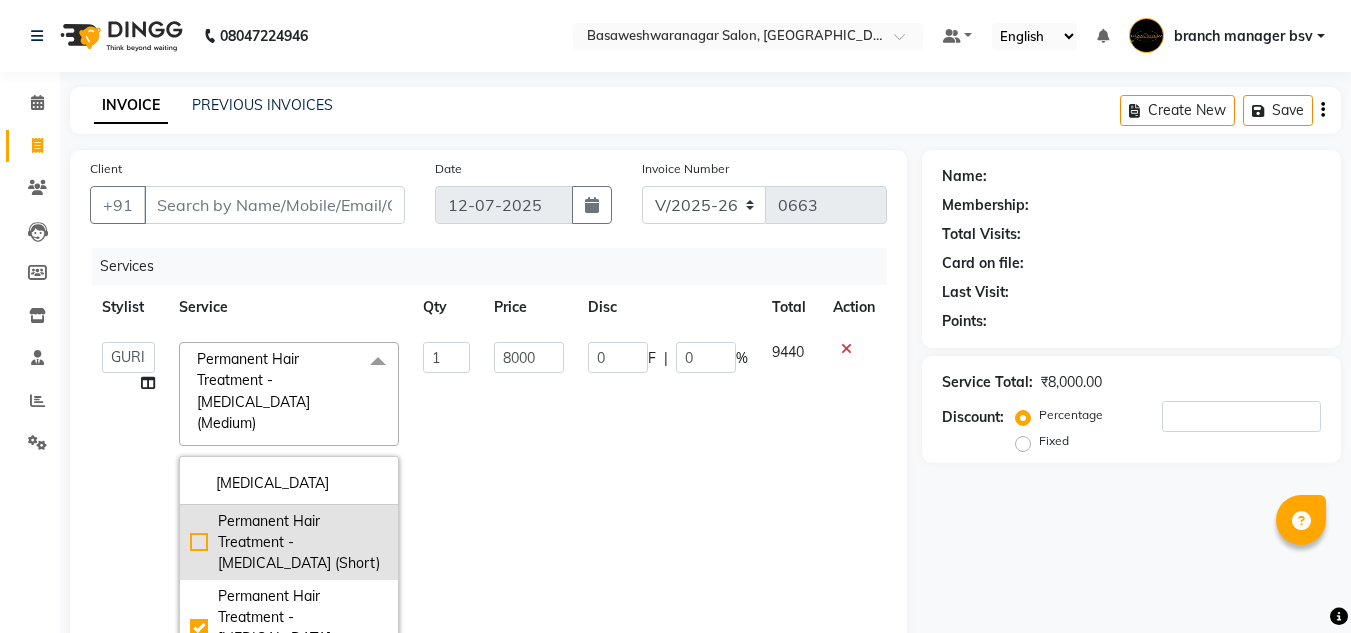 type on "BOTOX" 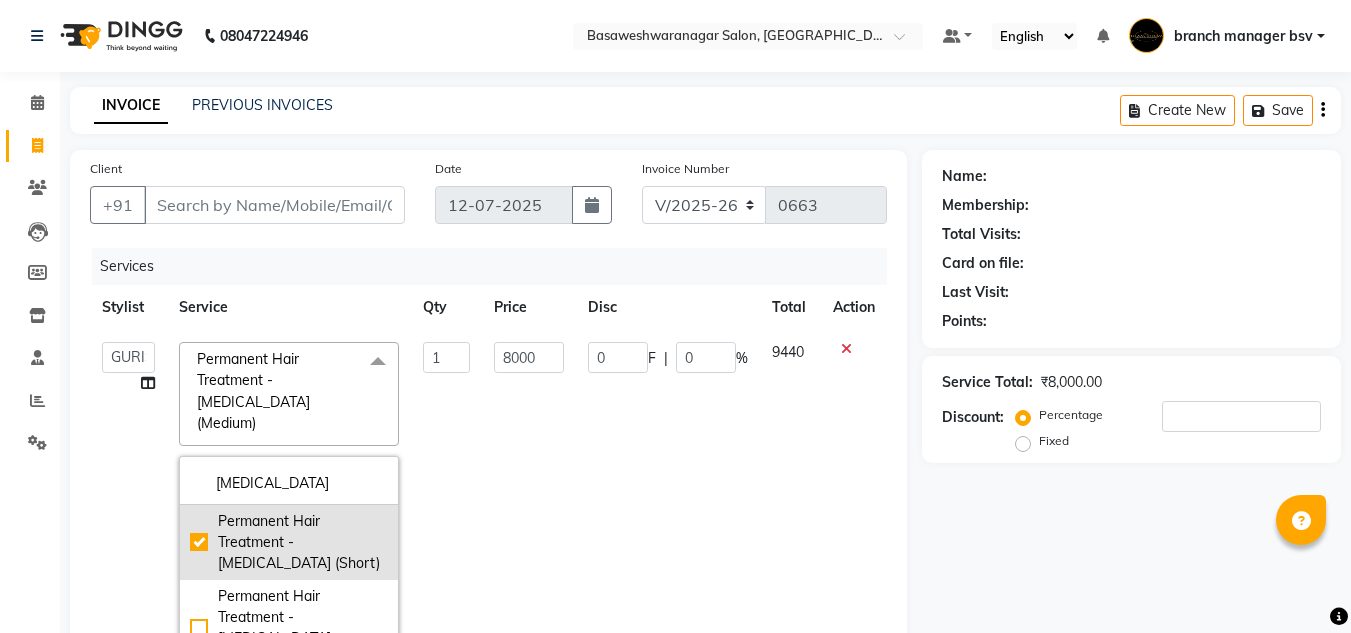 checkbox on "false" 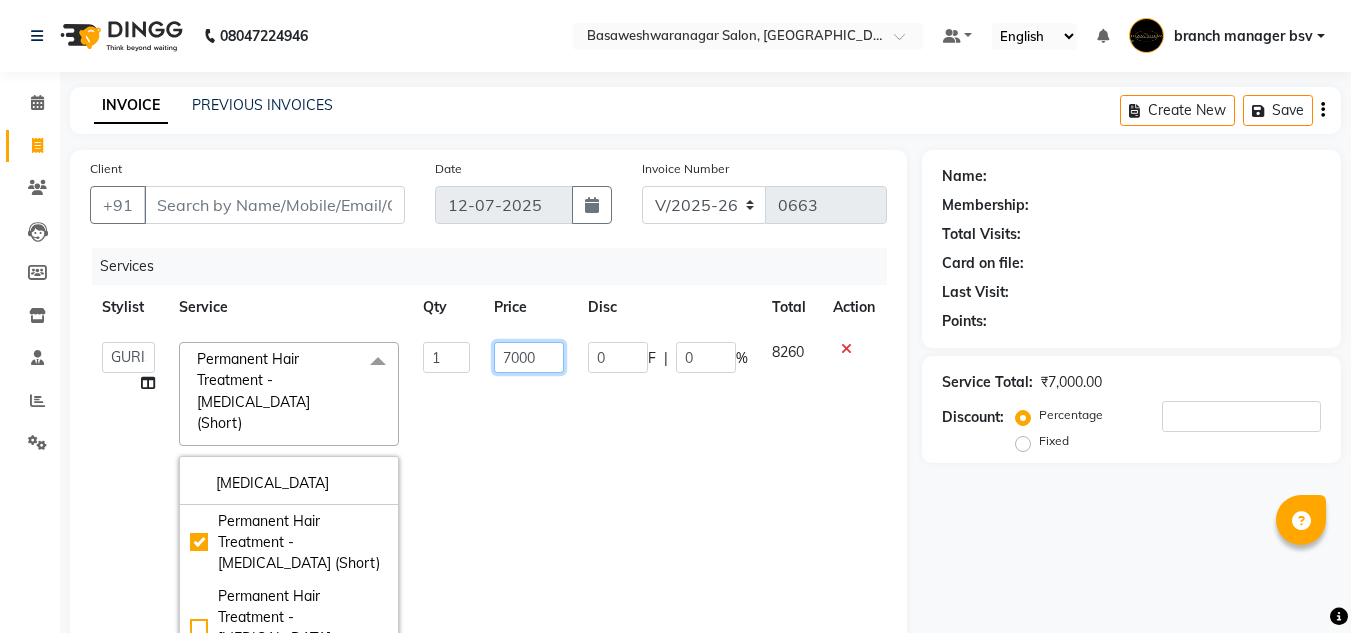 click on "7000" 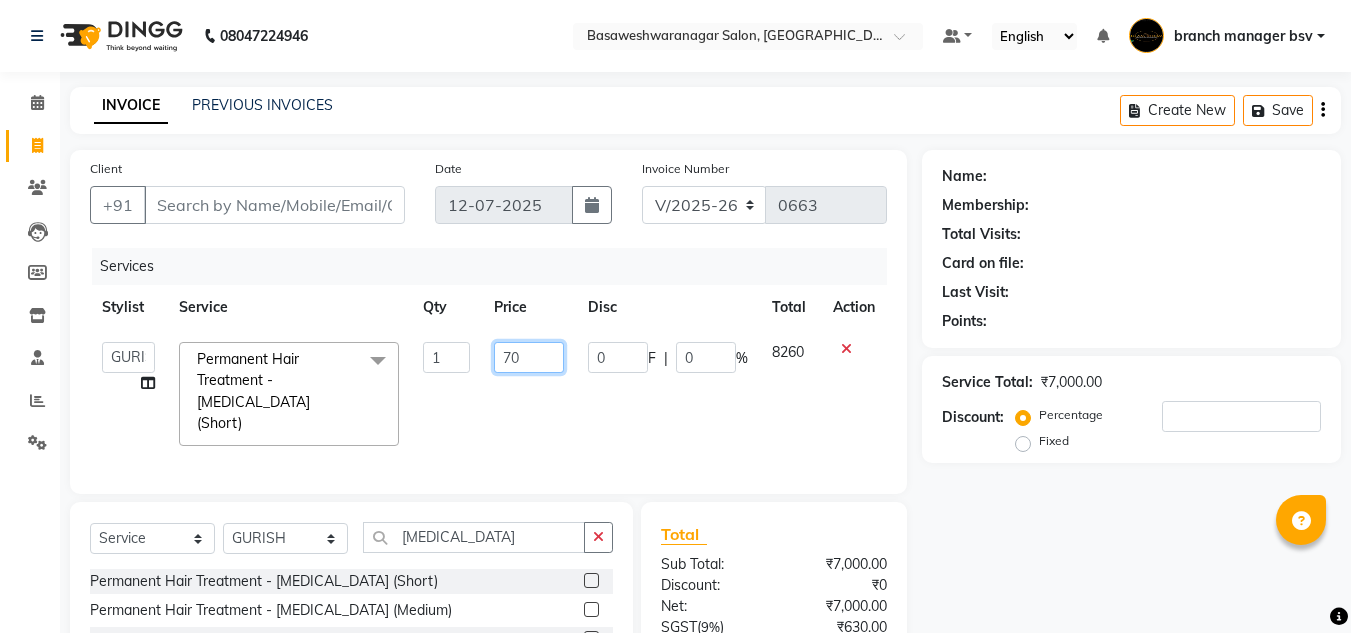 type on "7" 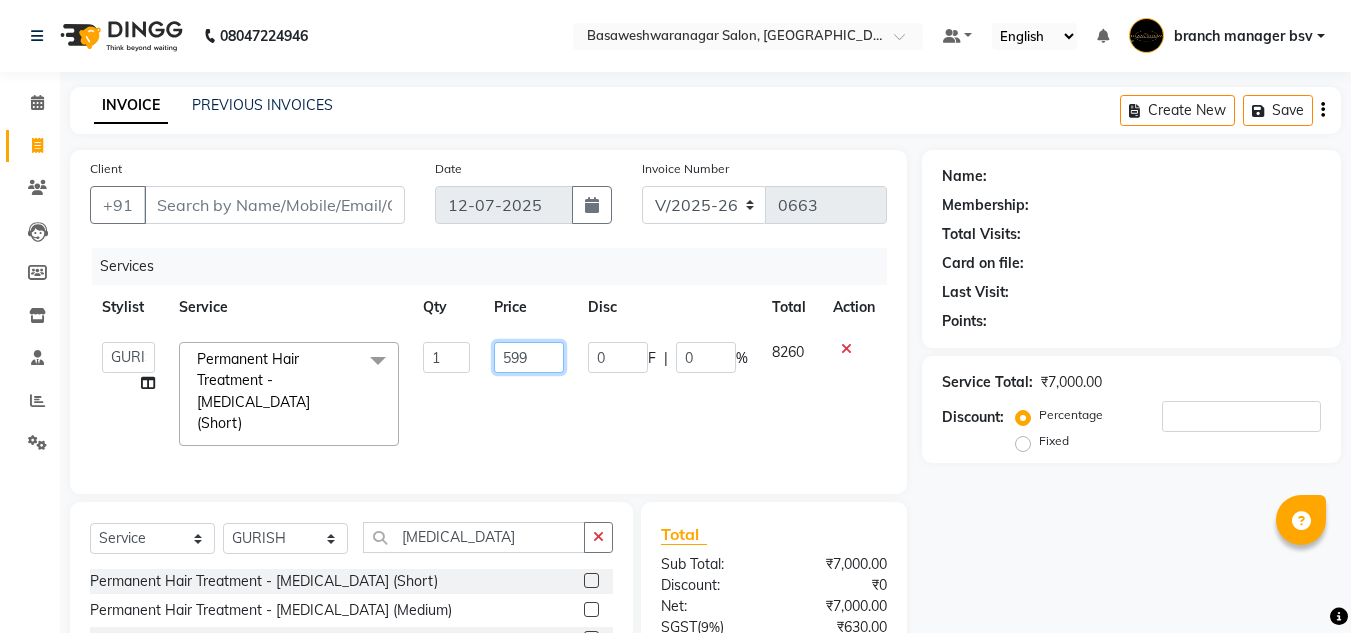type on "5999" 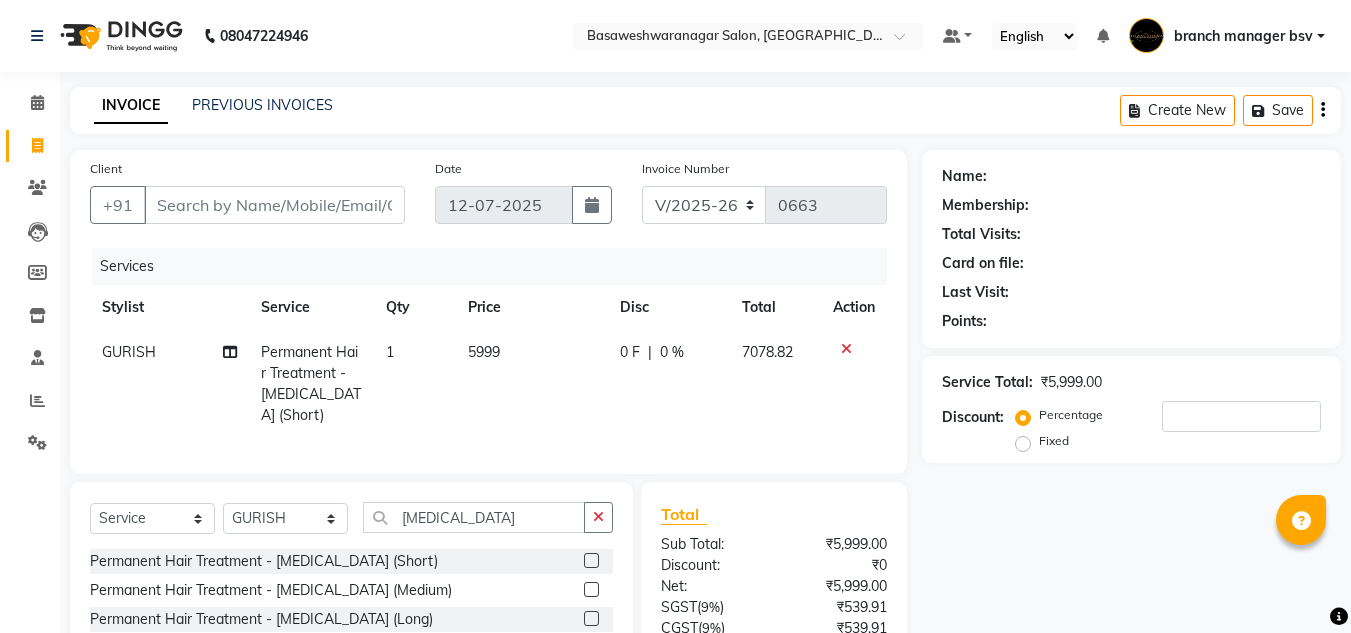 click on "5999" 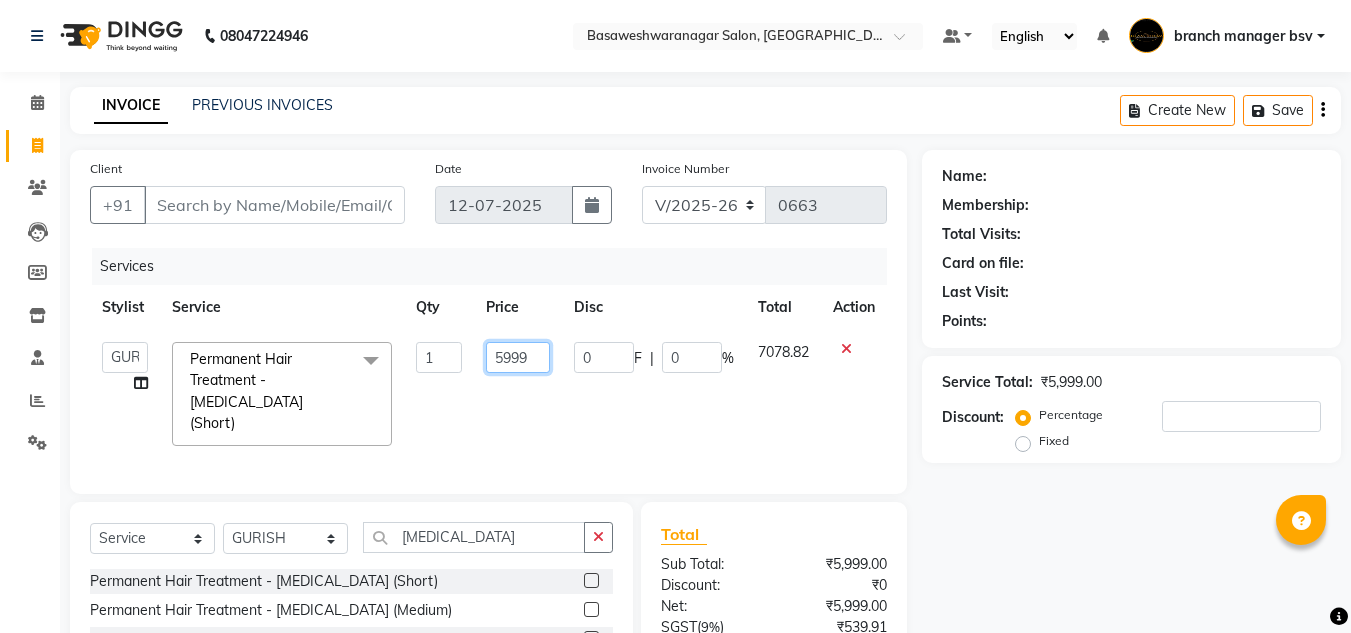 click on "5999" 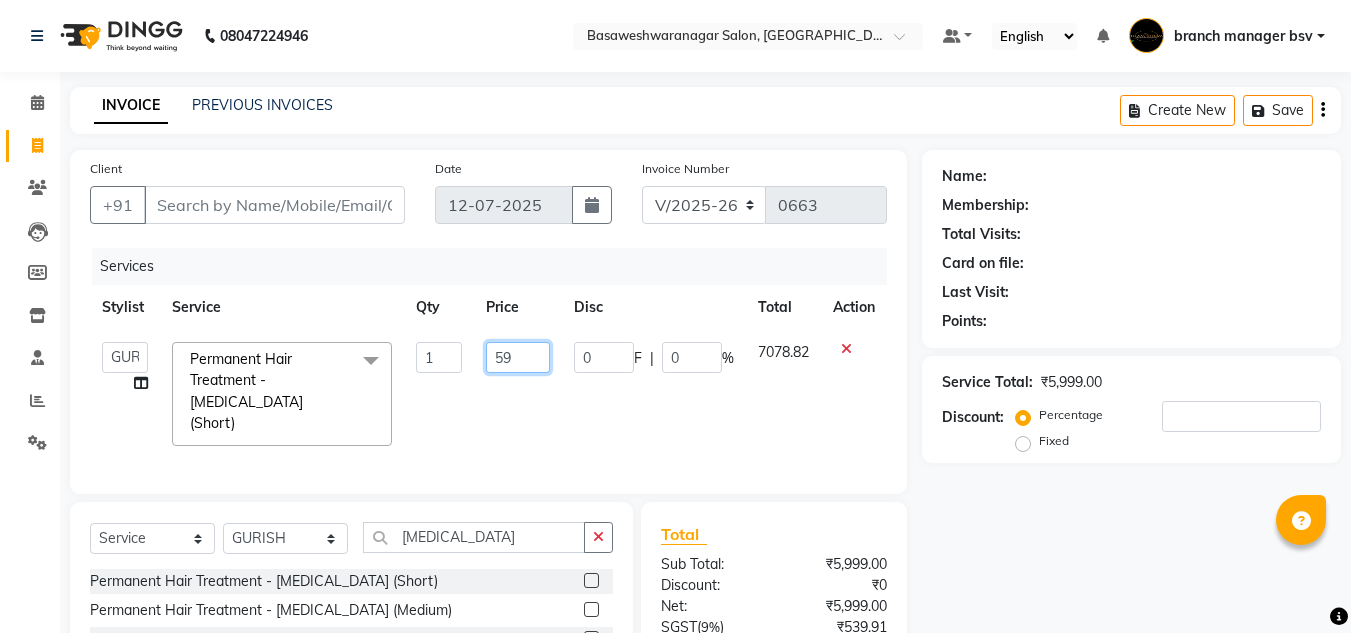 type on "5" 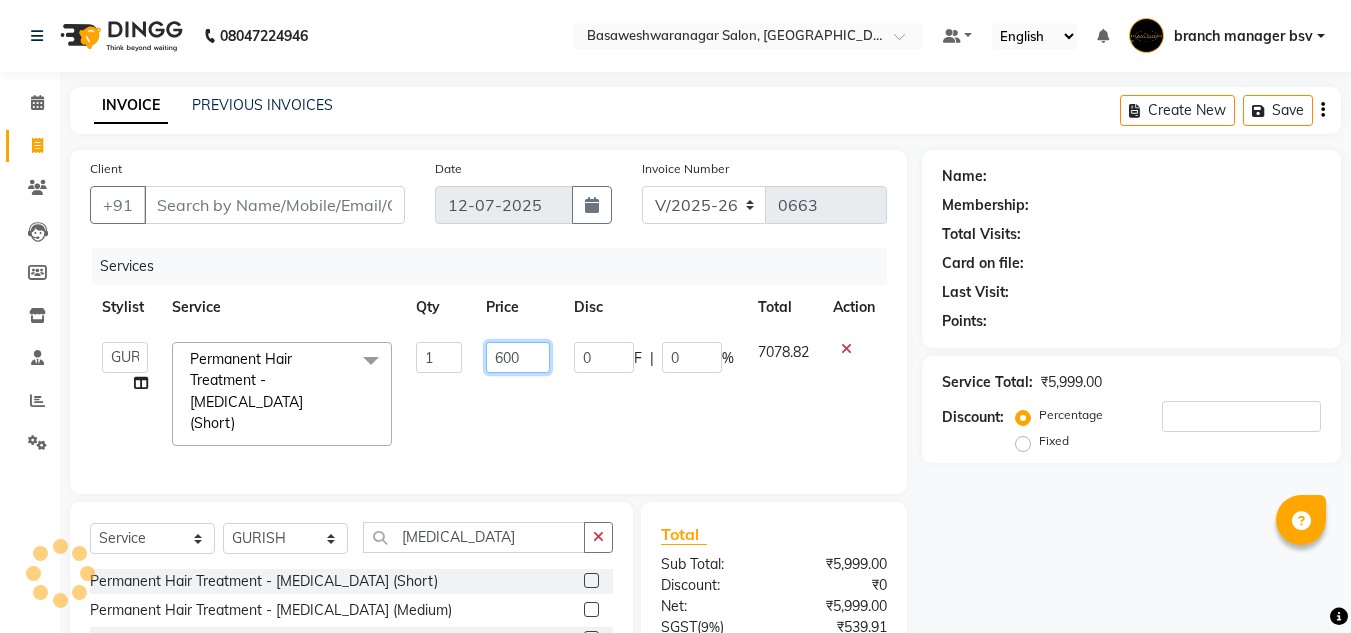 type on "6000" 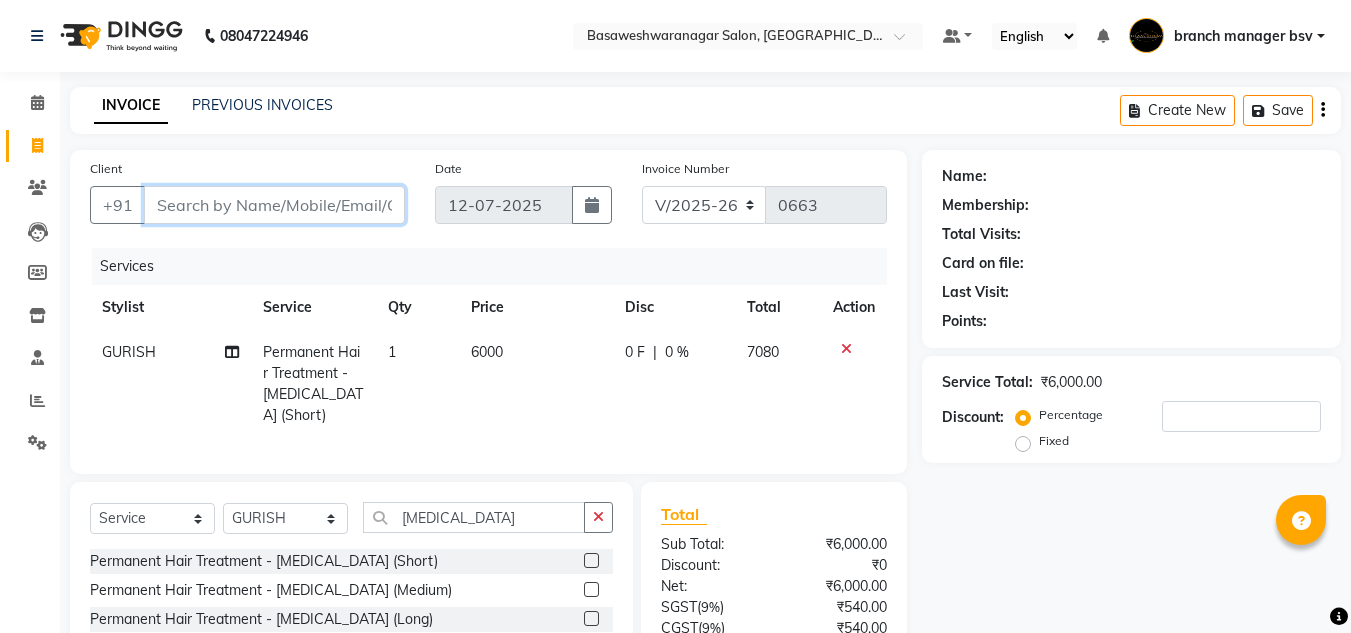 click on "Client" at bounding box center (274, 205) 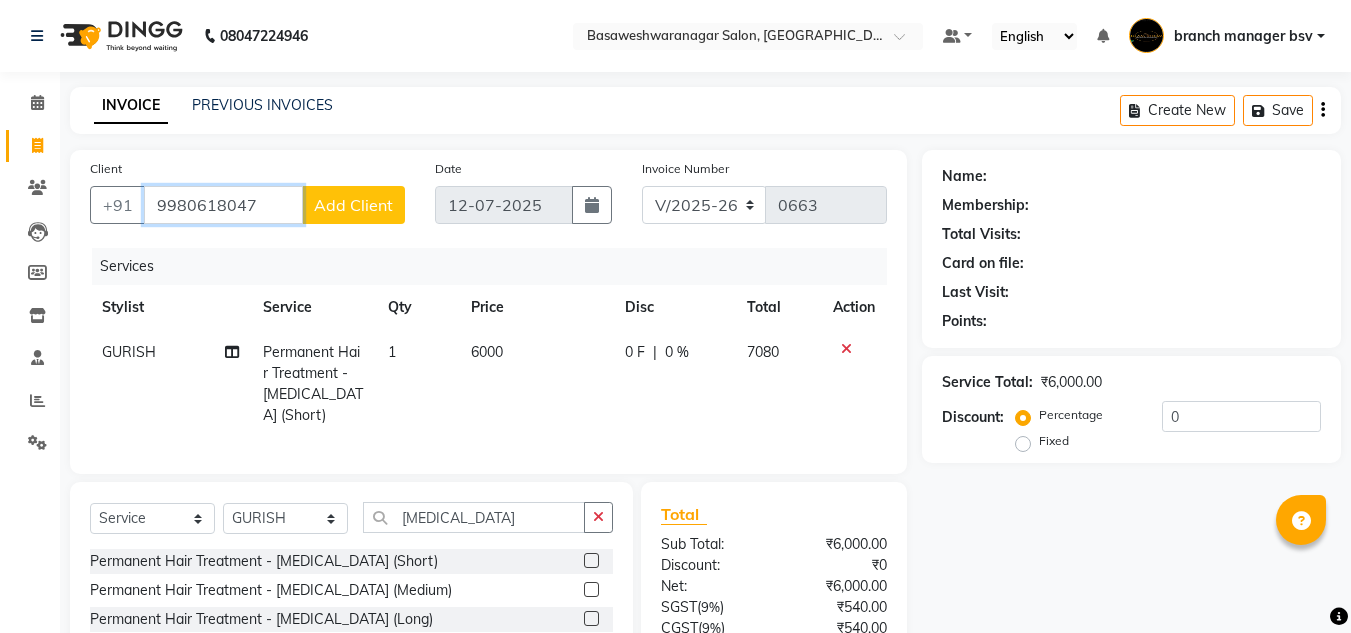 type on "9980618047" 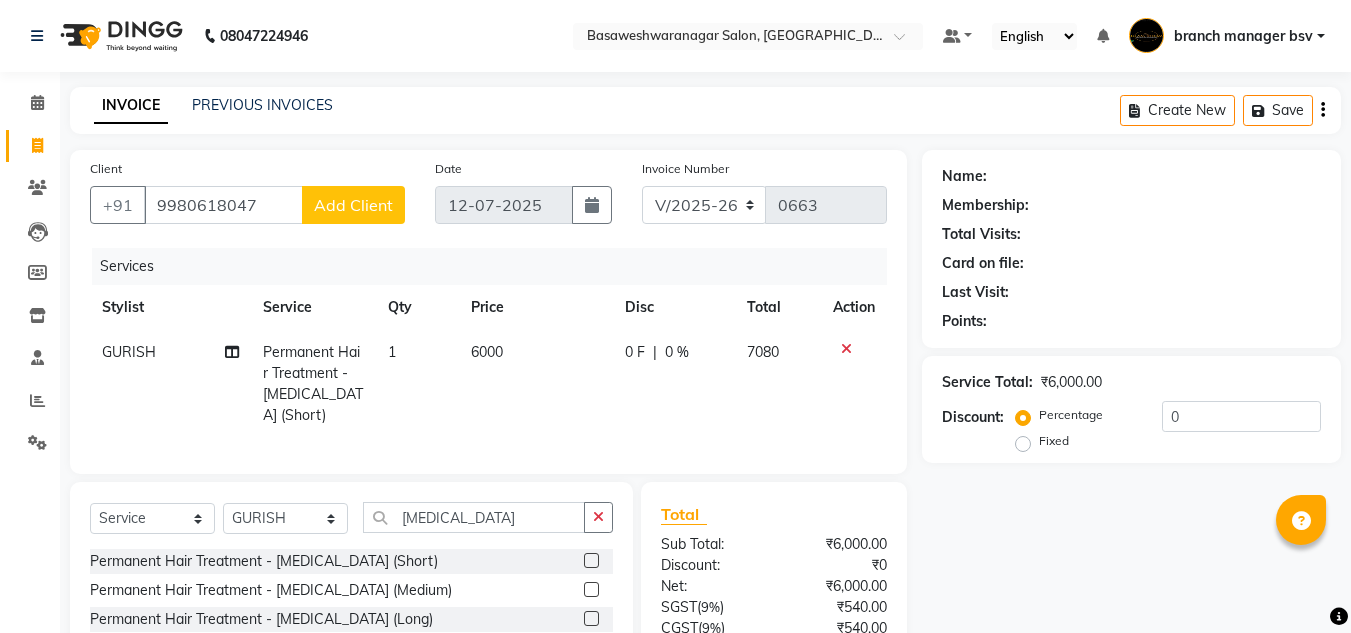 click on "Add Client" 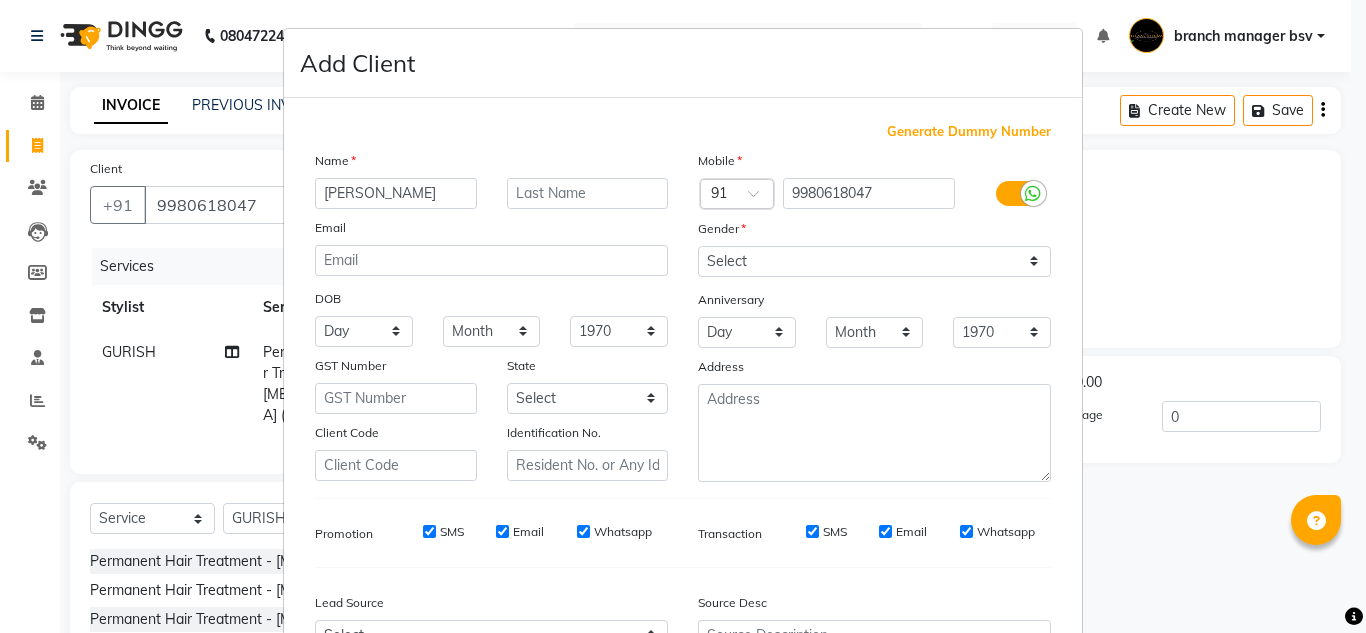 type on "GIRIJA" 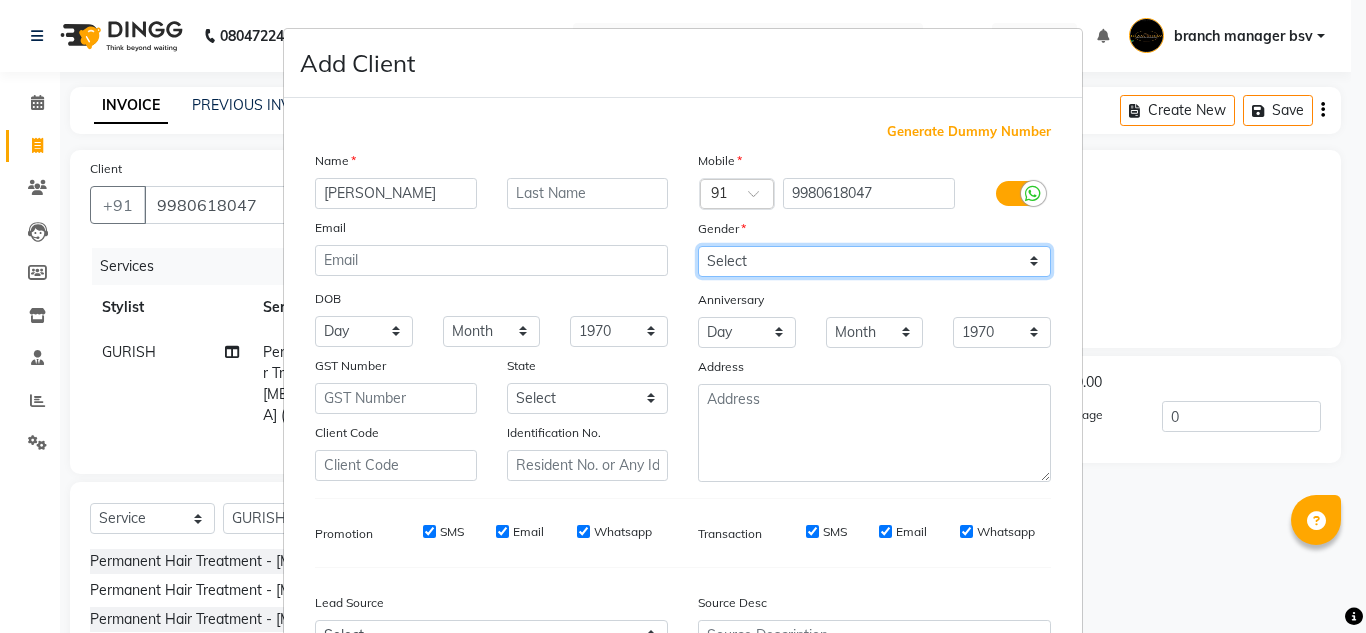 click on "Select Male Female Other Prefer Not To Say" at bounding box center [874, 261] 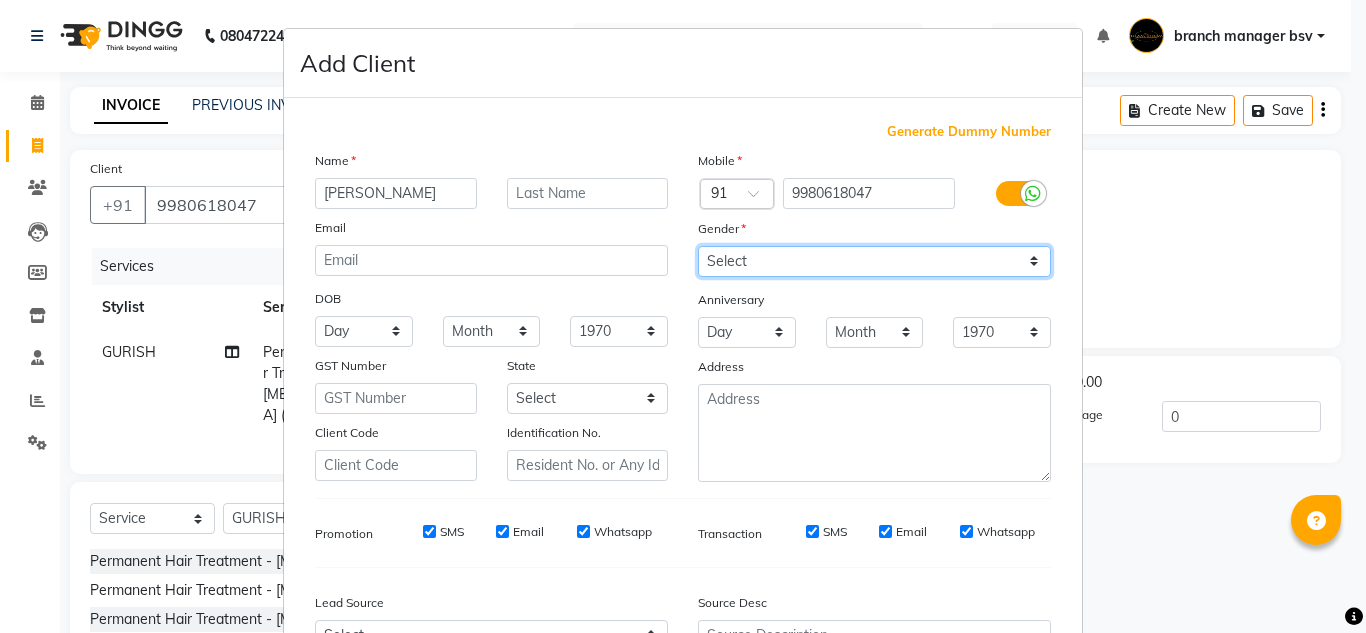 select on "female" 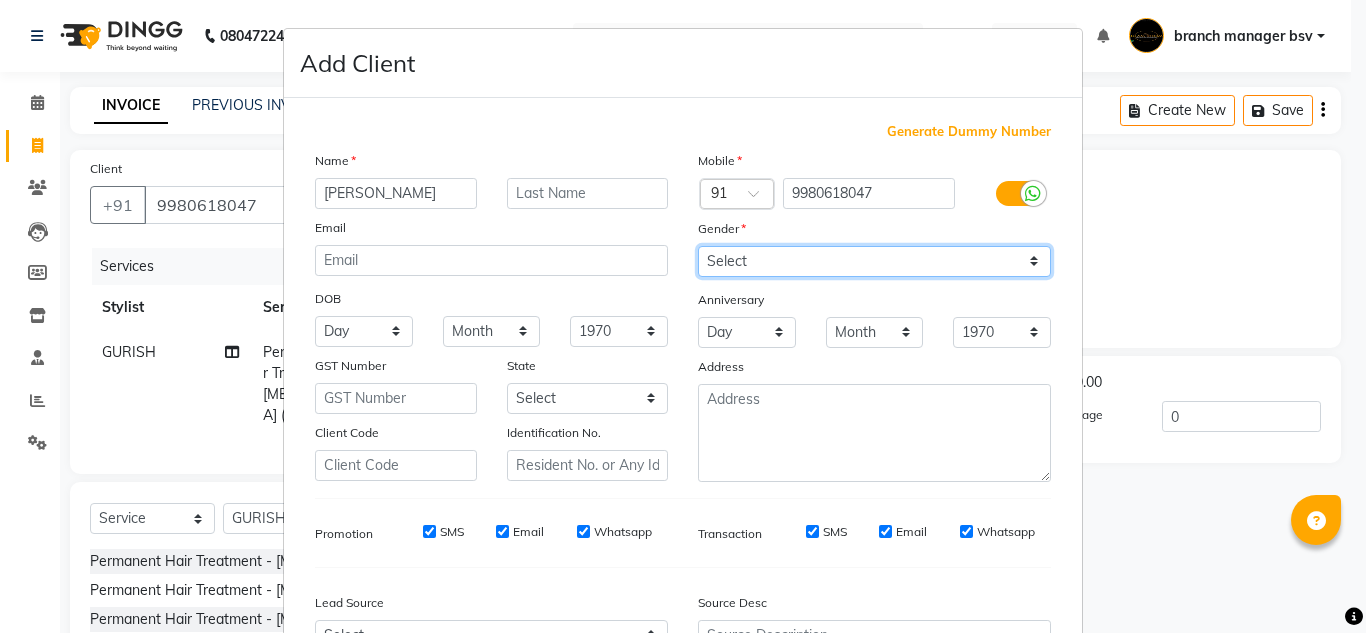 click on "Select Male Female Other Prefer Not To Say" at bounding box center [874, 261] 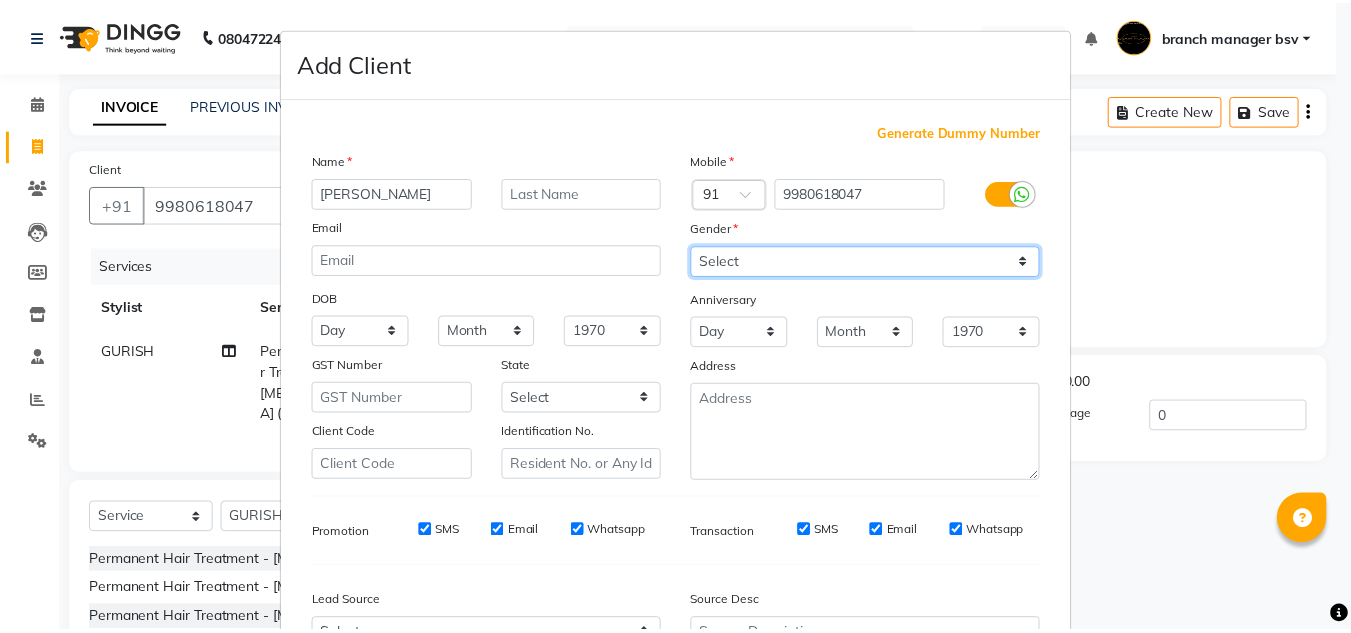 scroll, scrollTop: 216, scrollLeft: 0, axis: vertical 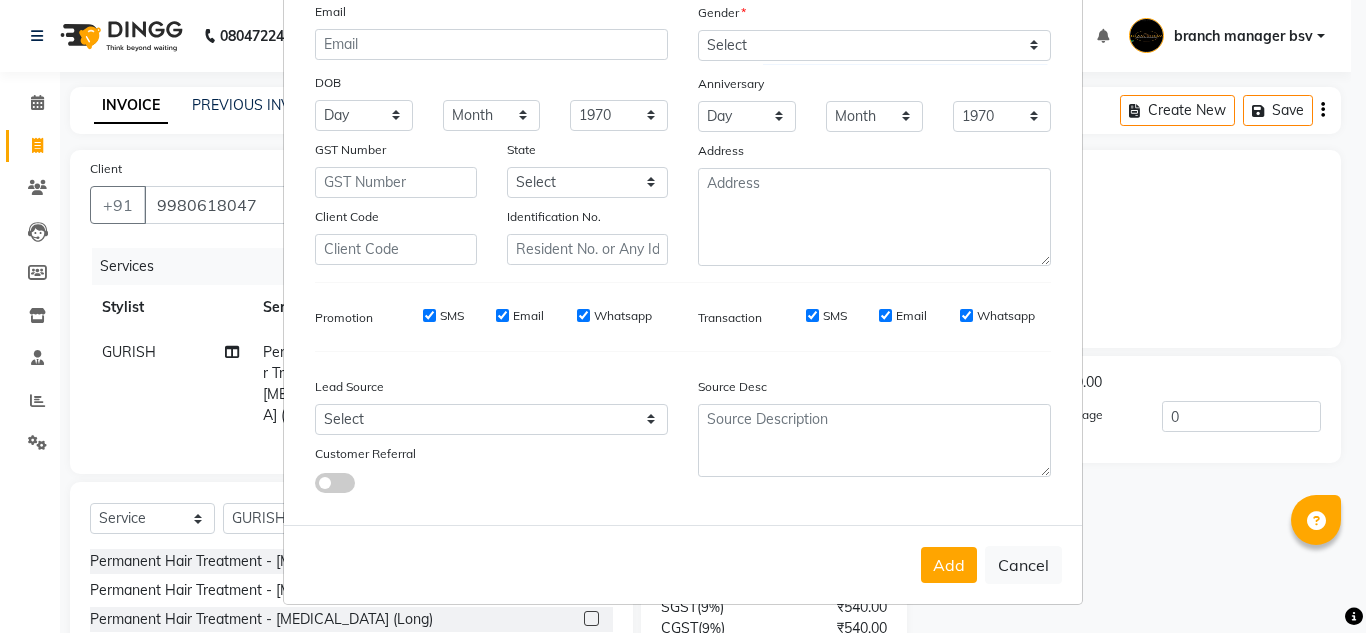 click on "Add   Cancel" at bounding box center (683, 564) 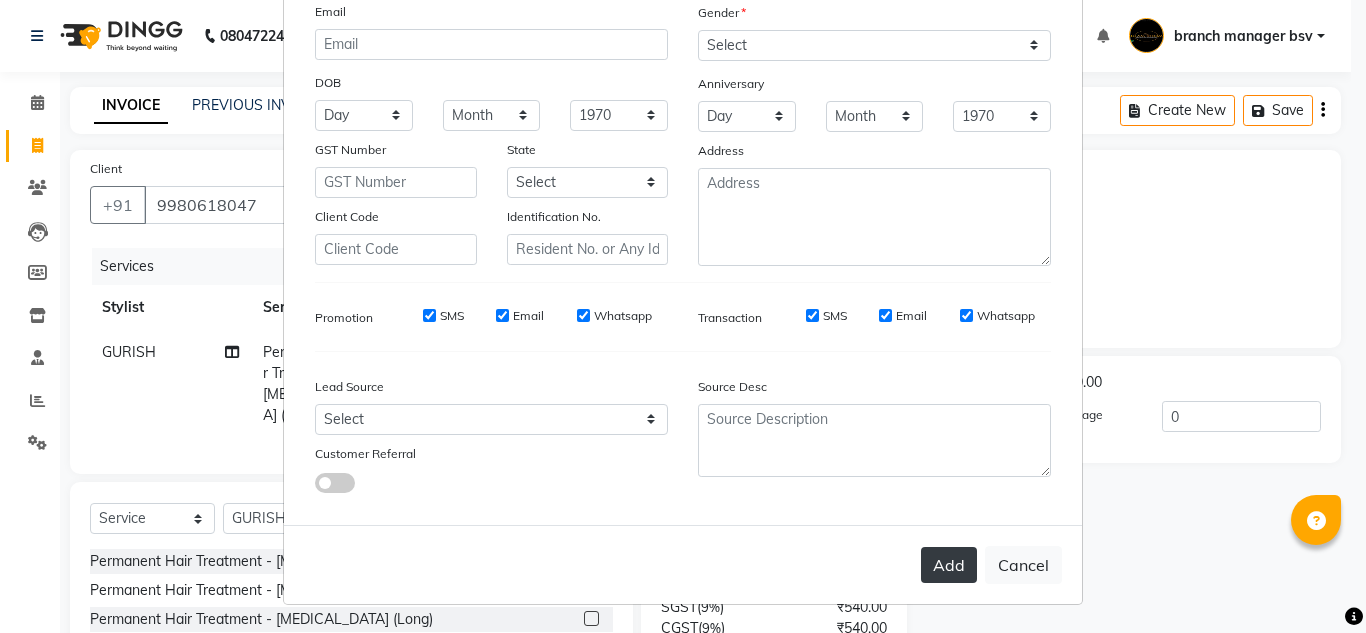 click on "Add" at bounding box center (949, 565) 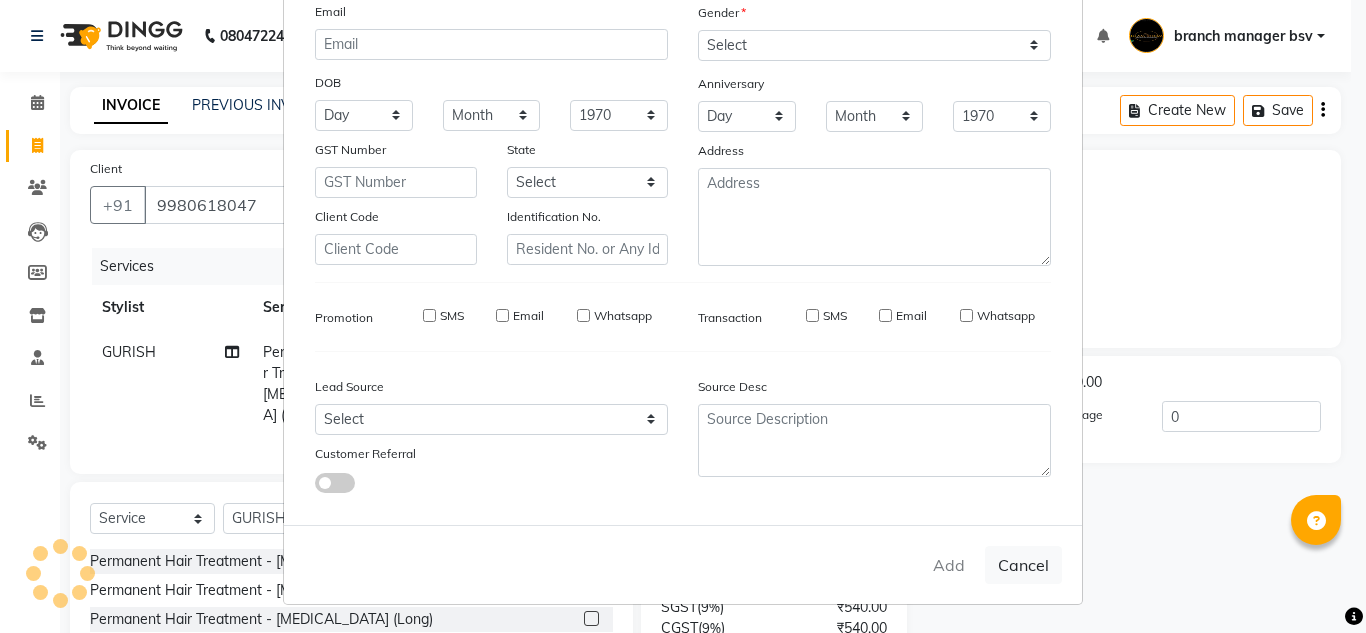 type 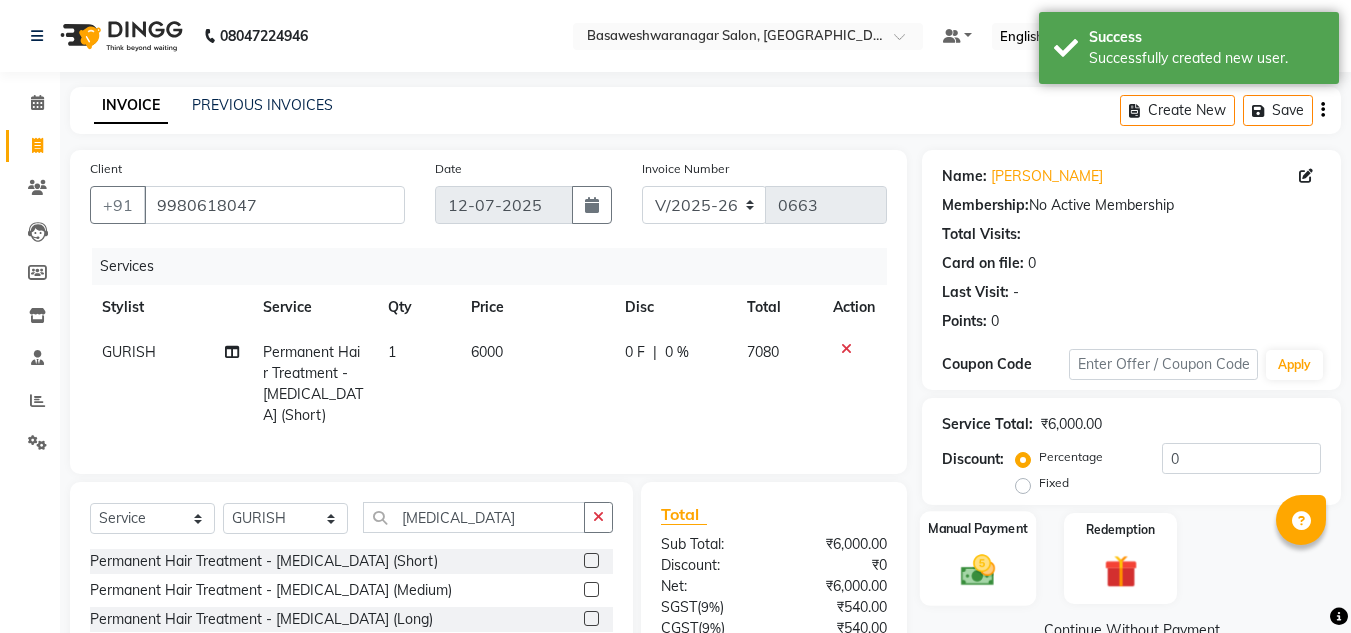 click 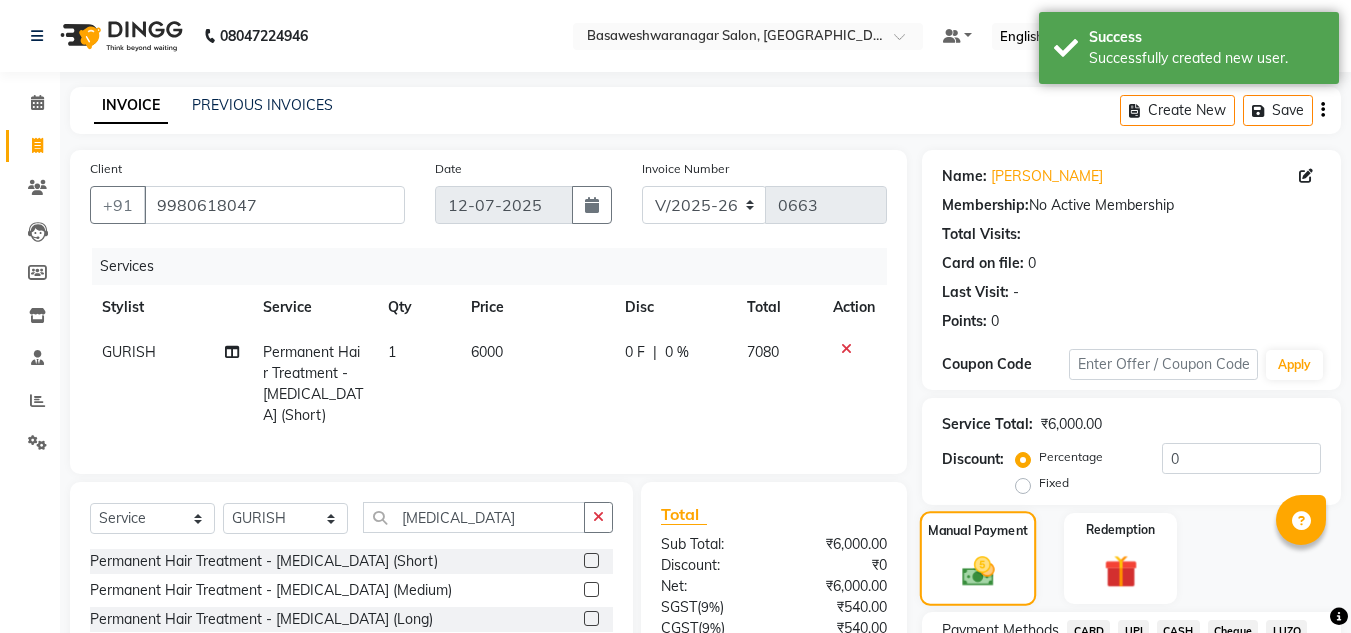 scroll, scrollTop: 170, scrollLeft: 0, axis: vertical 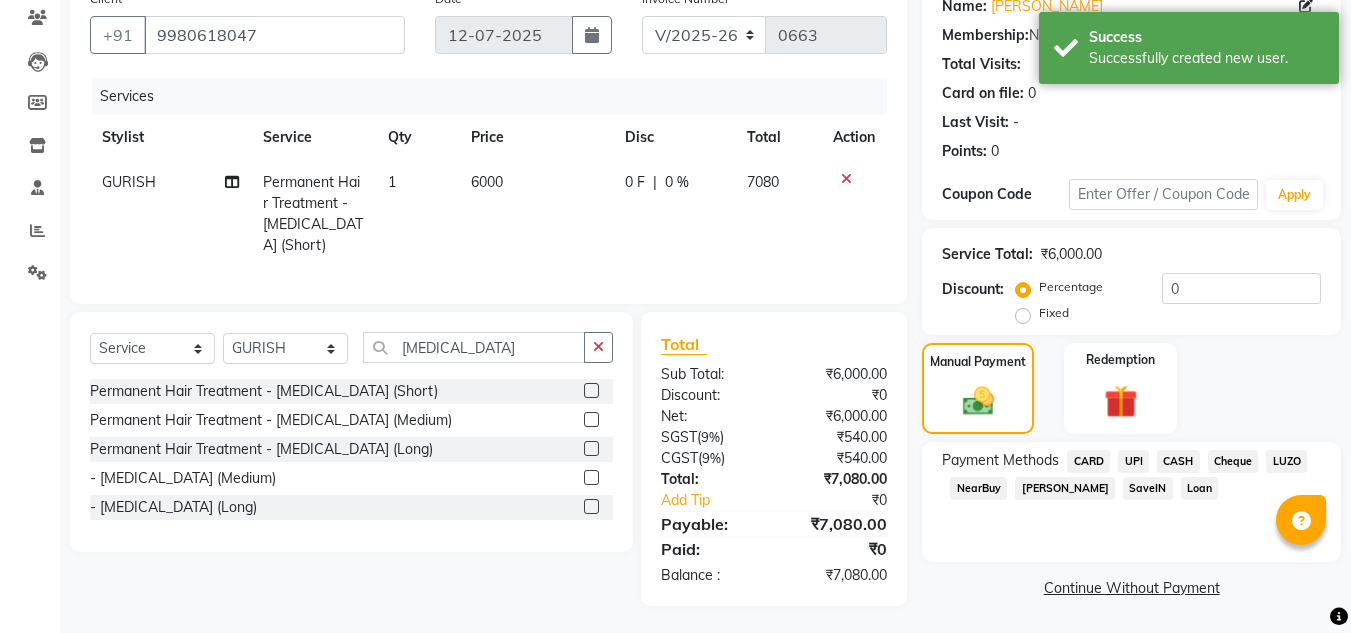 click on "UPI" 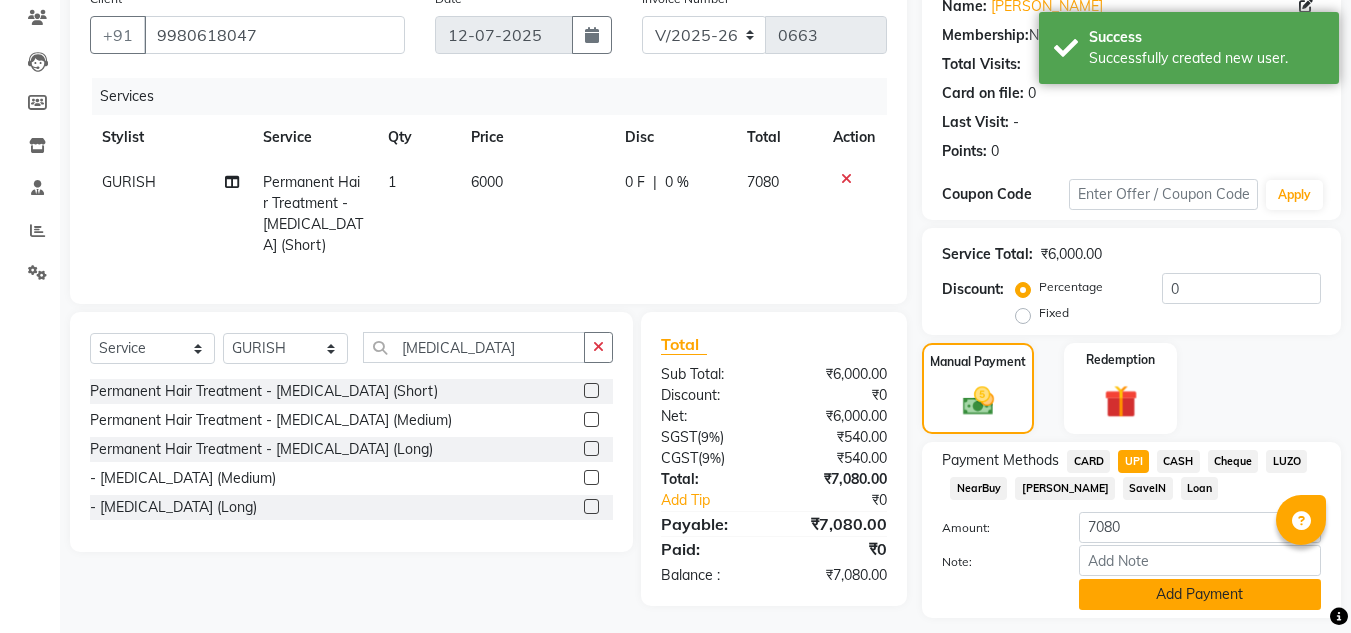 click on "Add Payment" 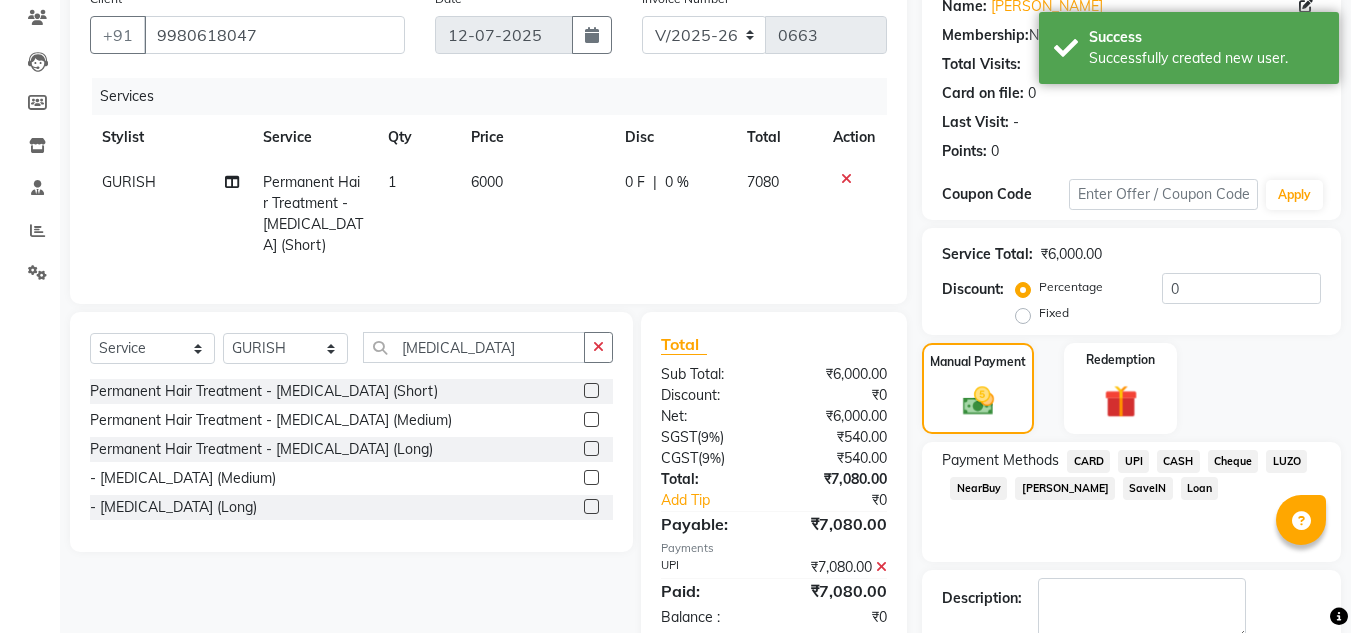 scroll, scrollTop: 283, scrollLeft: 0, axis: vertical 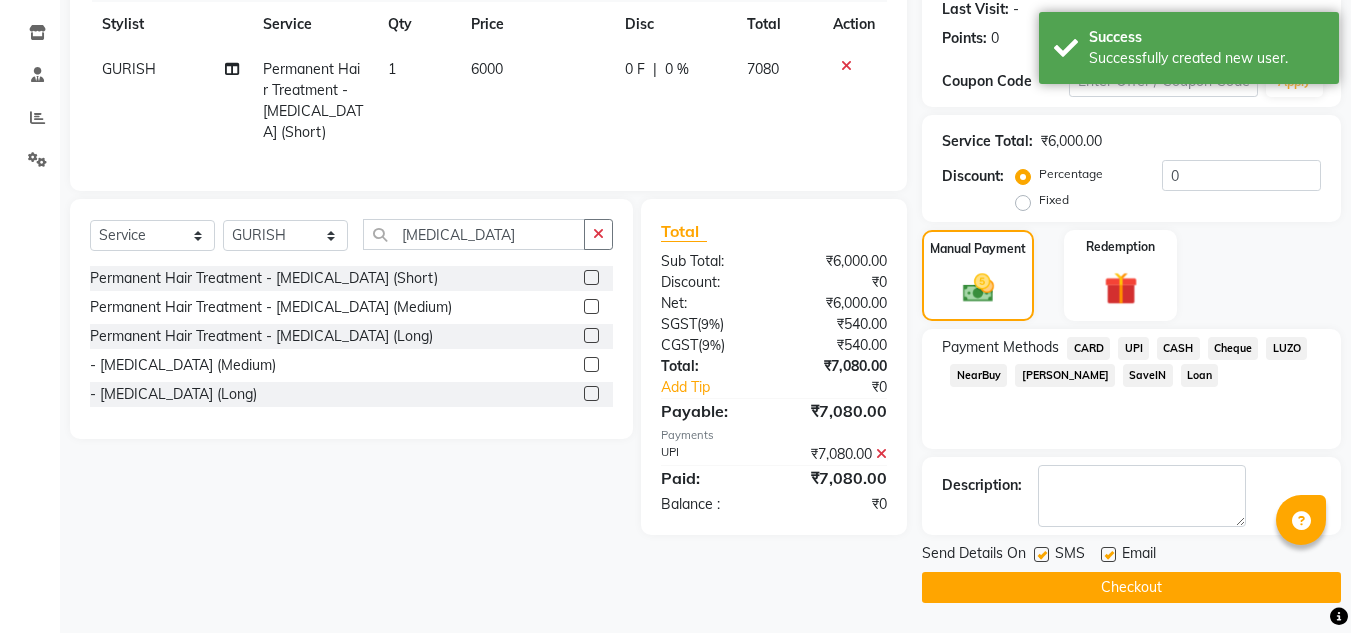 click on "Checkout" 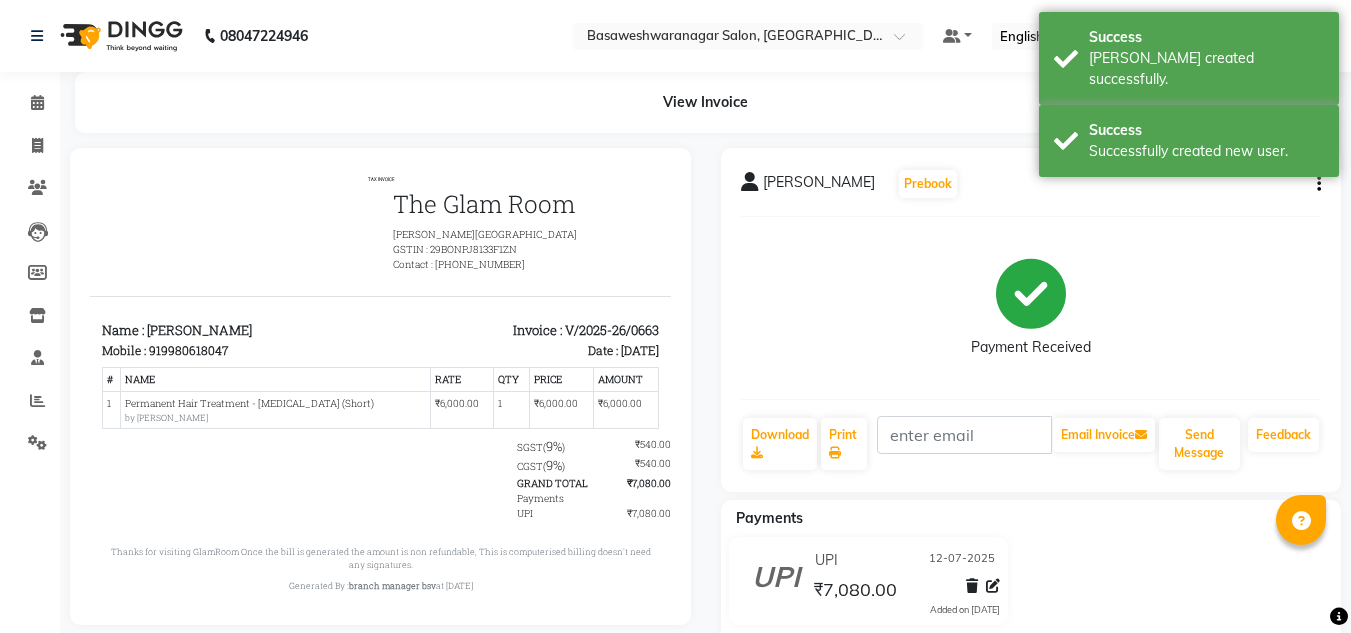 scroll, scrollTop: 0, scrollLeft: 0, axis: both 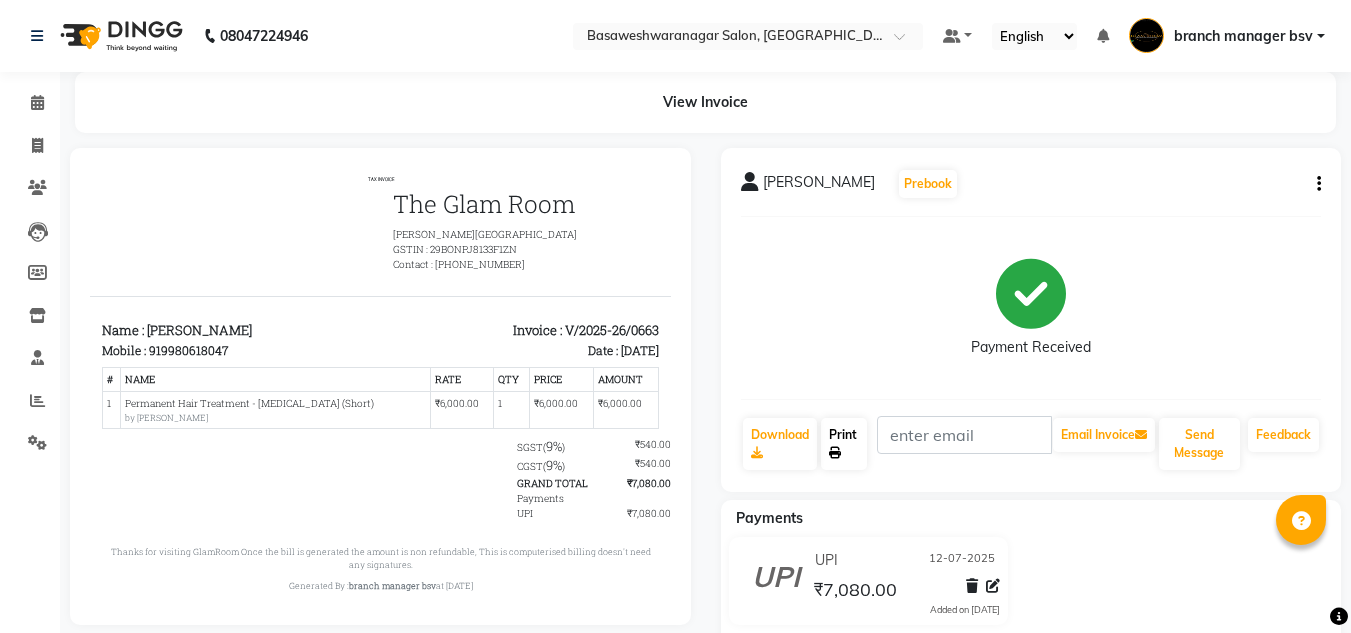 click on "Print" 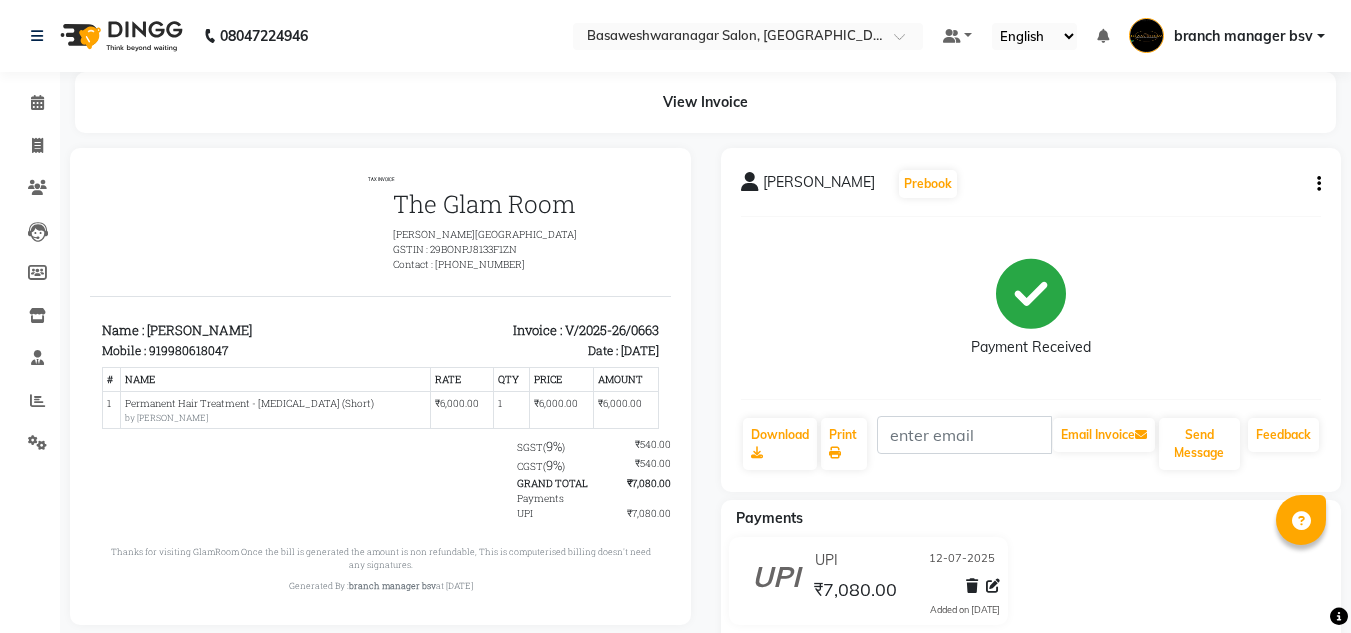 drag, startPoint x: 177, startPoint y: 0, endPoint x: 264, endPoint y: 162, distance: 183.88312 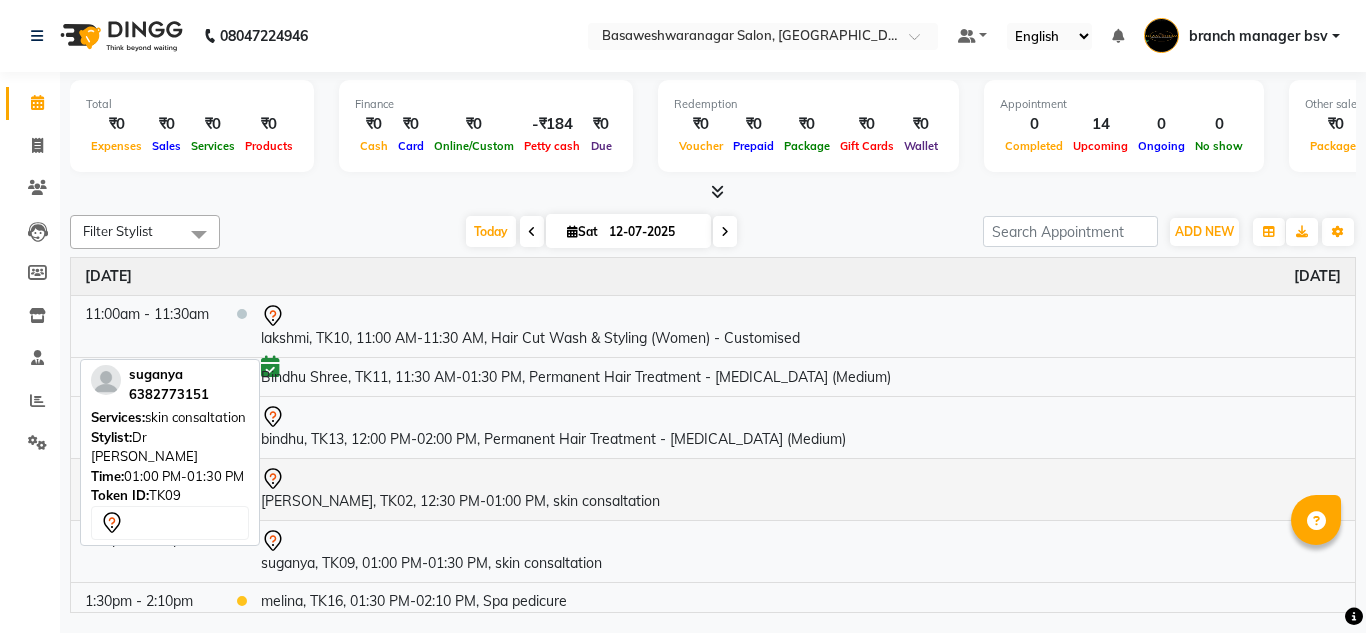 scroll, scrollTop: 0, scrollLeft: 0, axis: both 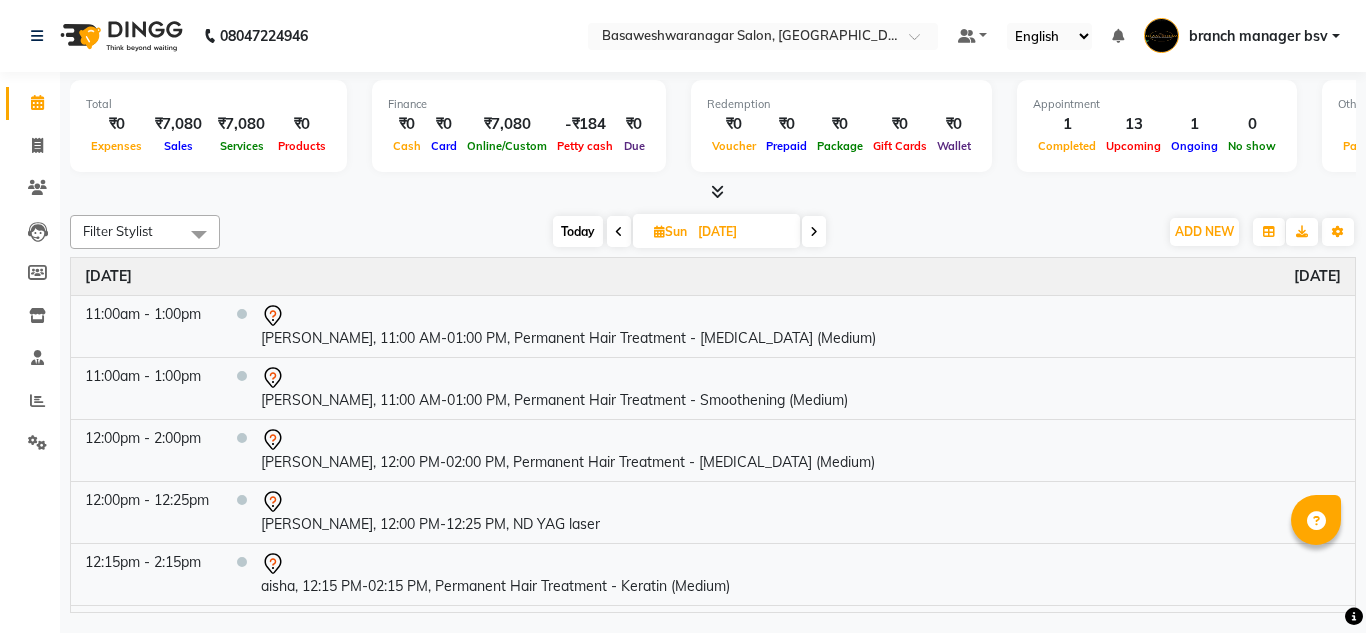 click on "13-07-2025" at bounding box center (742, 232) 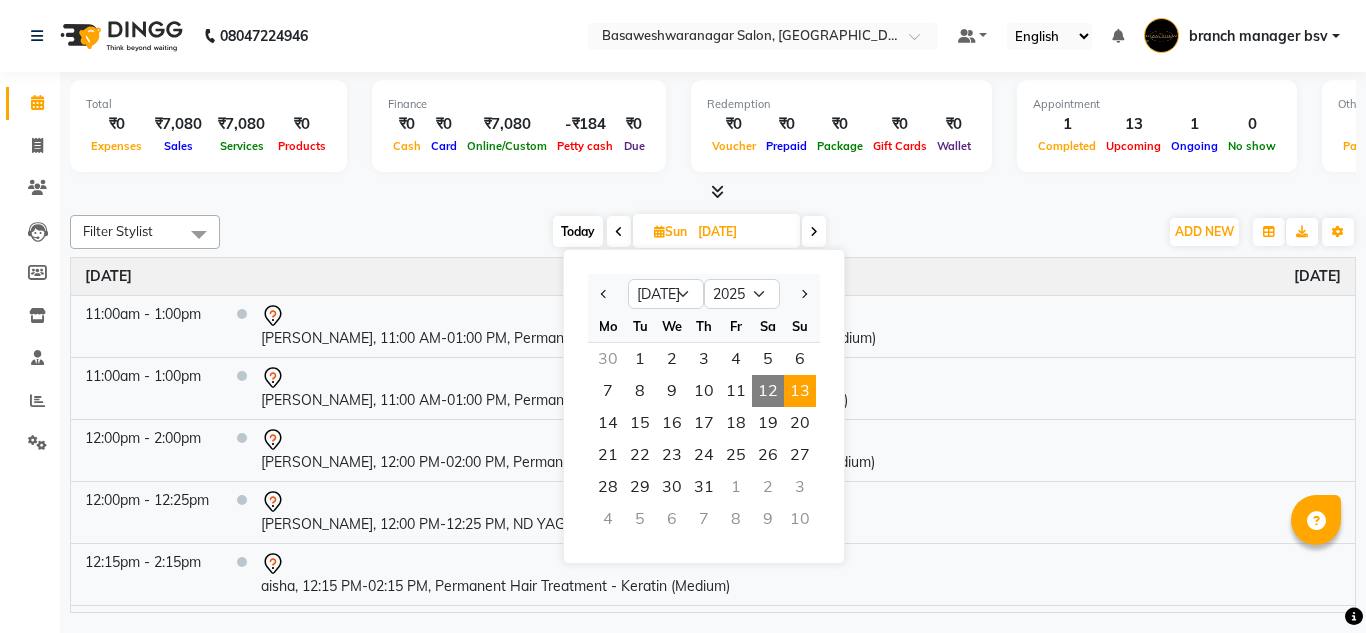 click on "13" at bounding box center [800, 391] 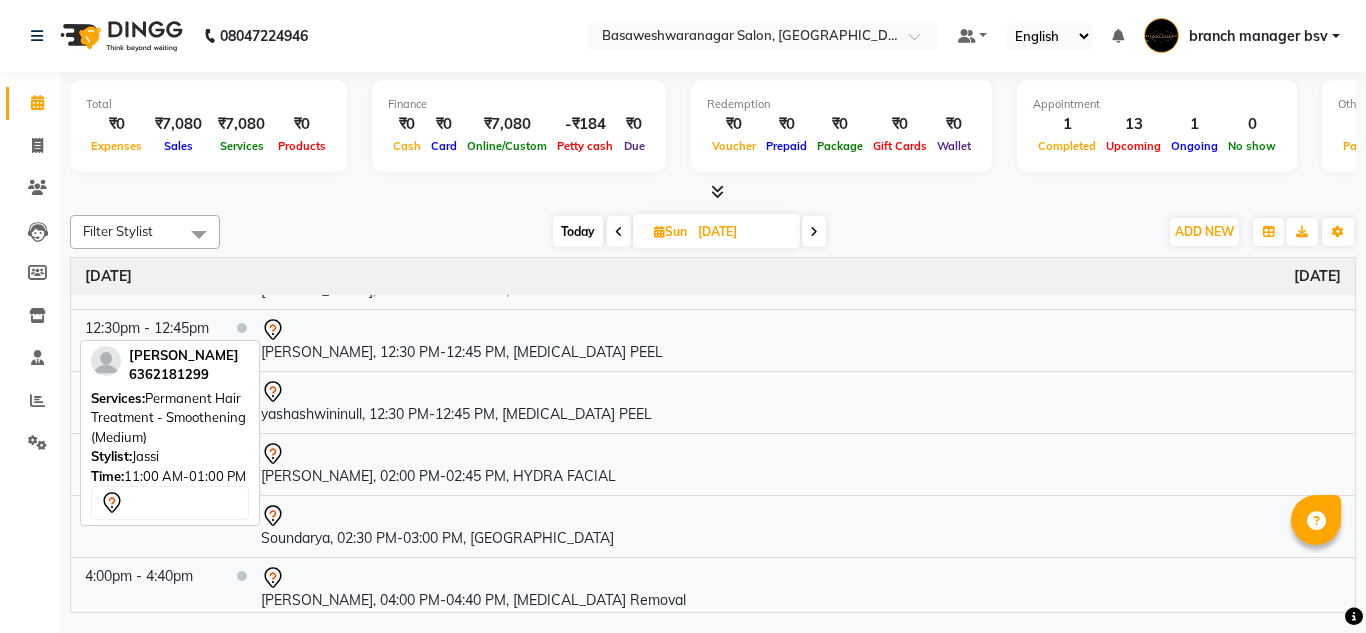 scroll, scrollTop: 613, scrollLeft: 0, axis: vertical 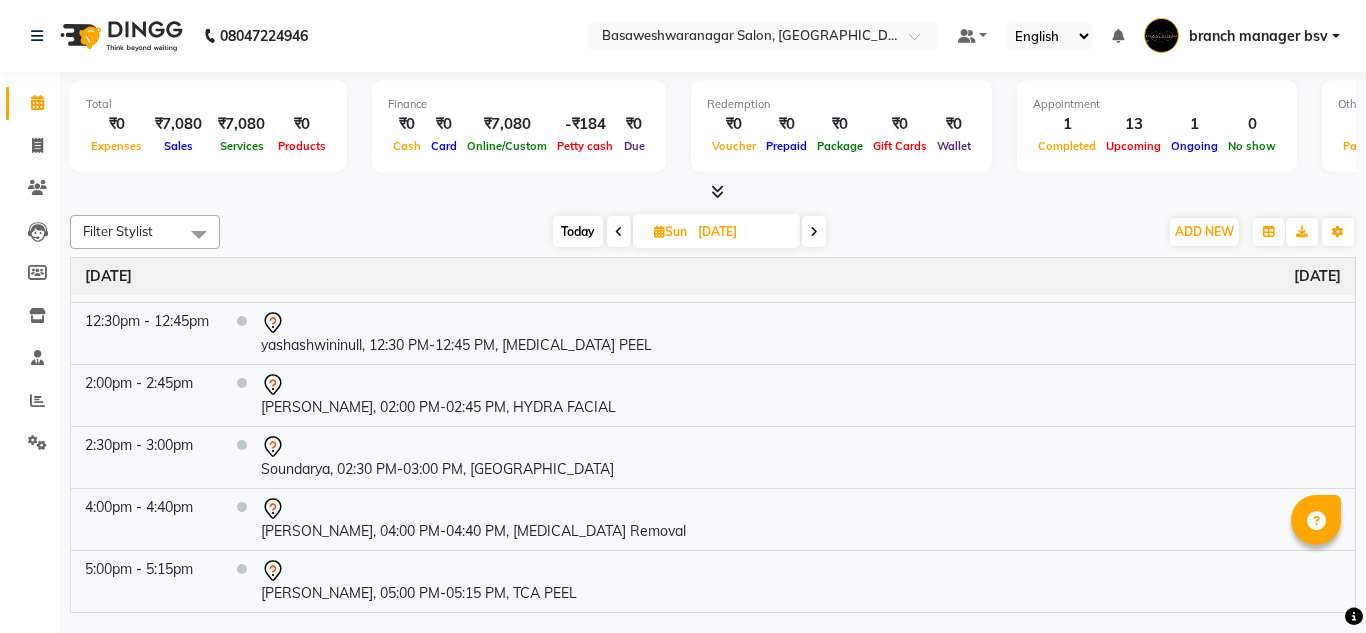 click on "13-07-2025" at bounding box center (742, 232) 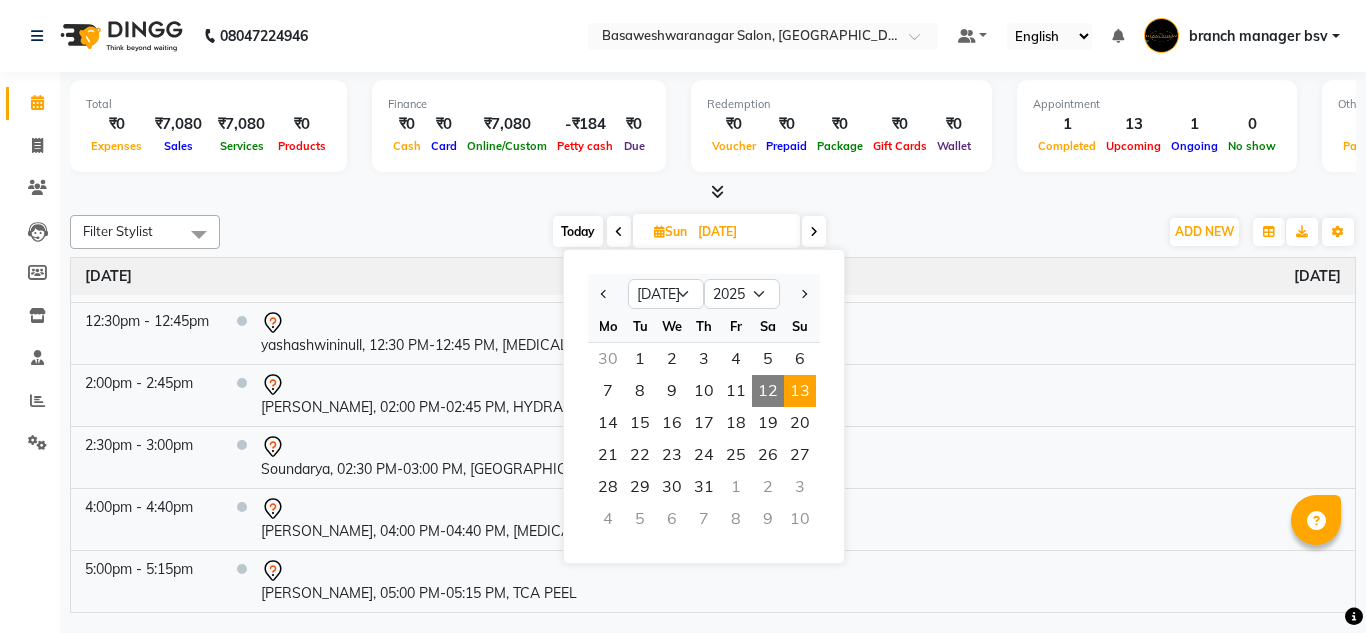 click on "Card" at bounding box center [444, 146] 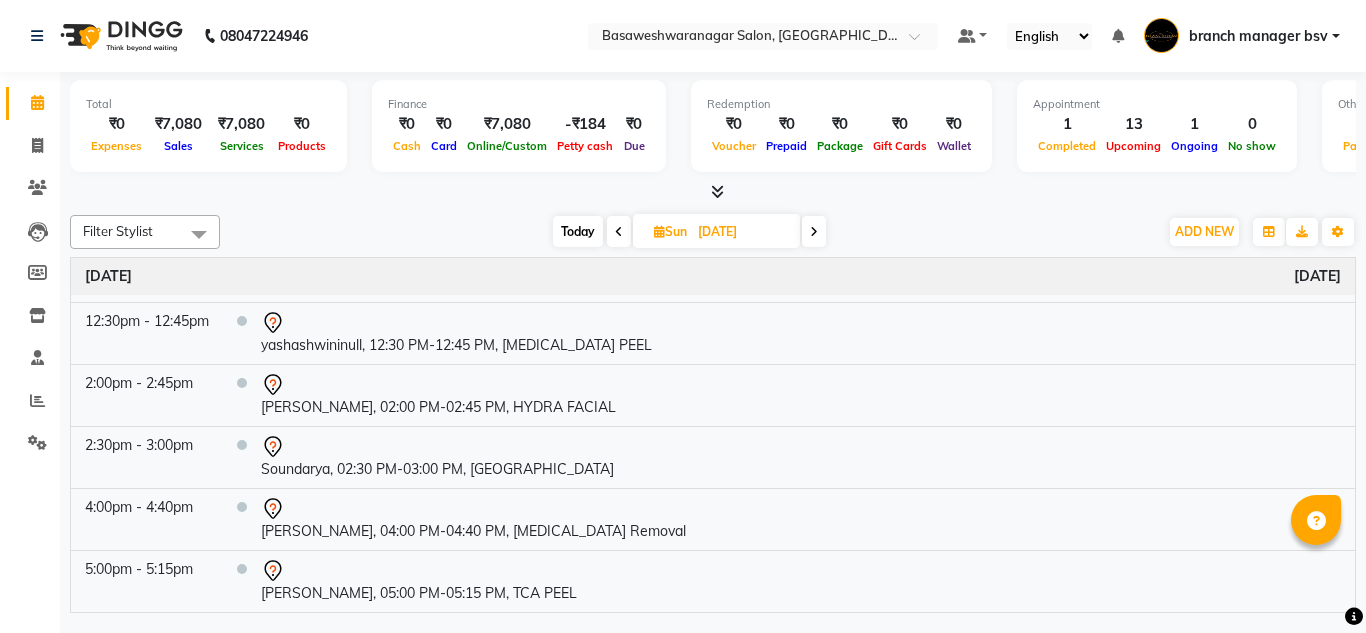 click at bounding box center (619, 231) 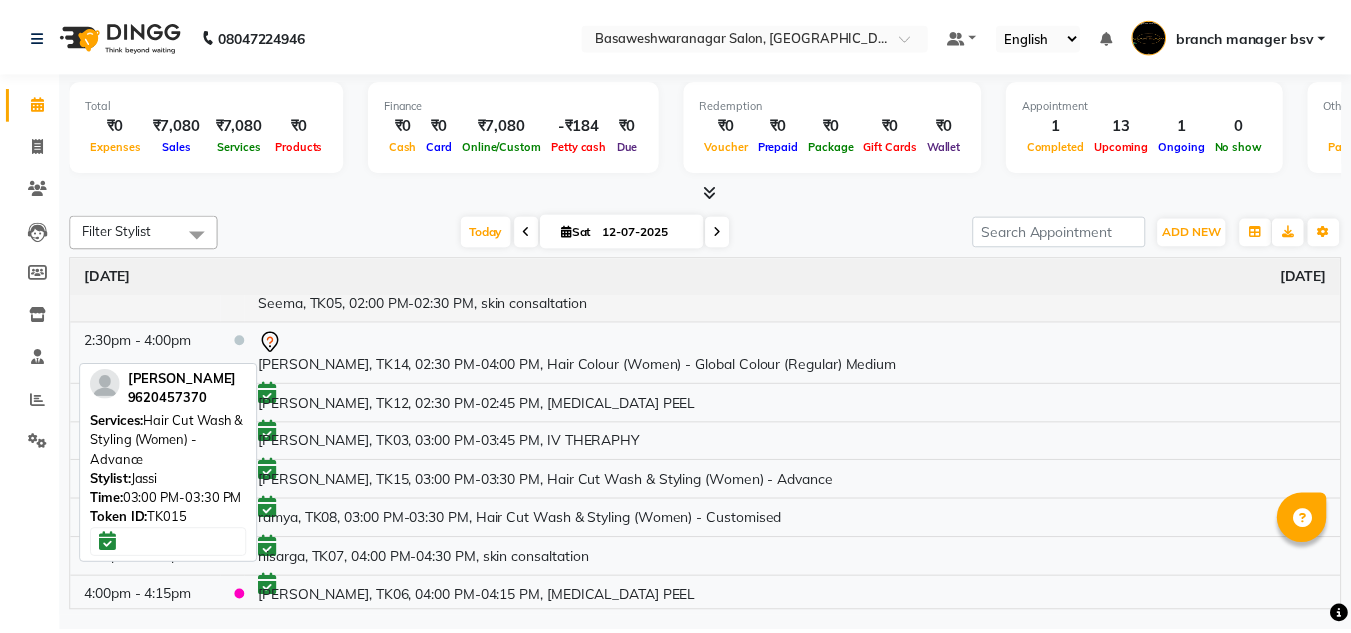 scroll, scrollTop: 420, scrollLeft: 0, axis: vertical 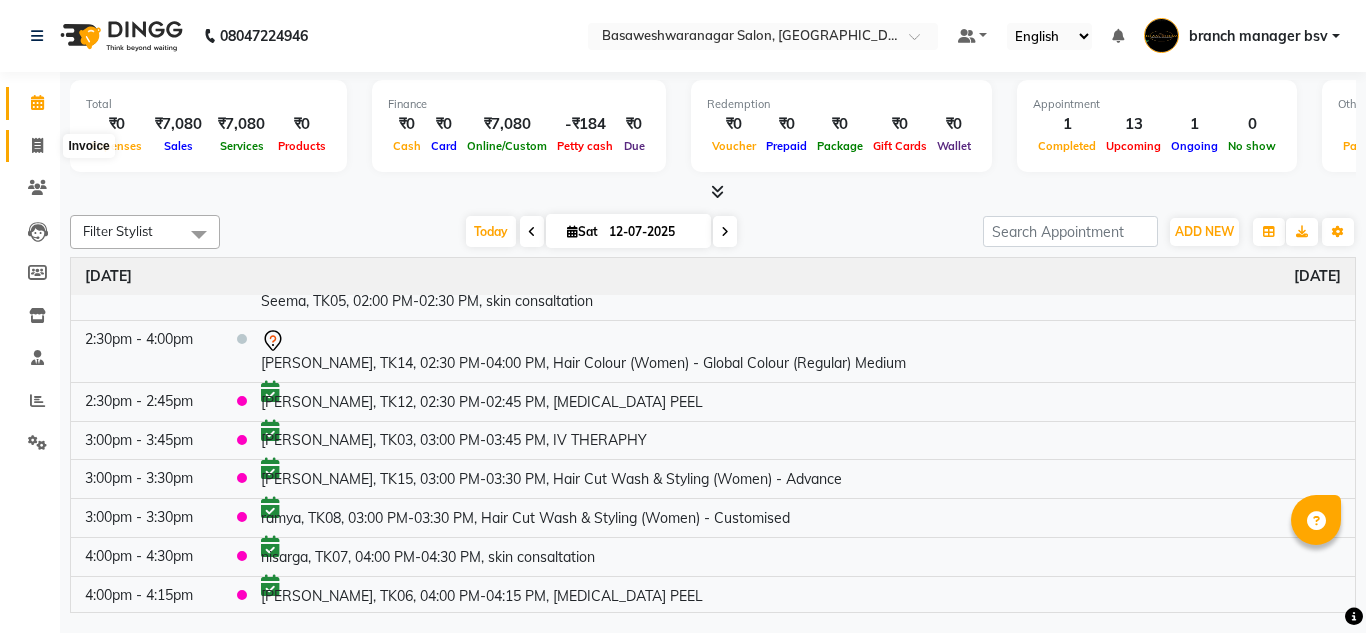click 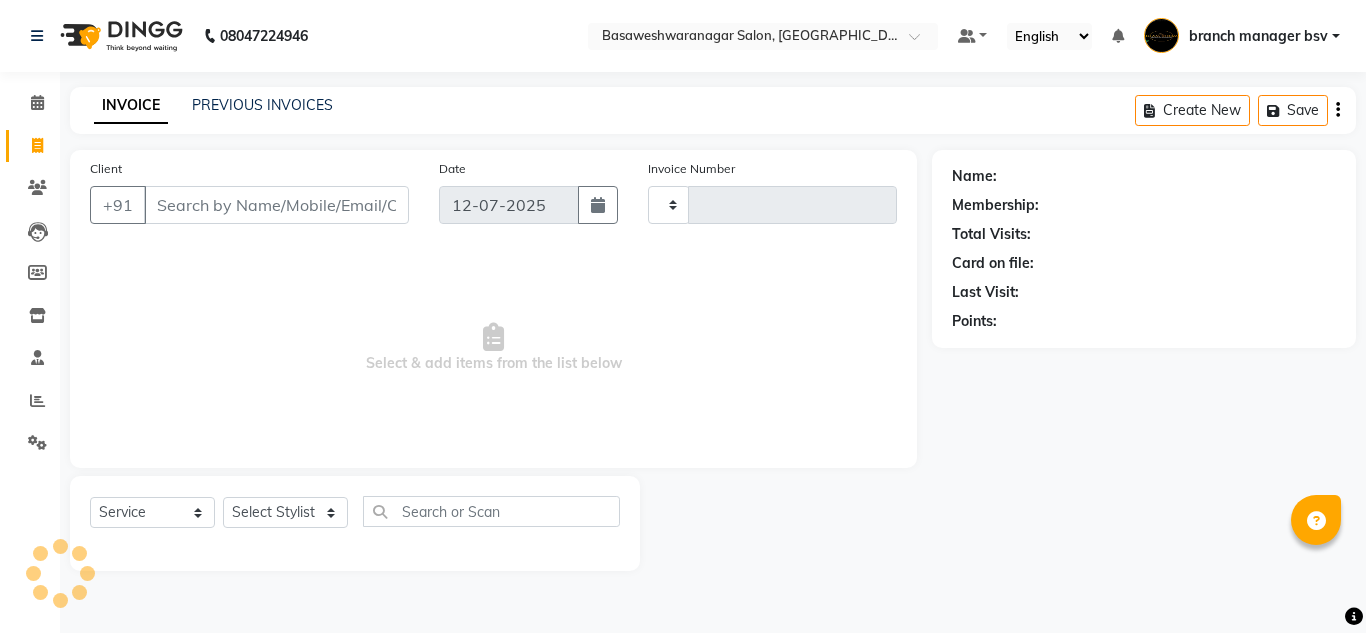 type on "0664" 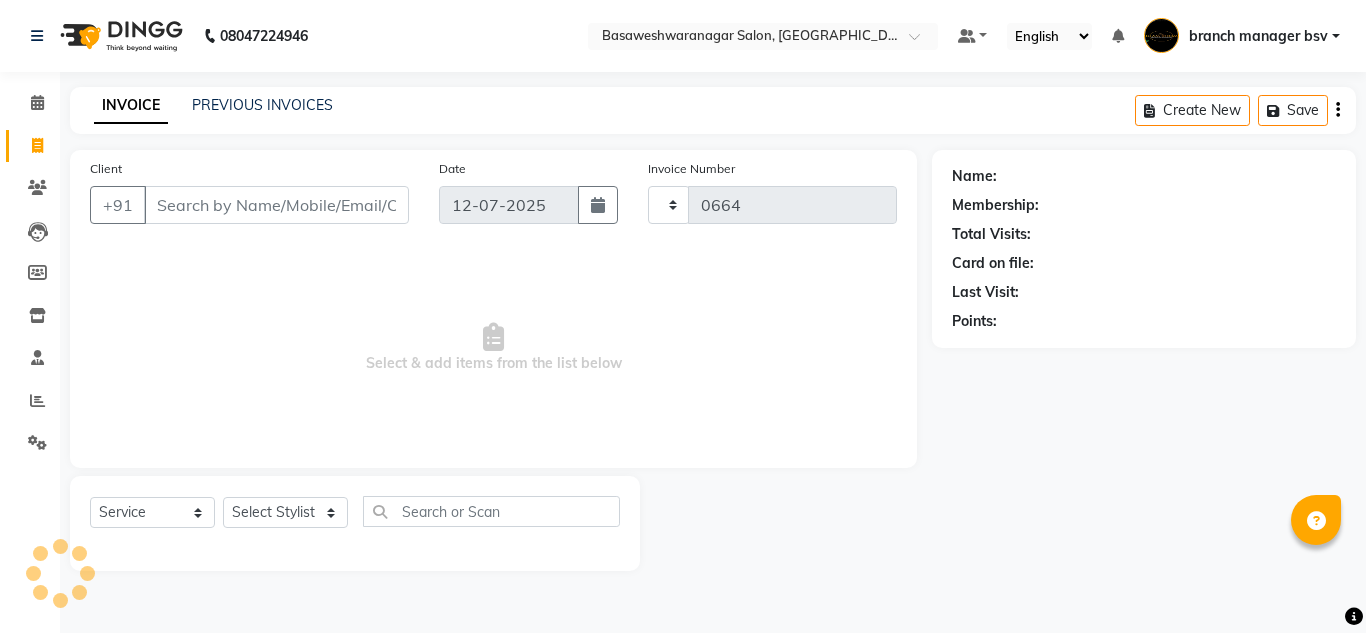 select on "842" 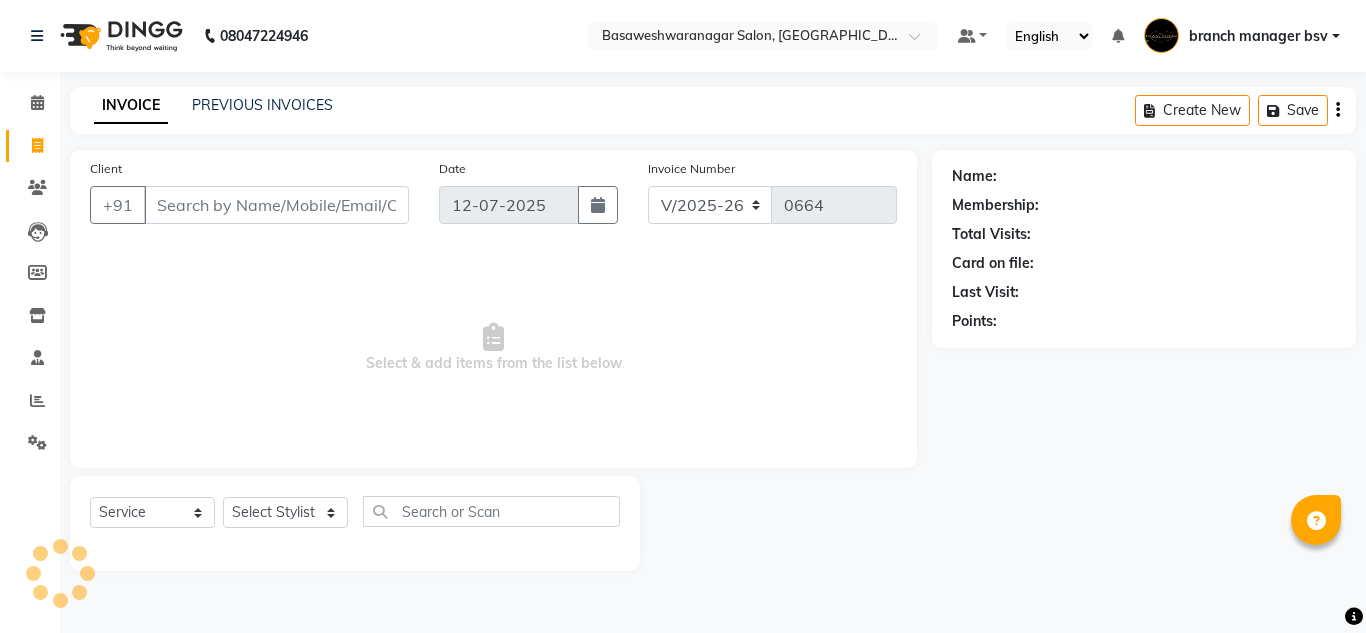 click on "Client" at bounding box center (276, 205) 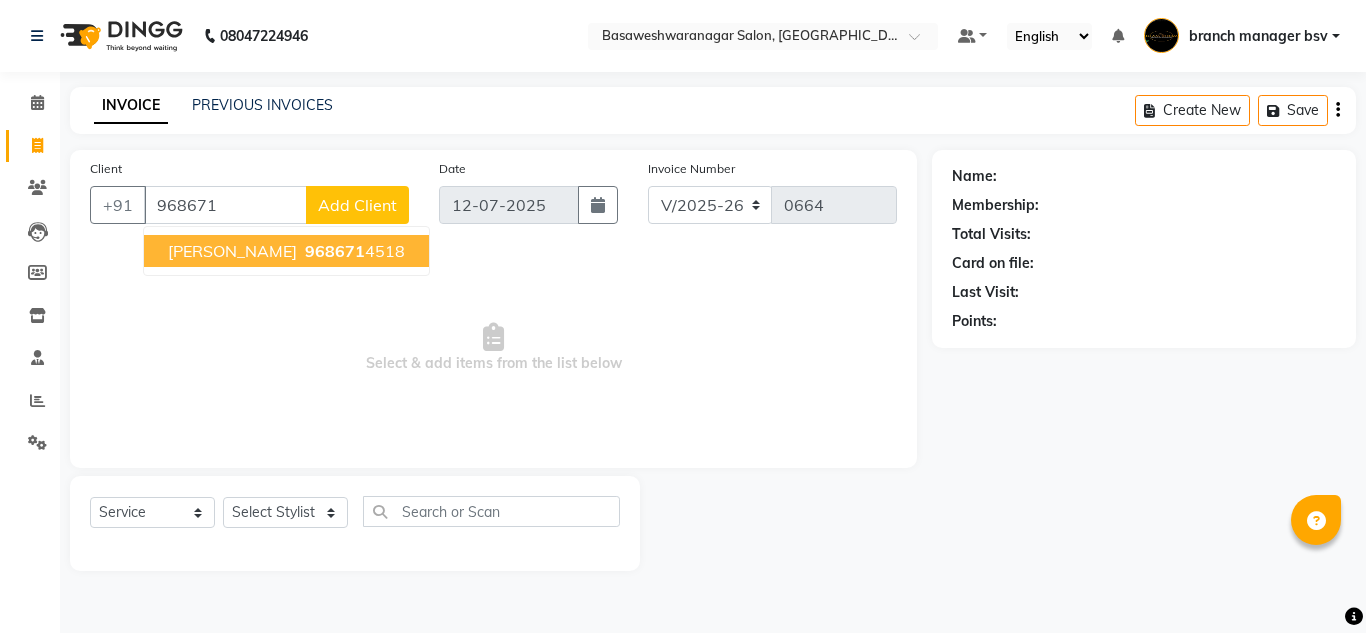 click on "NALINA   968671 4518" at bounding box center (286, 251) 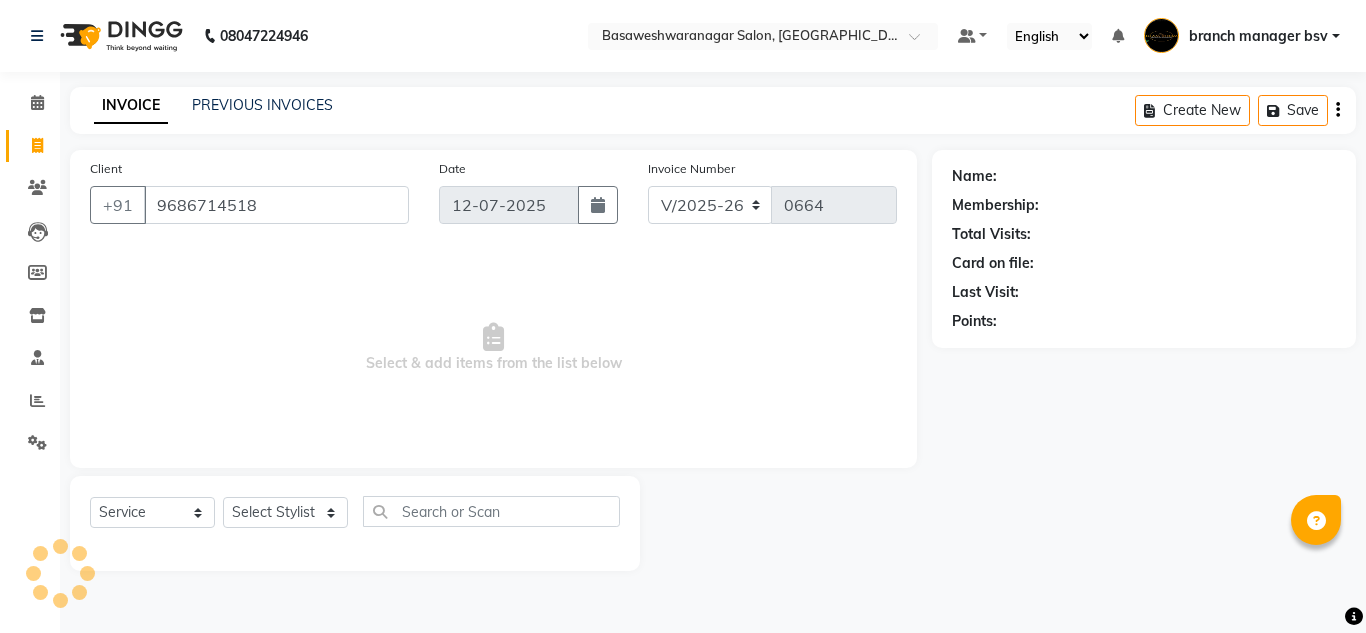 type on "9686714518" 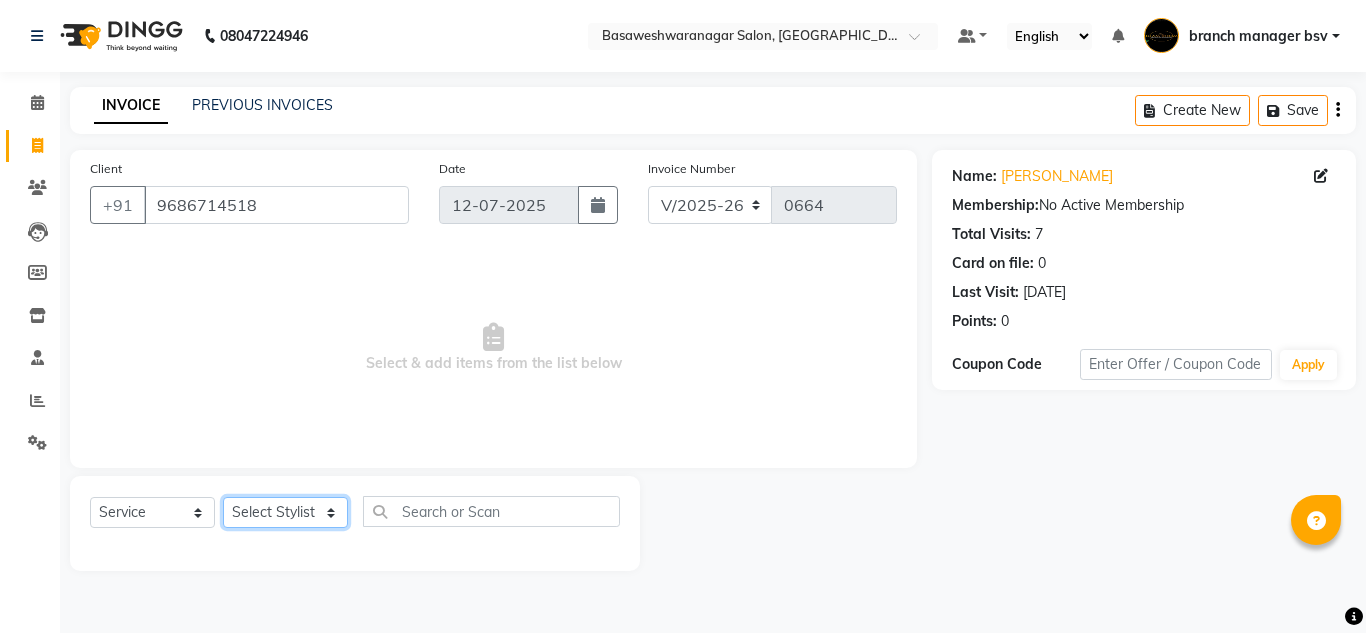 click on "Select Stylist ashwini branch manager bsv Dr.Jabin Dr mehzabin GURISH JASSI Jayshree Navya pooja accounts PRATIK RAJEESHA Rasna Sanskruthi shangnimwom SMIRTI SUMITH SUNITHA SUNNY Tanveer  TEZZ The Glam Room theja Trishna urmi" 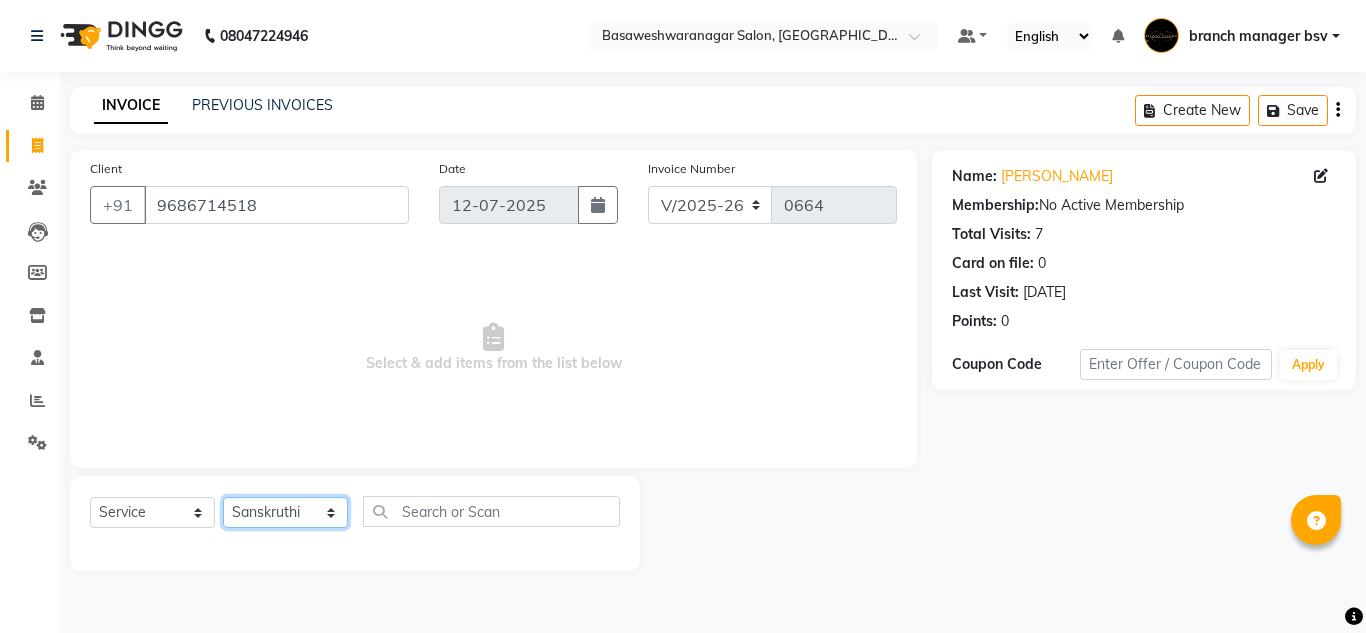 click on "Select Stylist ashwini branch manager bsv Dr.Jabin Dr mehzabin GURISH JASSI Jayshree Navya pooja accounts PRATIK RAJEESHA Rasna Sanskruthi shangnimwom SMIRTI SUMITH SUNITHA SUNNY Tanveer  TEZZ The Glam Room theja Trishna urmi" 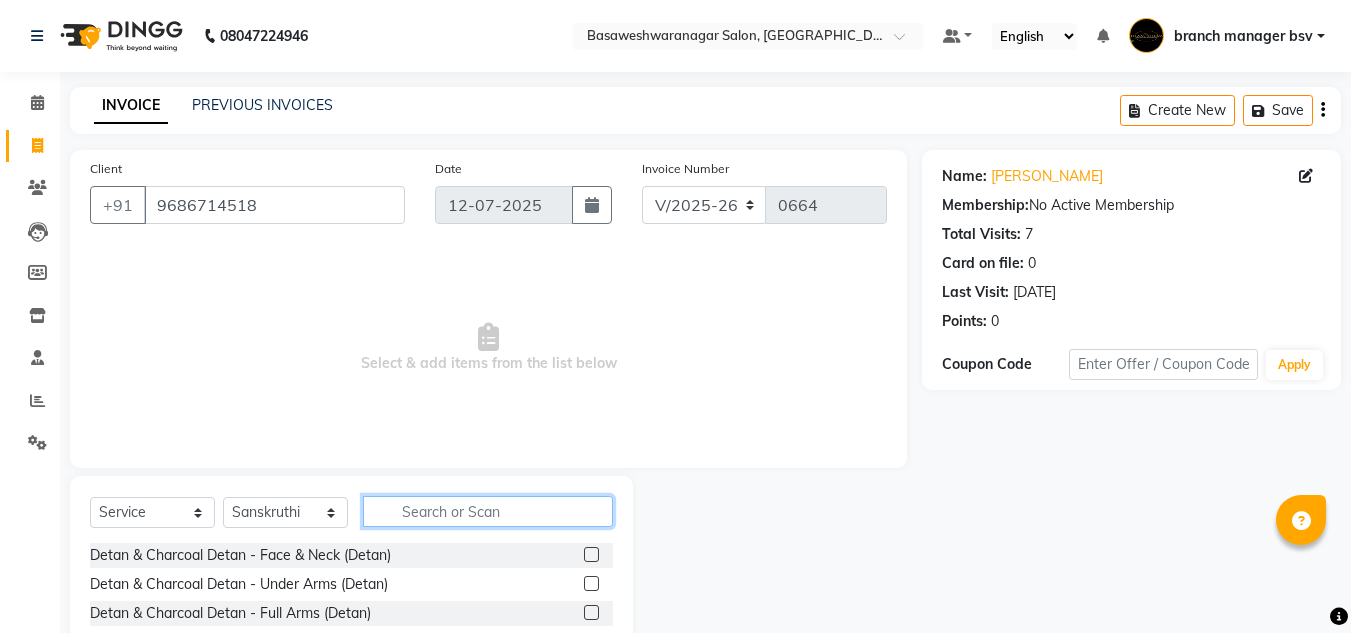 click 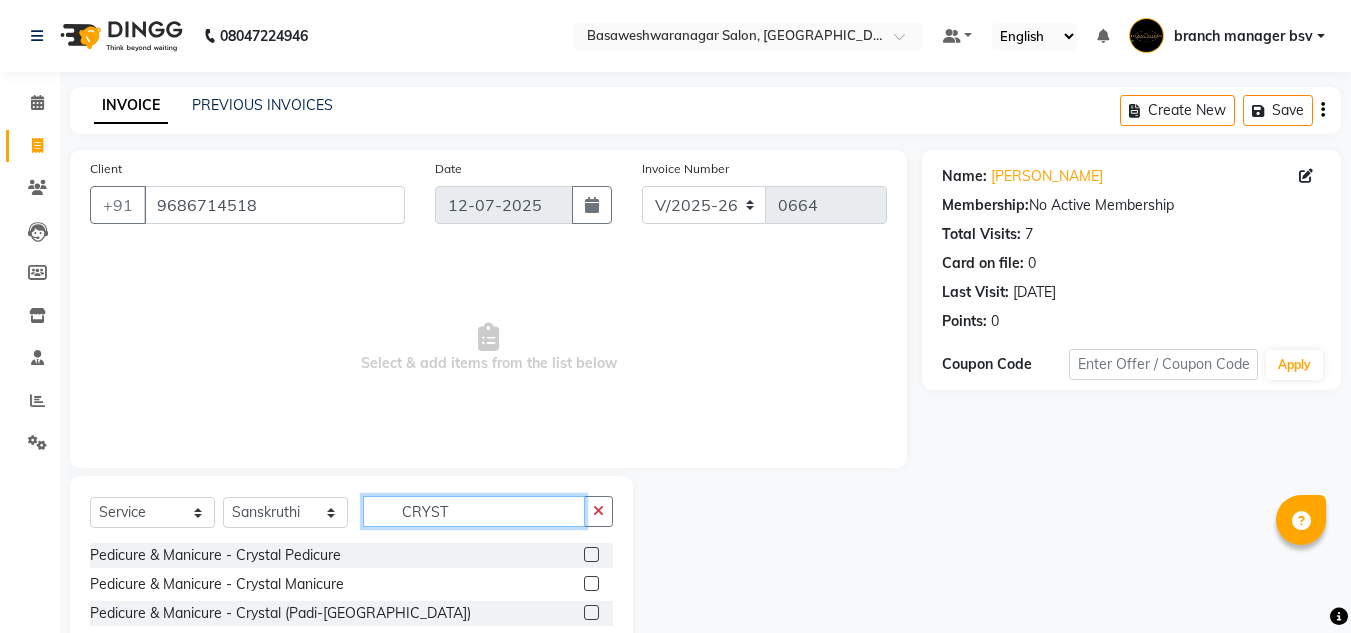 type on "CRYST" 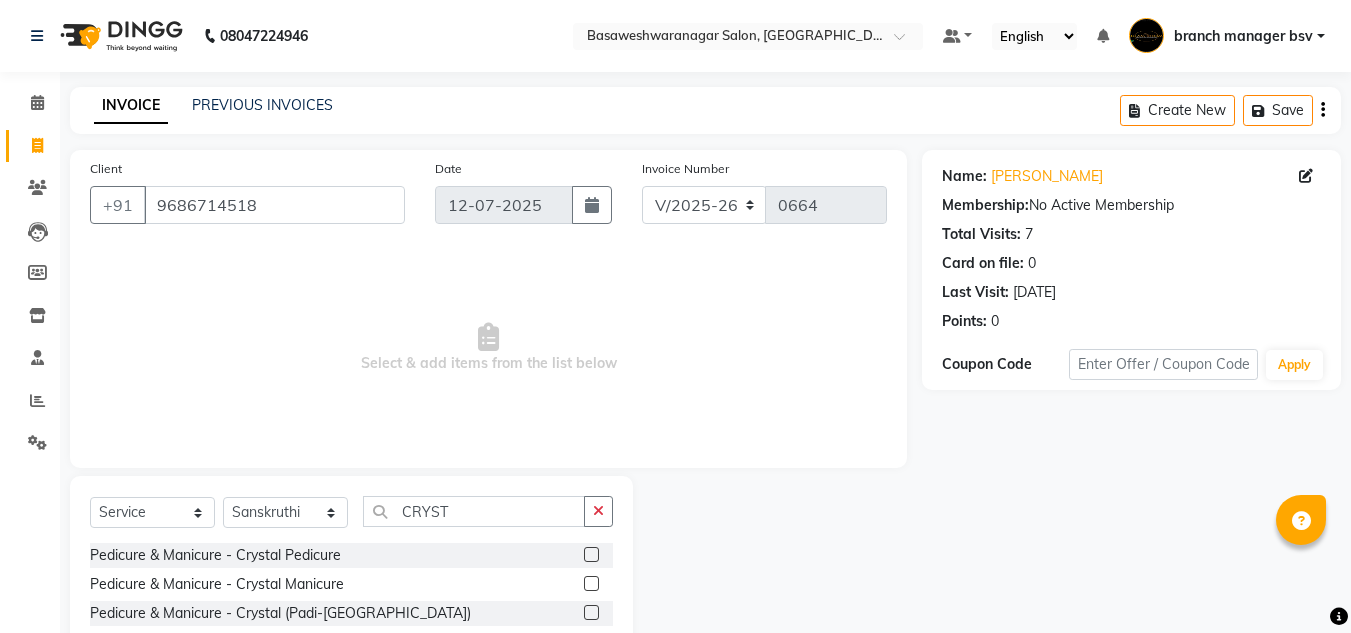 click 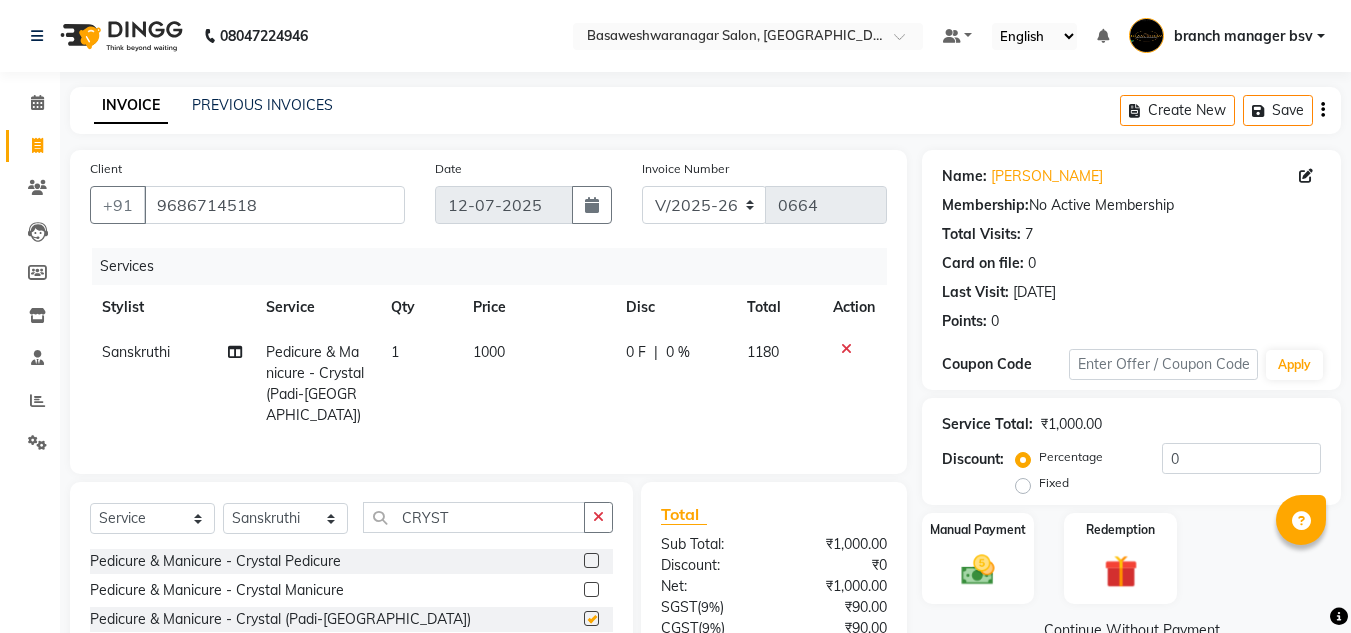 checkbox on "false" 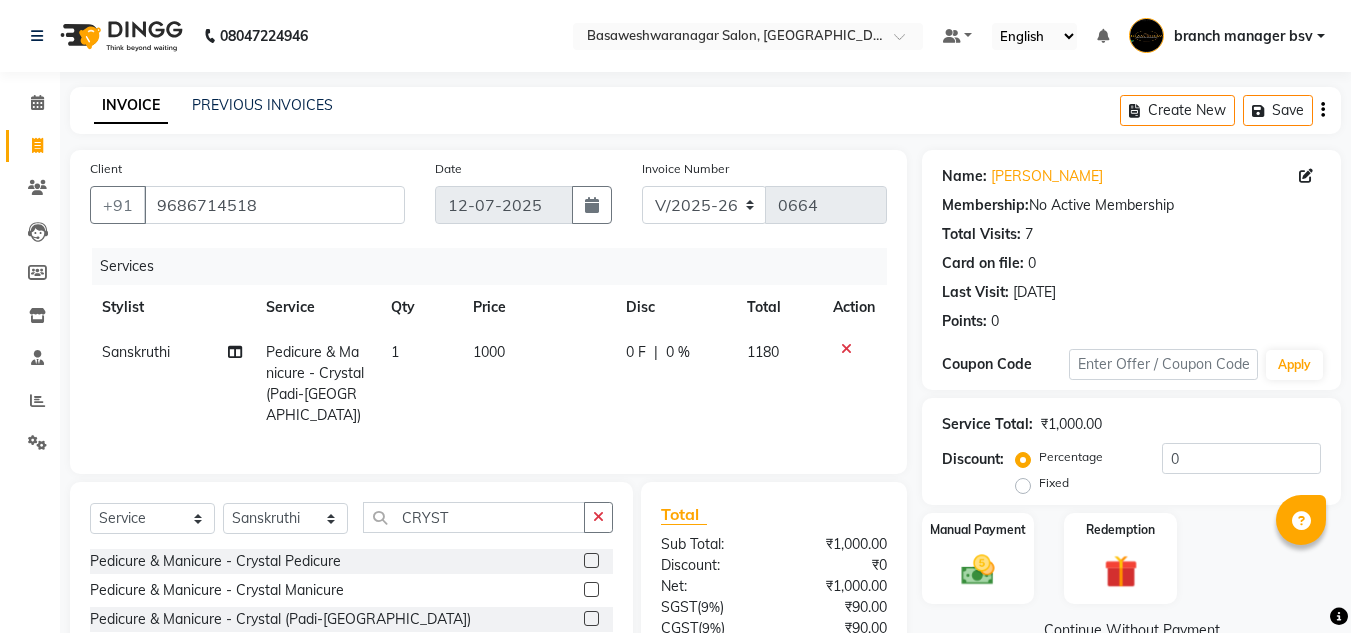 click on "1000" 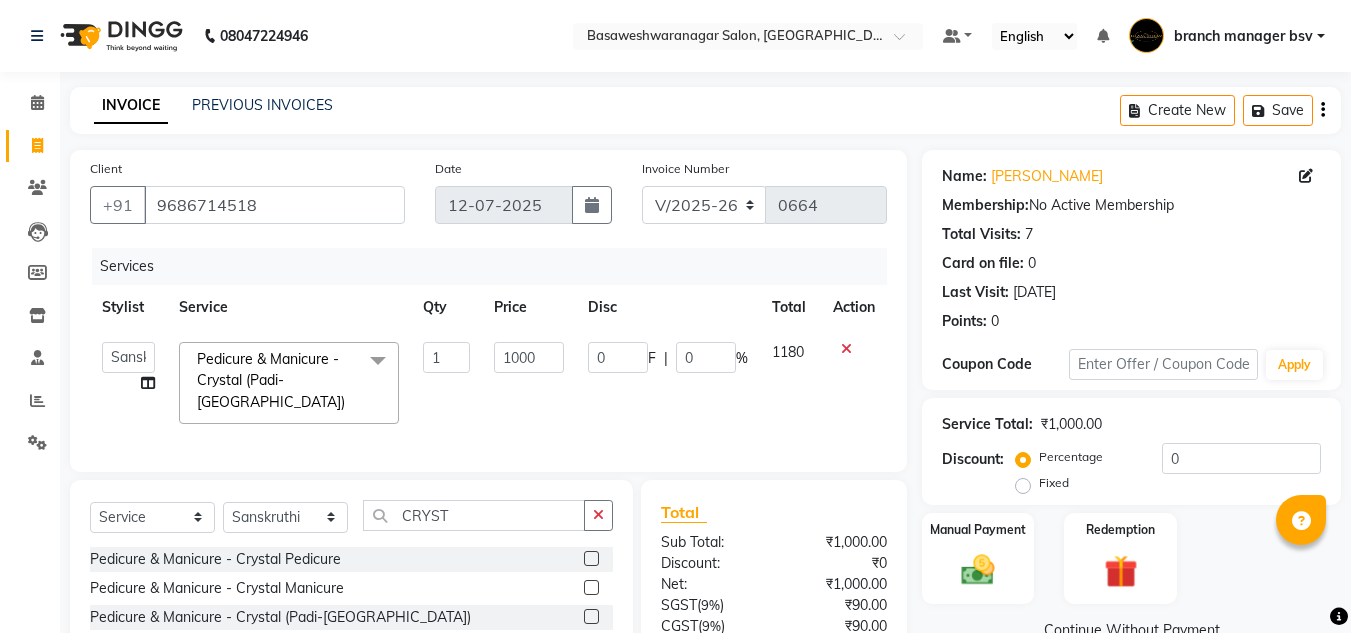 click on "1000" 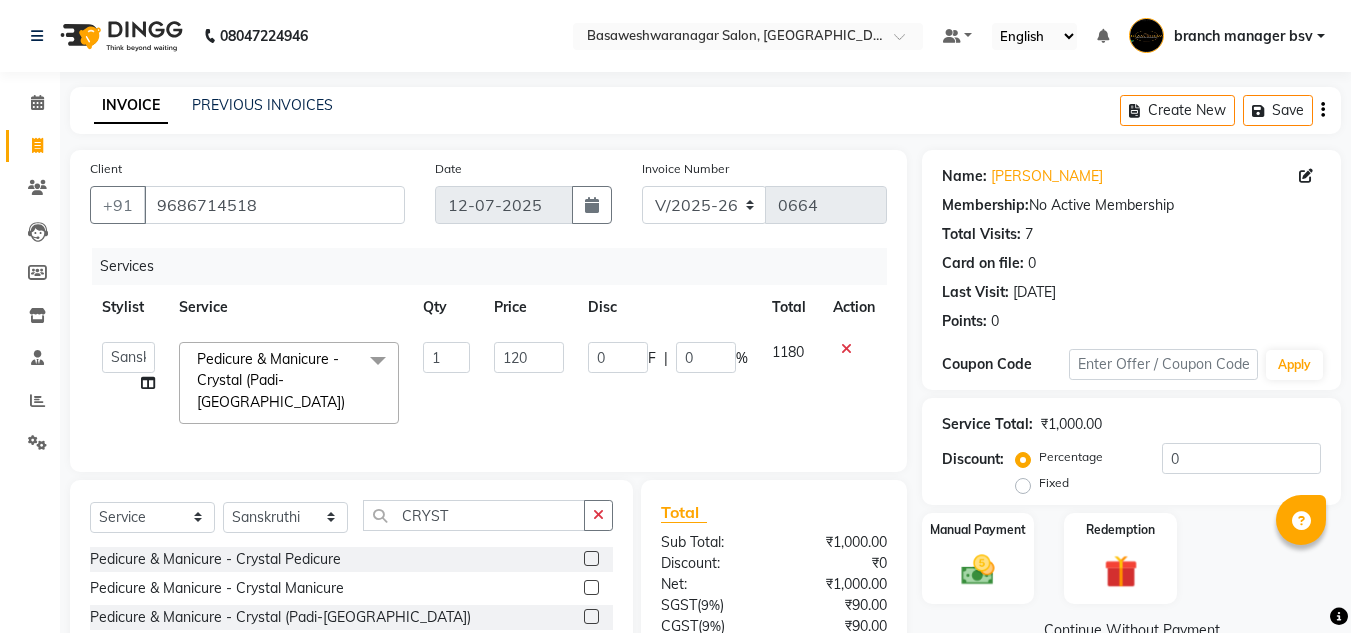 type on "1200" 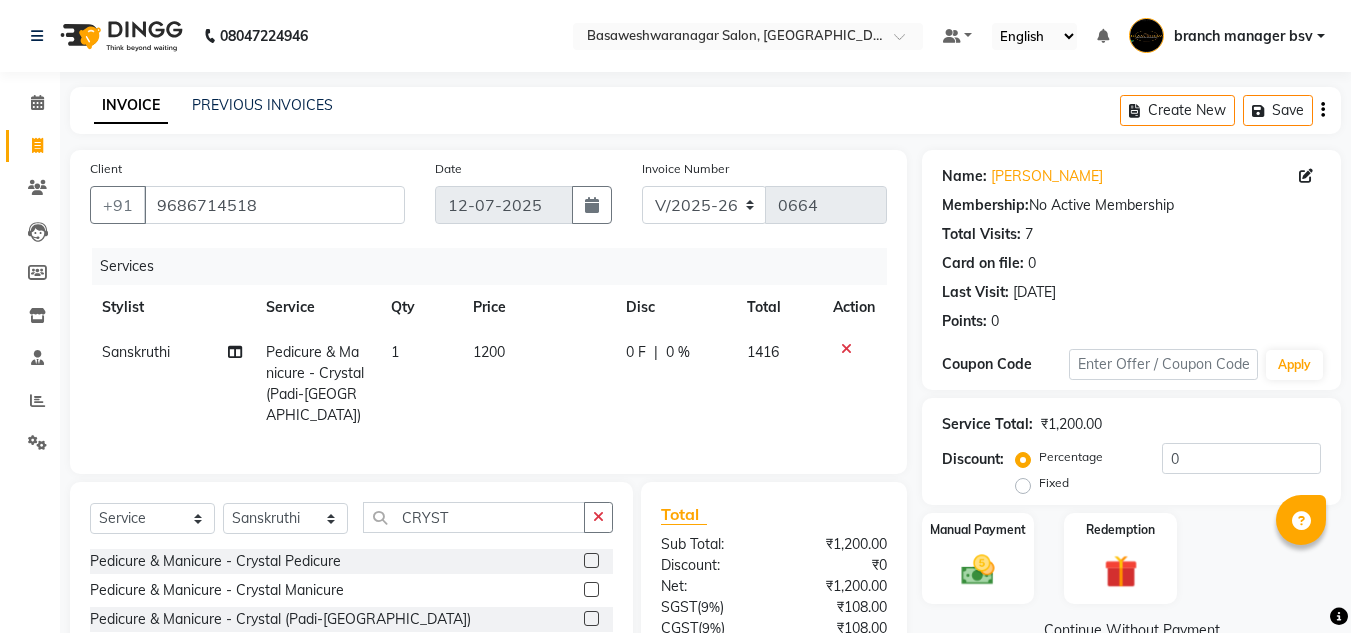 click on "₹1,200.00" 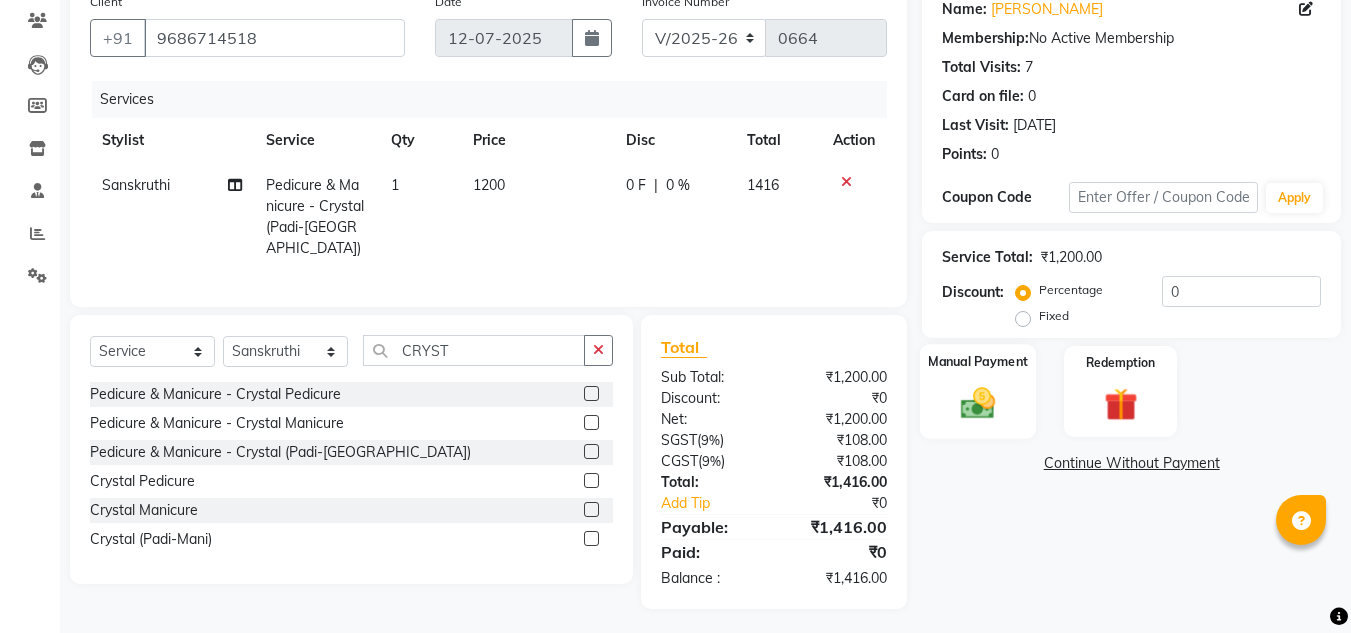 click 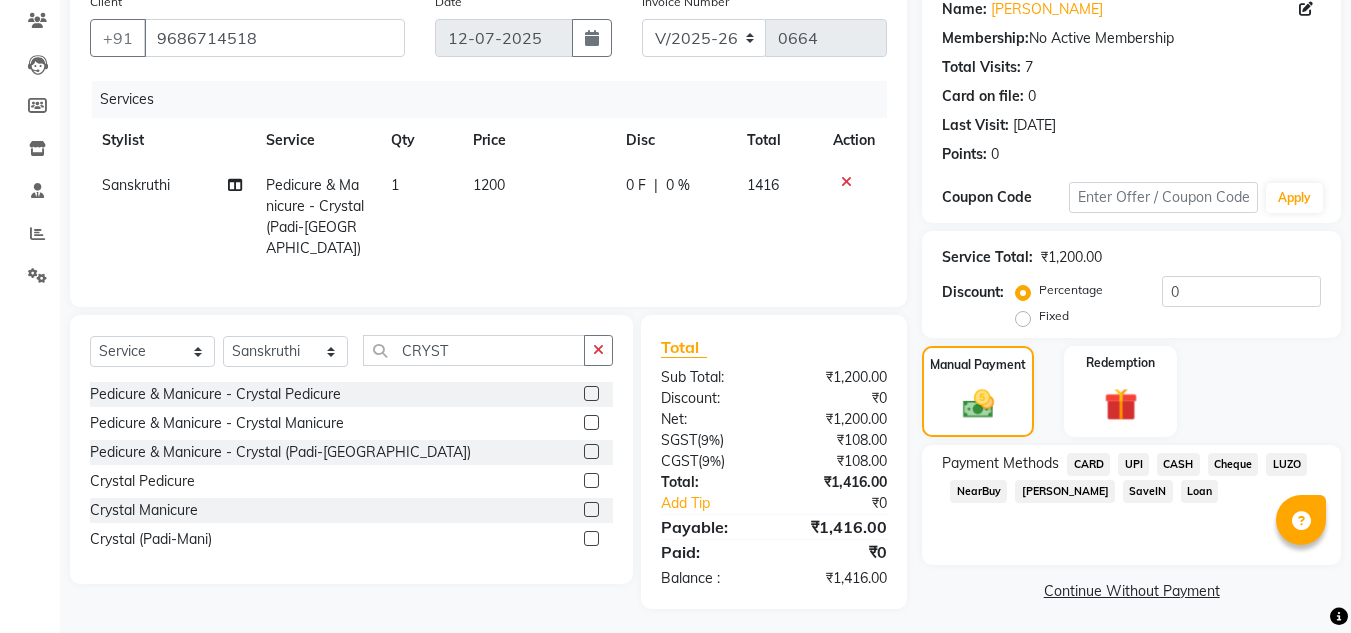 click on "Name: Nalina  Membership:  No Active Membership  Total Visits:  7 Card on file:  0 Last Visit:   07-12-2024 Points:   0  Coupon Code Apply Service Total:  ₹1,200.00  Discount:  Percentage   Fixed  0 Manual Payment Redemption Payment Methods  CARD   UPI   CASH   Cheque   LUZO   NearBuy   Bajaj Finserv   SaveIN   Loan   Continue Without Payment" 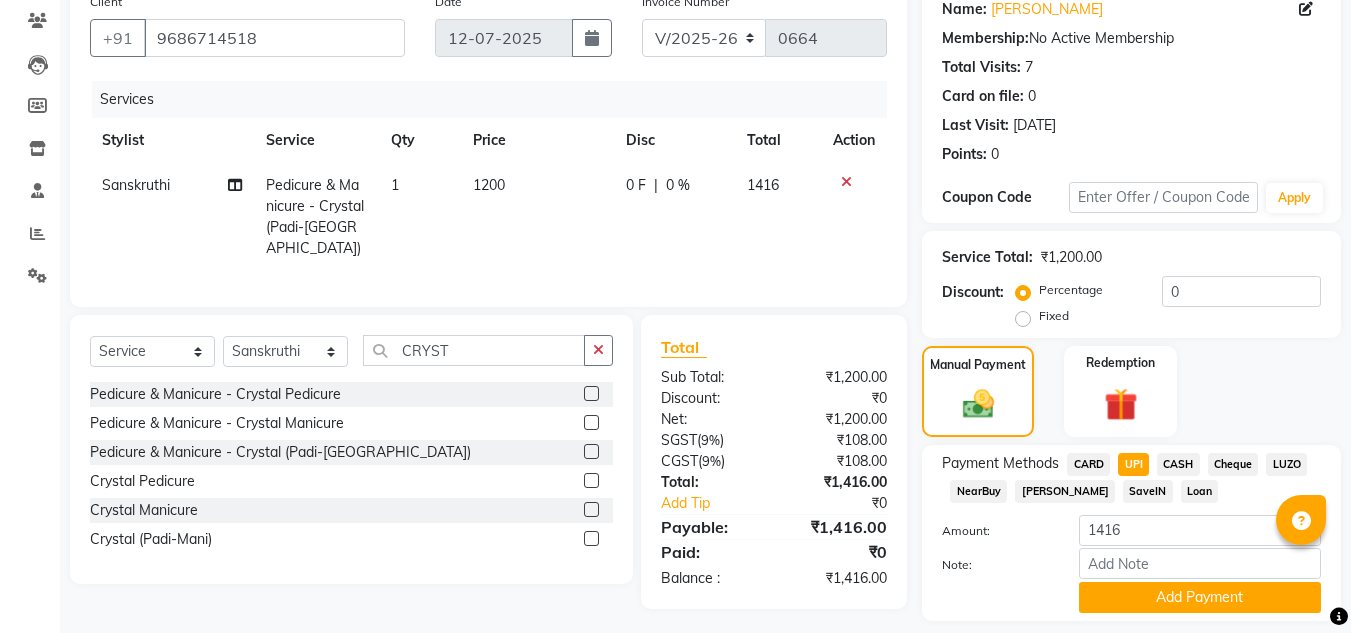 scroll, scrollTop: 226, scrollLeft: 0, axis: vertical 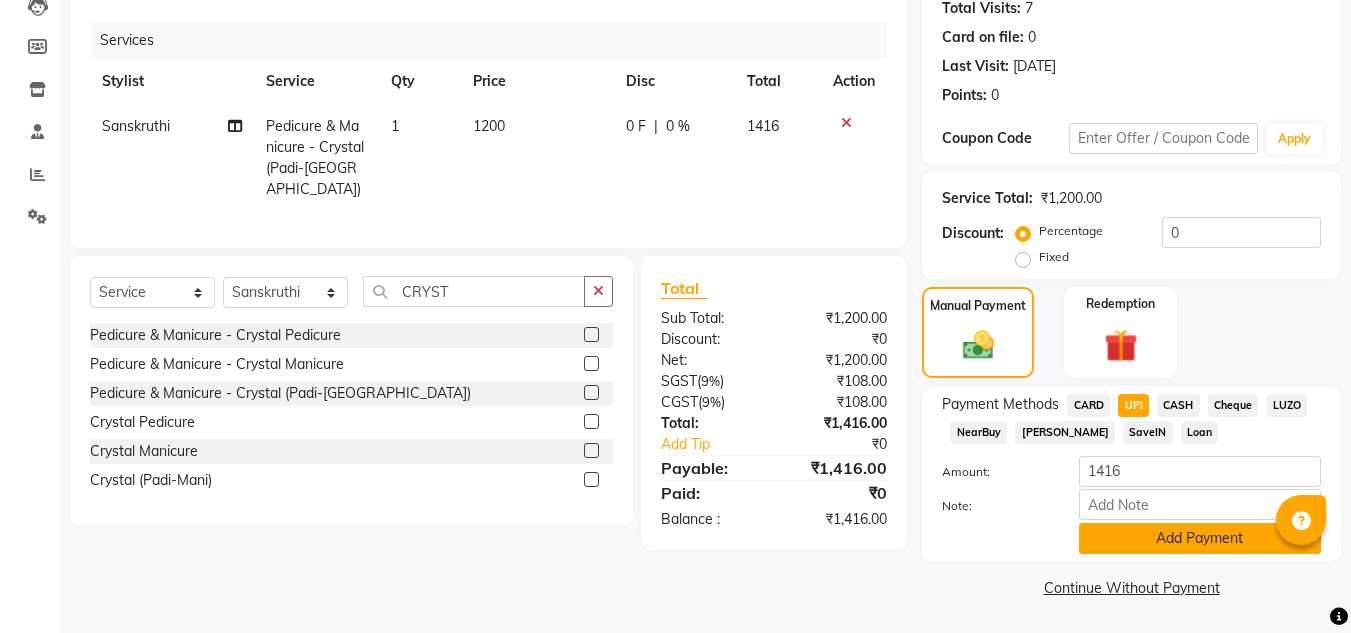 click on "Add Payment" 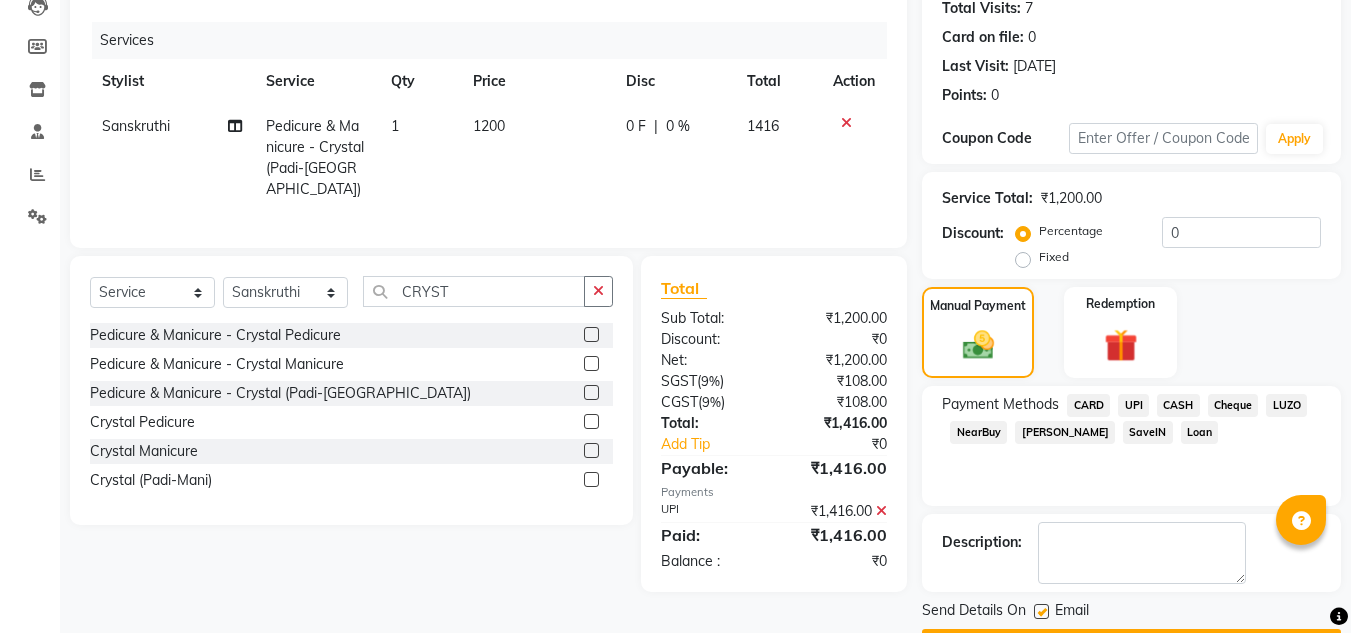 scroll, scrollTop: 283, scrollLeft: 0, axis: vertical 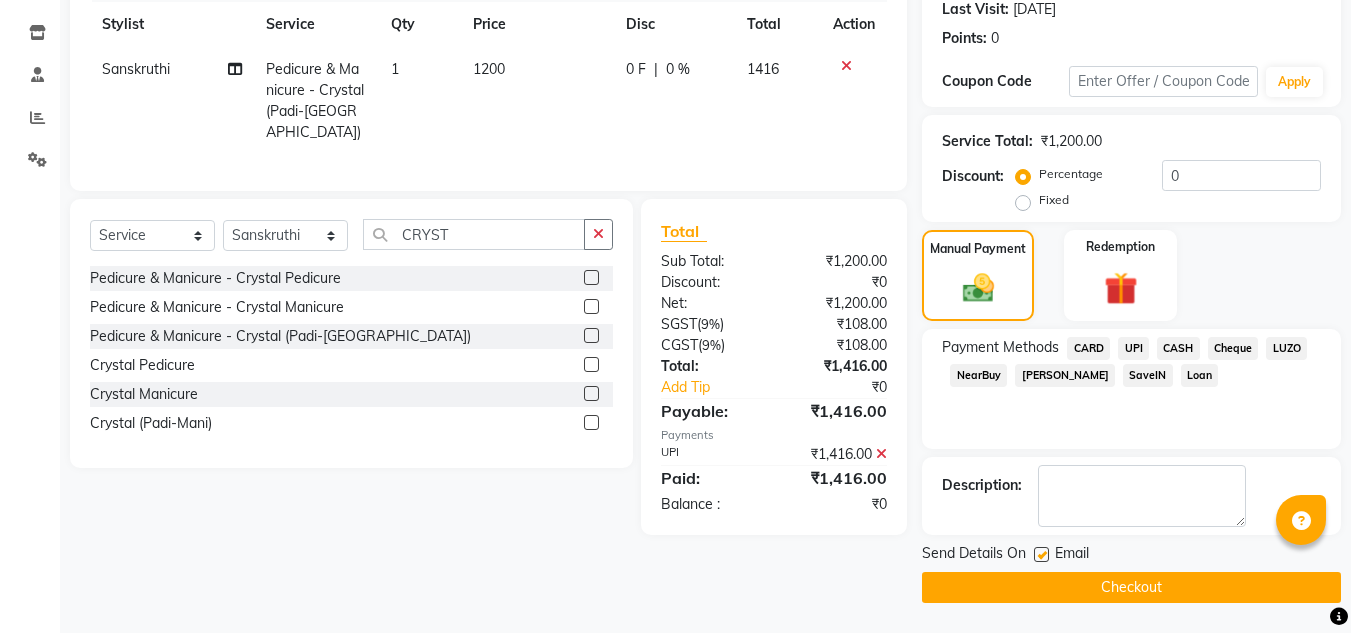 click on "Checkout" 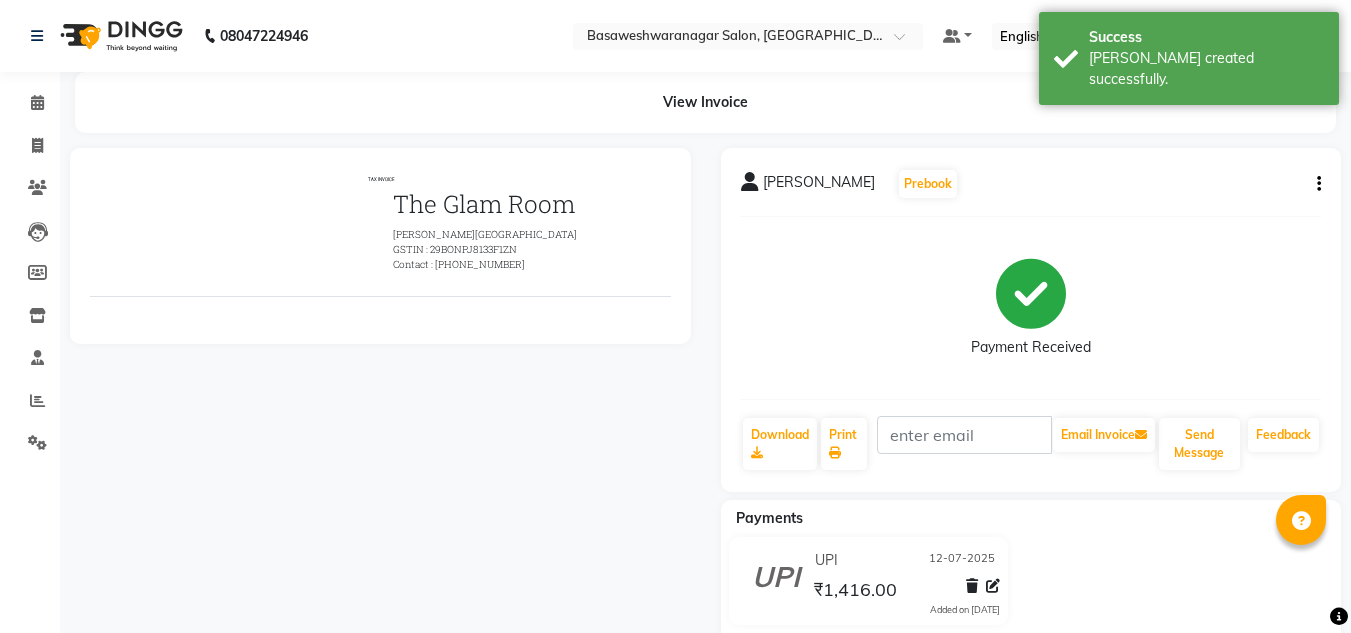 scroll, scrollTop: 0, scrollLeft: 0, axis: both 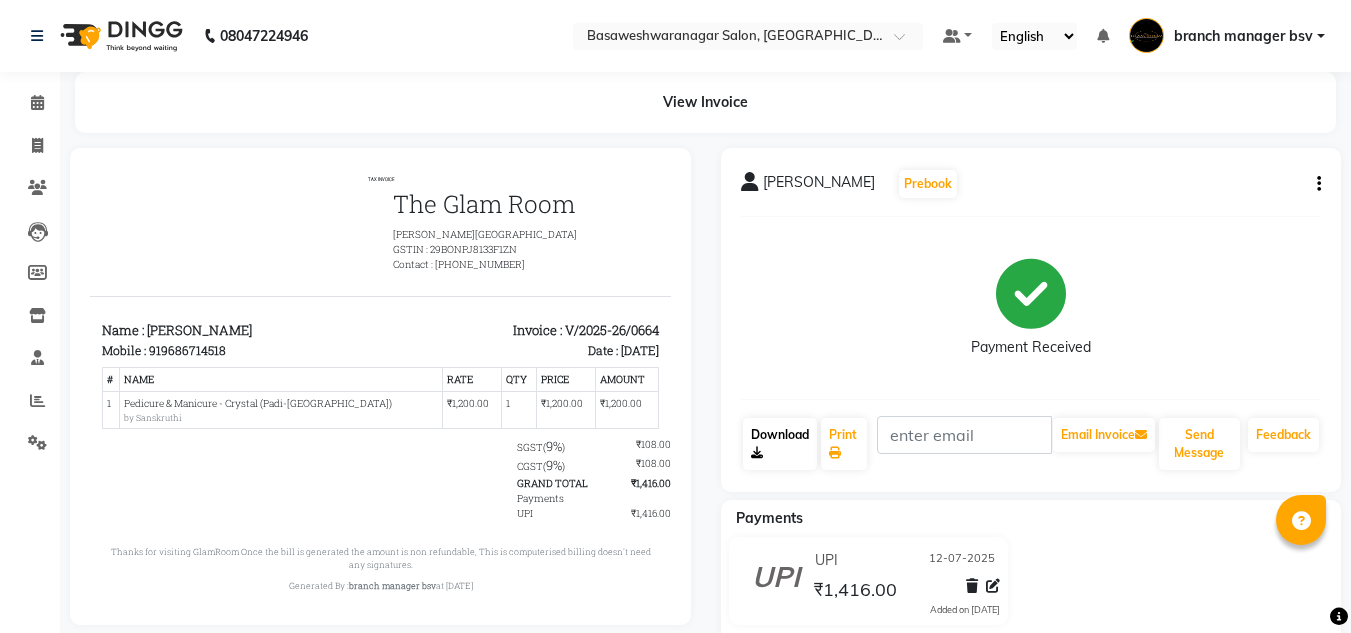 click on "Download" 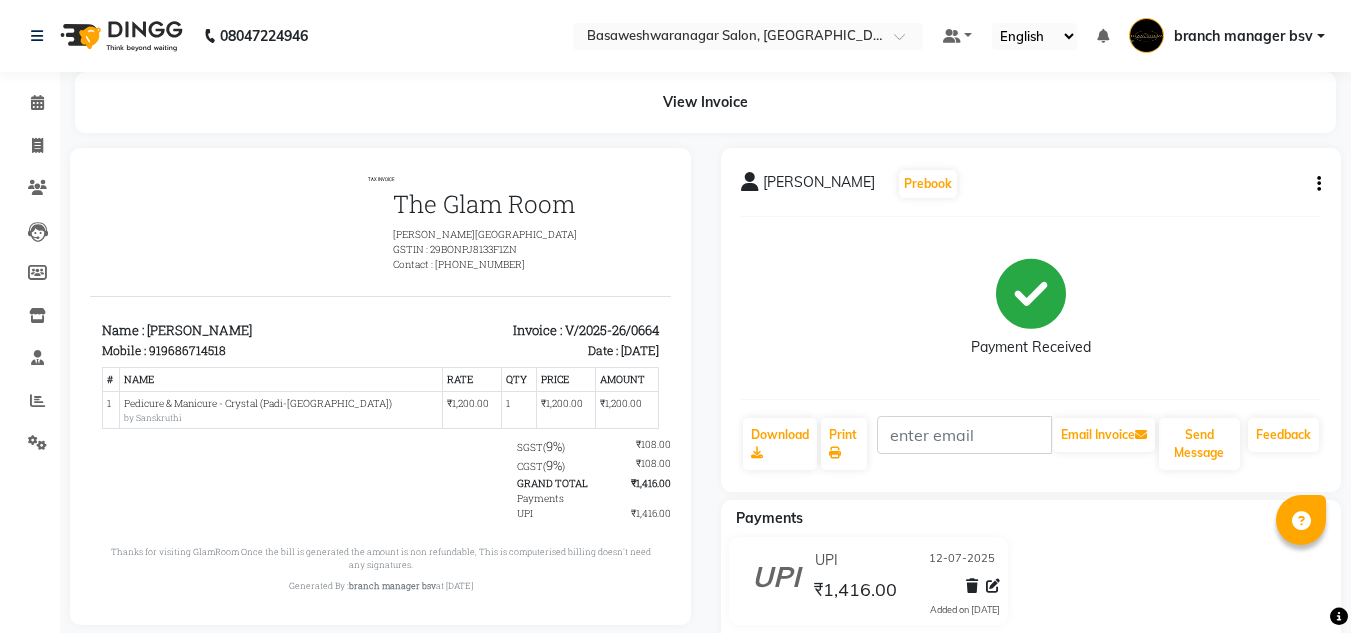 click on "919686714518" at bounding box center (187, 350) 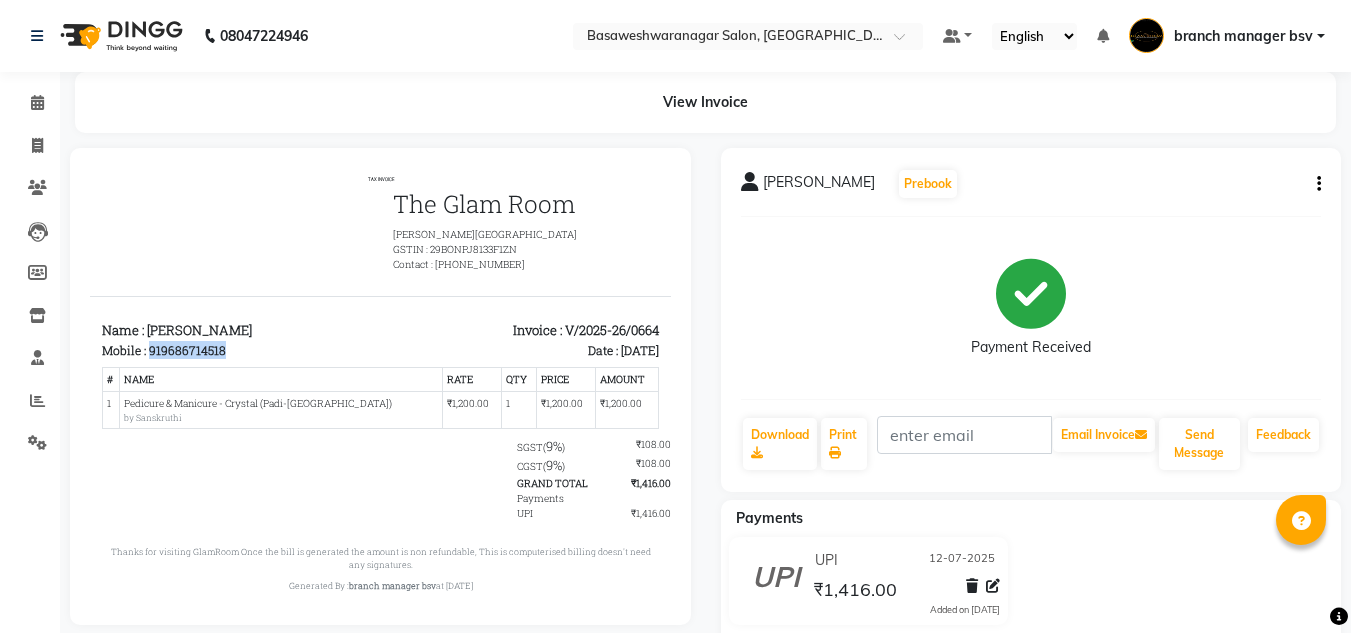 click on "919686714518" at bounding box center (187, 350) 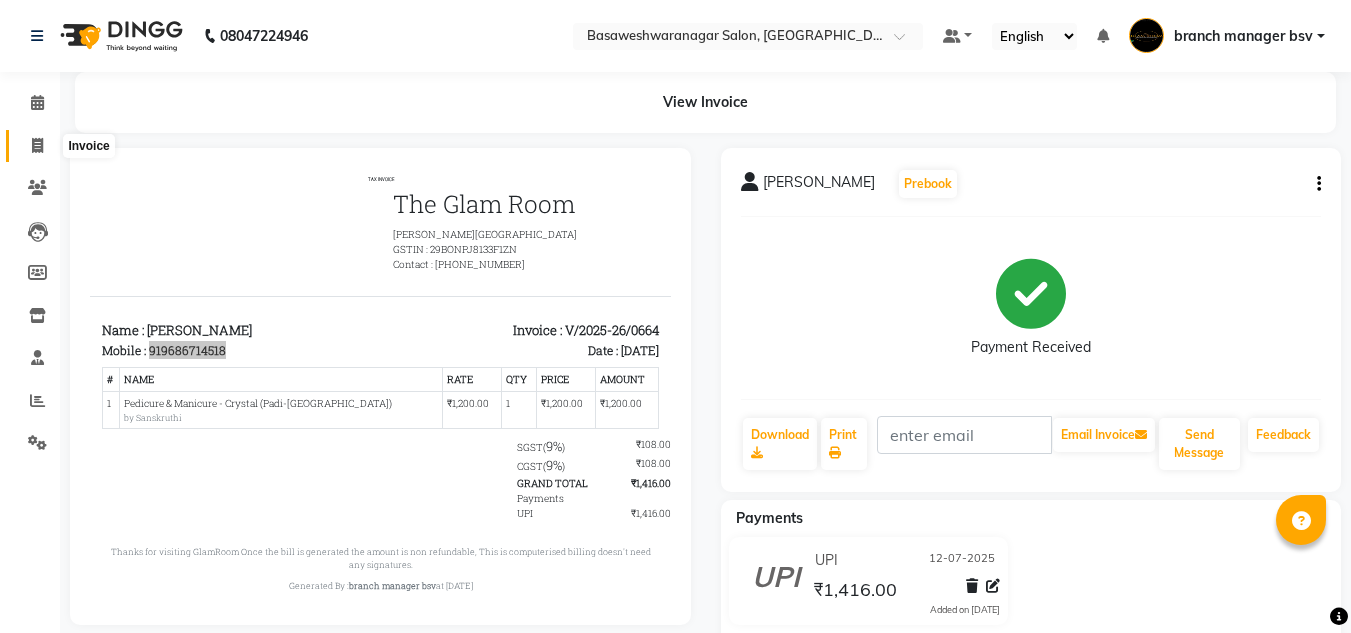 click 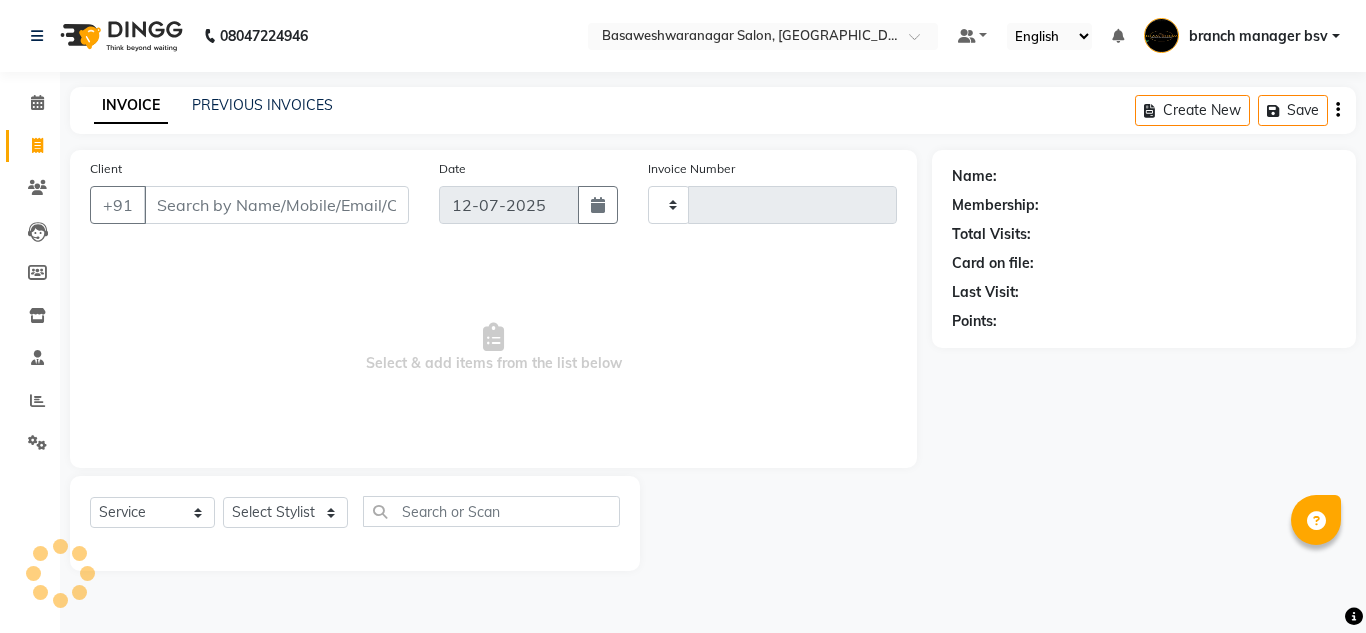 type on "0665" 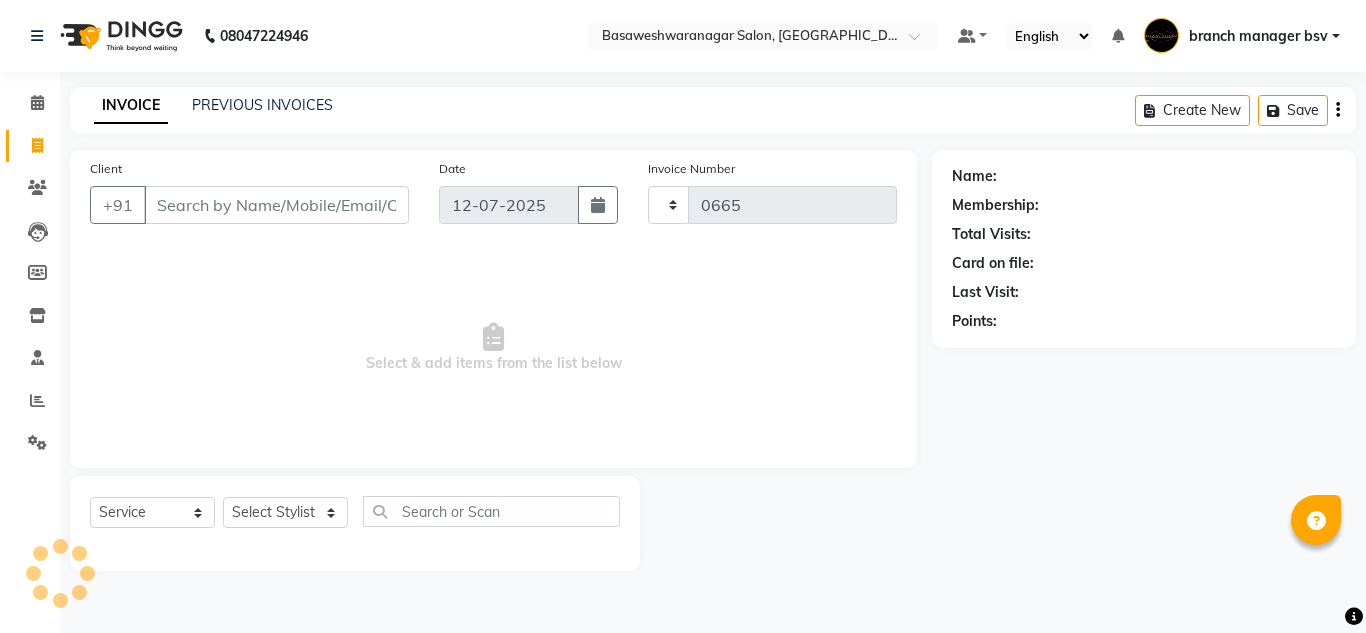 select on "842" 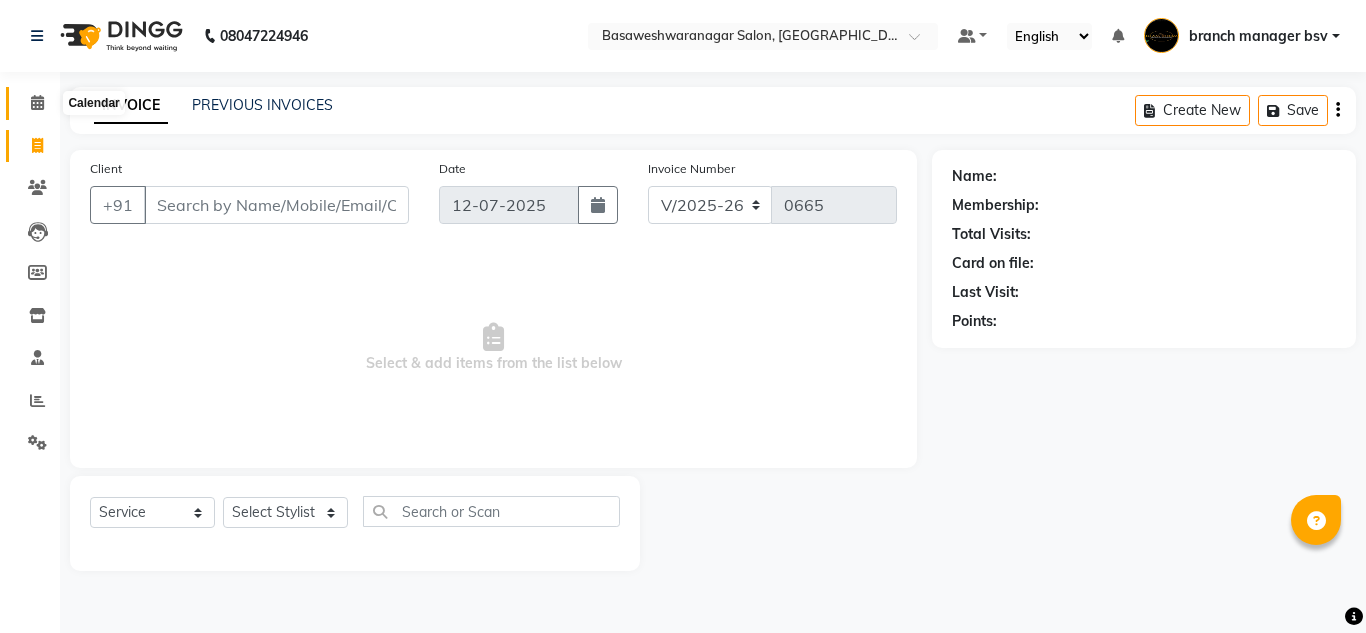 click 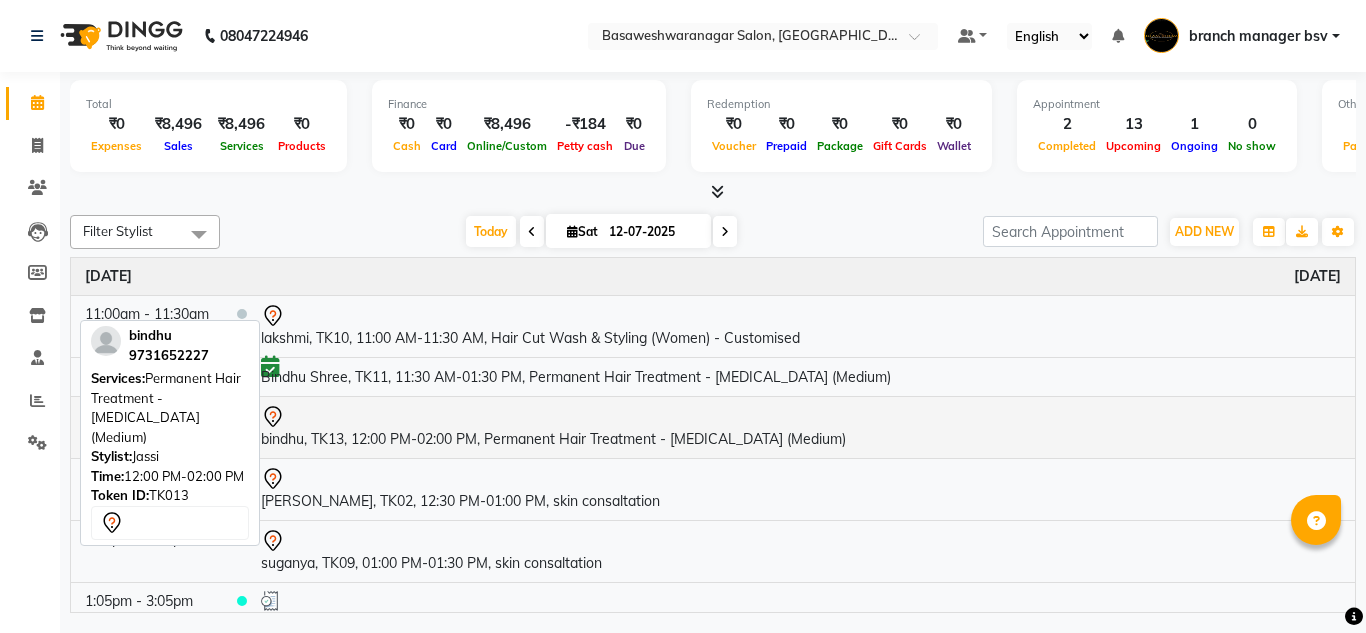 click on "bindhu, TK13, 12:00 PM-02:00 PM, Permanent Hair Treatment - Botox (Medium)" at bounding box center (801, 427) 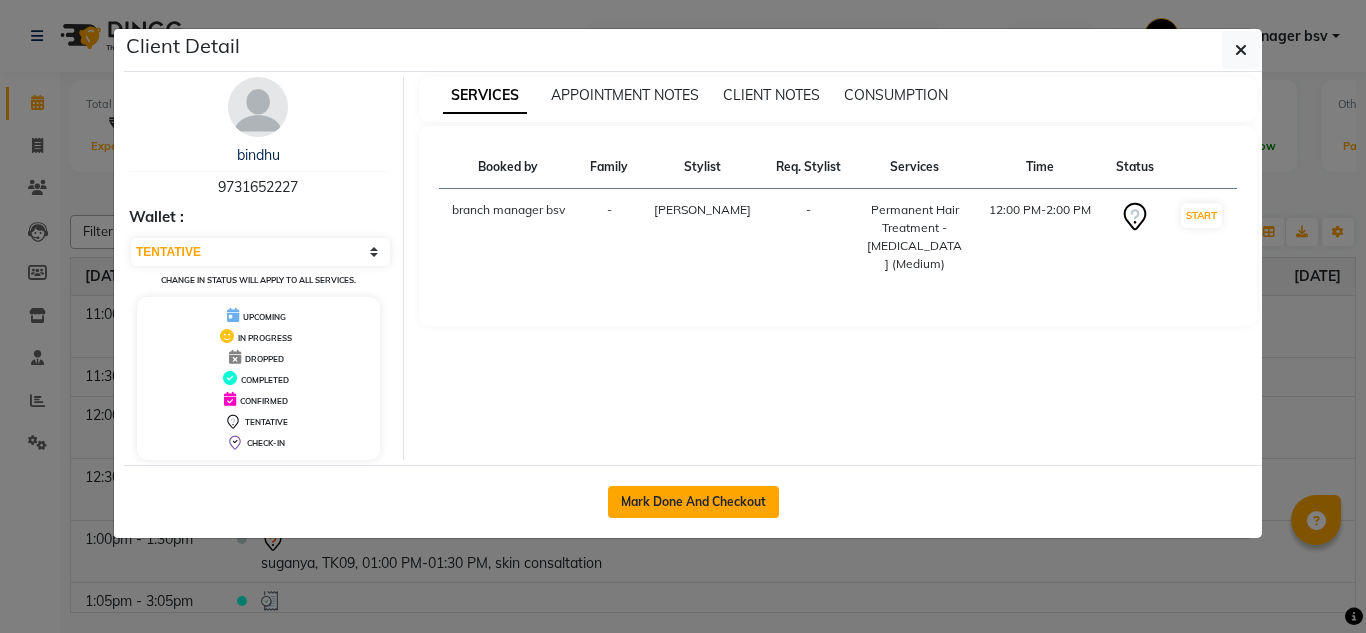 click on "Mark Done And Checkout" 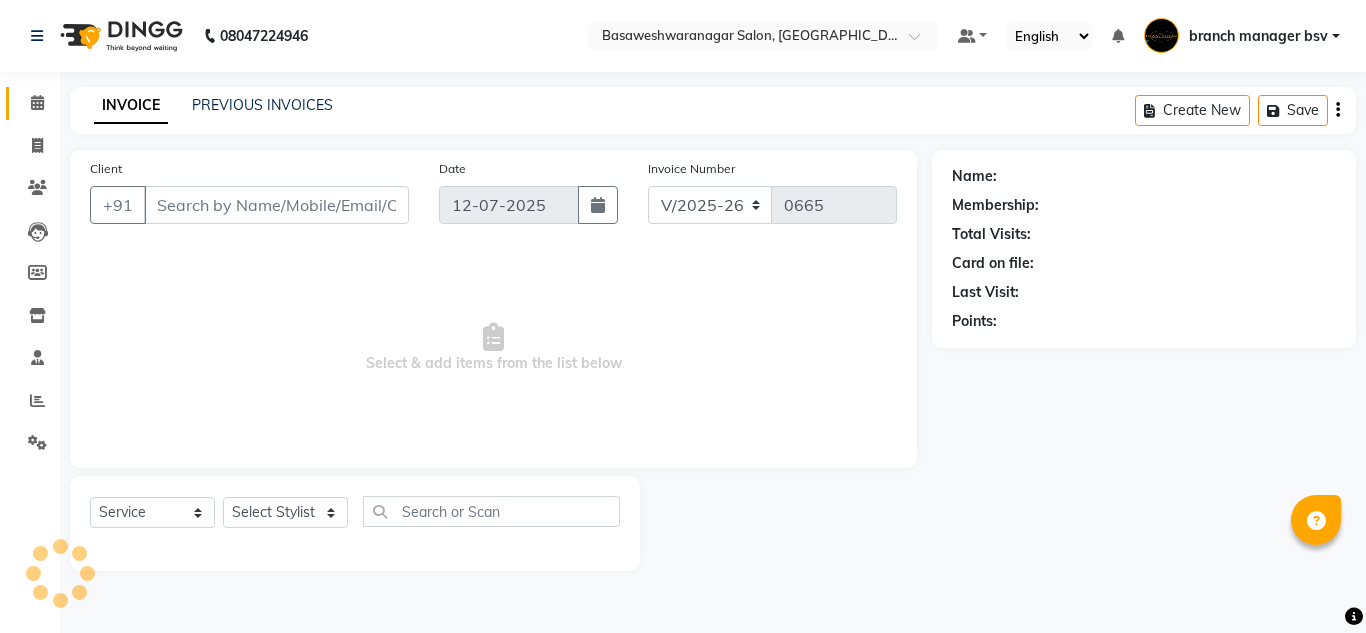 type on "9731652227" 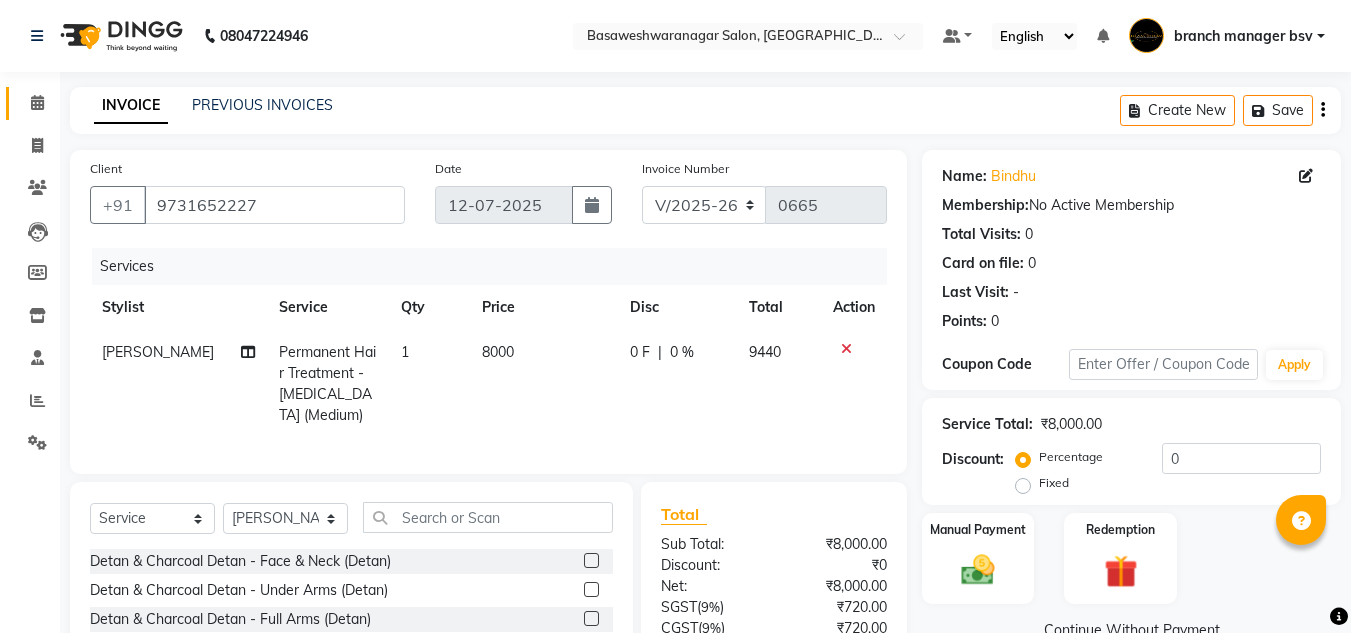 scroll, scrollTop: 168, scrollLeft: 0, axis: vertical 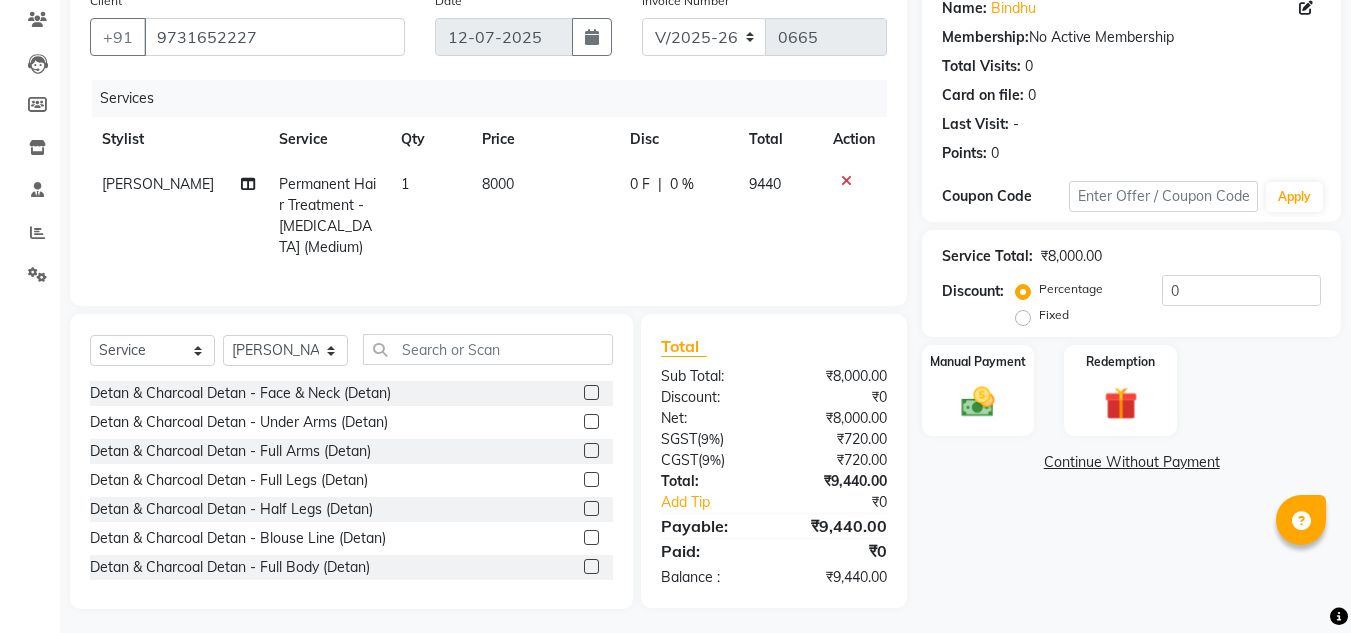 click on "[PERSON_NAME]" 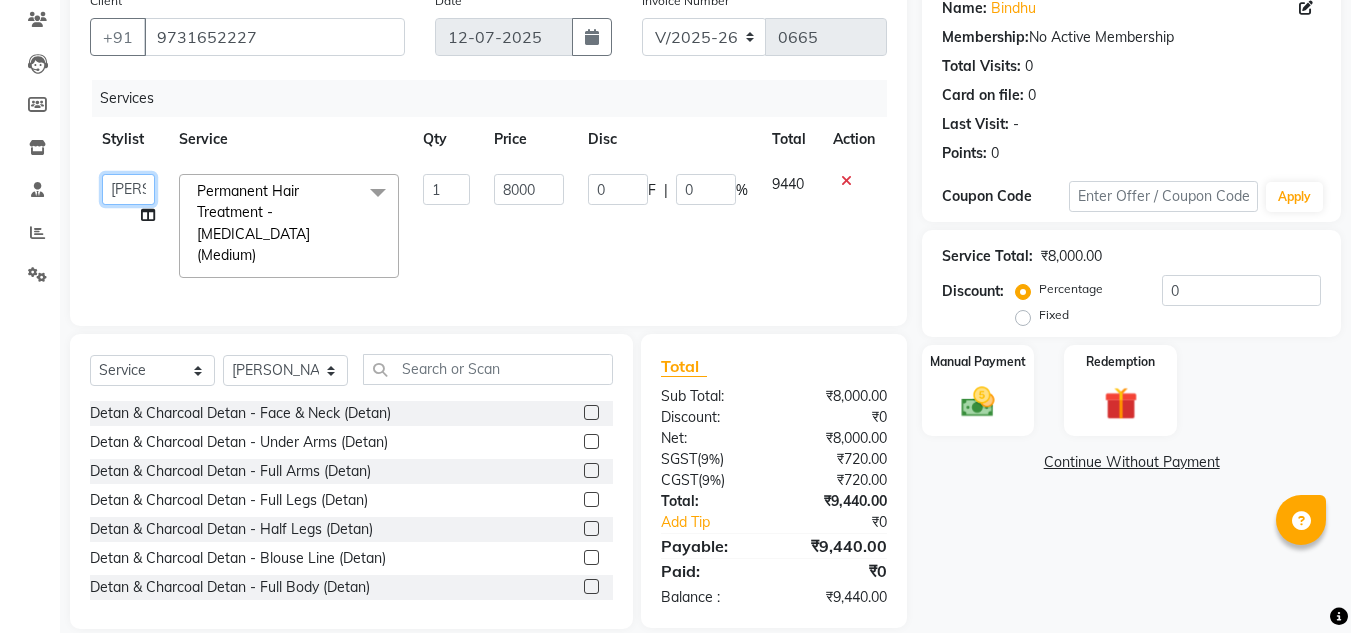 click on "ashwini   branch manager bsv   Dr.Jabin   Dr mehzabin   GURISH   JASSI   Jayshree   Navya   pooja accounts   PRATIK   RAJEESHA   Rasna   Sanskruthi   shangnimwom   SMIRTI   SUMITH   SUNITHA   SUNNY   Tanveer    TEZZ   The Glam Room   theja   Trishna   urmi" 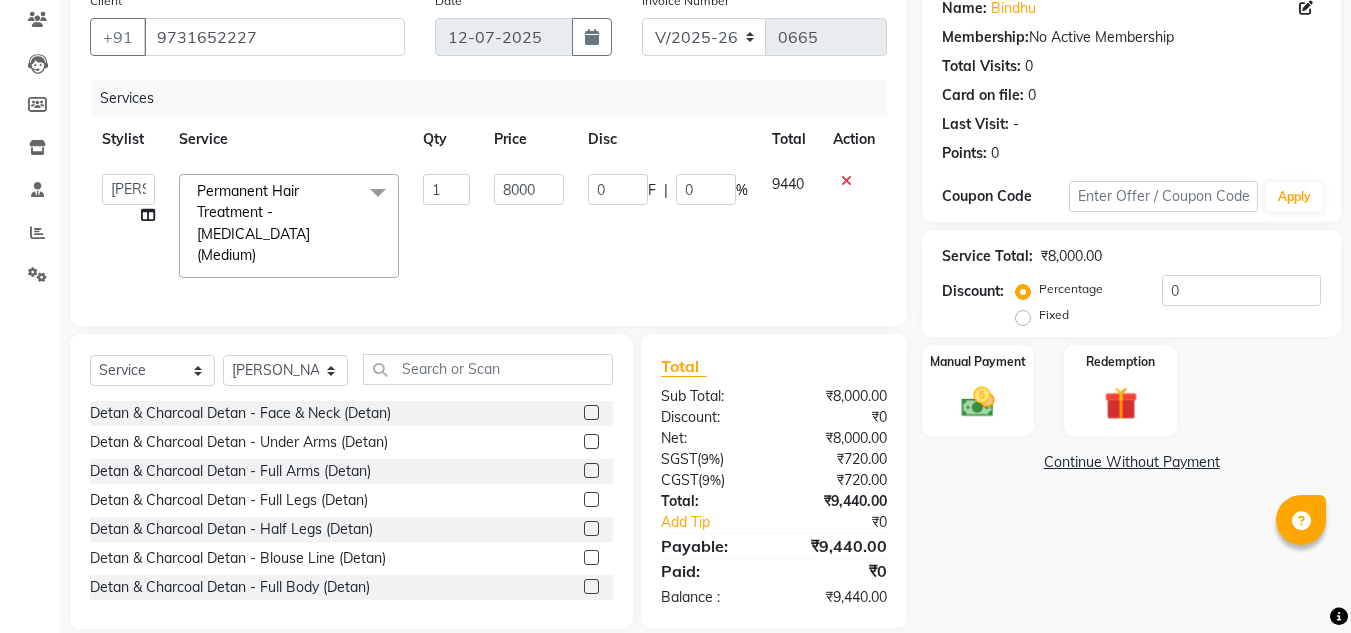 select on "46882" 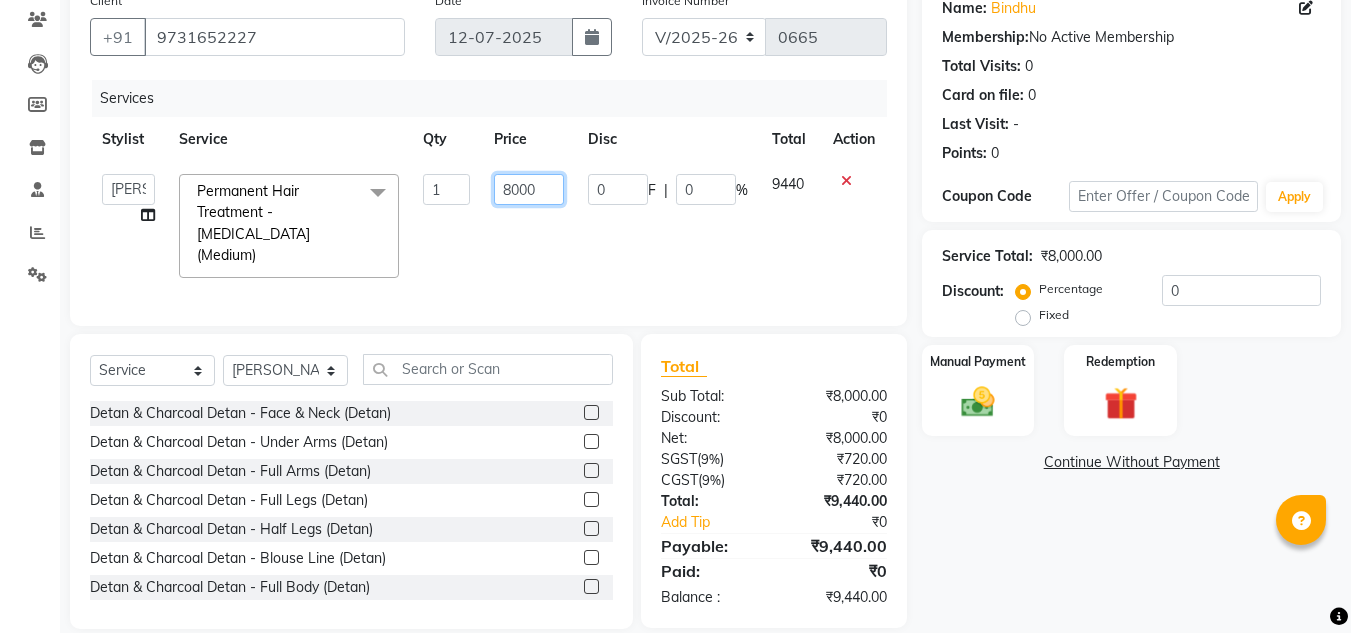 click on "8000" 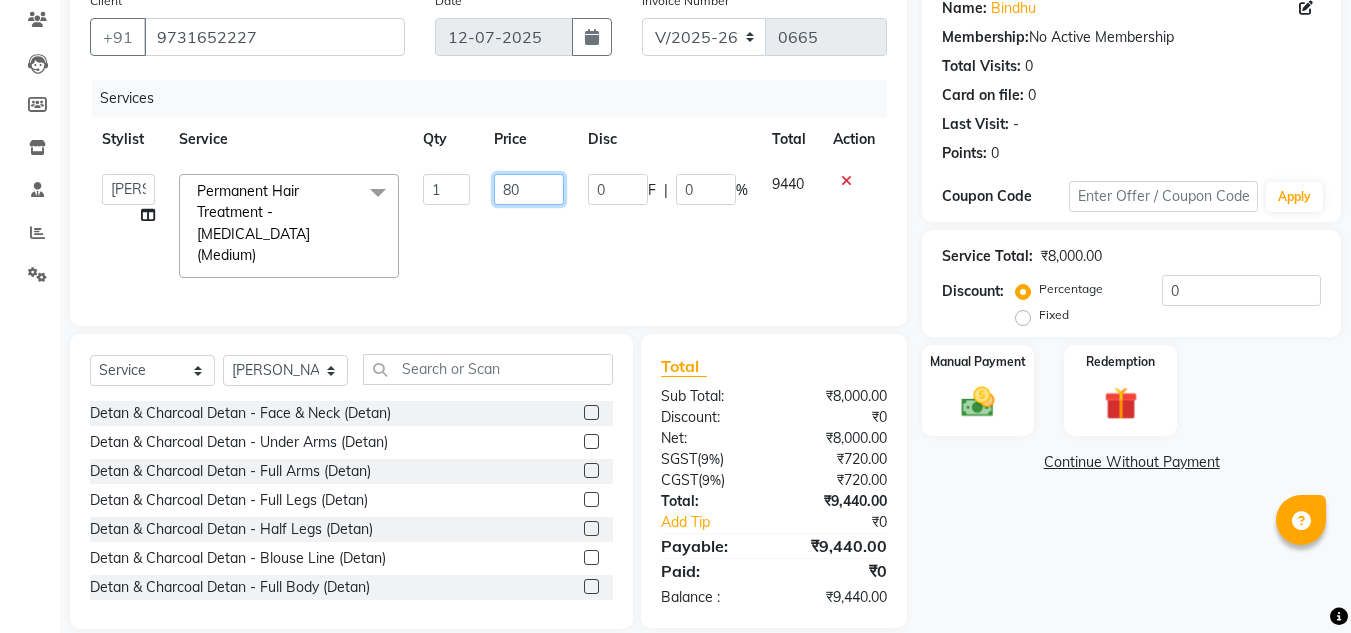 type on "8" 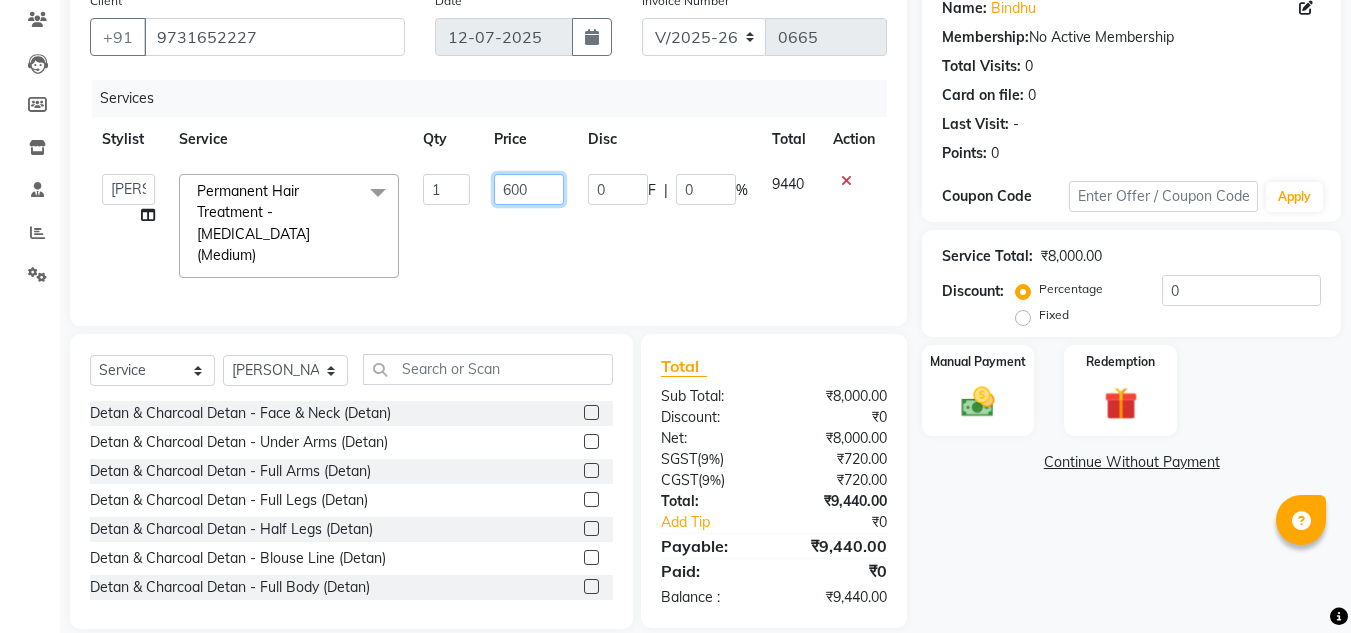 type on "6000" 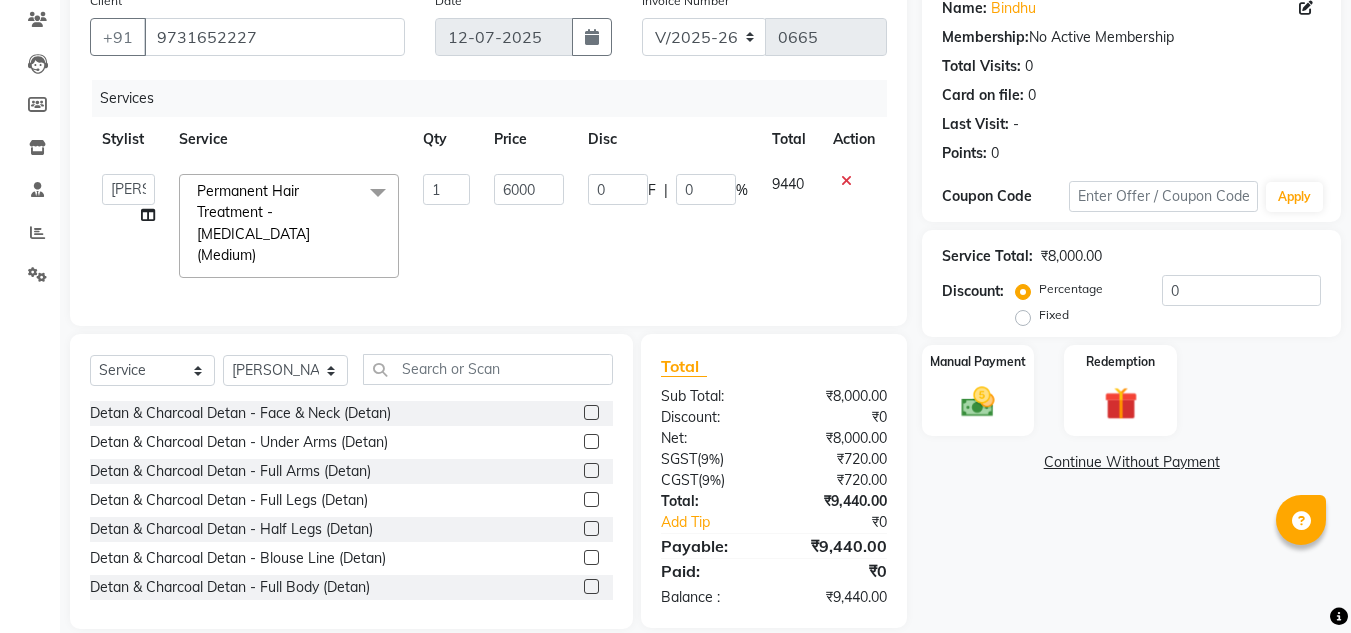 click on "Select  Service  Product  Membership  Package Voucher Prepaid Gift Card  Select Stylist ashwini branch manager bsv Dr.Jabin Dr mehzabin GURISH JASSI Jayshree Navya pooja accounts PRATIK RAJEESHA Rasna Sanskruthi shangnimwom SMIRTI SUMITH SUNITHA SUNNY Tanveer  TEZZ The Glam Room theja Trishna urmi Detan & Charcoal Detan - Face & Neck (Detan)  Detan & Charcoal Detan - Under Arms (Detan)  Detan & Charcoal Detan - Full Arms (Detan)  Detan & Charcoal Detan - Full Legs (Detan)  Detan & Charcoal Detan - Half Legs (Detan)  Detan & Charcoal Detan - Blouse Line (Detan)  Detan & Charcoal Detan - Full Body (Detan)  Detan & Charcoal Detan - Face & Neck (Charcoal)  Detan & Charcoal Detan - Under Arms (Charcoal)  Detan & Charcoal Detan - Full Arms (Charcoal)  Detan & Charcoal Detan - Full Legs (Charcoal)  Detan & Charcoal Detan - Half Legs (Charcoal)  Detan & Charcoal Detan - Blouse Line (Charcoal)  Detan & Charcoal Detan - Full Body (Charcoal)  Face & Neck (Detan)  Under Arms (Detan)  Full Arms (Detan)  Full Legs (Detan)" 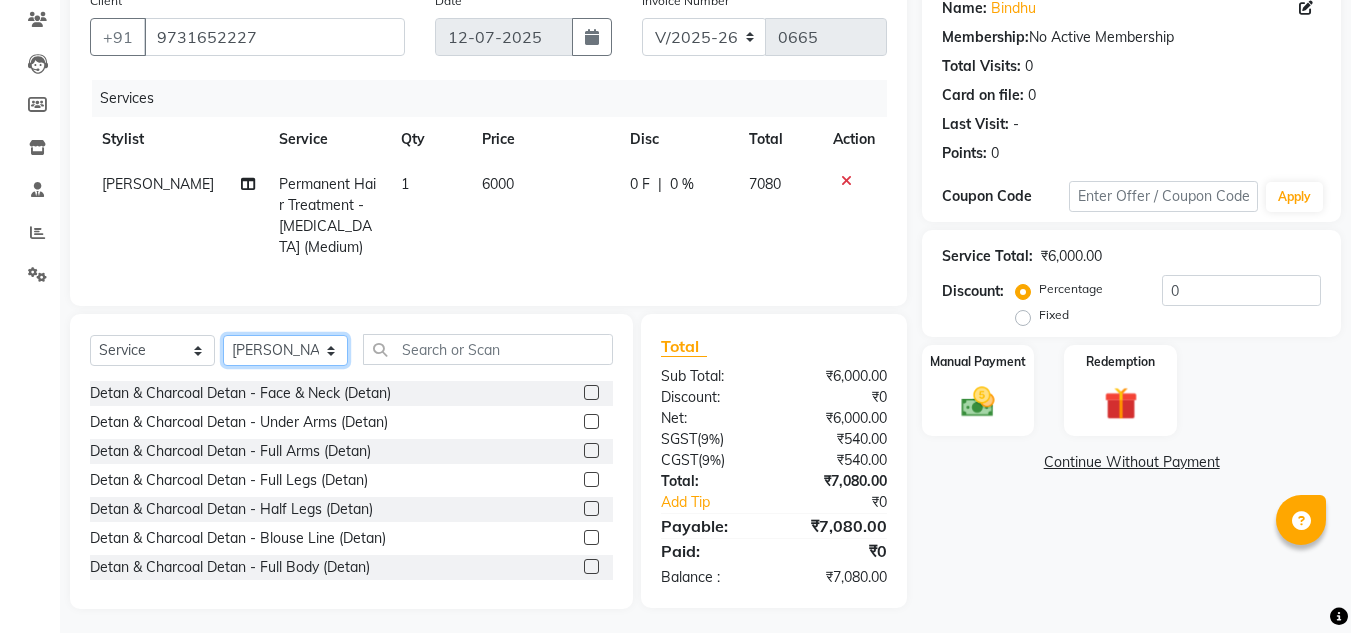 click on "Select Stylist ashwini branch manager bsv Dr.Jabin Dr mehzabin GURISH JASSI Jayshree Navya pooja accounts PRATIK RAJEESHA Rasna Sanskruthi shangnimwom SMIRTI SUMITH SUNITHA SUNNY Tanveer  TEZZ The Glam Room theja Trishna urmi" 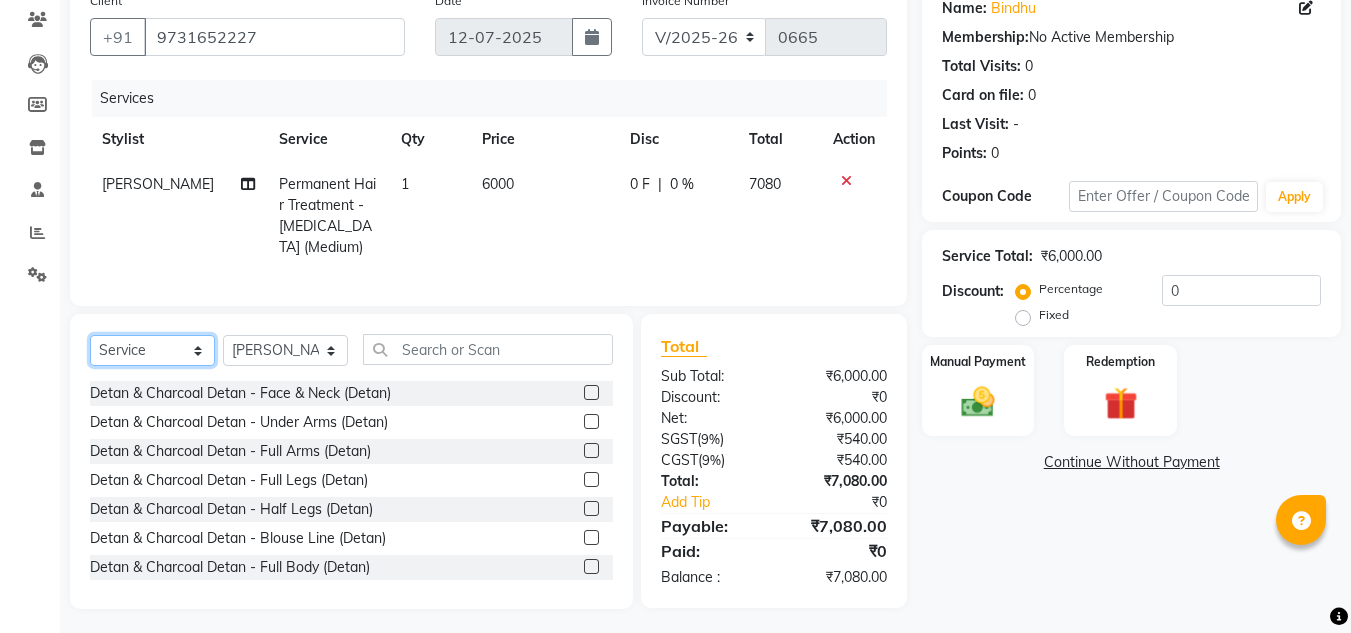 click on "Select  Service  Product  Membership  Package Voucher Prepaid Gift Card" 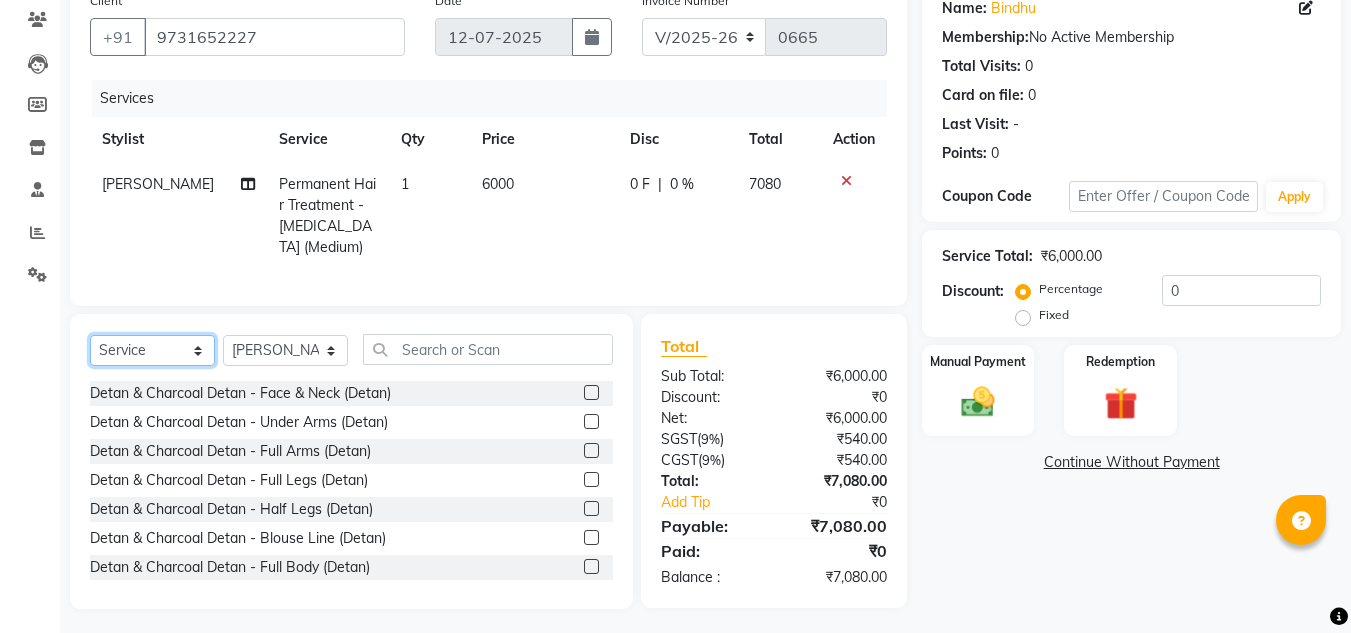 select on "product" 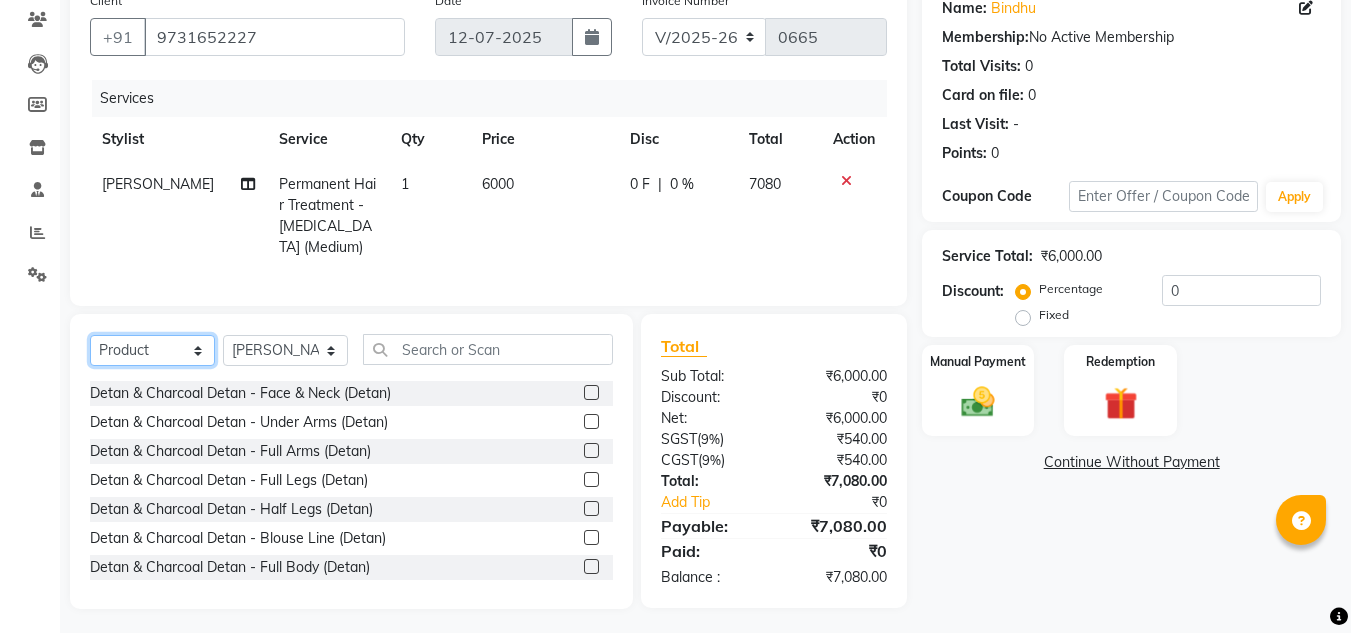 click on "Select  Service  Product  Membership  Package Voucher Prepaid Gift Card" 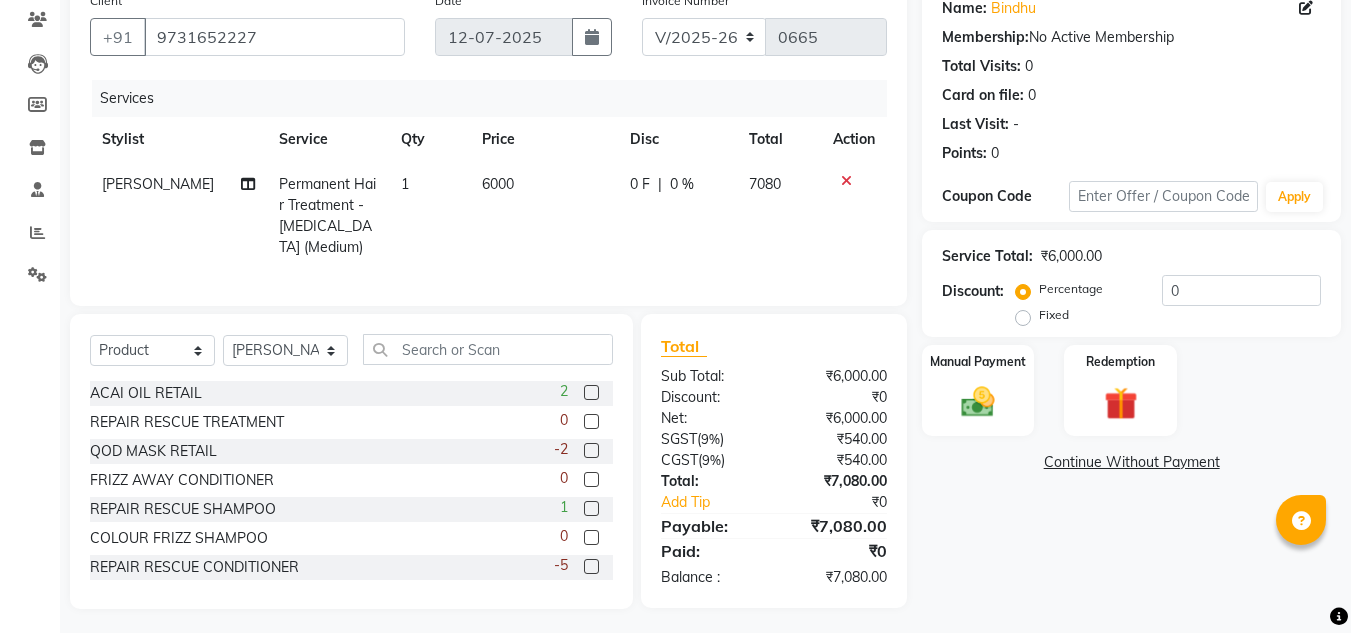 click 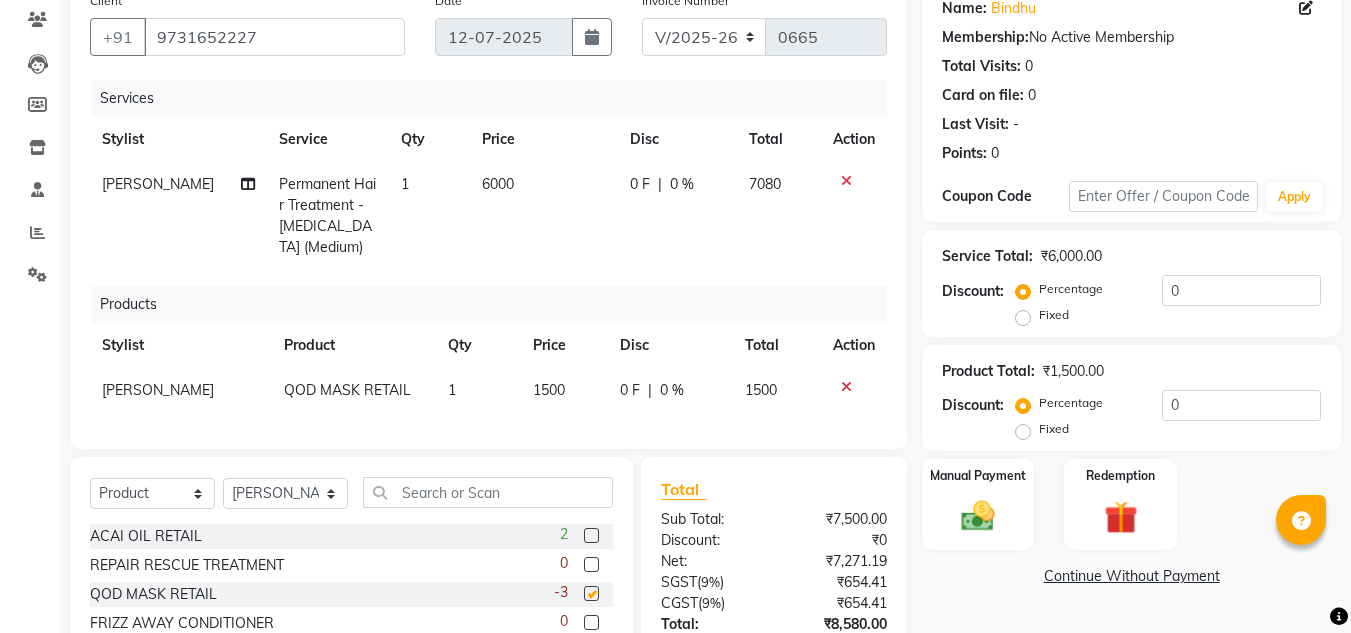 checkbox on "false" 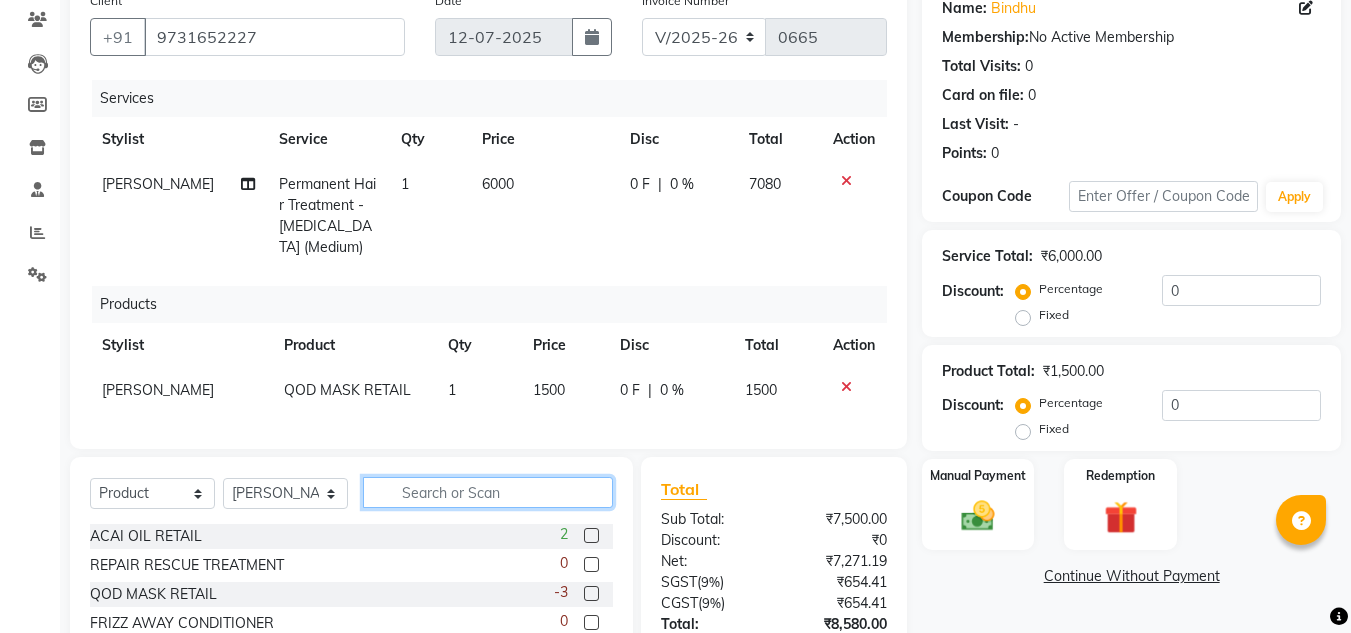 click 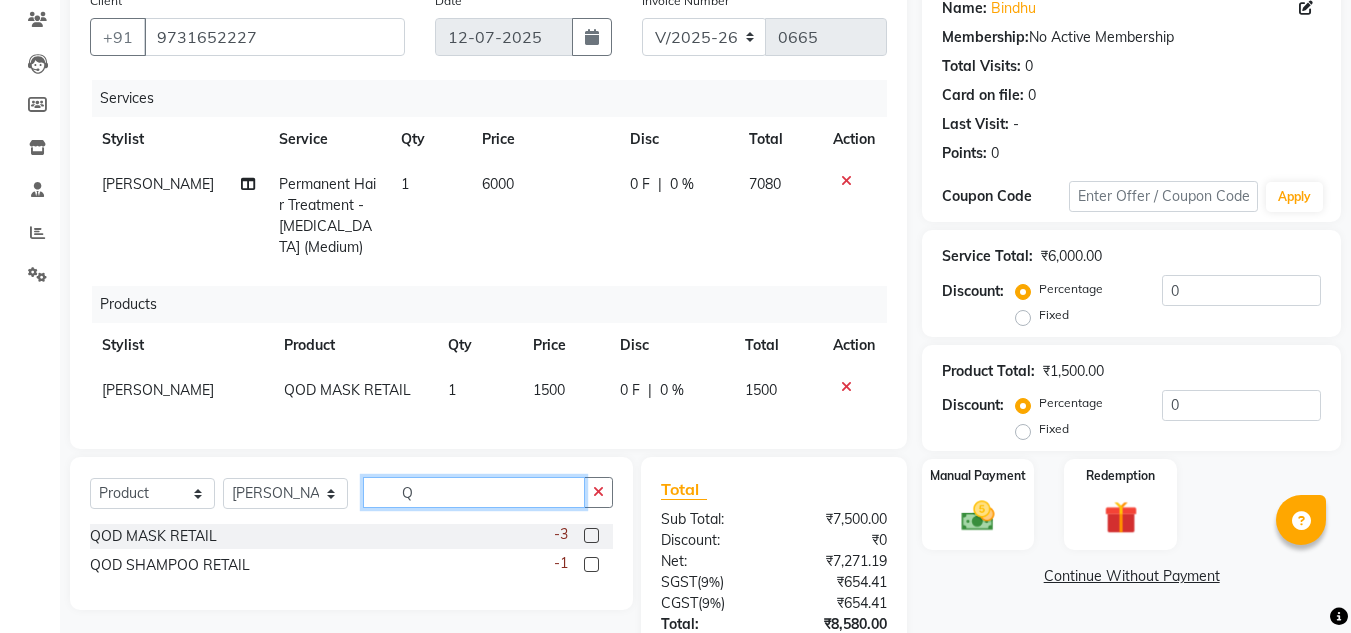 type on "Q" 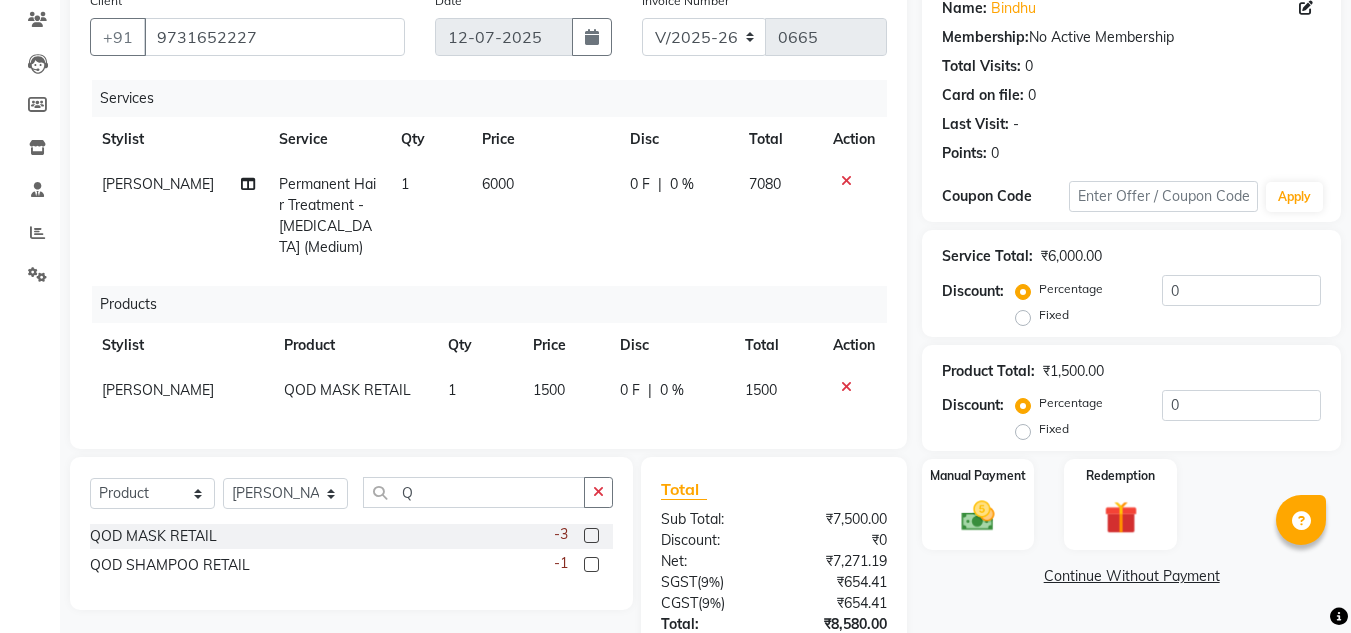 click 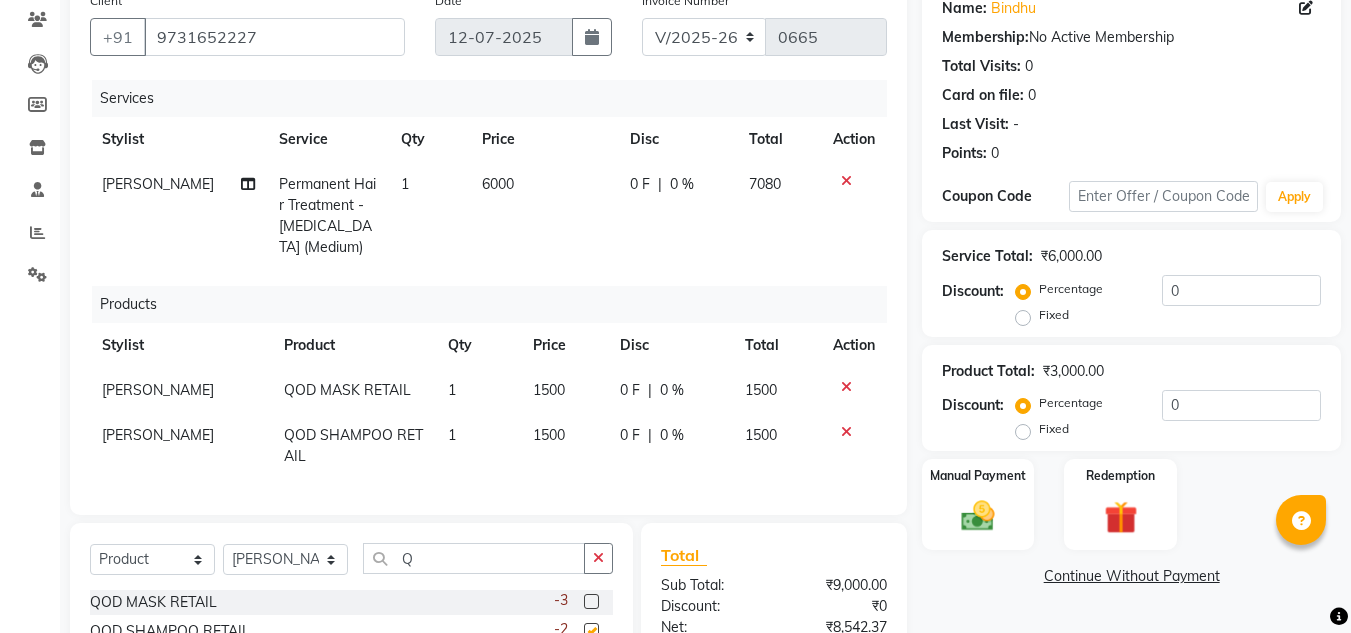 checkbox on "false" 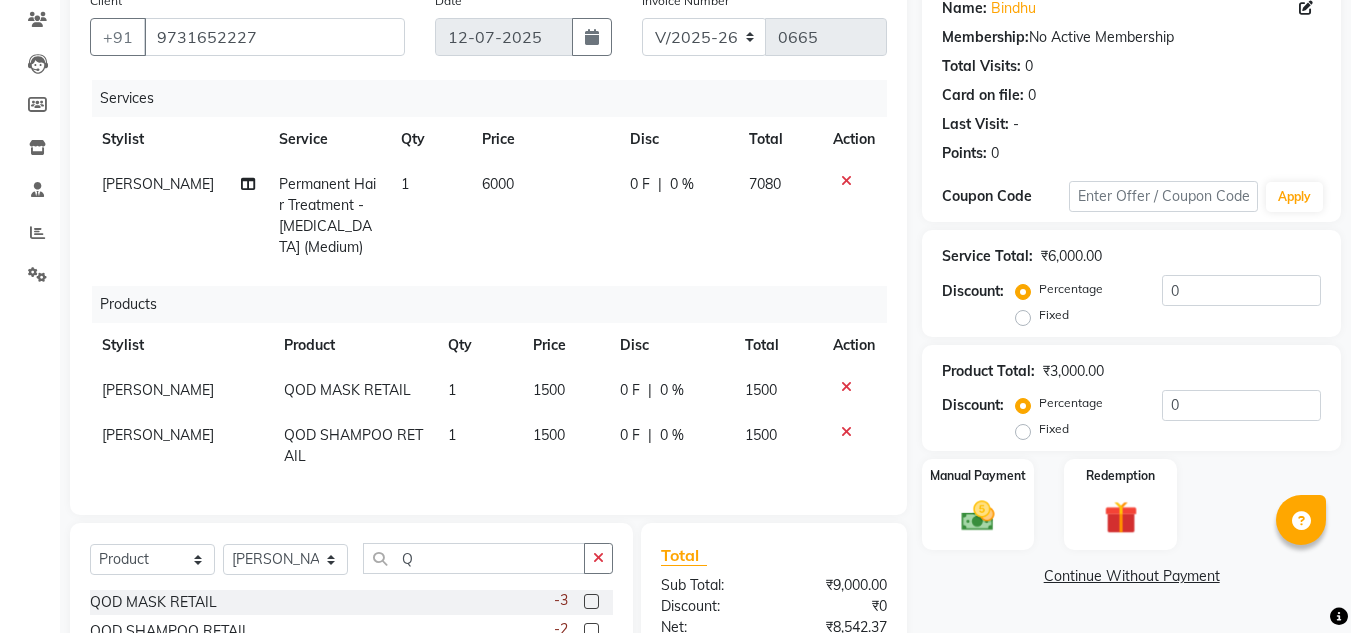 scroll, scrollTop: 376, scrollLeft: 0, axis: vertical 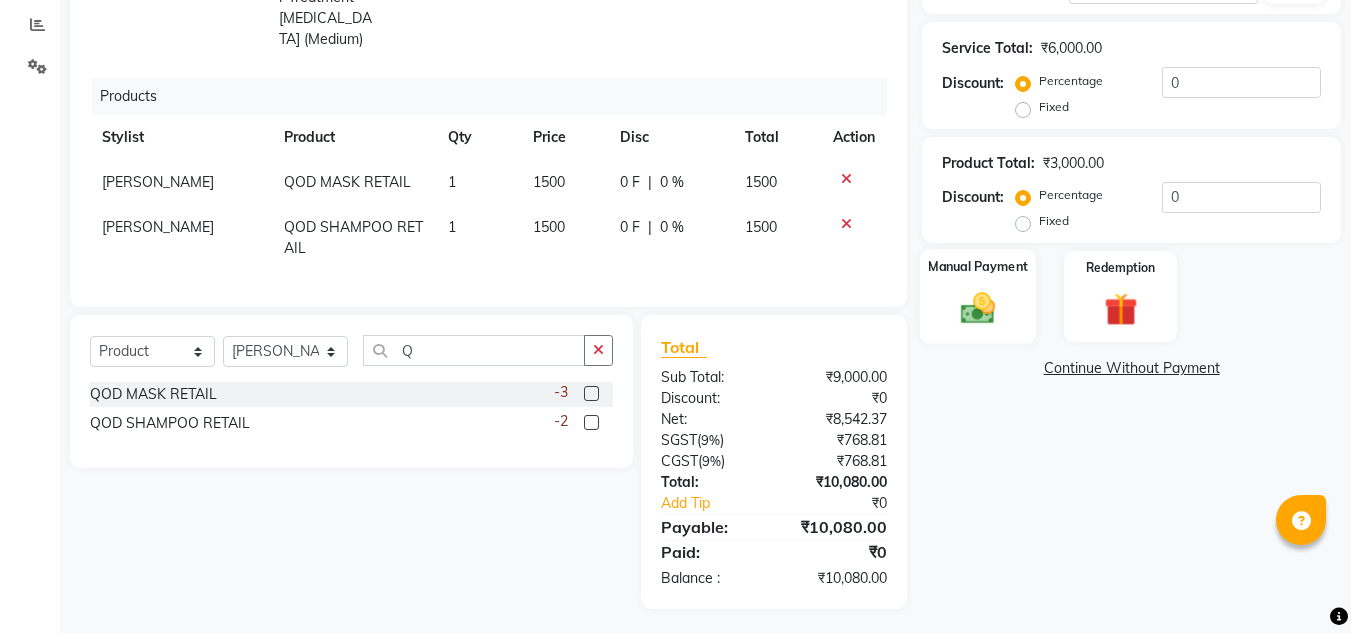 click on "Manual Payment" 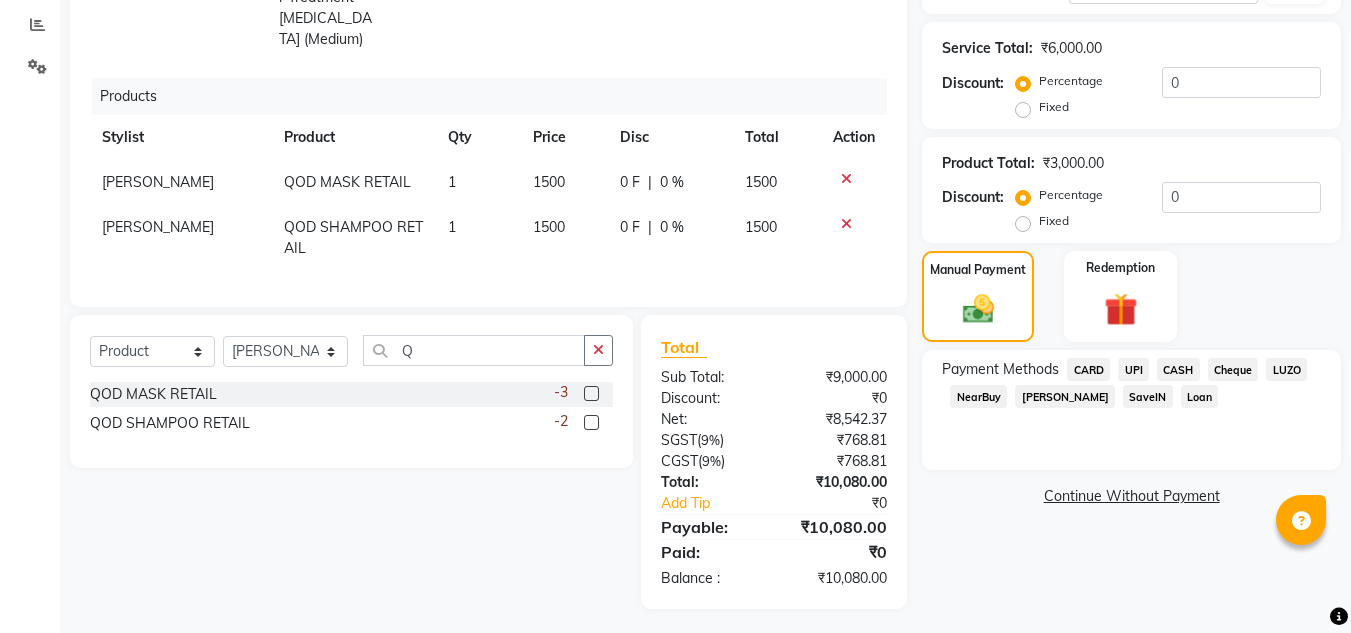 click on "UPI" 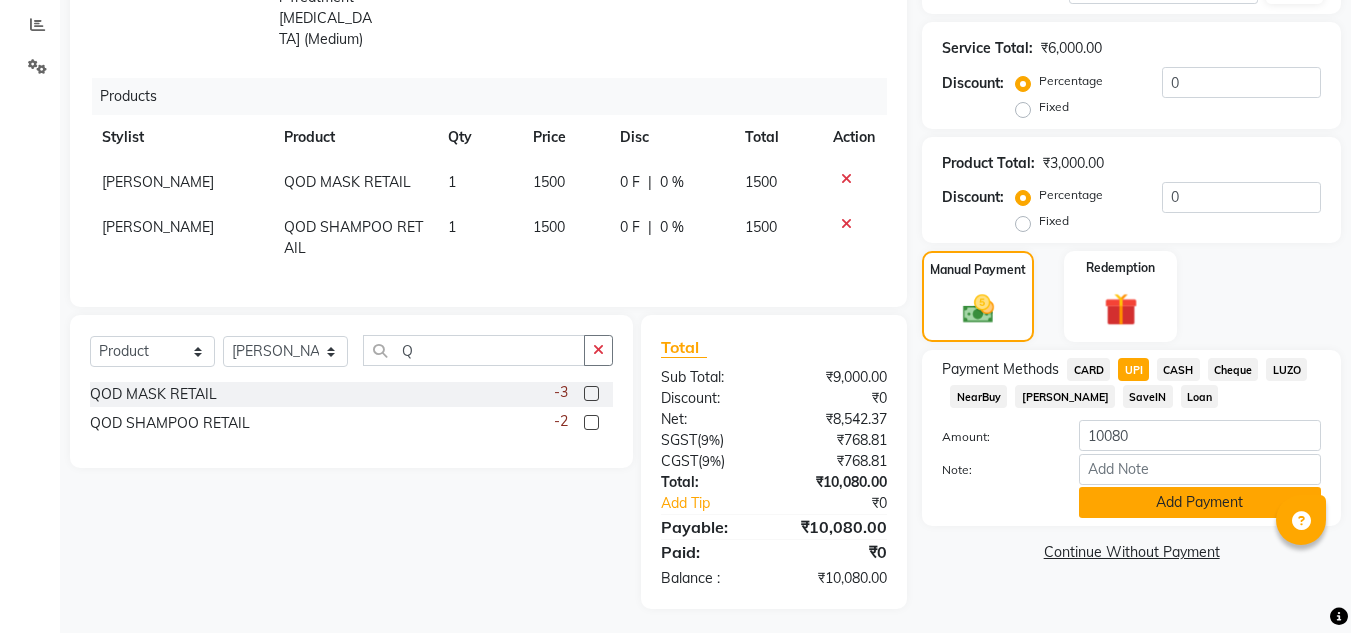 click on "Add Payment" 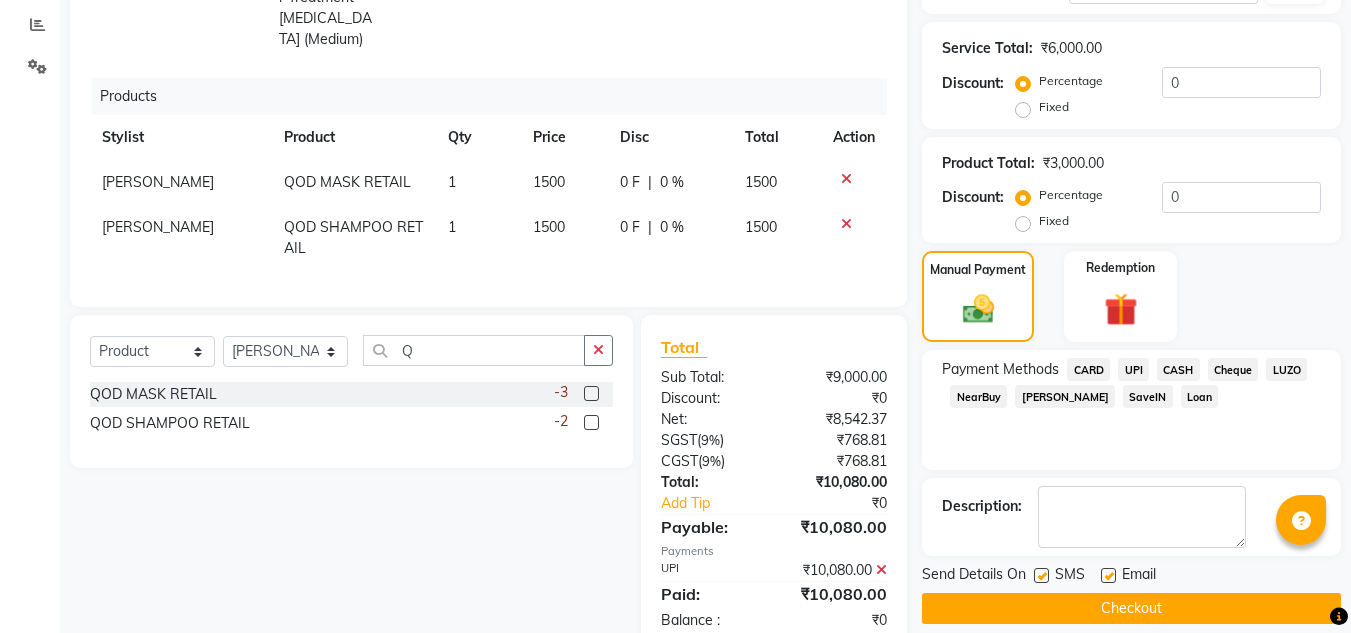 scroll, scrollTop: 418, scrollLeft: 0, axis: vertical 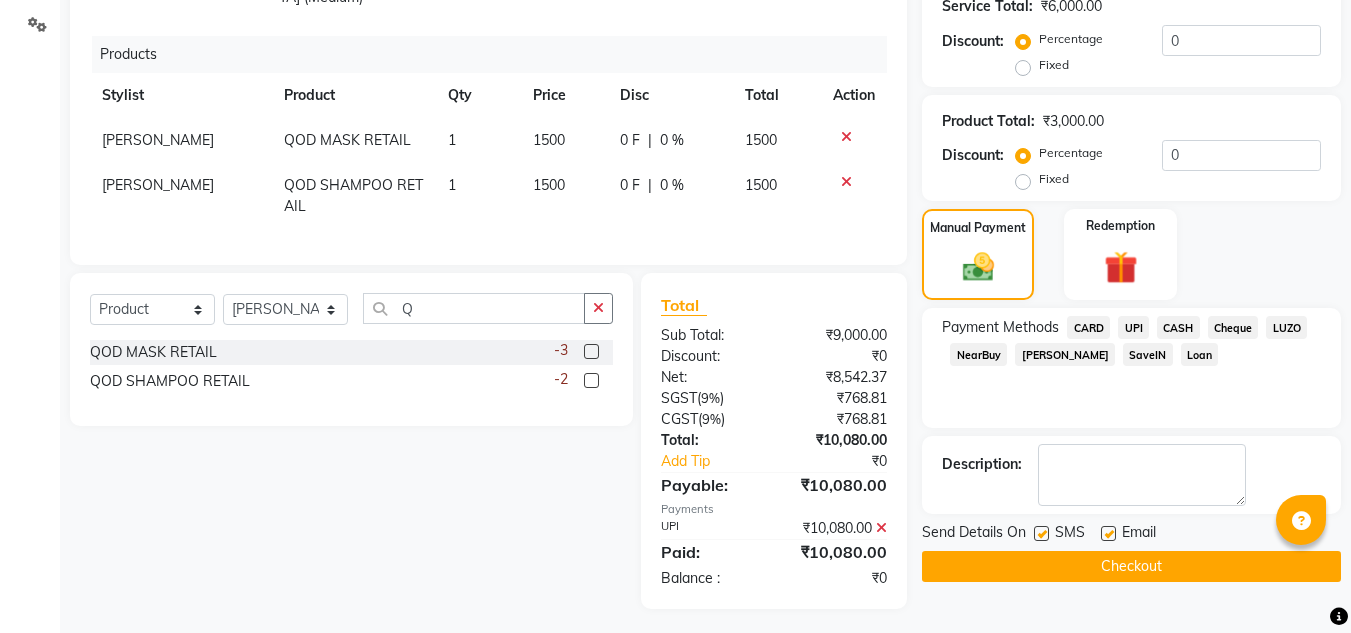 click on "Checkout" 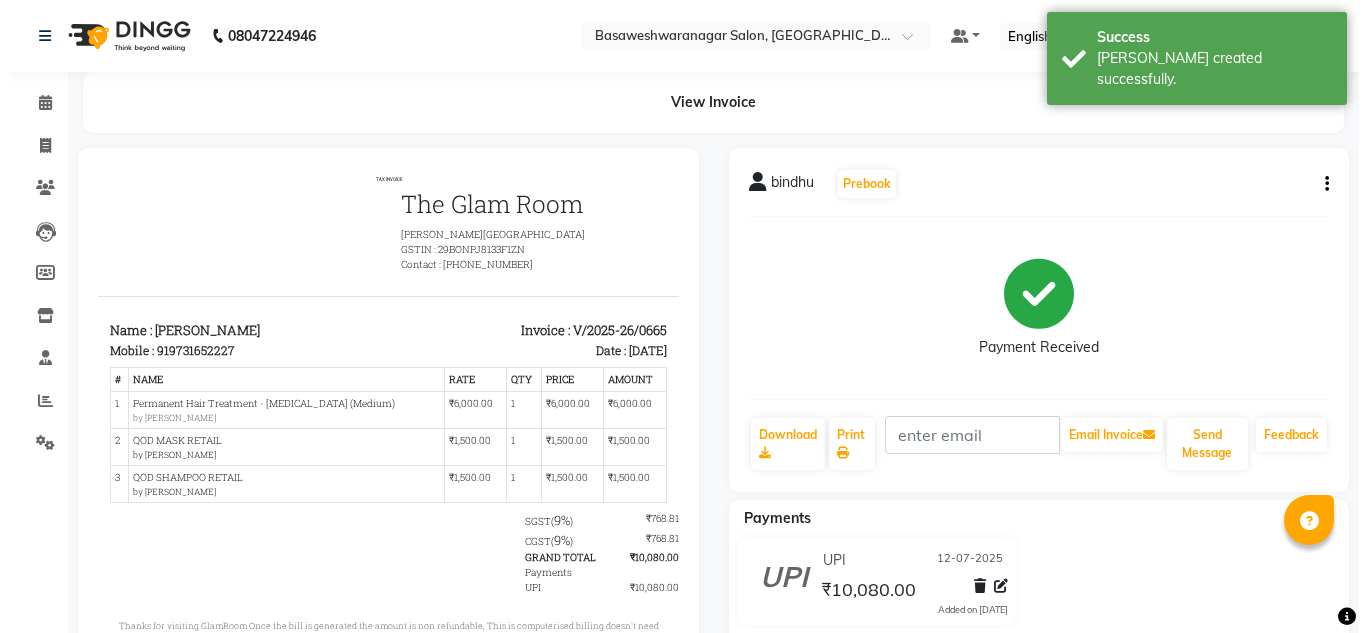 scroll, scrollTop: 0, scrollLeft: 0, axis: both 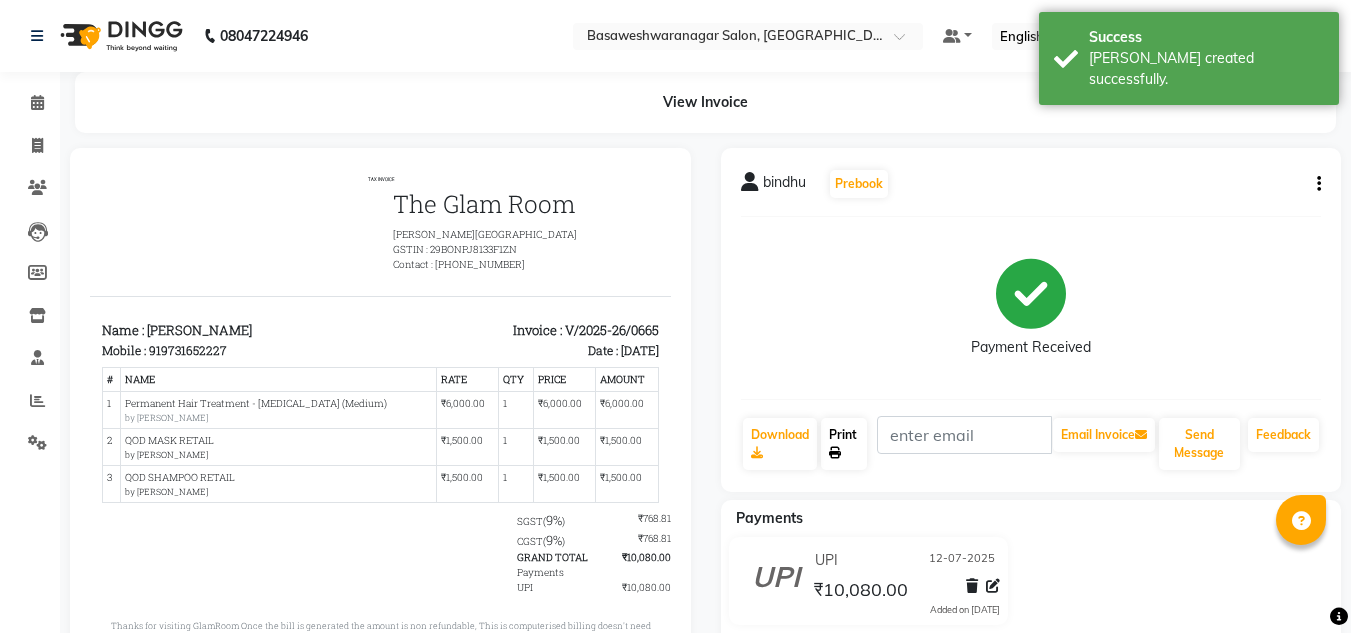 click on "Print" 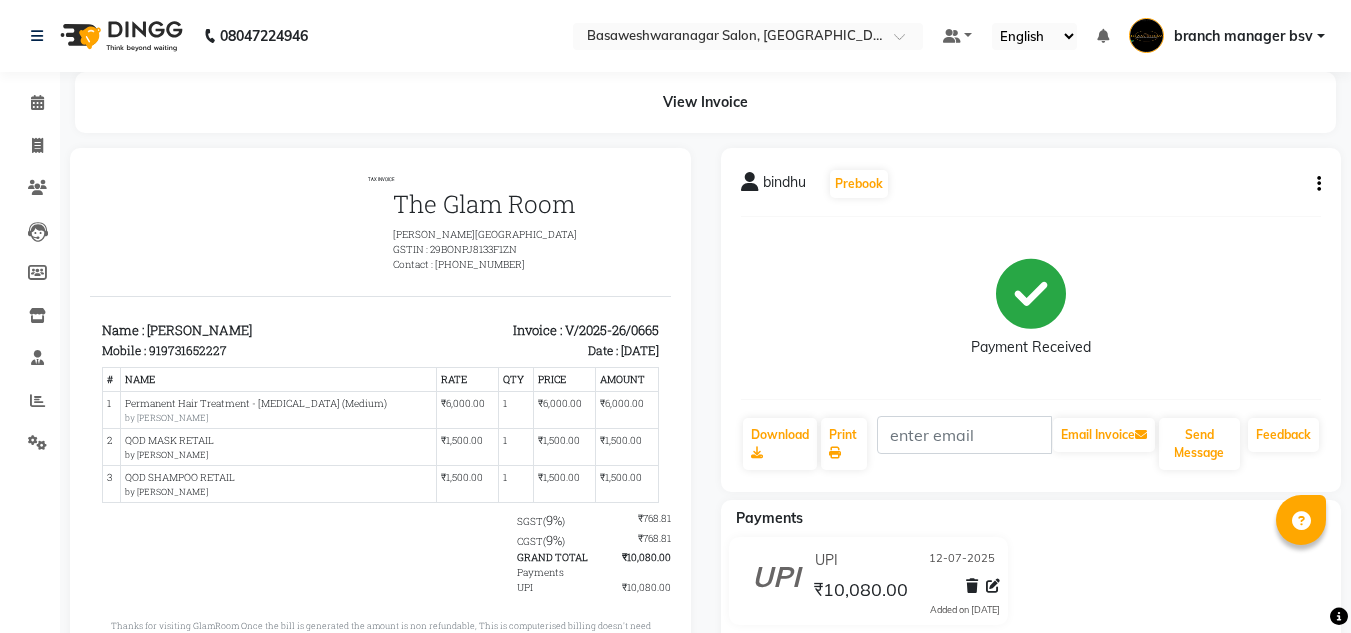 click on "View Invoice" 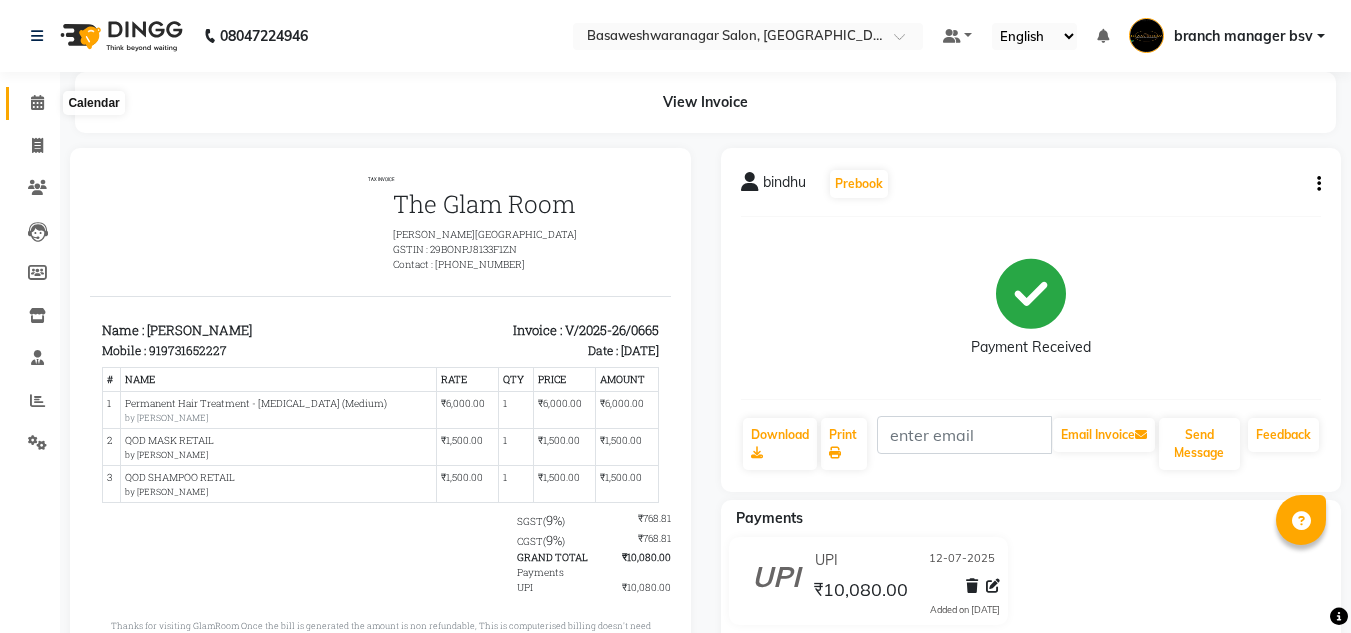click 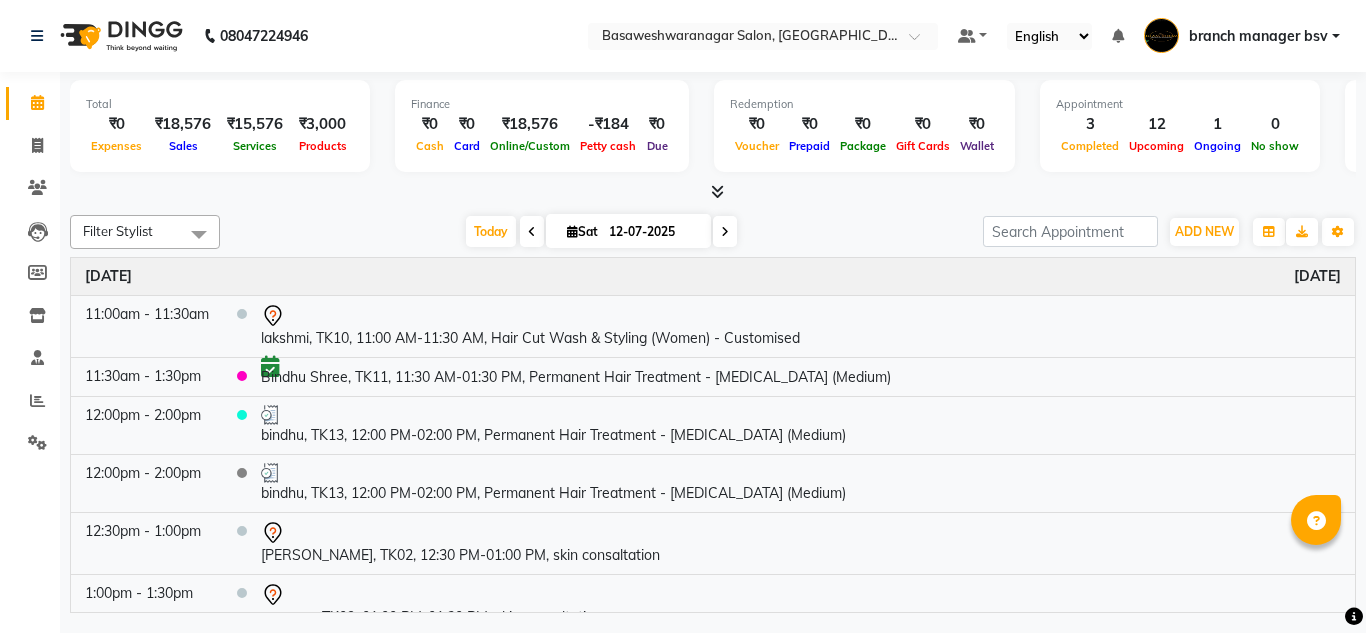 click on "12-07-2025" at bounding box center (653, 232) 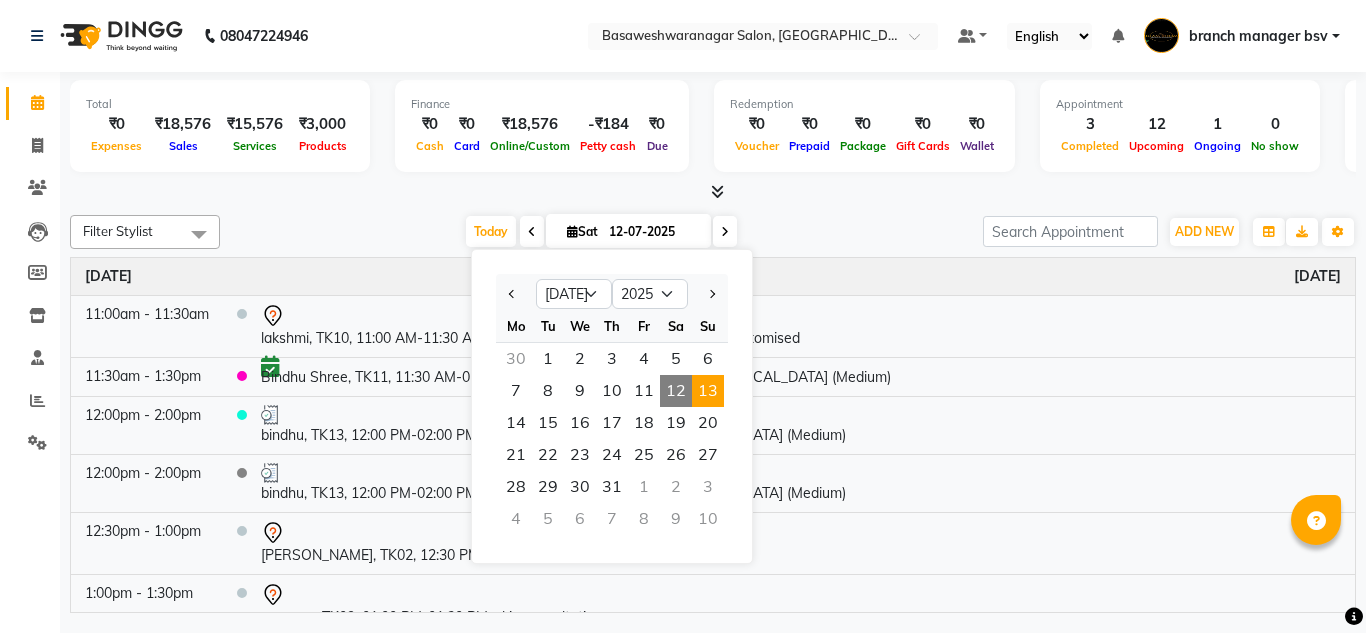 click on "13" at bounding box center [708, 391] 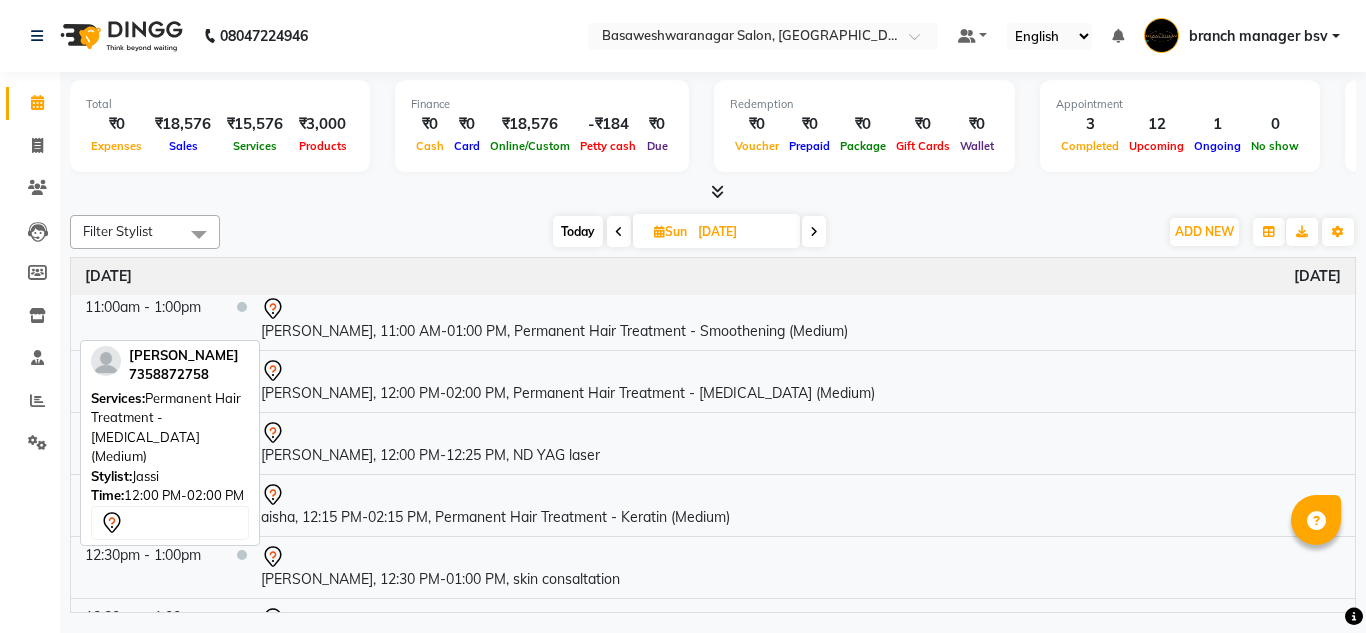 scroll, scrollTop: 0, scrollLeft: 0, axis: both 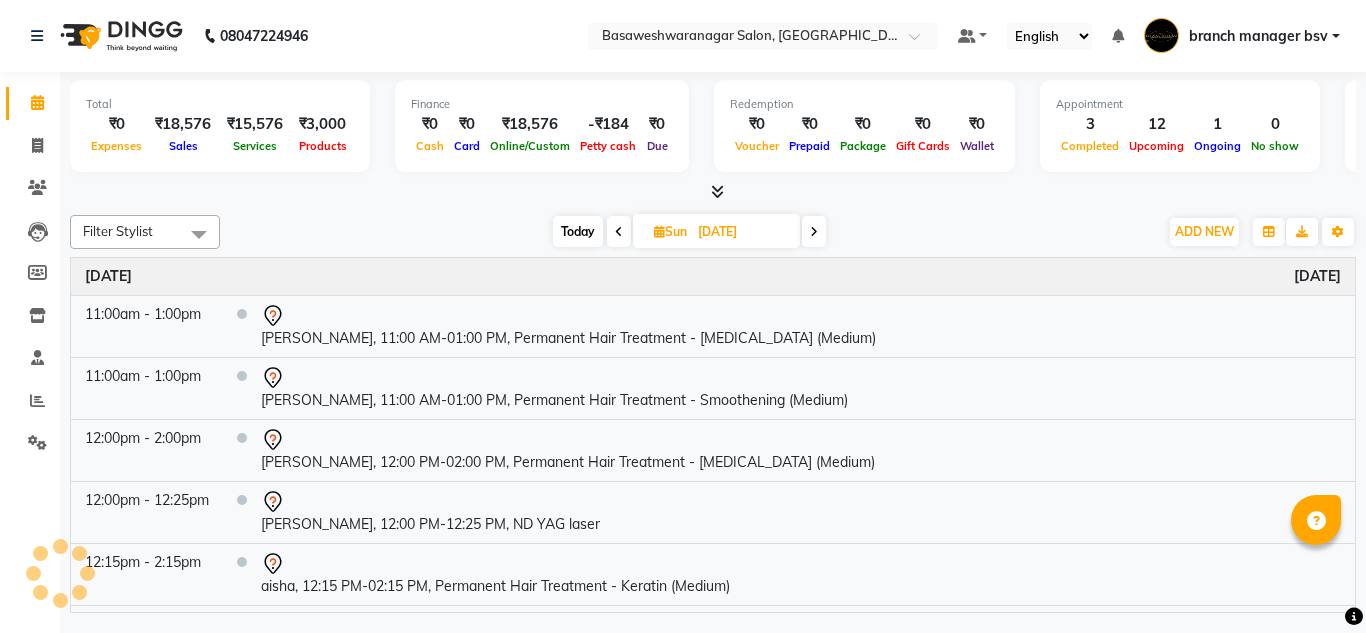click at bounding box center (814, 232) 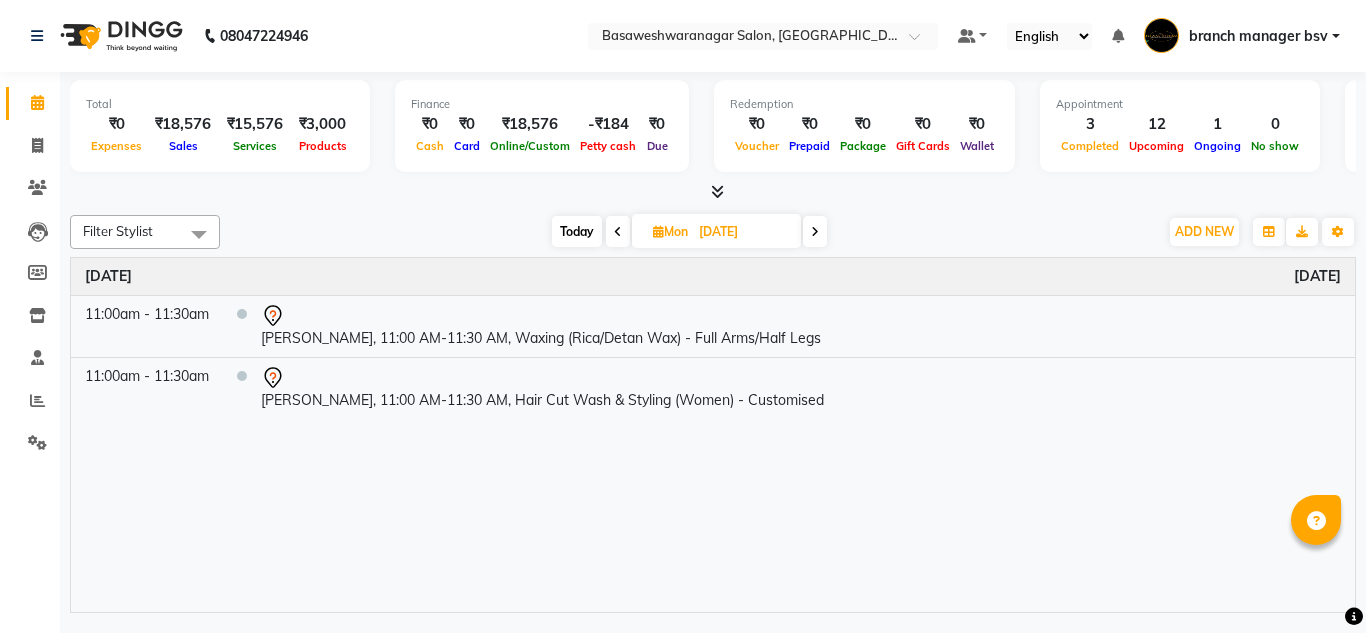 click on "14-07-2025" at bounding box center (743, 232) 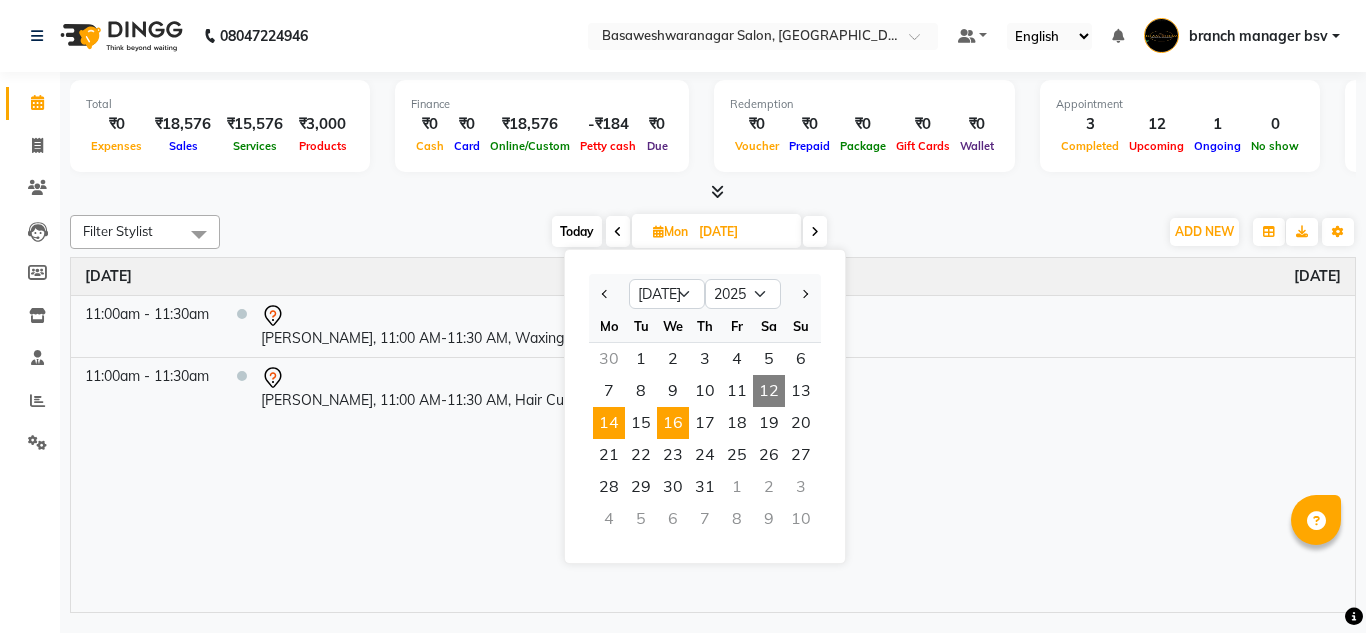 click on "16" at bounding box center (673, 423) 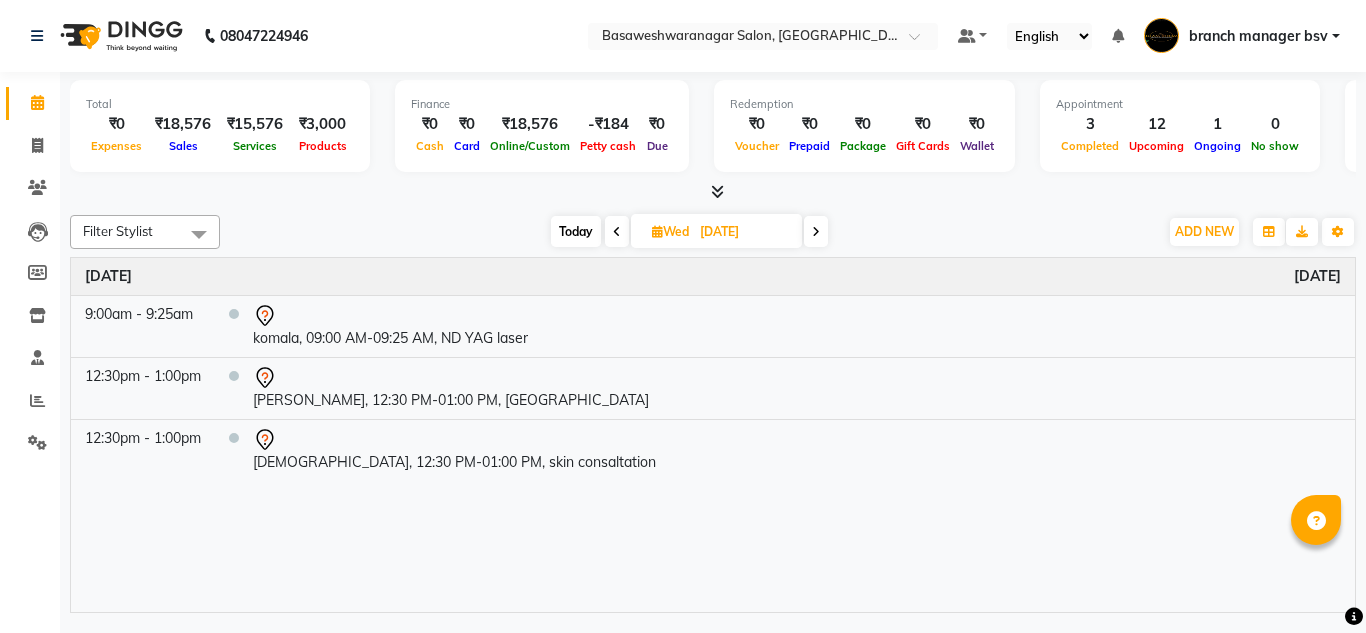 click at bounding box center (713, 192) 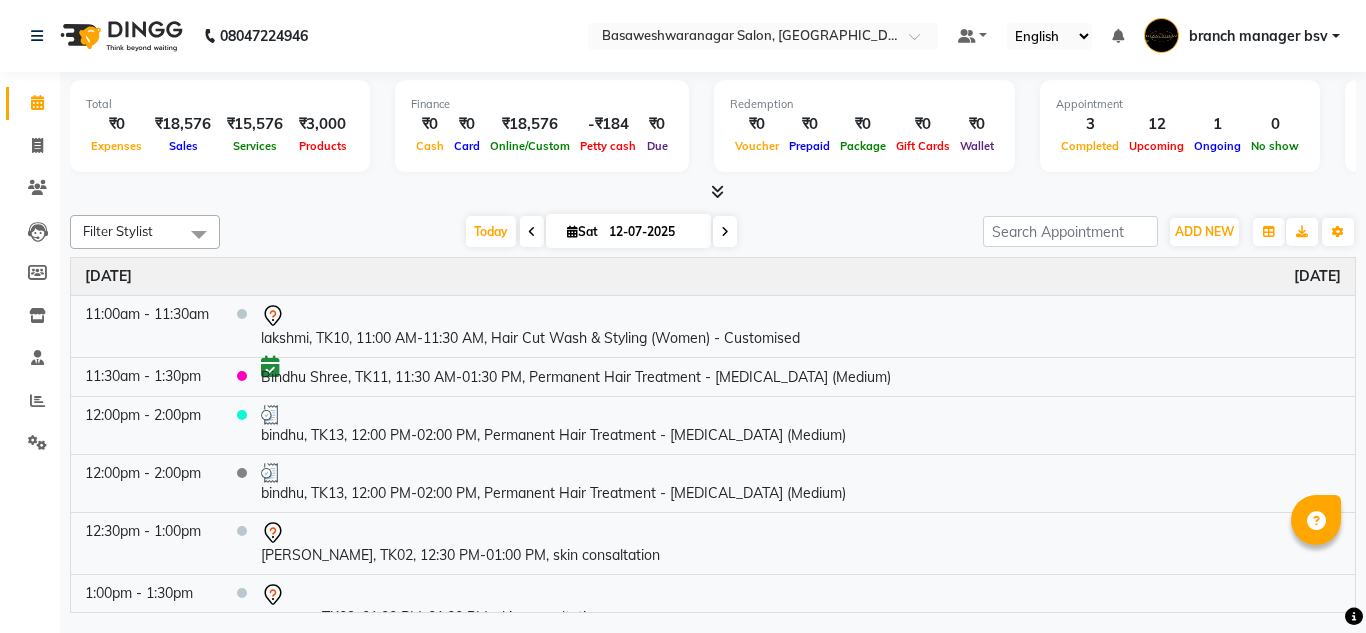 click at bounding box center [725, 232] 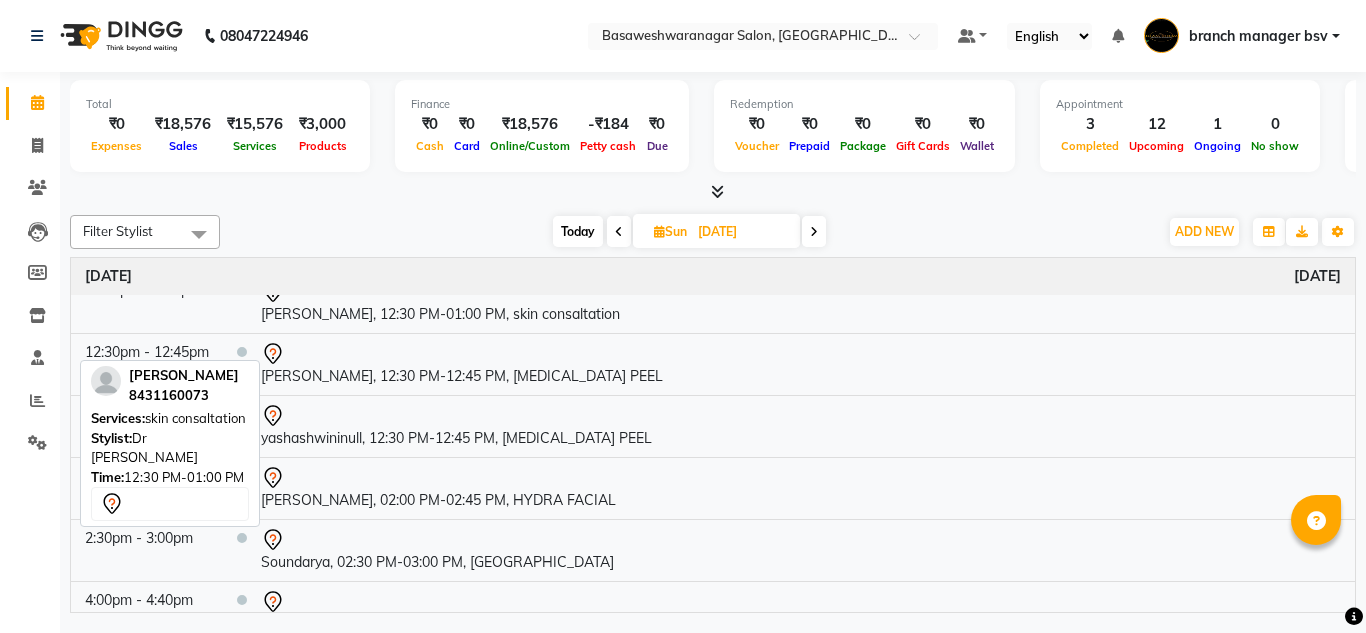 scroll, scrollTop: 523, scrollLeft: 0, axis: vertical 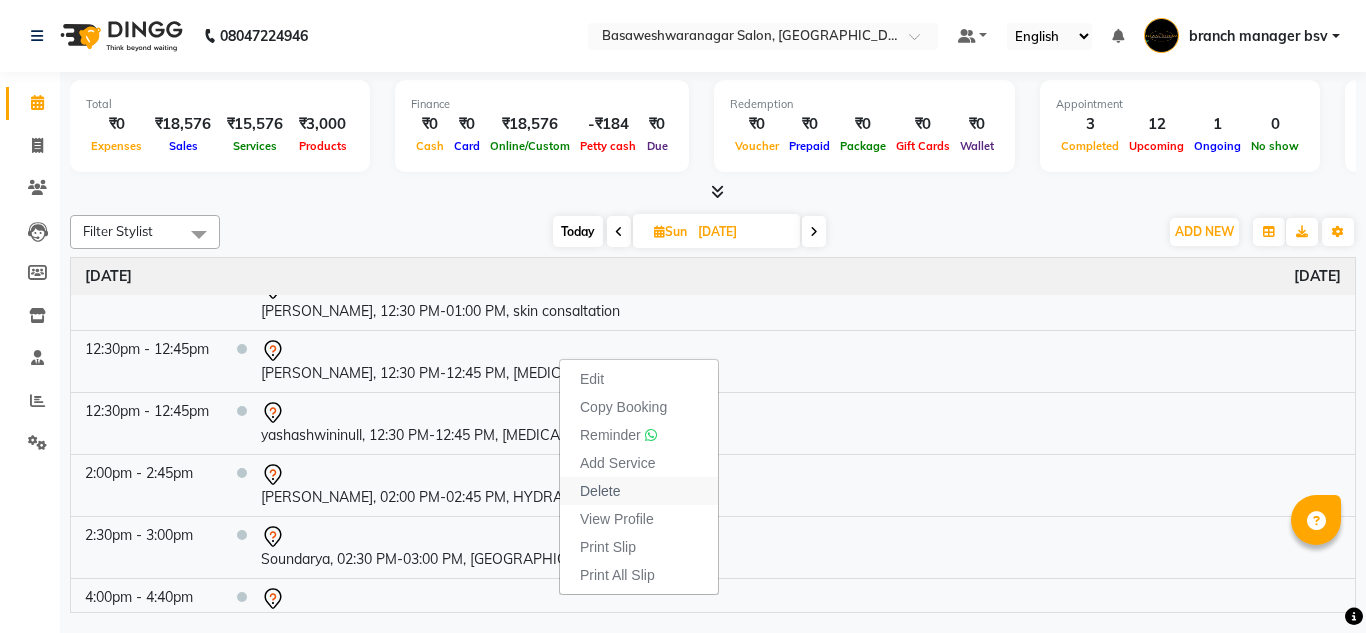 click on "Delete" at bounding box center (639, 491) 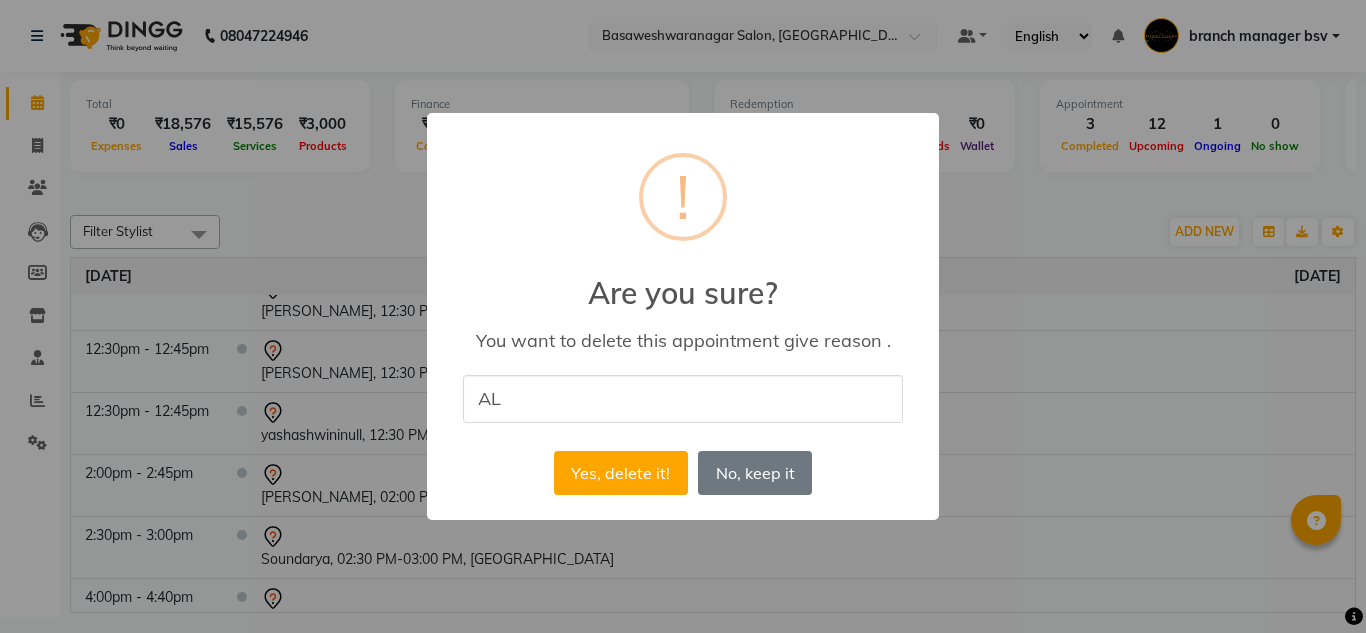 type on "already took service" 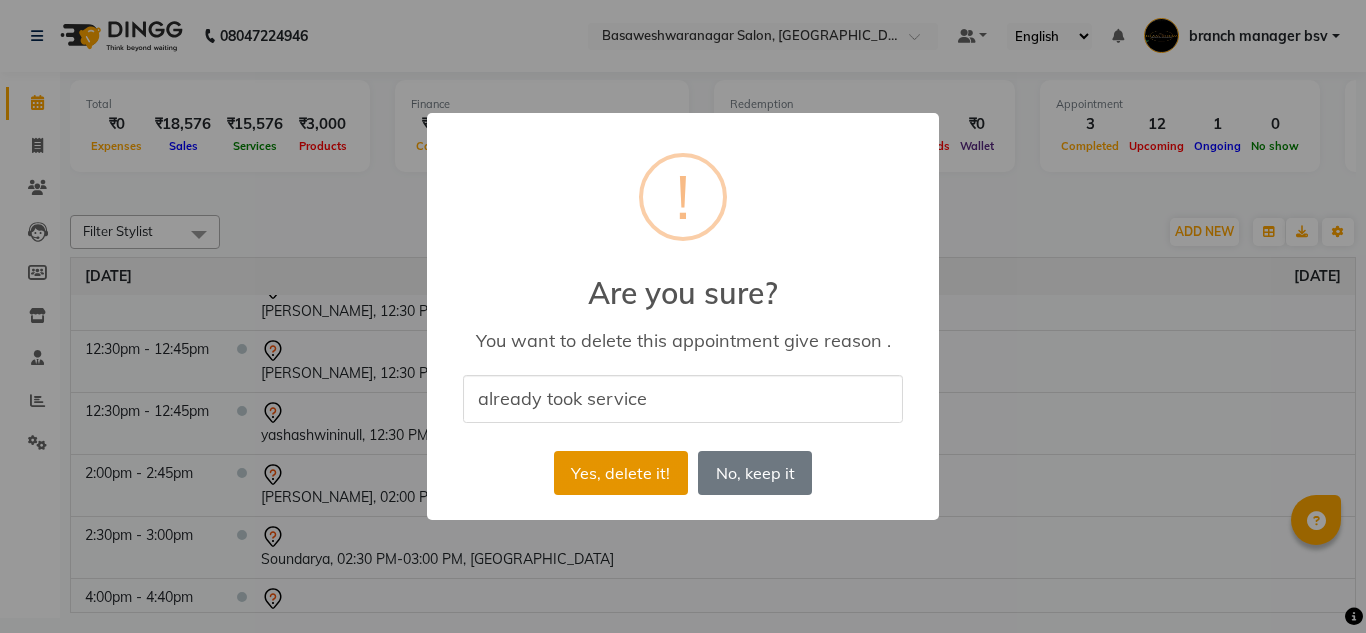 click on "Yes, delete it!" at bounding box center [621, 473] 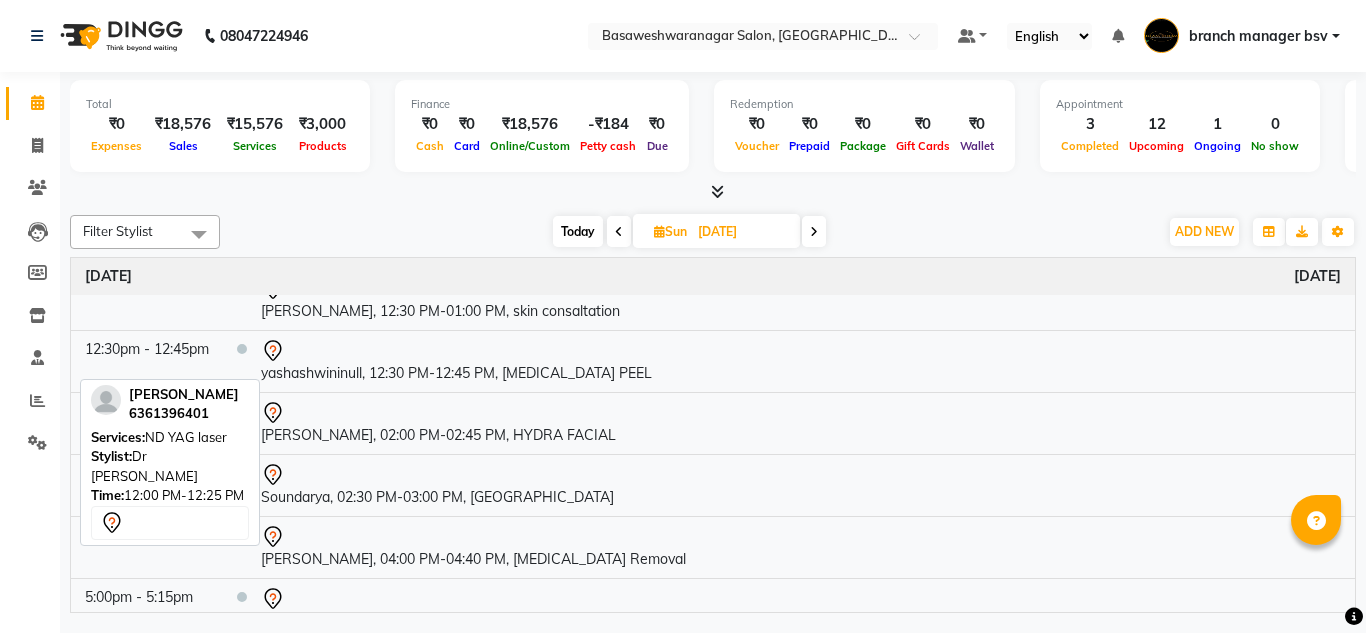 scroll, scrollTop: 551, scrollLeft: 0, axis: vertical 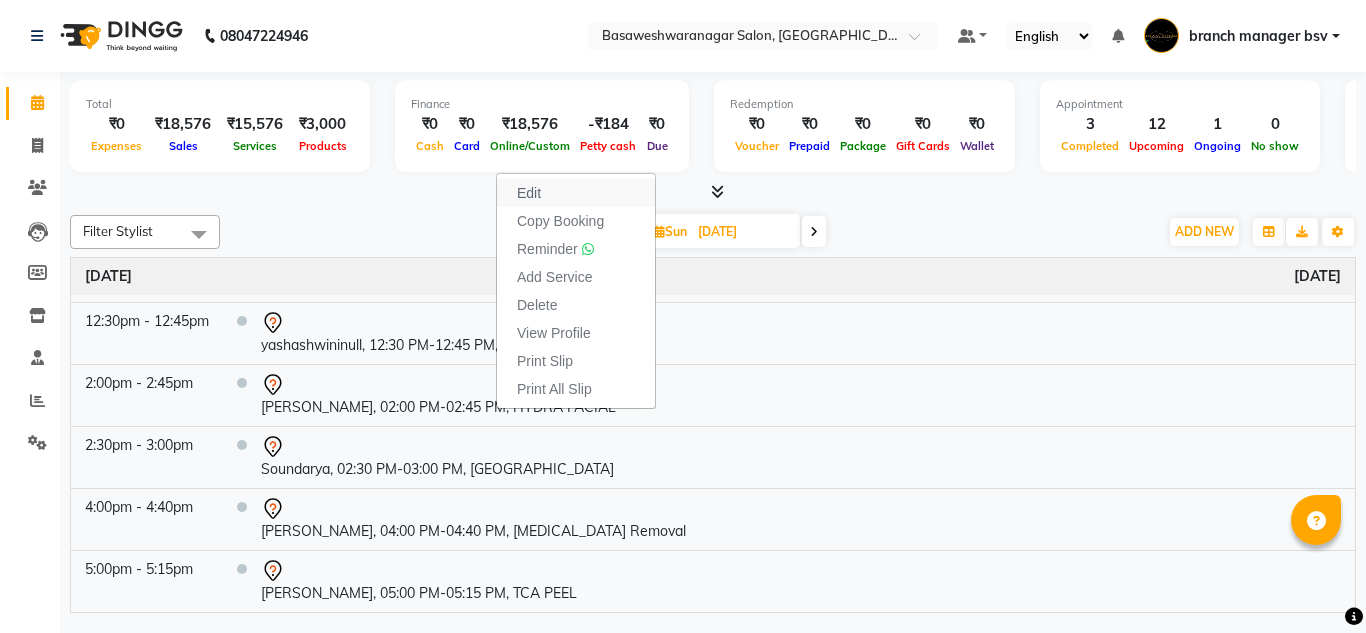 click on "Edit" at bounding box center (576, 193) 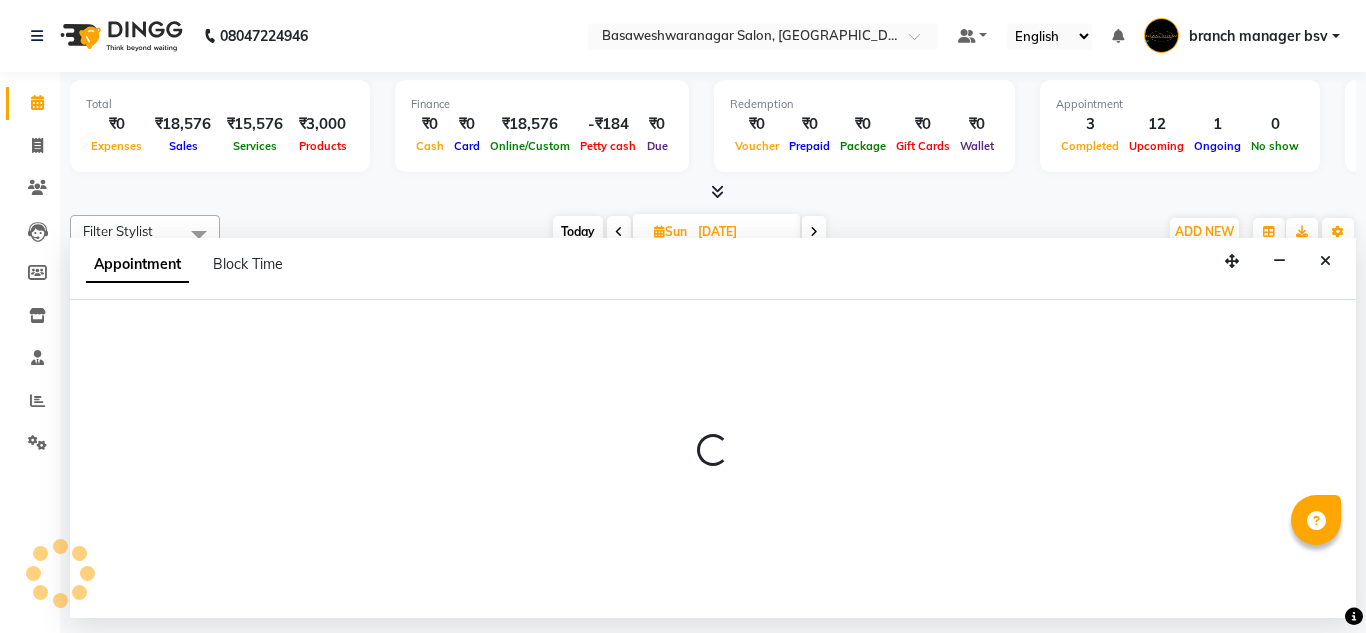 select on "tentative" 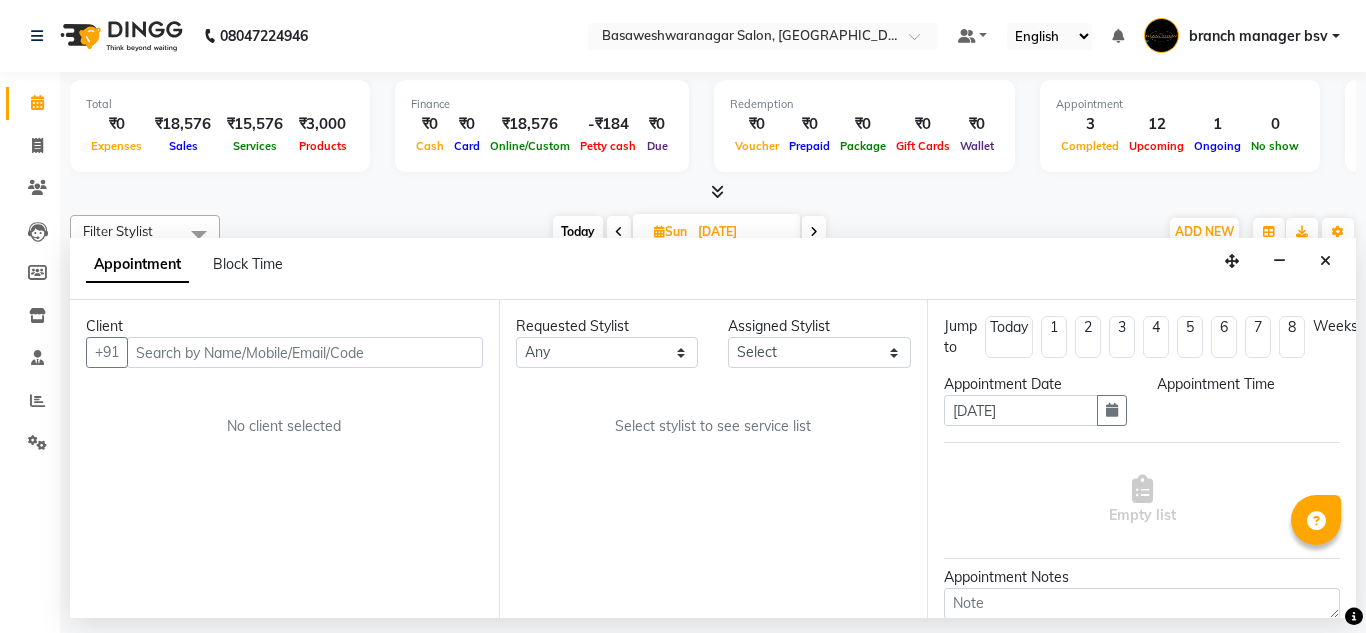 select on "47930" 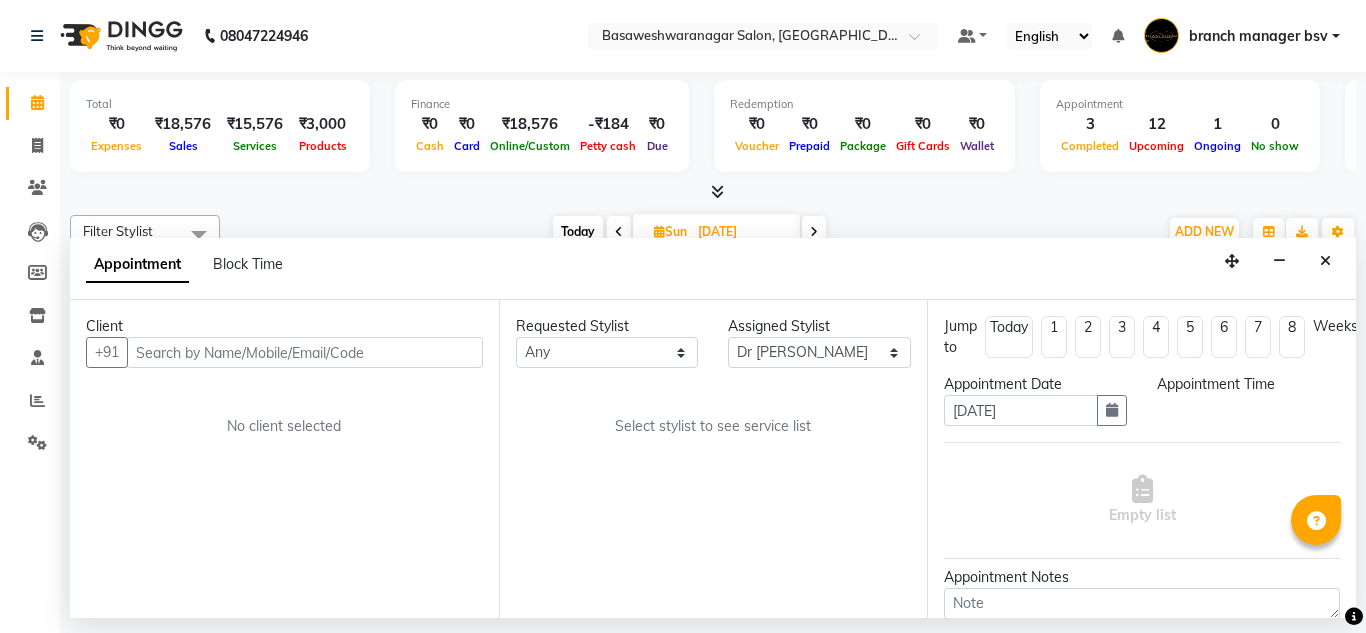 select on "840" 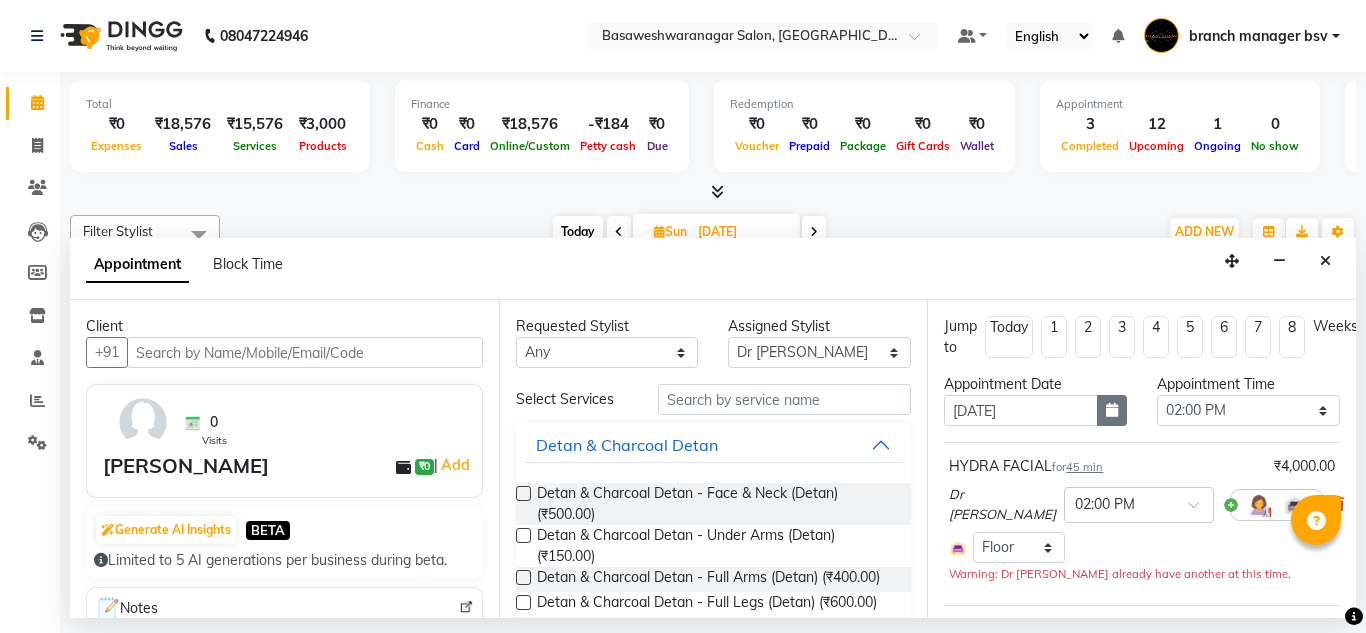 click at bounding box center [1112, 410] 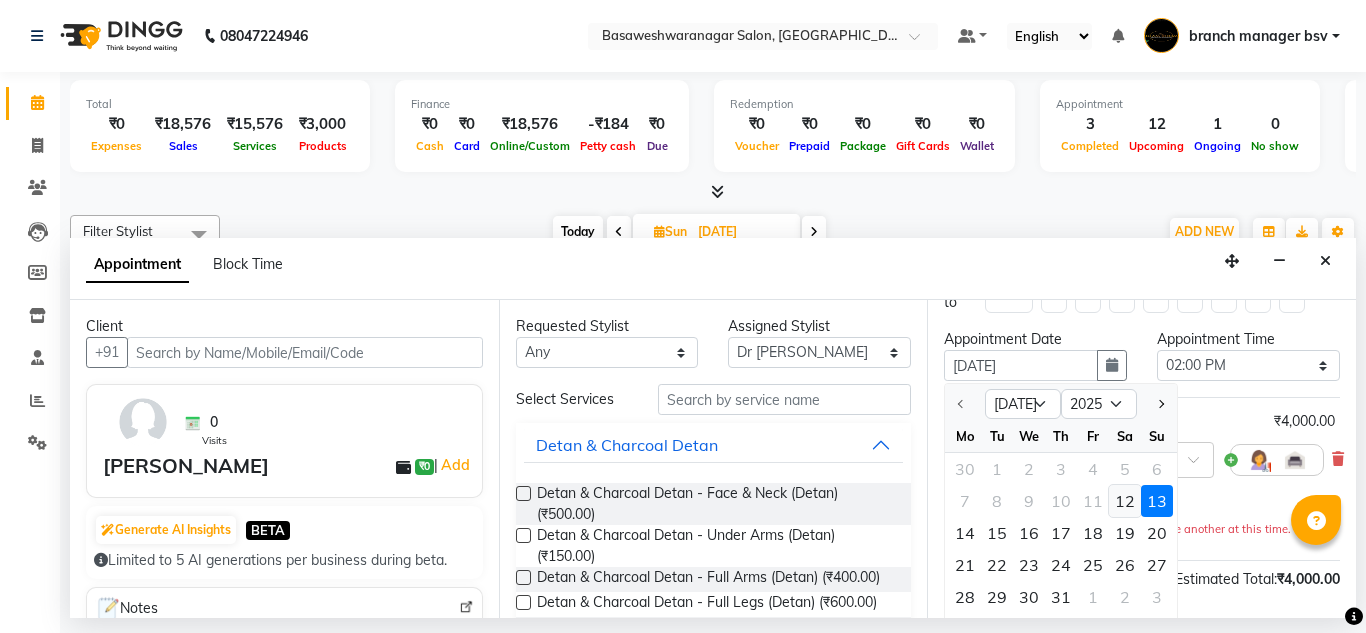 scroll, scrollTop: 68, scrollLeft: 0, axis: vertical 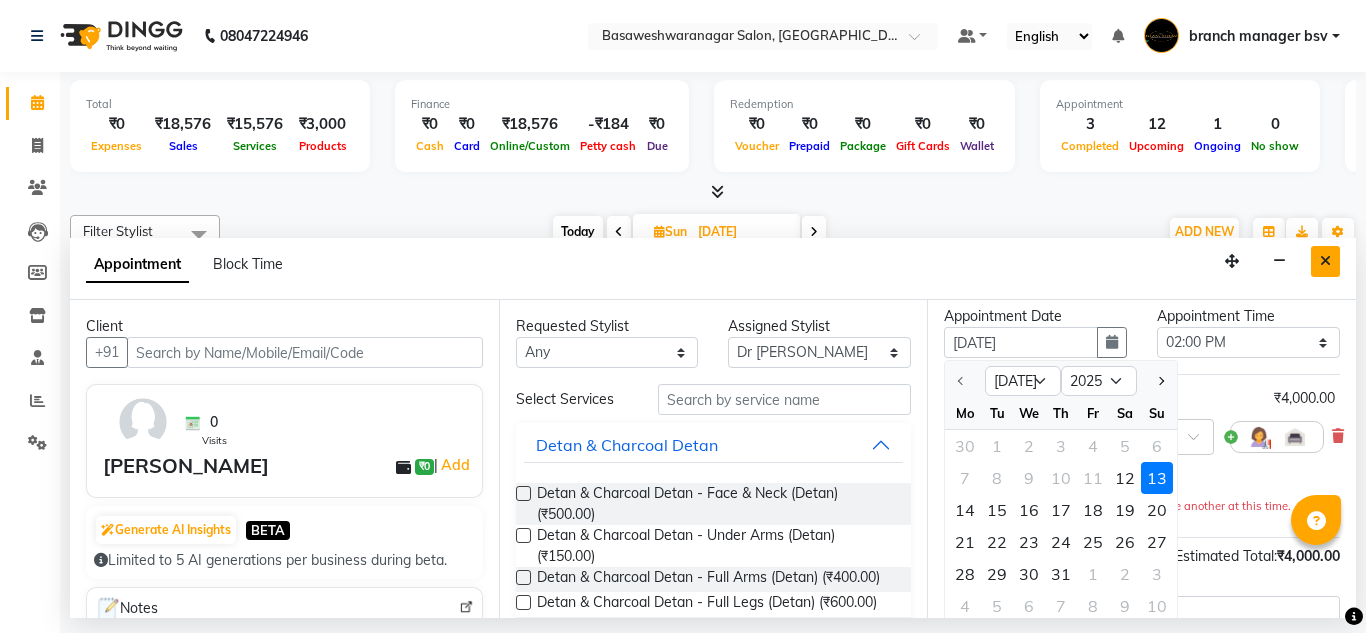 click at bounding box center (1325, 261) 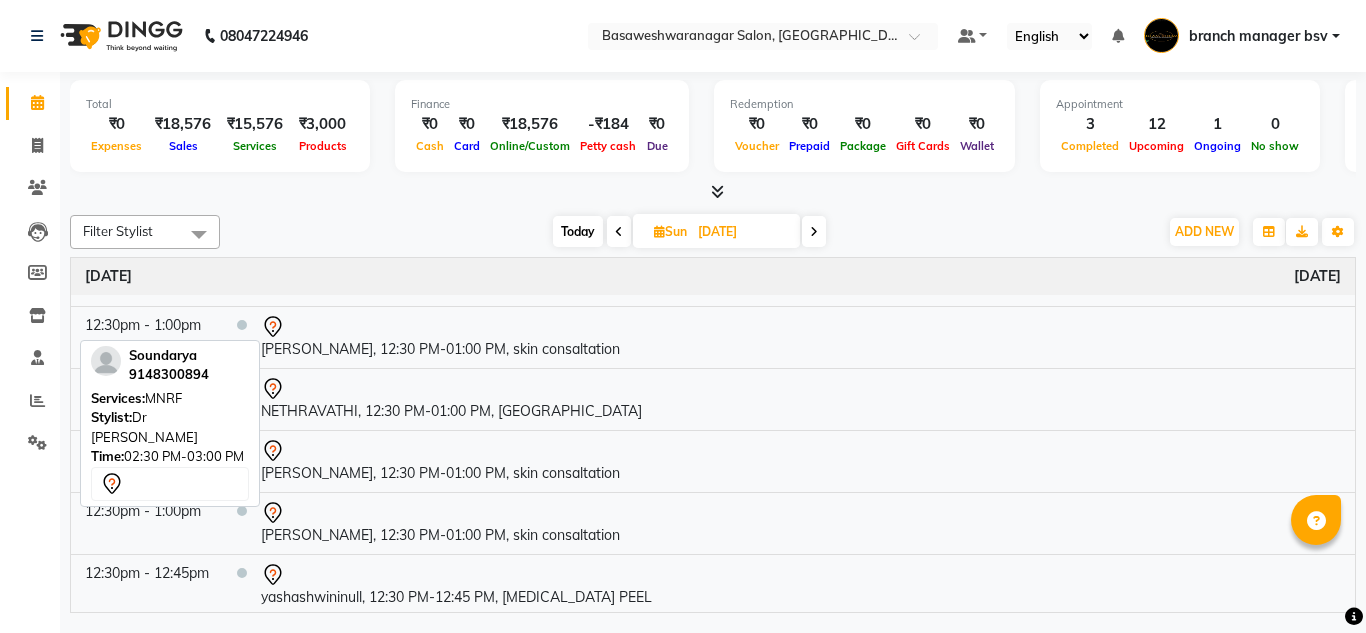 scroll, scrollTop: 551, scrollLeft: 0, axis: vertical 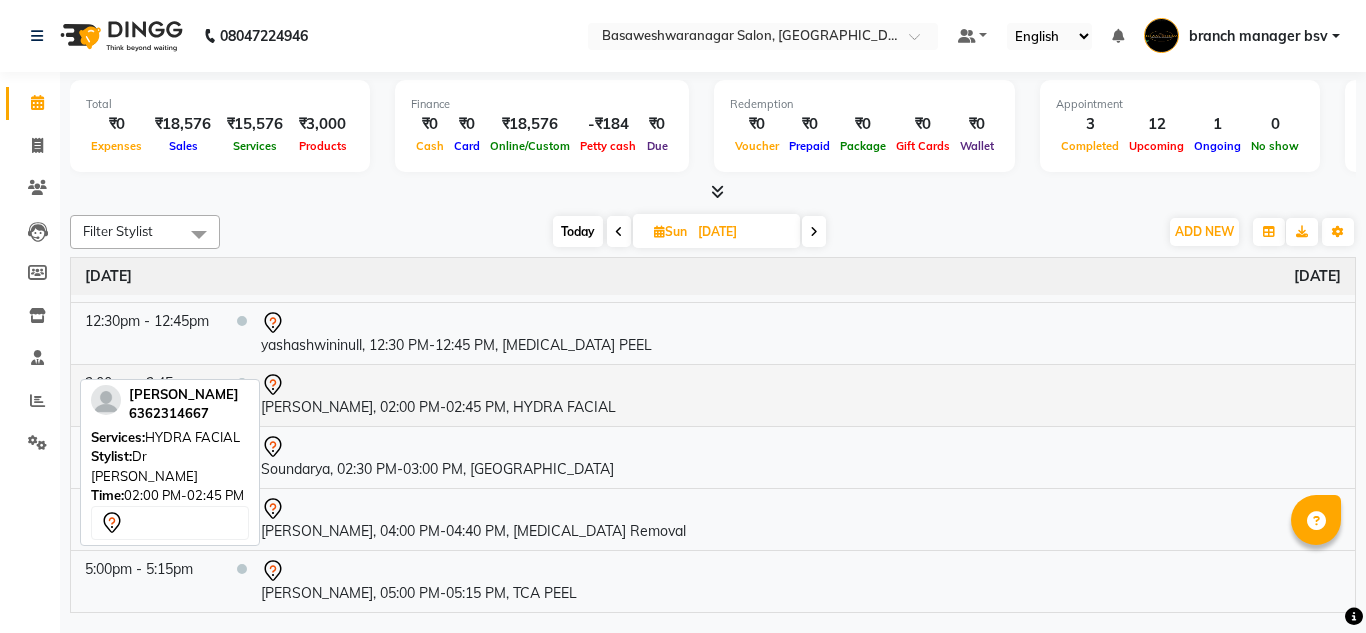 click on "harshithanull, 02:00 PM-02:45 PM, HYDRA FACIAL" at bounding box center (801, 395) 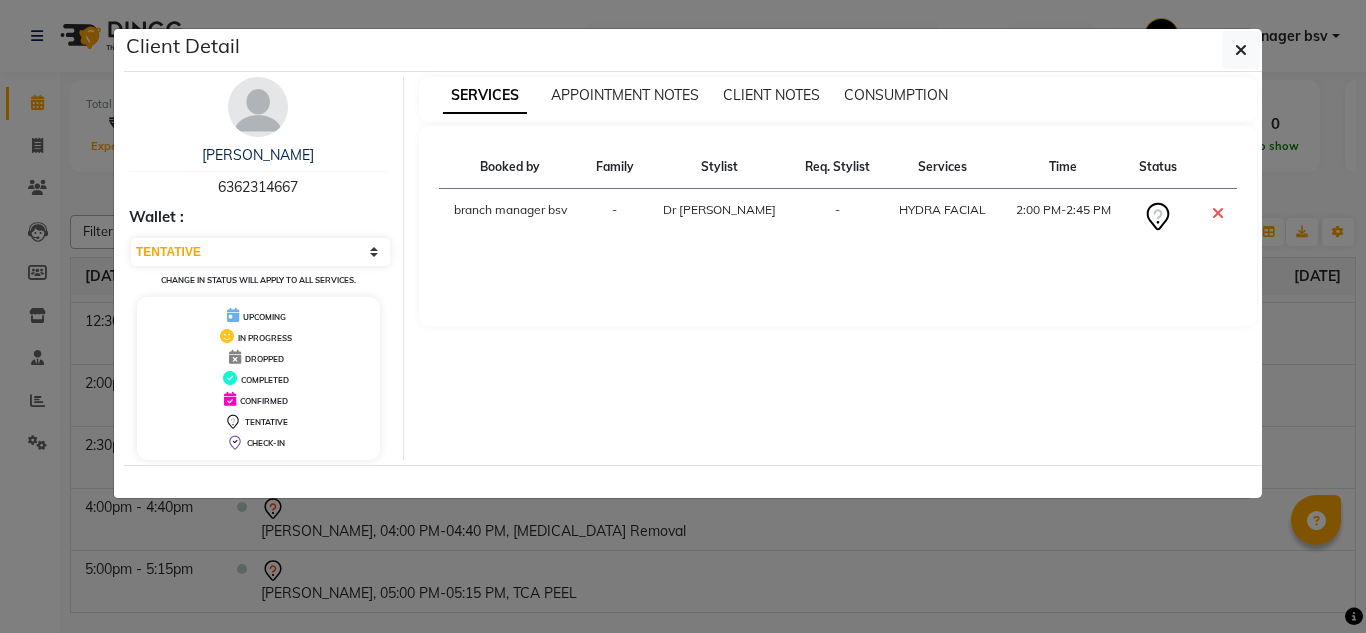 click on "Select CONFIRMED TENTATIVE Change in status will apply to all services." at bounding box center [258, 262] 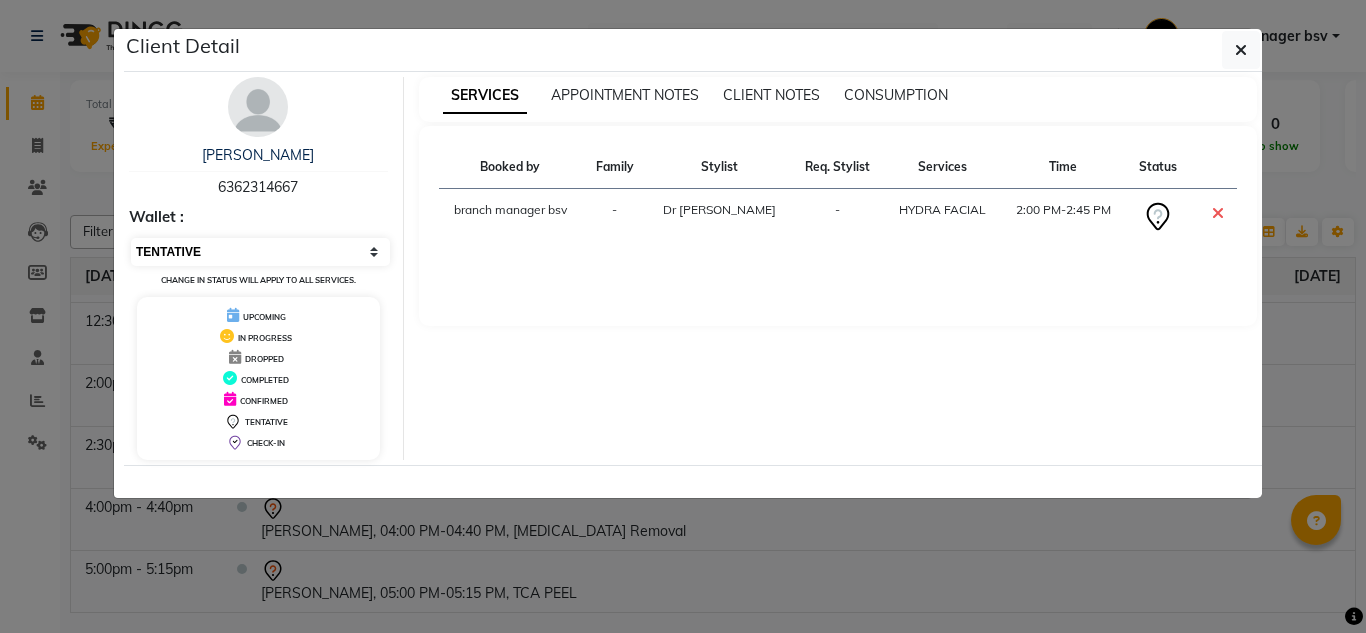 click on "Select CONFIRMED TENTATIVE" at bounding box center [260, 252] 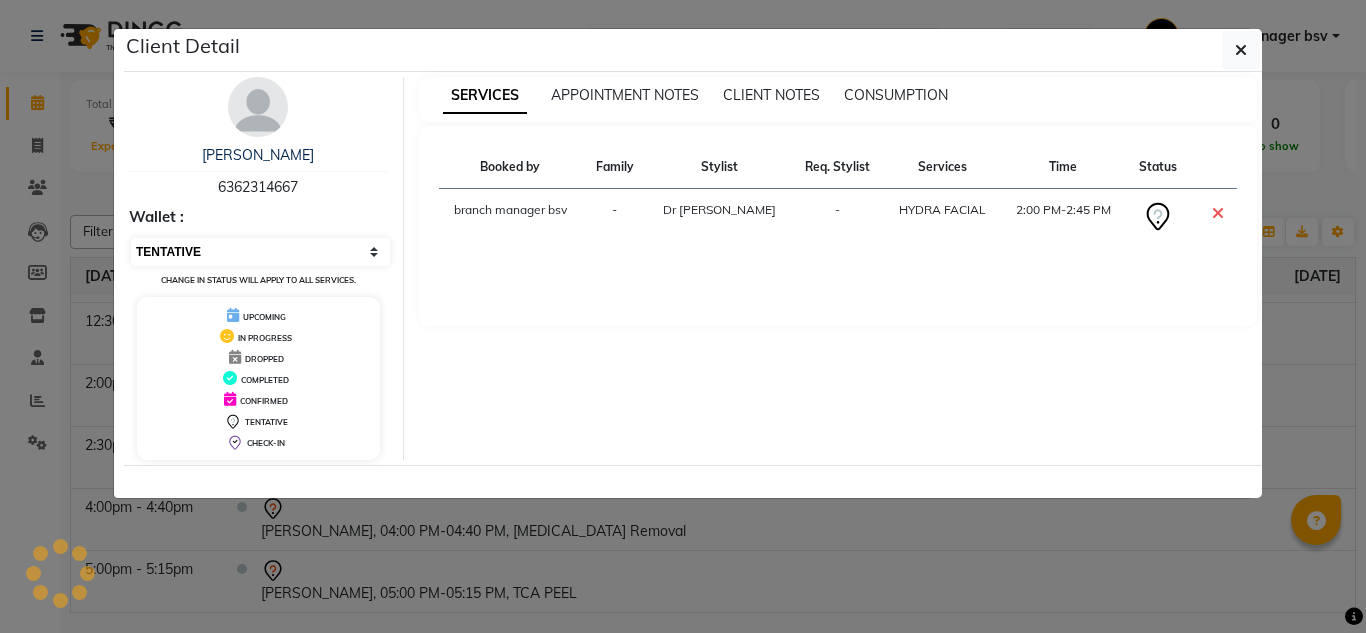 select on "6" 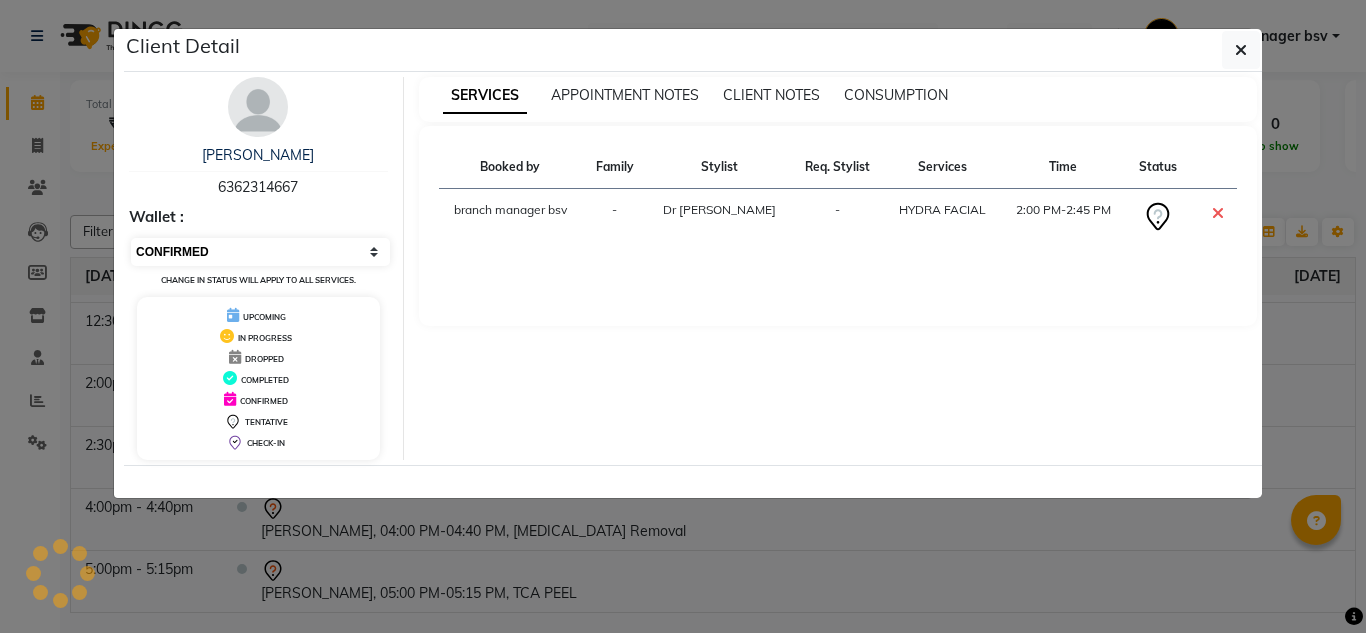 click on "Select CONFIRMED TENTATIVE" at bounding box center (260, 252) 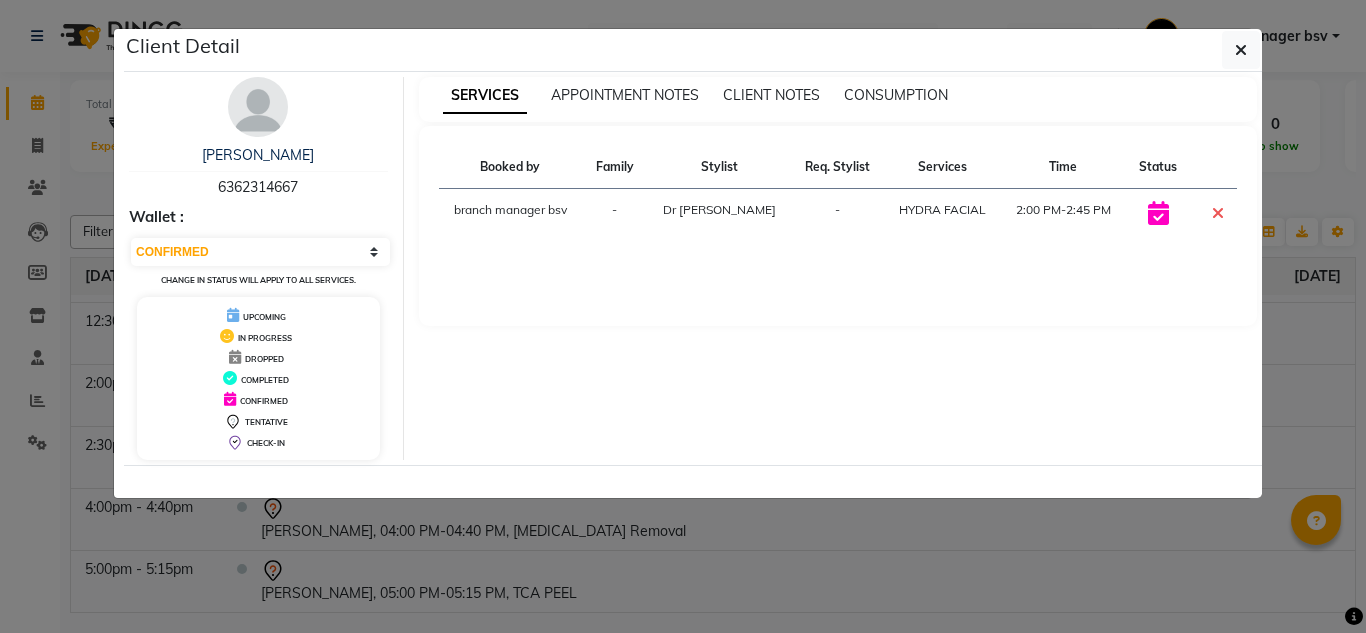 scroll, scrollTop: 528, scrollLeft: 0, axis: vertical 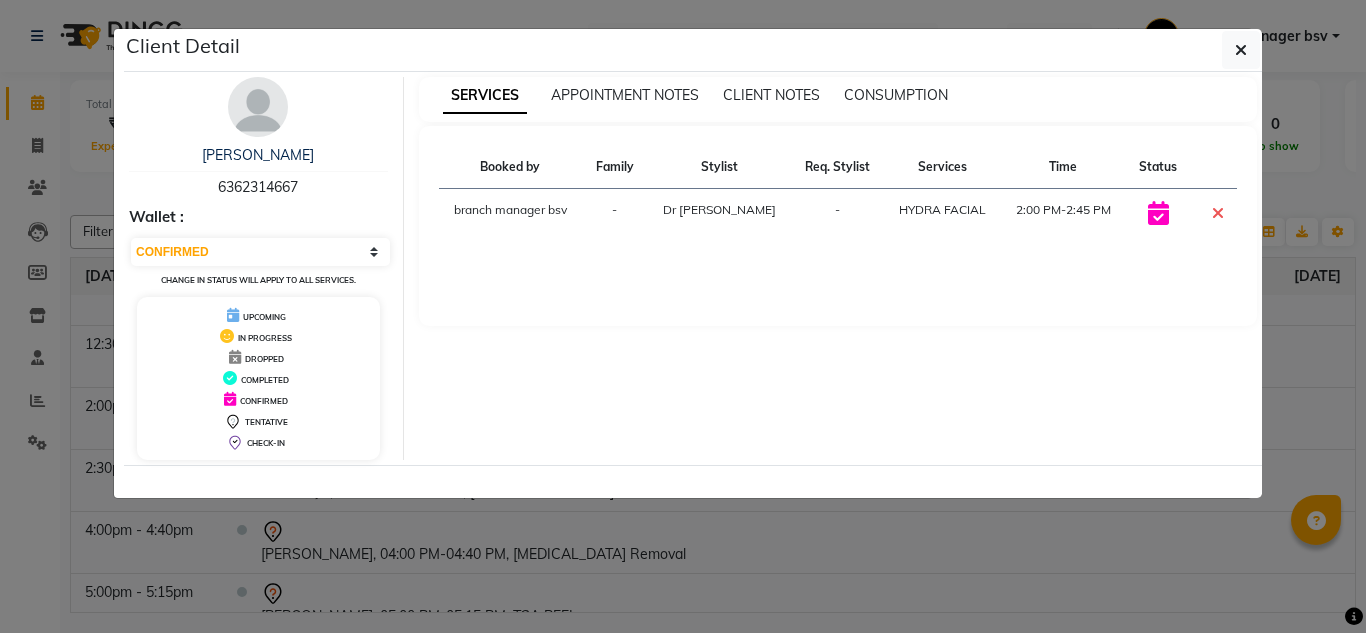 click on "Client Detail  harshitha    6362314667 Wallet : Select CONFIRMED TENTATIVE Change in status will apply to all services. UPCOMING IN PROGRESS DROPPED COMPLETED CONFIRMED TENTATIVE CHECK-IN SERVICES APPOINTMENT NOTES CLIENT NOTES CONSUMPTION Booked by Family Stylist Req. Stylist Services Time Status  branch manager bsv  - Dr mehzabin -  HYDRA FACIAL   2:00 PM-2:45 PM" 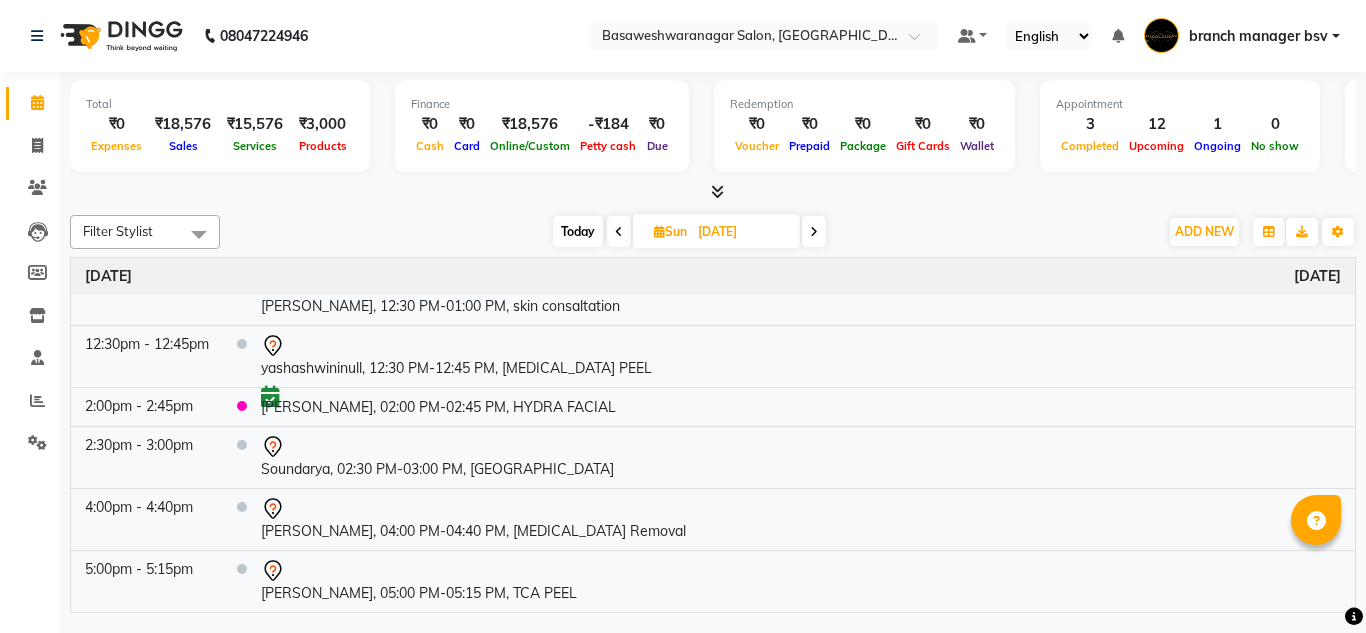 click on "Today" at bounding box center (578, 231) 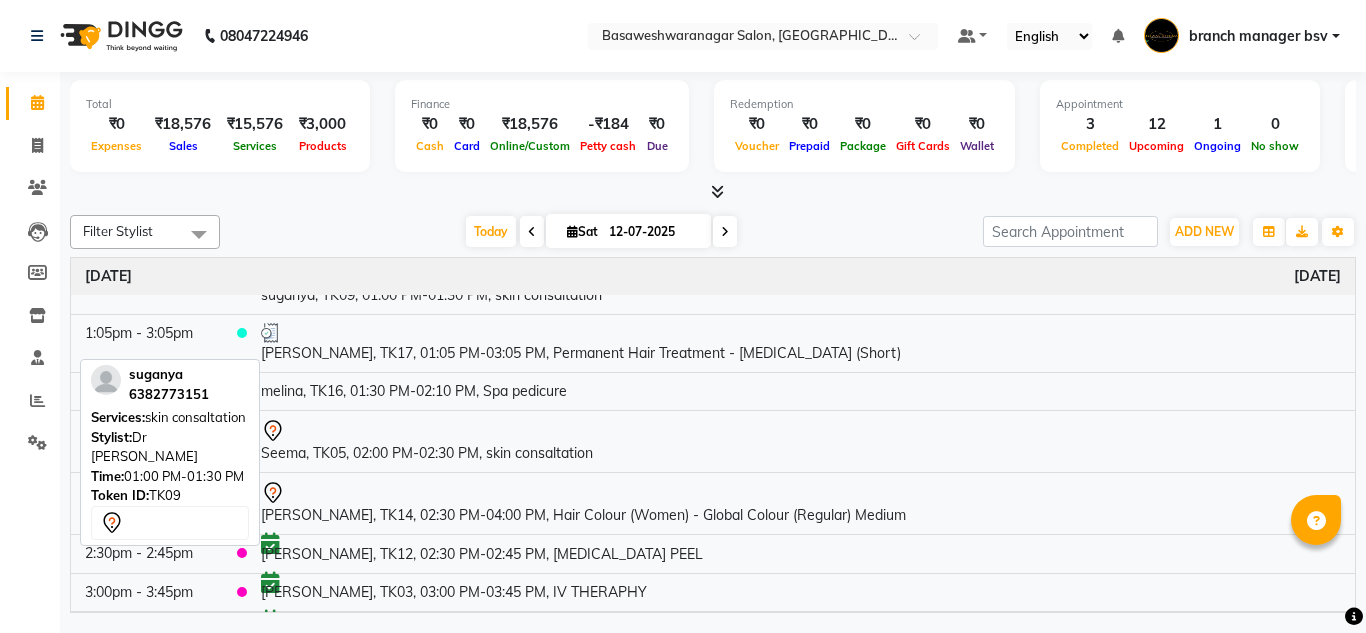 scroll, scrollTop: 325, scrollLeft: 0, axis: vertical 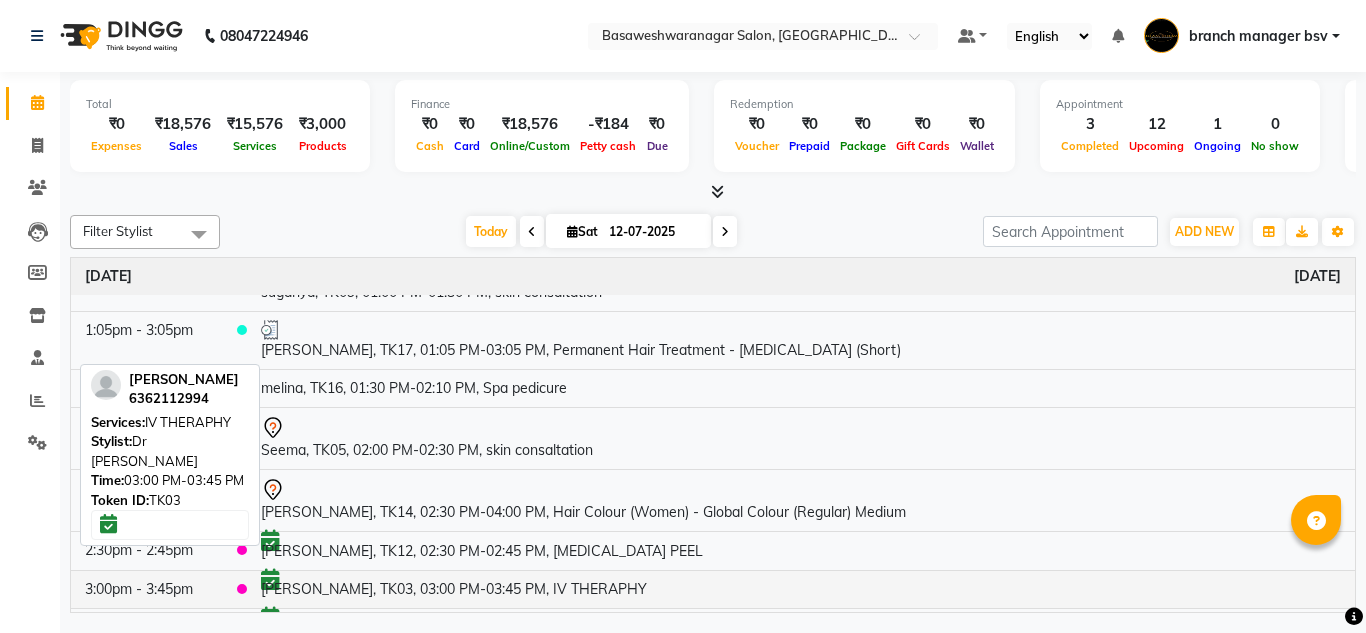 click on "KAVYA, TK03, 03:00 PM-03:45 PM, IV THERAPHY" at bounding box center (801, 589) 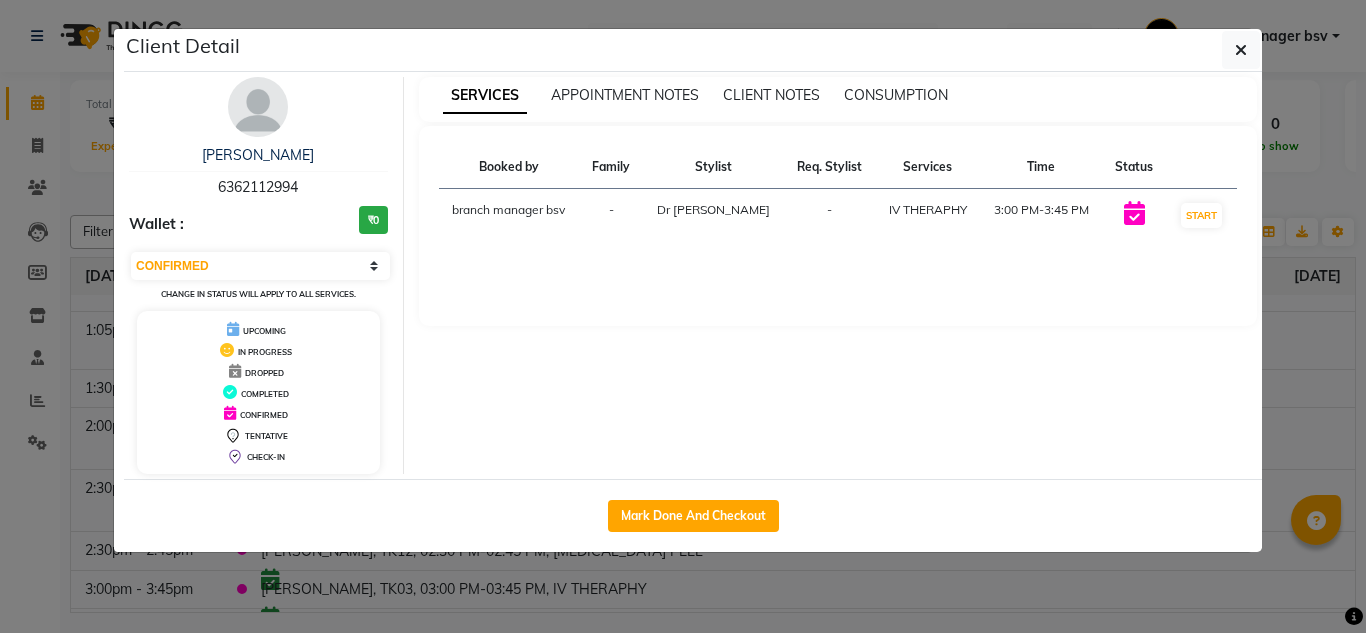 click on "6362112994" at bounding box center [258, 187] 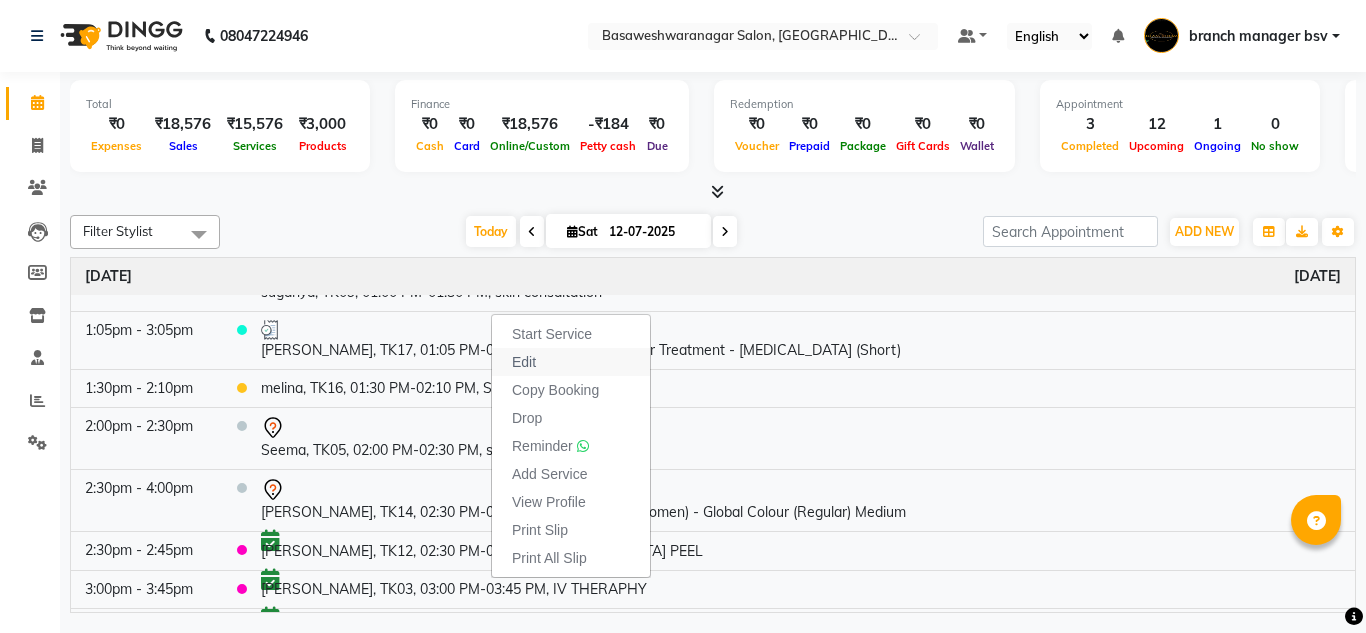 click on "Edit" at bounding box center (571, 362) 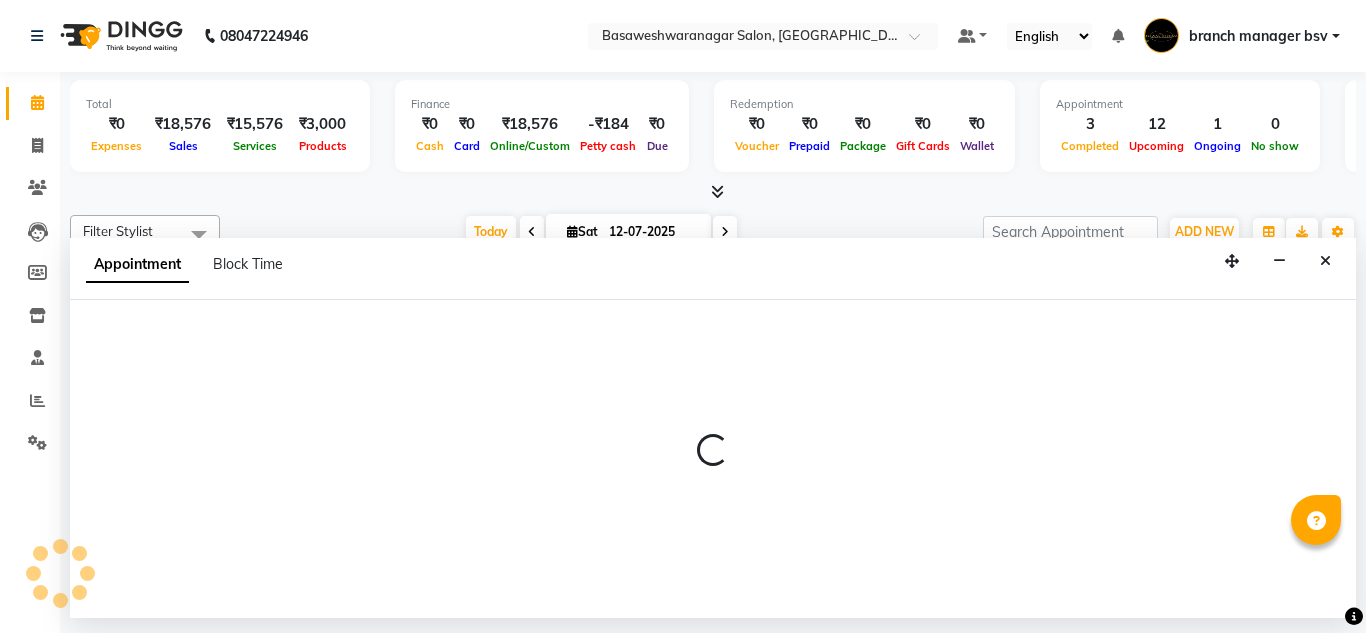 select on "tentative" 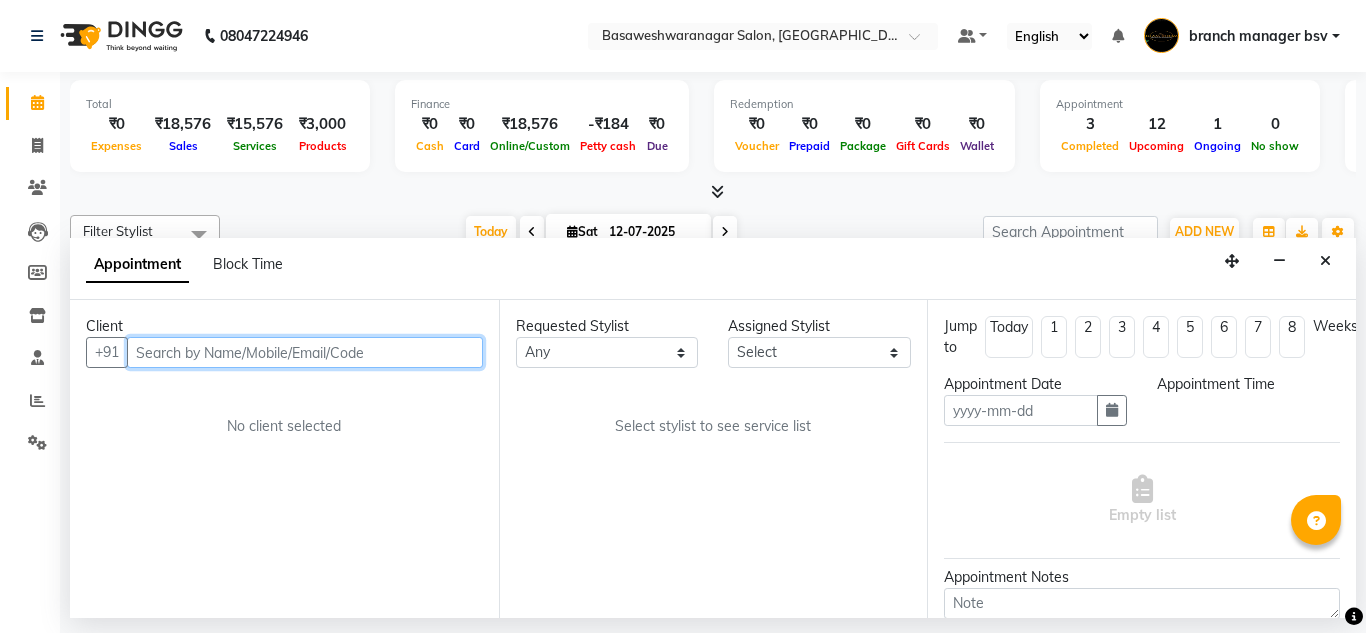 type on "12-07-2025" 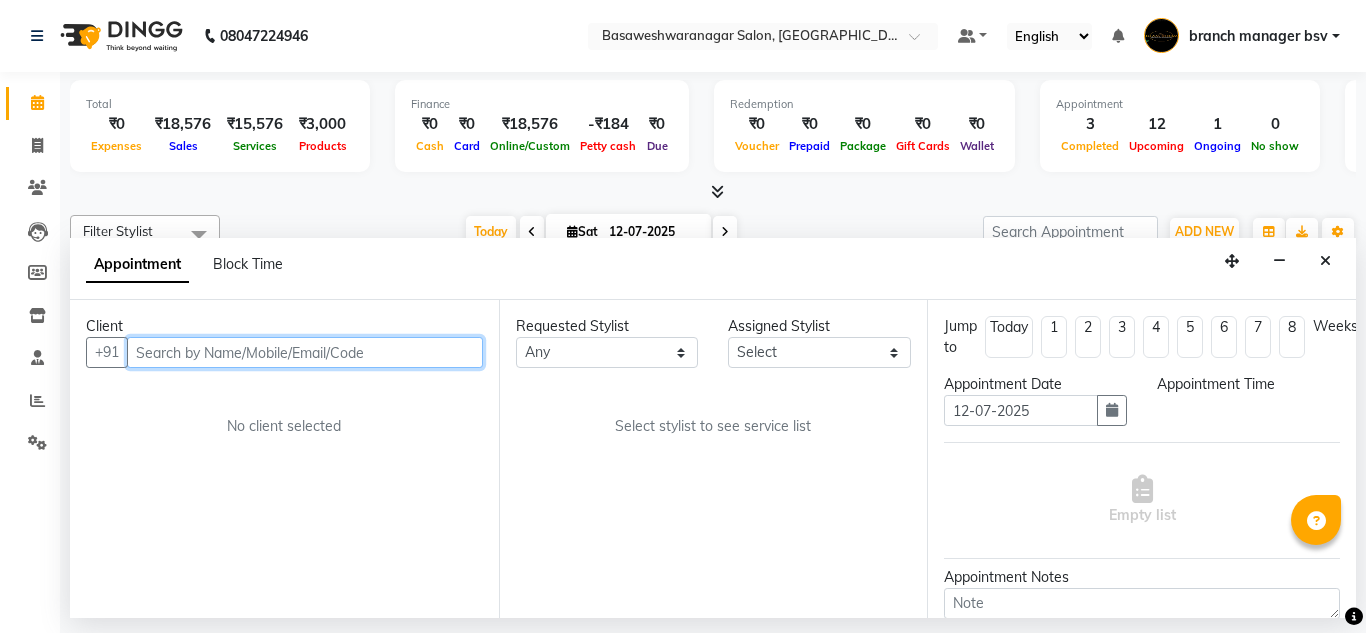 select on "confirm booking" 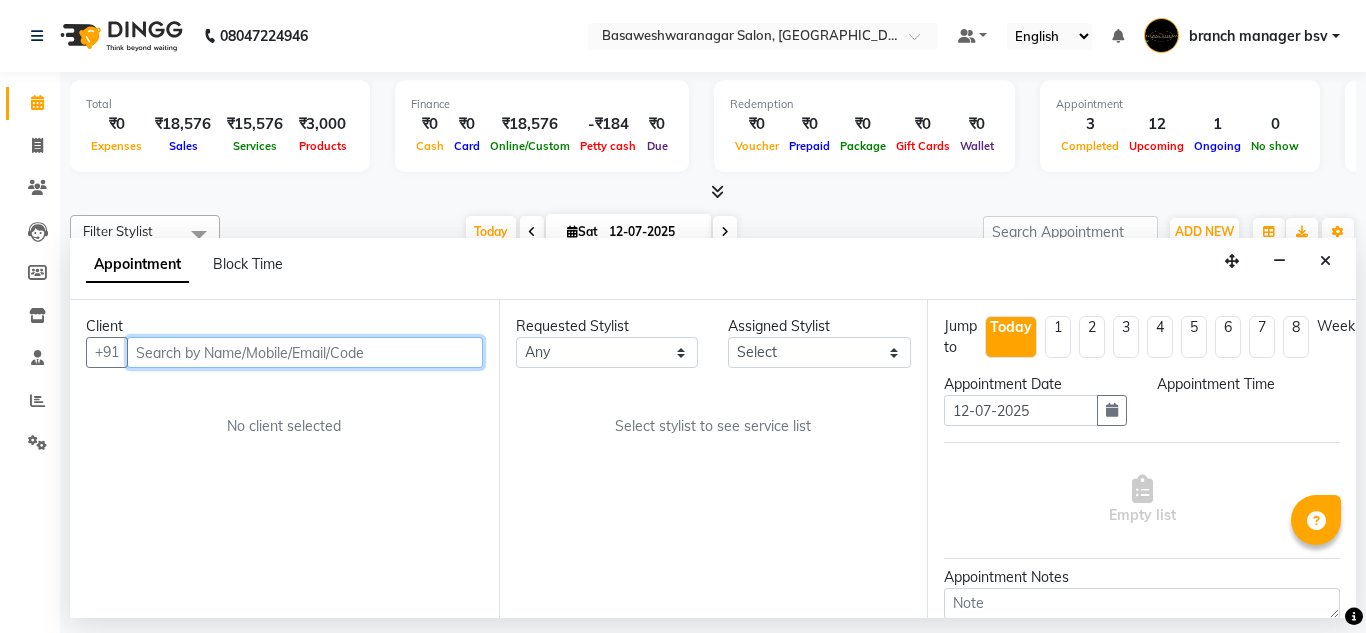 select on "47930" 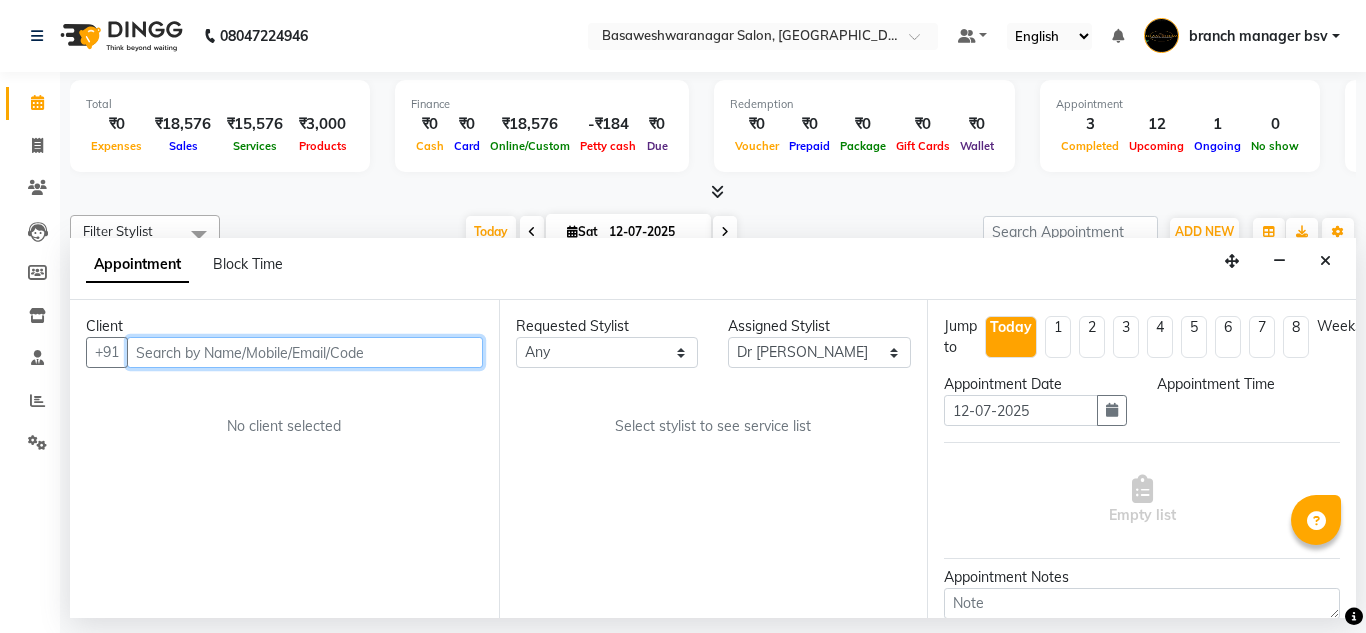 select on "900" 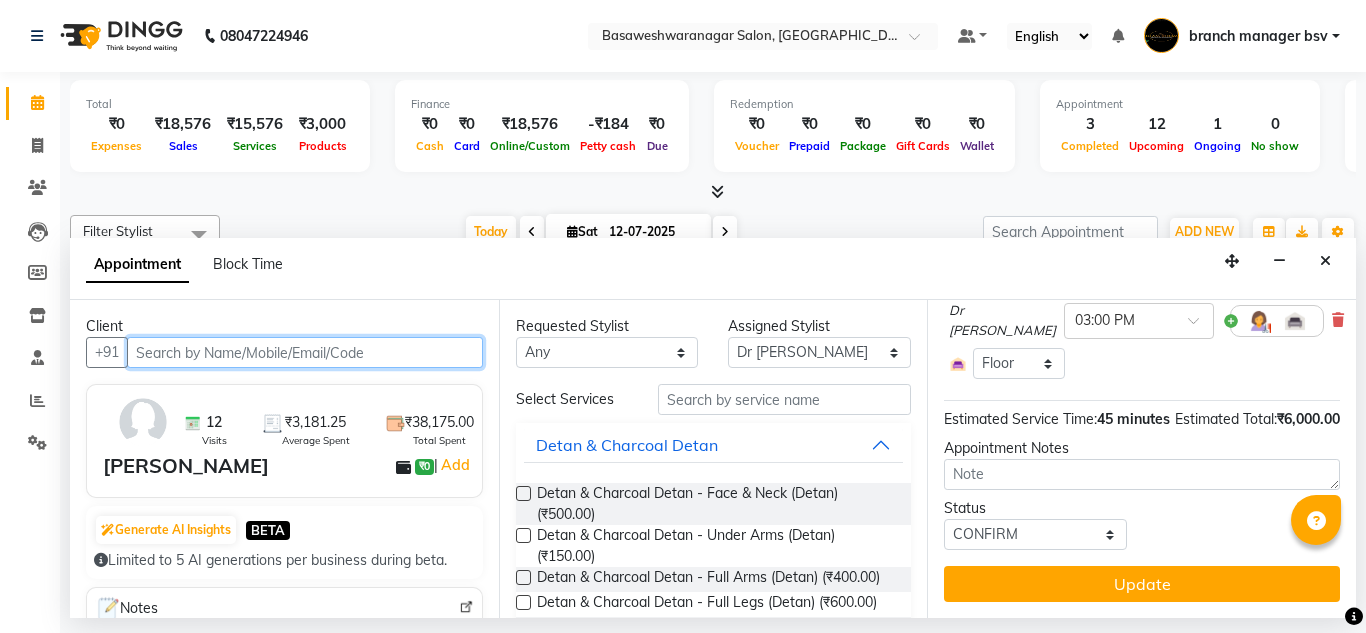 scroll, scrollTop: 200, scrollLeft: 0, axis: vertical 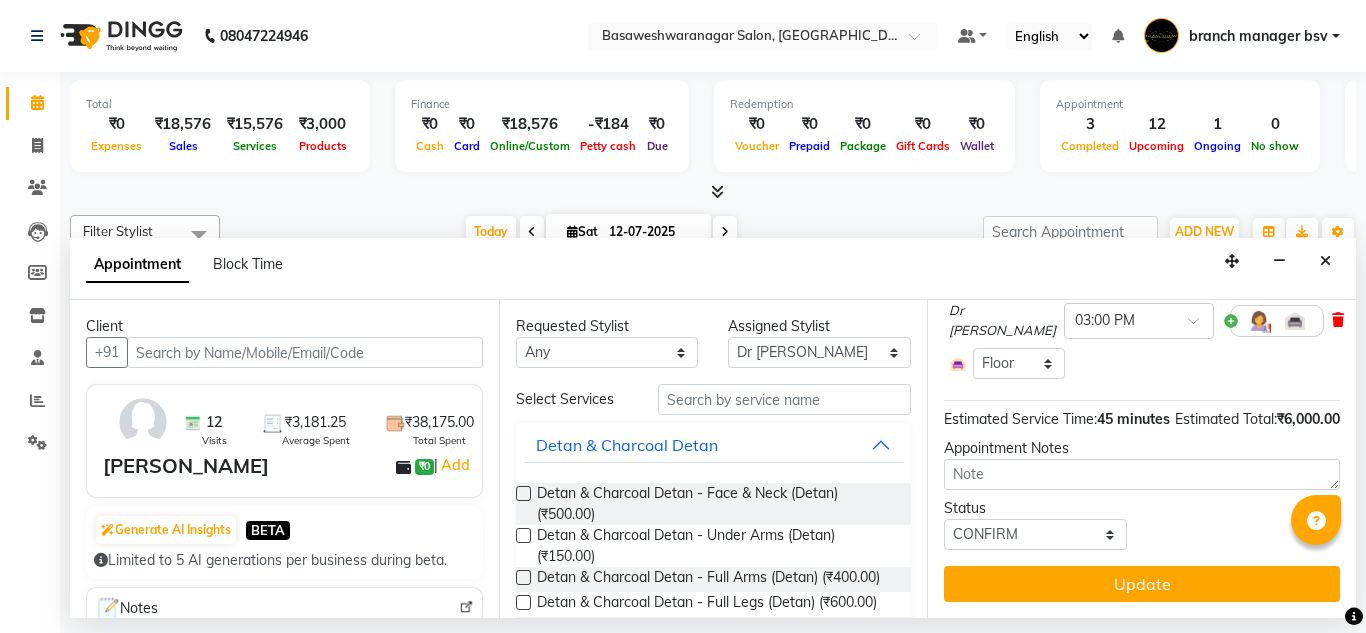 click at bounding box center [1338, 320] 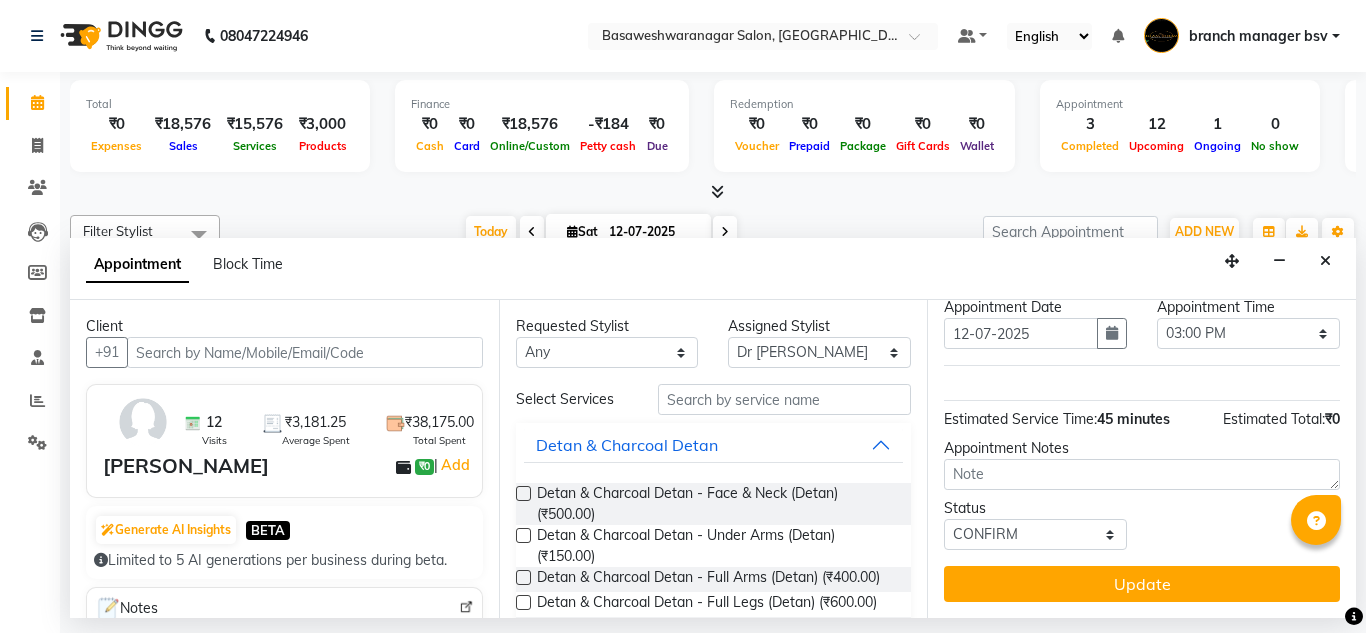 scroll, scrollTop: 92, scrollLeft: 0, axis: vertical 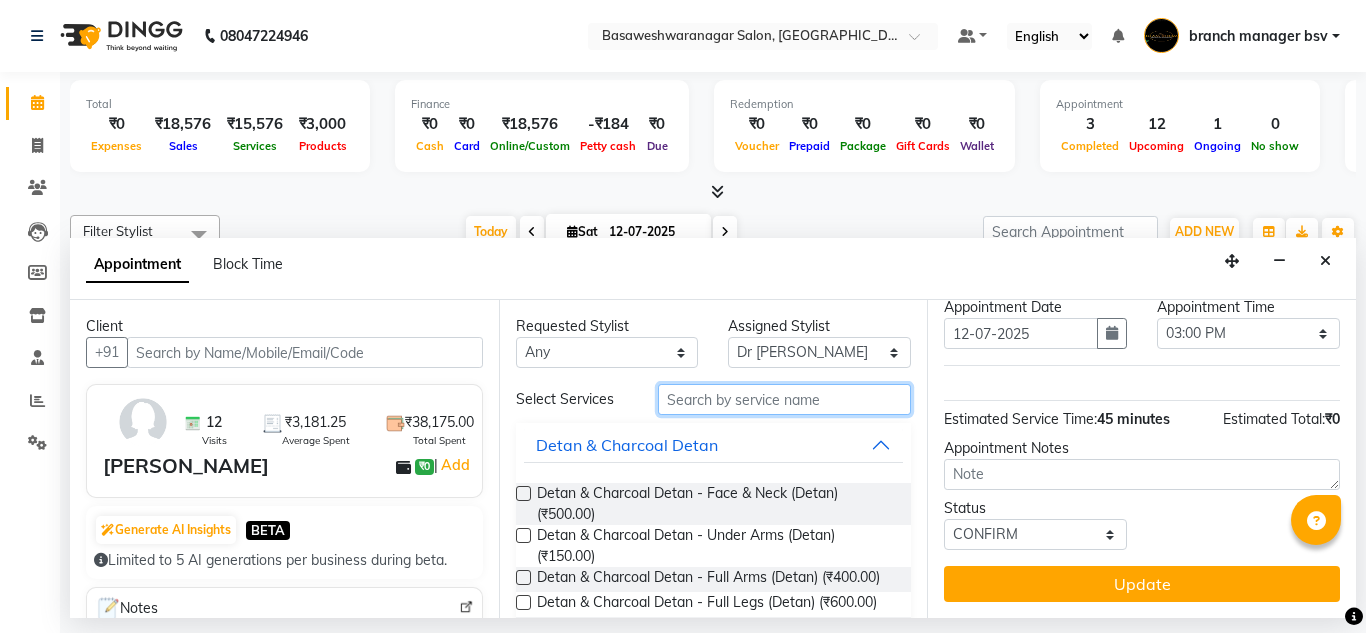 click at bounding box center [785, 399] 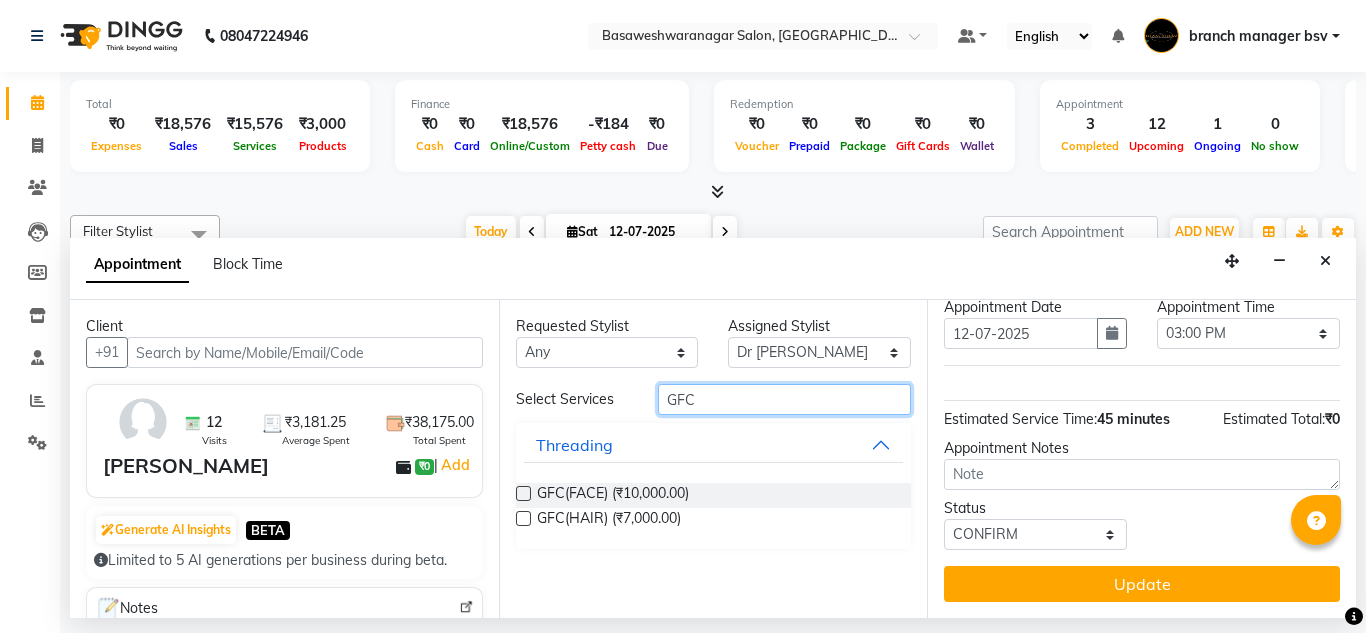 type on "GFC" 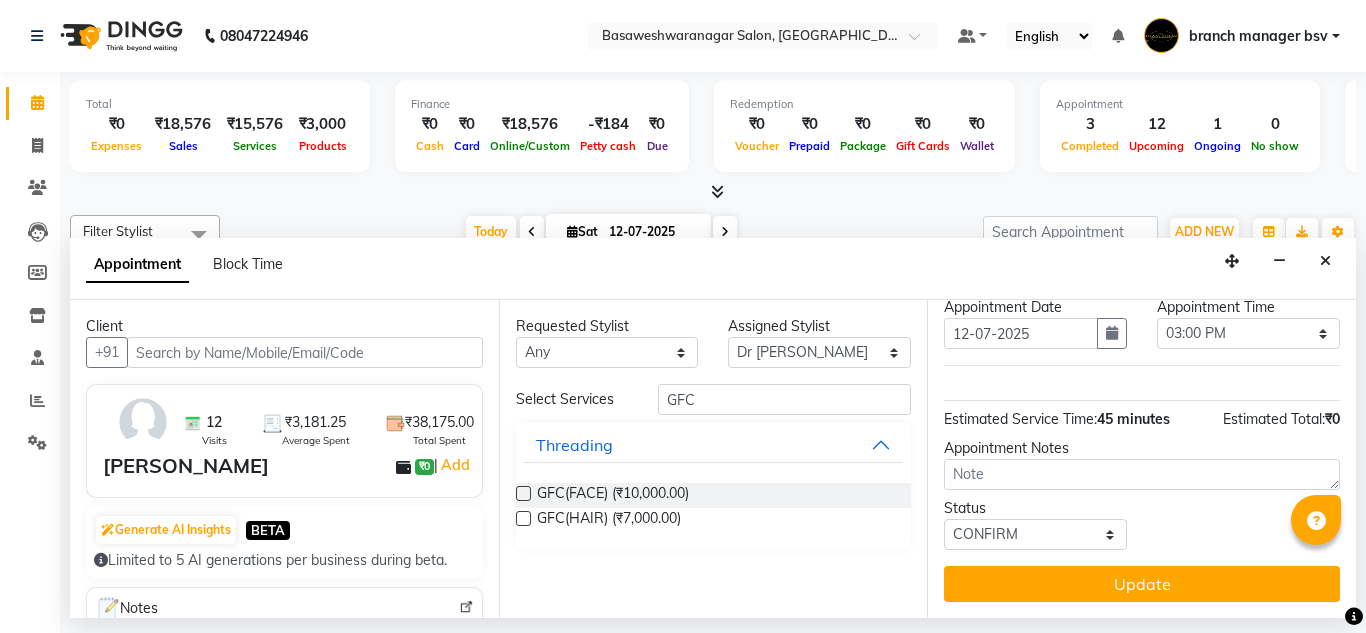 click at bounding box center (523, 518) 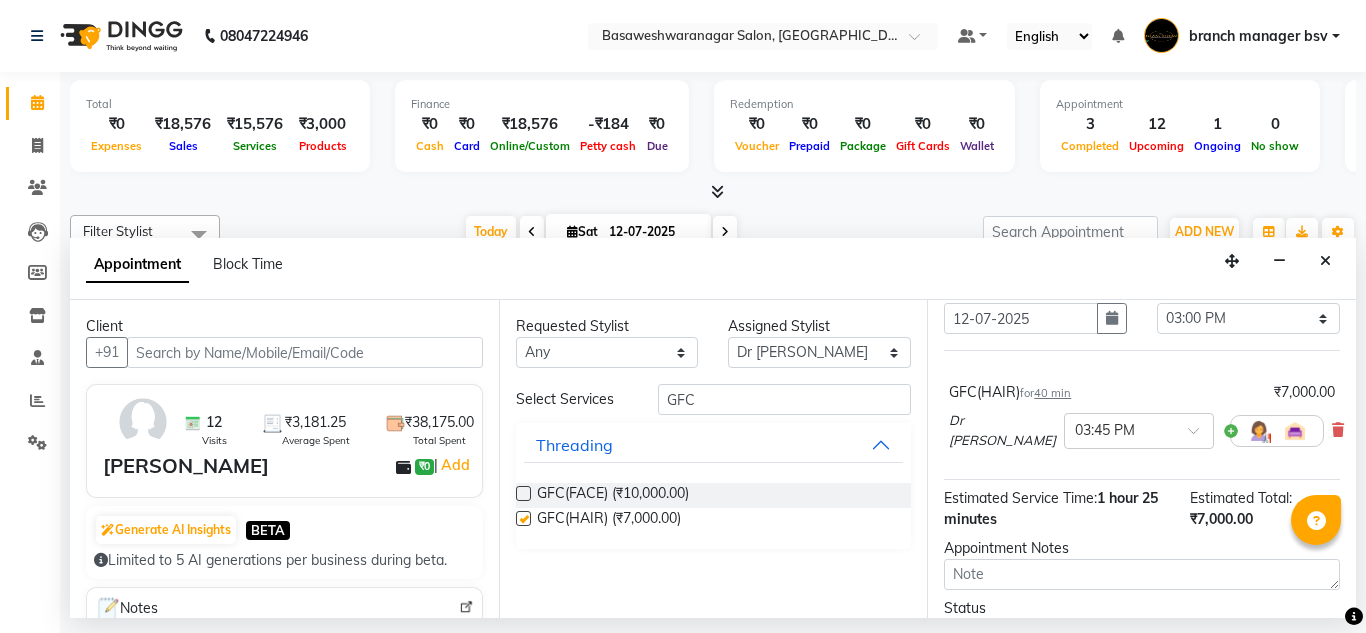 scroll, scrollTop: 200, scrollLeft: 0, axis: vertical 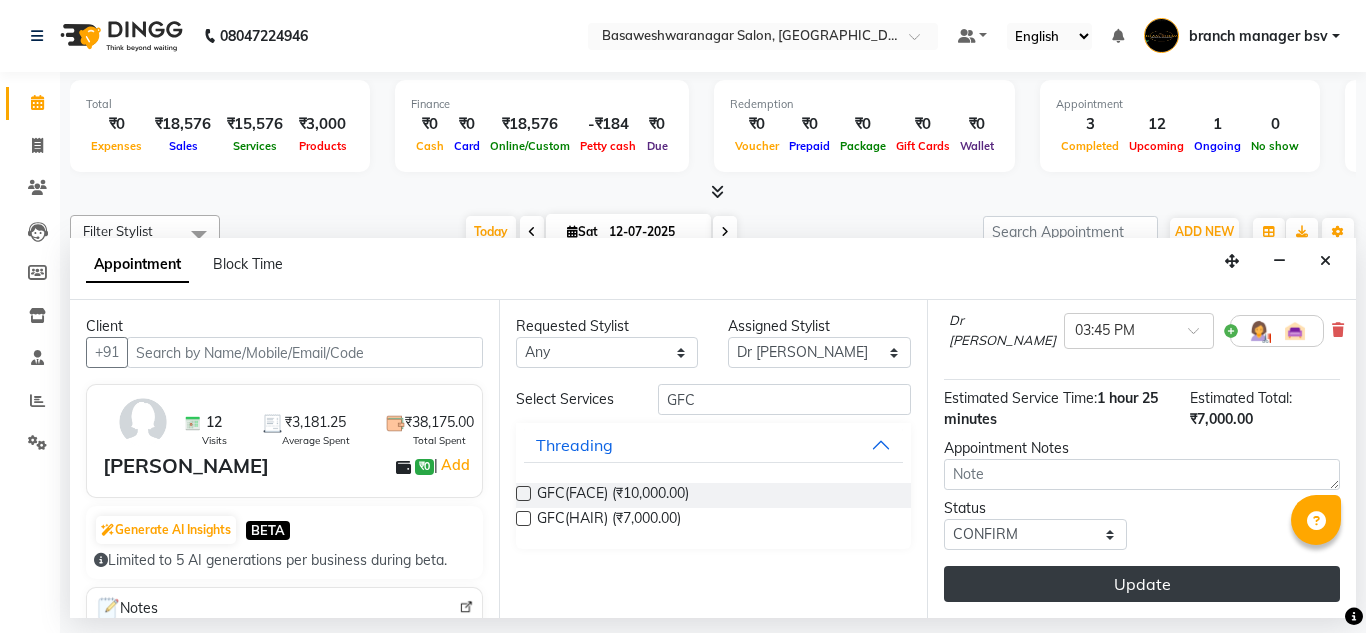checkbox on "false" 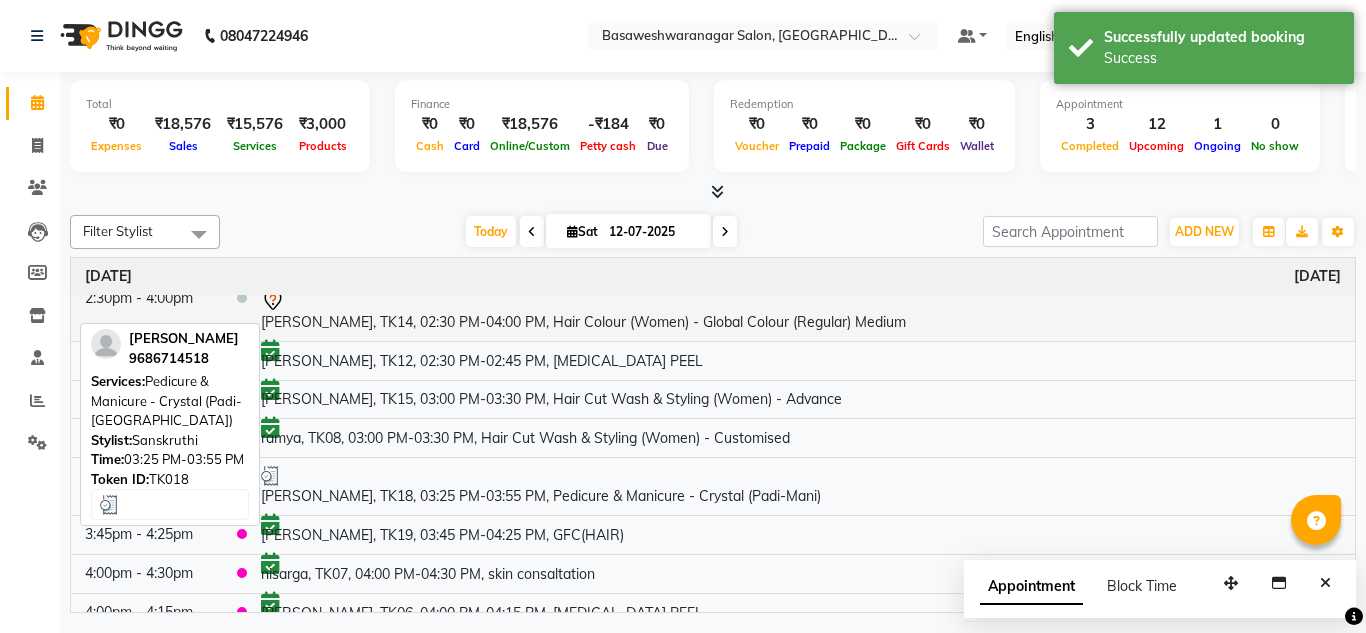 scroll, scrollTop: 516, scrollLeft: 0, axis: vertical 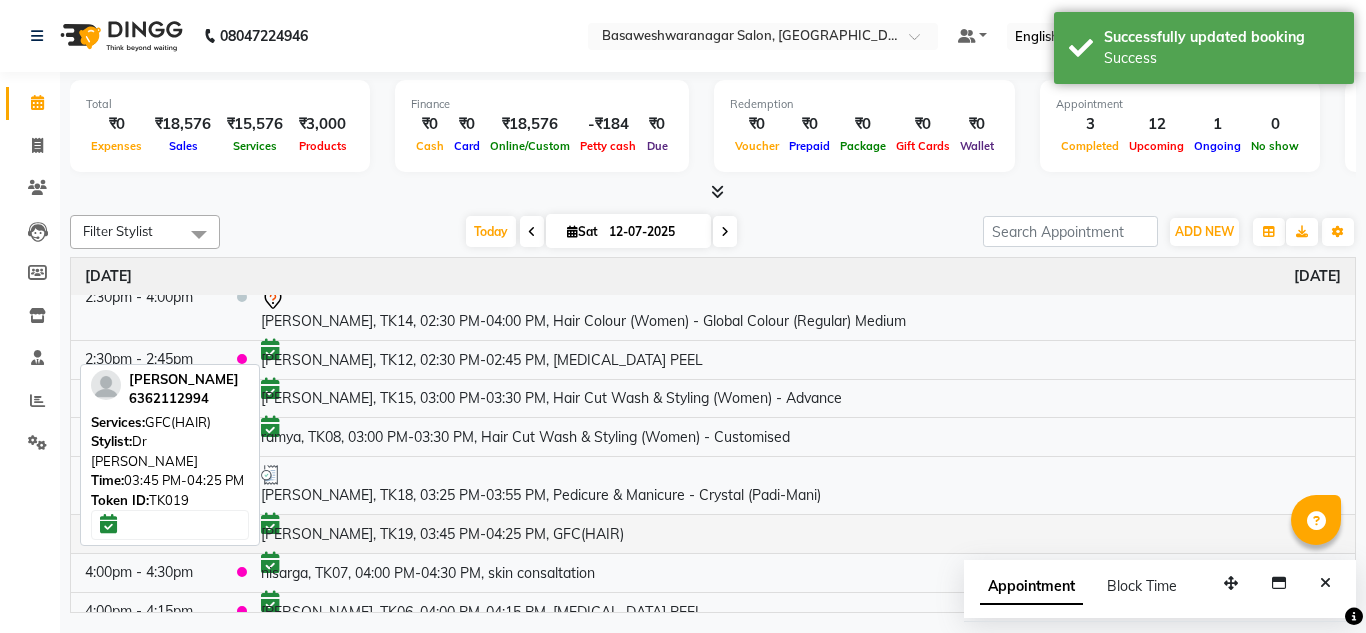 click on "[PERSON_NAME], TK19, 03:45 PM-04:25 PM, GFC(HAIR)" at bounding box center [801, 534] 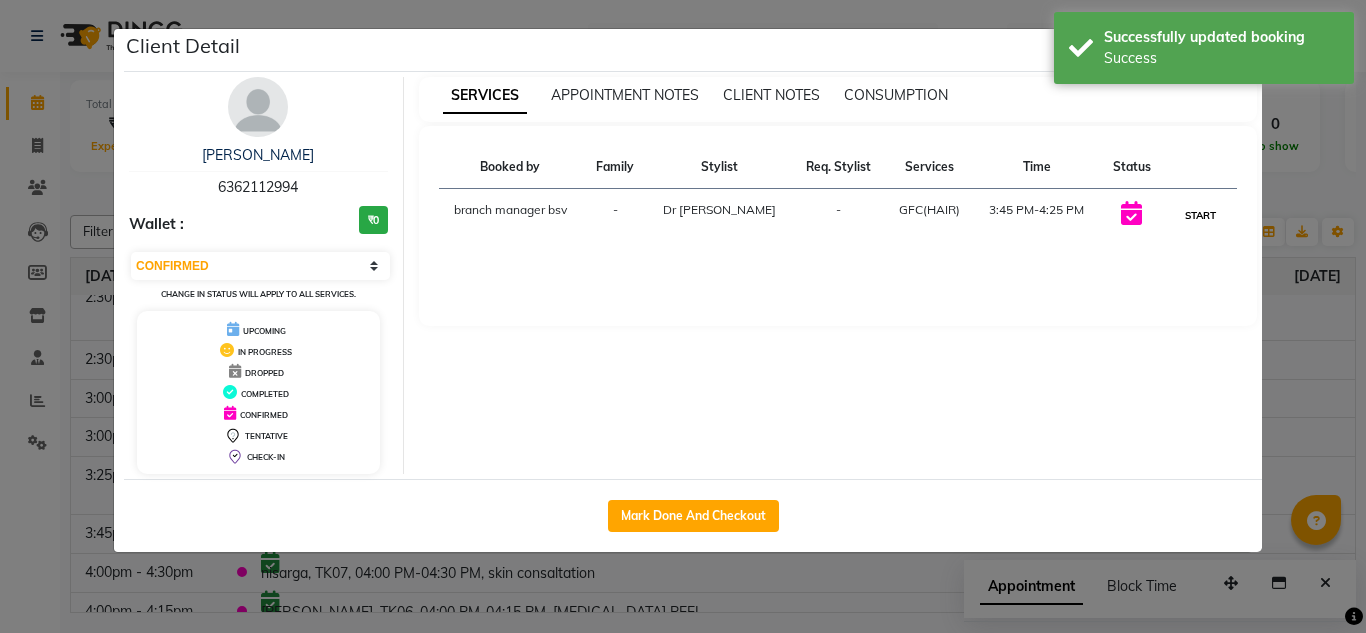 click on "START" at bounding box center (1200, 215) 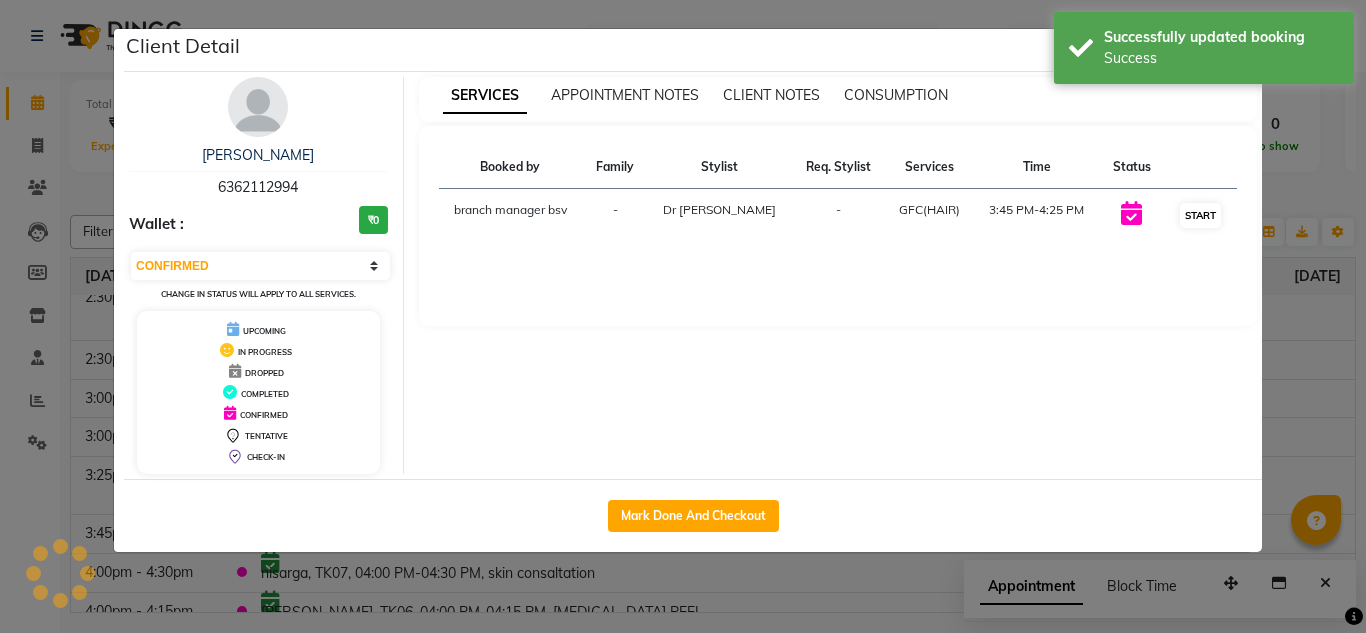 select on "1" 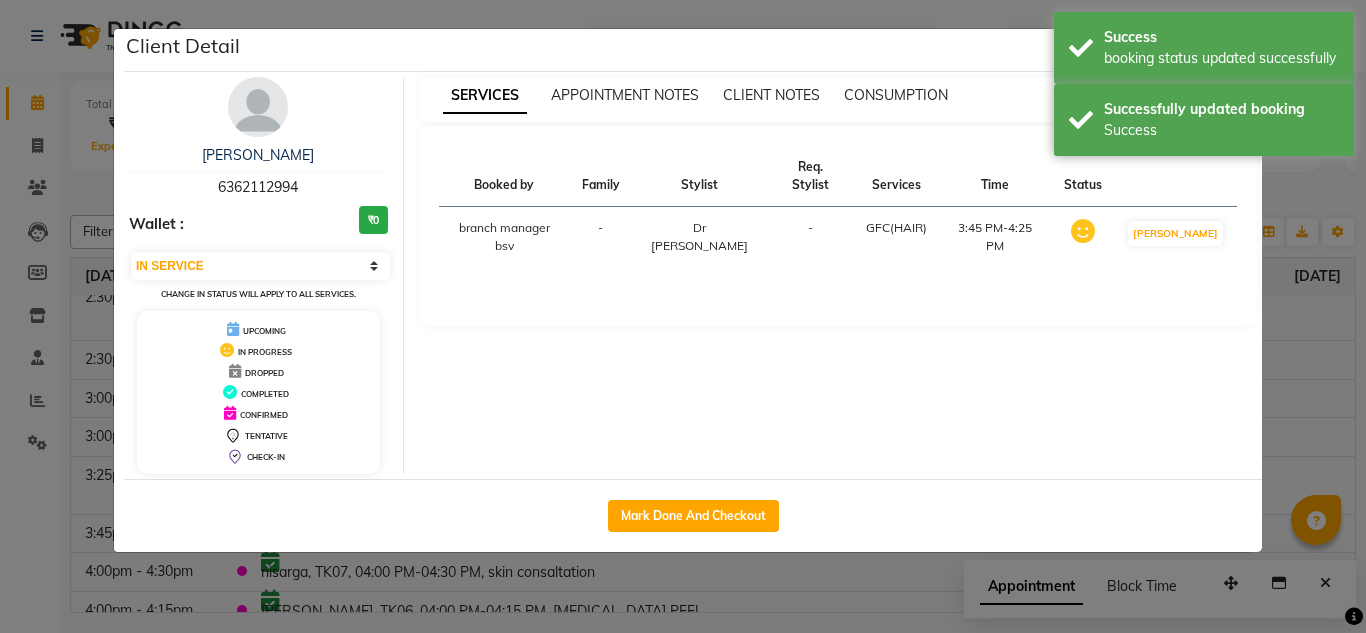 click on "Client Detail  KAVYA    6362112994 Wallet : ₹0 Select IN SERVICE CONFIRMED TENTATIVE CHECK IN MARK DONE DROPPED UPCOMING Change in status will apply to all services. UPCOMING IN PROGRESS DROPPED COMPLETED CONFIRMED TENTATIVE CHECK-IN SERVICES APPOINTMENT NOTES CLIENT NOTES CONSUMPTION Booked by Family Stylist Req. Stylist Services Time Status  branch manager bsv  - Dr mehzabin -  GFC(HAIR)   3:45 PM-4:25 PM   MARK DONE   Mark Done And Checkout" 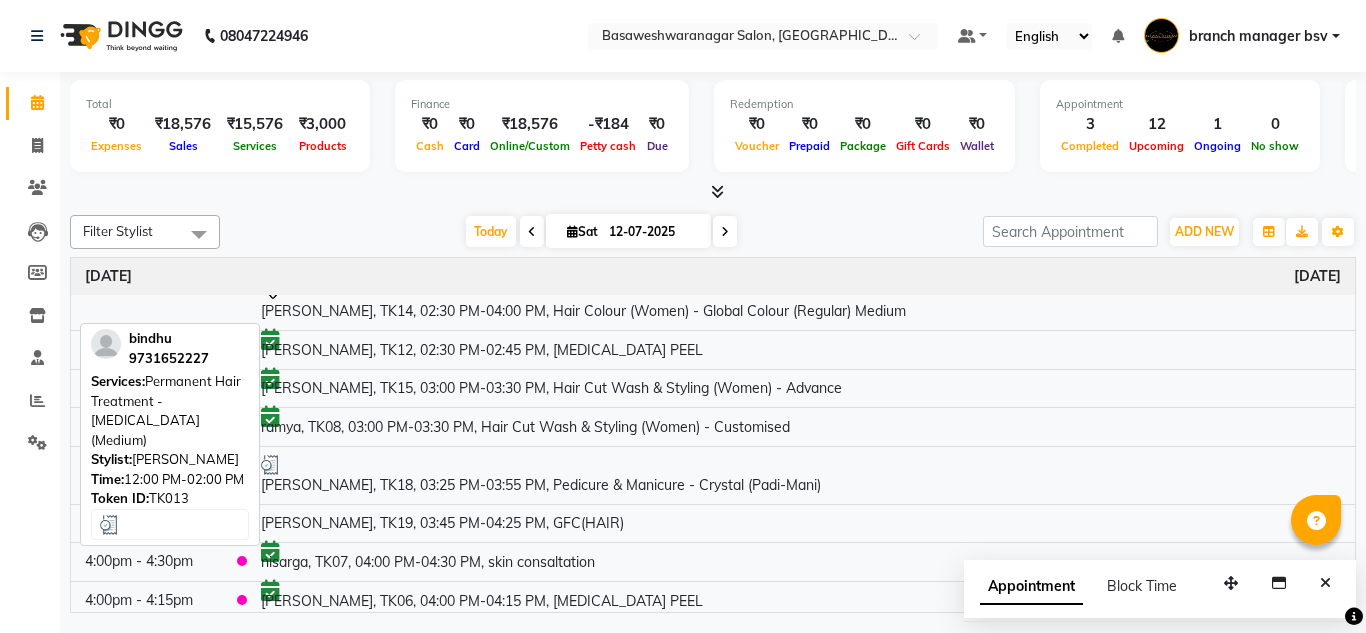 scroll, scrollTop: 534, scrollLeft: 0, axis: vertical 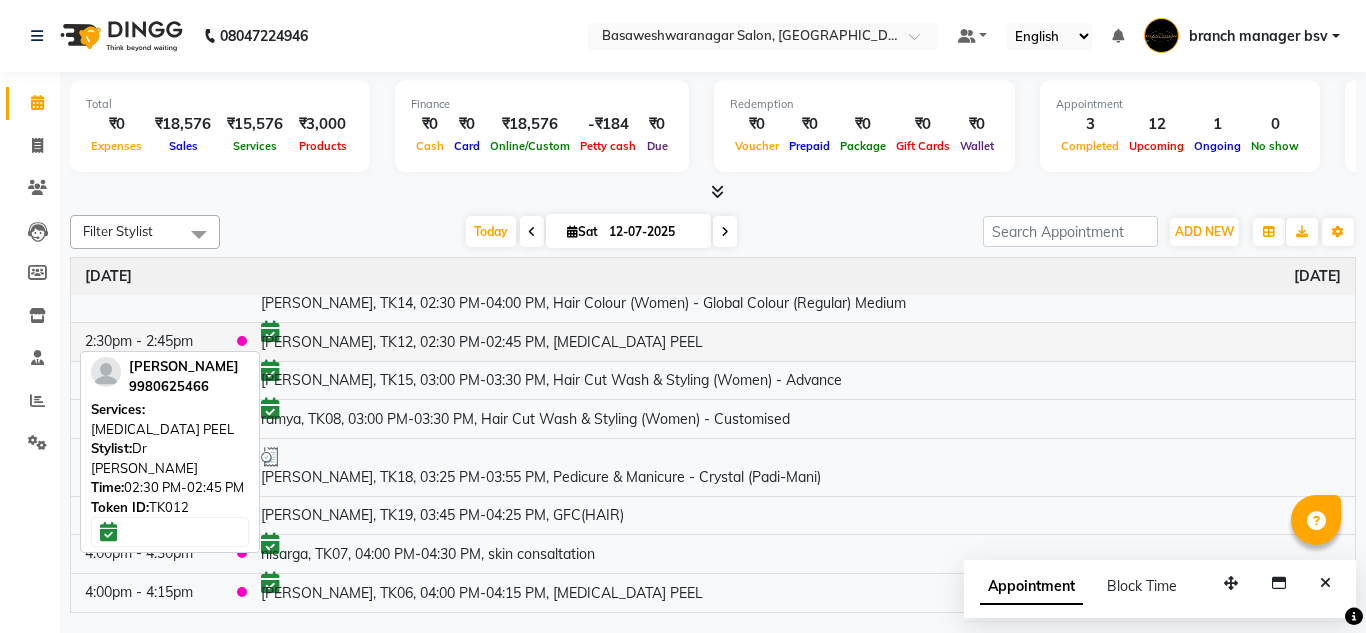 click on "[PERSON_NAME], TK12, 02:30 PM-02:45 PM, [MEDICAL_DATA] PEEL" at bounding box center [801, 341] 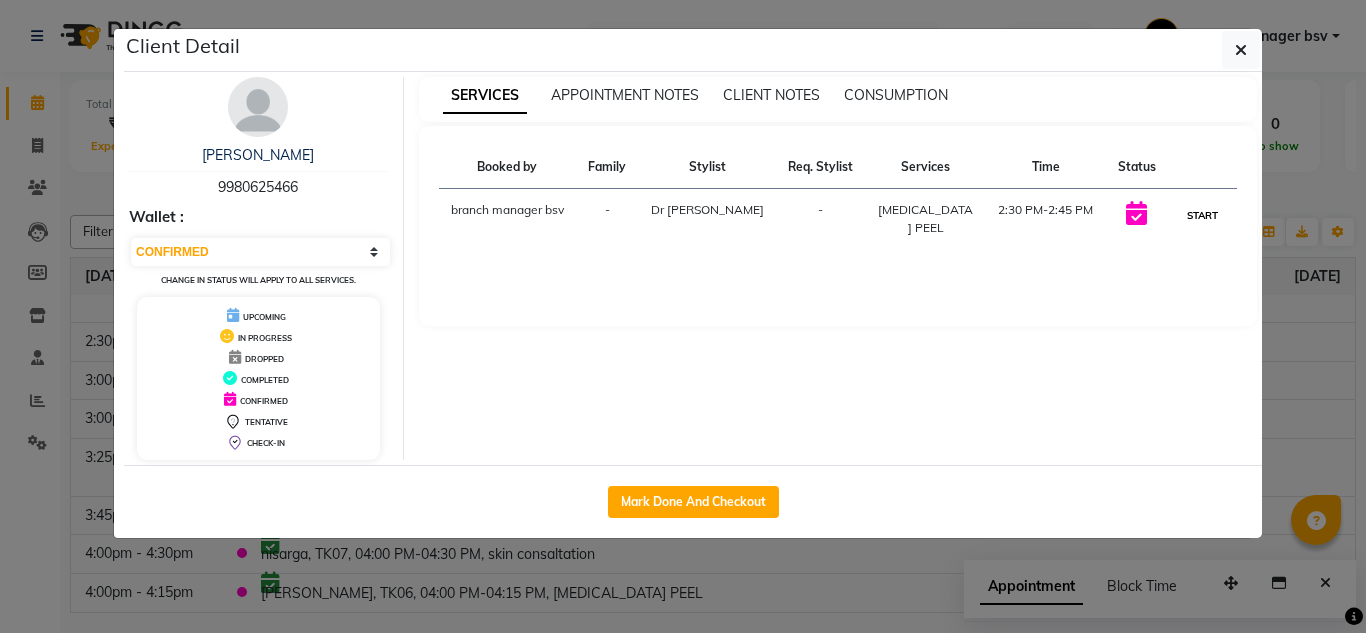 click on "START" at bounding box center [1202, 215] 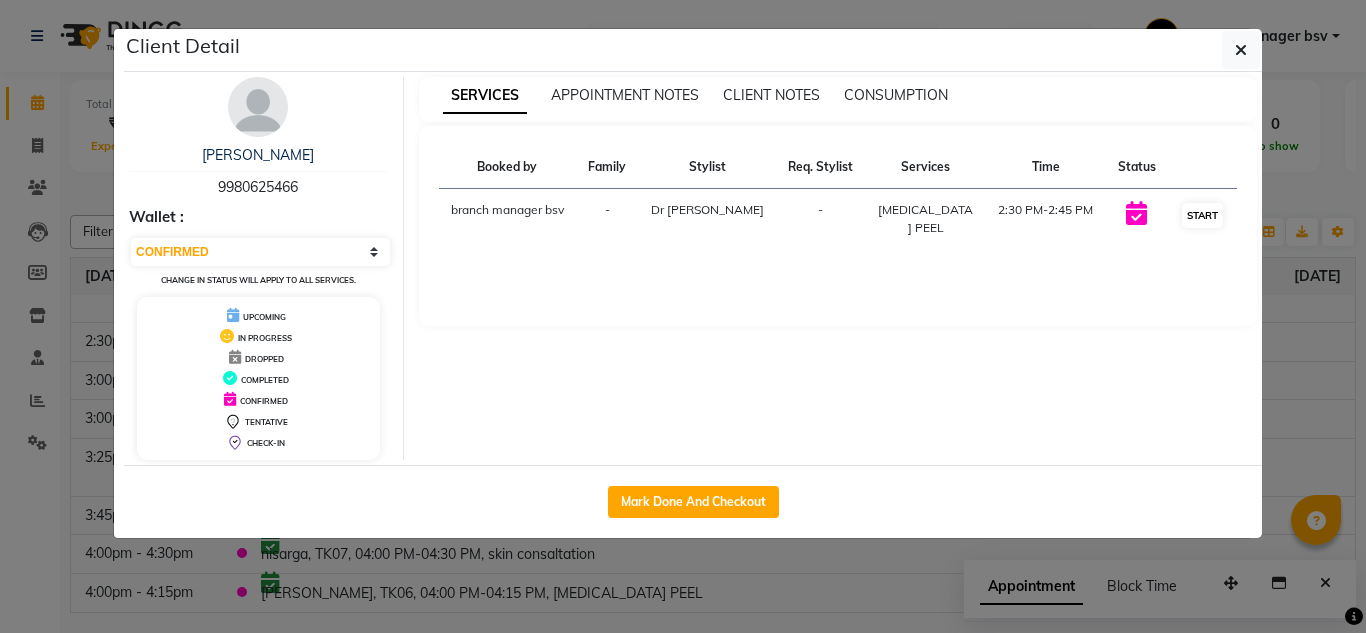 select on "1" 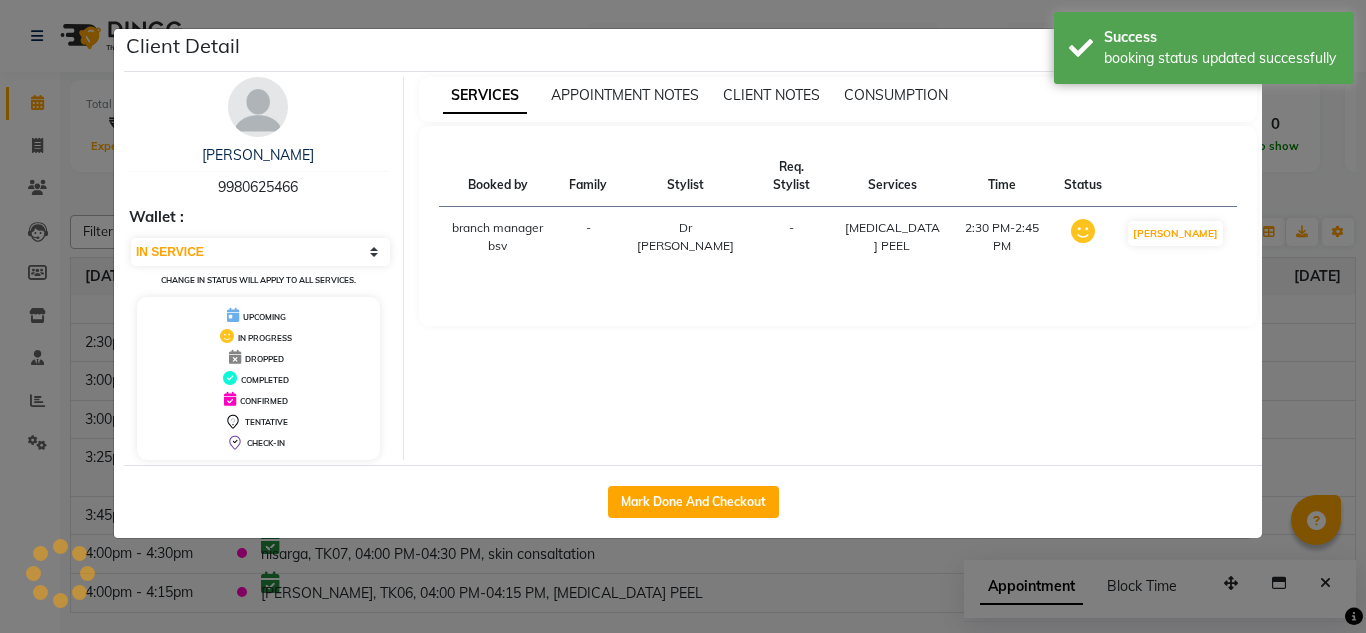 scroll, scrollTop: 533, scrollLeft: 0, axis: vertical 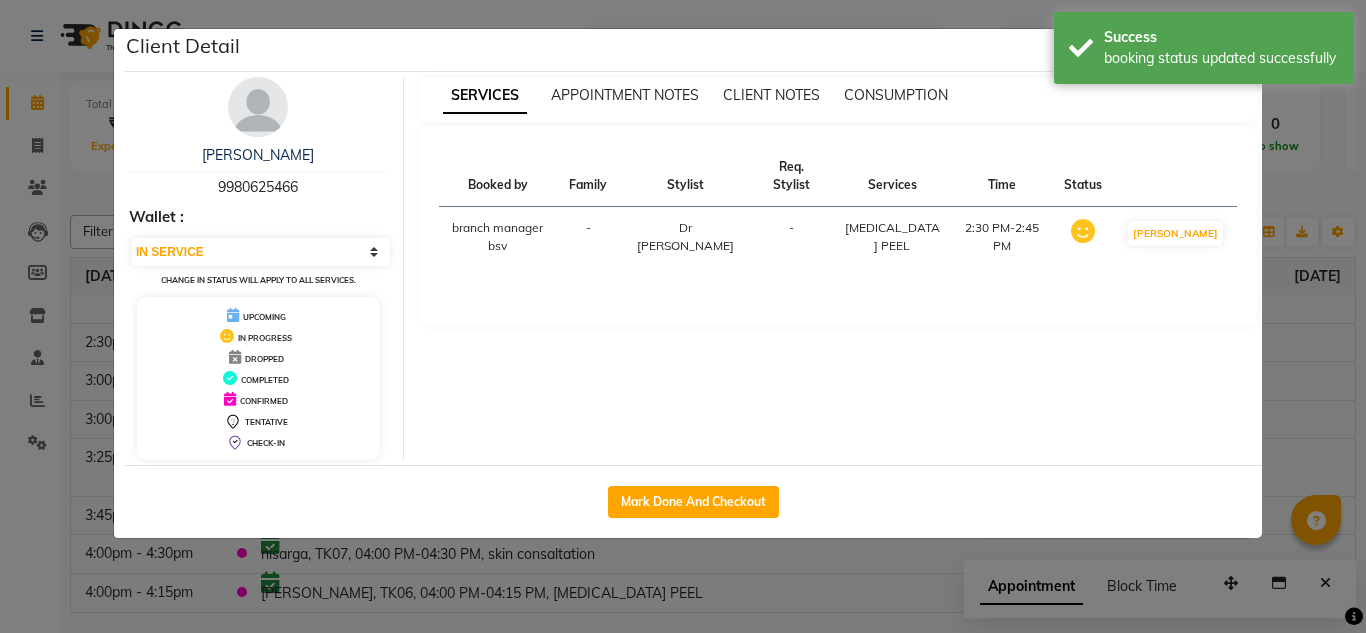 click on "Client Detail  bhoomika    9980625466 Wallet : Select IN SERVICE CONFIRMED TENTATIVE CHECK IN MARK DONE DROPPED UPCOMING Change in status will apply to all services. UPCOMING IN PROGRESS DROPPED COMPLETED CONFIRMED TENTATIVE CHECK-IN SERVICES APPOINTMENT NOTES CLIENT NOTES CONSUMPTION Booked by Family Stylist Req. Stylist Services Time Status  branch manager bsv  - Dr mehzabin -  RETINOL PEEL   2:30 PM-2:45 PM   MARK DONE   Mark Done And Checkout" 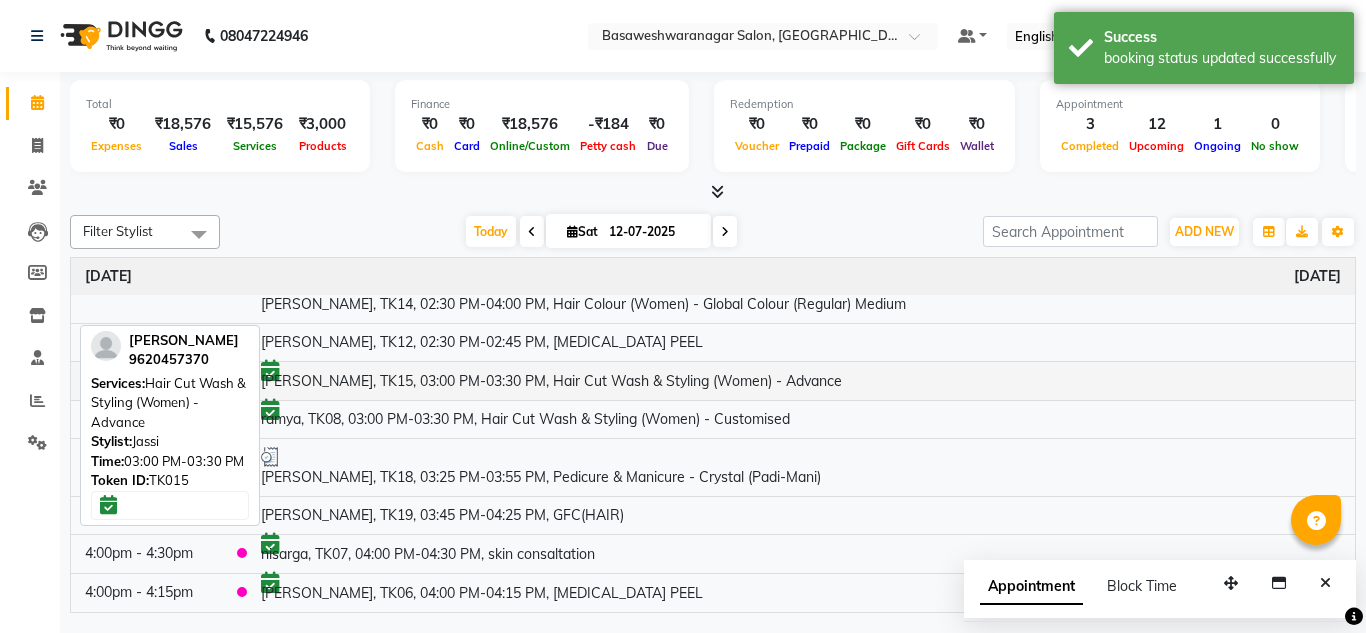 click on "[PERSON_NAME], TK15, 03:00 PM-03:30 PM, Hair Cut Wash & Styling (Women) - Advance" at bounding box center (801, 380) 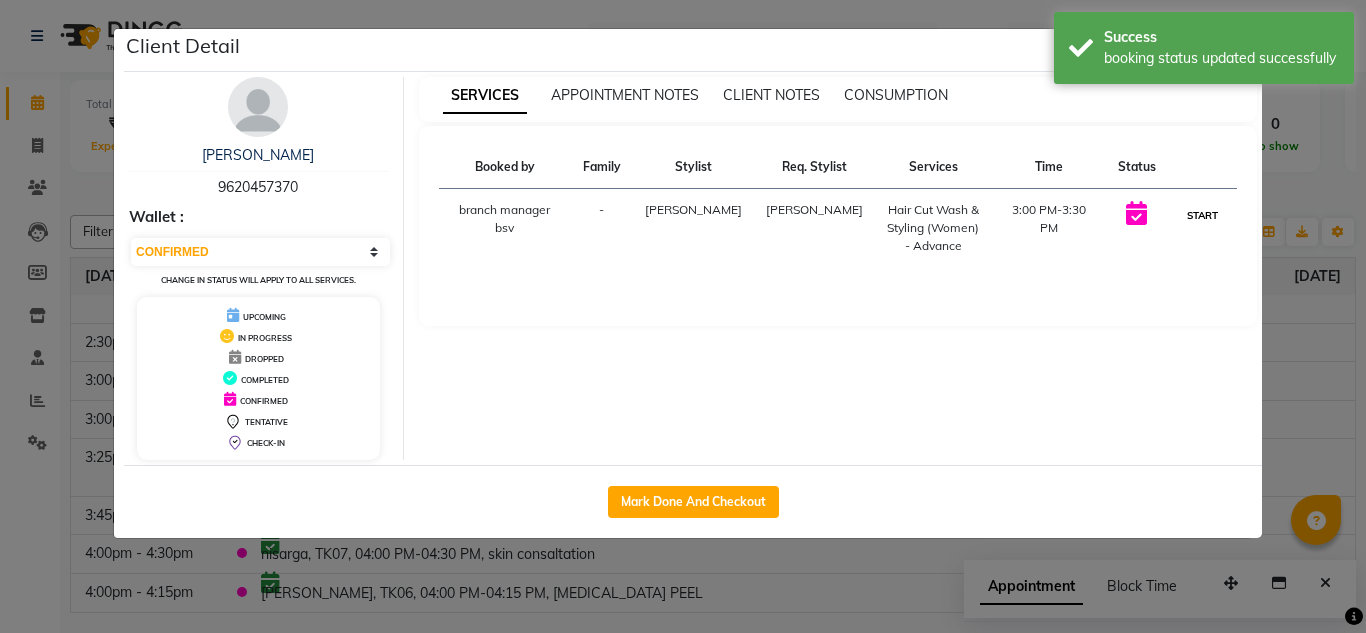 click on "START" at bounding box center (1202, 215) 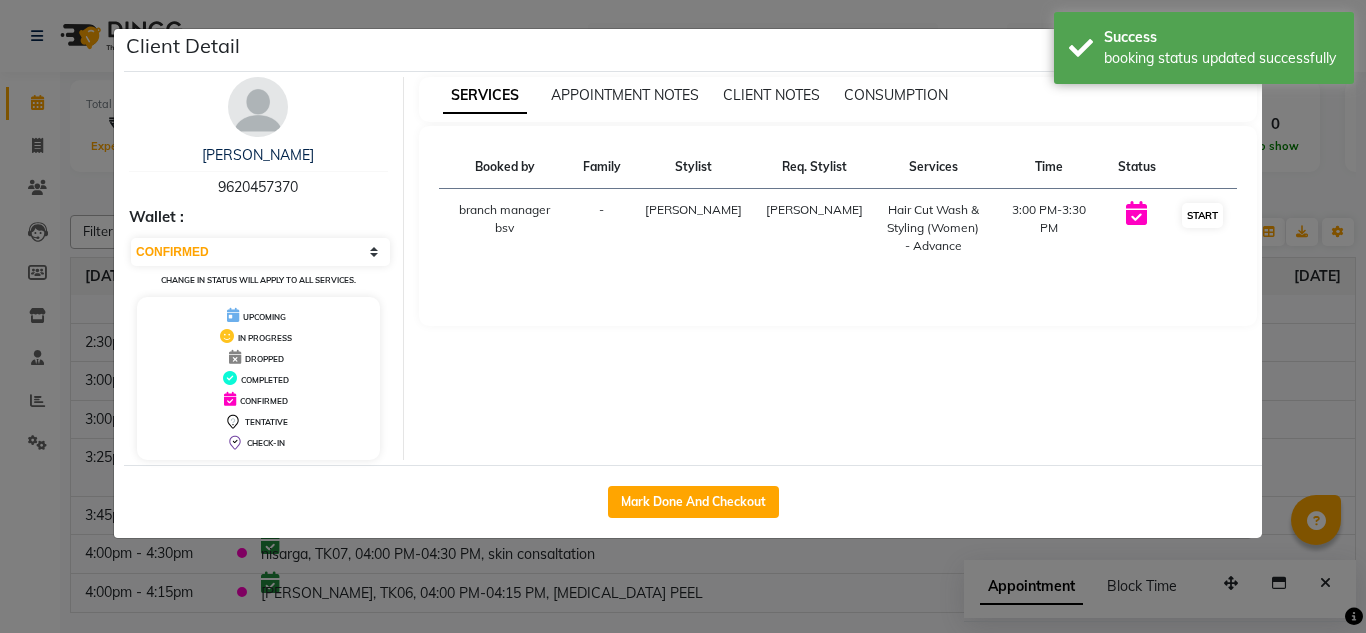 select on "1" 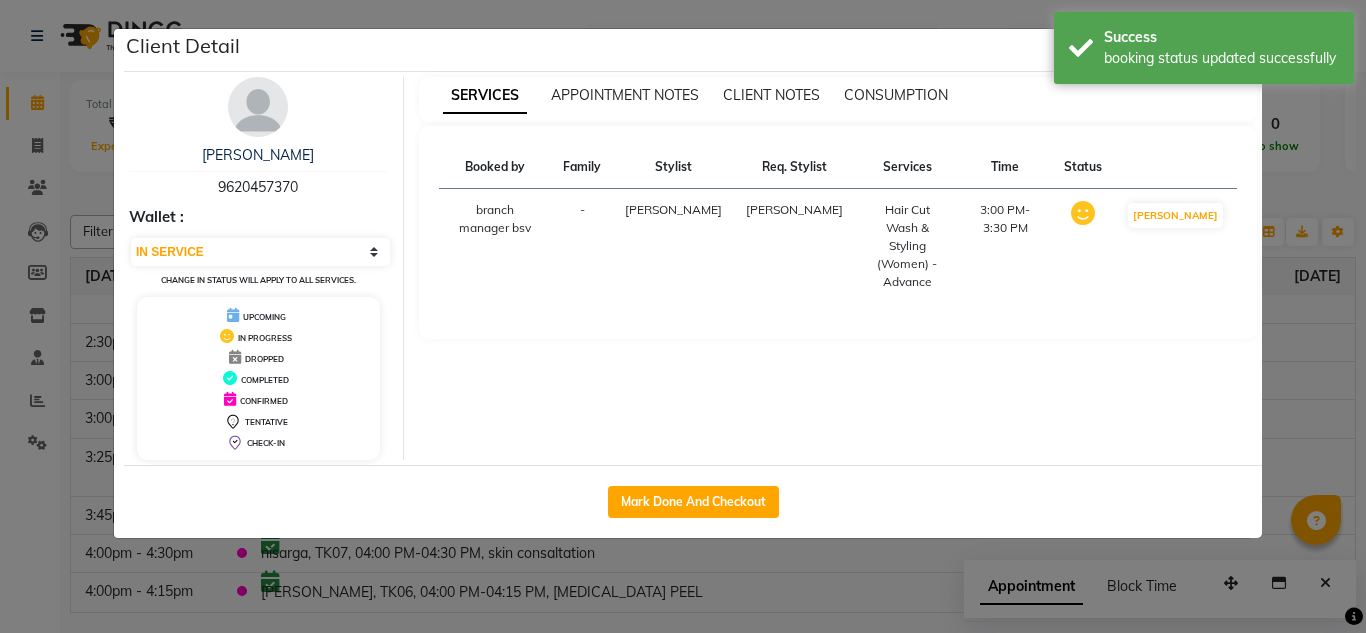click on "Client Detail  Megha    9620457370 Wallet : Select IN SERVICE CONFIRMED TENTATIVE CHECK IN MARK DONE DROPPED UPCOMING Change in status will apply to all services. UPCOMING IN PROGRESS DROPPED COMPLETED CONFIRMED TENTATIVE CHECK-IN SERVICES APPOINTMENT NOTES CLIENT NOTES CONSUMPTION Booked by Family Stylist Req. Stylist Services Time Status  branch manager bsv  - JASSI JASSI  Hair Cut Wash & Styling (Women) - Advance   3:00 PM-3:30 PM   MARK DONE   Mark Done And Checkout" 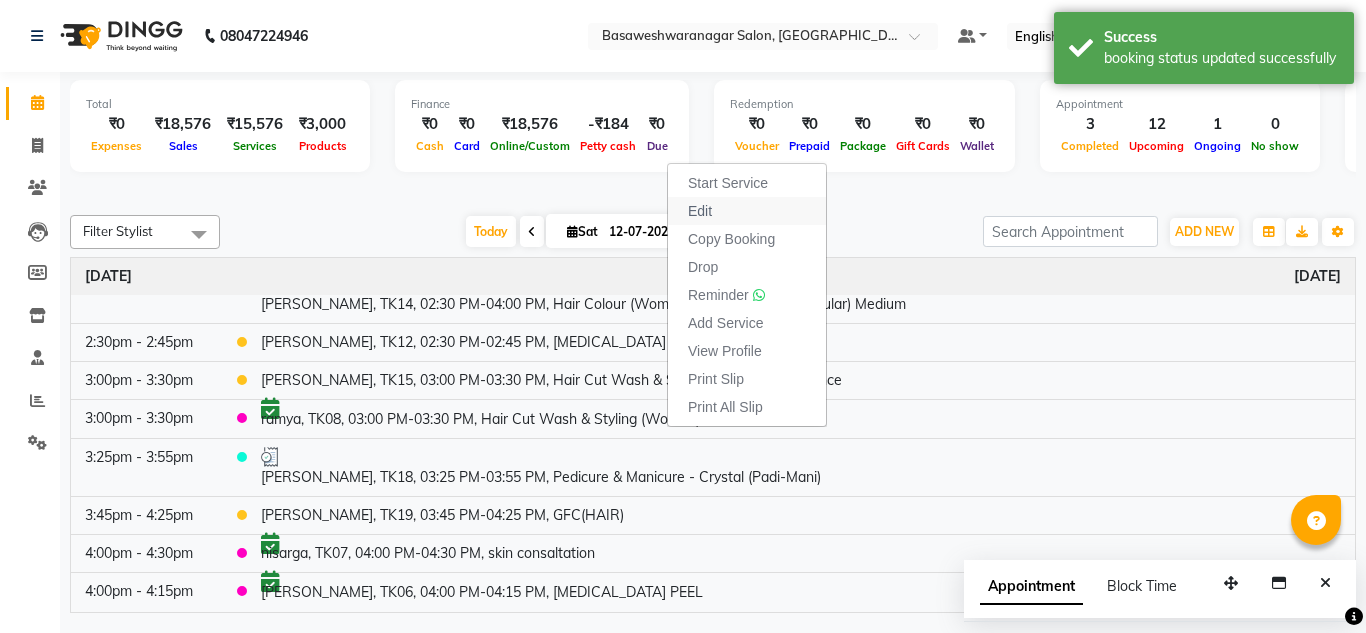 click on "Edit" at bounding box center [747, 211] 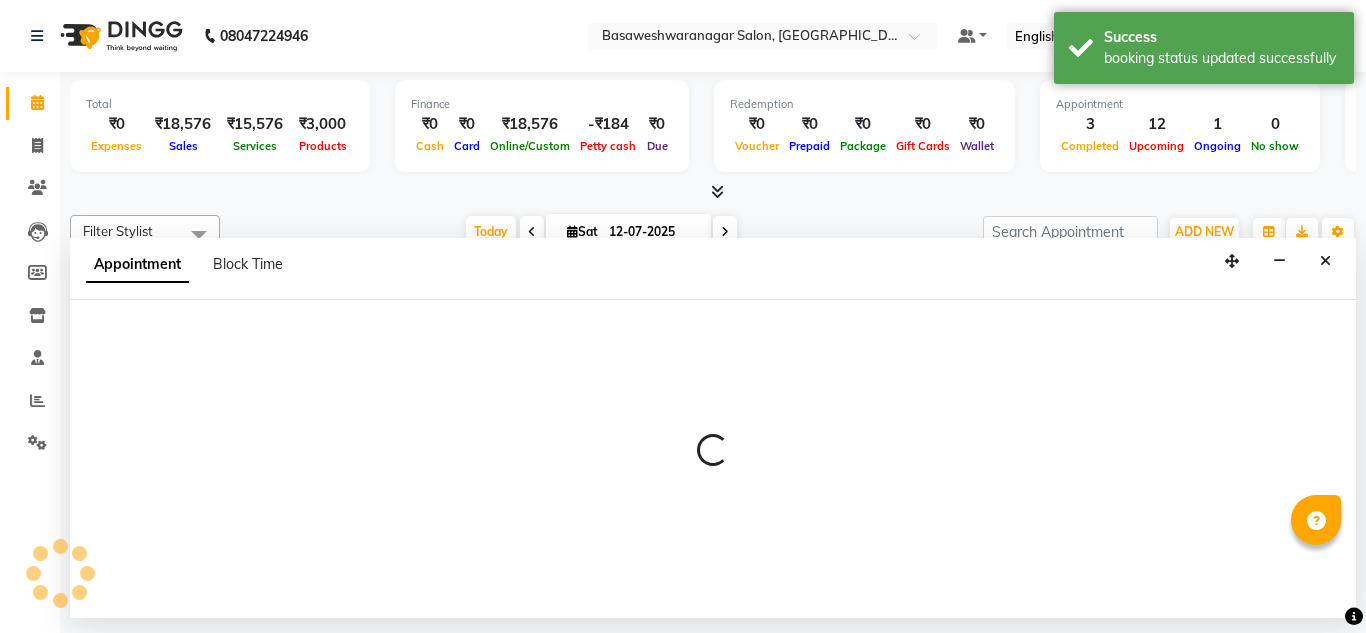 select on "tentative" 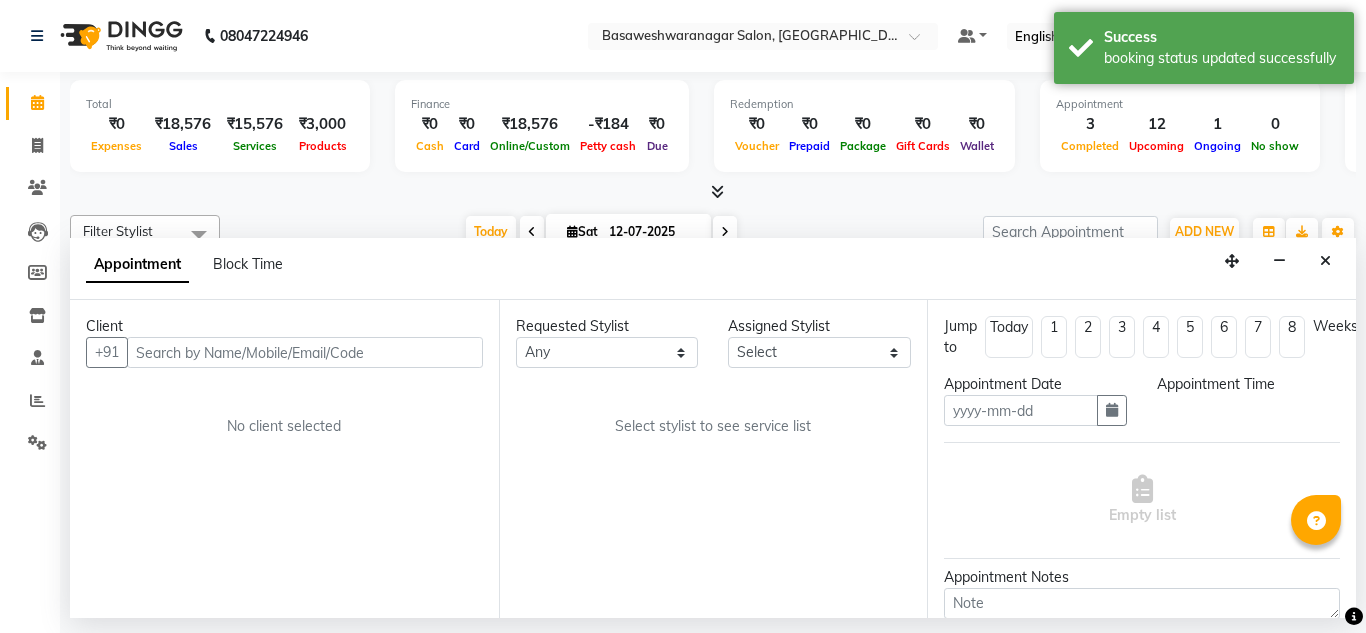 type on "12-07-2025" 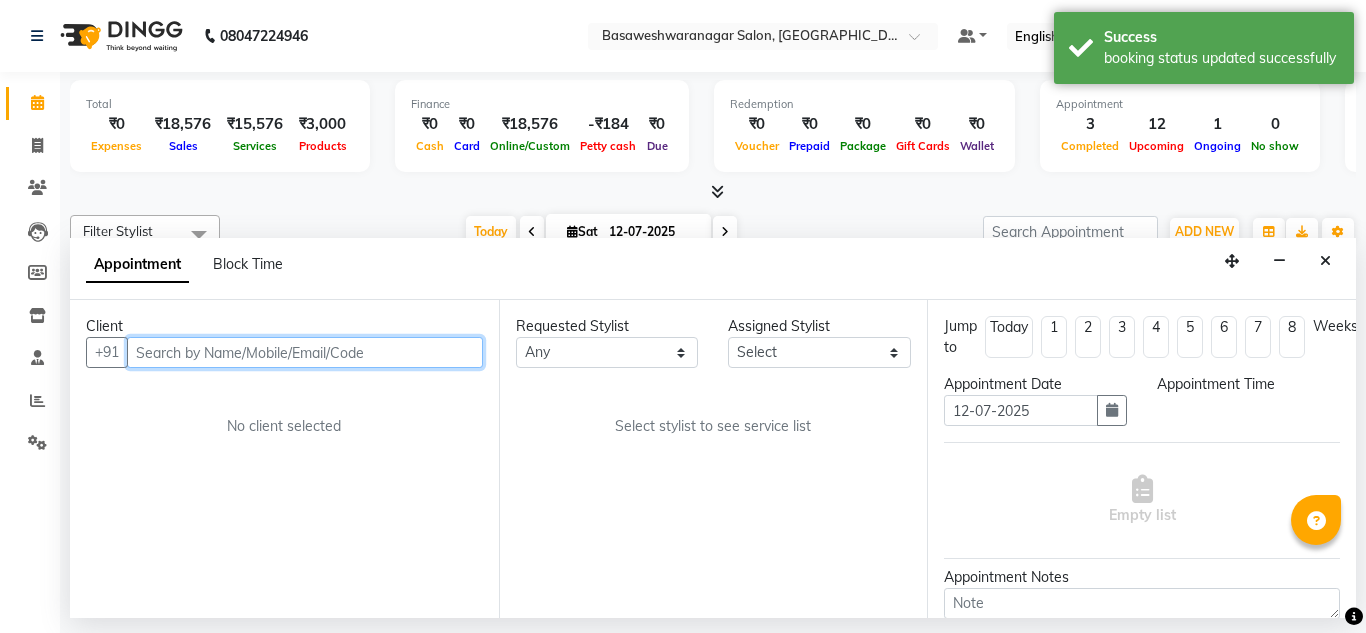 select on "13737" 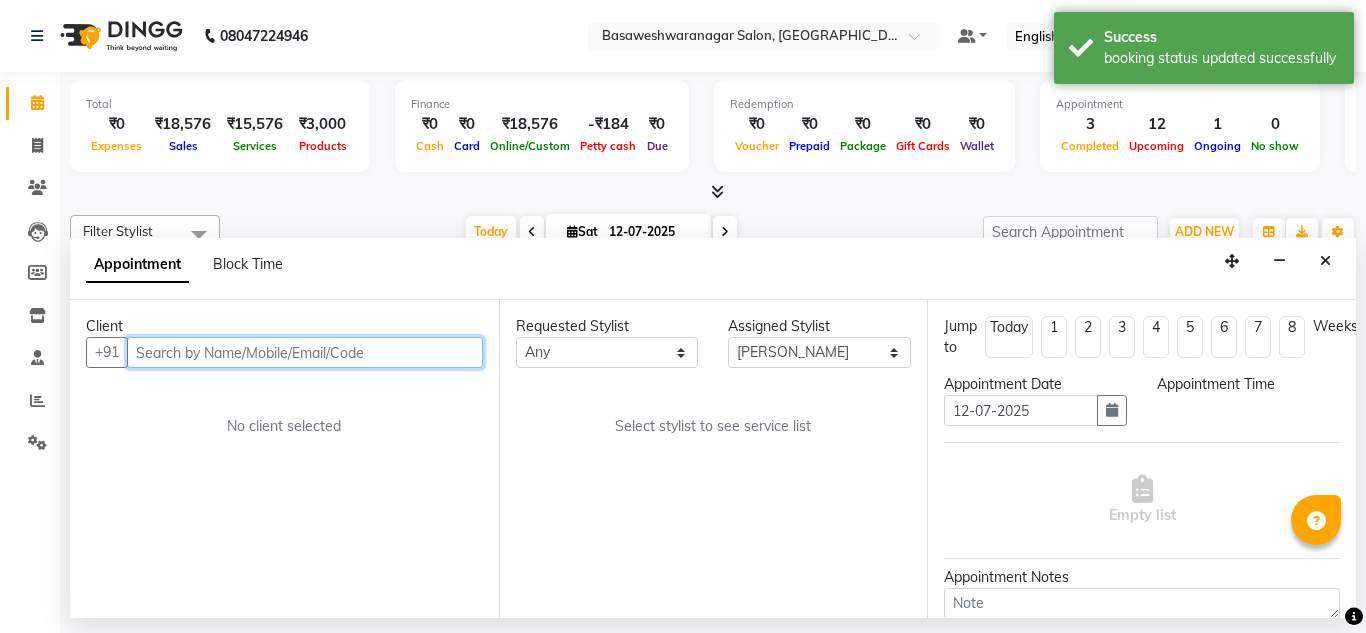 select on "confirm booking" 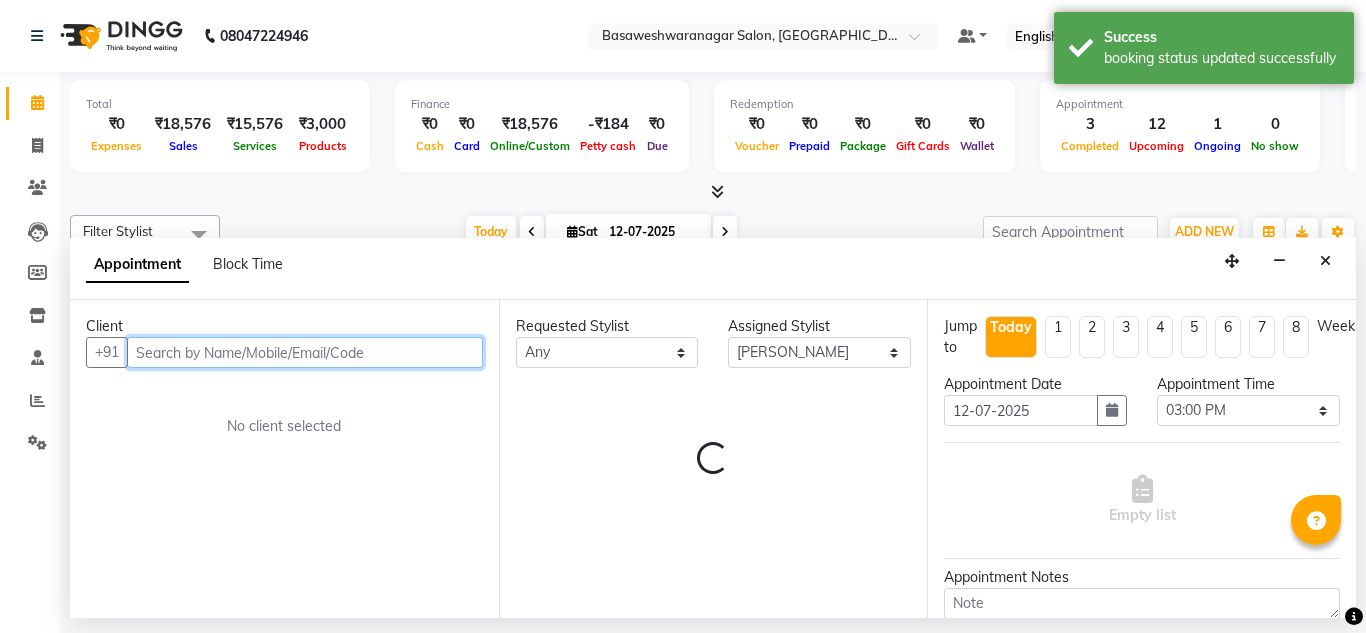 select on "1239" 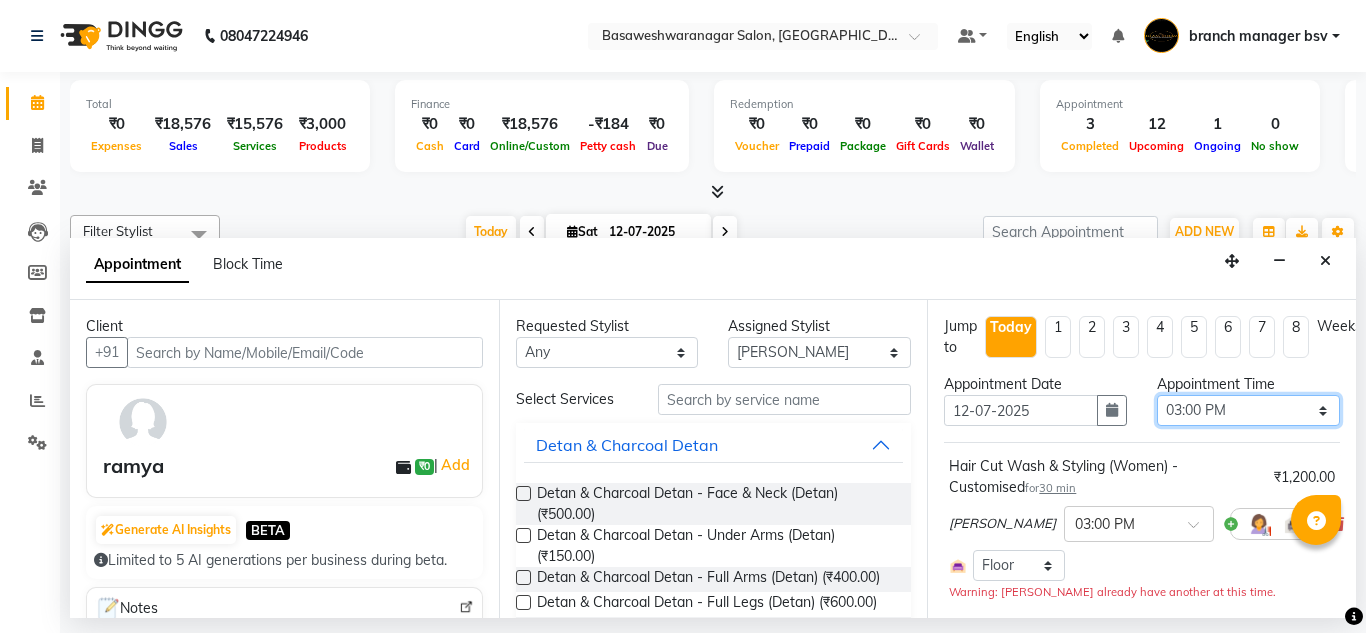 click on "Select 09:00 AM 09:15 AM 09:30 AM 09:45 AM 10:00 AM 10:15 AM 10:30 AM 10:45 AM 11:00 AM 11:15 AM 11:30 AM 11:45 AM 12:00 PM 12:15 PM 12:30 PM 12:45 PM 01:00 PM 01:15 PM 01:30 PM 01:45 PM 02:00 PM 02:15 PM 02:30 PM 02:45 PM 03:00 PM 03:15 PM 03:30 PM 03:45 PM 04:00 PM 04:15 PM 04:30 PM 04:45 PM 05:00 PM 05:15 PM 05:30 PM 05:45 PM 06:00 PM 06:15 PM 06:30 PM 06:45 PM 07:00 PM 07:15 PM 07:30 PM 07:45 PM 08:00 PM" at bounding box center (1248, 410) 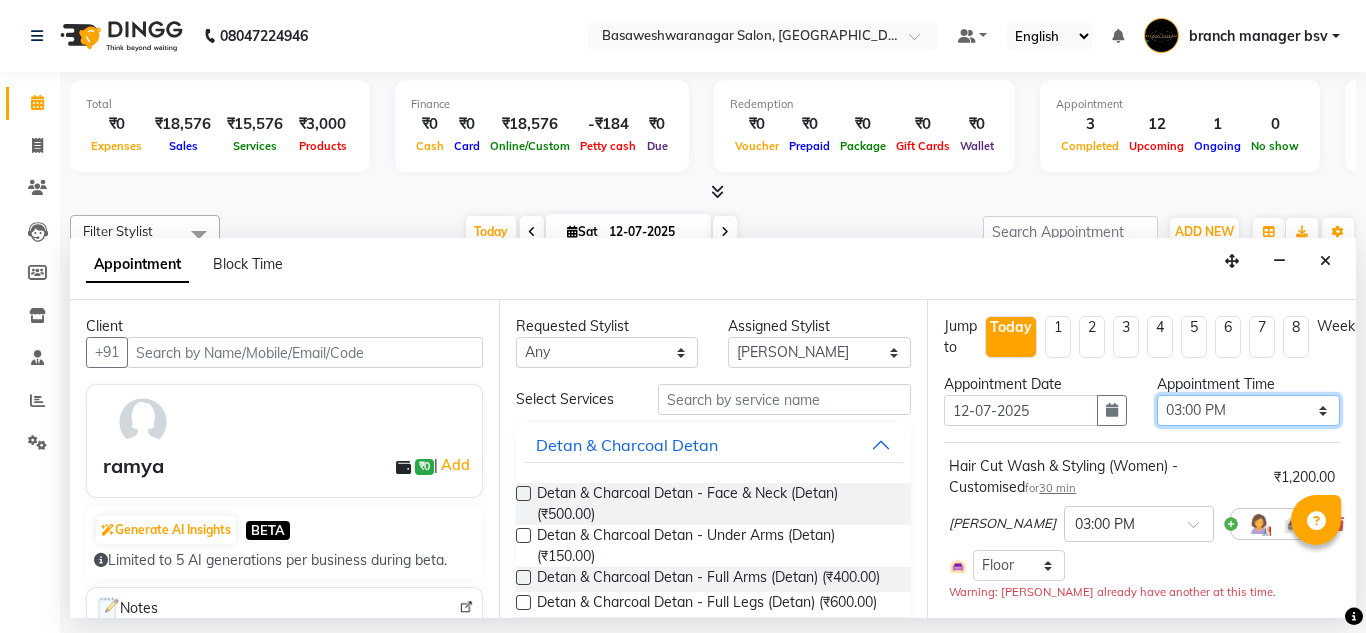 select on "1140" 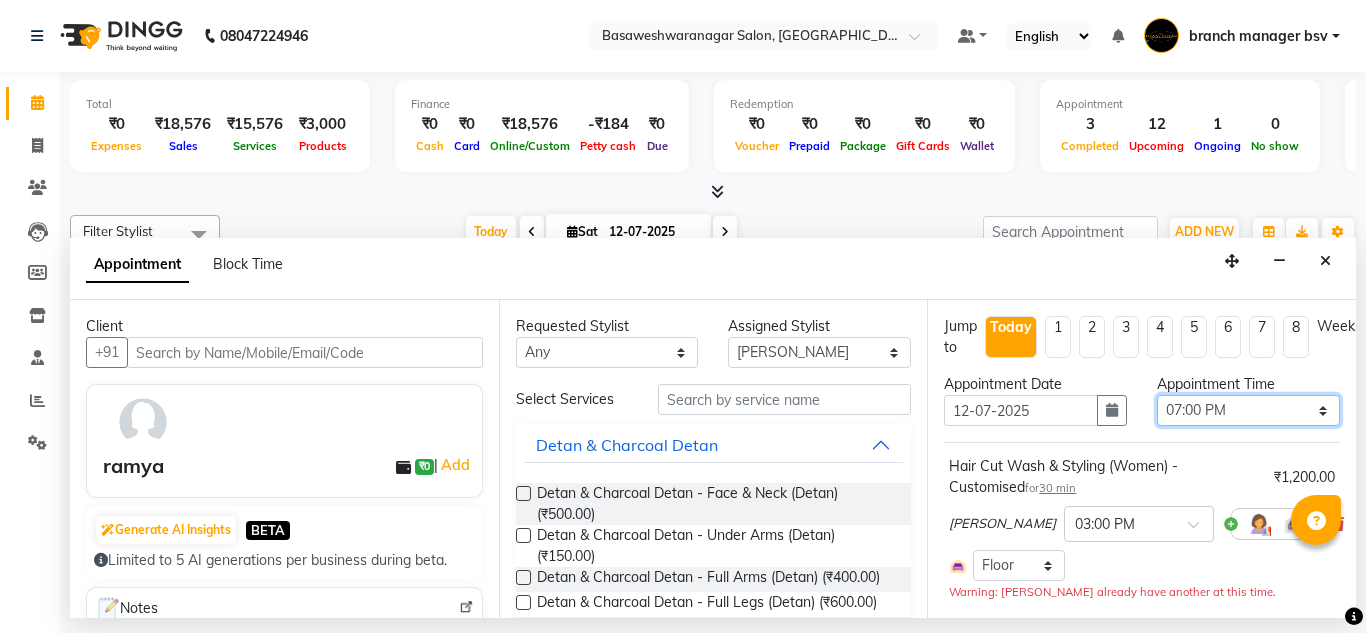 click on "Select 09:00 AM 09:15 AM 09:30 AM 09:45 AM 10:00 AM 10:15 AM 10:30 AM 10:45 AM 11:00 AM 11:15 AM 11:30 AM 11:45 AM 12:00 PM 12:15 PM 12:30 PM 12:45 PM 01:00 PM 01:15 PM 01:30 PM 01:45 PM 02:00 PM 02:15 PM 02:30 PM 02:45 PM 03:00 PM 03:15 PM 03:30 PM 03:45 PM 04:00 PM 04:15 PM 04:30 PM 04:45 PM 05:00 PM 05:15 PM 05:30 PM 05:45 PM 06:00 PM 06:15 PM 06:30 PM 06:45 PM 07:00 PM 07:15 PM 07:30 PM 07:45 PM 08:00 PM" at bounding box center (1248, 410) 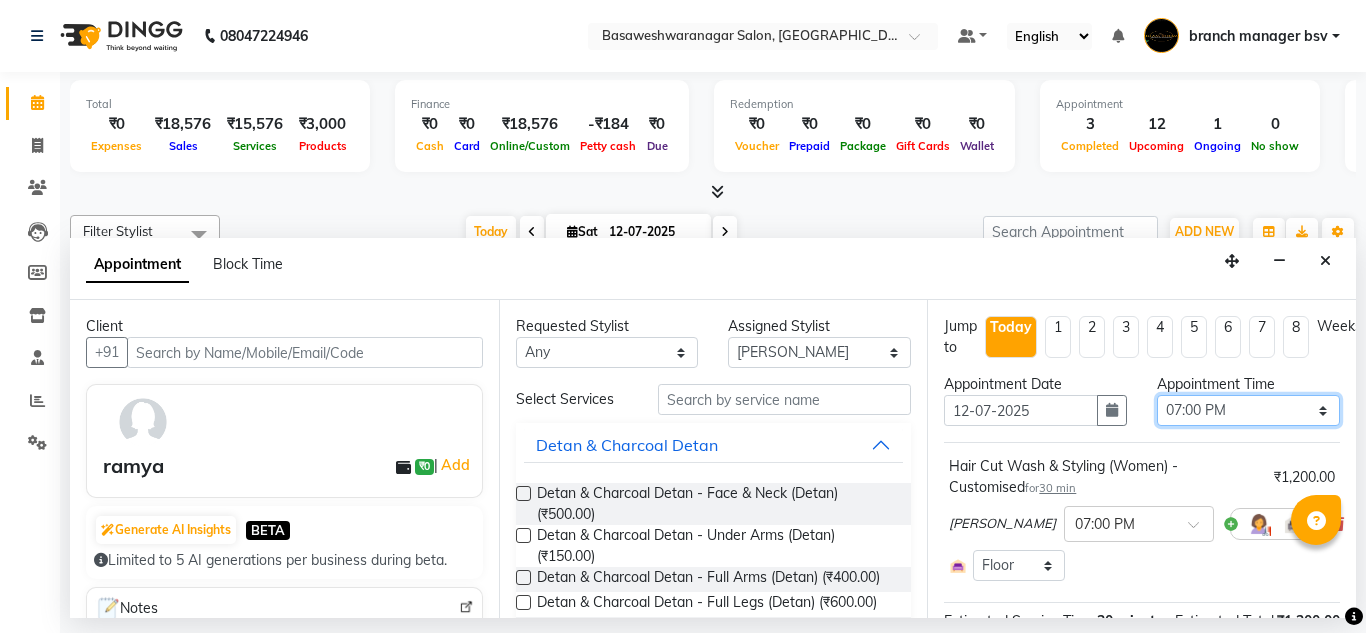scroll, scrollTop: 238, scrollLeft: 0, axis: vertical 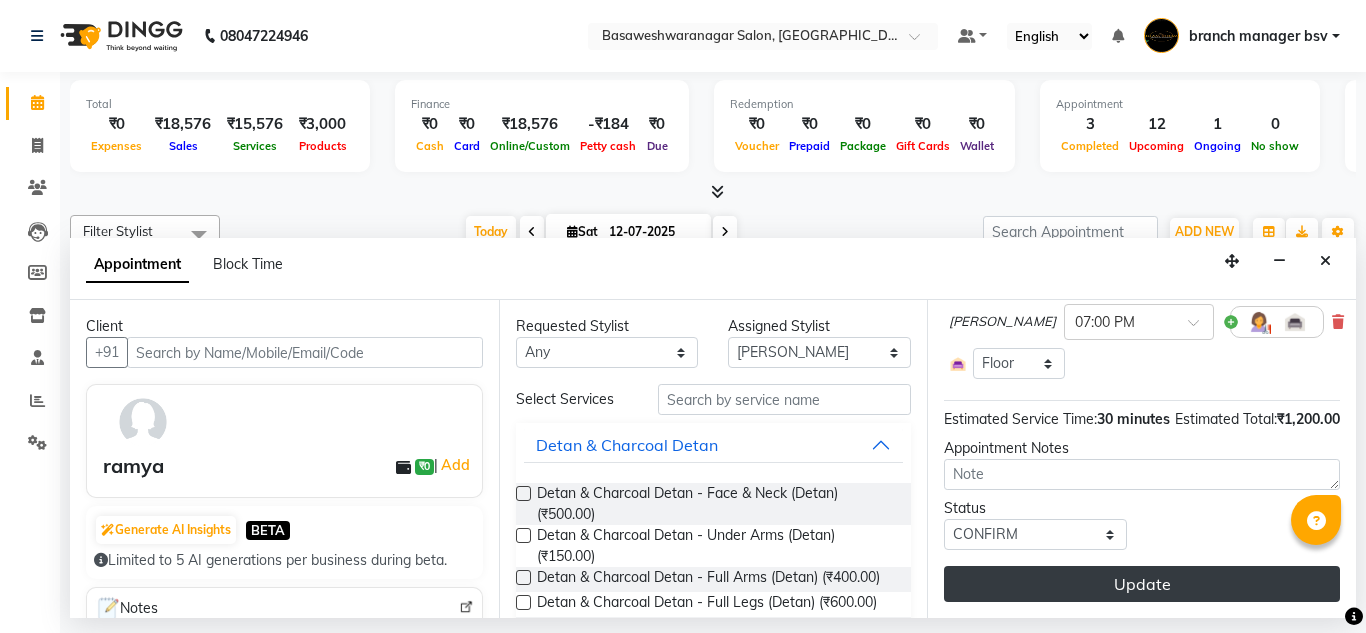 click on "Update" at bounding box center [1142, 584] 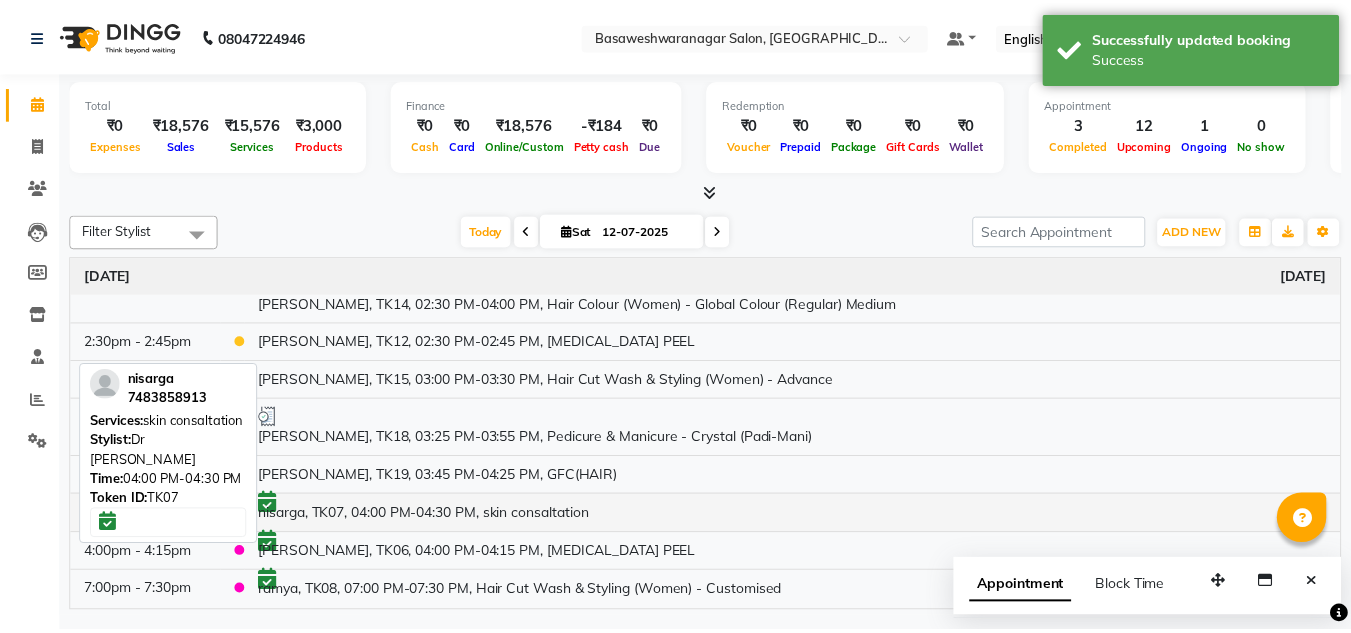 scroll, scrollTop: 532, scrollLeft: 0, axis: vertical 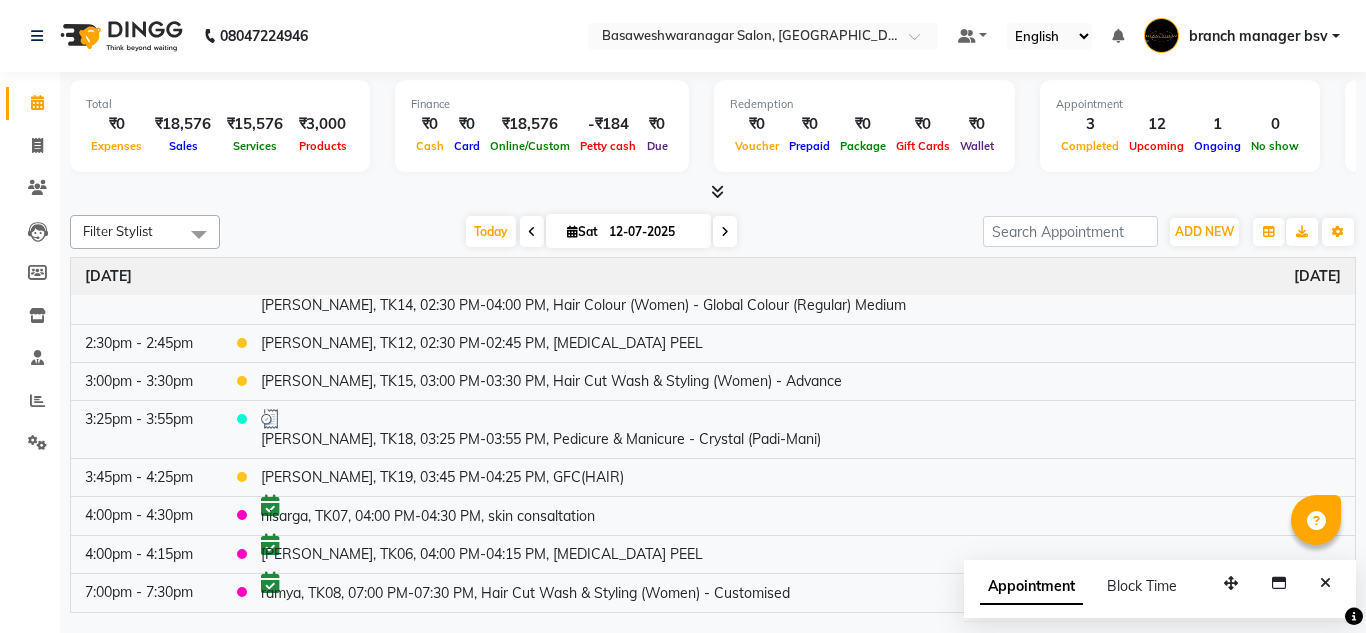 click on "Total  ₹0  Expenses ₹18,576  Sales ₹15,576  Services ₹3,000  Products Finance  ₹0  Cash ₹0  Card ₹18,576  Online/Custom -₹184 Petty cash ₹0 Due  Redemption  ₹0 Voucher ₹0 Prepaid ₹0 Package ₹0  Gift Cards ₹0  Wallet  Appointment  3 Completed 12 Upcoming 1 Ongoing 0 No show  Other sales  ₹0  Packages ₹0  Memberships ₹0  Vouchers ₹0  Prepaids ₹0  Gift Cards" at bounding box center [713, 137] 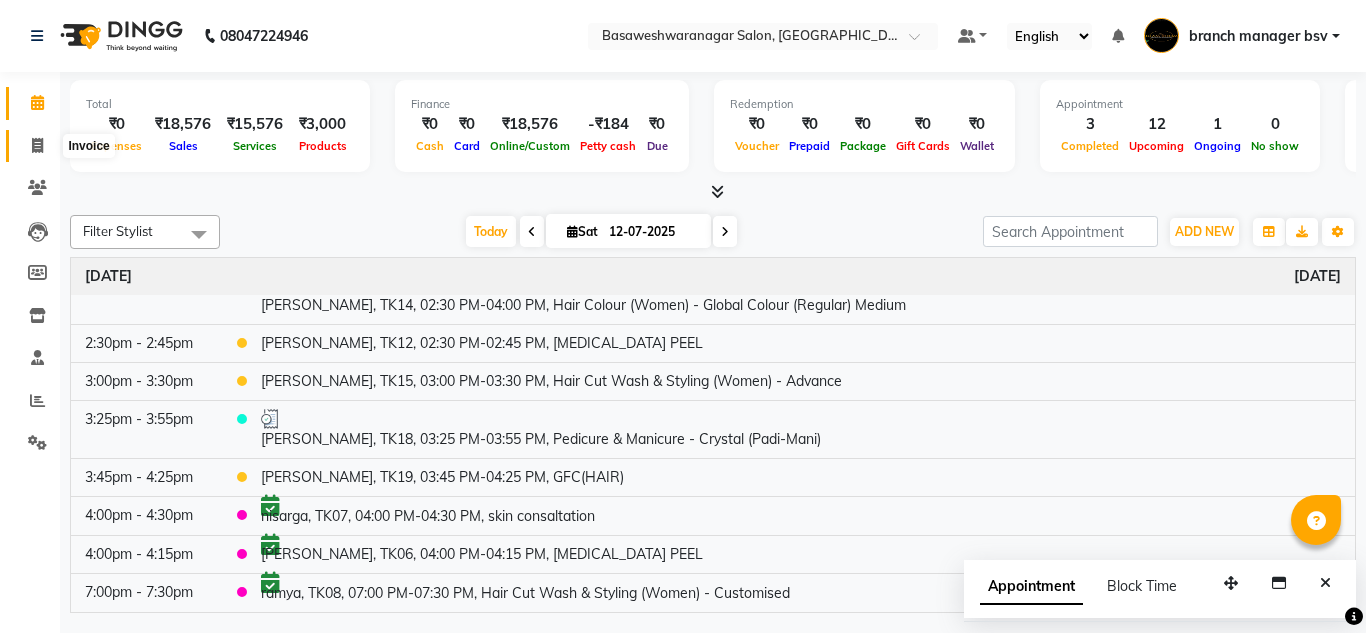 click 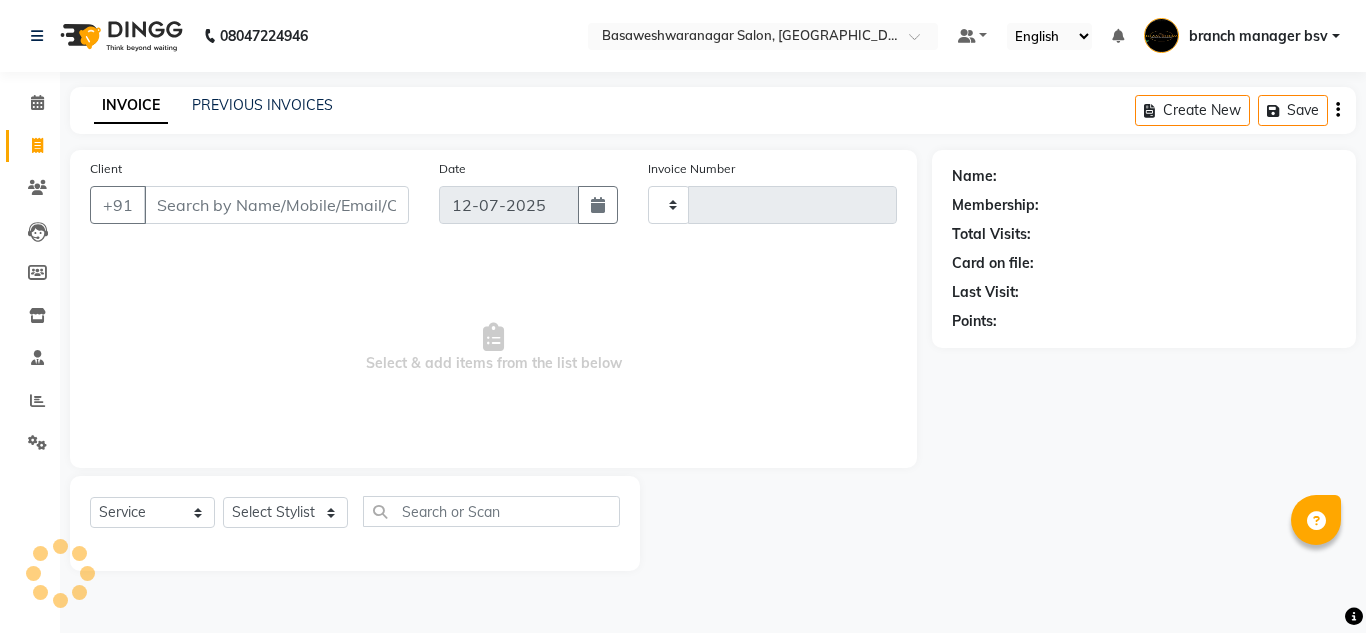 type on "0666" 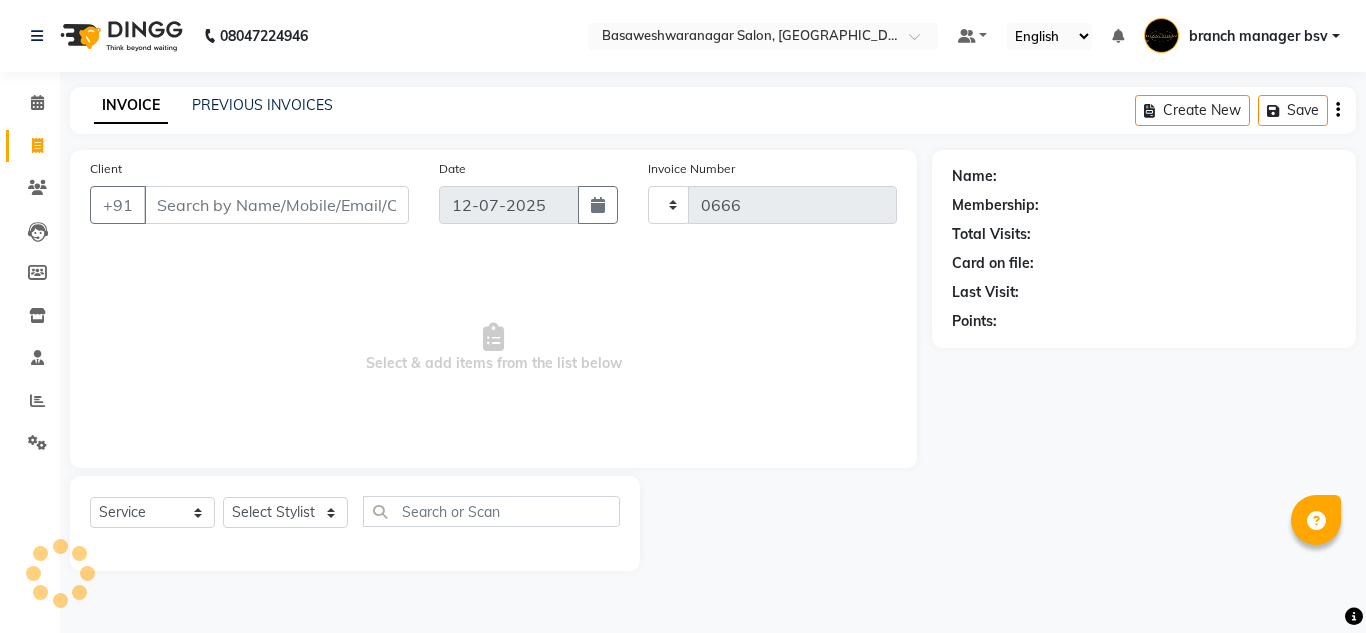 select on "842" 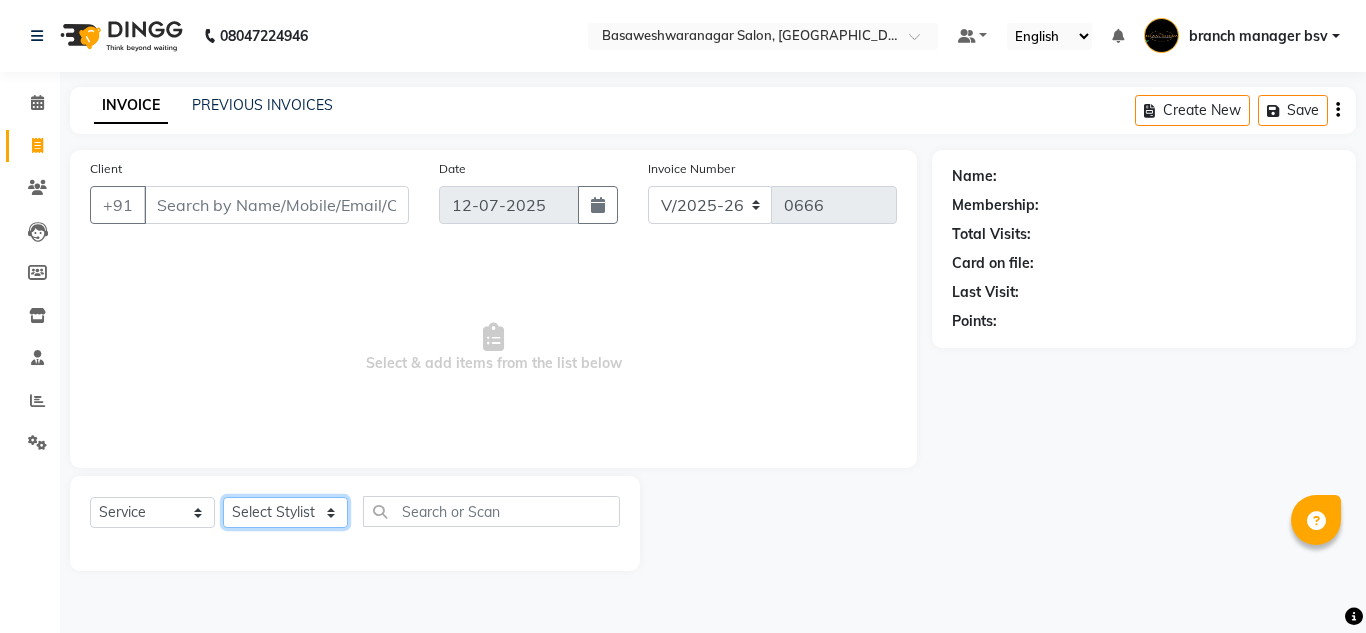 click on "Select Stylist ashwini branch manager bsv Dr.Jabin Dr mehzabin GURISH JASSI Jayshree Navya pooja accounts PRATIK RAJEESHA Rasna Sanskruthi shangnimwom SMIRTI SUMITH SUNITHA SUNNY Tanveer  TEZZ The Glam Room theja Trishna urmi" 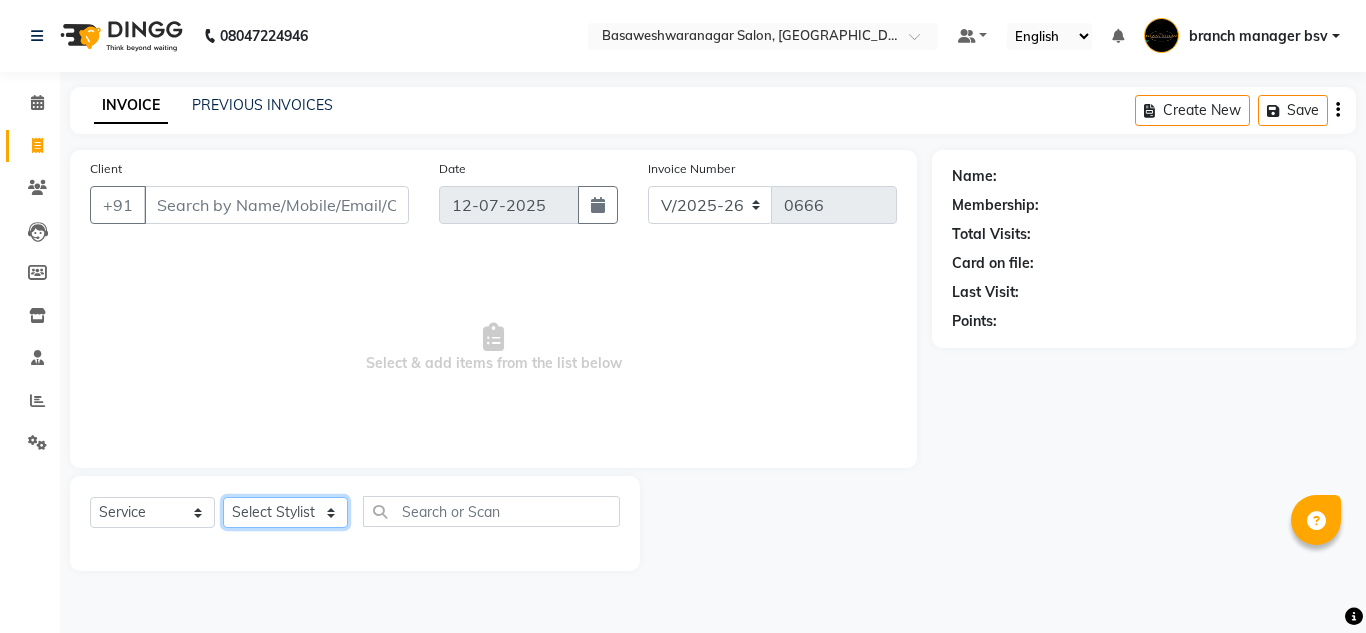 select on "30333" 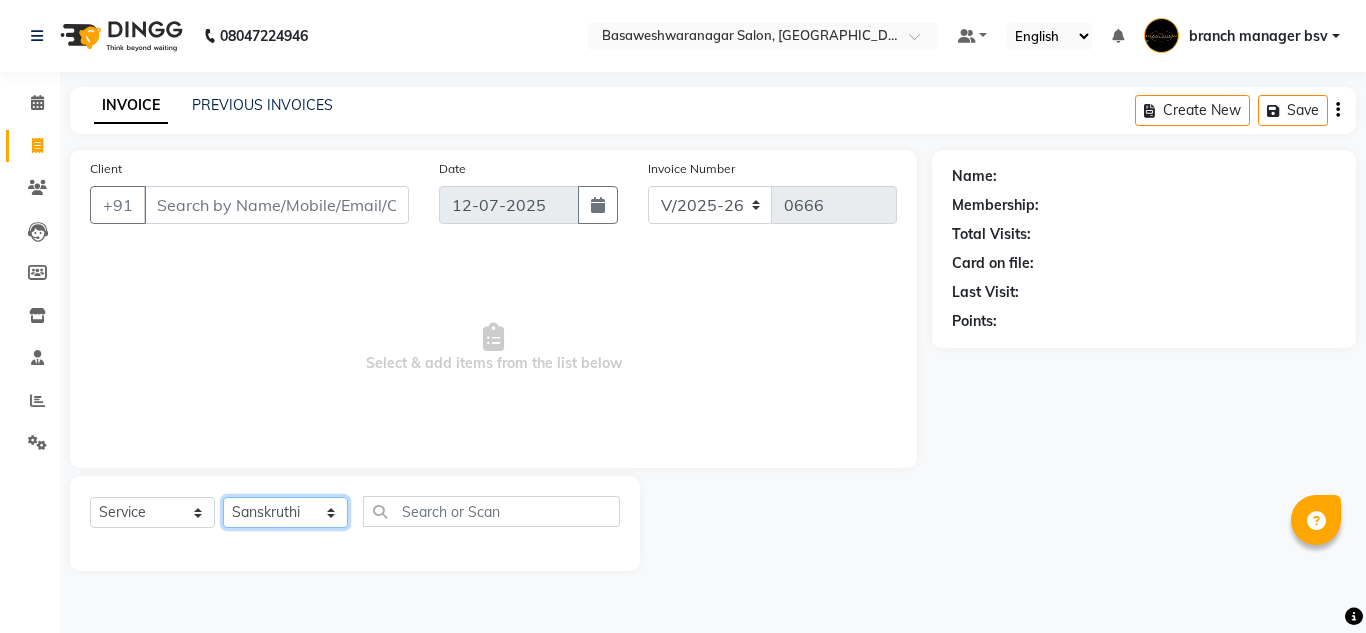 click on "Select Stylist ashwini branch manager bsv Dr.Jabin Dr mehzabin GURISH JASSI Jayshree Navya pooja accounts PRATIK RAJEESHA Rasna Sanskruthi shangnimwom SMIRTI SUMITH SUNITHA SUNNY Tanveer  TEZZ The Glam Room theja Trishna urmi" 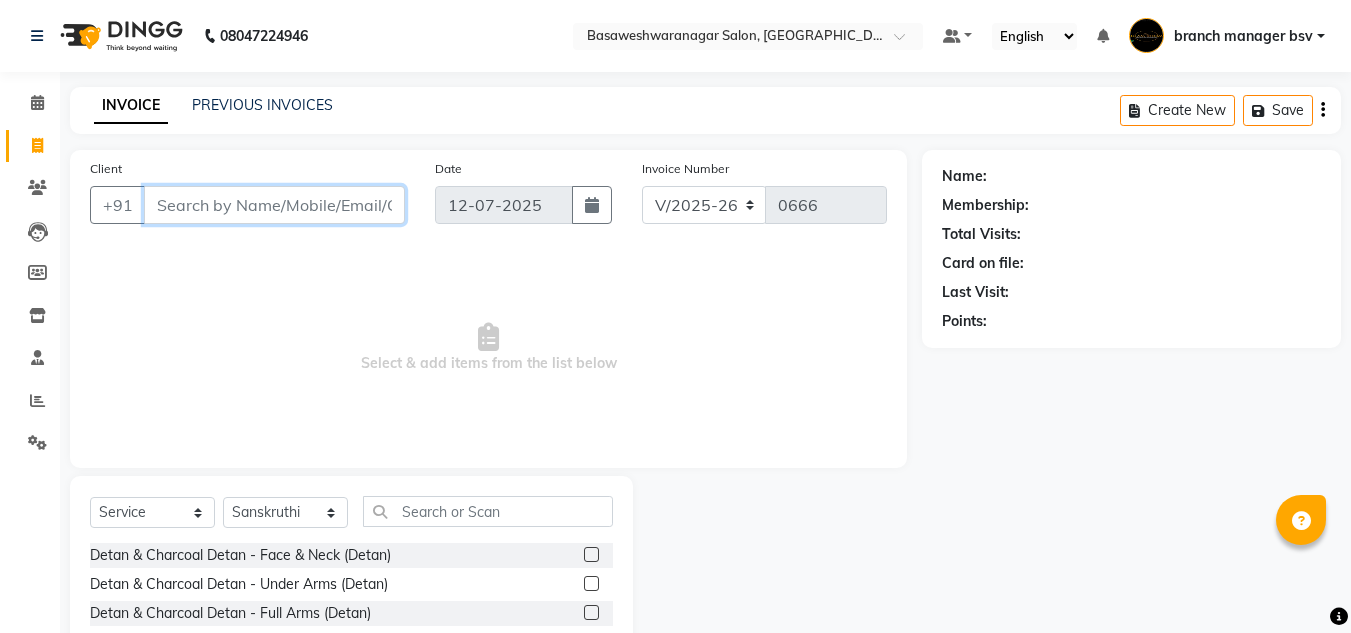 click on "Client" at bounding box center (274, 205) 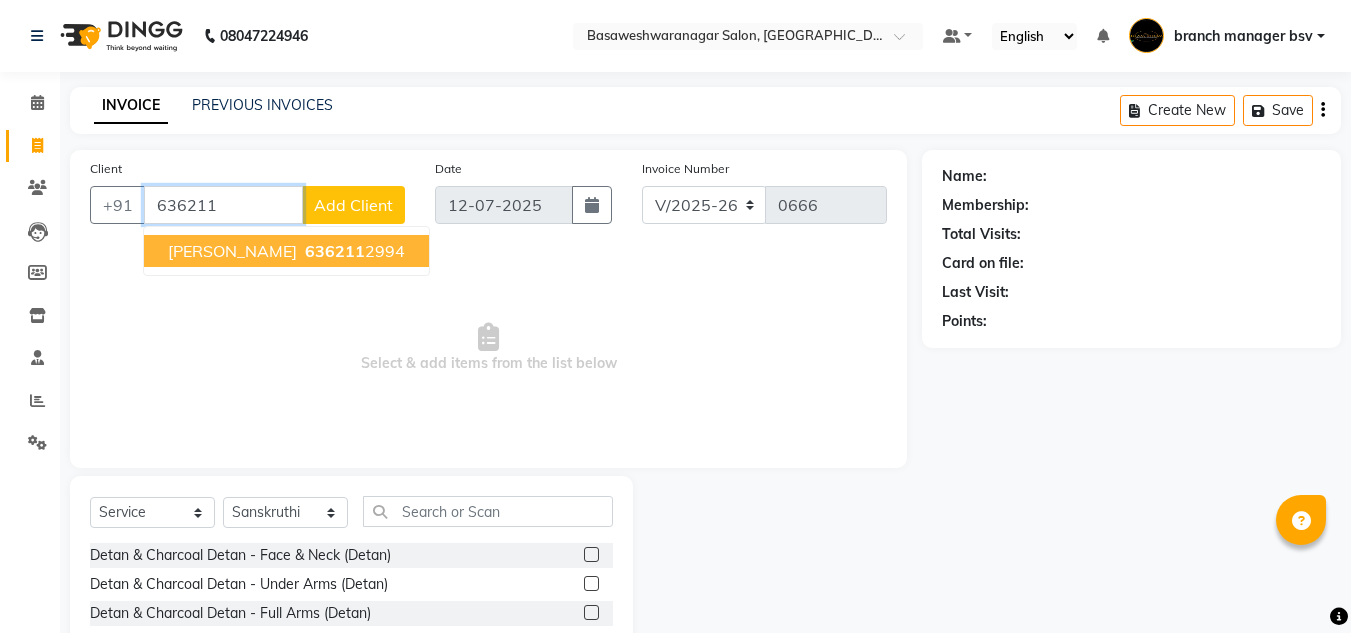 click on "636211 2994" at bounding box center (353, 251) 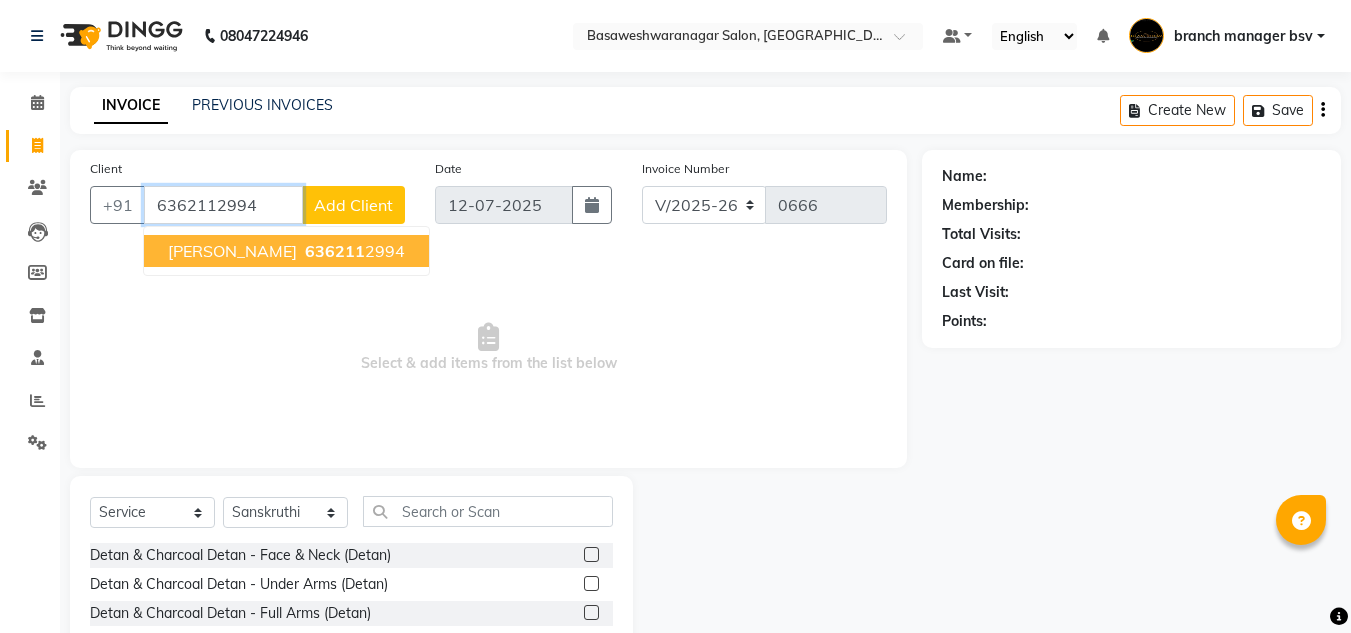 type on "6362112994" 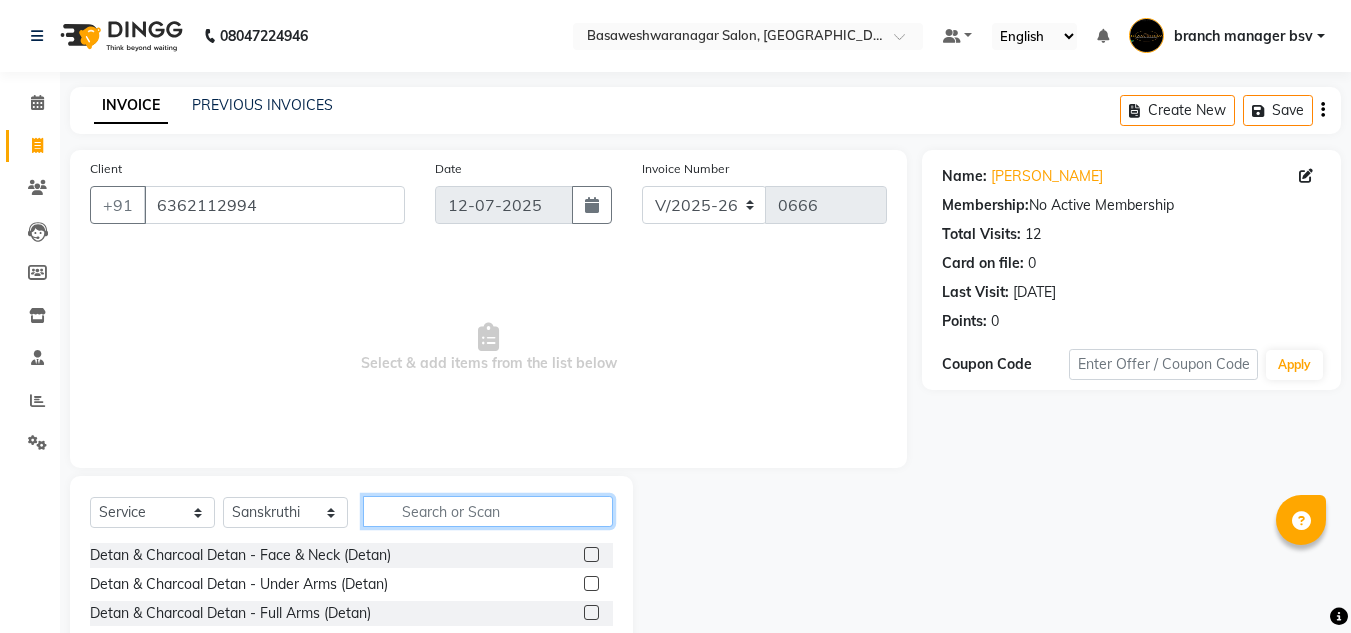 click 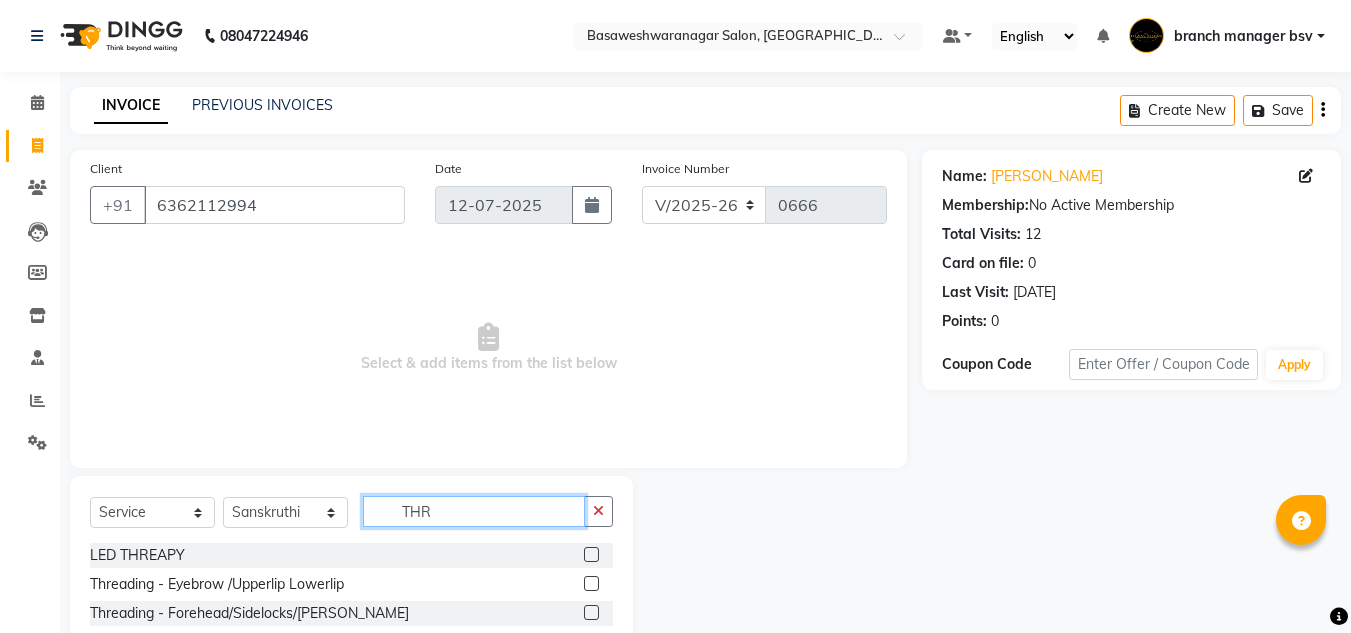 type on "THR" 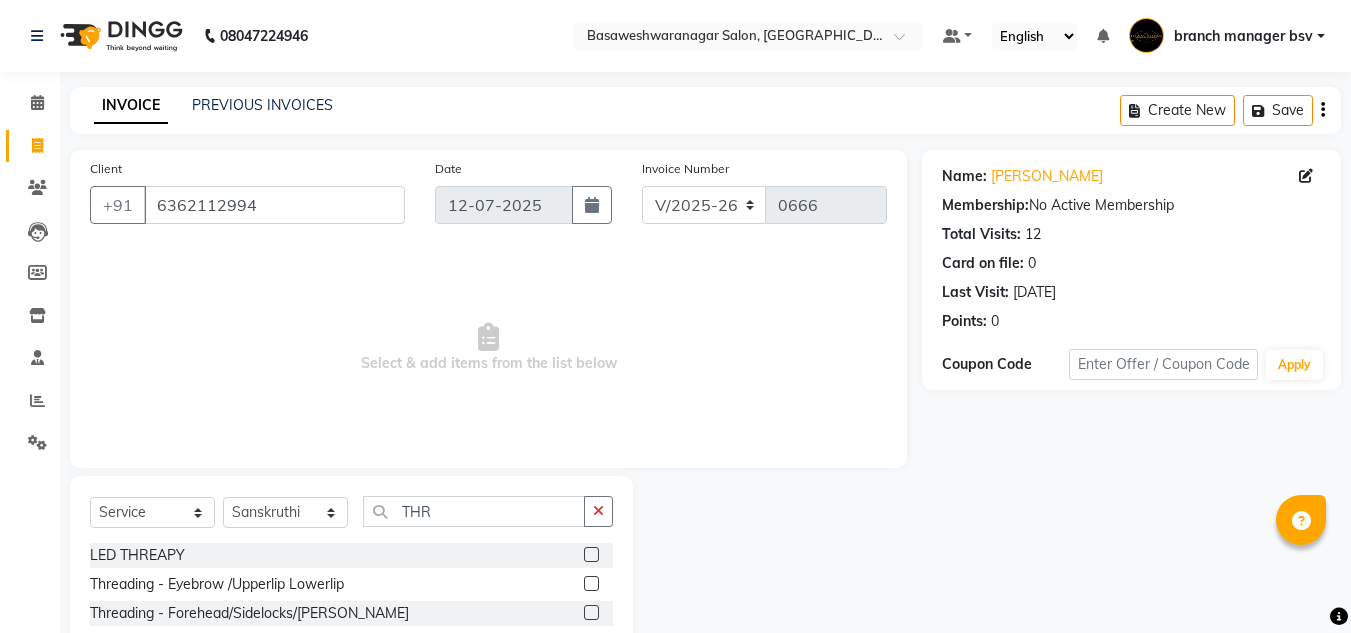 click 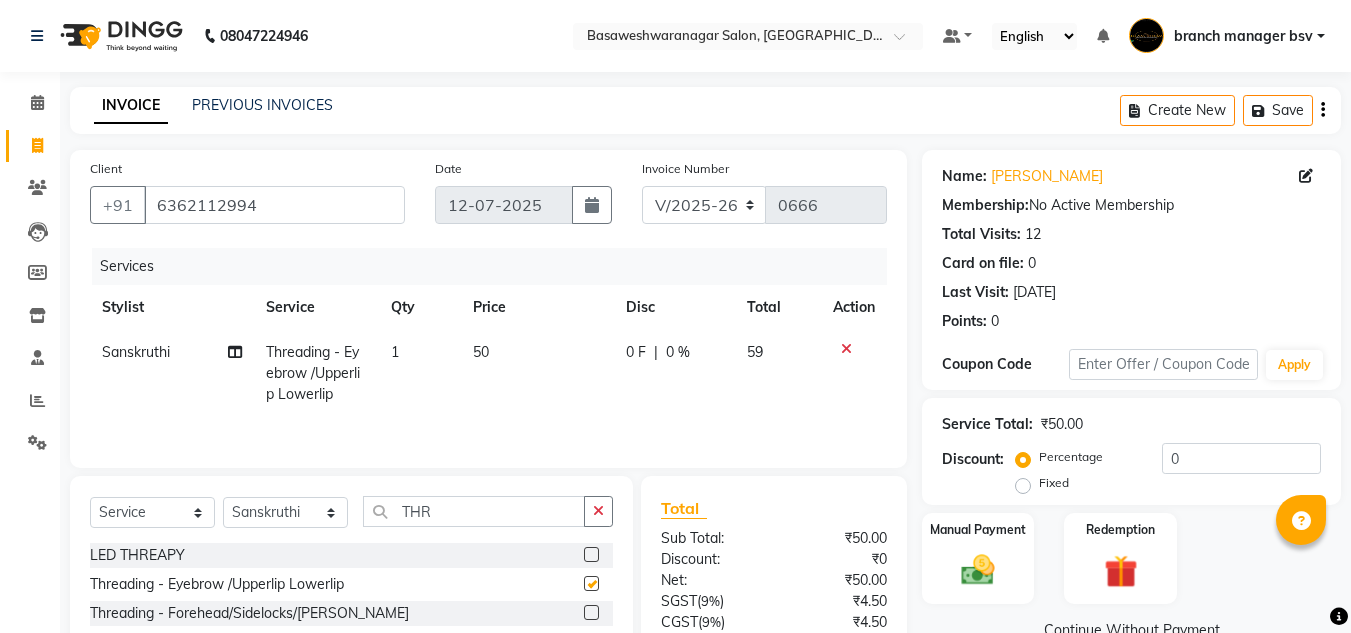 checkbox on "false" 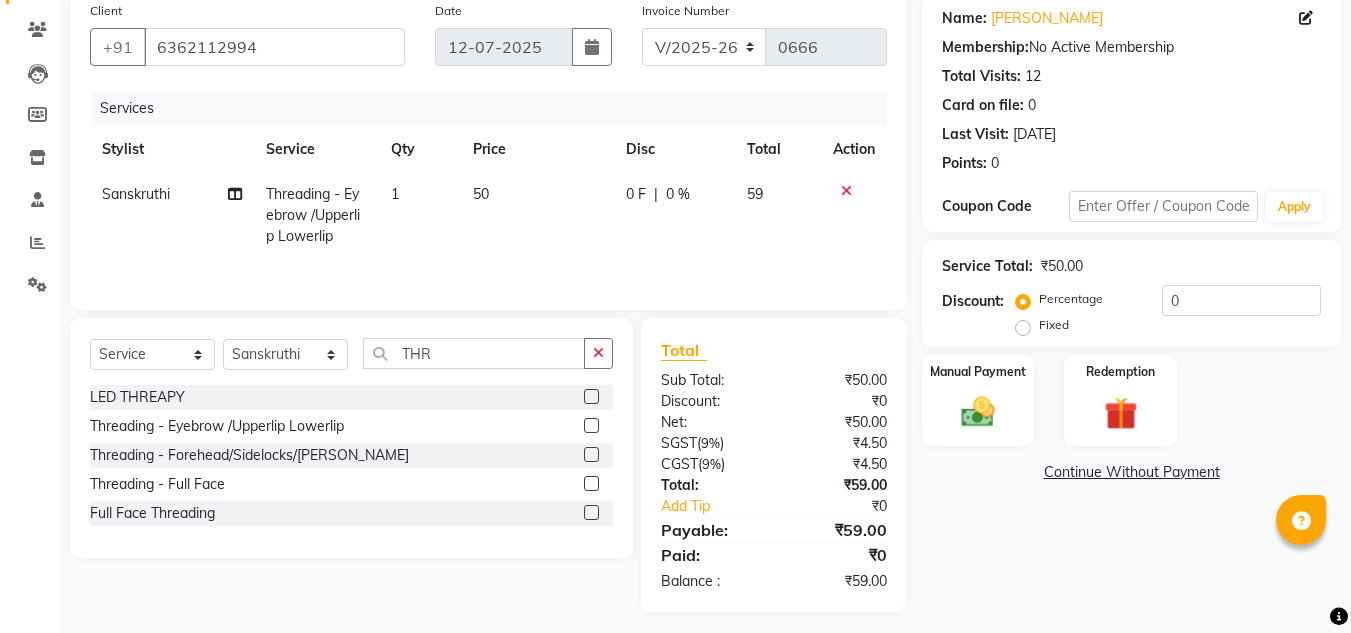 scroll, scrollTop: 167, scrollLeft: 0, axis: vertical 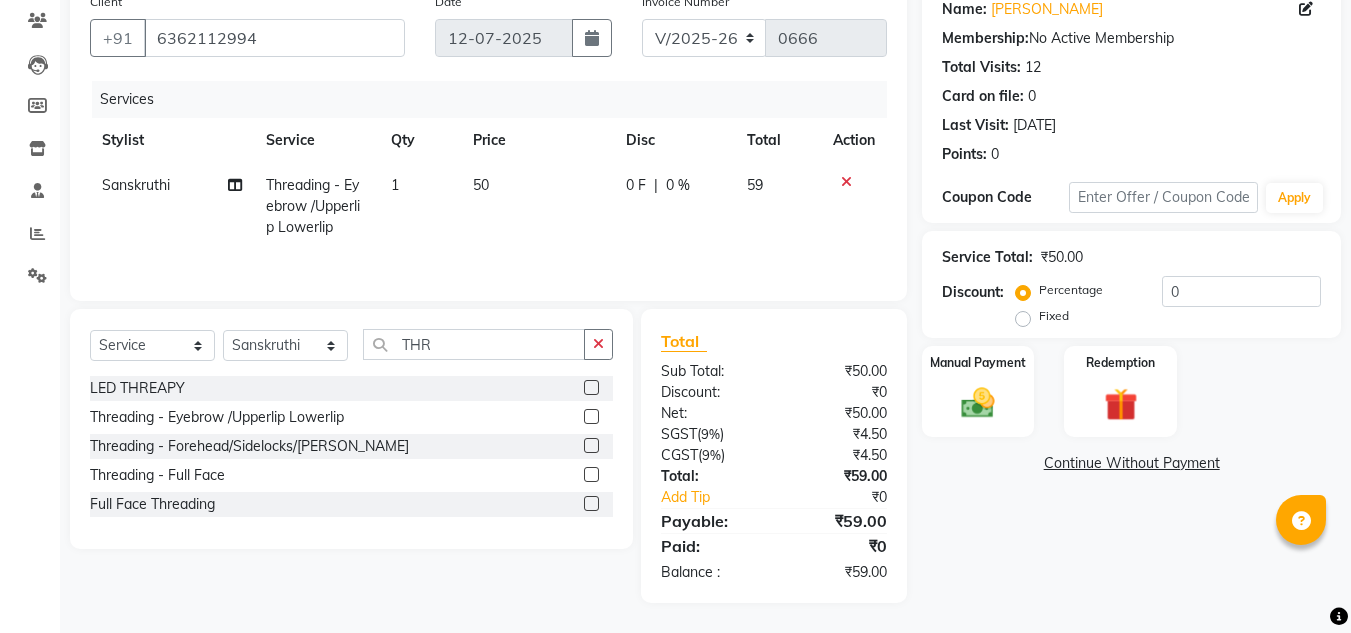 click on "50" 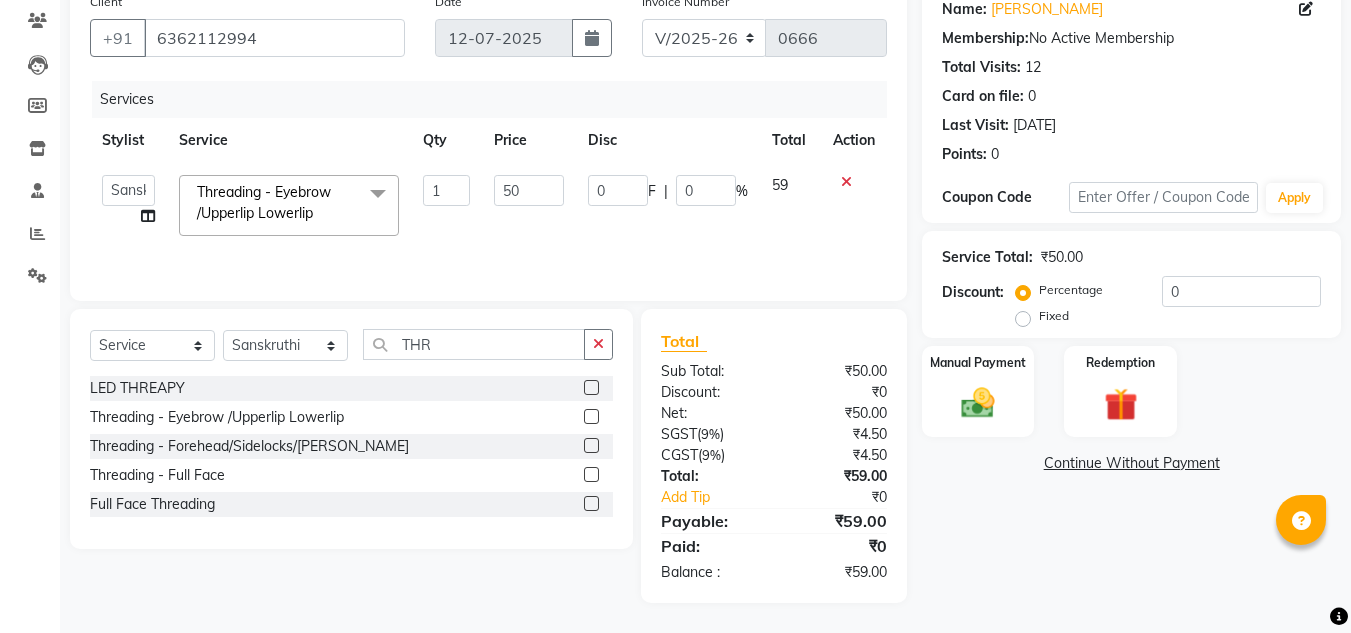 click on "50" 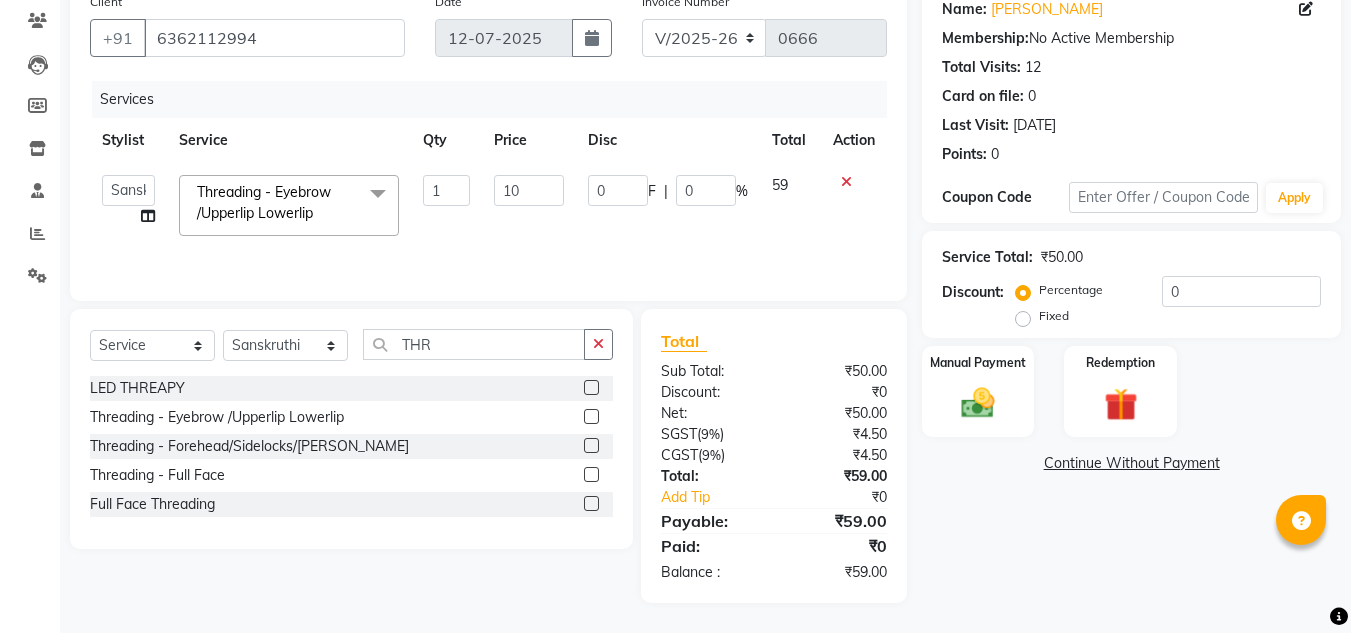 type on "100" 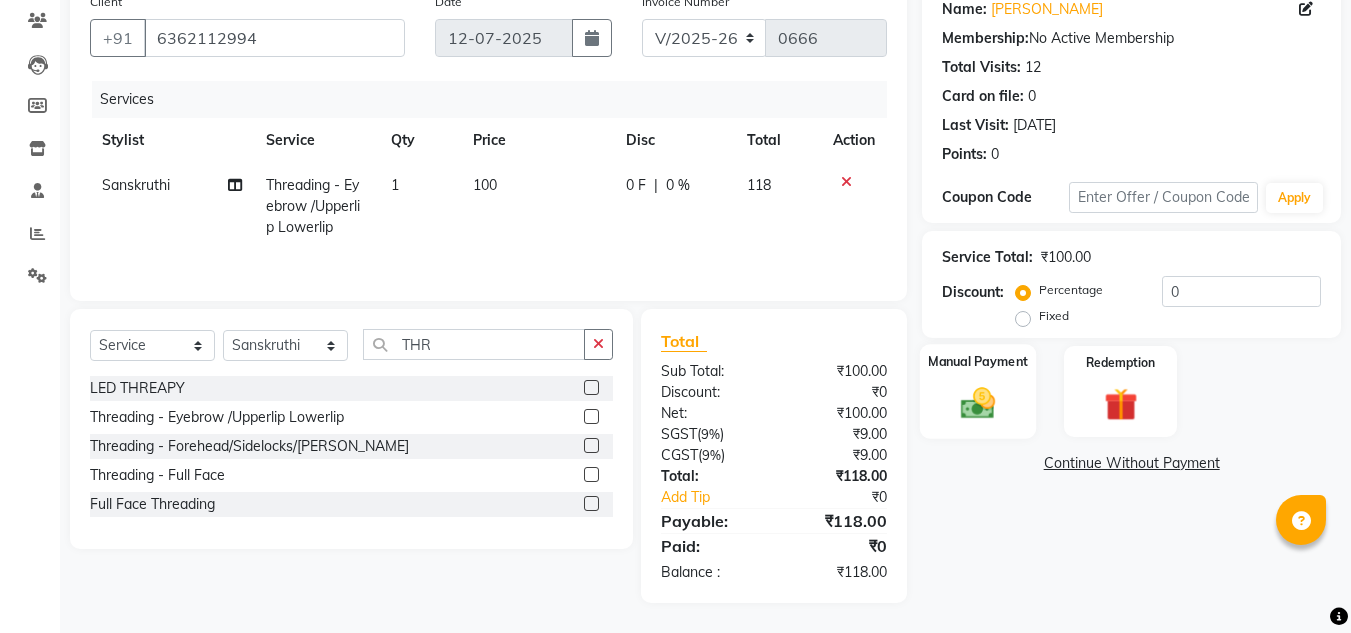 click on "Manual Payment" 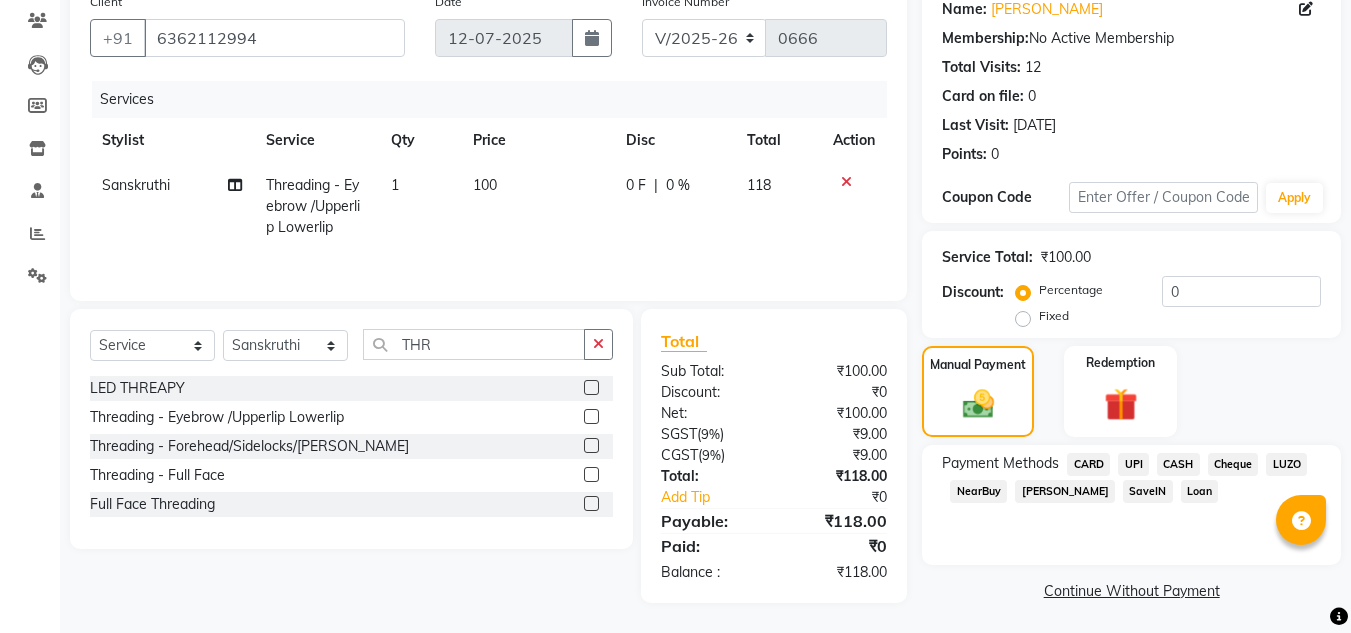 click on "UPI" 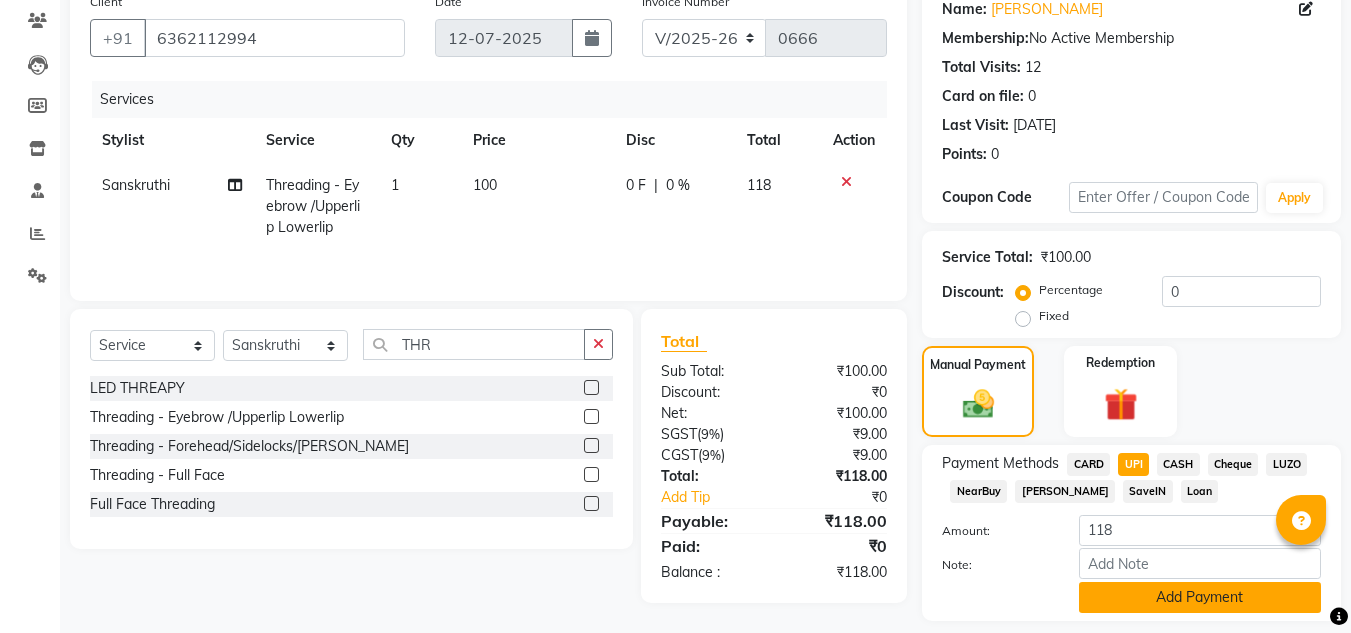 click on "Add Payment" 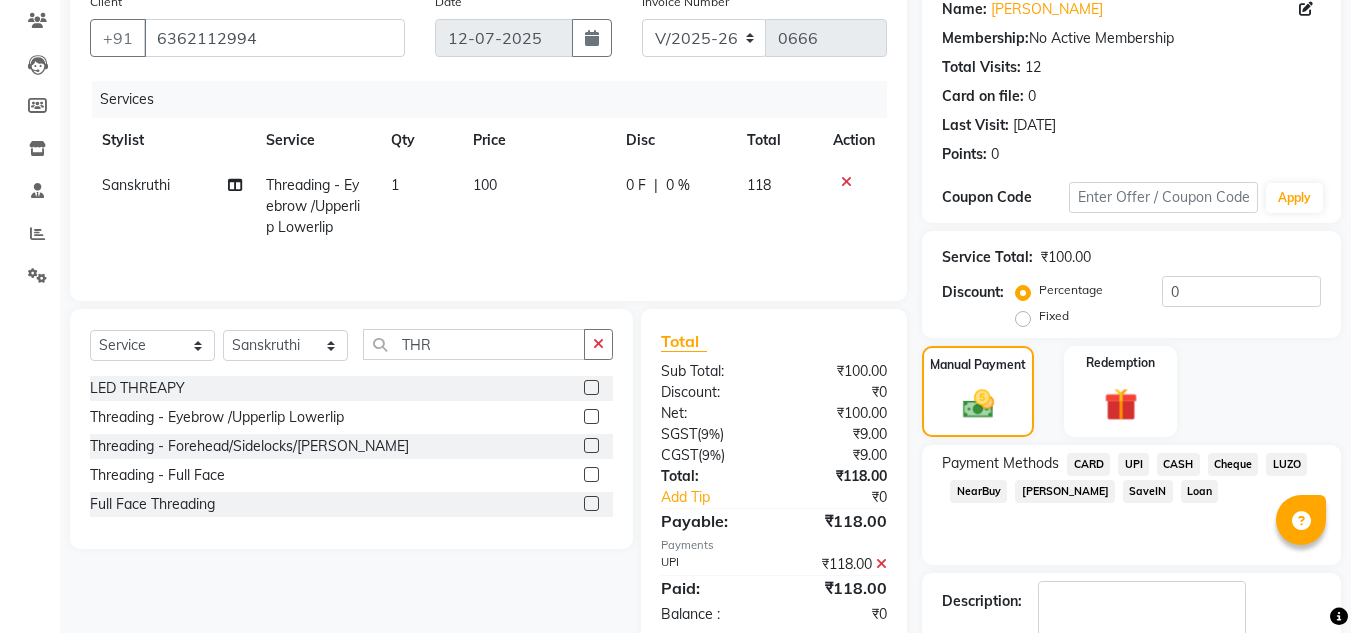scroll, scrollTop: 283, scrollLeft: 0, axis: vertical 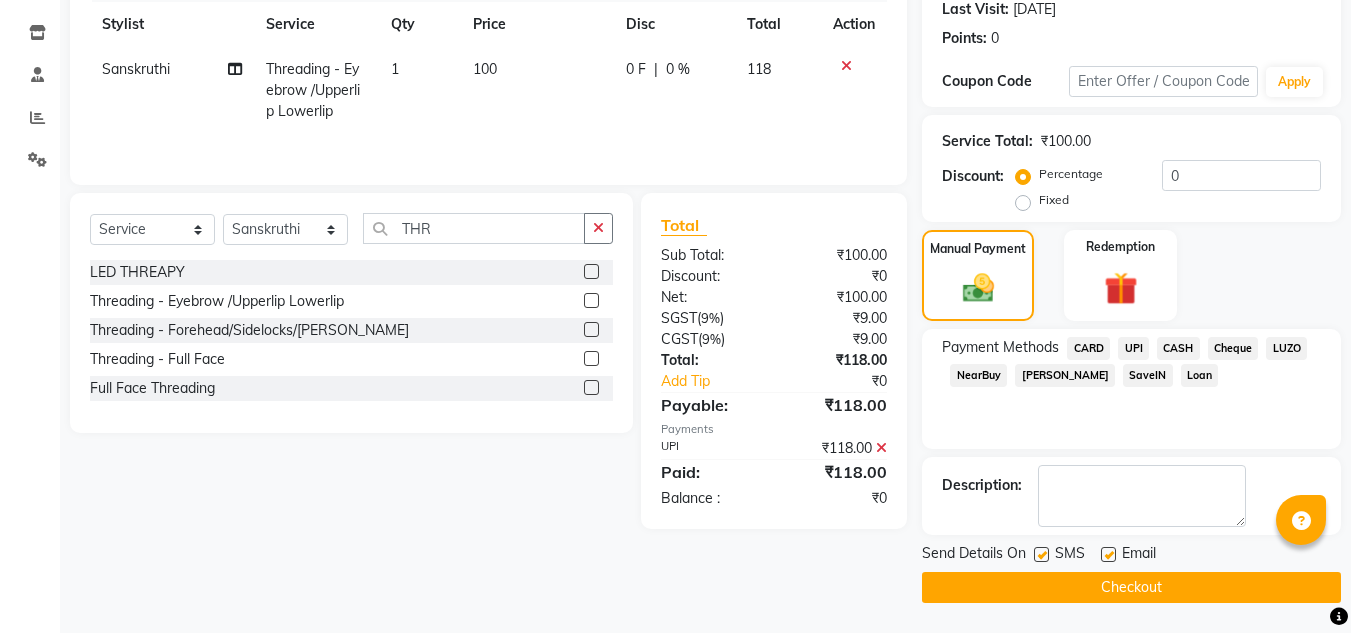 click 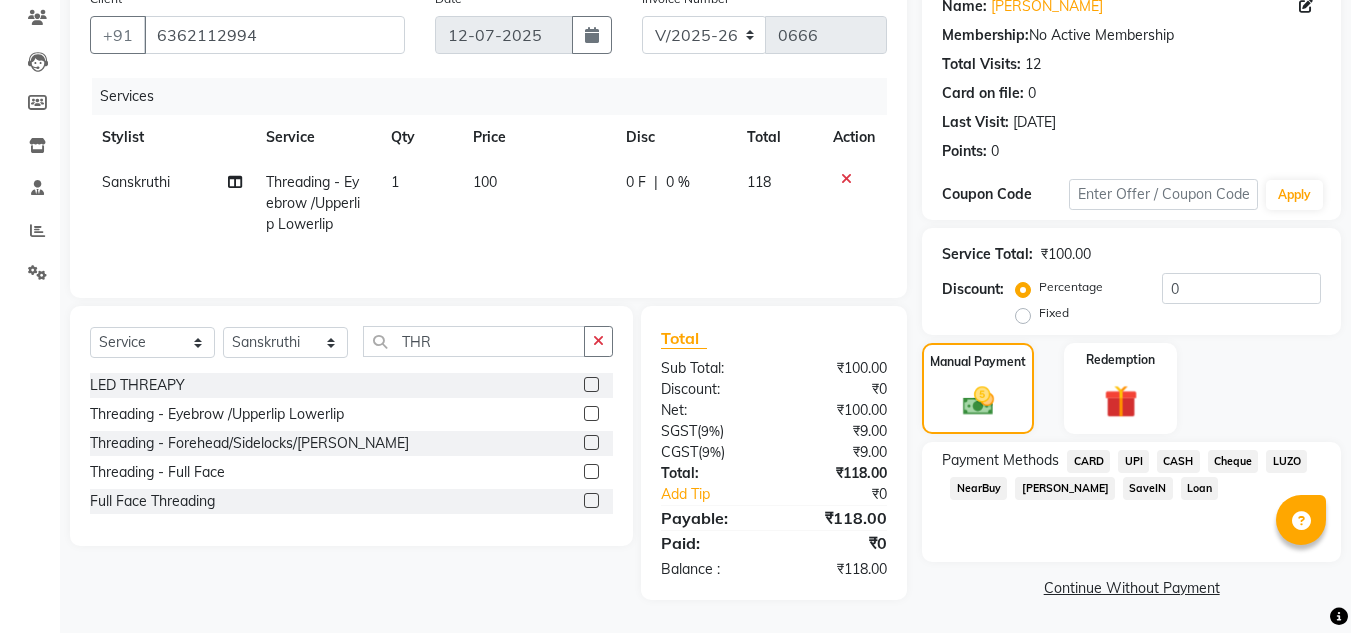 scroll, scrollTop: 170, scrollLeft: 0, axis: vertical 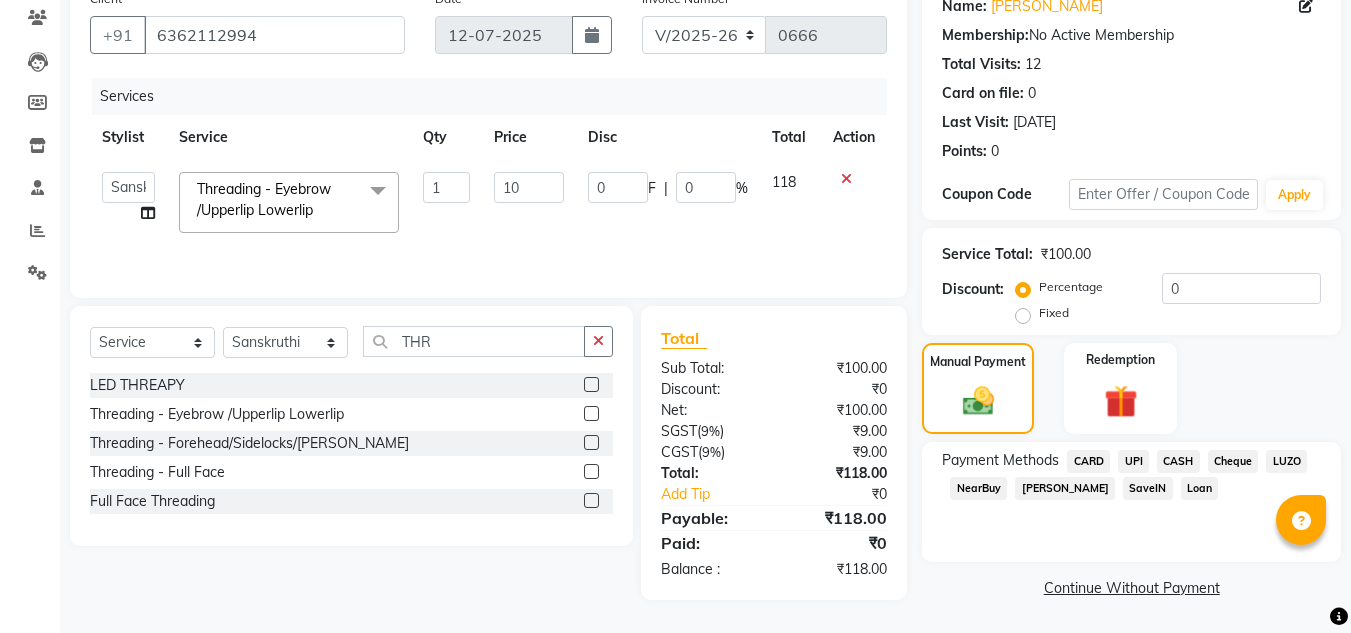 type on "101" 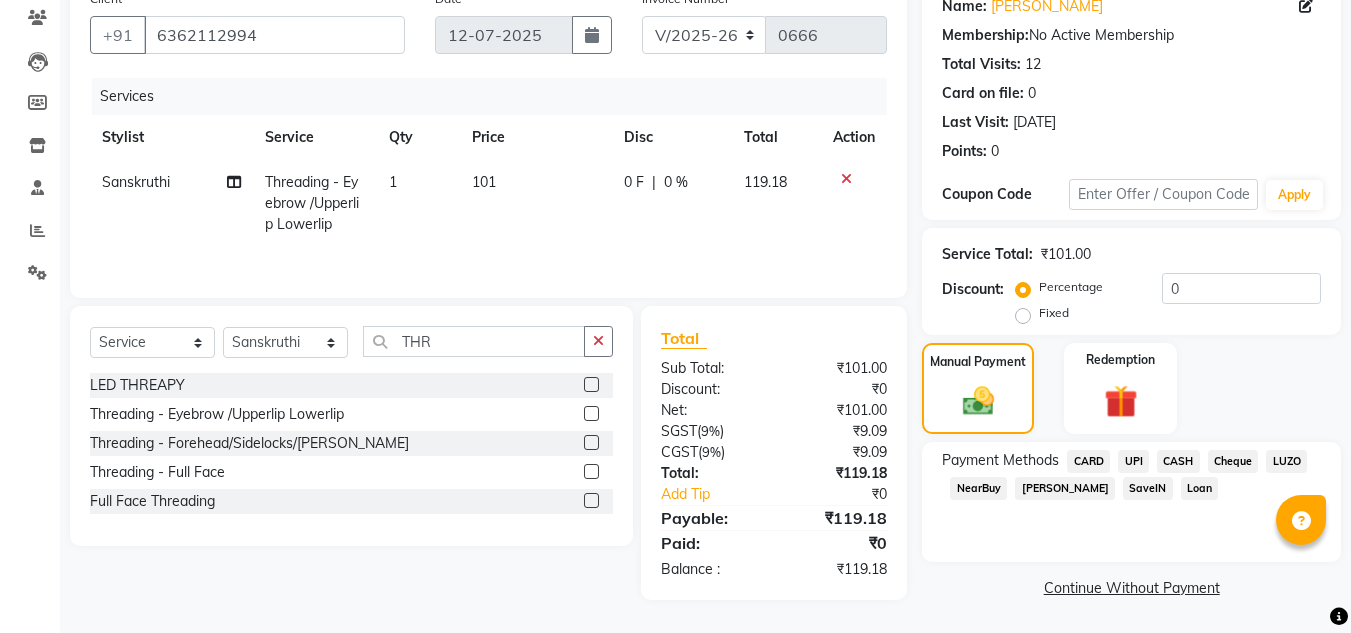 click on "101" 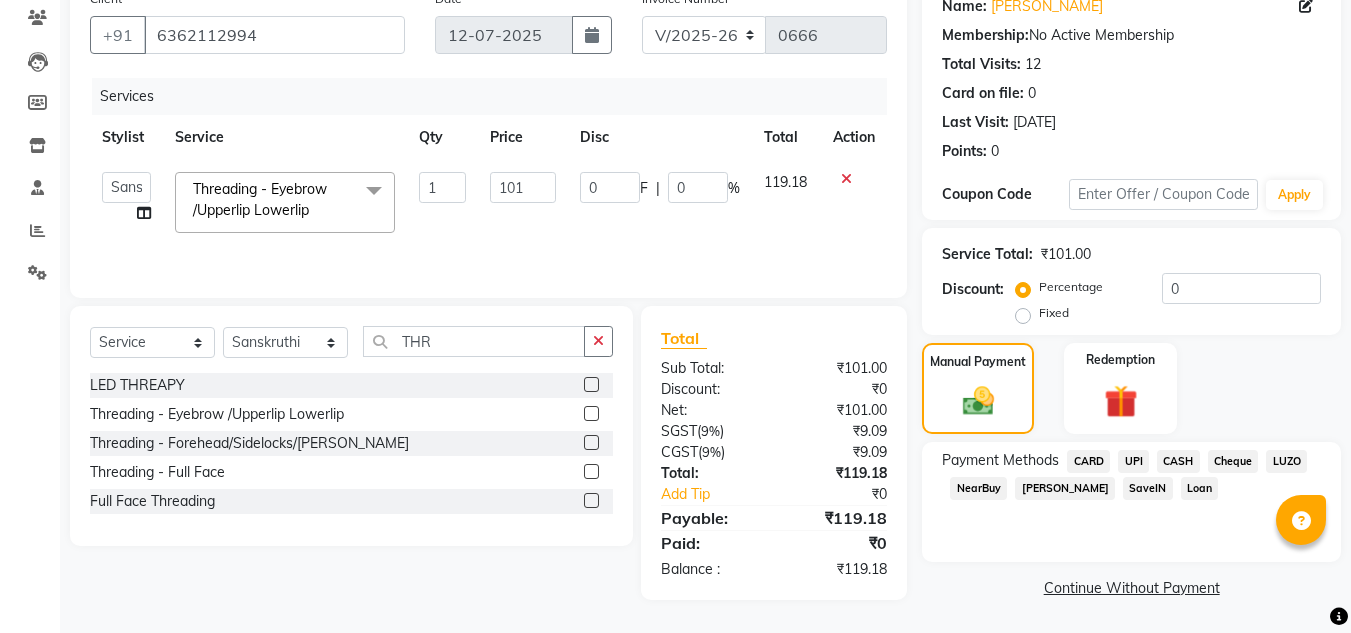click on "101" 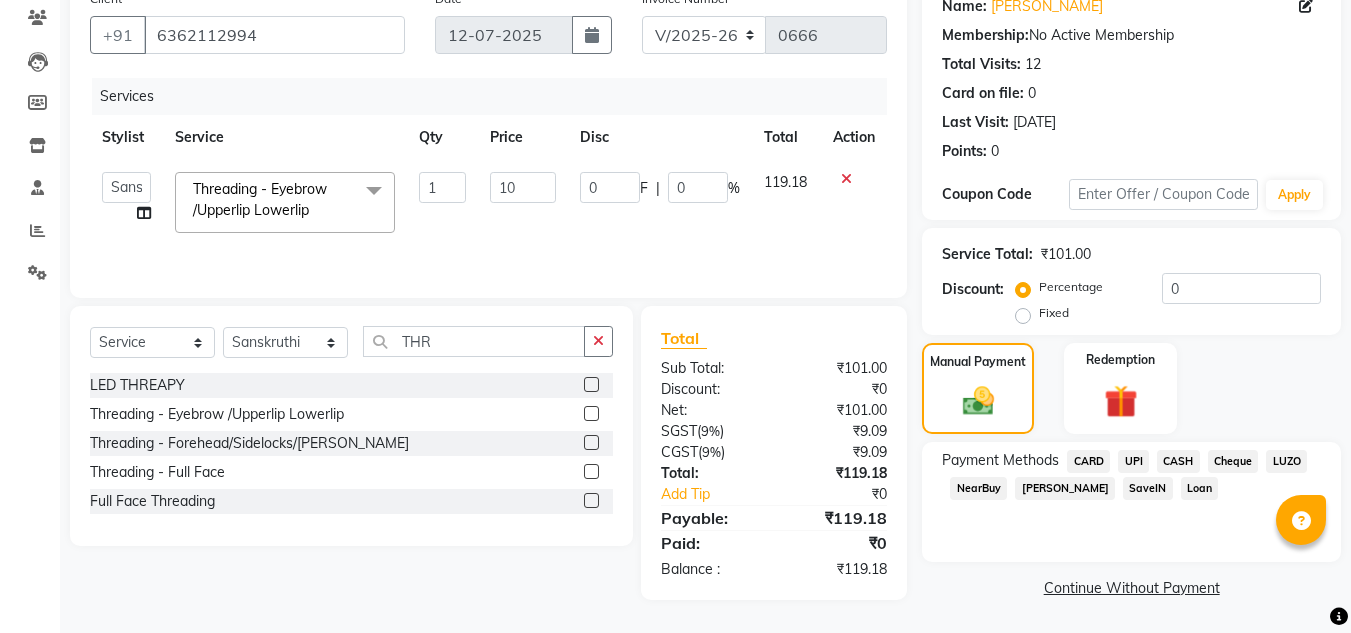 type on "102" 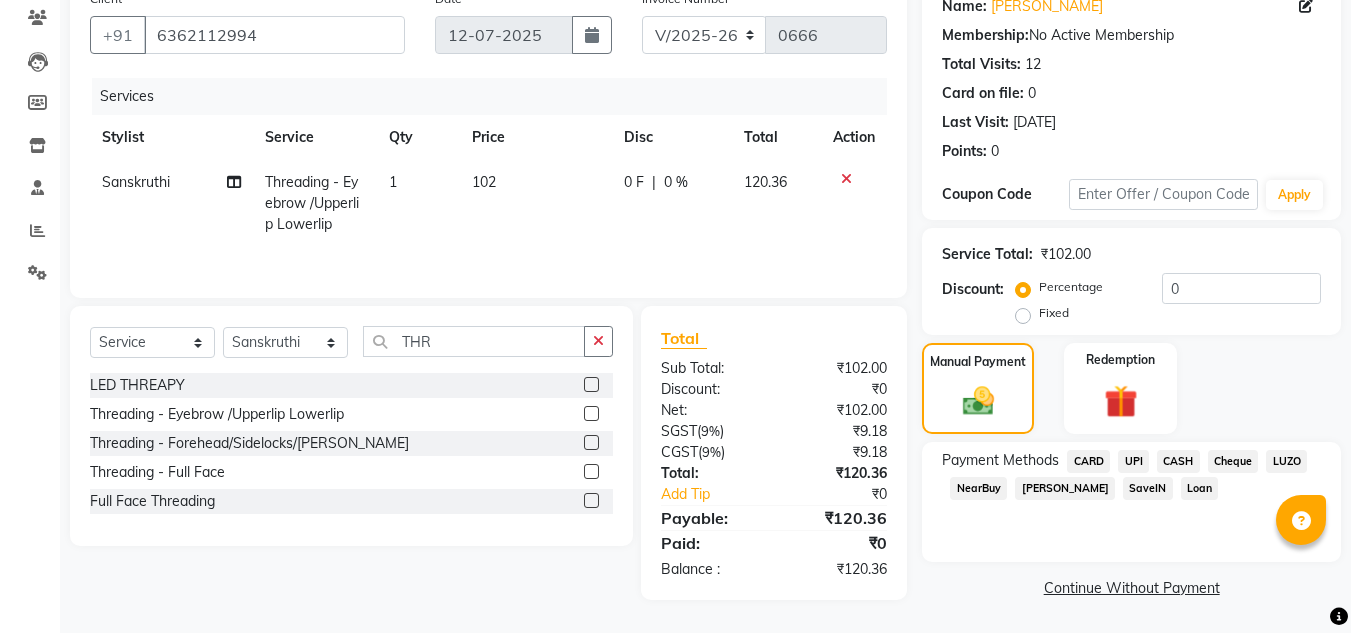 click on "UPI" 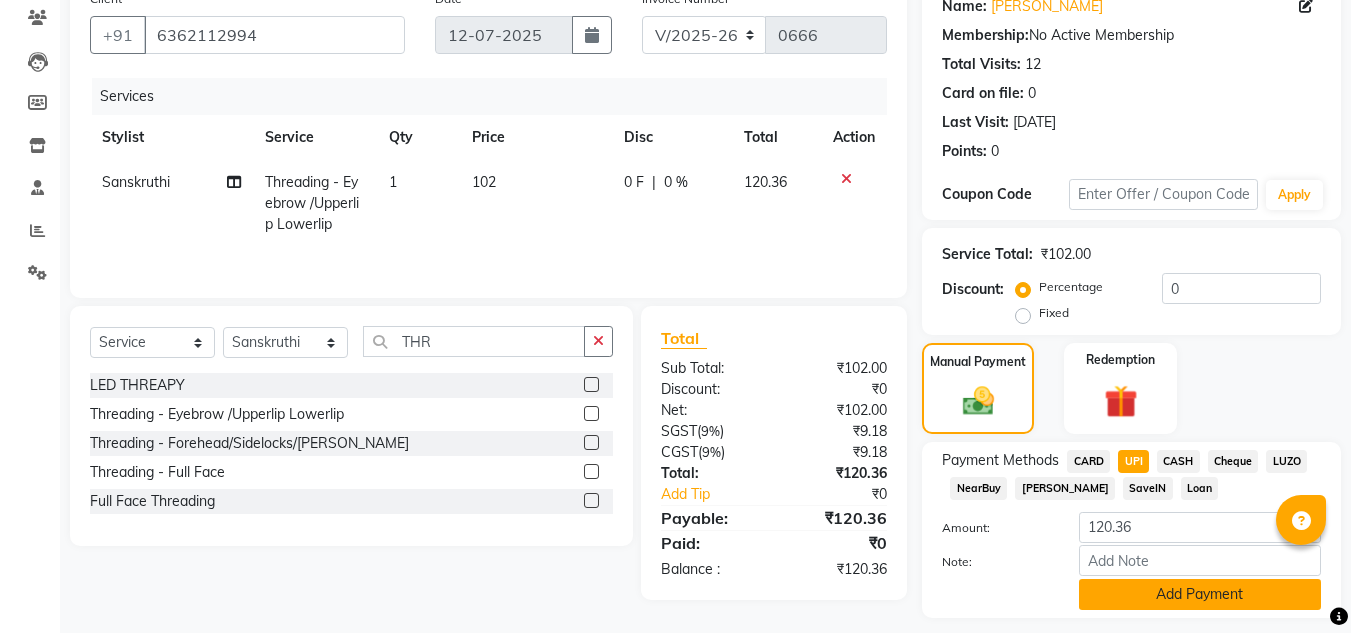 click on "Add Payment" 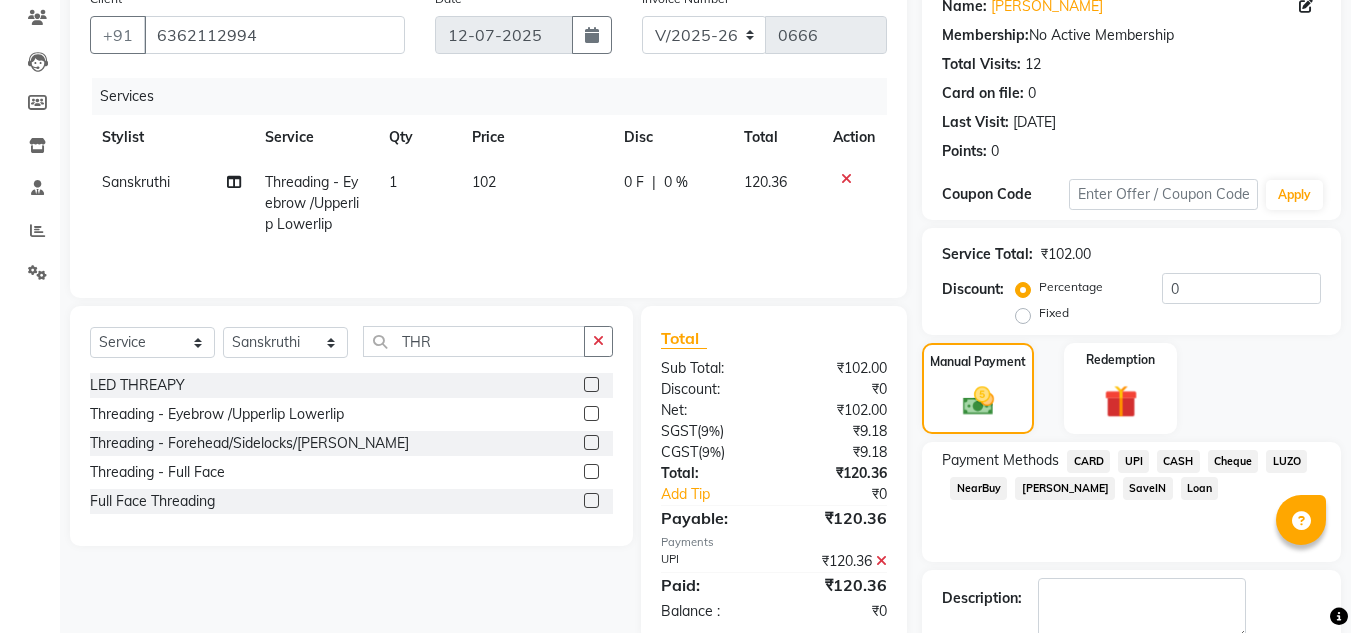scroll, scrollTop: 283, scrollLeft: 0, axis: vertical 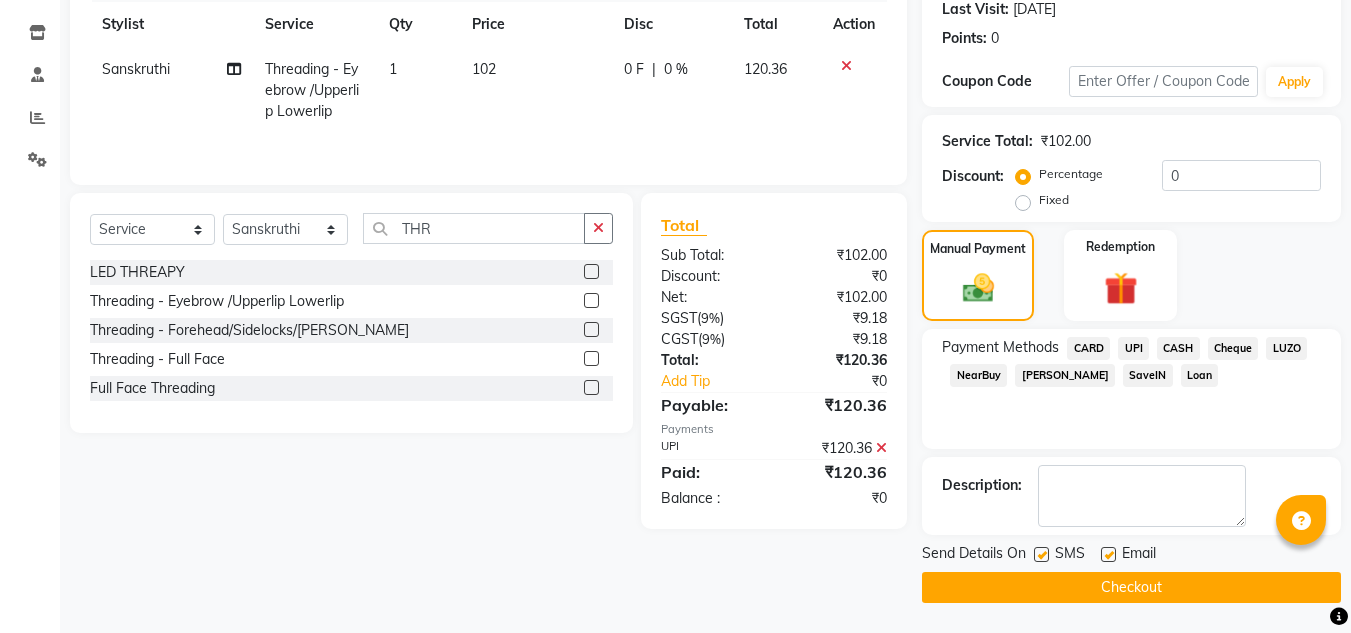 click on "Checkout" 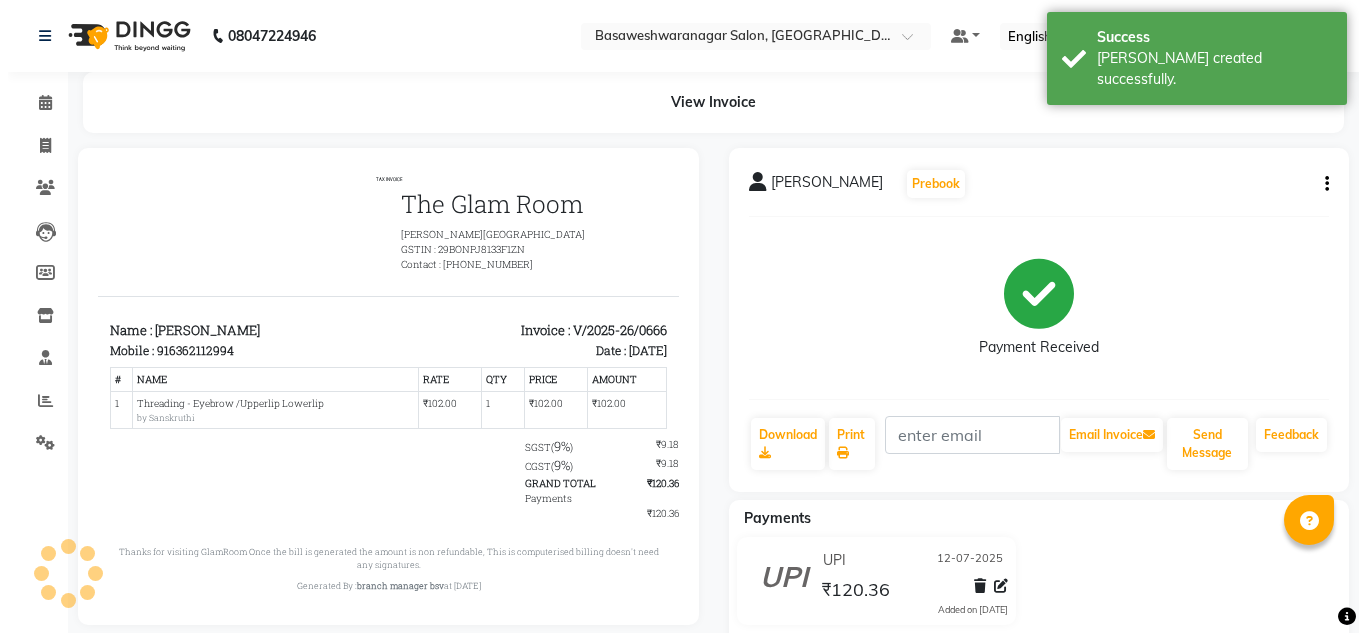 scroll, scrollTop: 0, scrollLeft: 0, axis: both 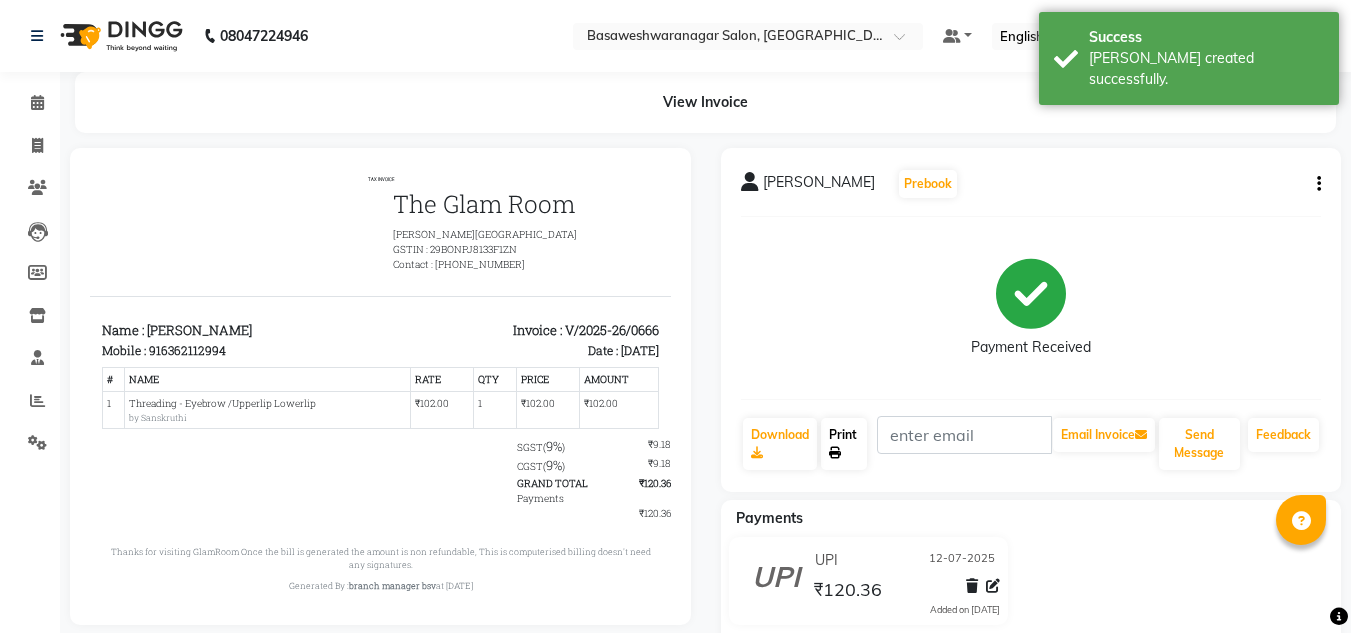 click on "Print" 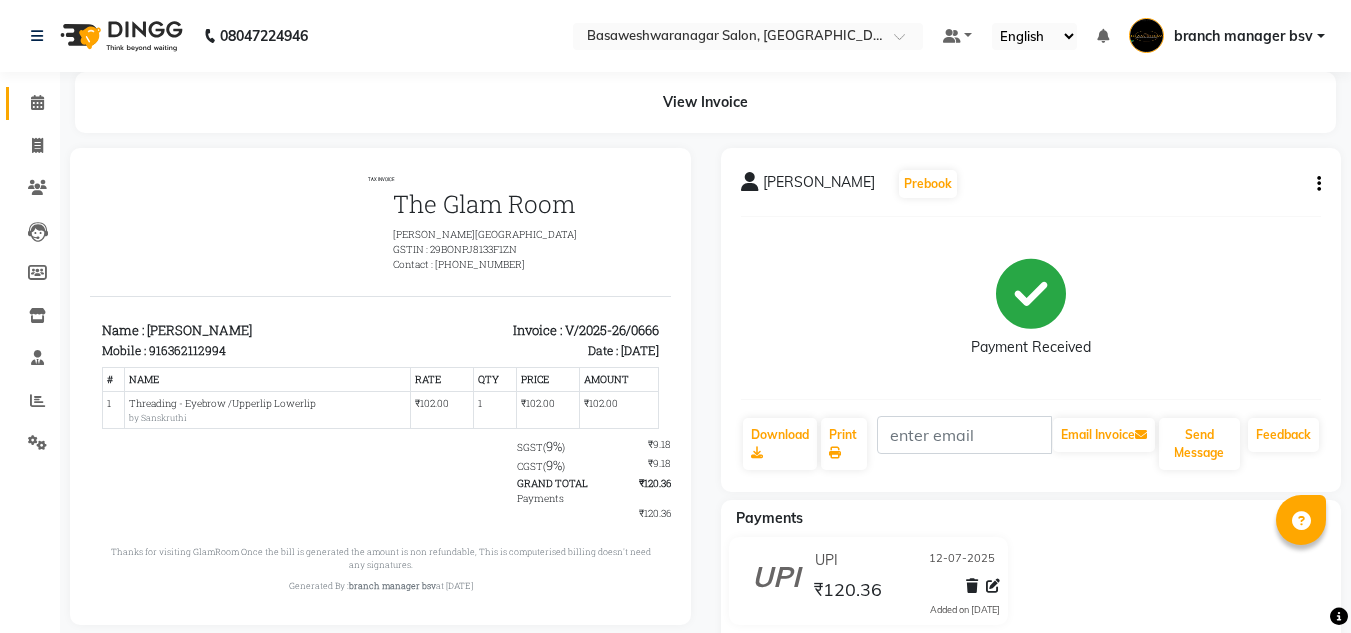 click on "Calendar" 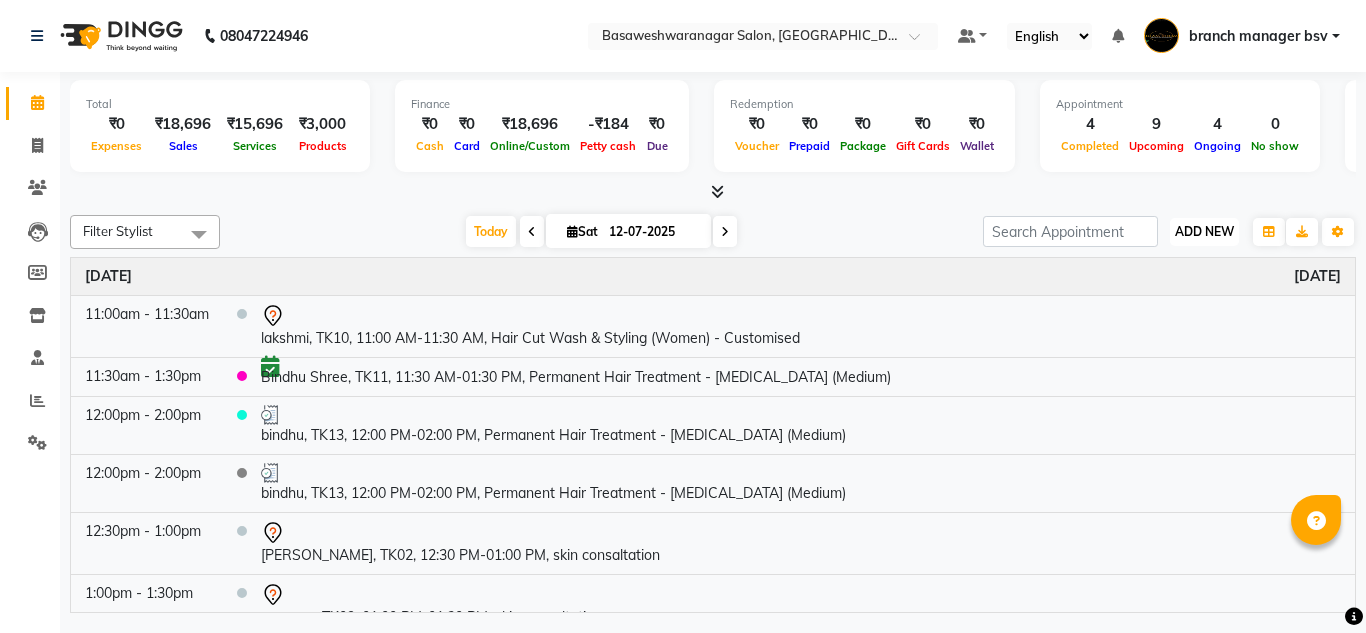 click on "ADD NEW" at bounding box center (1204, 231) 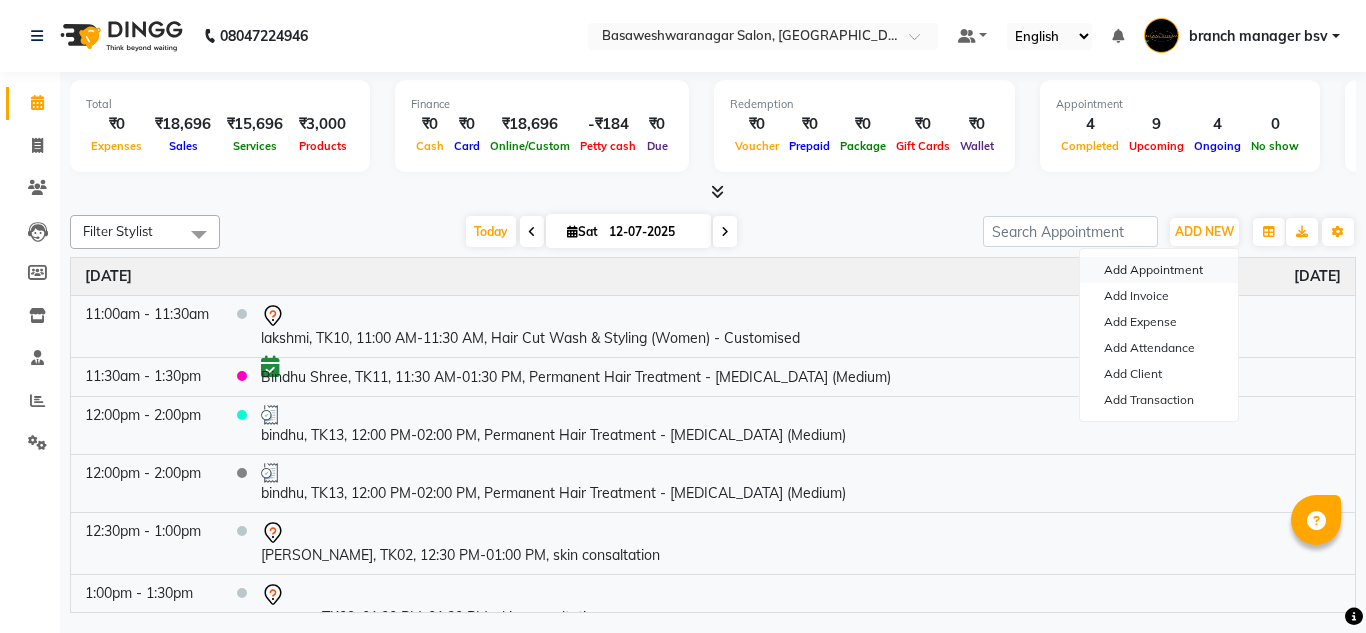 click on "Add Appointment" at bounding box center (1159, 270) 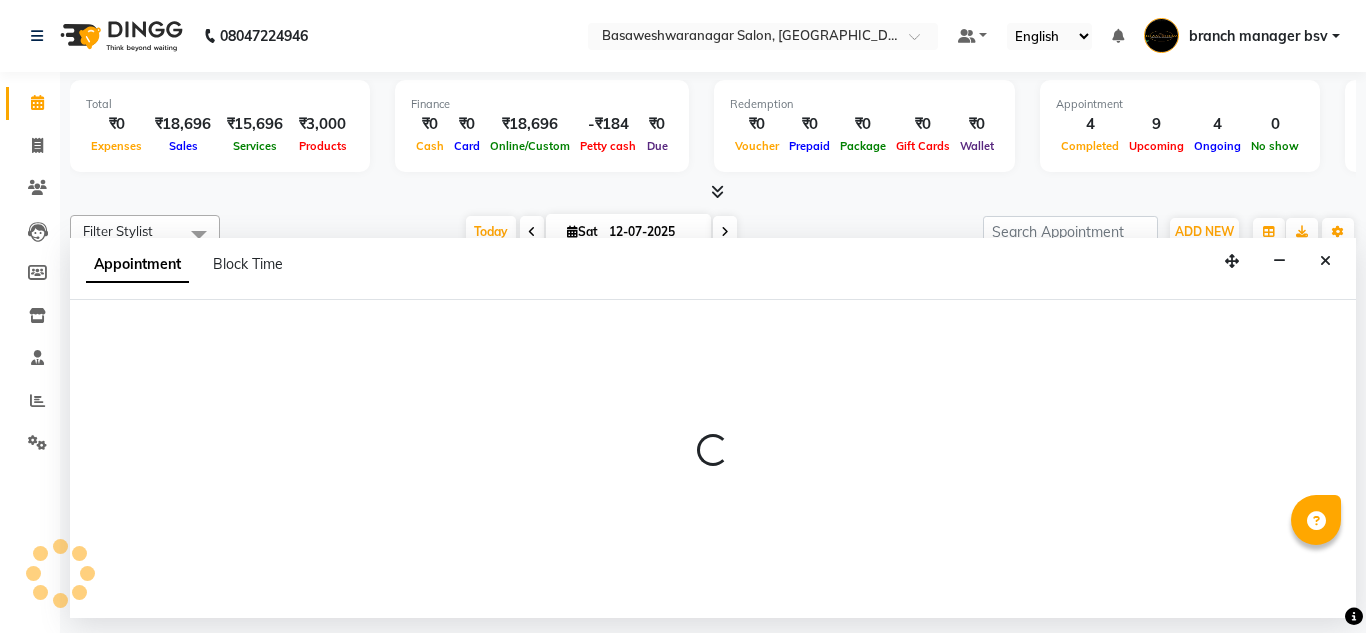 select on "540" 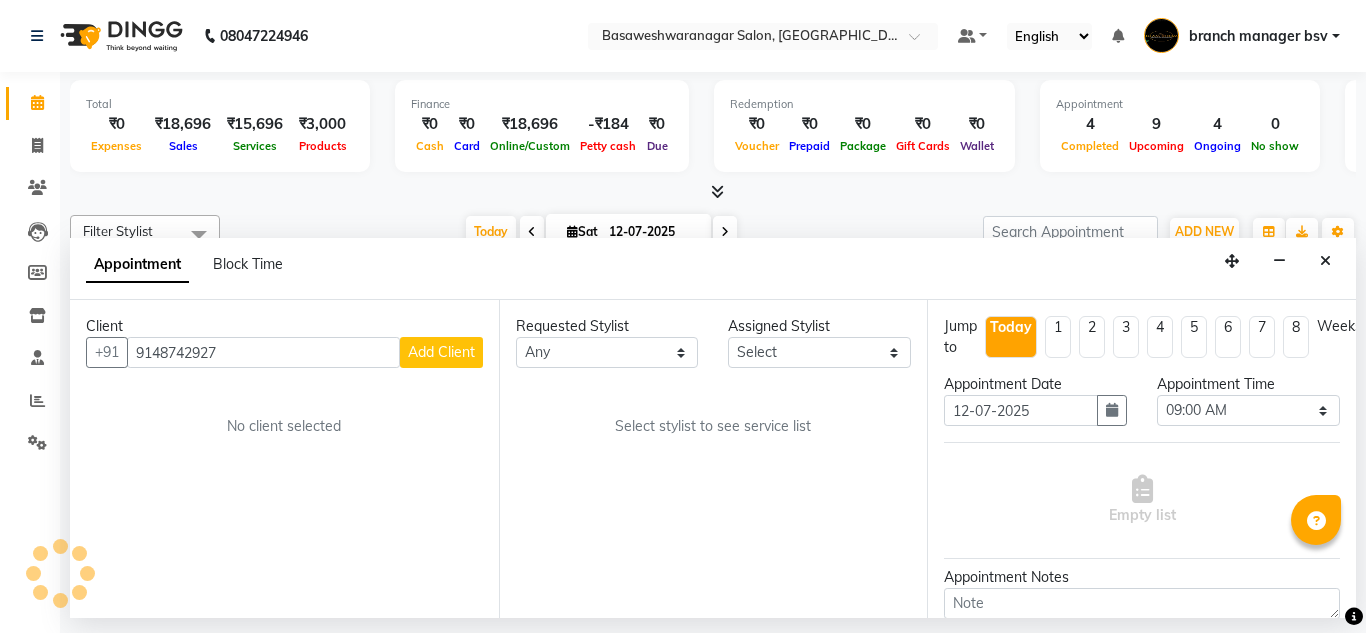 type on "9148742927" 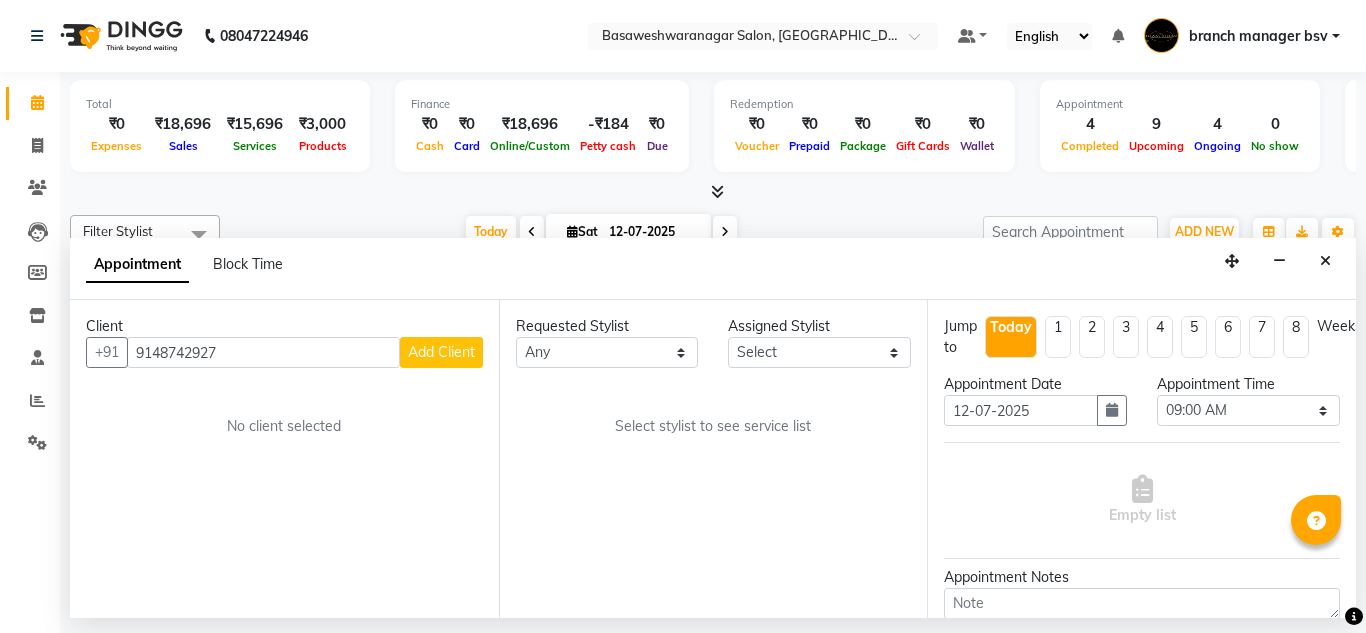 click on "Add Client" at bounding box center (441, 352) 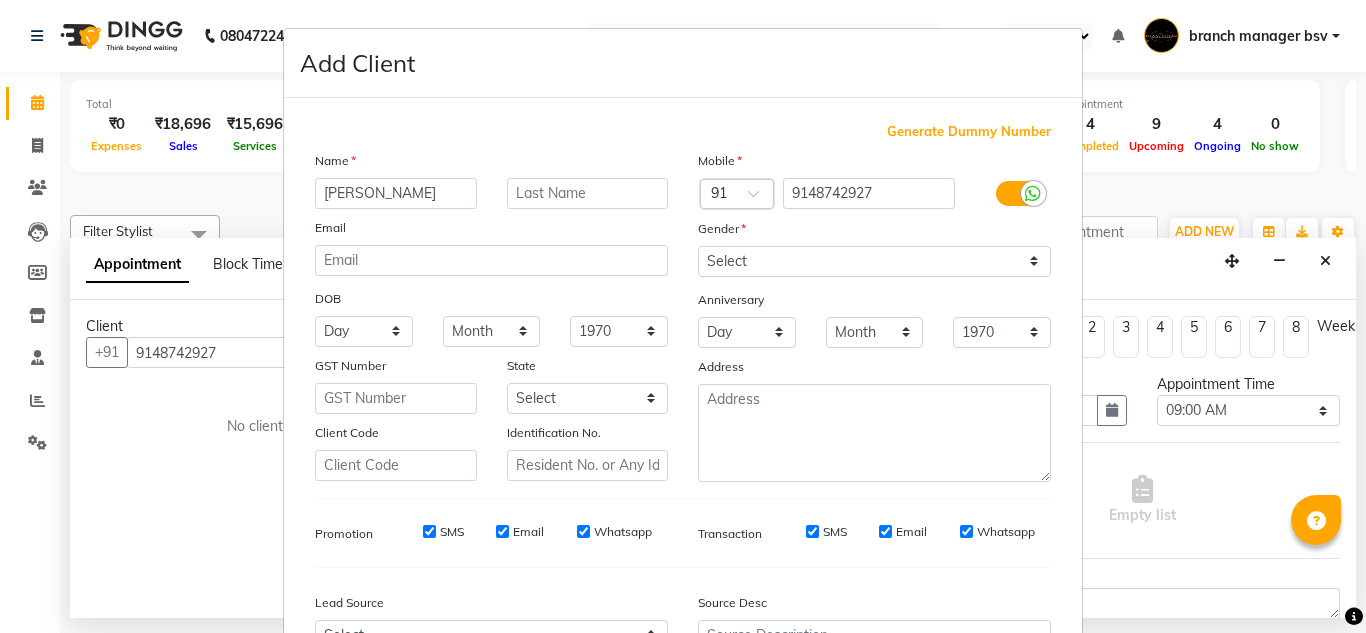 type on "ranjitha" 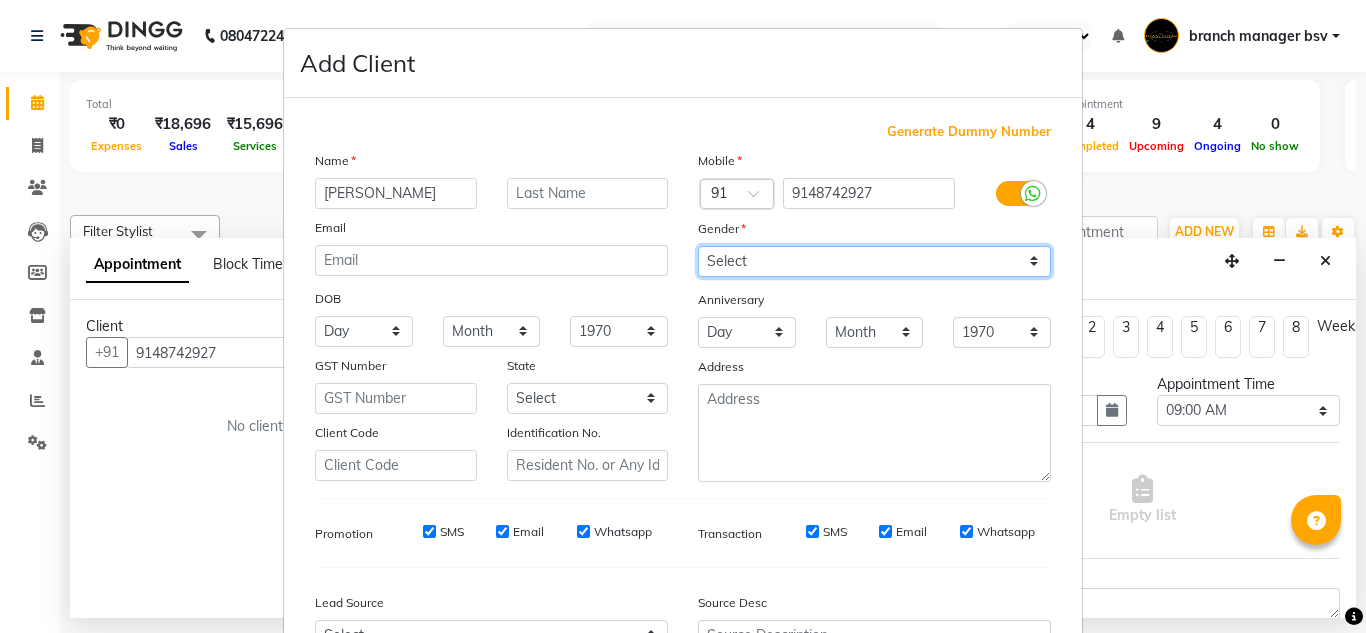 click on "Select Male Female Other Prefer Not To Say" at bounding box center (874, 261) 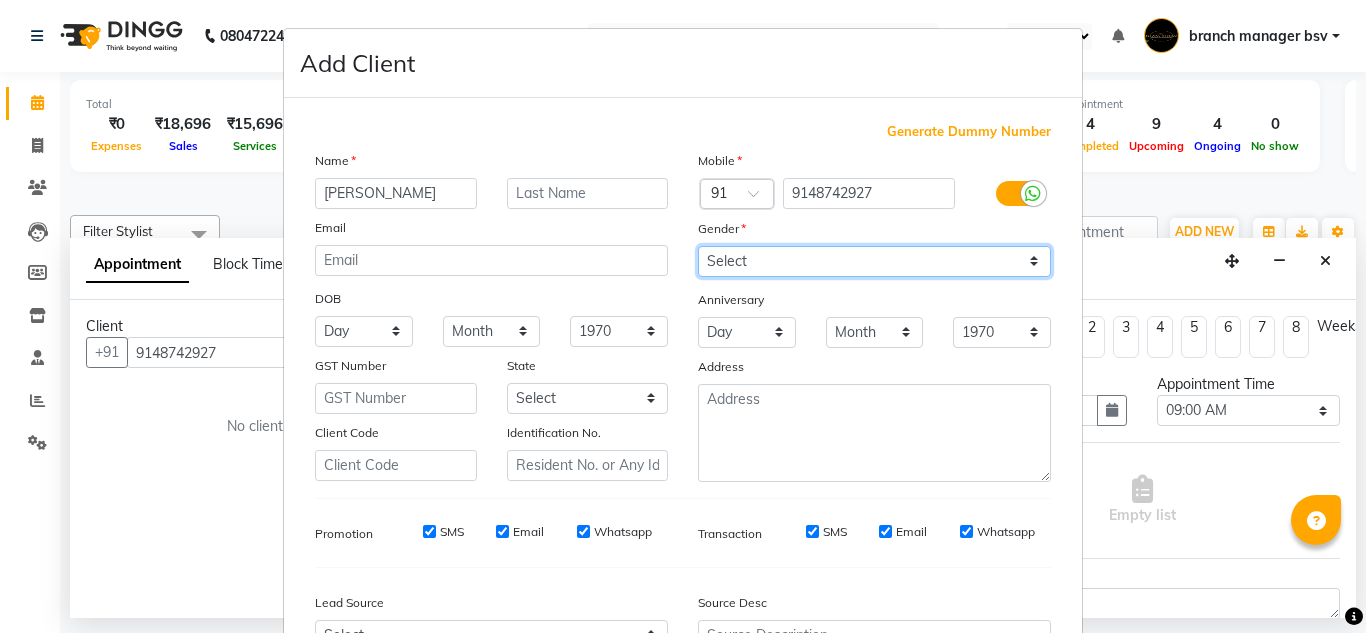 scroll, scrollTop: 216, scrollLeft: 0, axis: vertical 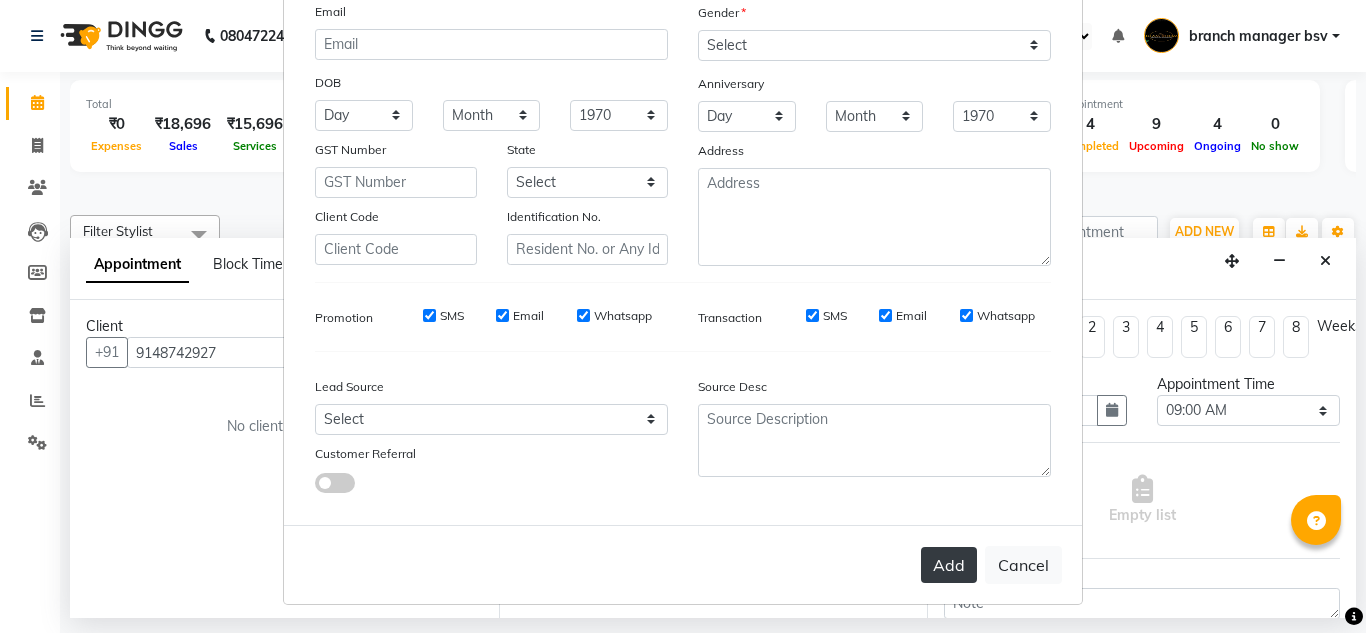 click on "Add" at bounding box center [949, 565] 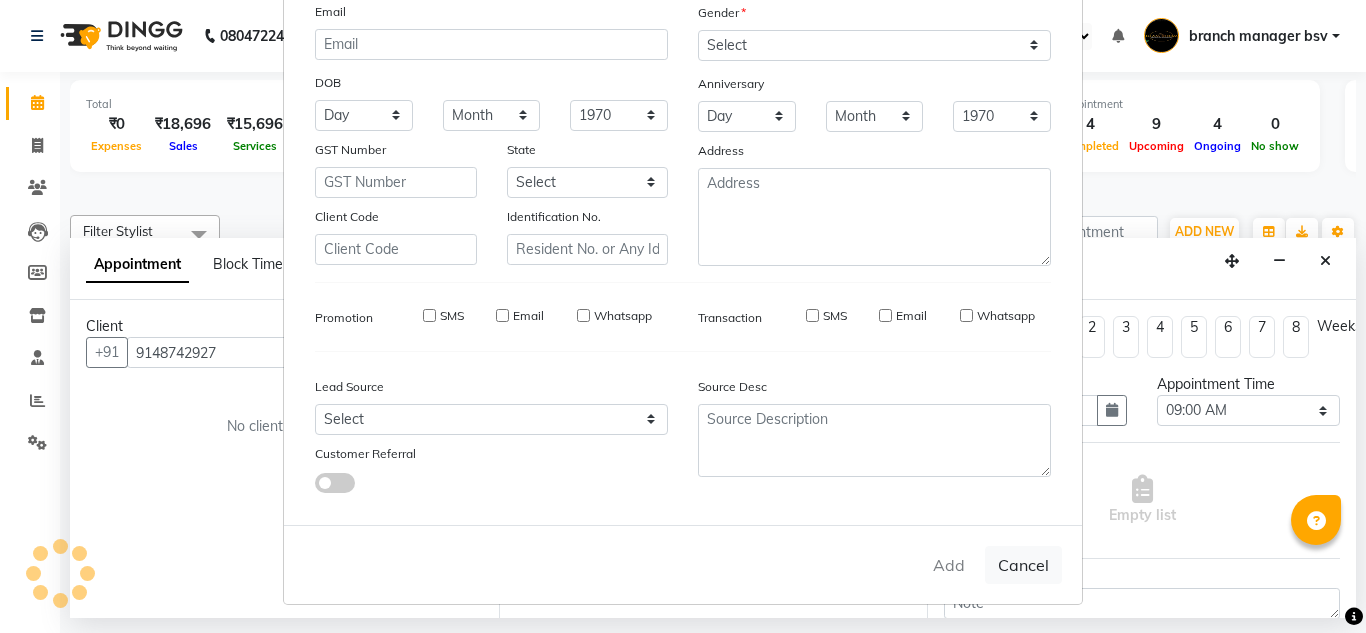 type 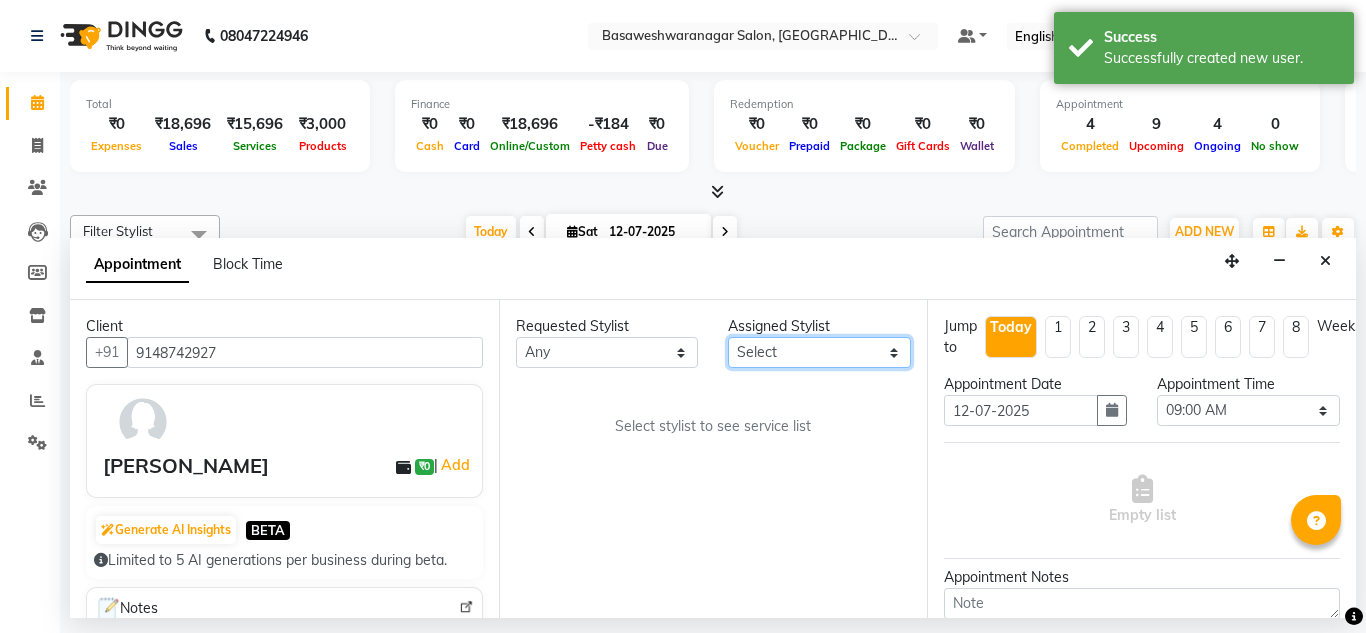 click on "Select ashwini branch manager bsv Dr.Jabin Dr mehzabin GURISH JASSI Jayshree Navya pooja accounts PRATIK RAJEESHA Rasna Sanskruthi shangnimwom SMIRTI SUMITH SUNITHA SUNNY Tanveer  TEZZ The Glam Room theja Trishna urmi" at bounding box center [819, 352] 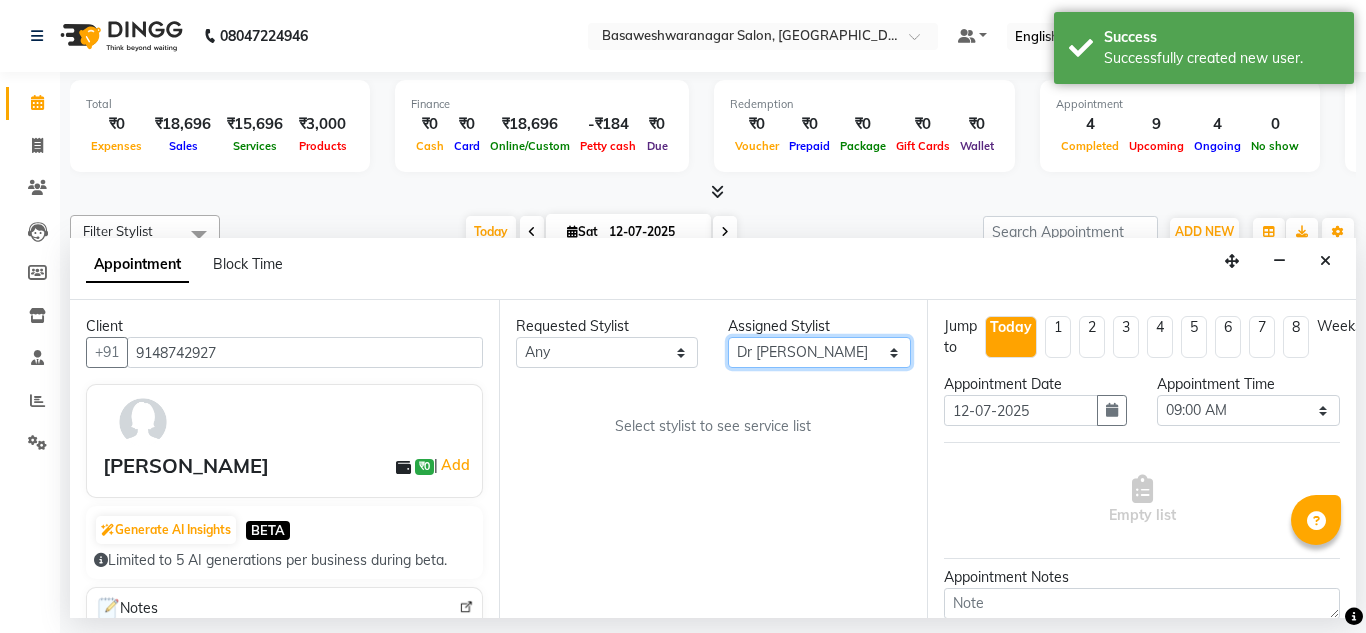 click on "Select ashwini branch manager bsv Dr.Jabin Dr mehzabin GURISH JASSI Jayshree Navya pooja accounts PRATIK RAJEESHA Rasna Sanskruthi shangnimwom SMIRTI SUMITH SUNITHA SUNNY Tanveer  TEZZ The Glam Room theja Trishna urmi" at bounding box center [819, 352] 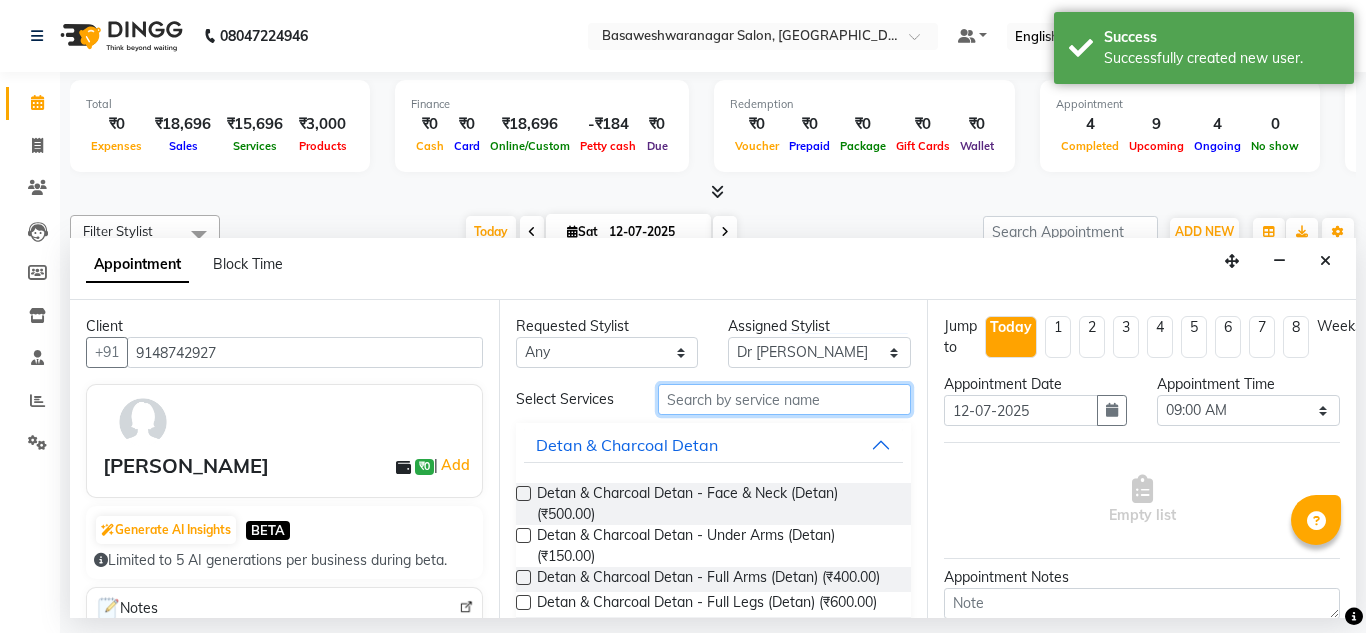 click at bounding box center [785, 399] 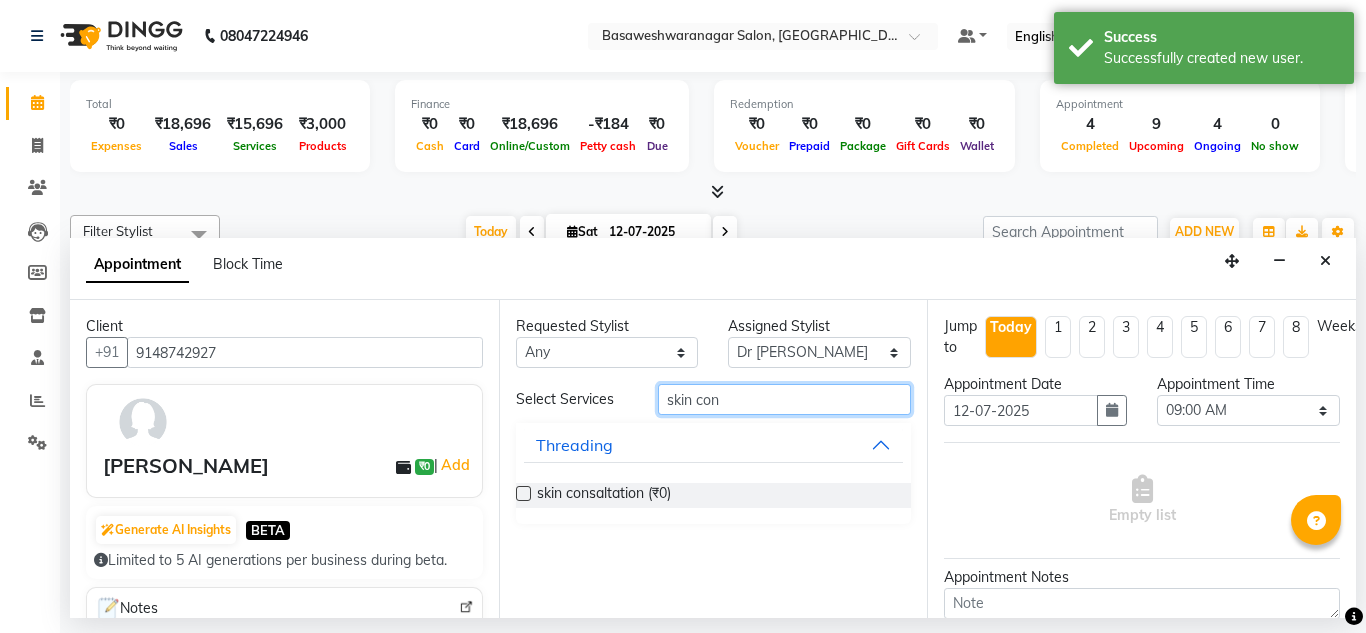 type on "skin con" 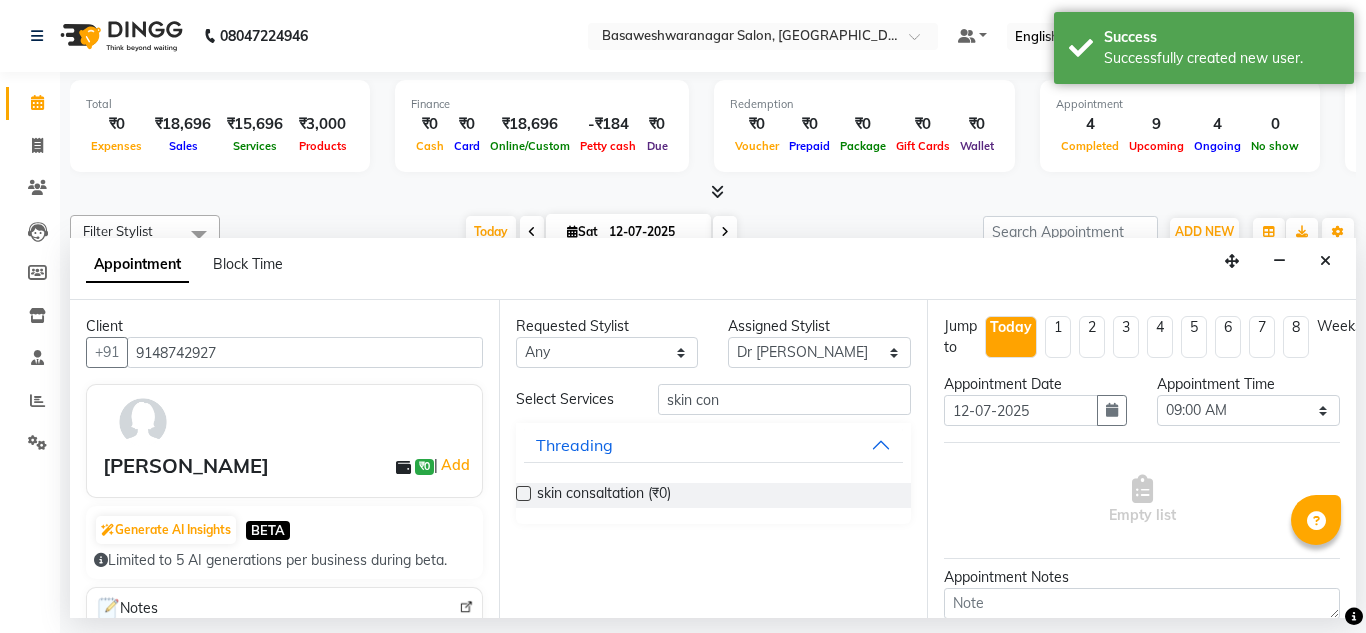 click at bounding box center [523, 493] 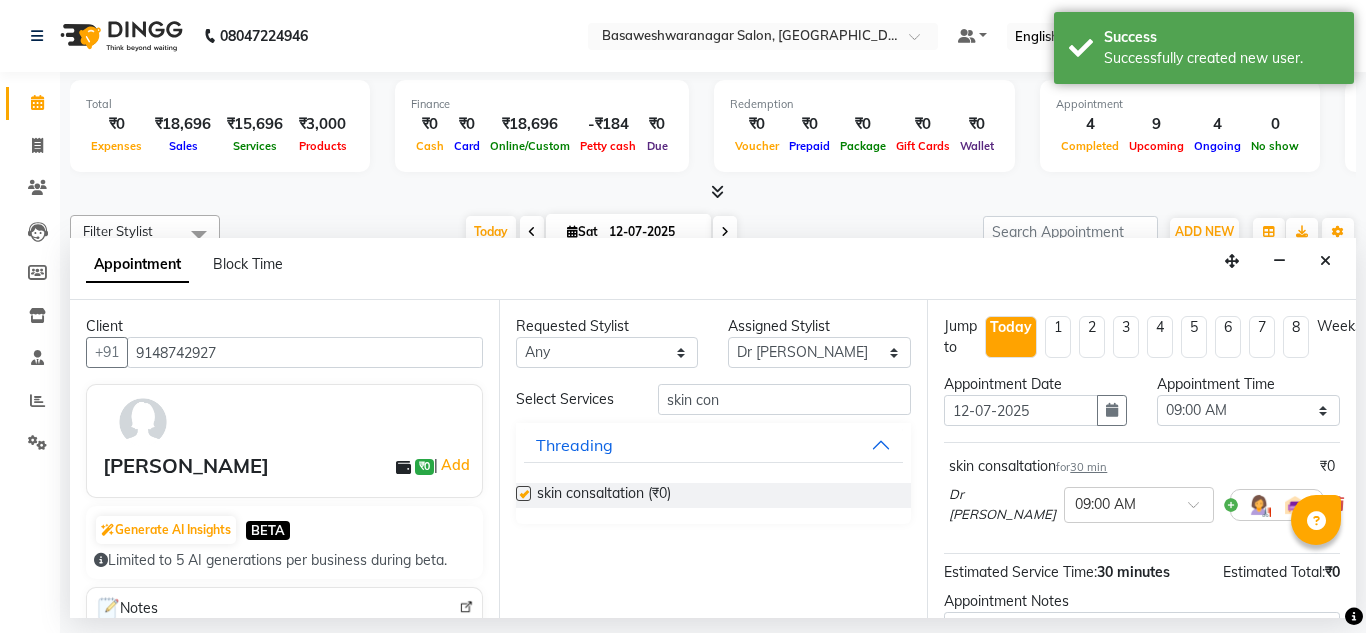 checkbox on "false" 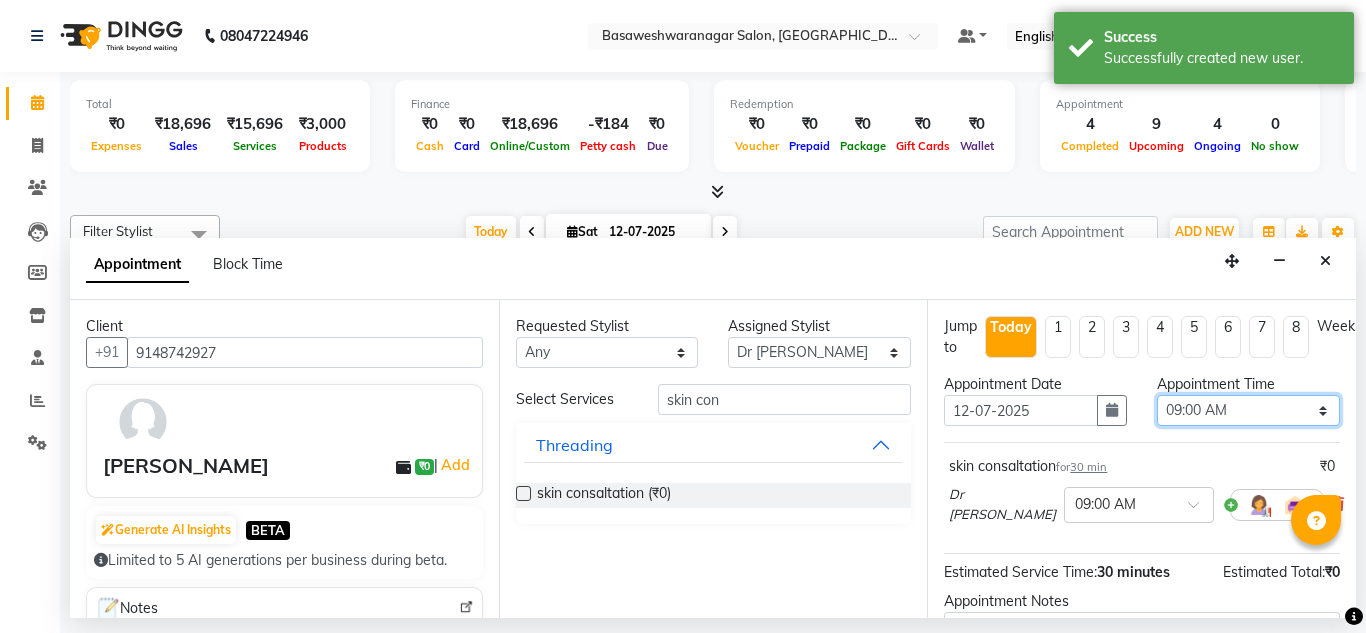 click on "Select 09:00 AM 09:15 AM 09:30 AM 09:45 AM 10:00 AM 10:15 AM 10:30 AM 10:45 AM 11:00 AM 11:15 AM 11:30 AM 11:45 AM 12:00 PM 12:15 PM 12:30 PM 12:45 PM 01:00 PM 01:15 PM 01:30 PM 01:45 PM 02:00 PM 02:15 PM 02:30 PM 02:45 PM 03:00 PM 03:15 PM 03:30 PM 03:45 PM 04:00 PM 04:15 PM 04:30 PM 04:45 PM 05:00 PM 05:15 PM 05:30 PM 05:45 PM 06:00 PM 06:15 PM 06:30 PM 06:45 PM 07:00 PM 07:15 PM 07:30 PM 07:45 PM 08:00 PM" at bounding box center [1248, 410] 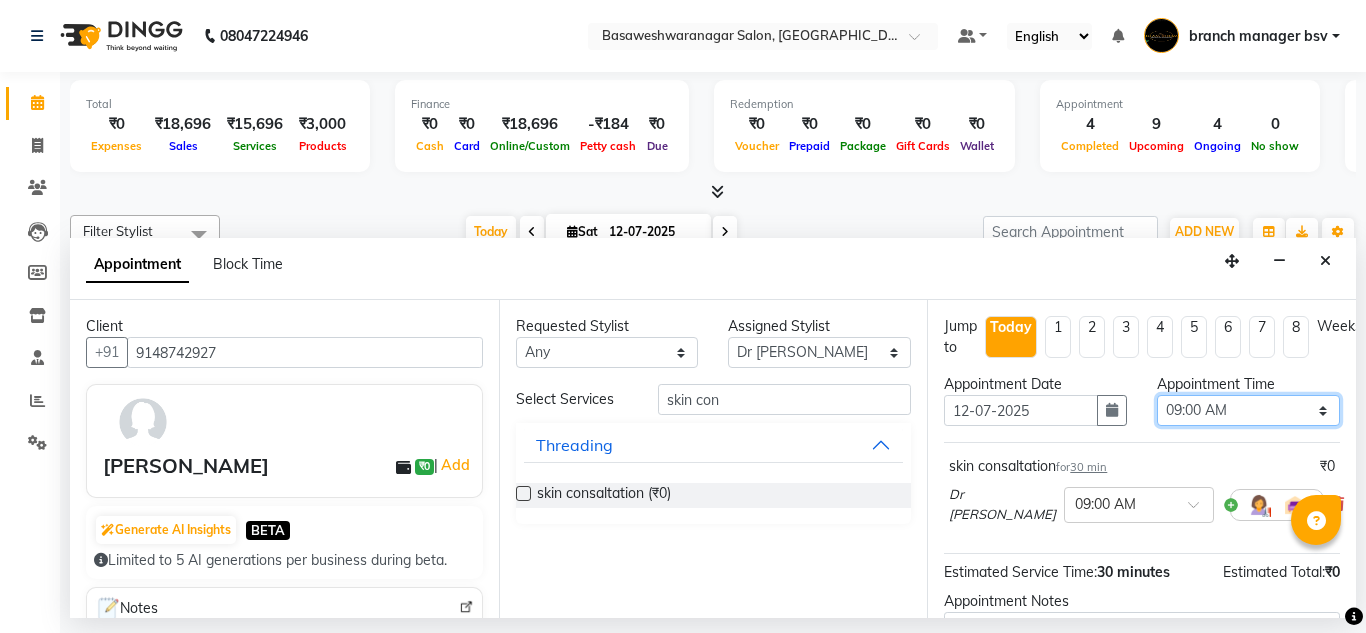 select on "870" 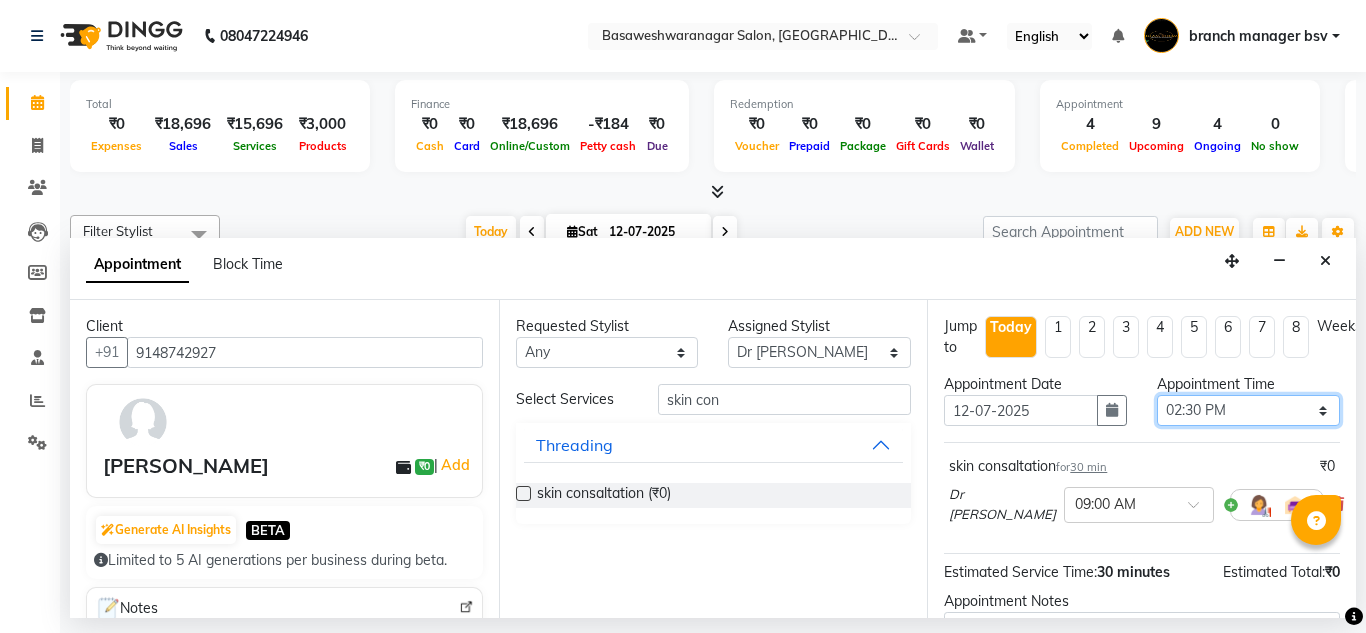click on "Select 09:00 AM 09:15 AM 09:30 AM 09:45 AM 10:00 AM 10:15 AM 10:30 AM 10:45 AM 11:00 AM 11:15 AM 11:30 AM 11:45 AM 12:00 PM 12:15 PM 12:30 PM 12:45 PM 01:00 PM 01:15 PM 01:30 PM 01:45 PM 02:00 PM 02:15 PM 02:30 PM 02:45 PM 03:00 PM 03:15 PM 03:30 PM 03:45 PM 04:00 PM 04:15 PM 04:30 PM 04:45 PM 05:00 PM 05:15 PM 05:30 PM 05:45 PM 06:00 PM 06:15 PM 06:30 PM 06:45 PM 07:00 PM 07:15 PM 07:30 PM 07:45 PM 08:00 PM" at bounding box center [1248, 410] 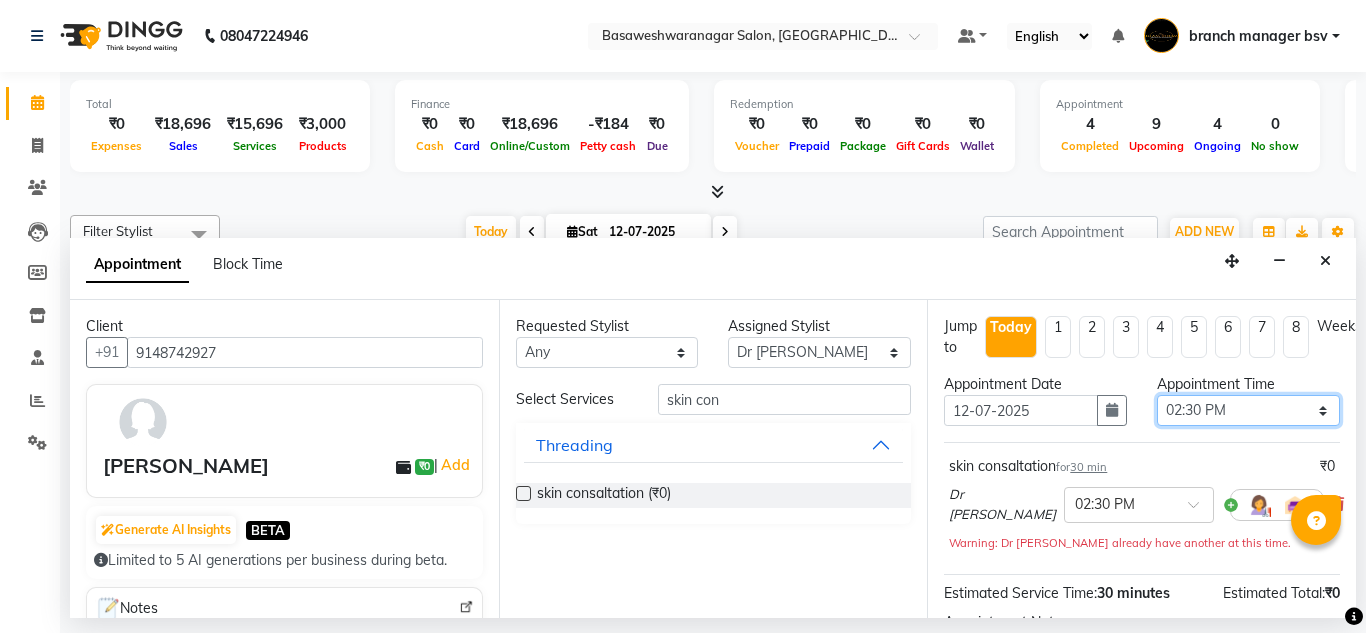 scroll, scrollTop: 244, scrollLeft: 0, axis: vertical 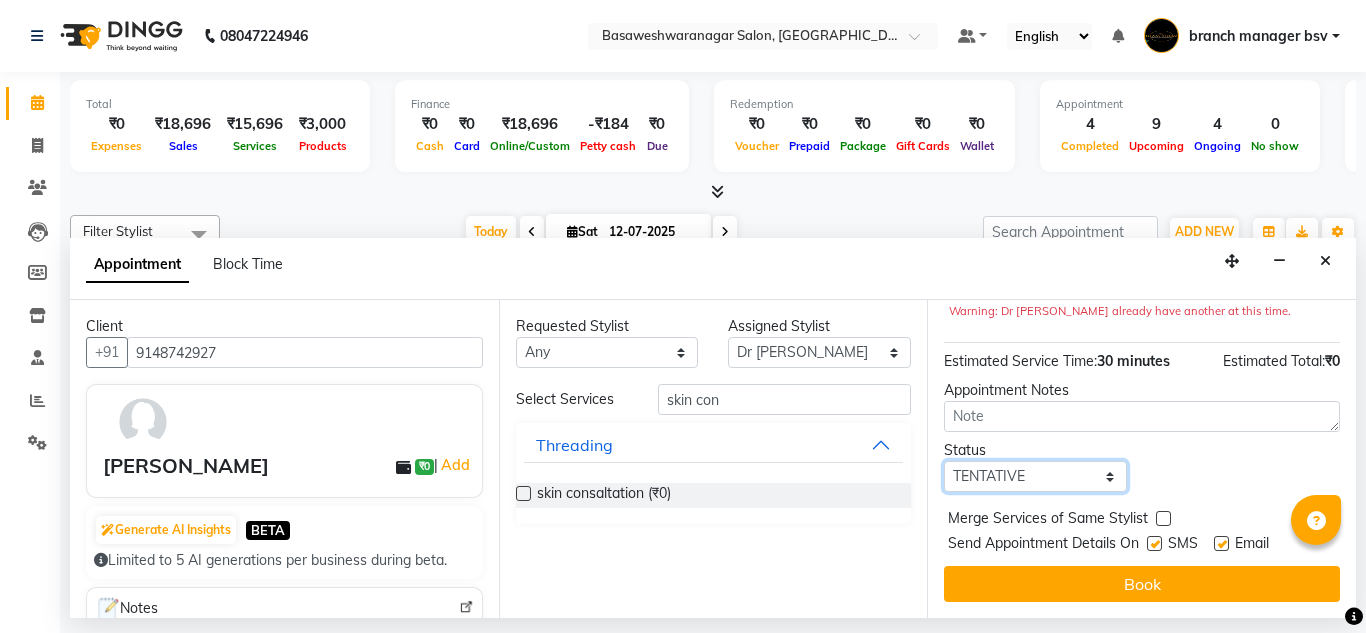 click on "Select TENTATIVE CONFIRM CHECK-IN UPCOMING" at bounding box center [1035, 476] 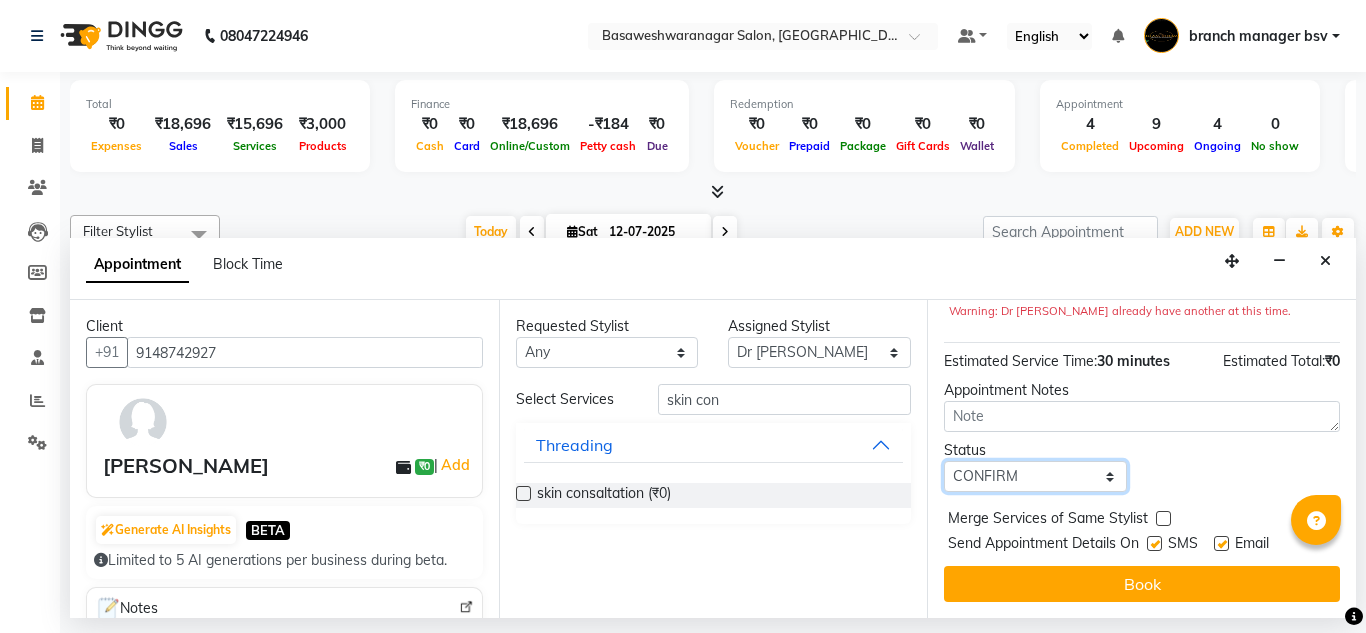 click on "Select TENTATIVE CONFIRM CHECK-IN UPCOMING" at bounding box center (1035, 476) 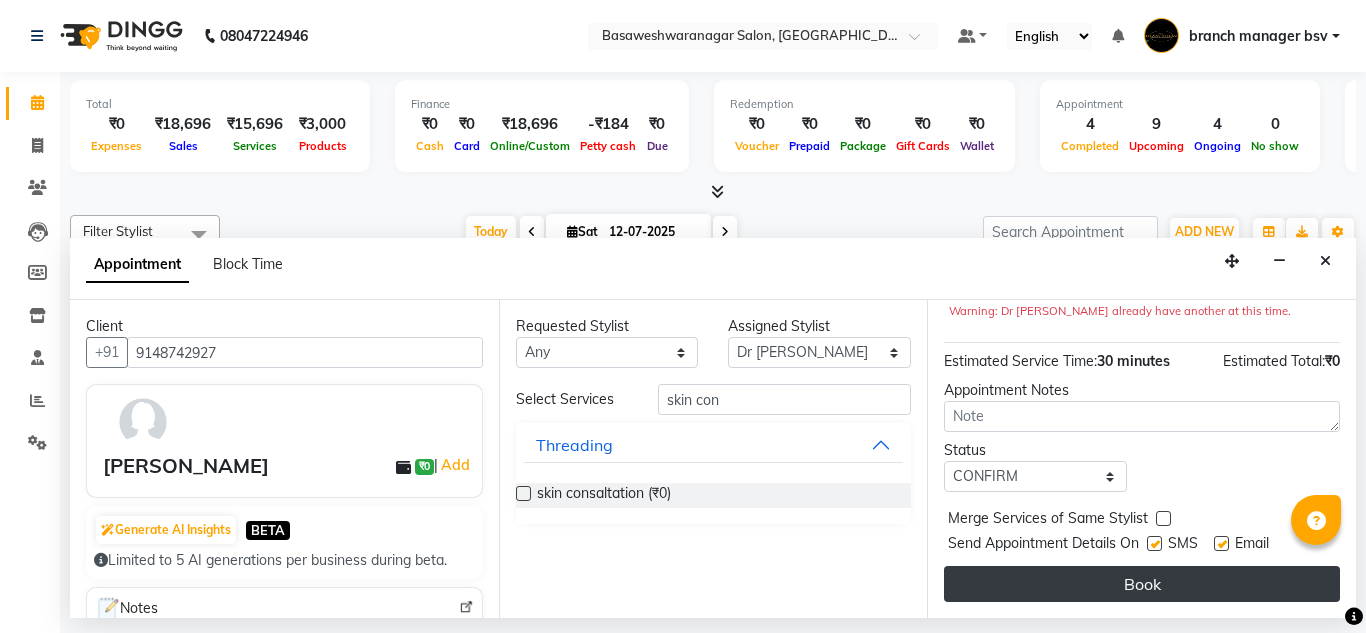 click on "Book" at bounding box center [1142, 584] 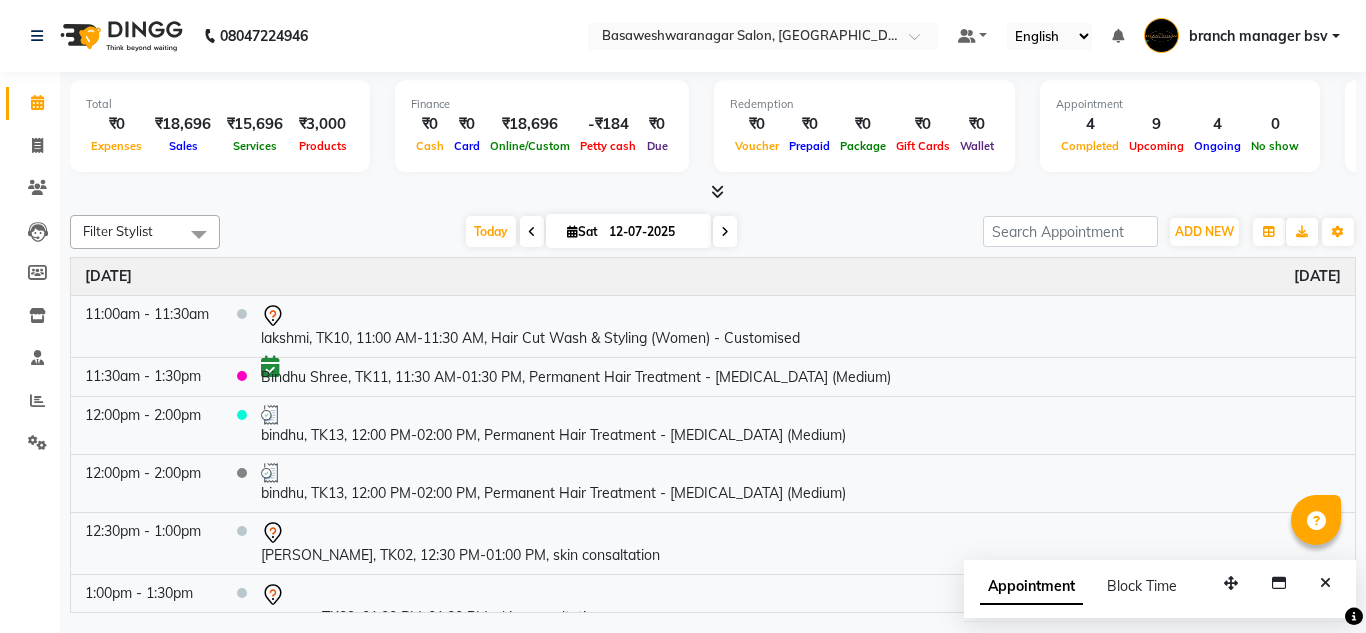 click at bounding box center (725, 232) 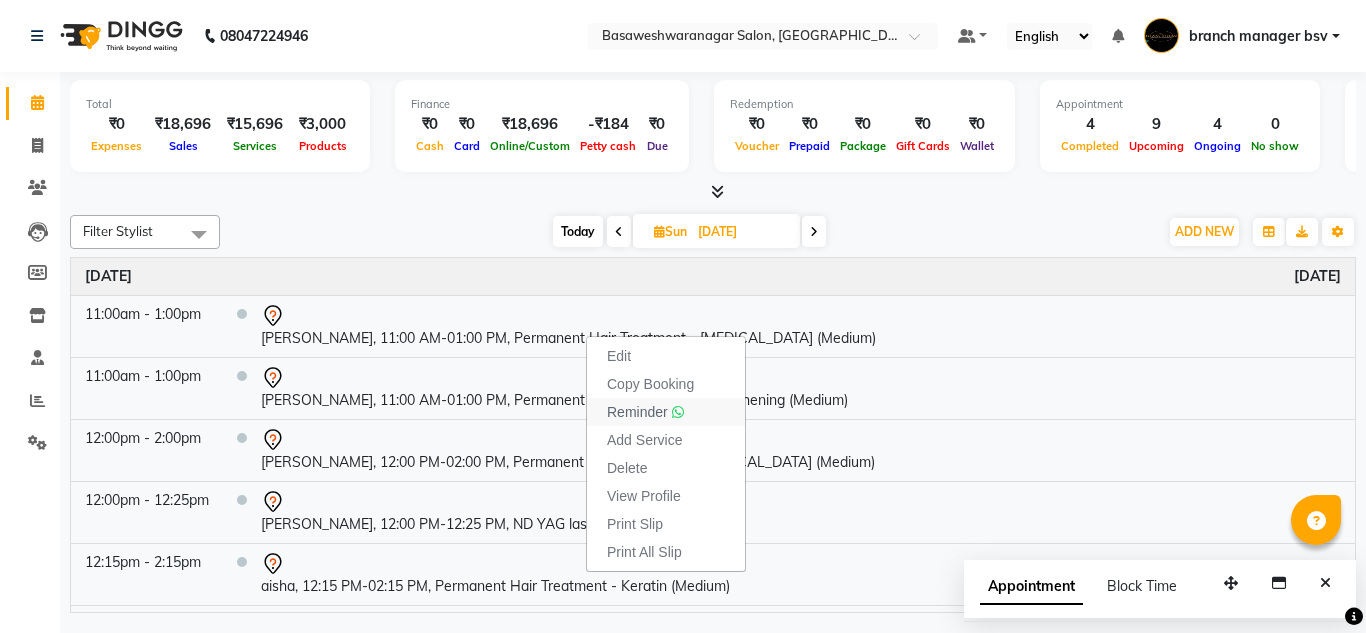 click on "Reminder" at bounding box center [645, 412] 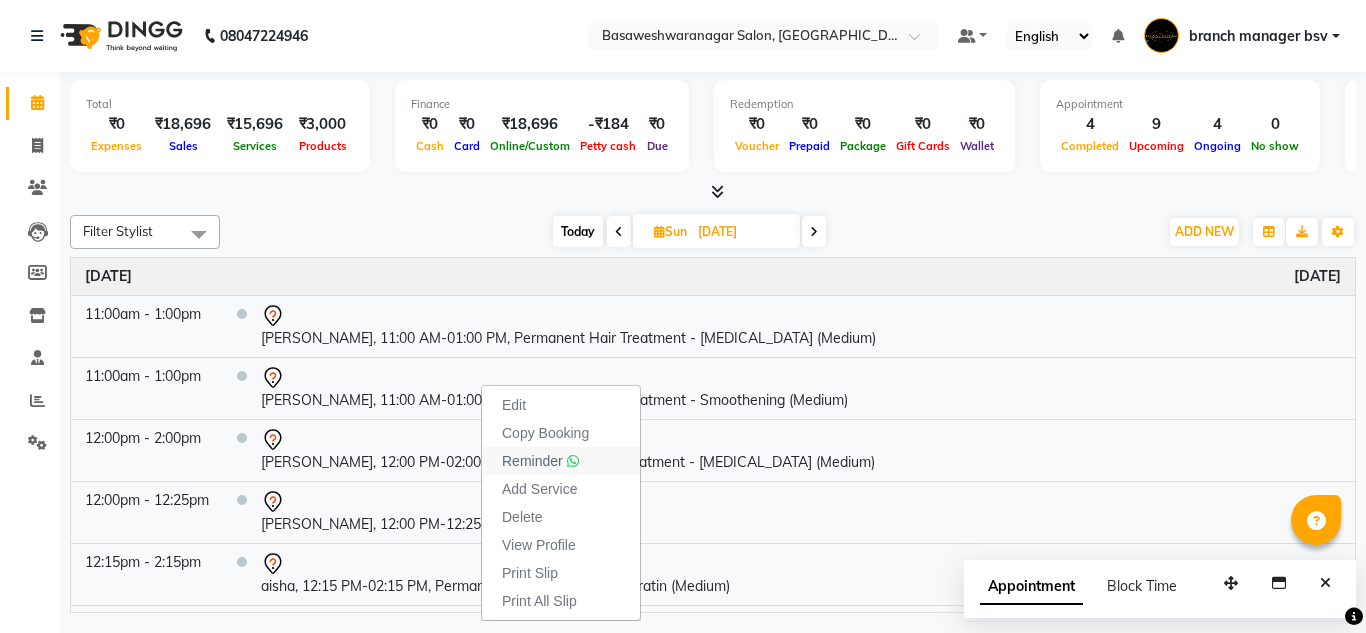 click on "Reminder" at bounding box center (532, 461) 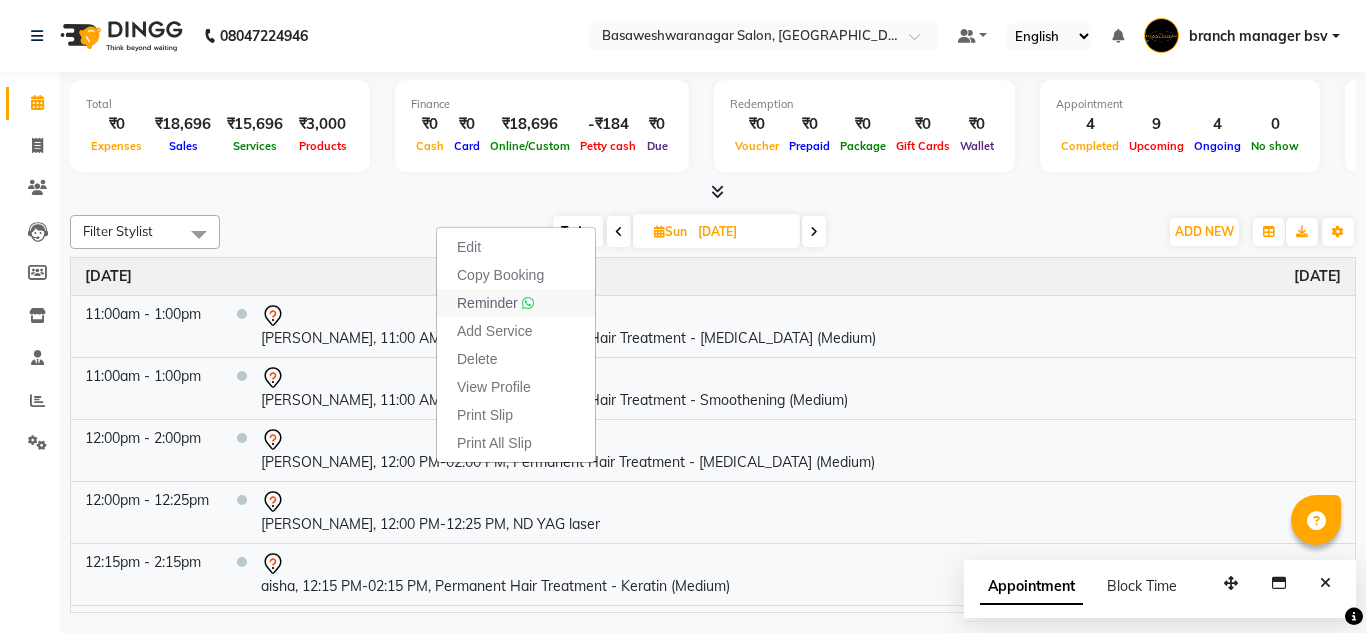 click on "Reminder" at bounding box center [516, 303] 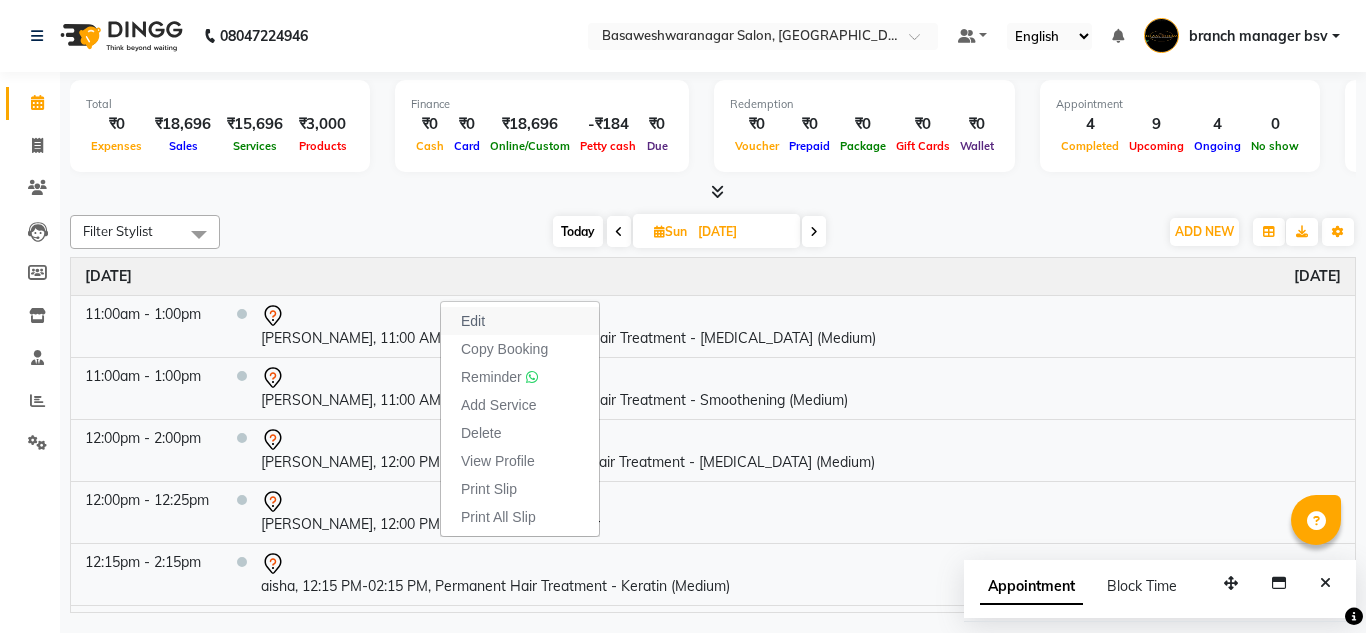 click on "Edit" at bounding box center [520, 321] 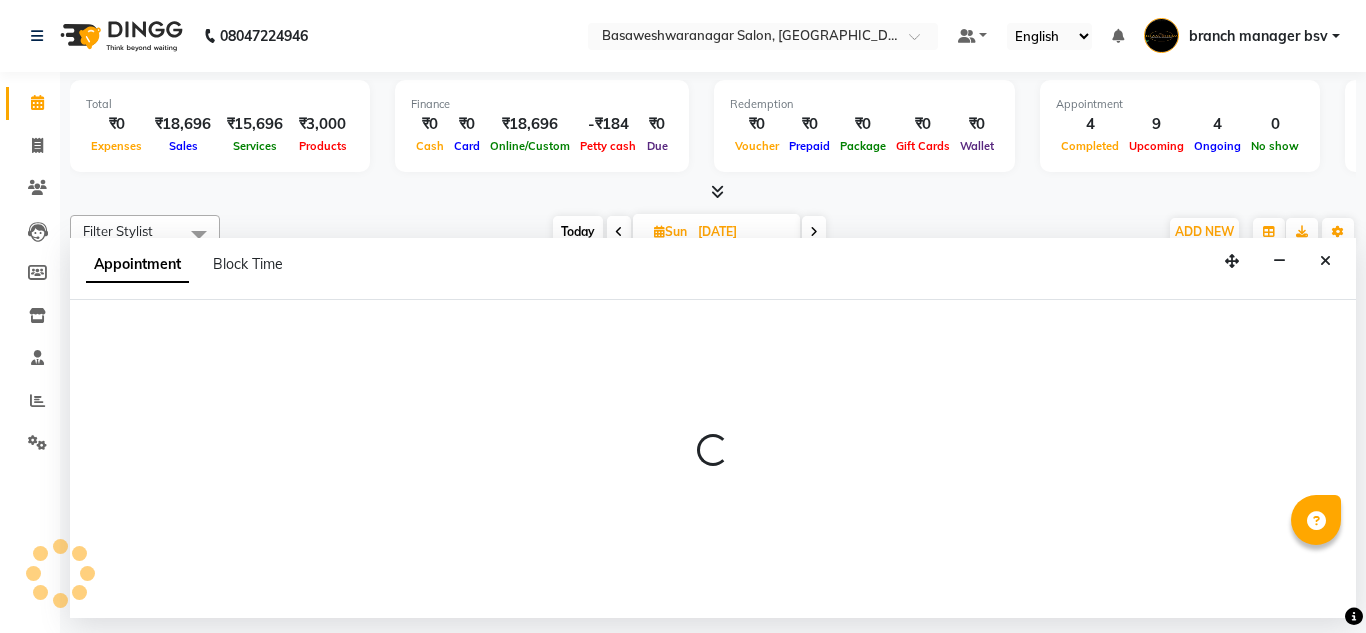 click at bounding box center [713, 459] 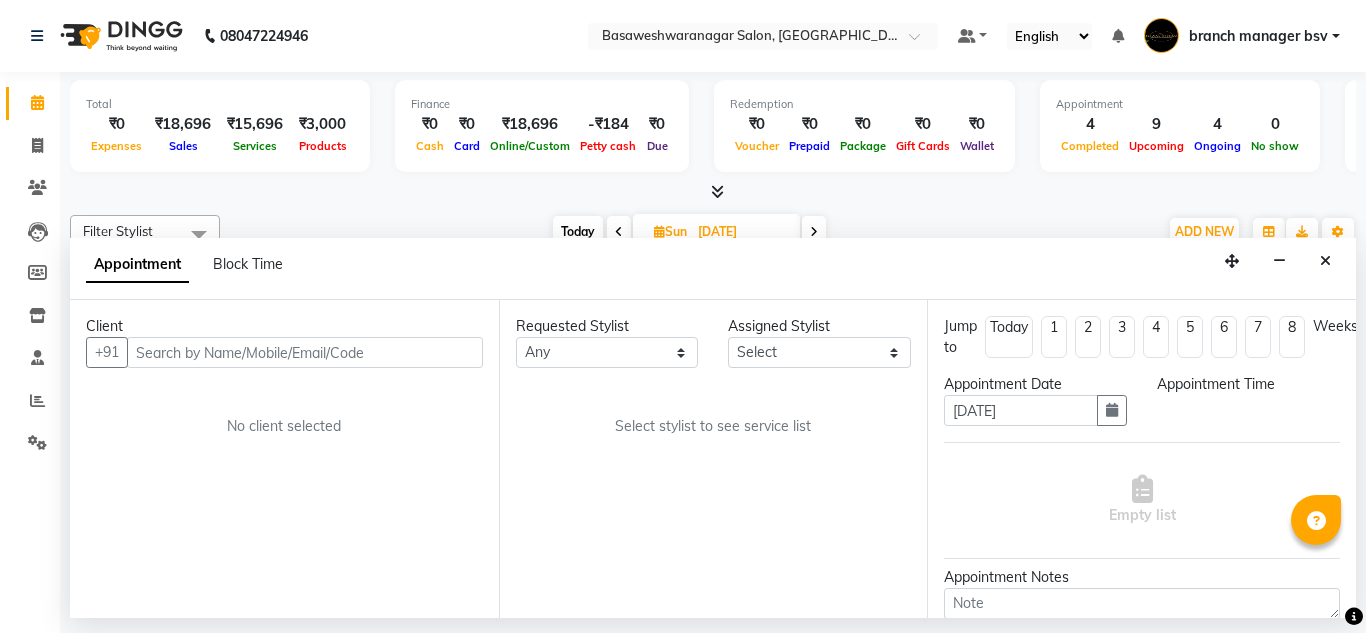 select on "47930" 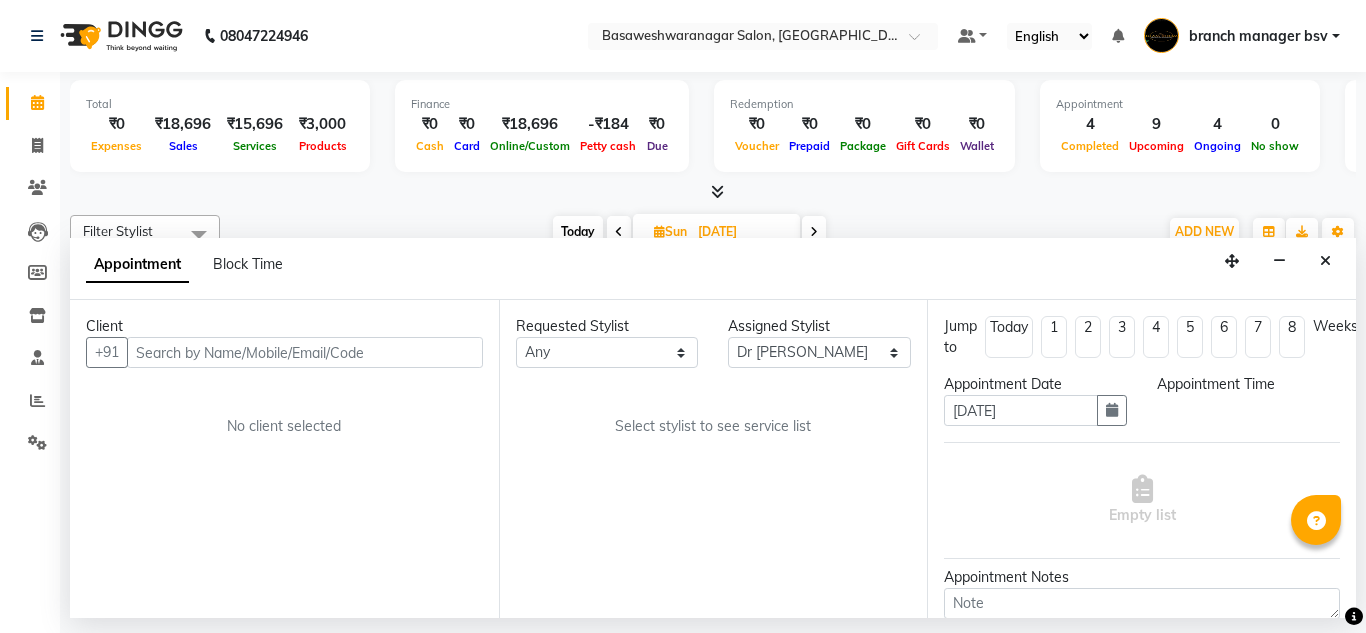 select on "720" 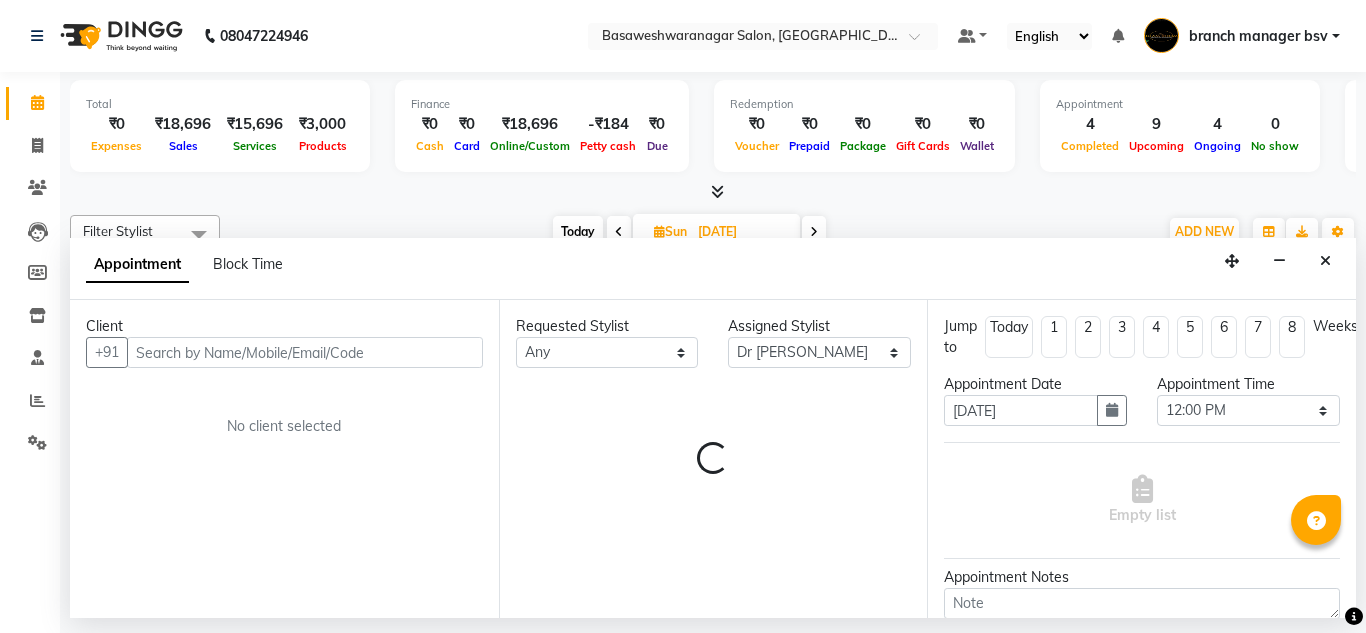 select on "1239" 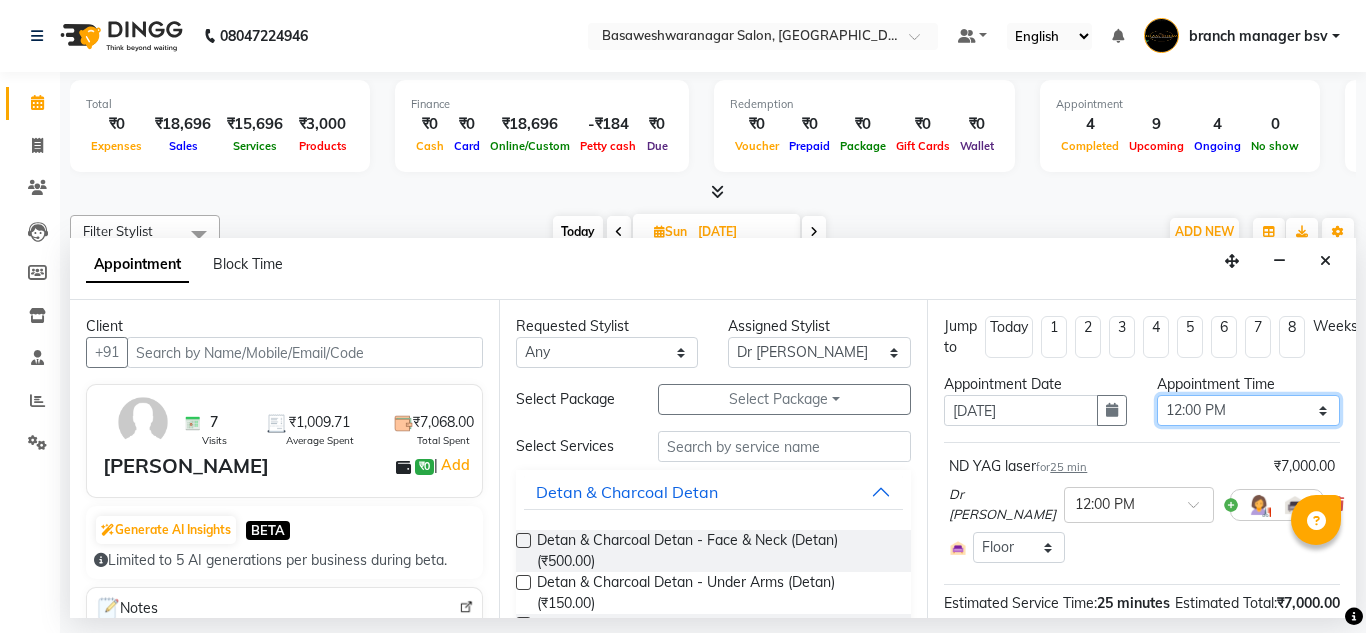 click on "Select 09:00 AM 09:15 AM 09:30 AM 09:45 AM 10:00 AM 10:15 AM 10:30 AM 10:45 AM 11:00 AM 11:15 AM 11:30 AM 11:45 AM 12:00 PM 12:15 PM 12:30 PM 12:45 PM 01:00 PM 01:15 PM 01:30 PM 01:45 PM 02:00 PM 02:15 PM 02:30 PM 02:45 PM 03:00 PM 03:15 PM 03:30 PM 03:45 PM 04:00 PM 04:15 PM 04:30 PM 04:45 PM 05:00 PM 05:15 PM 05:30 PM 05:45 PM 06:00 PM 06:15 PM 06:30 PM 06:45 PM 07:00 PM 07:15 PM 07:30 PM 07:45 PM 08:00 PM" at bounding box center [1248, 410] 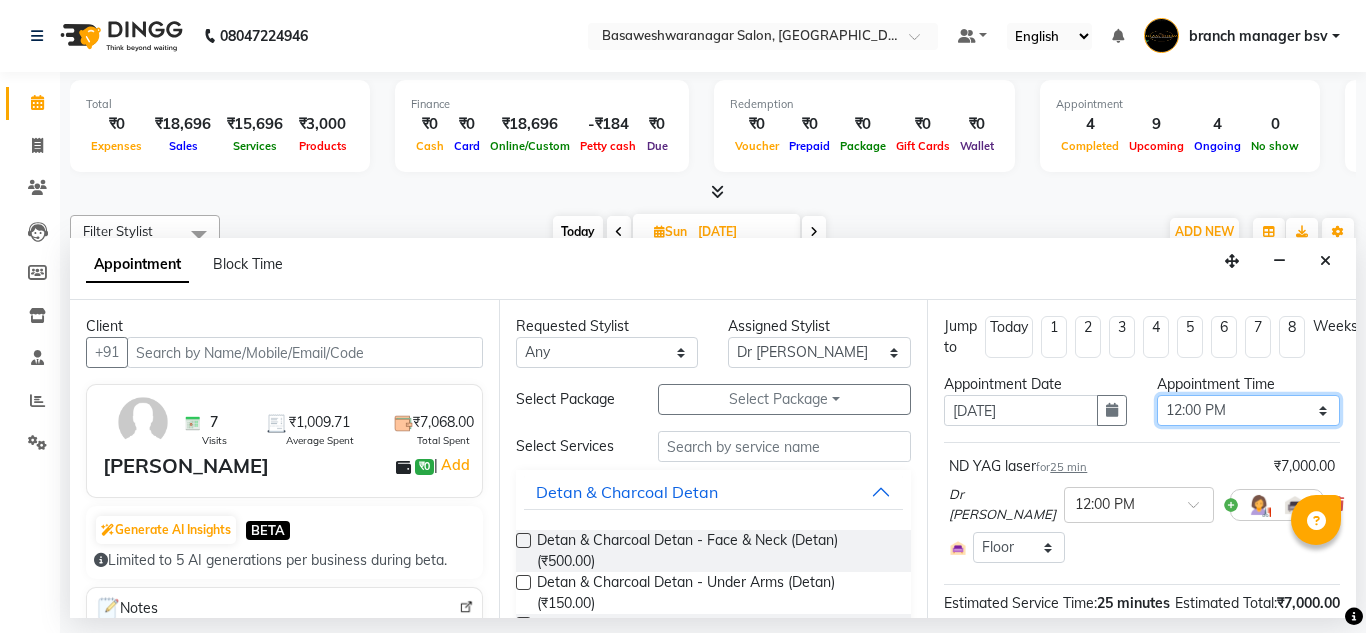 select on "690" 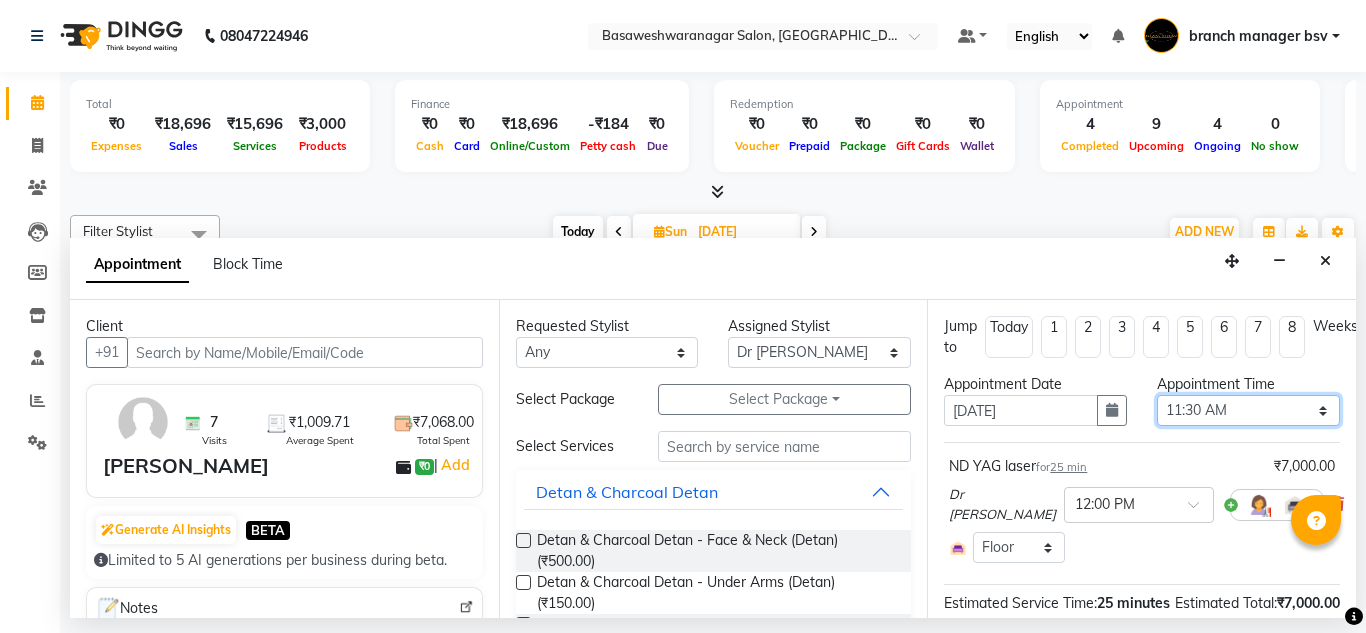 click on "Select 09:00 AM 09:15 AM 09:30 AM 09:45 AM 10:00 AM 10:15 AM 10:30 AM 10:45 AM 11:00 AM 11:15 AM 11:30 AM 11:45 AM 12:00 PM 12:15 PM 12:30 PM 12:45 PM 01:00 PM 01:15 PM 01:30 PM 01:45 PM 02:00 PM 02:15 PM 02:30 PM 02:45 PM 03:00 PM 03:15 PM 03:30 PM 03:45 PM 04:00 PM 04:15 PM 04:30 PM 04:45 PM 05:00 PM 05:15 PM 05:30 PM 05:45 PM 06:00 PM 06:15 PM 06:30 PM 06:45 PM 07:00 PM 07:15 PM 07:30 PM 07:45 PM 08:00 PM" at bounding box center [1248, 410] 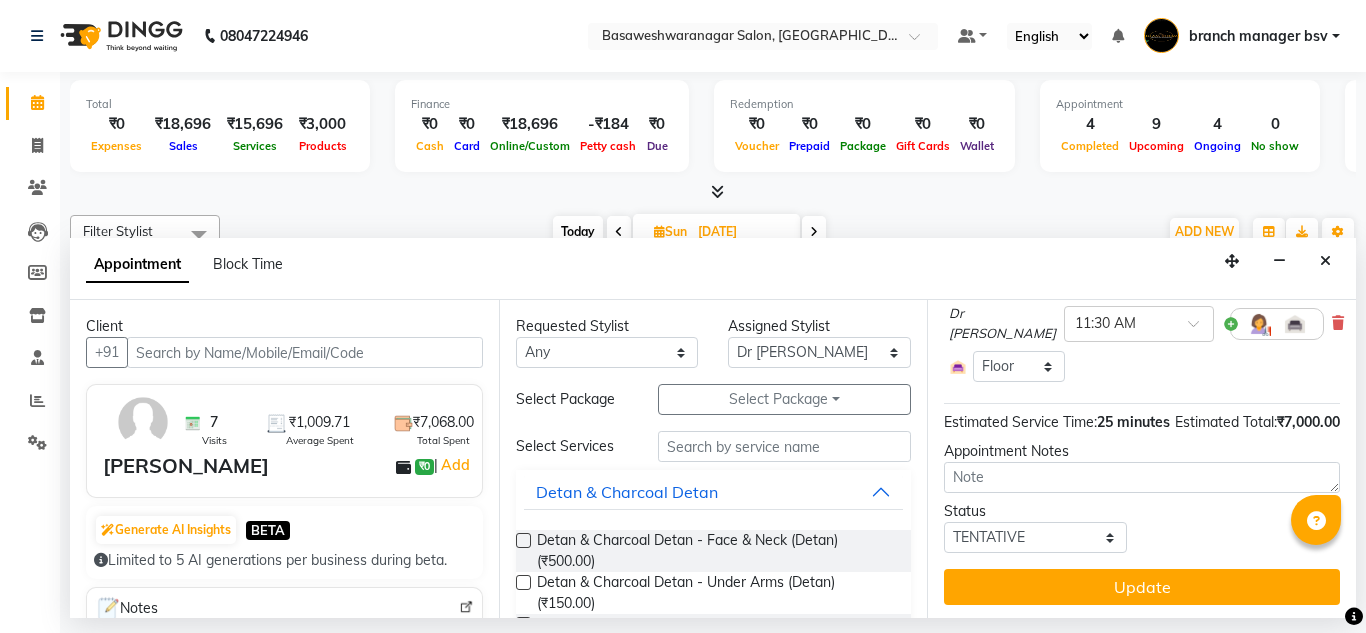 scroll, scrollTop: 217, scrollLeft: 0, axis: vertical 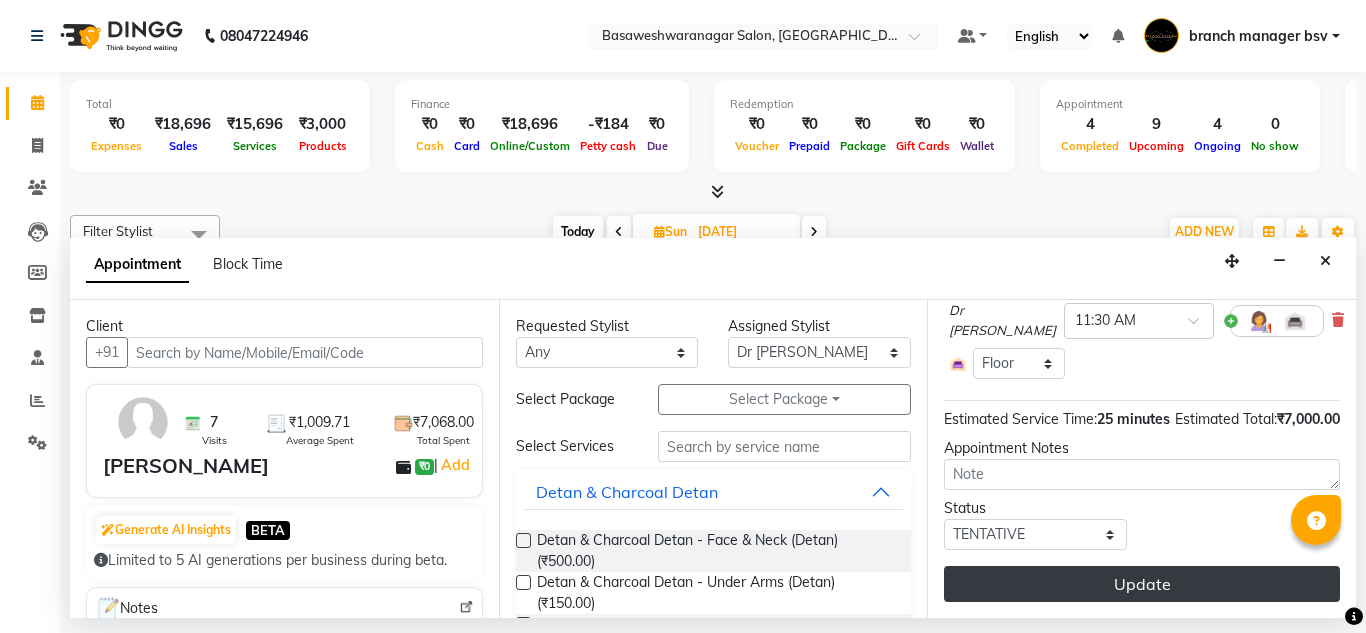 click on "Update" at bounding box center [1142, 584] 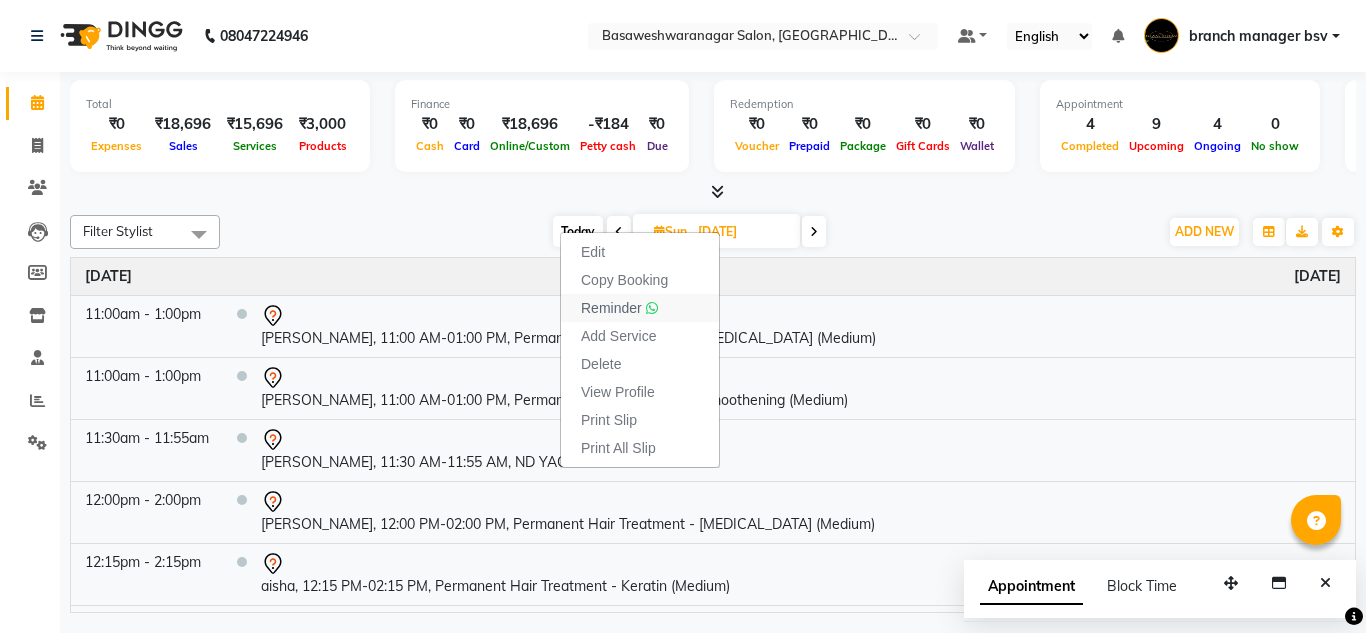 click at bounding box center [652, 308] 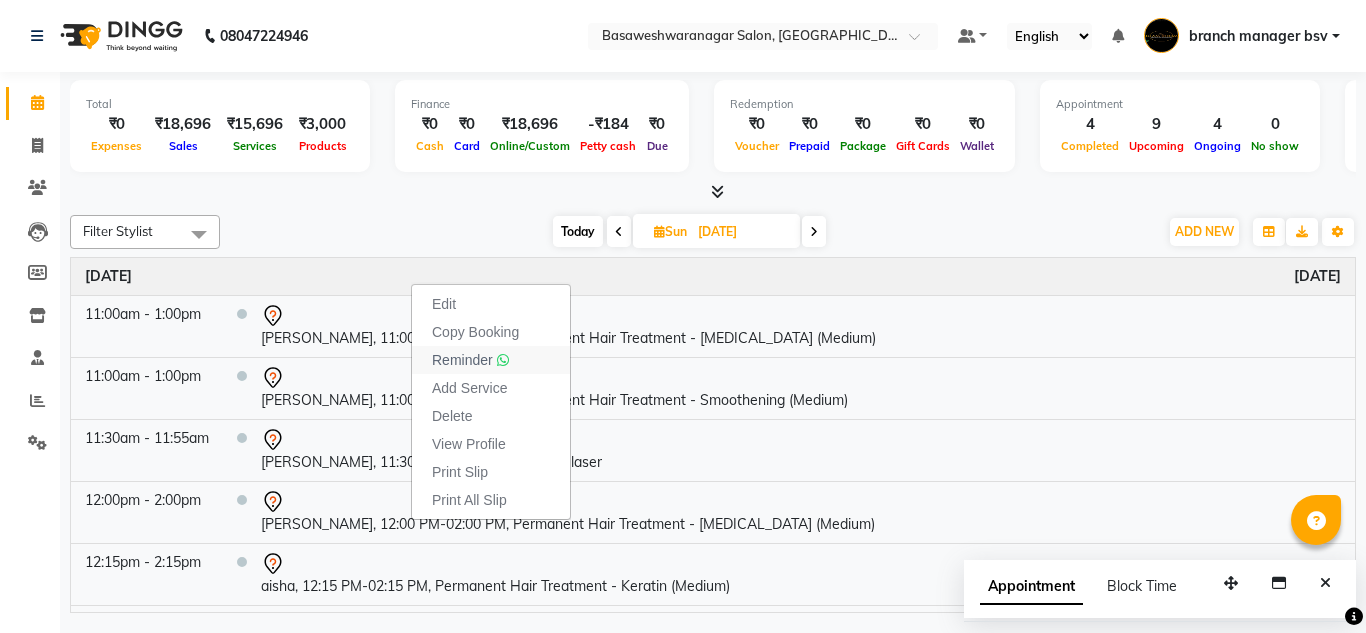 click at bounding box center [503, 360] 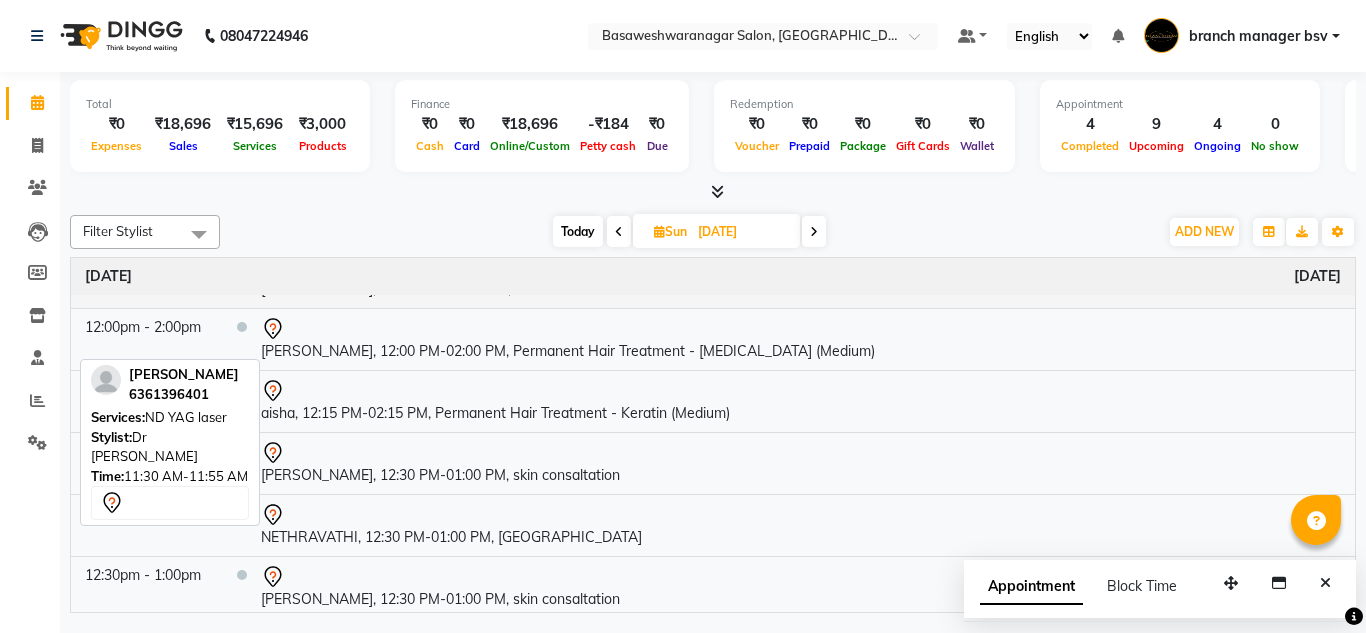 scroll, scrollTop: 176, scrollLeft: 0, axis: vertical 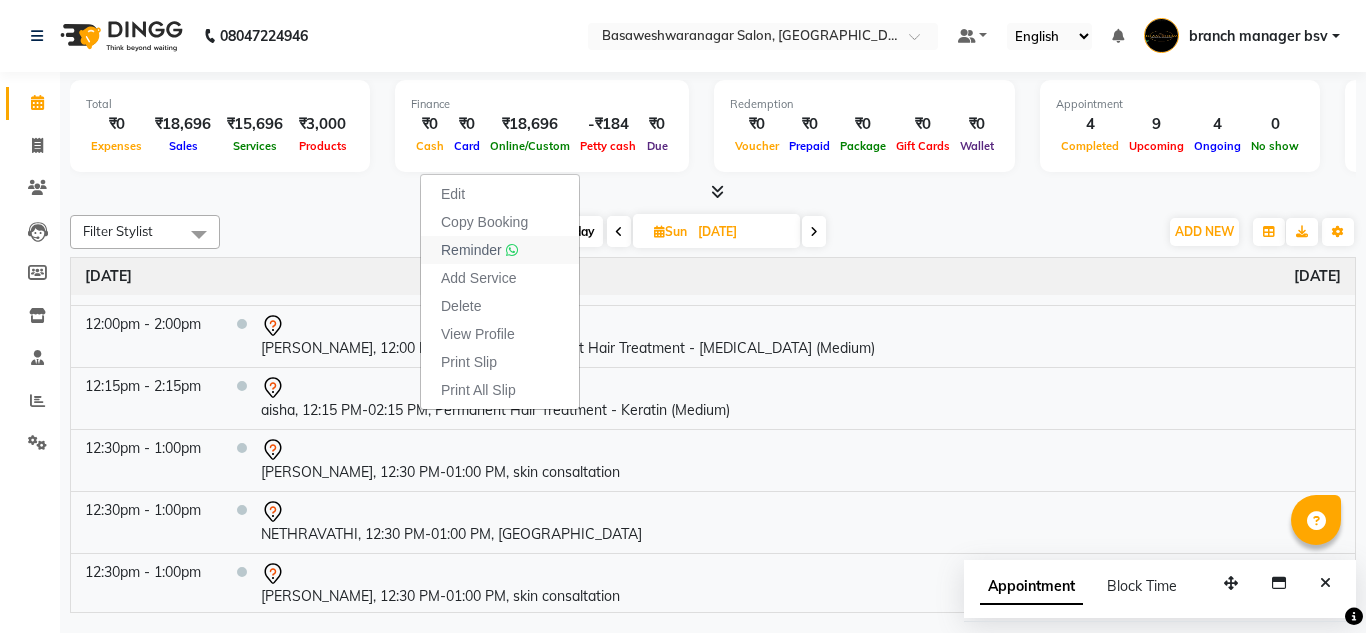 click at bounding box center (512, 250) 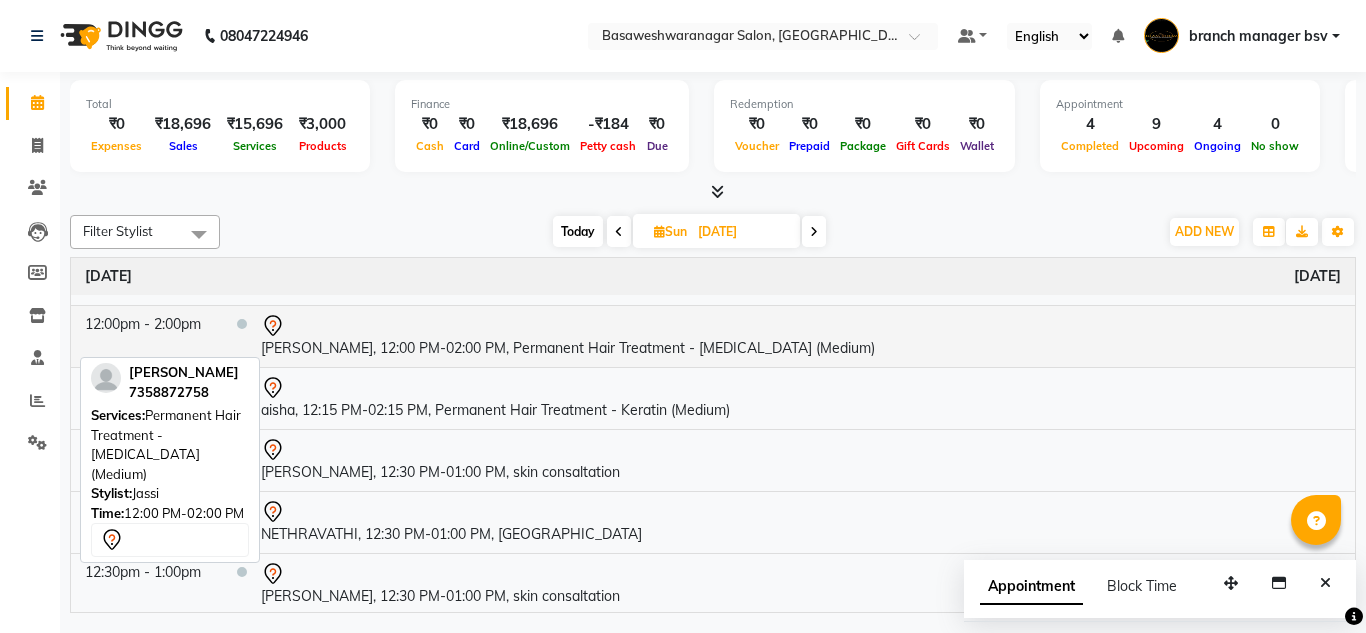 click at bounding box center (801, 326) 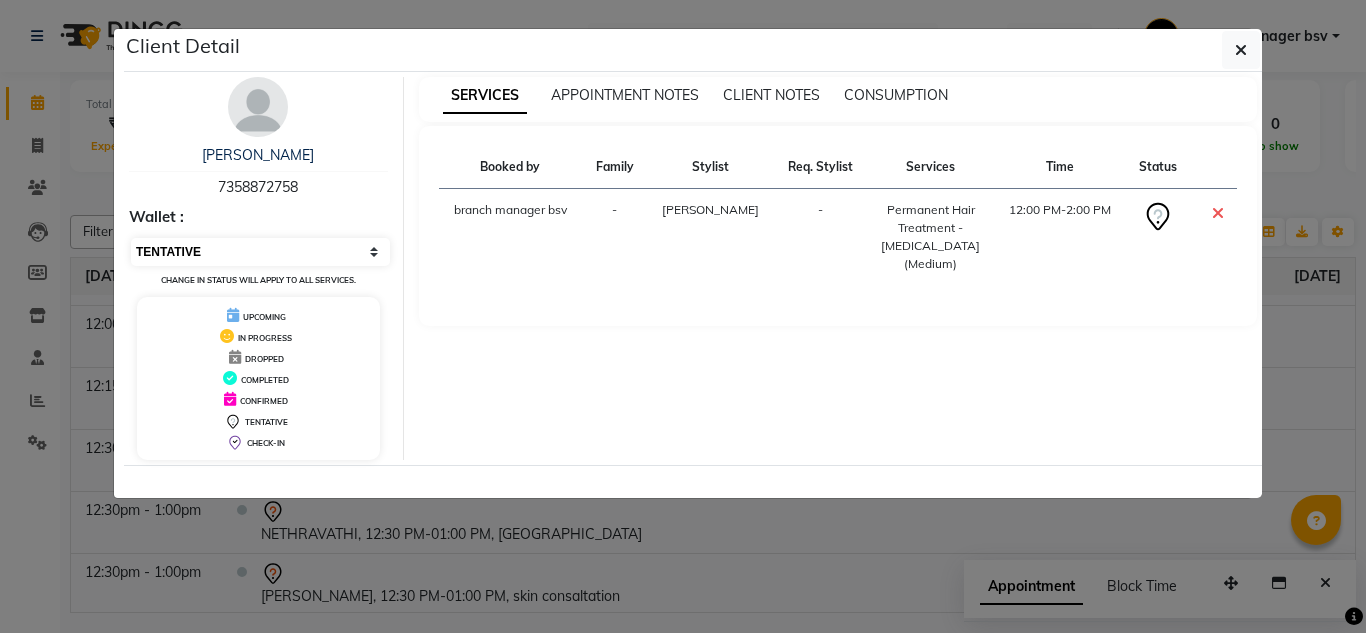 click on "Select CONFIRMED TENTATIVE" at bounding box center [260, 252] 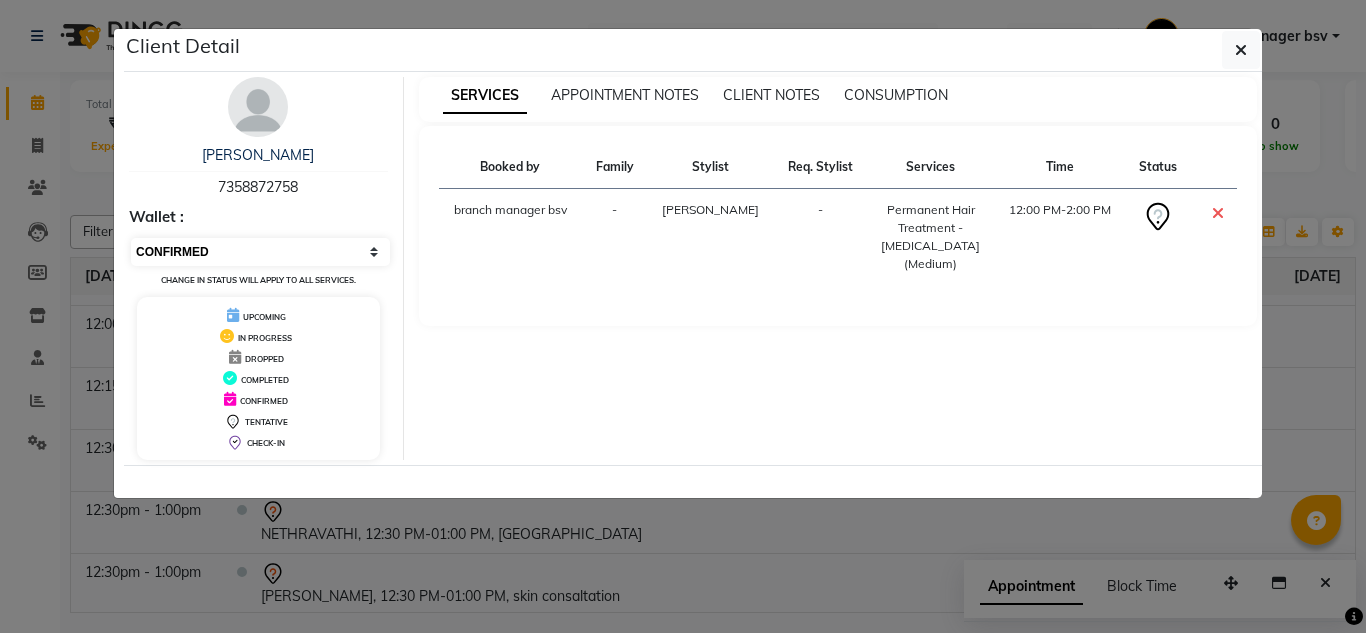 click on "Select CONFIRMED TENTATIVE" at bounding box center (260, 252) 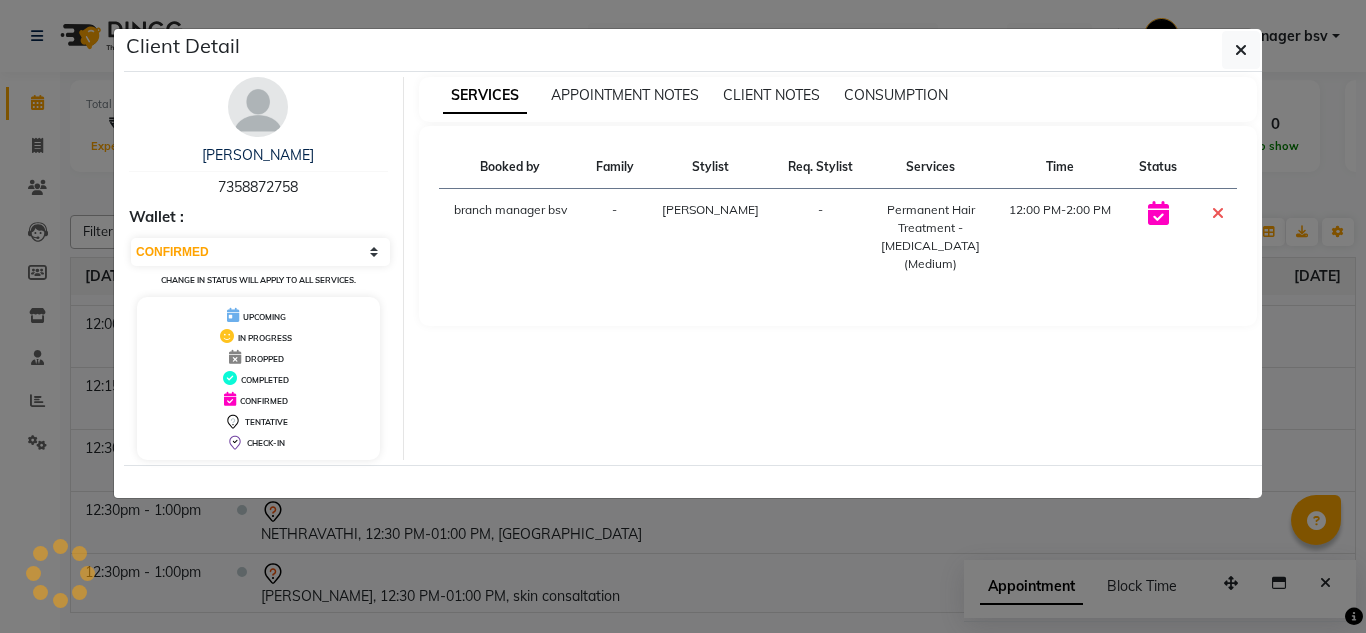 click on "Client Detail  shwetha    7358872758 Wallet : Select CONFIRMED TENTATIVE Change in status will apply to all services. UPCOMING IN PROGRESS DROPPED COMPLETED CONFIRMED TENTATIVE CHECK-IN SERVICES APPOINTMENT NOTES CLIENT NOTES CONSUMPTION Booked by Family Stylist Req. Stylist Services Time Status  branch manager bsv  - JASSI -  Permanent Hair Treatment - Botox (Medium)   12:00 PM-2:00 PM" 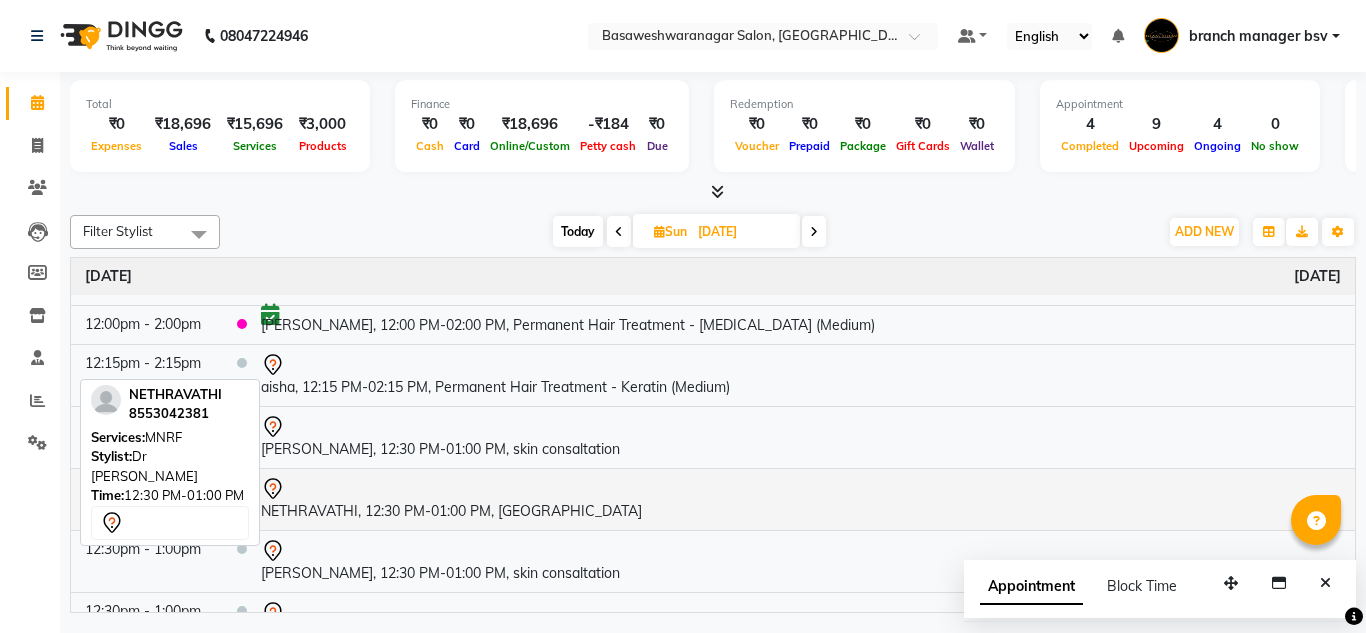 click on "NETHRAVATHI, 12:30 PM-01:00 PM, MNRF" at bounding box center (801, 499) 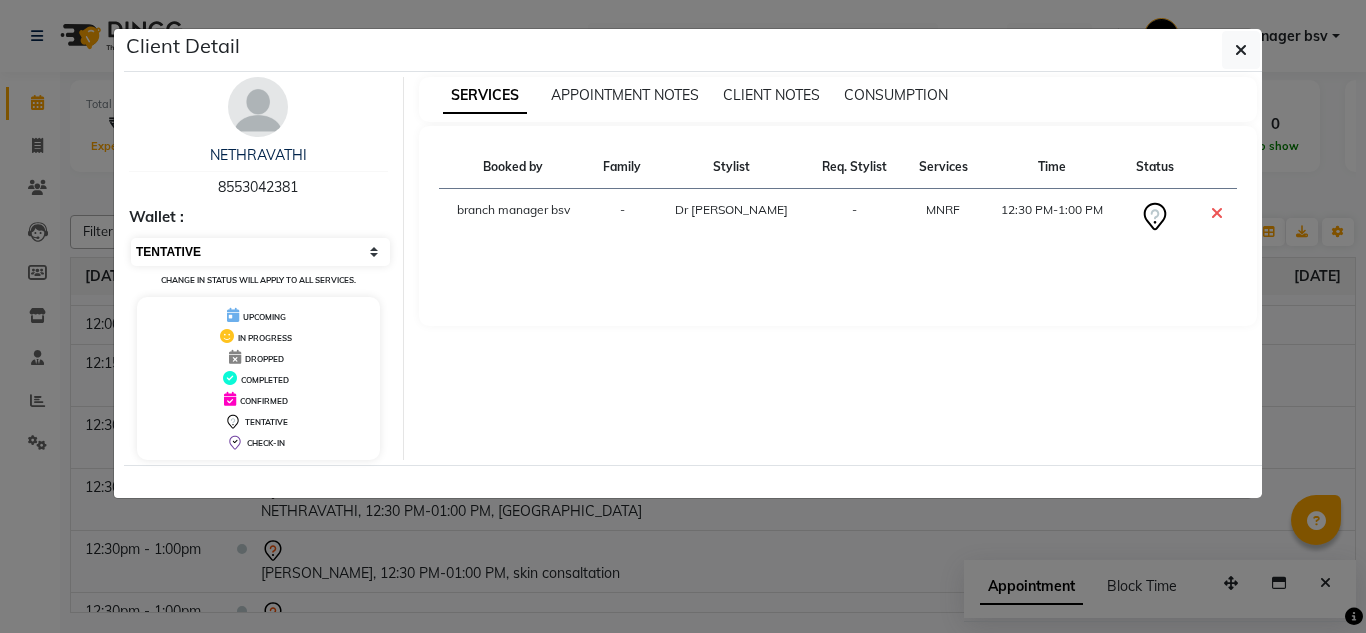 click on "Select CONFIRMED TENTATIVE" at bounding box center (260, 252) 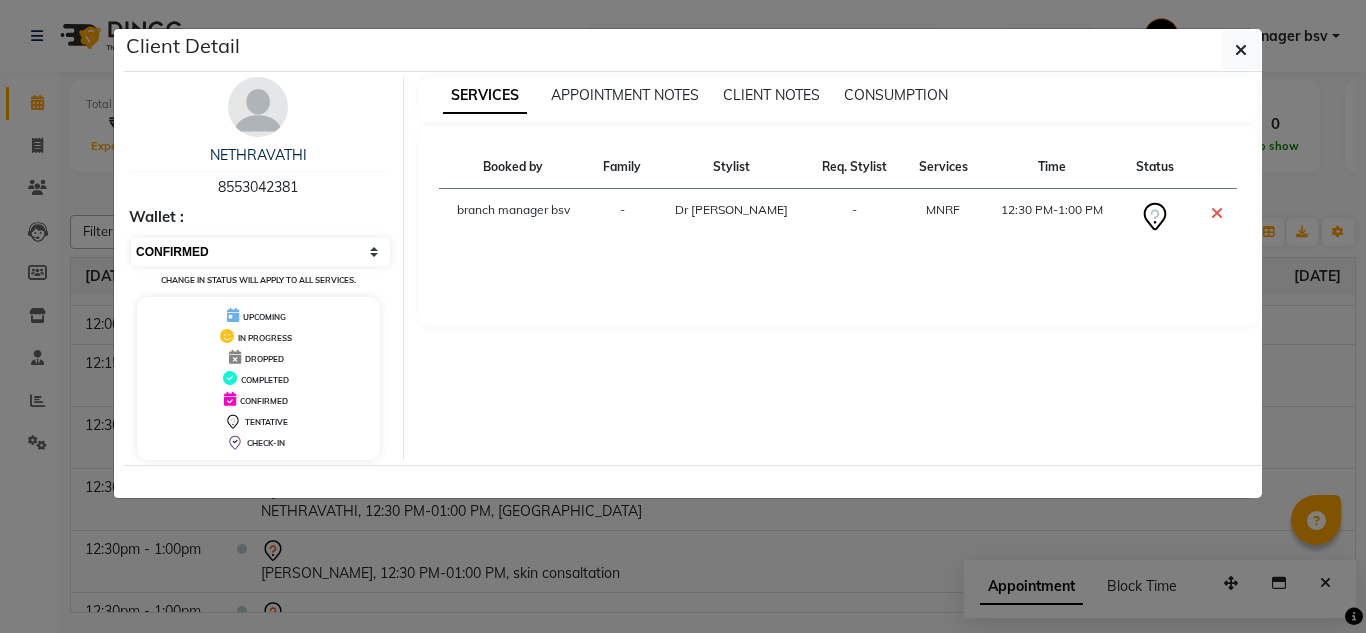 click on "Select CONFIRMED TENTATIVE" at bounding box center (260, 252) 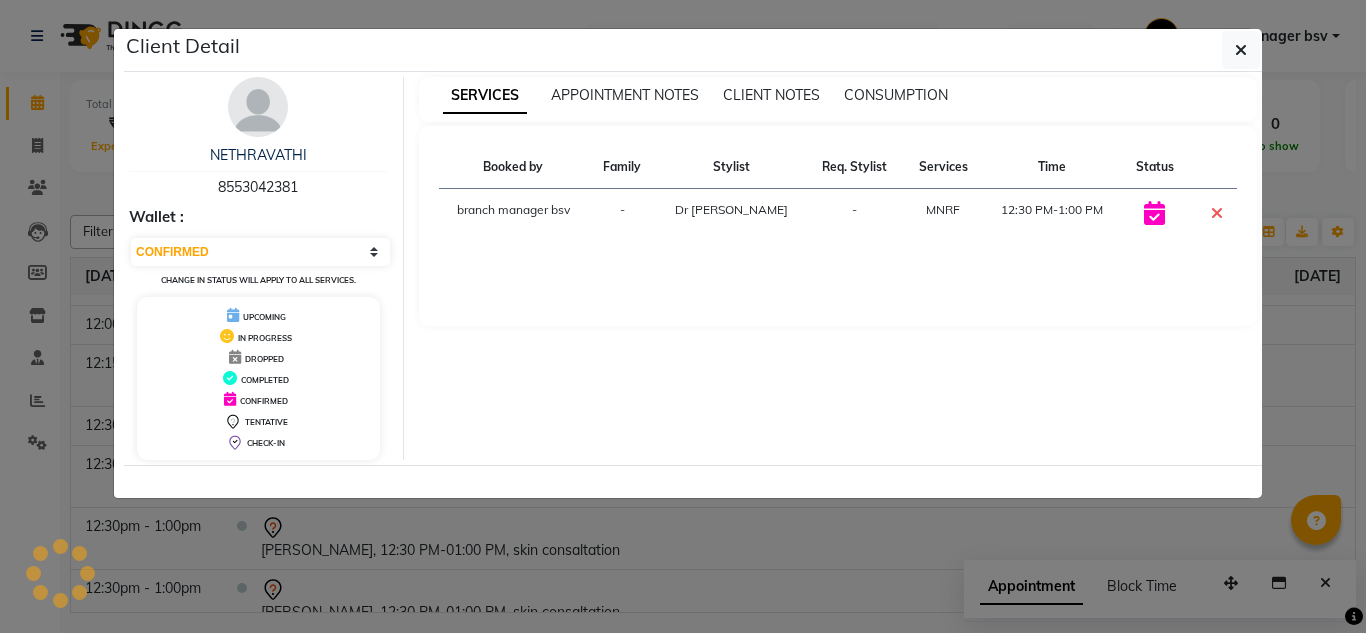 click on "Client Detail  NETHRAVATHI    8553042381 Wallet : Select CONFIRMED TENTATIVE Change in status will apply to all services. UPCOMING IN PROGRESS DROPPED COMPLETED CONFIRMED TENTATIVE CHECK-IN SERVICES APPOINTMENT NOTES CLIENT NOTES CONSUMPTION Booked by Family Stylist Req. Stylist Services Time Status  branch manager bsv  - Dr mehzabin -  MNRF   12:30 PM-1:00 PM" 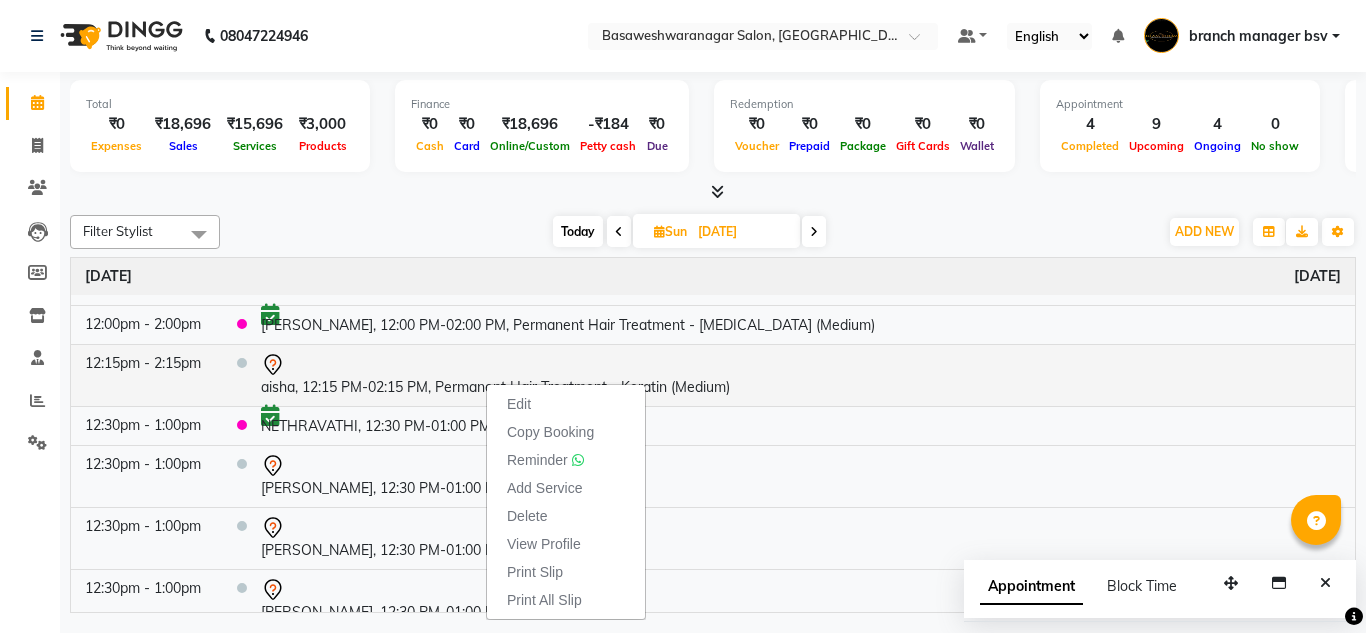 click on "Edit Copy Booking Reminder   Add Service Delete View Profile Print Slip Print All Slip" at bounding box center [566, 501] 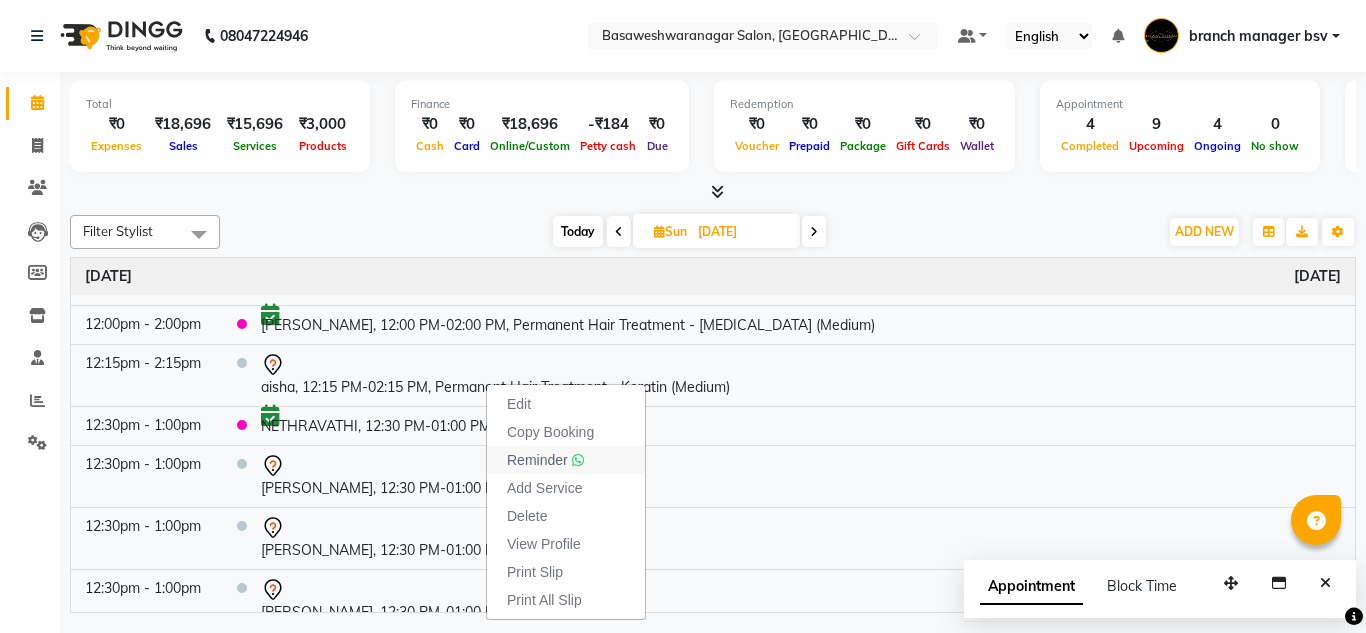 click on "Reminder" at bounding box center [566, 460] 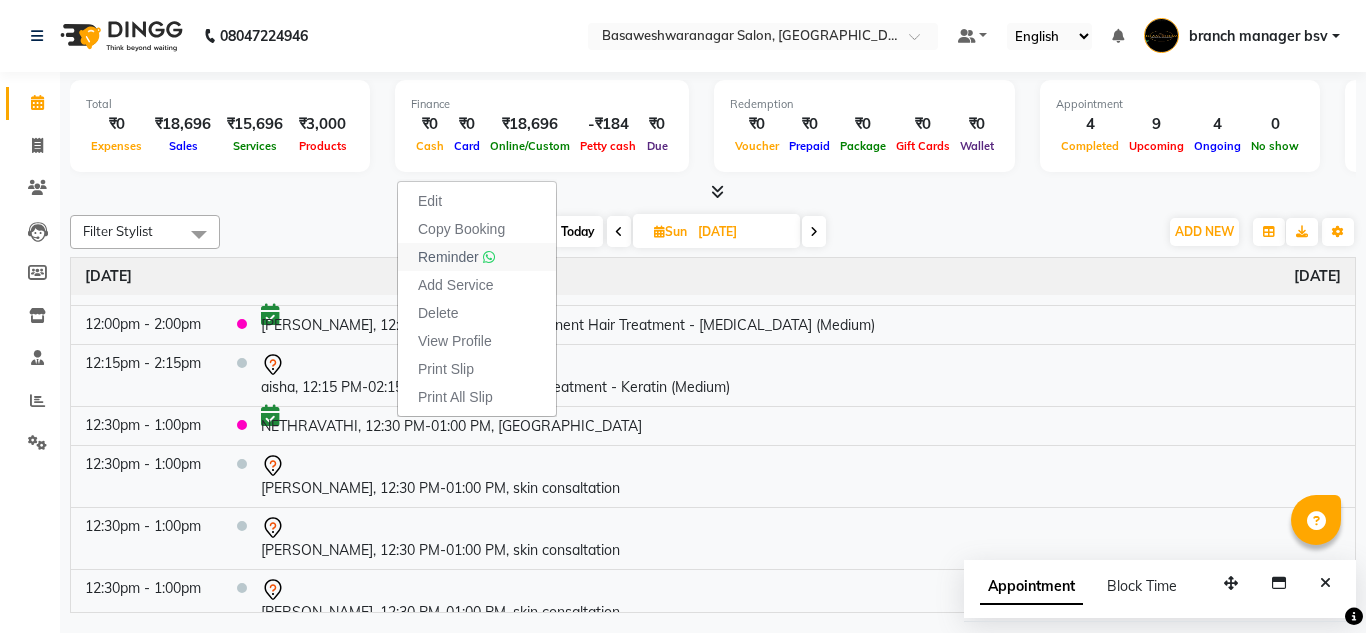 click at bounding box center (489, 257) 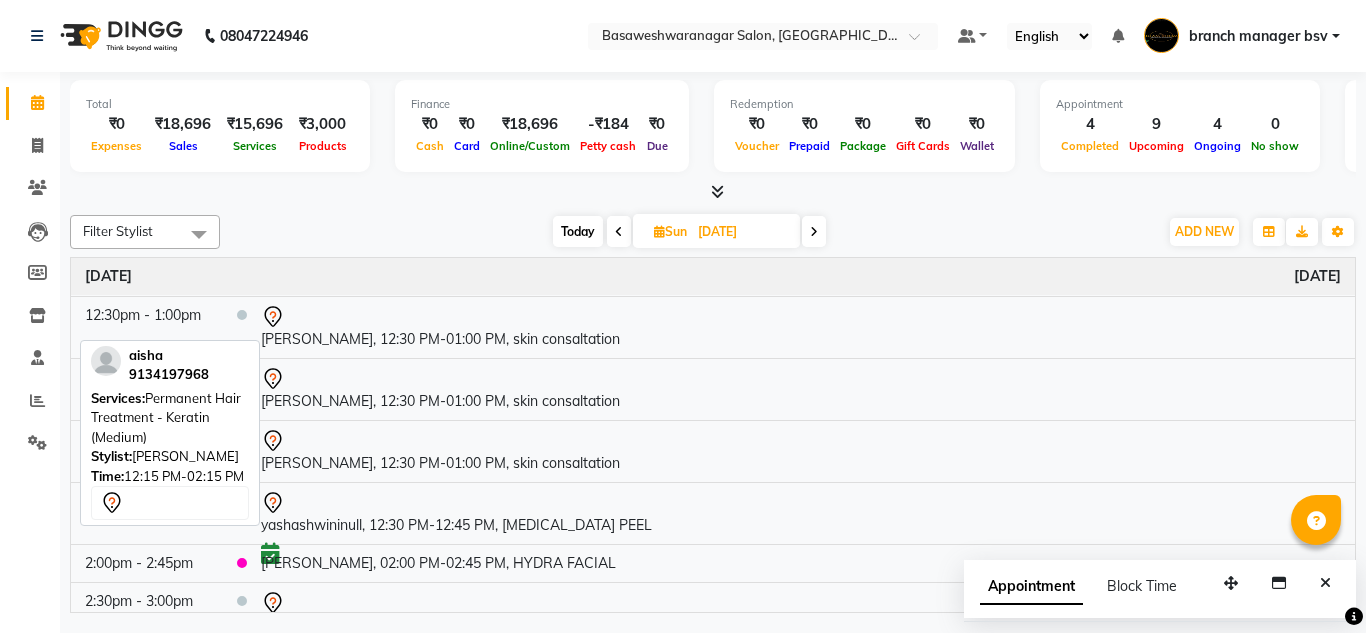 scroll, scrollTop: 317, scrollLeft: 0, axis: vertical 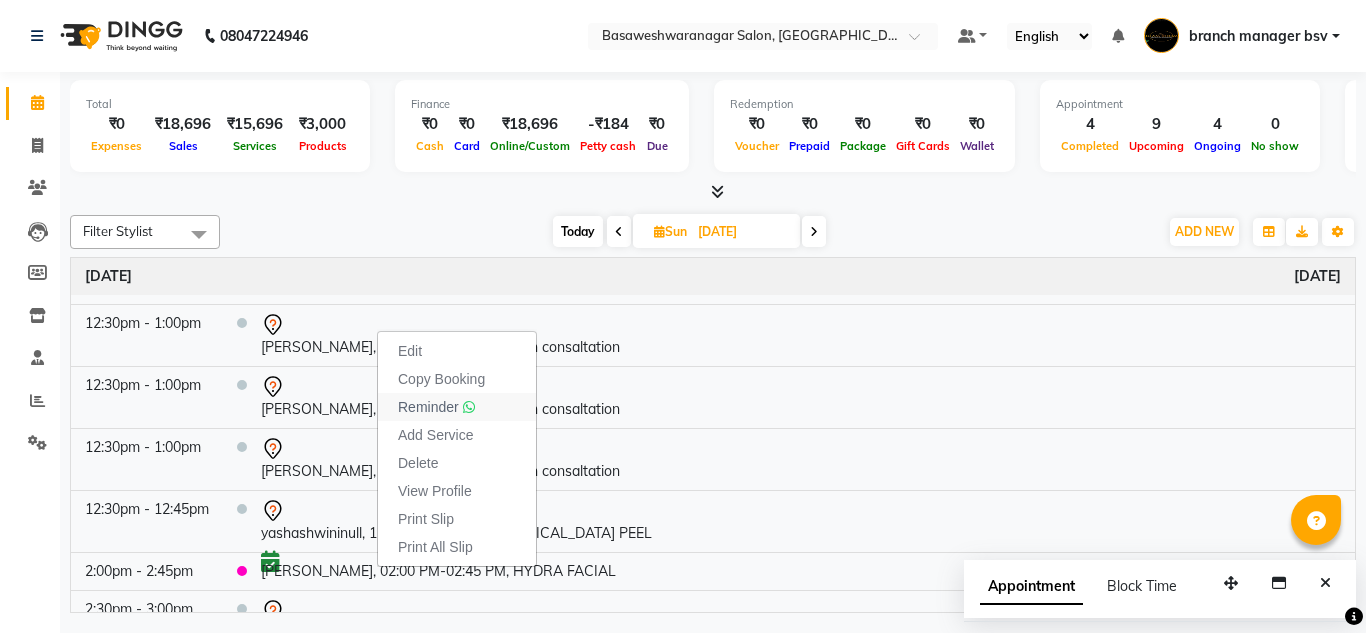 click on "Reminder" at bounding box center (428, 407) 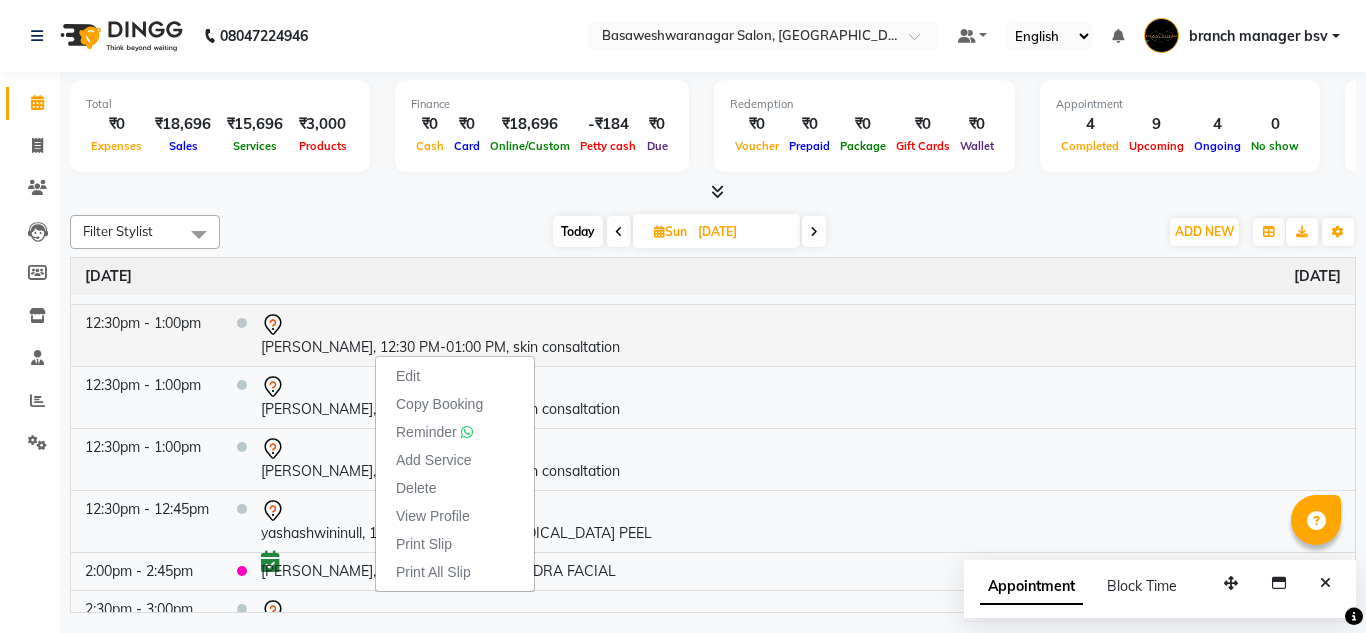 click on "Edit Copy Booking Reminder   Add Service Delete View Profile Print Slip Print All Slip" at bounding box center [455, 473] 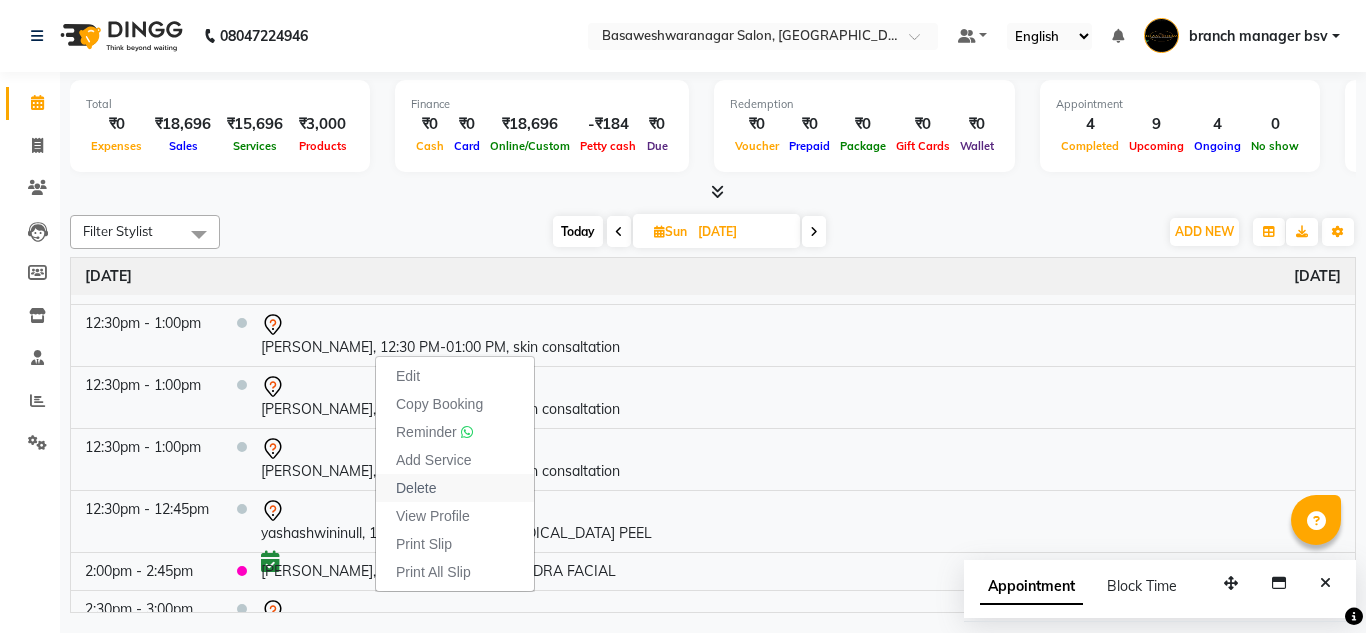 click on "Delete" at bounding box center (455, 488) 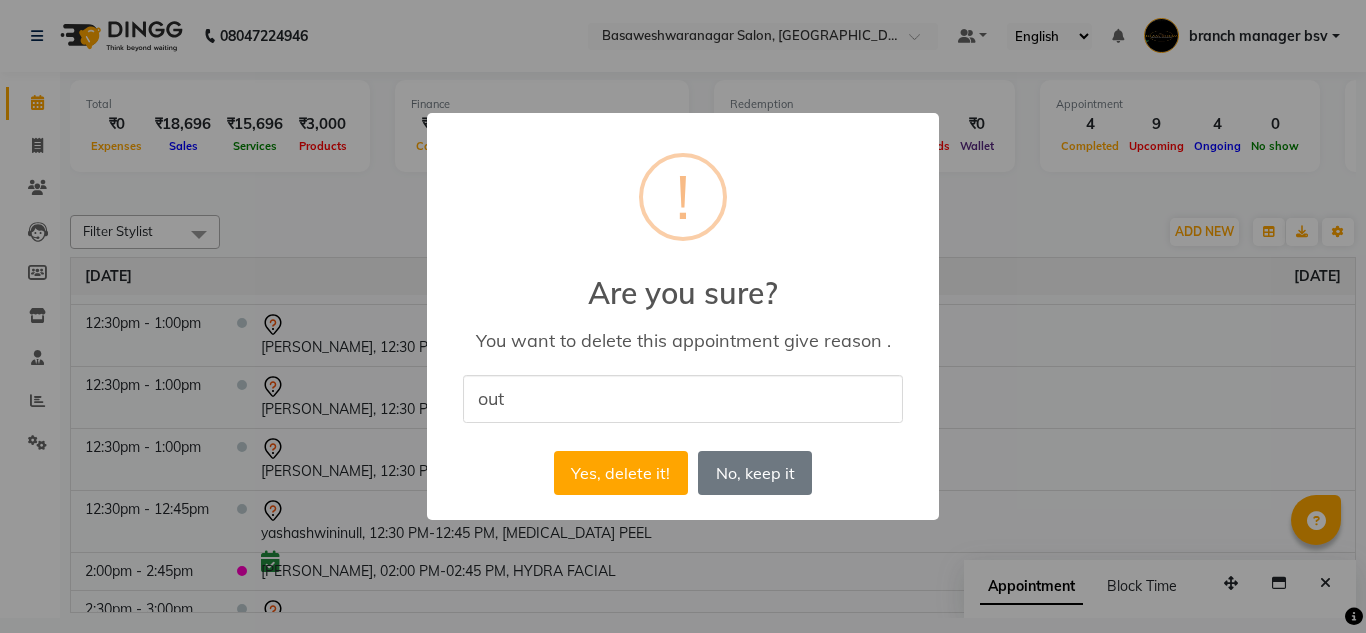 type on "OUT OF BANGALORE" 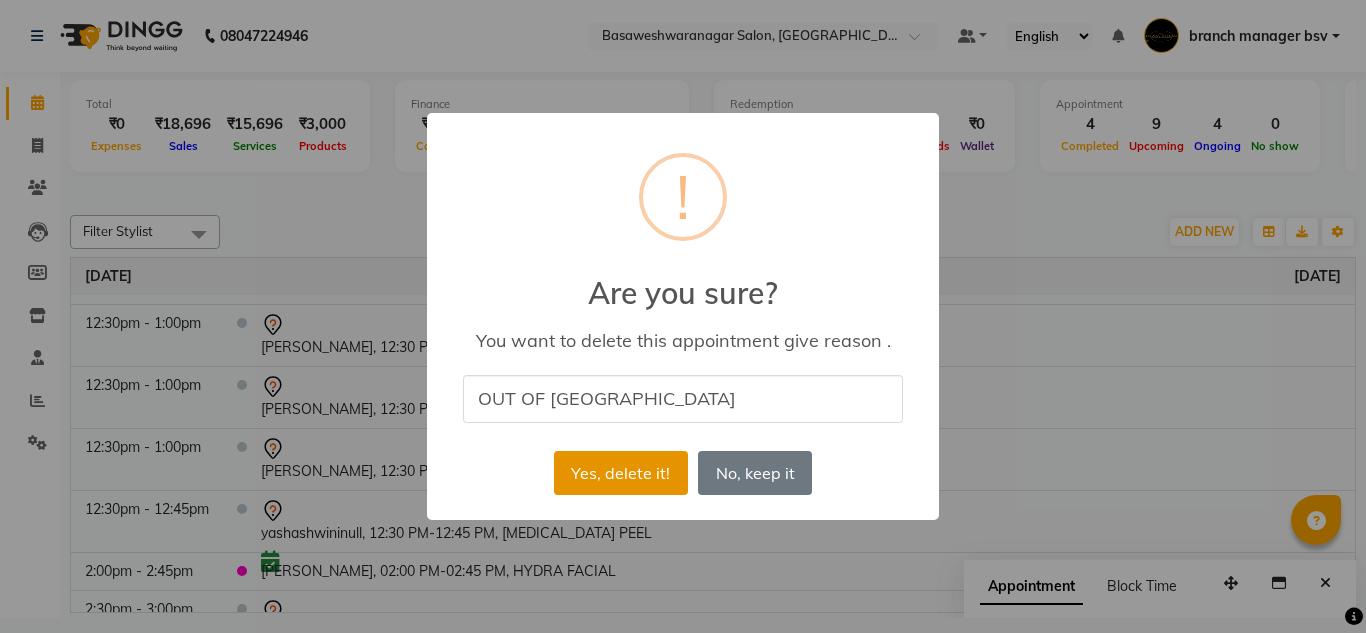 click on "Yes, delete it!" at bounding box center [621, 473] 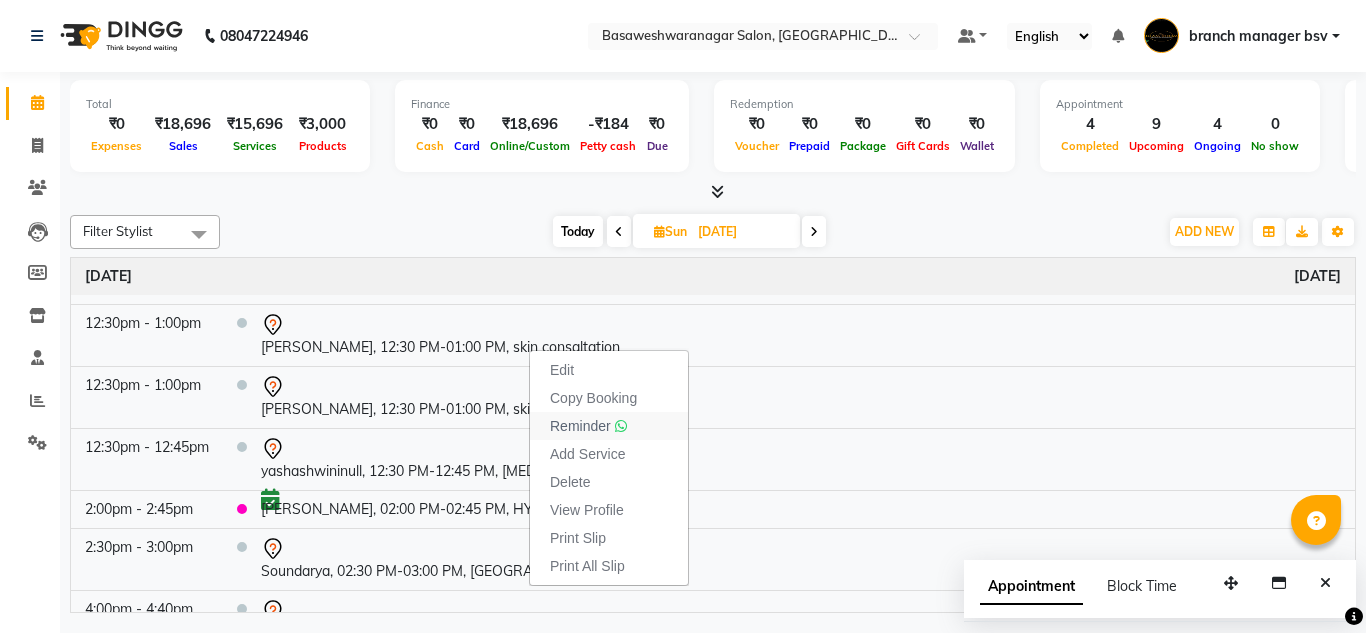 click on "Reminder" at bounding box center (580, 426) 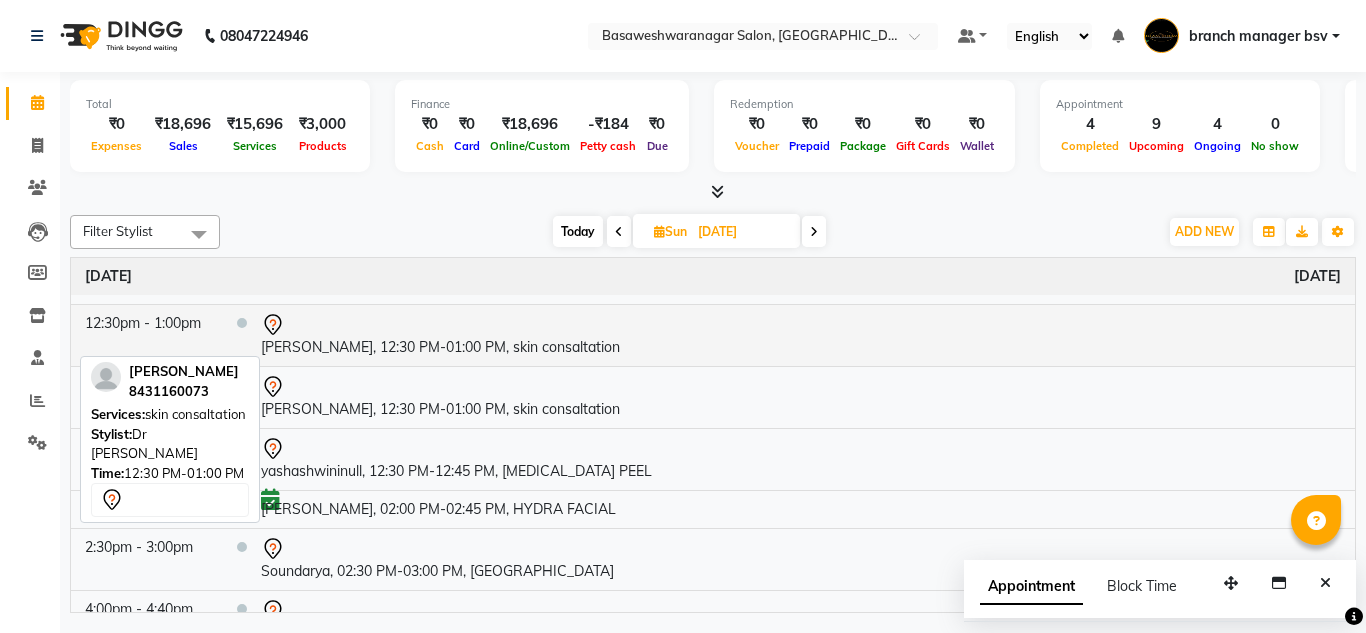 click on "PREETHI, 12:30 PM-01:00 PM, skin consaltation" at bounding box center (801, 335) 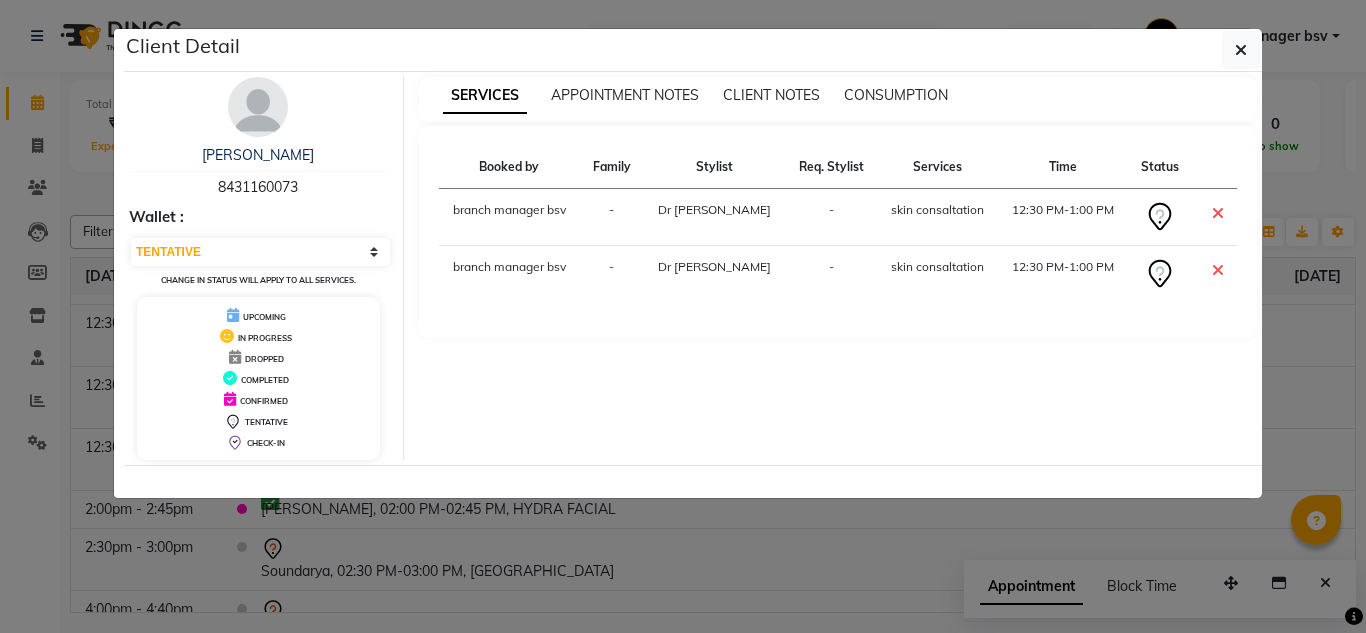 click on "Client Detail  PREETHI    8431160073 Wallet : Select CONFIRMED TENTATIVE Change in status will apply to all services. UPCOMING IN PROGRESS DROPPED COMPLETED CONFIRMED TENTATIVE CHECK-IN SERVICES APPOINTMENT NOTES CLIENT NOTES CONSUMPTION Booked by Family Stylist Req. Stylist Services Time Status  branch manager bsv  - Dr mehzabin -  skin consaltation   12:30 PM-1:00 PM   branch manager bsv  - Dr mehzabin -  skin consaltation   12:30 PM-1:00 PM" 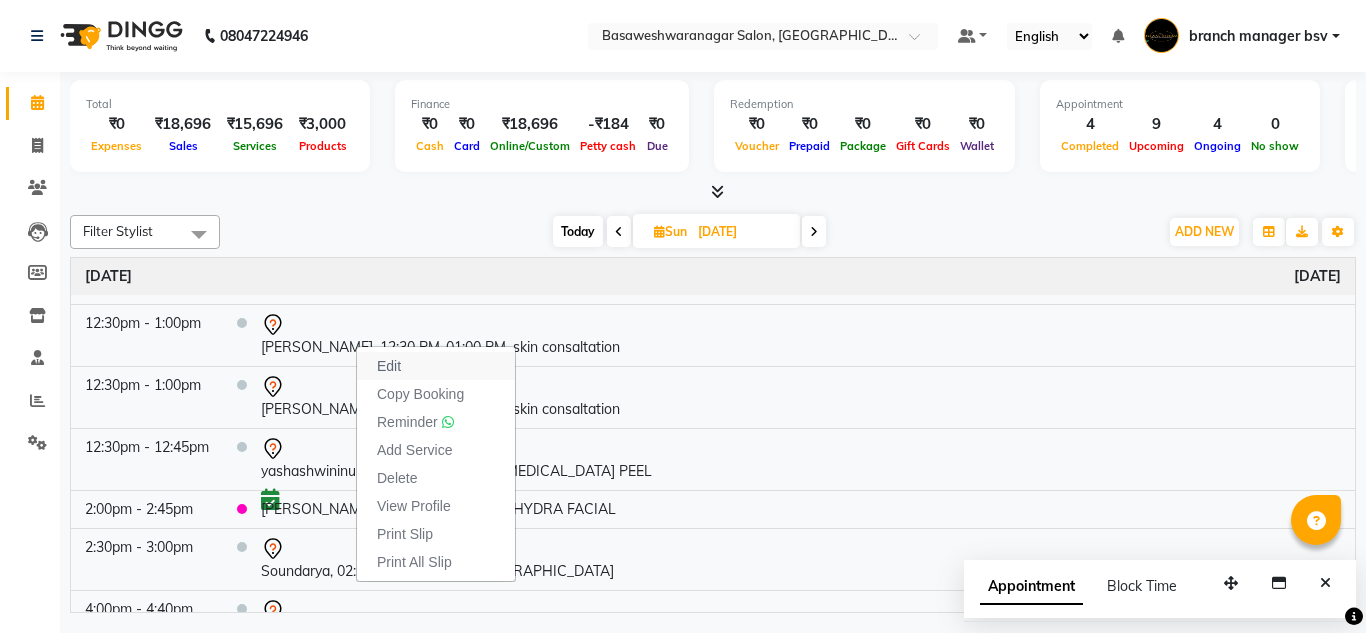 click on "Edit" at bounding box center (389, 366) 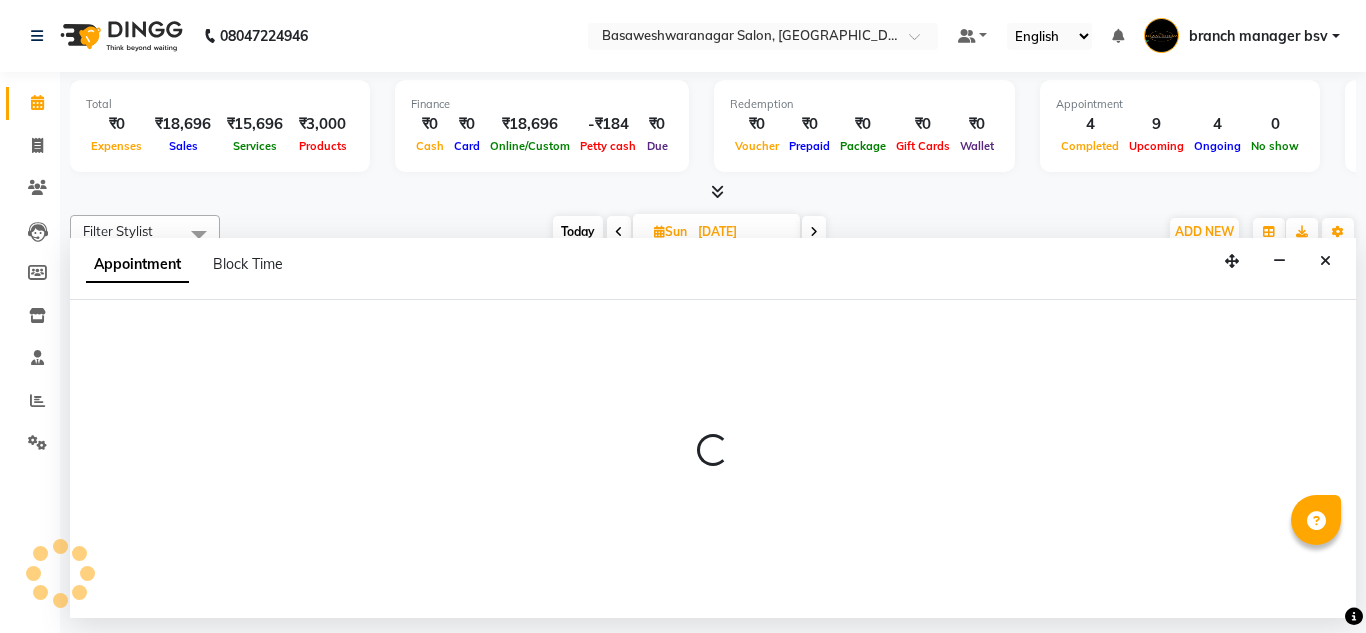 select on "tentative" 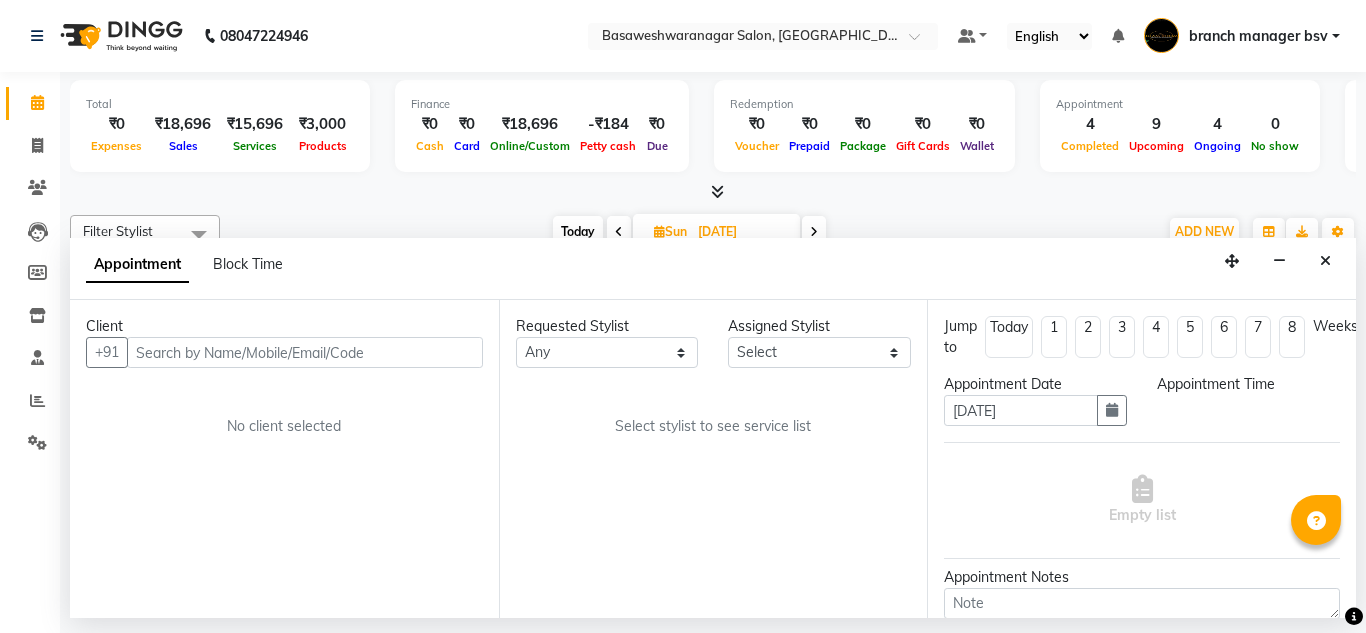 select on "47930" 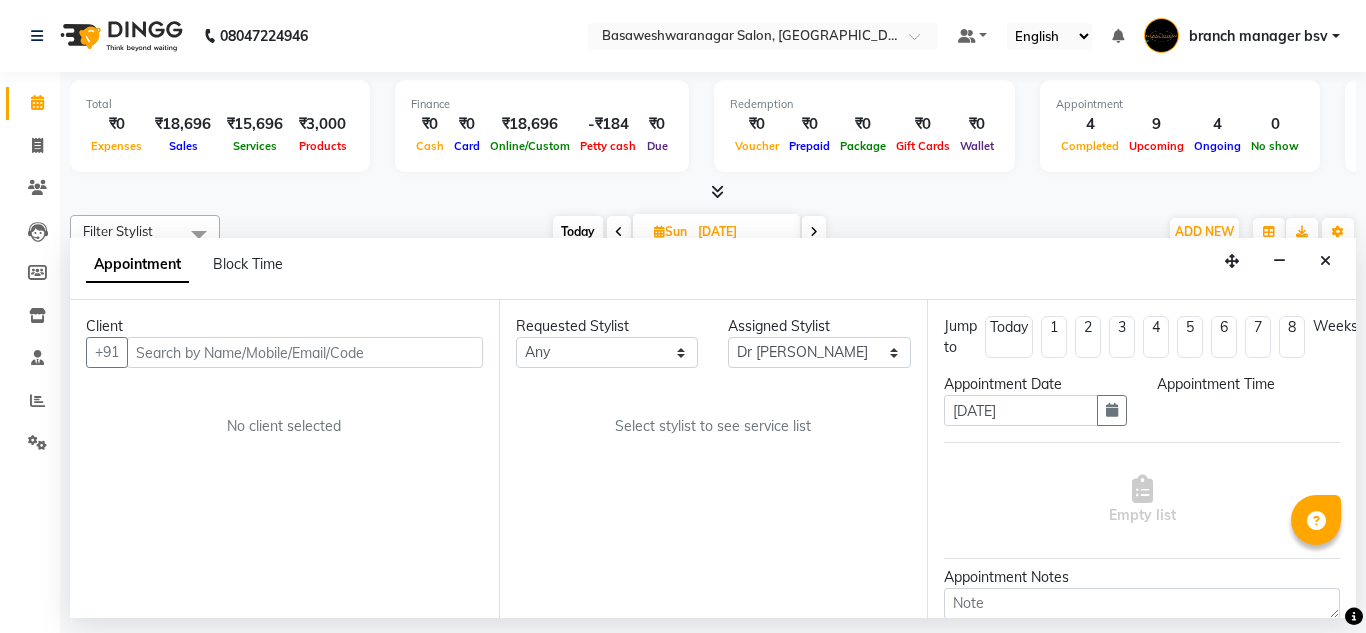 select on "750" 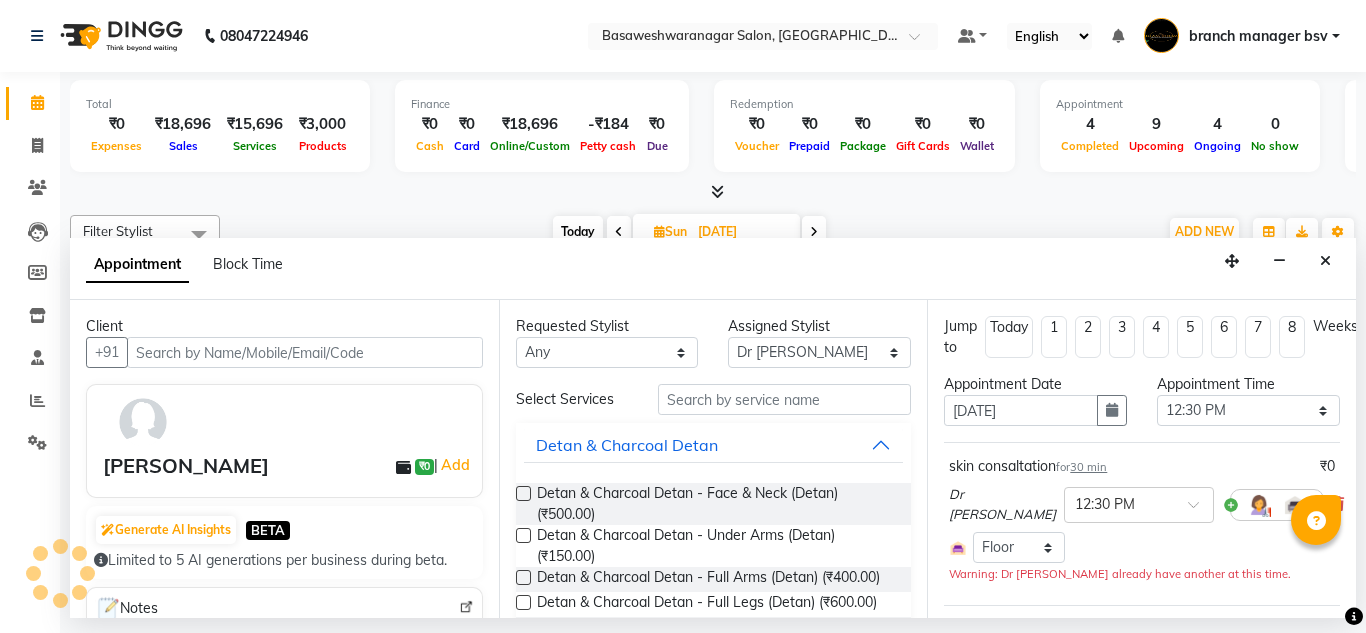 select on "1239" 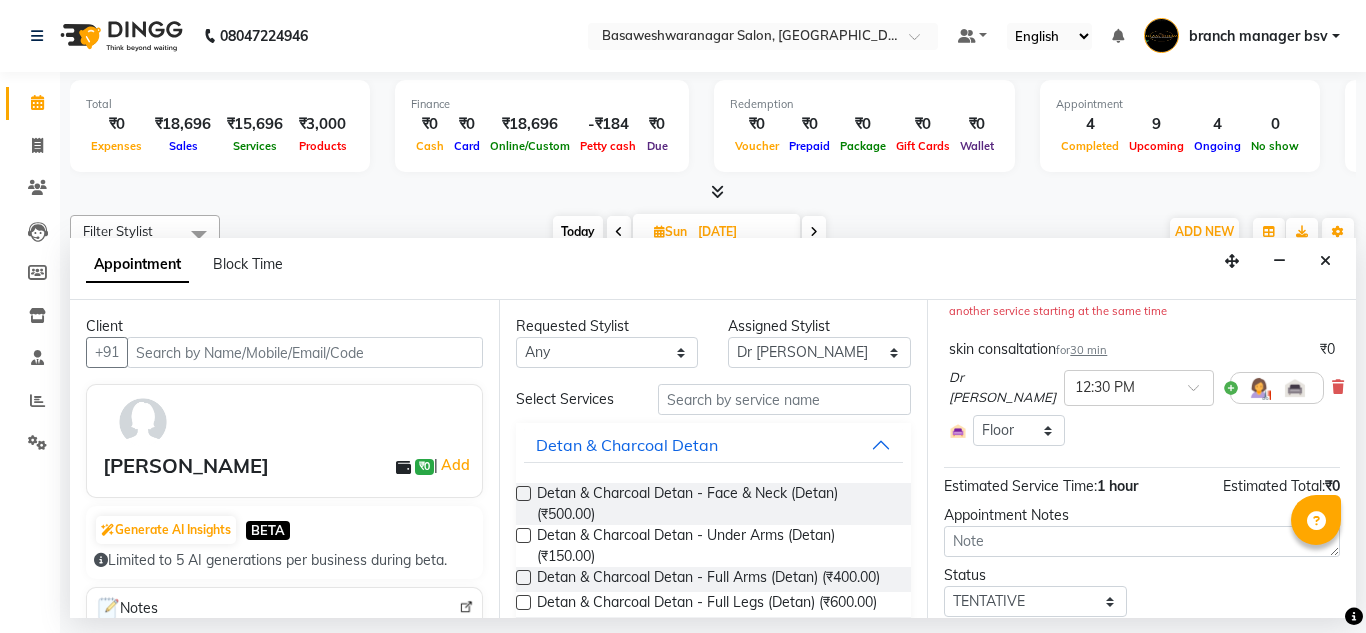 scroll, scrollTop: 274, scrollLeft: 0, axis: vertical 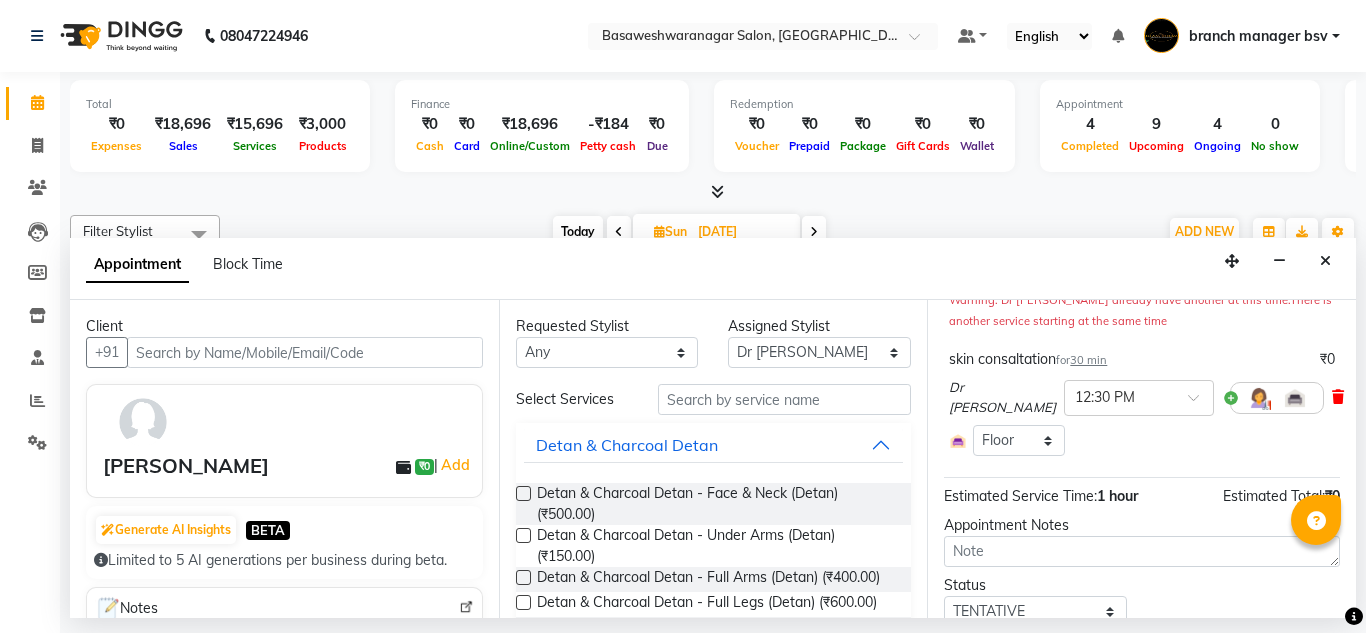 click at bounding box center [1338, 397] 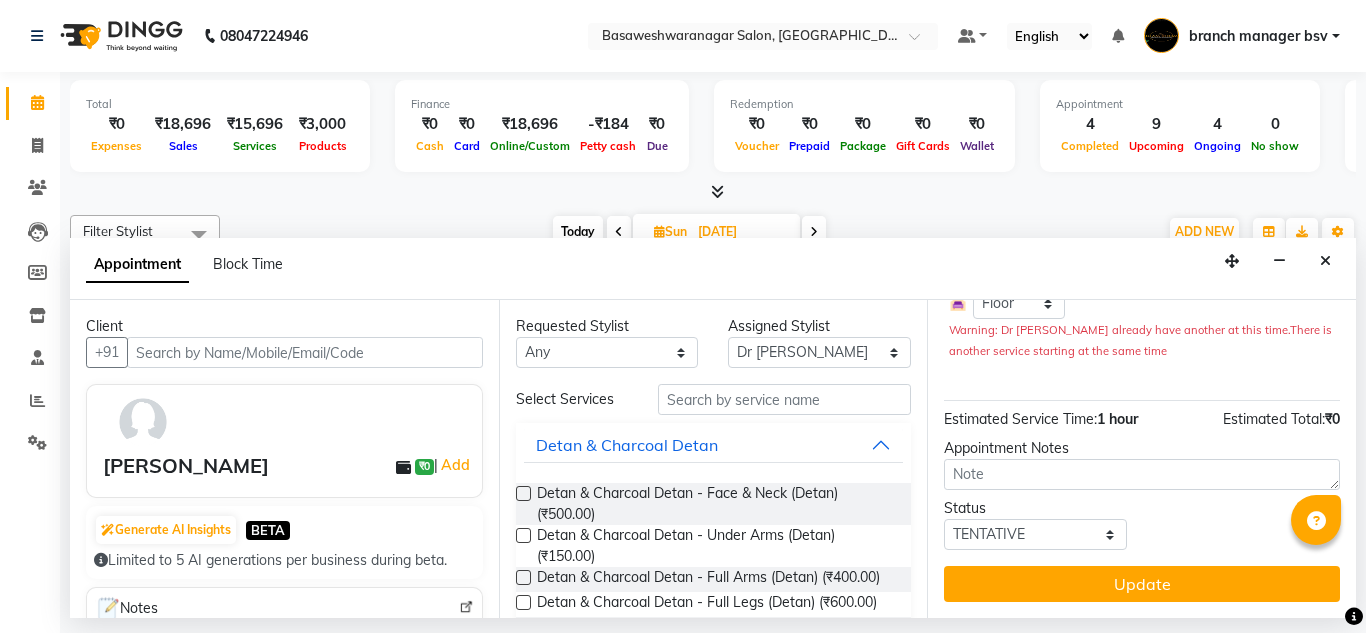 scroll, scrollTop: 256, scrollLeft: 0, axis: vertical 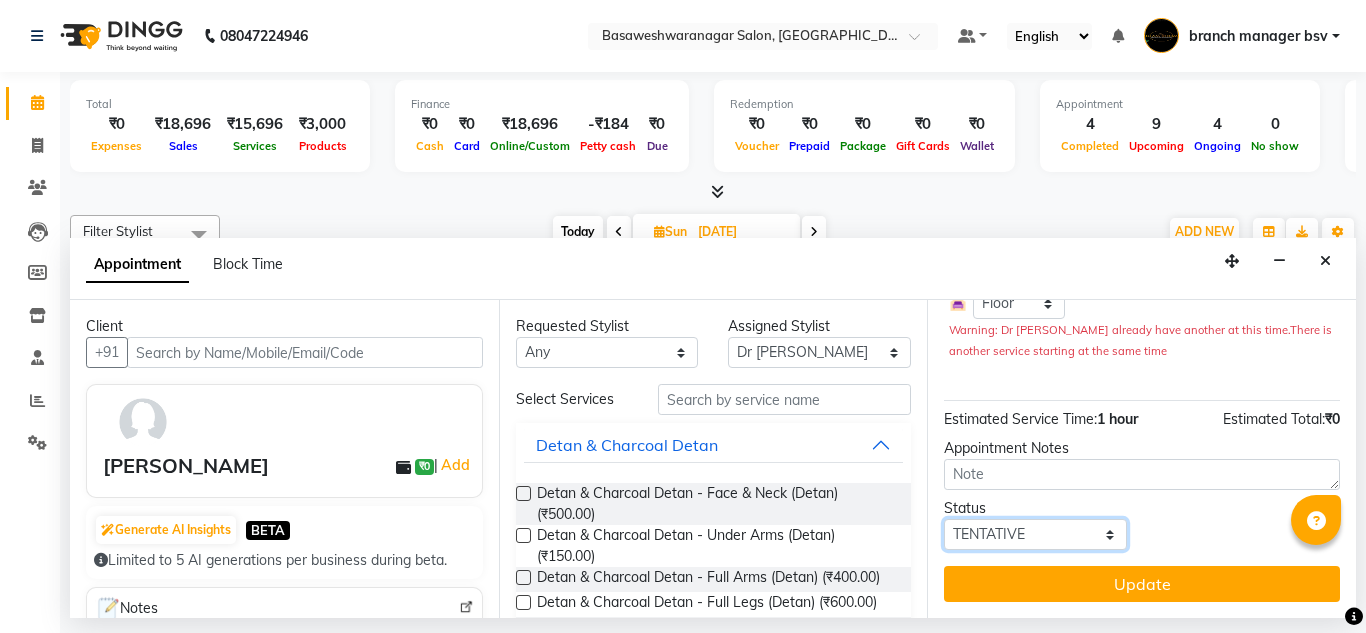 click on "Select TENTATIVE CONFIRM UPCOMING" at bounding box center [1035, 534] 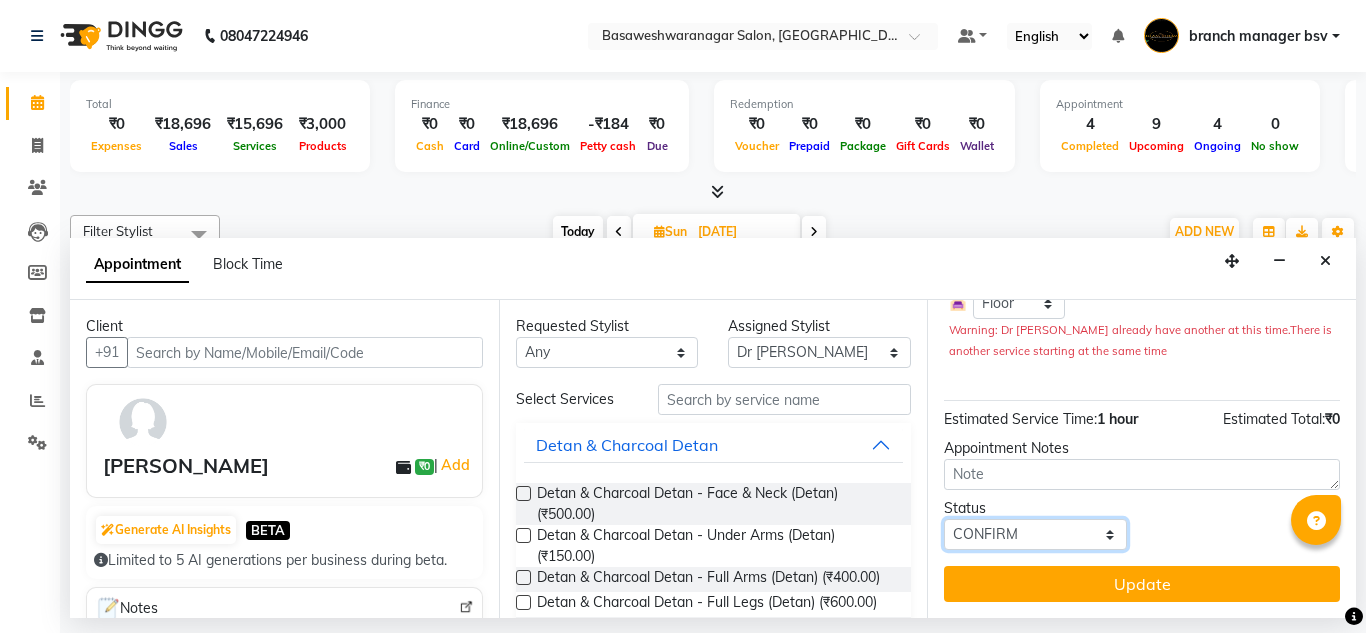 click on "Select TENTATIVE CONFIRM UPCOMING" at bounding box center (1035, 534) 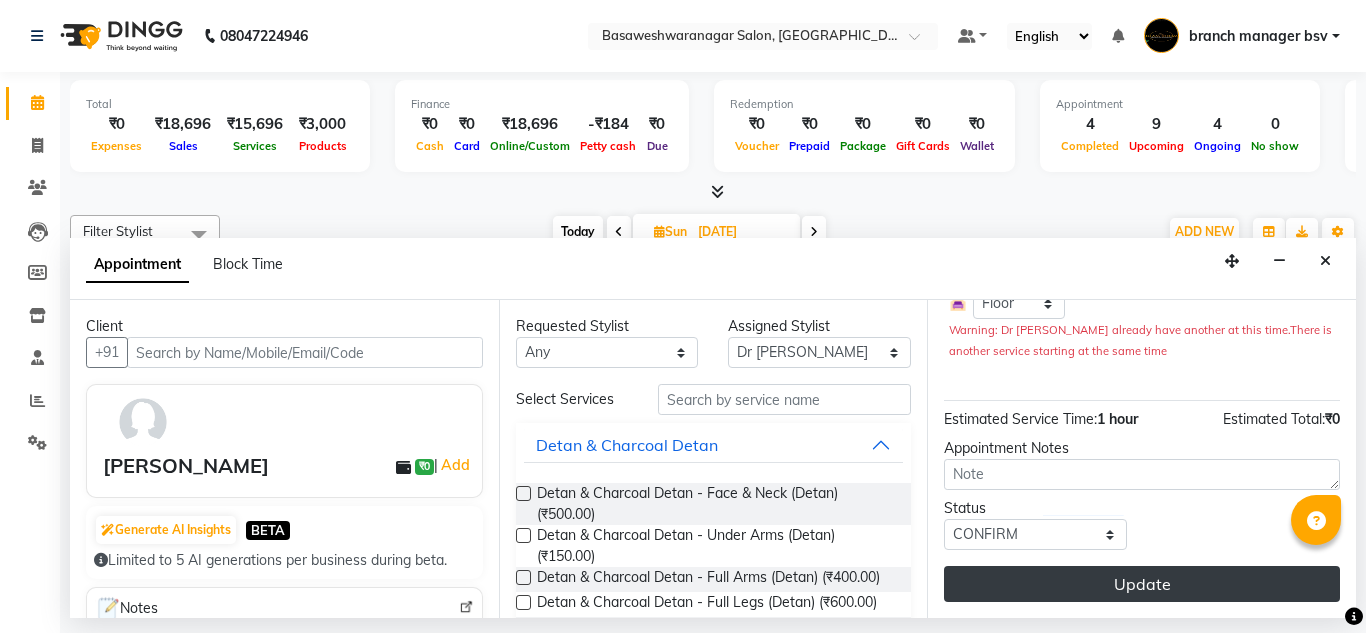 click on "Update" at bounding box center [1142, 584] 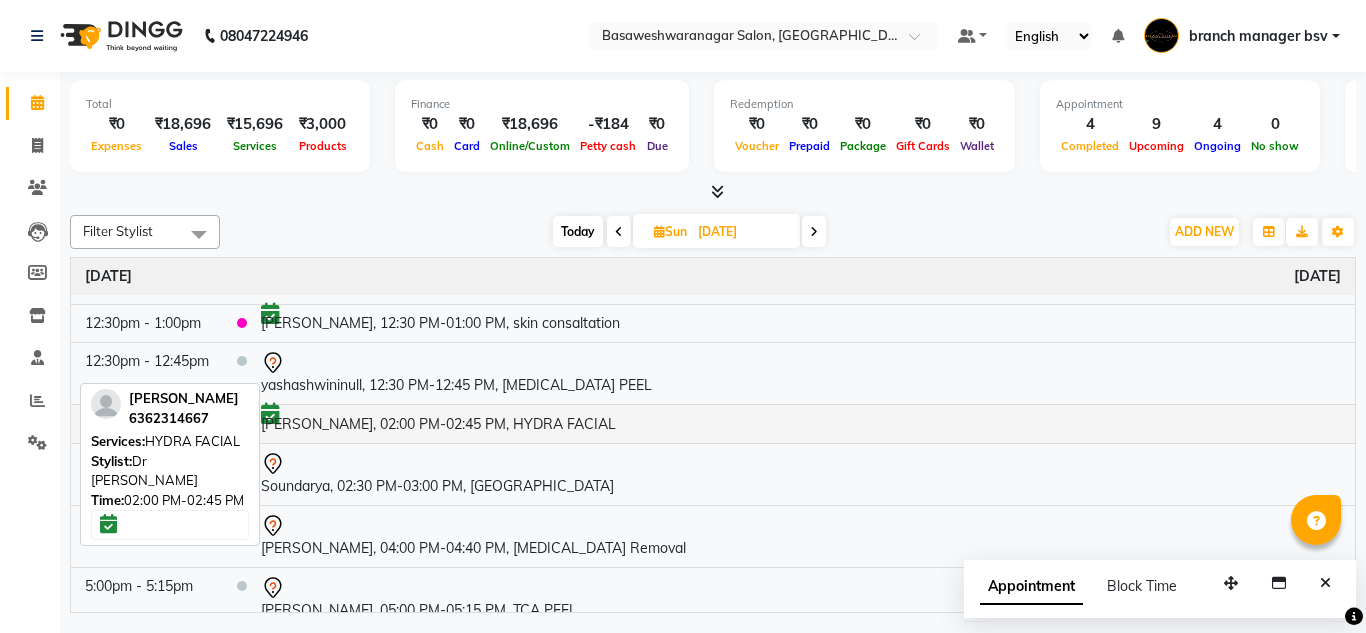 scroll, scrollTop: 0, scrollLeft: 0, axis: both 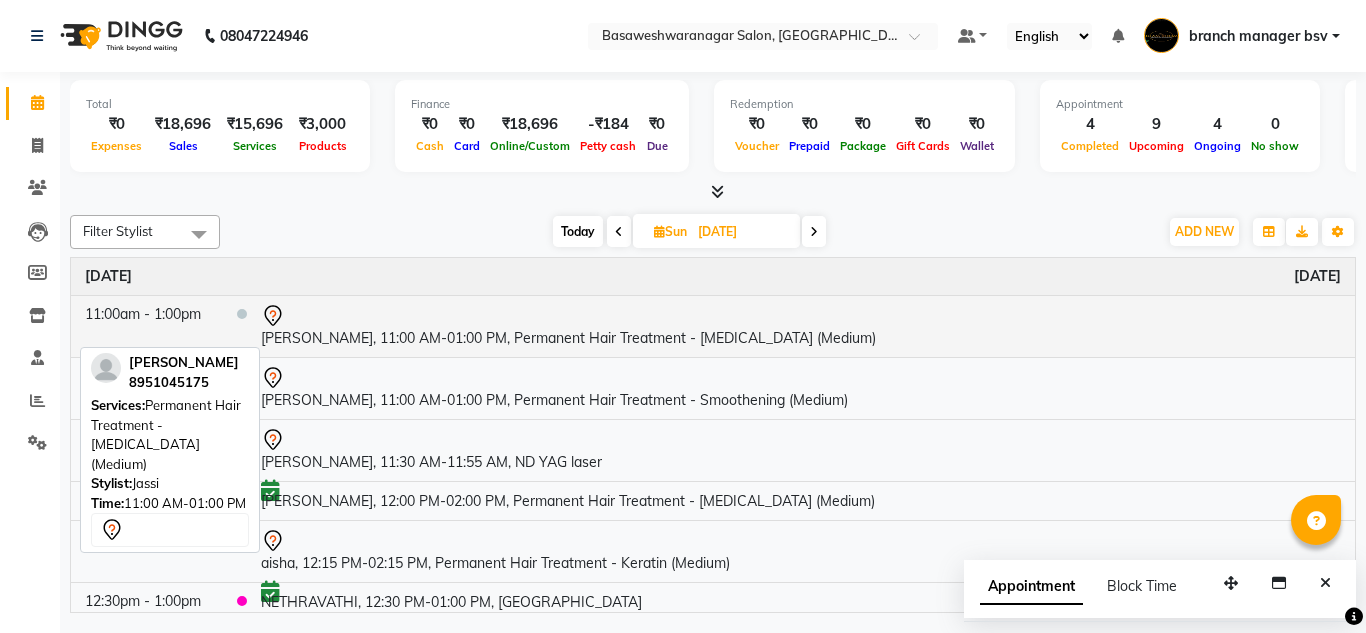 click on "BHOOMIKA, 11:00 AM-01:00 PM, Permanent Hair Treatment - Botox (Medium)" at bounding box center (801, 326) 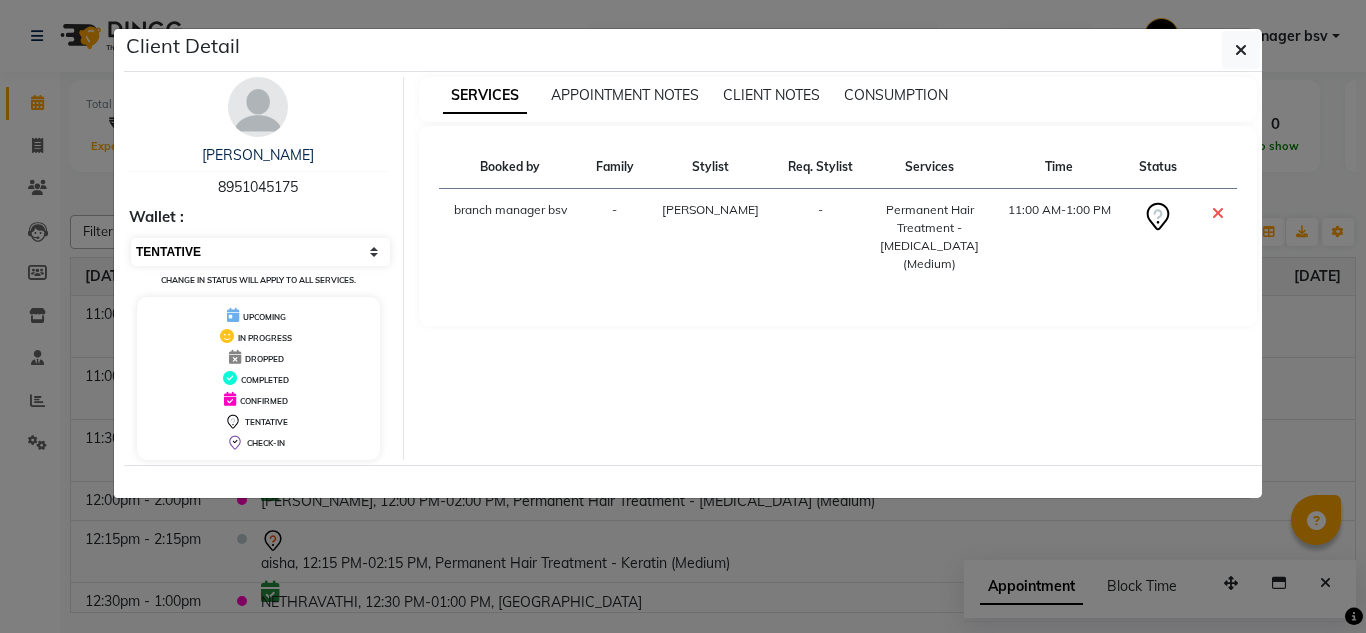 click on "Select CONFIRMED TENTATIVE" at bounding box center [260, 252] 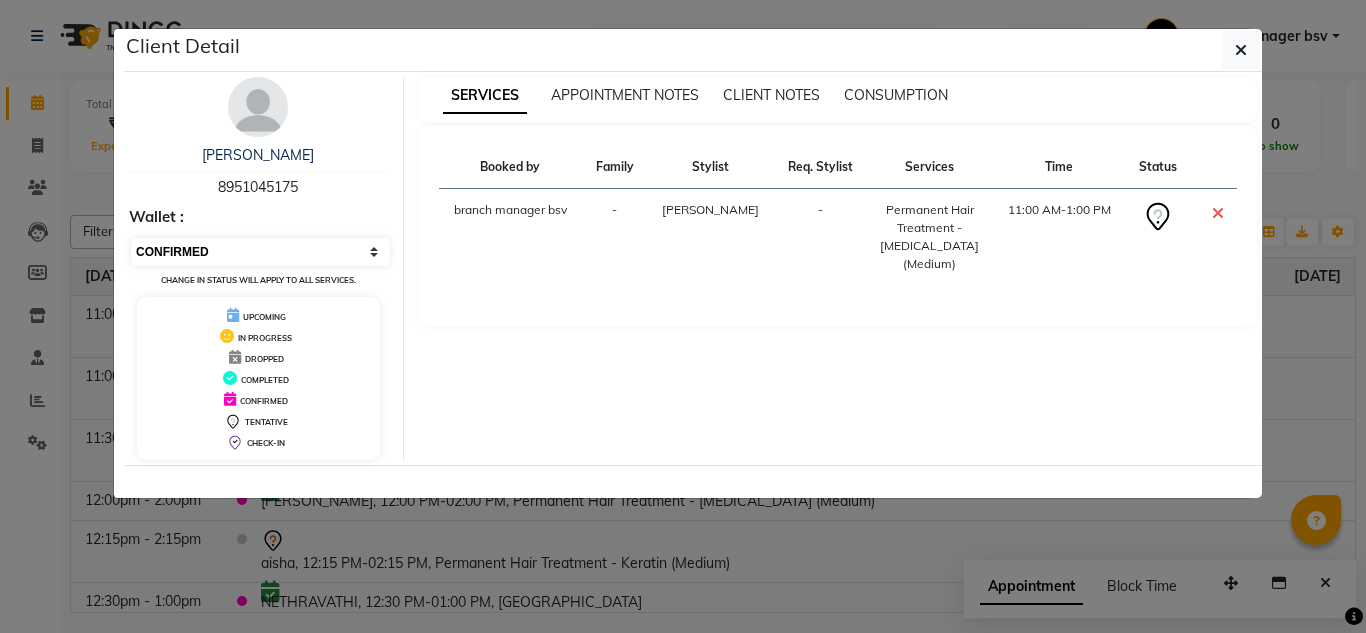 click on "Select CONFIRMED TENTATIVE" at bounding box center [260, 252] 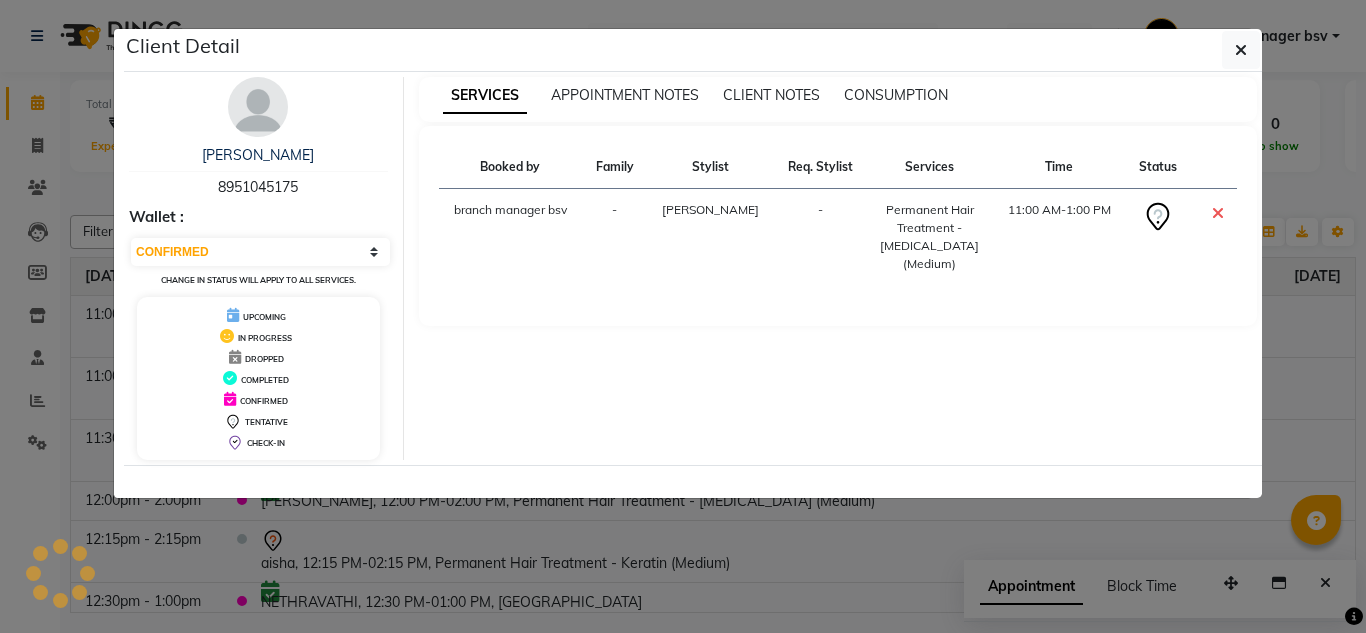 click on "Client Detail  BHOOMIKA    8951045175 Wallet : Select CONFIRMED TENTATIVE Change in status will apply to all services. UPCOMING IN PROGRESS DROPPED COMPLETED CONFIRMED TENTATIVE CHECK-IN SERVICES APPOINTMENT NOTES CLIENT NOTES CONSUMPTION Booked by Family Stylist Req. Stylist Services Time Status  branch manager bsv  - JASSI -  Permanent Hair Treatment - Botox (Medium)   11:00 AM-1:00 PM" 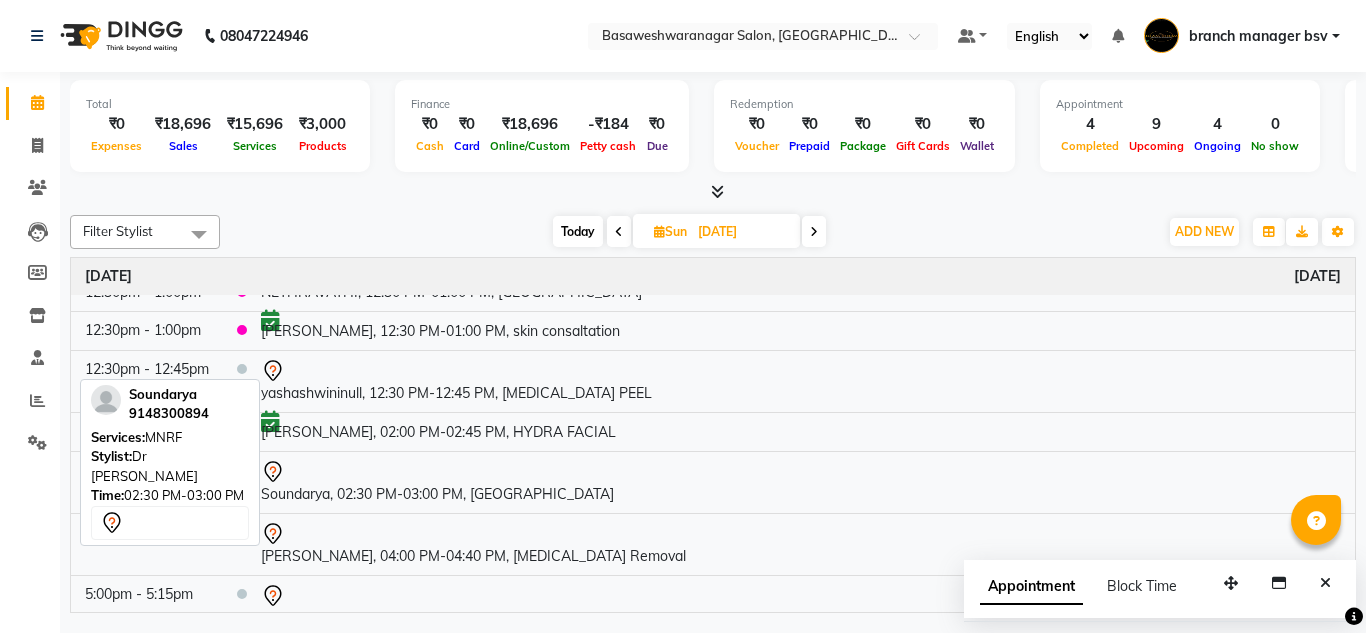 scroll, scrollTop: 311, scrollLeft: 0, axis: vertical 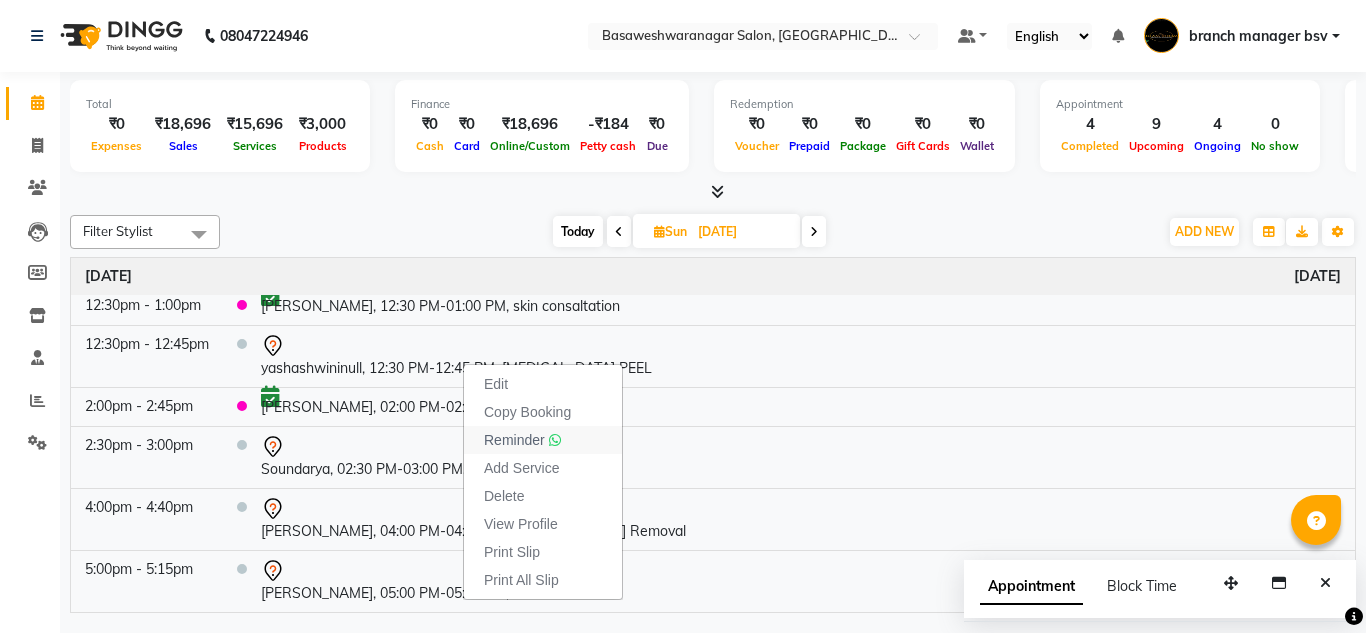 click on "Reminder" at bounding box center (514, 440) 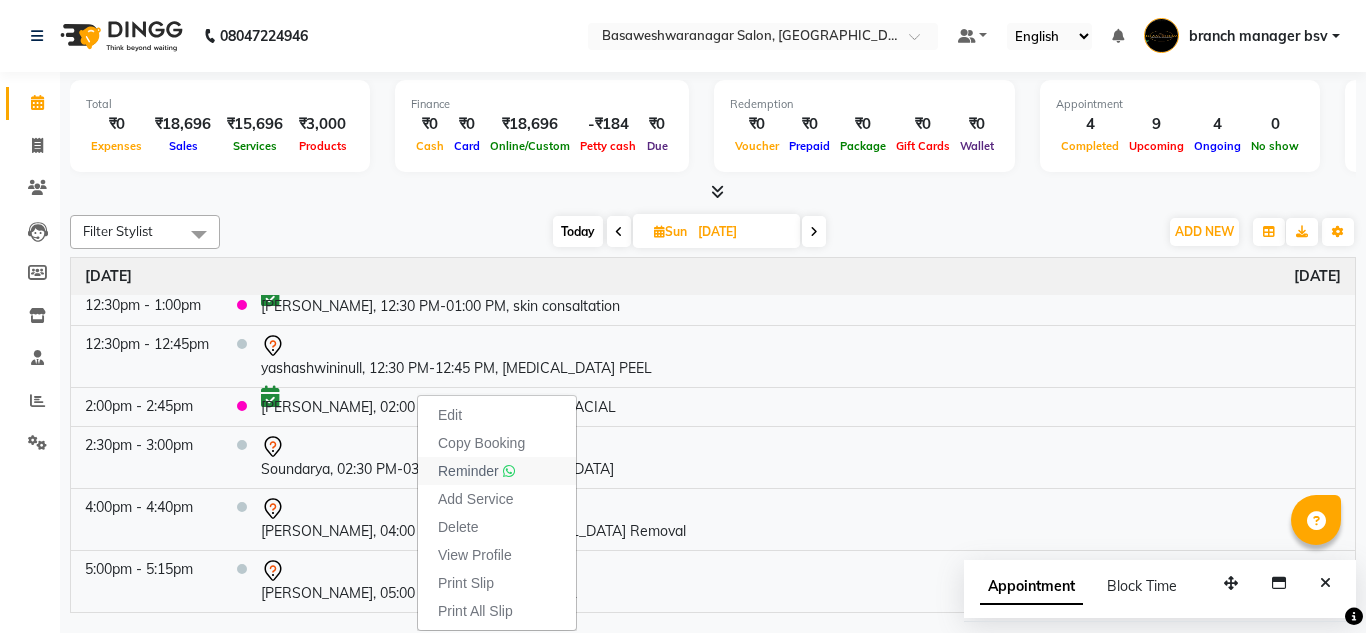 click on "Reminder" at bounding box center (468, 471) 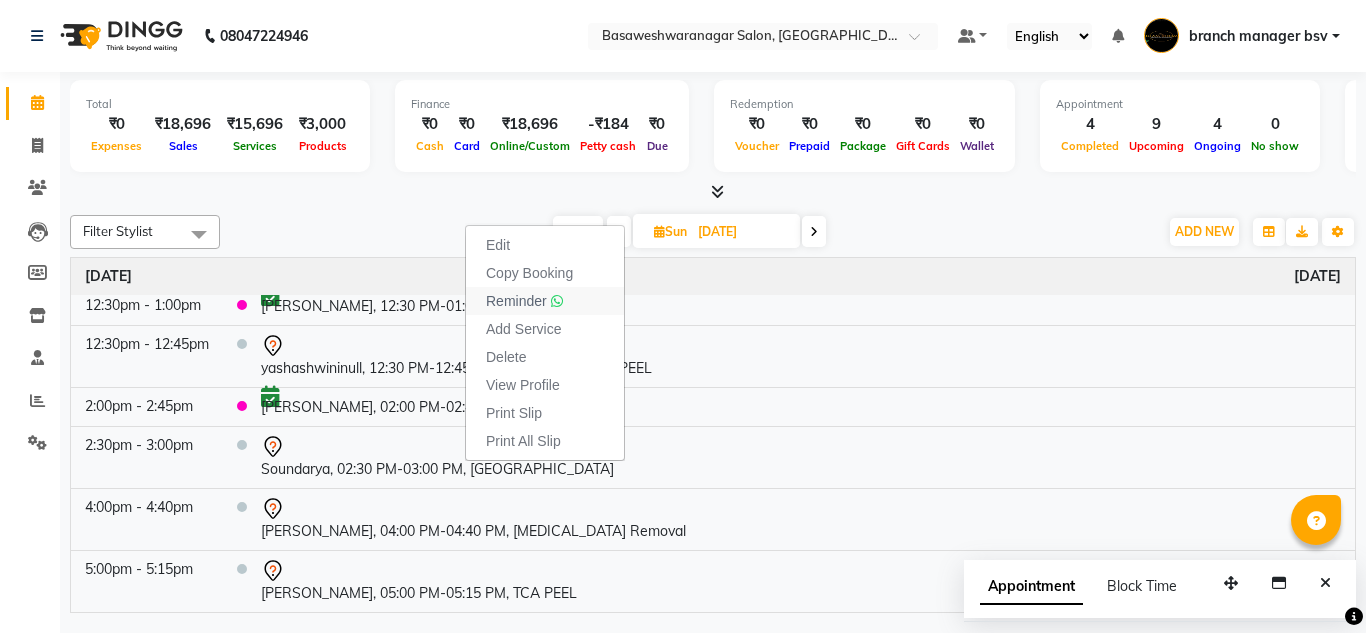 click at bounding box center [557, 301] 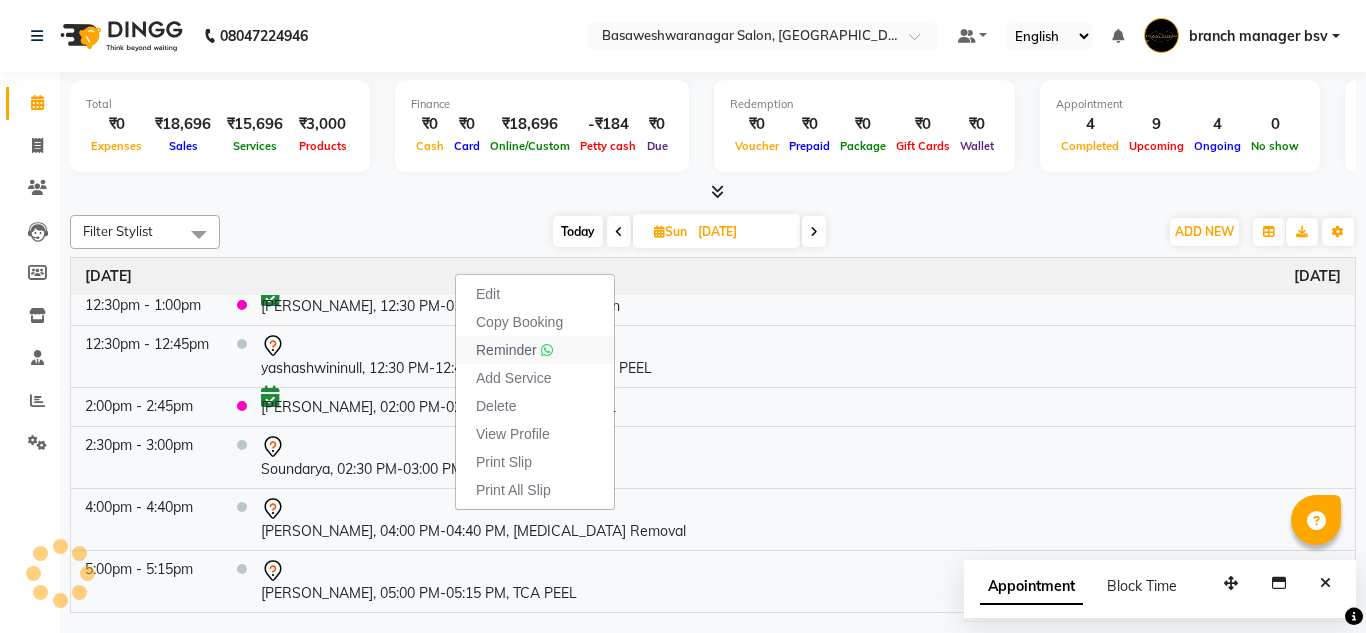 click on "Reminder" at bounding box center [506, 350] 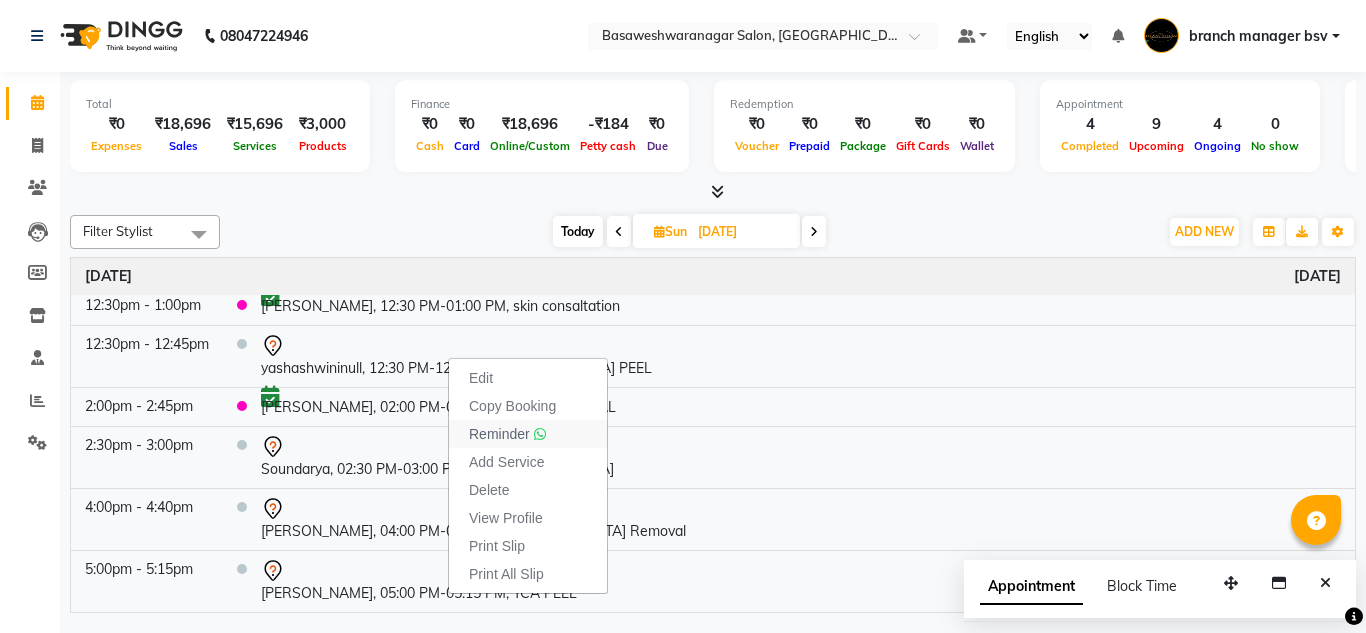 click on "Reminder" at bounding box center (499, 434) 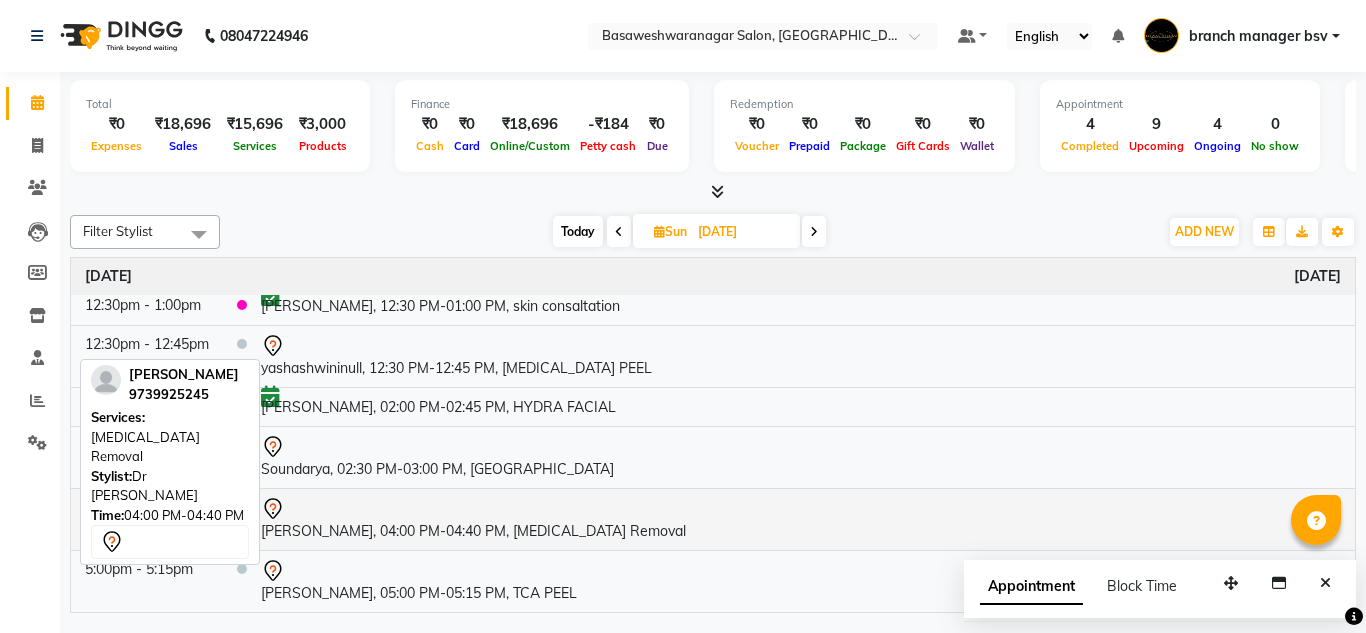 click at bounding box center (801, 509) 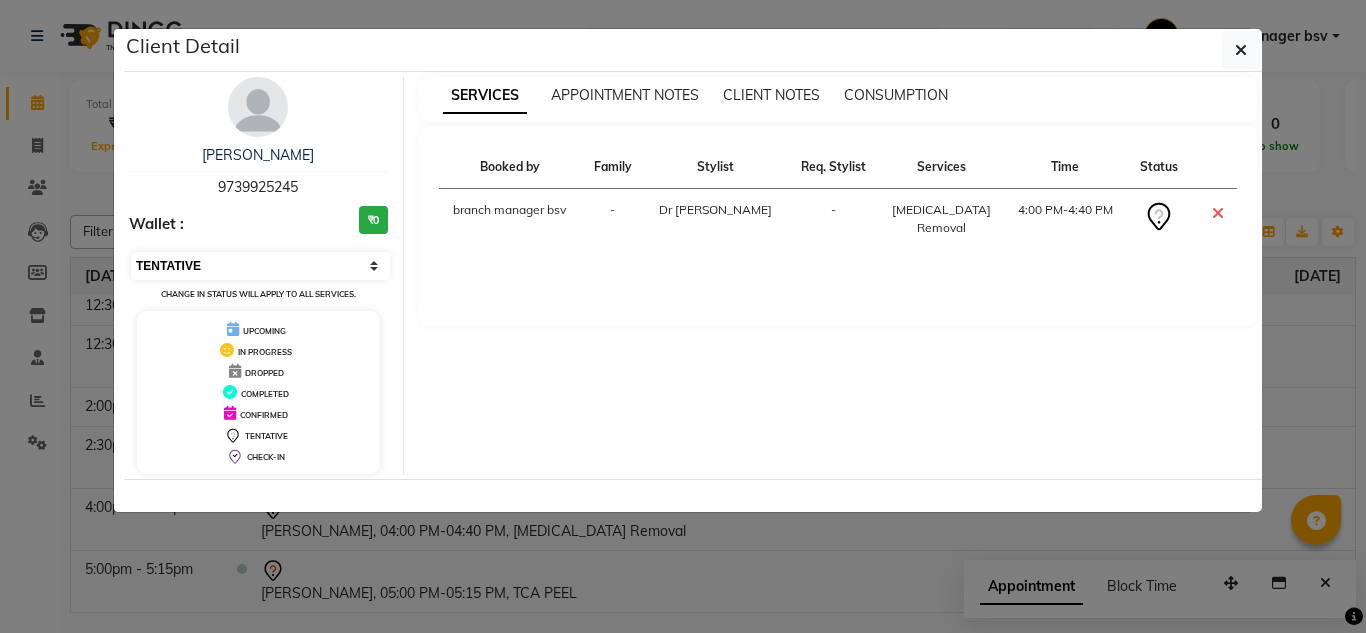 click on "Select CONFIRMED TENTATIVE" at bounding box center (260, 266) 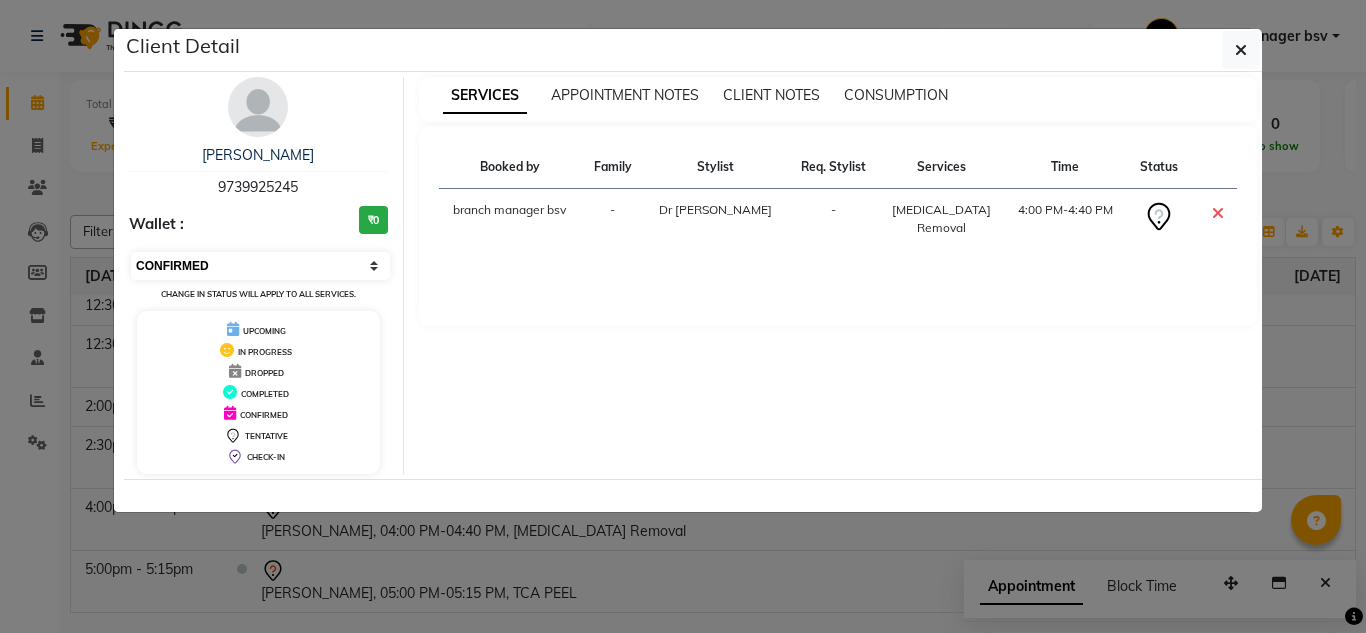 click on "Select CONFIRMED TENTATIVE" at bounding box center (260, 266) 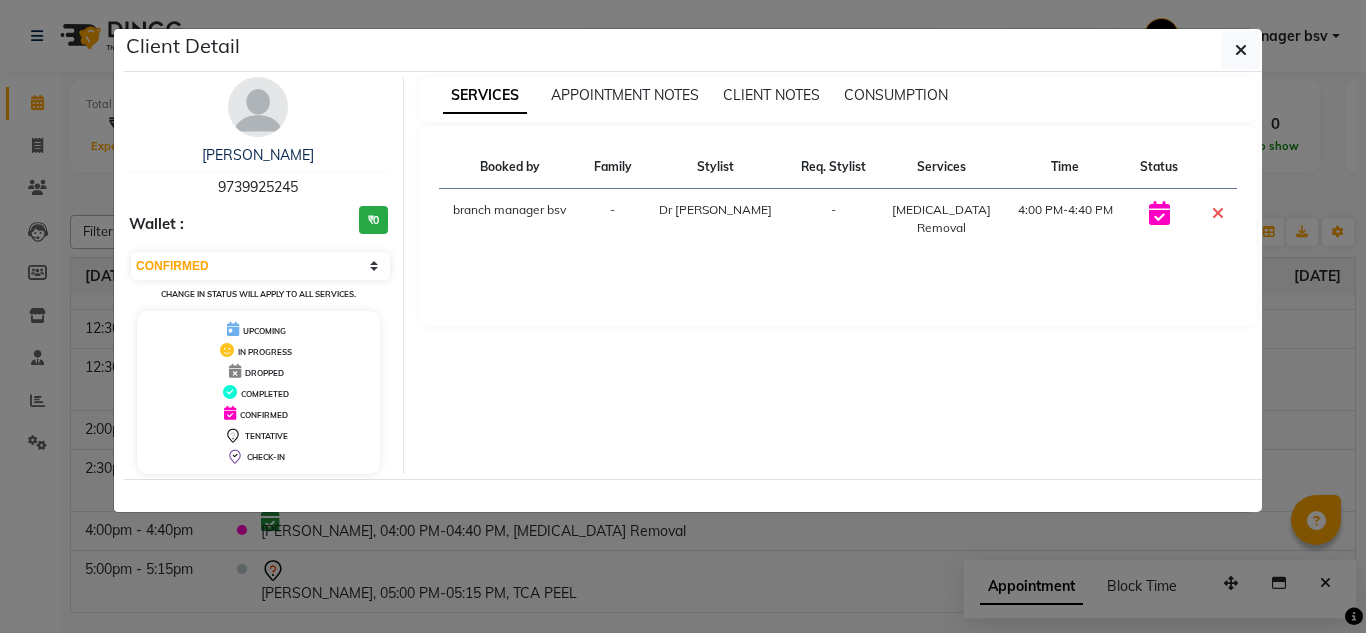scroll, scrollTop: 288, scrollLeft: 0, axis: vertical 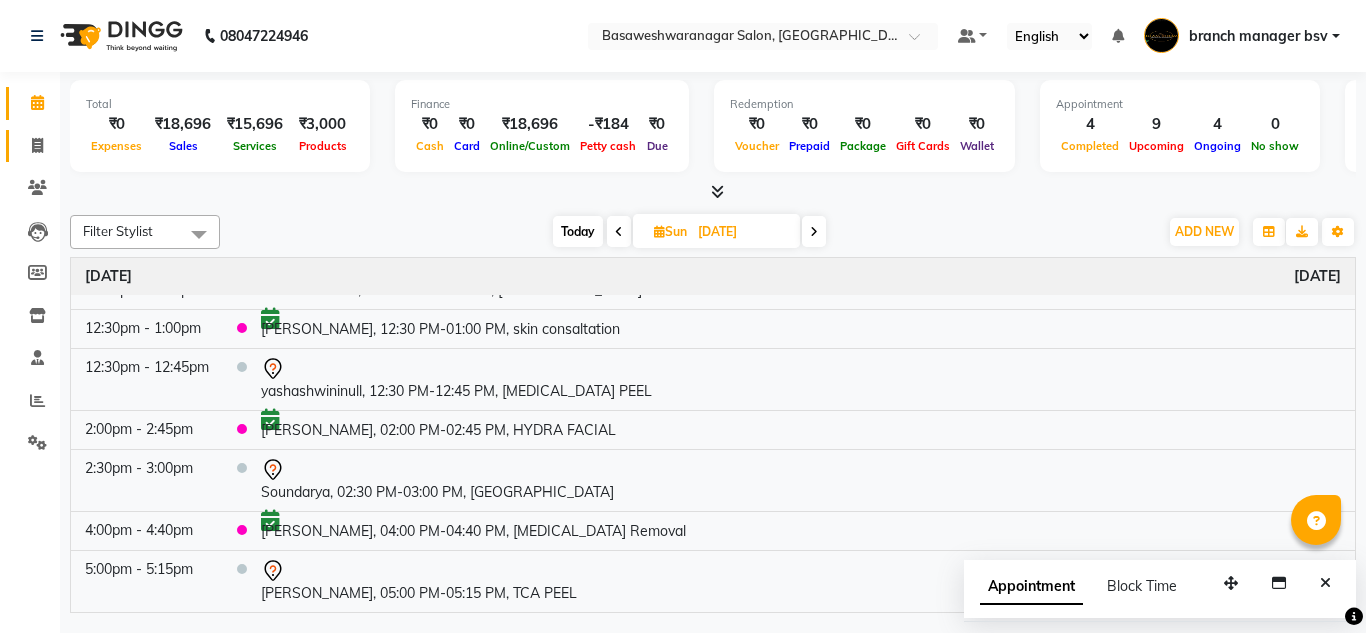 click on "Invoice" 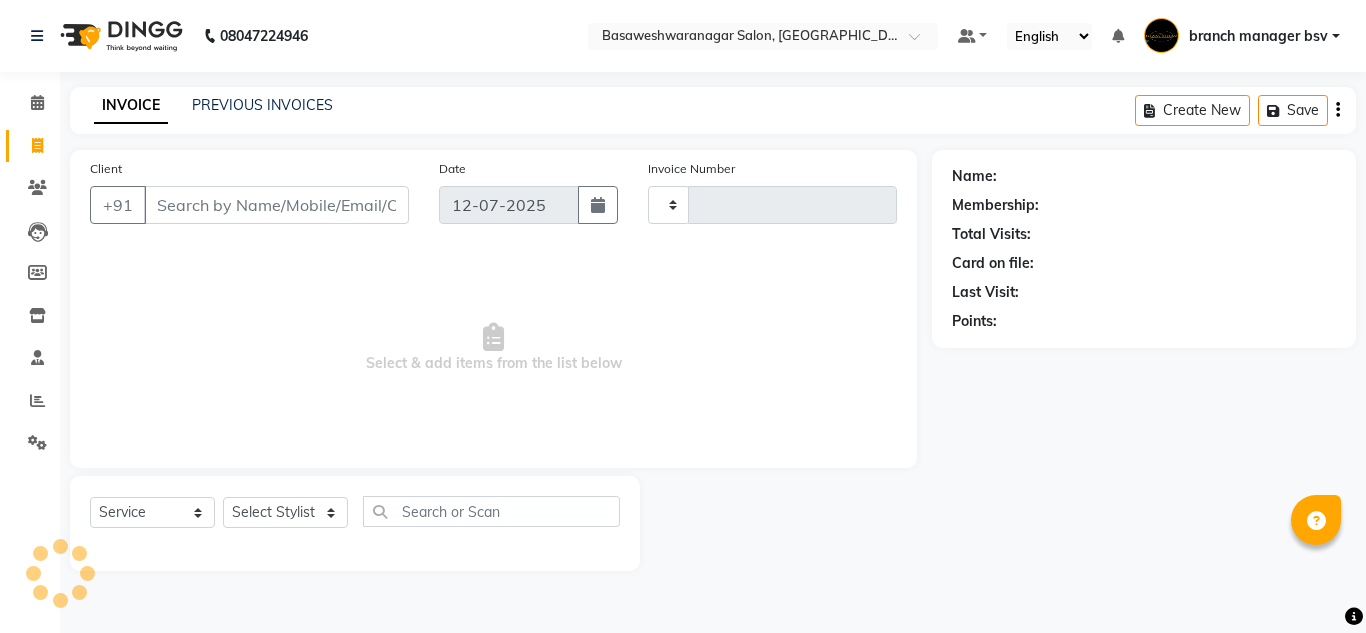 type on "0667" 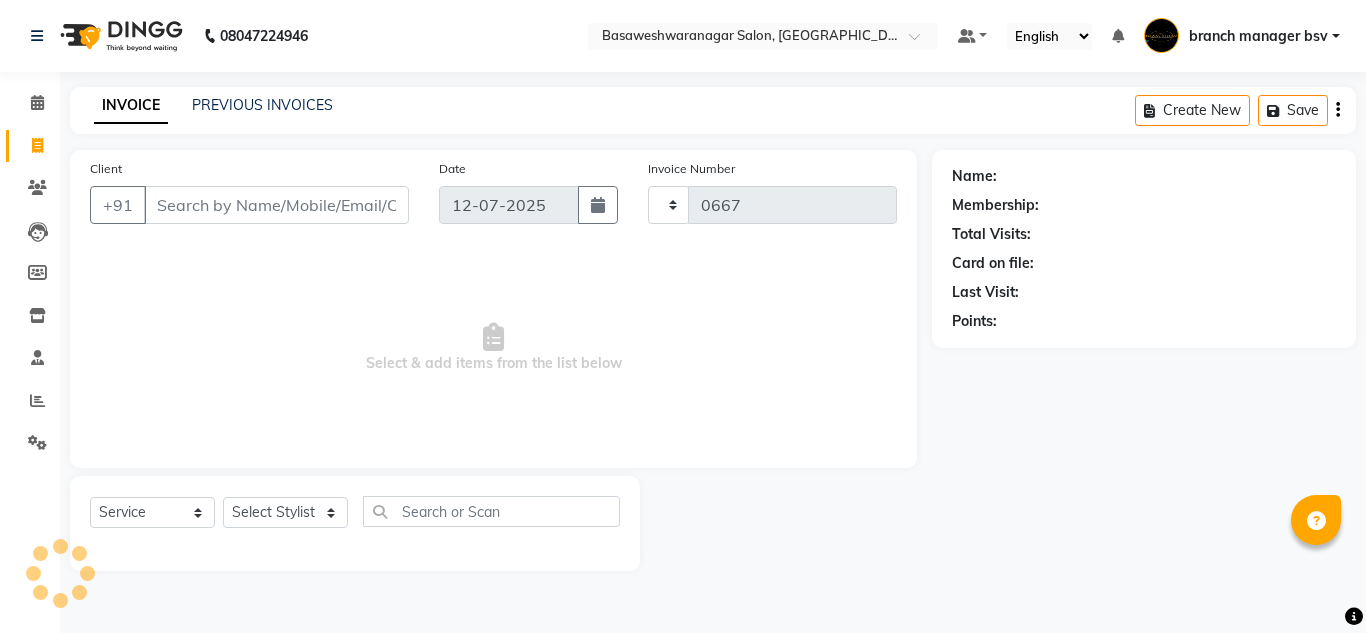 select on "842" 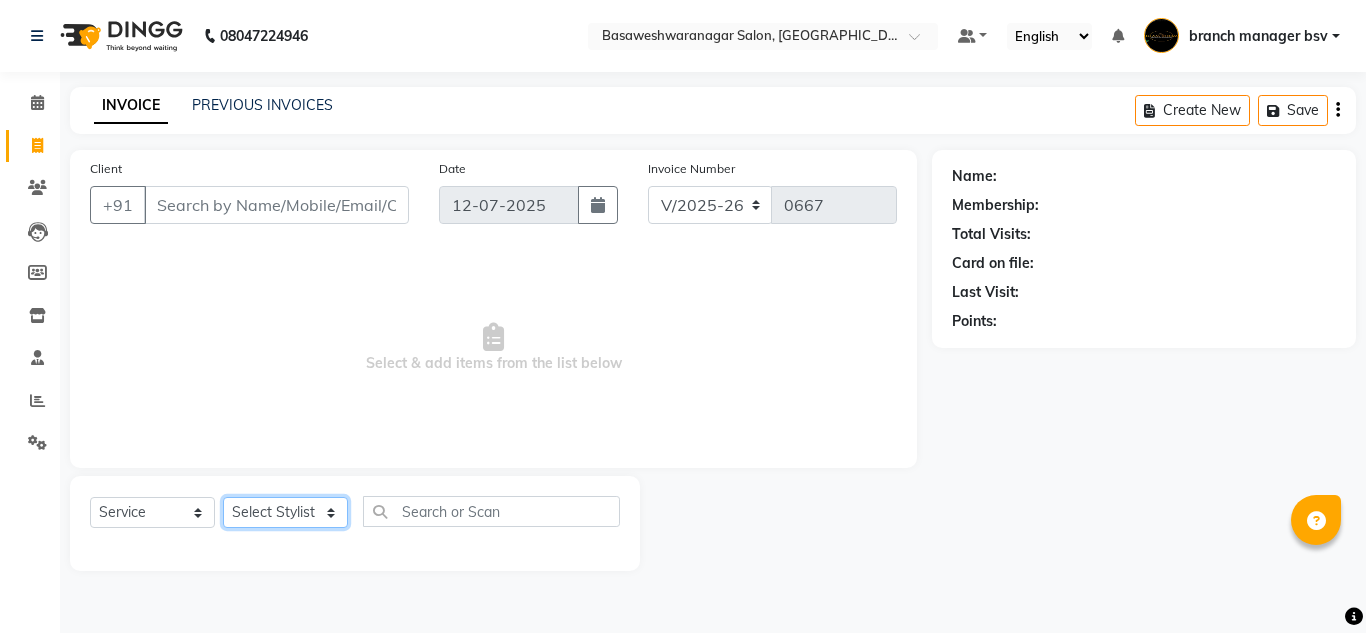 click on "Select Stylist ashwini branch manager bsv Dr.Jabin Dr mehzabin GURISH JASSI Jayshree Navya pooja accounts PRATIK RAJEESHA Rasna Sanskruthi shangnimwom SMIRTI SUMITH SUNITHA SUNNY Tanveer  TEZZ The Glam Room theja Trishna urmi" 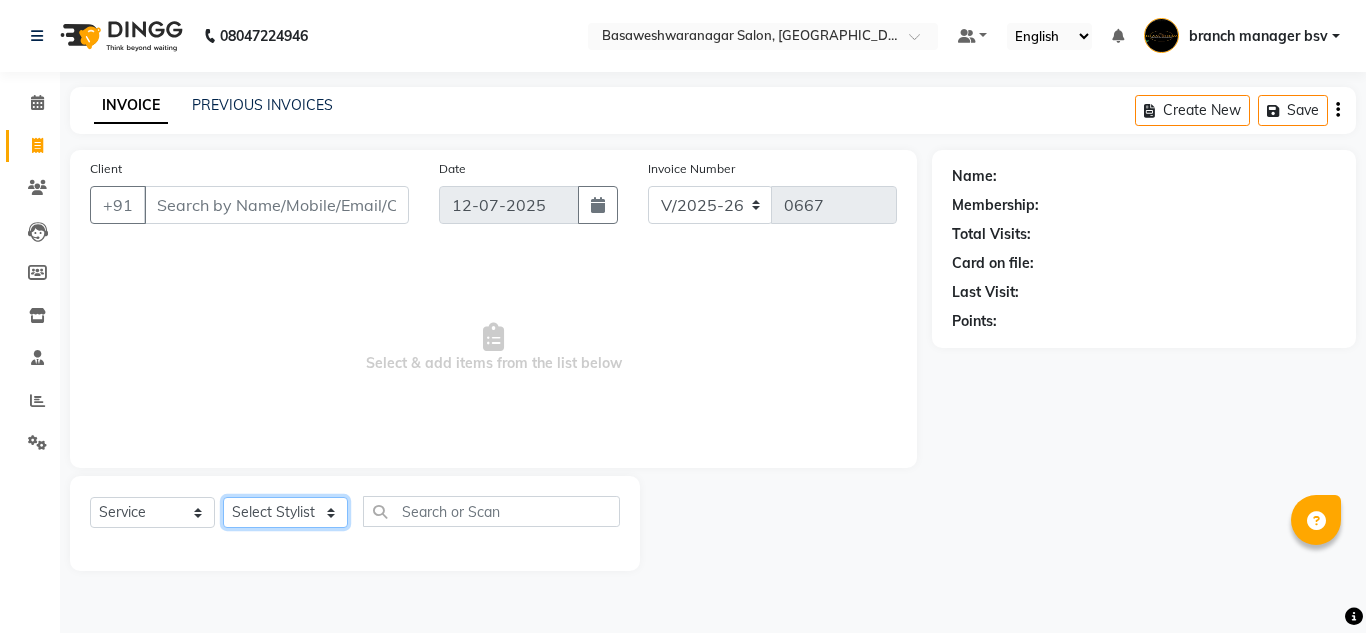 click on "Select Stylist ashwini branch manager bsv Dr.Jabin Dr mehzabin GURISH JASSI Jayshree Navya pooja accounts PRATIK RAJEESHA Rasna Sanskruthi shangnimwom SMIRTI SUMITH SUNITHA SUNNY Tanveer  TEZZ The Glam Room theja Trishna urmi" 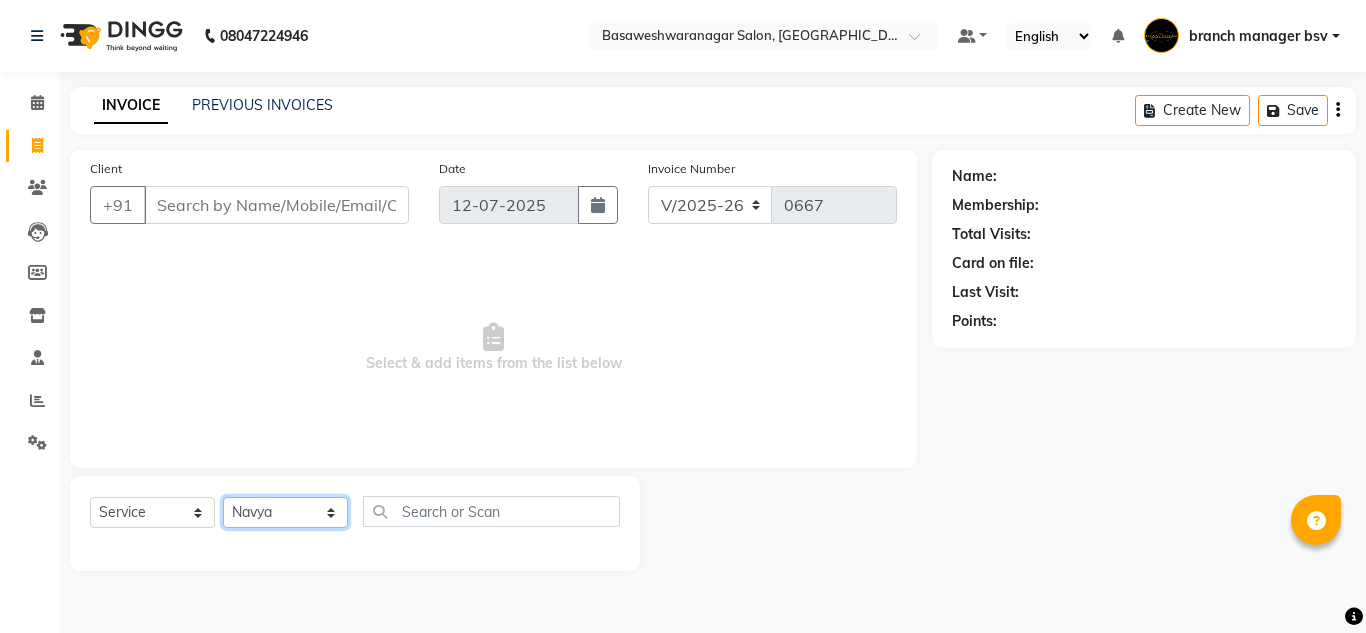 click on "Select Stylist ashwini branch manager bsv Dr.Jabin Dr mehzabin GURISH JASSI Jayshree Navya pooja accounts PRATIK RAJEESHA Rasna Sanskruthi shangnimwom SMIRTI SUMITH SUNITHA SUNNY Tanveer  TEZZ The Glam Room theja Trishna urmi" 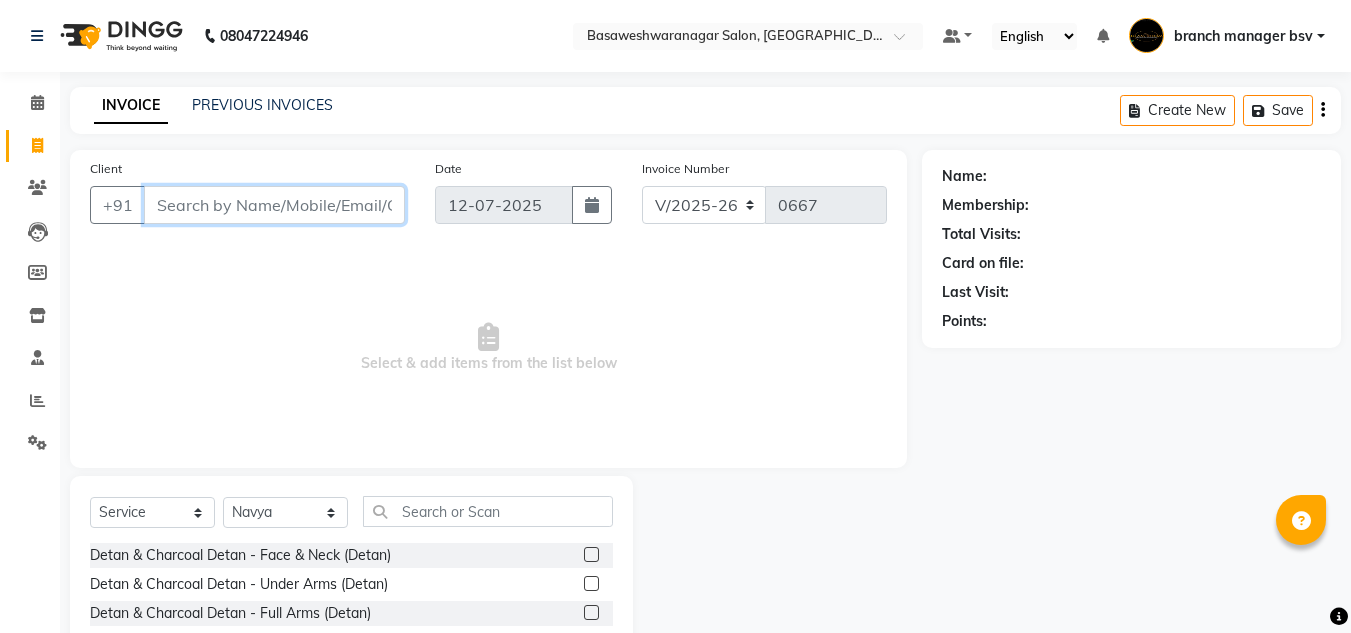 click on "Client" at bounding box center (274, 205) 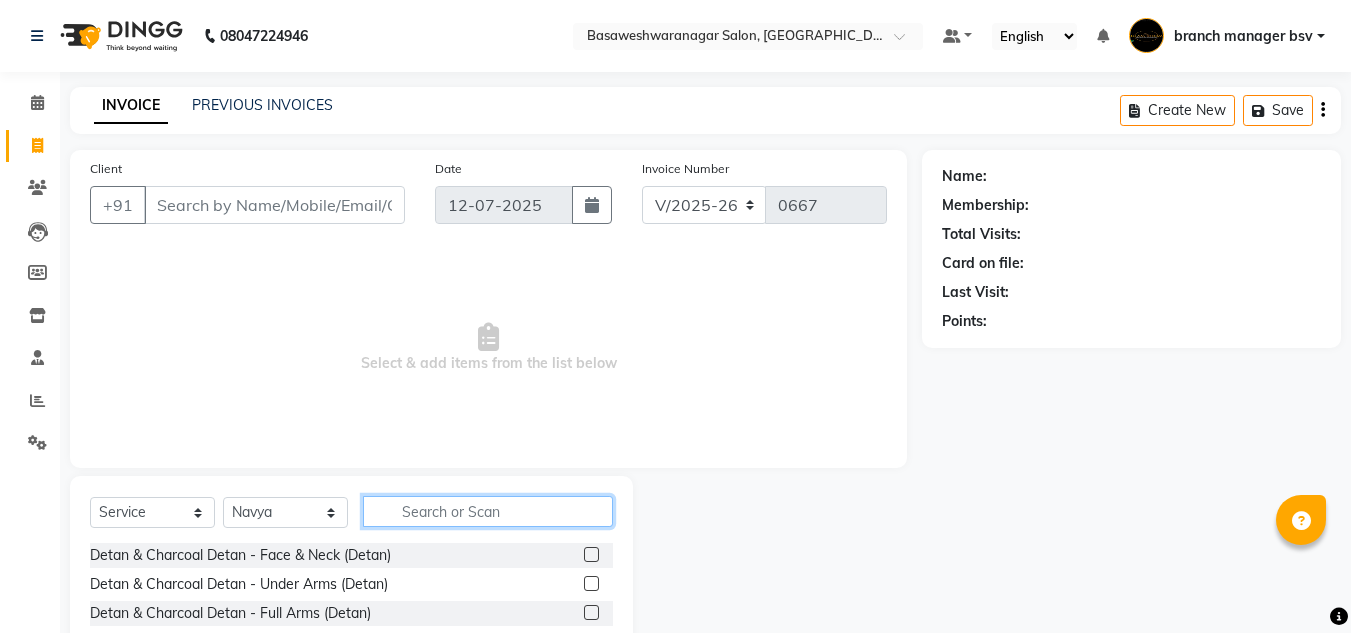 click 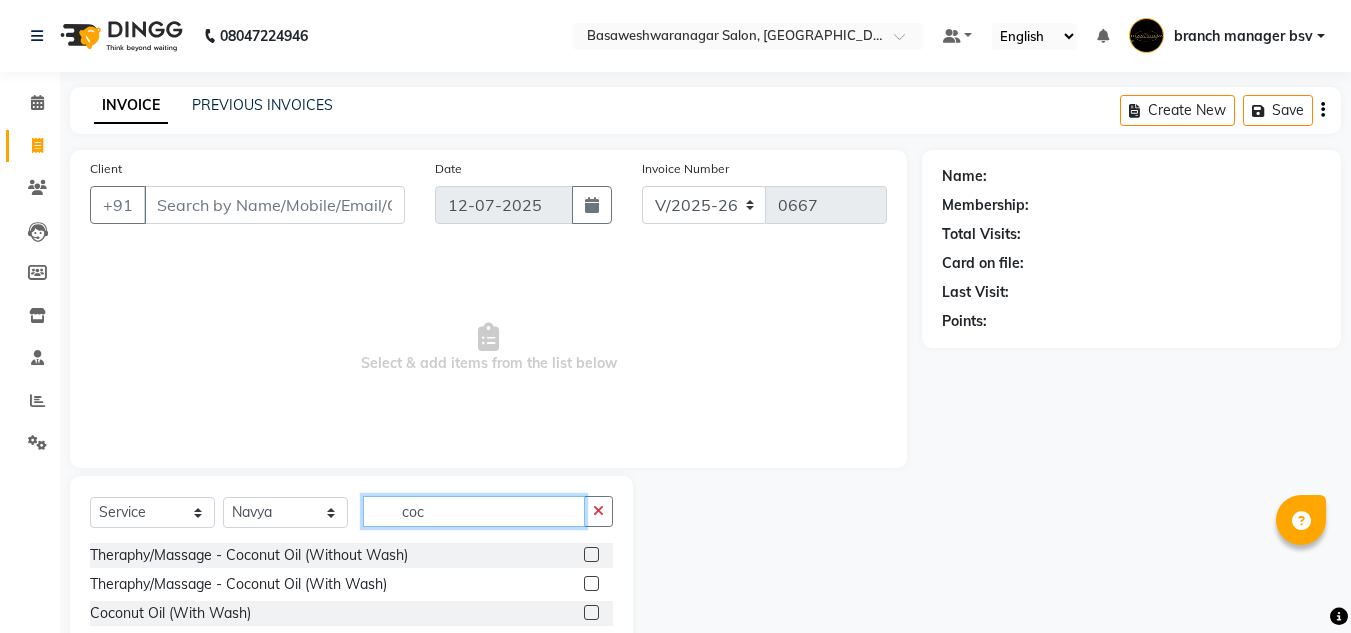 type on "coc" 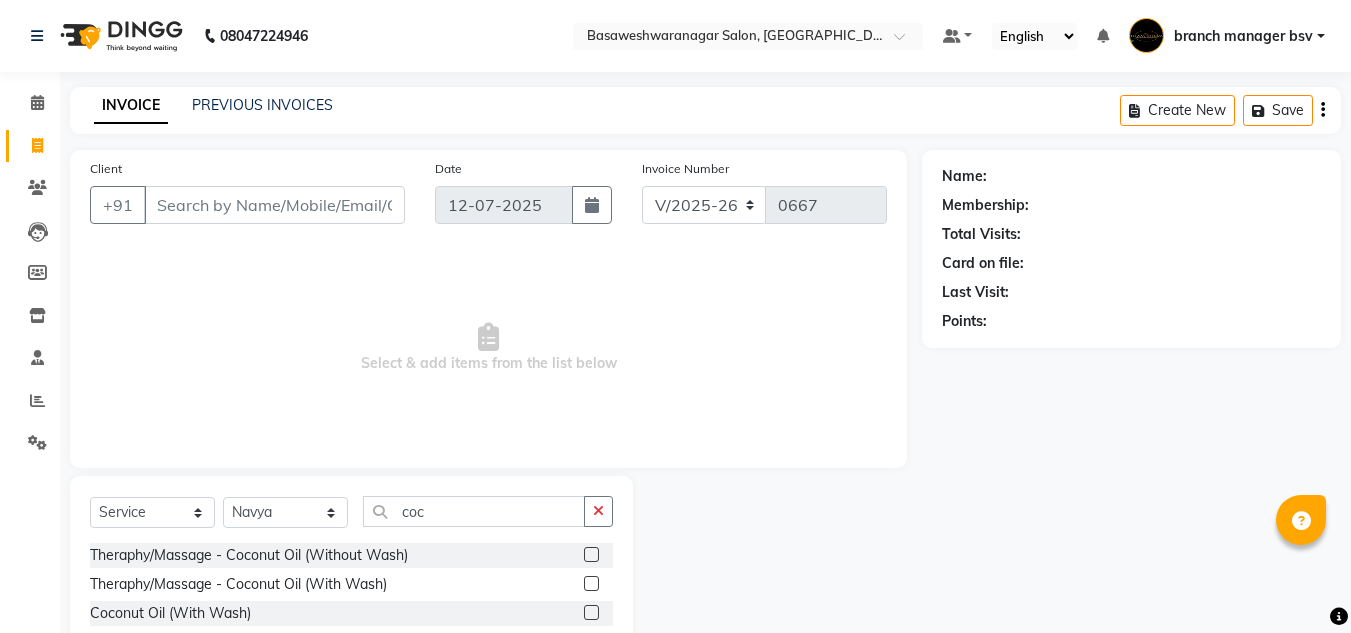 click 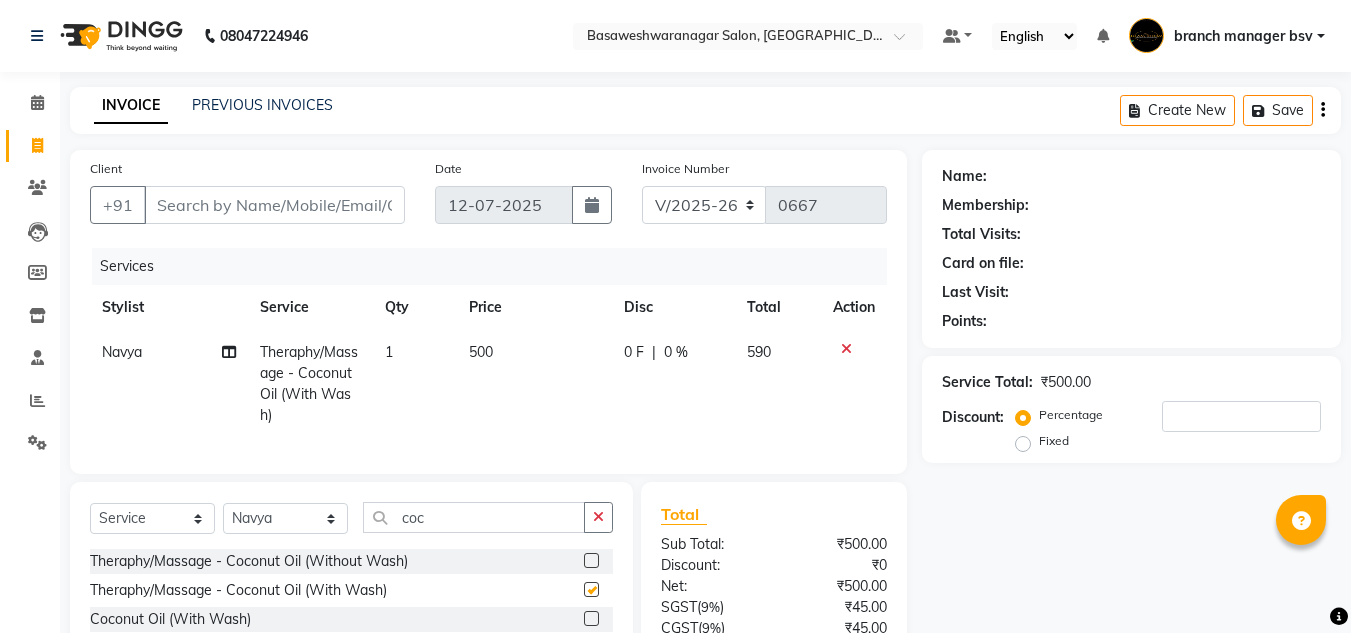 checkbox on "false" 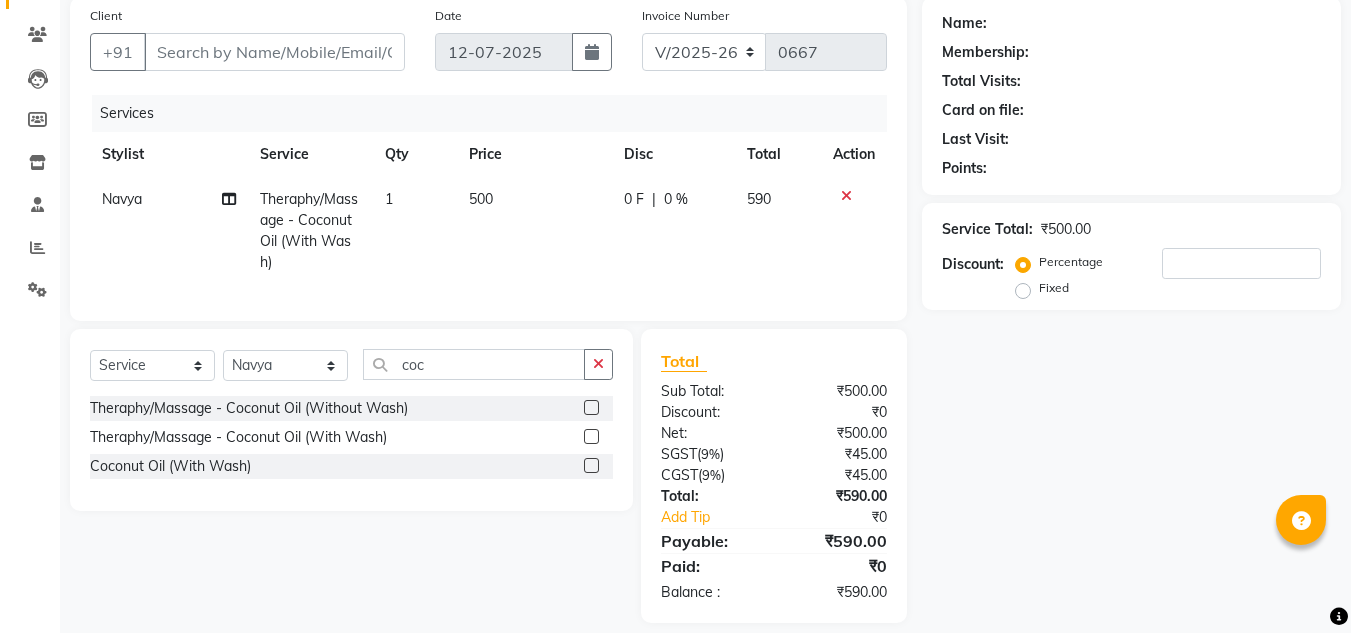 scroll, scrollTop: 188, scrollLeft: 0, axis: vertical 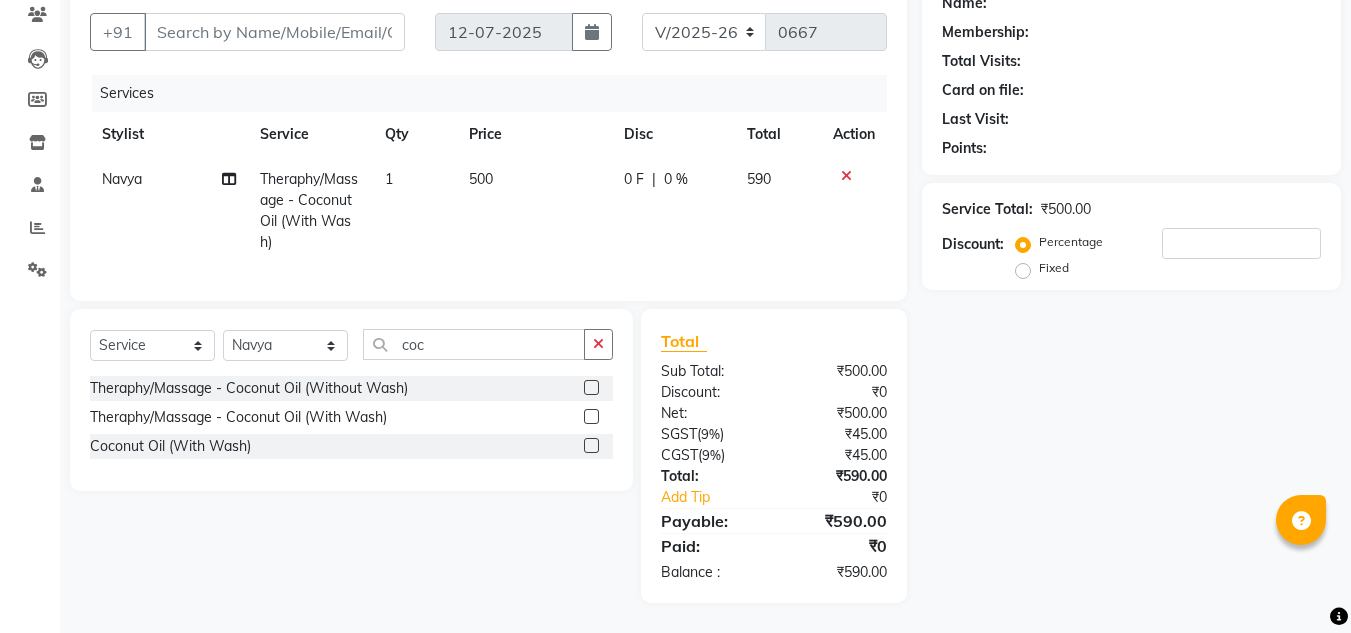 click on "500" 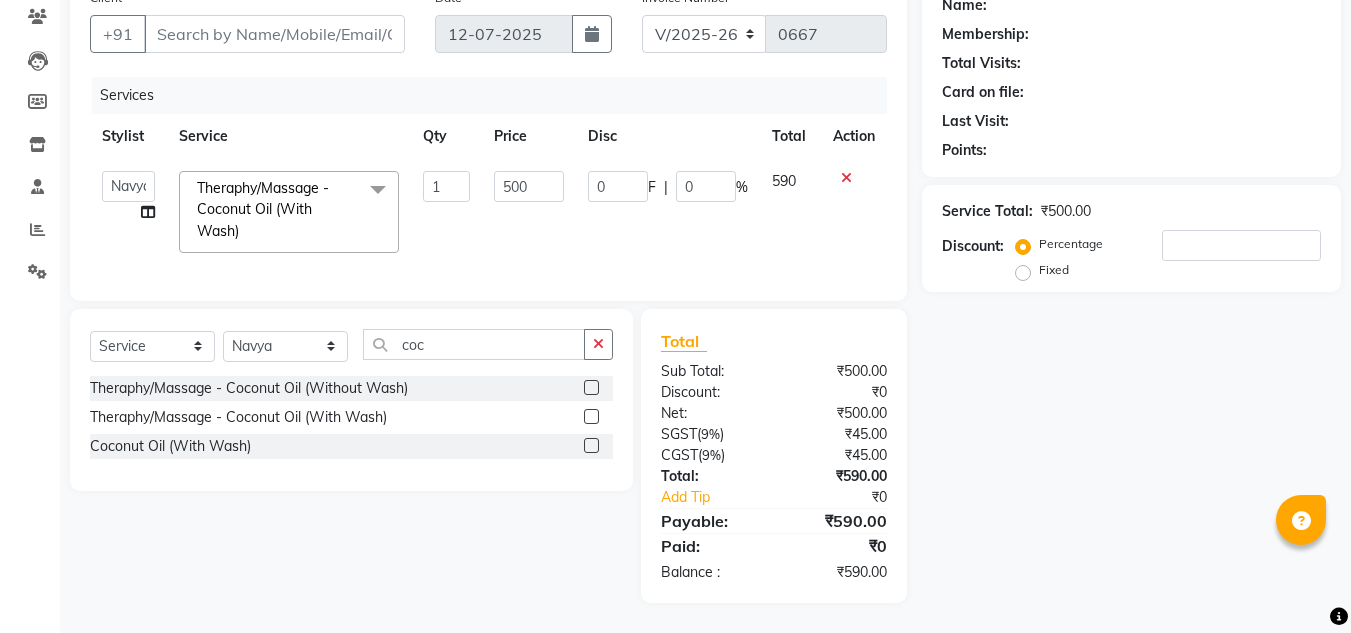 type 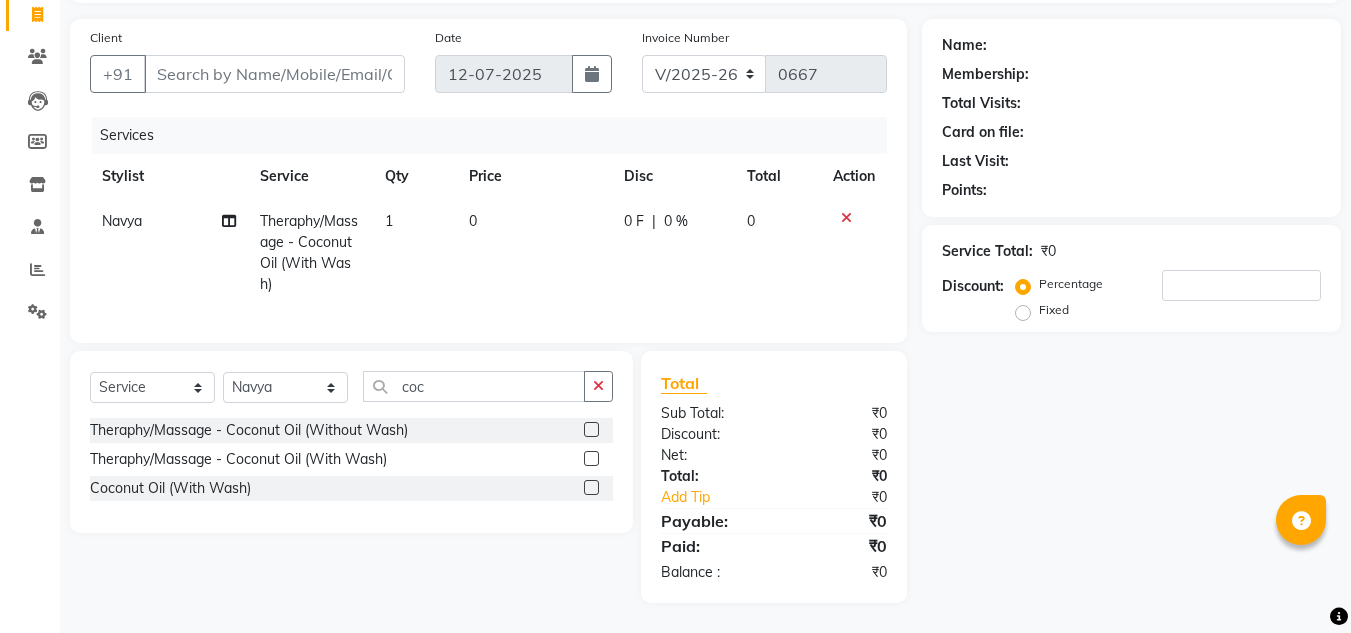 scroll, scrollTop: 146, scrollLeft: 0, axis: vertical 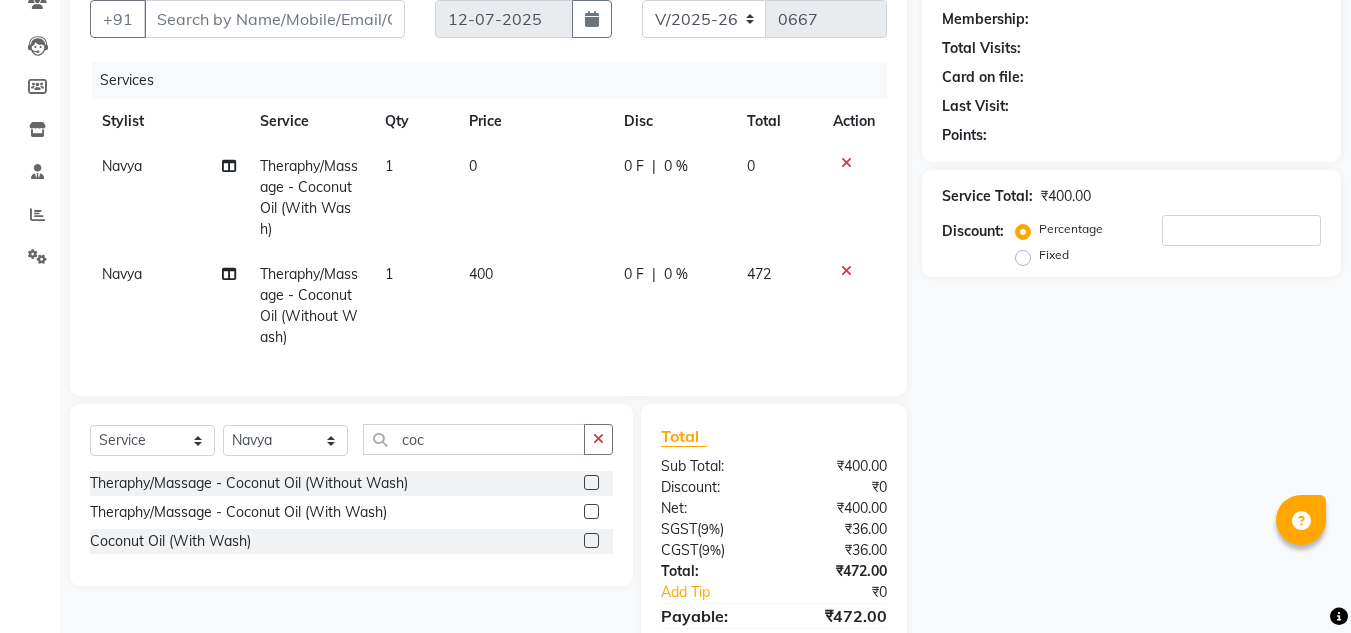checkbox on "false" 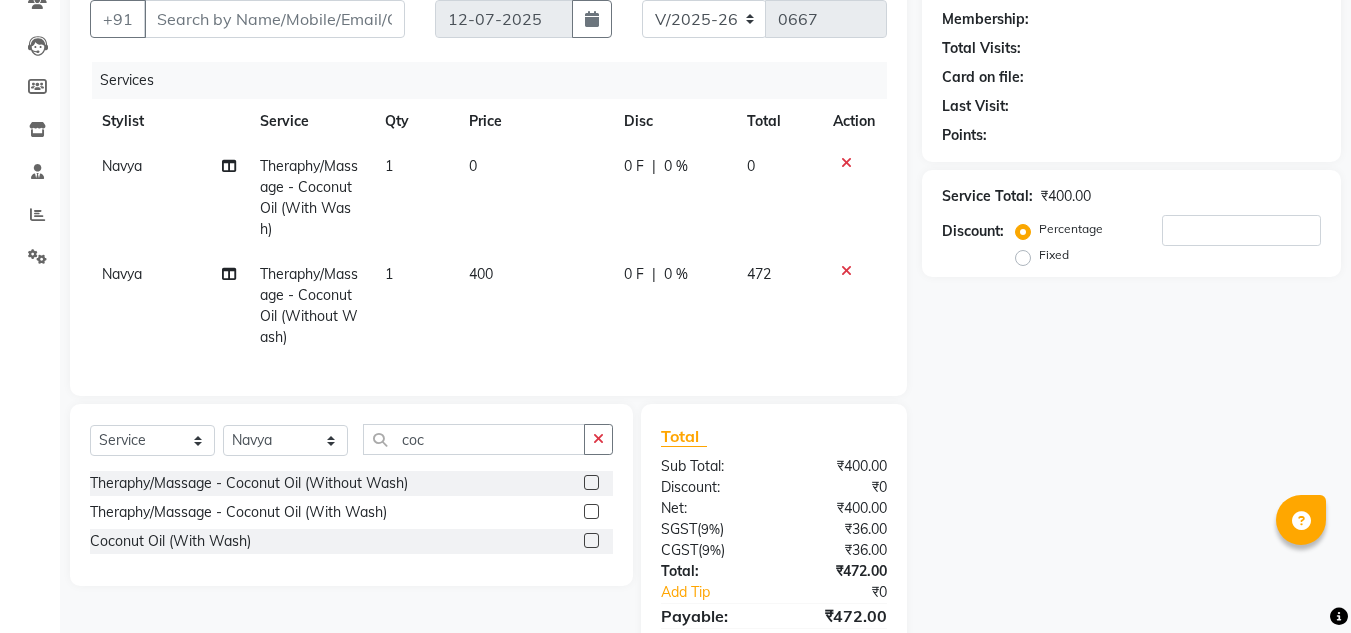 scroll, scrollTop: 0, scrollLeft: 15, axis: horizontal 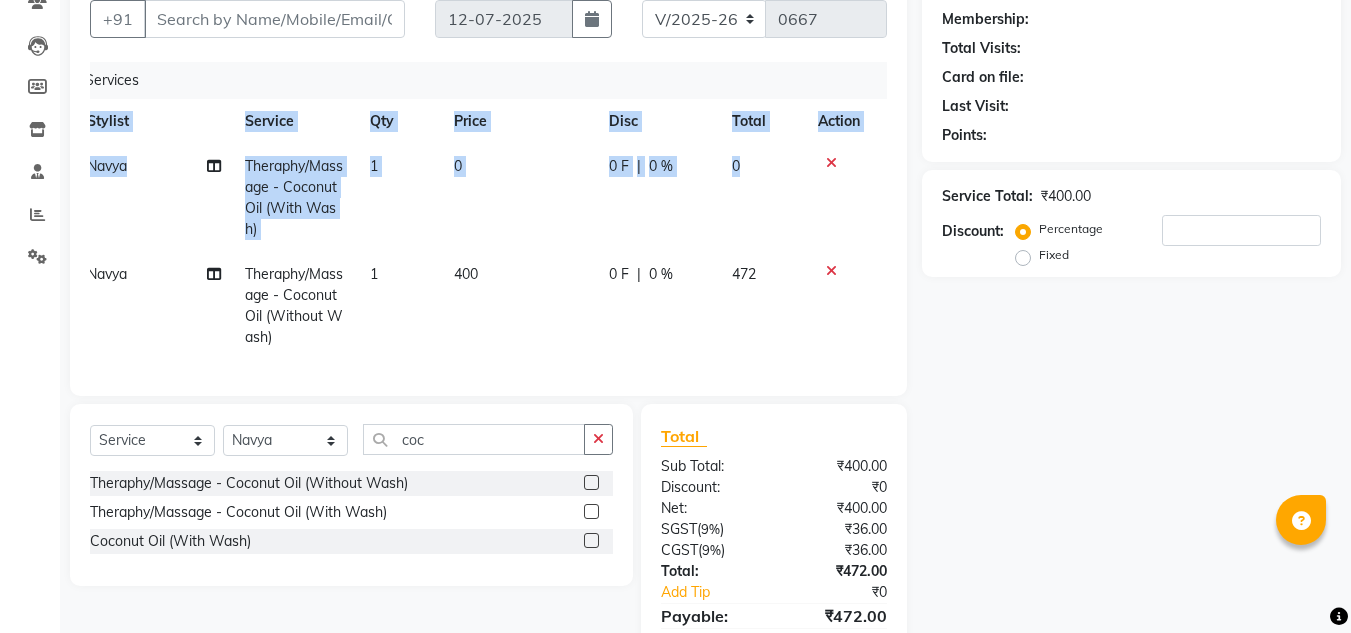 drag, startPoint x: 908, startPoint y: 167, endPoint x: 836, endPoint y: 159, distance: 72.443085 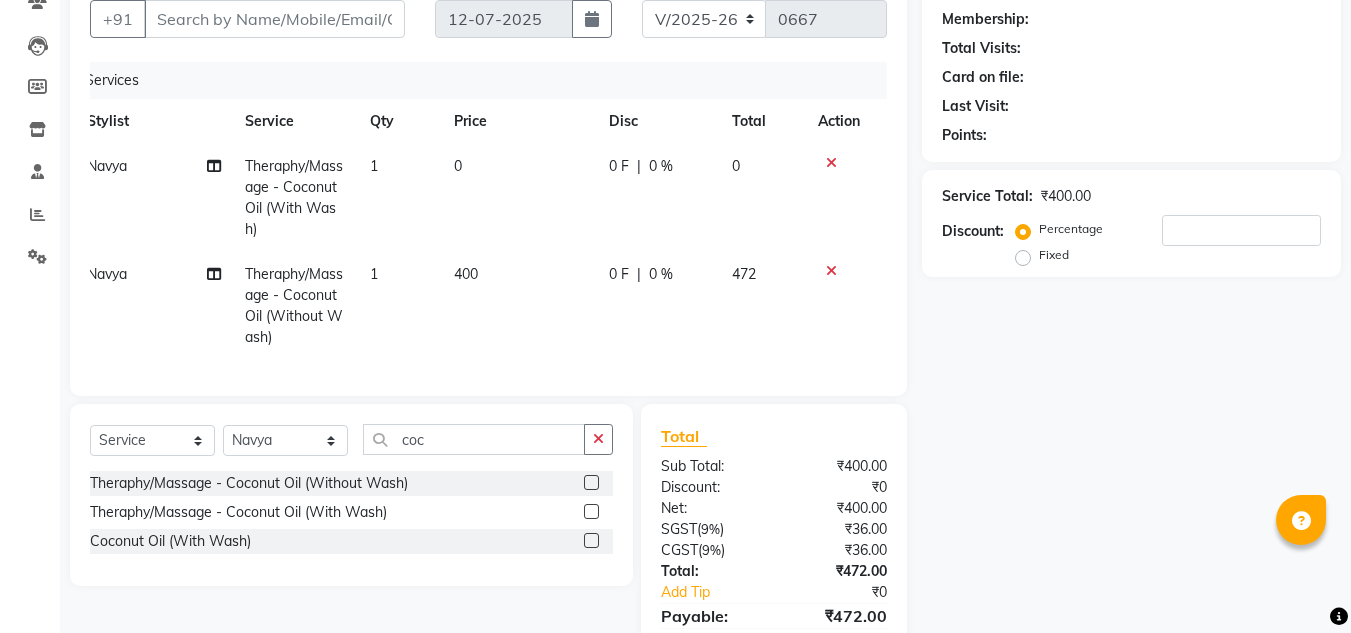 click 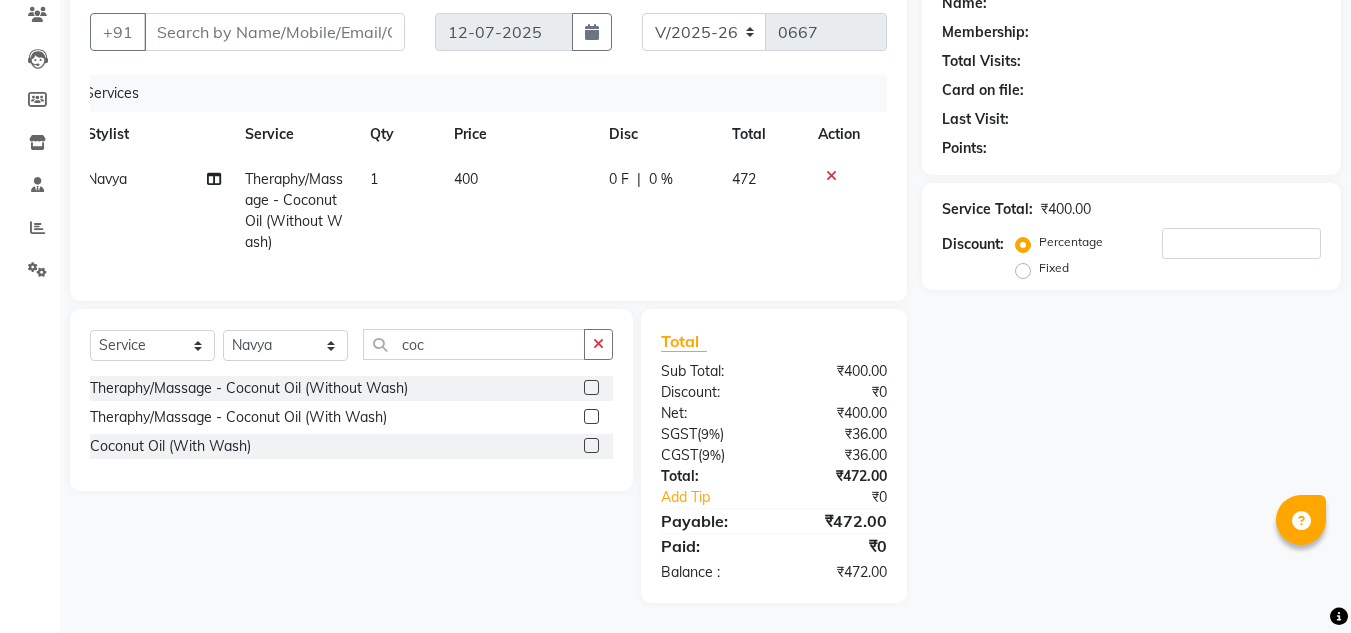 click on "400" 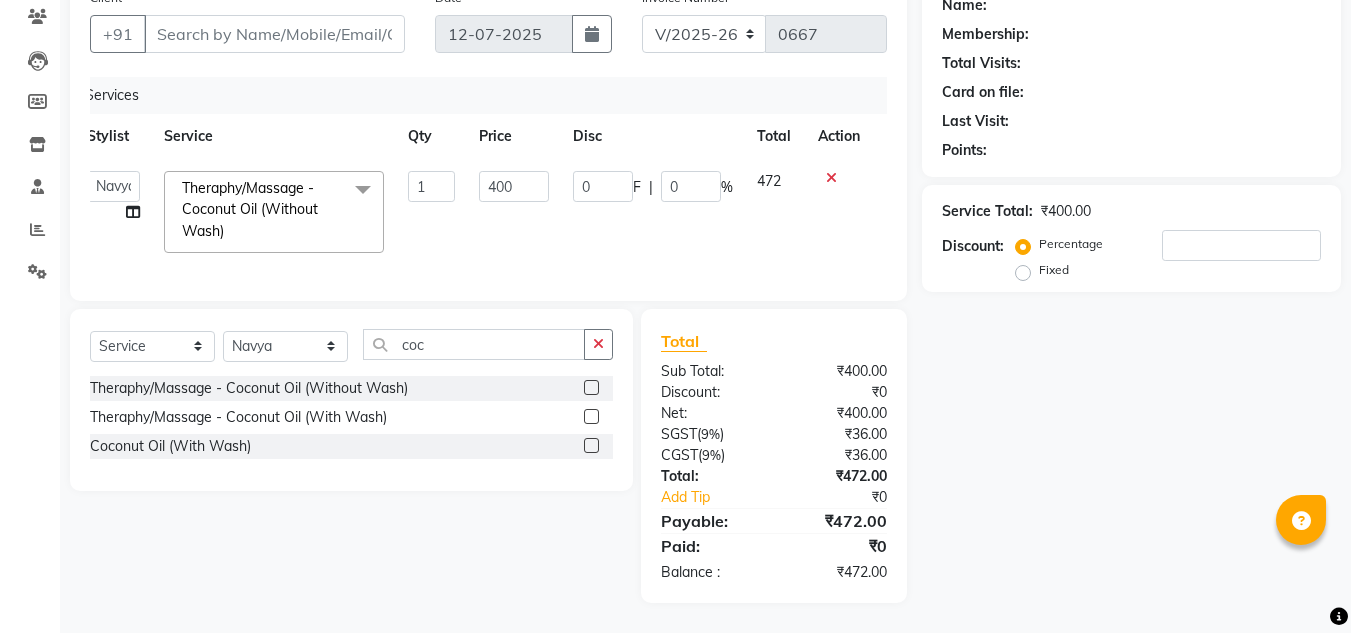 click on "400" 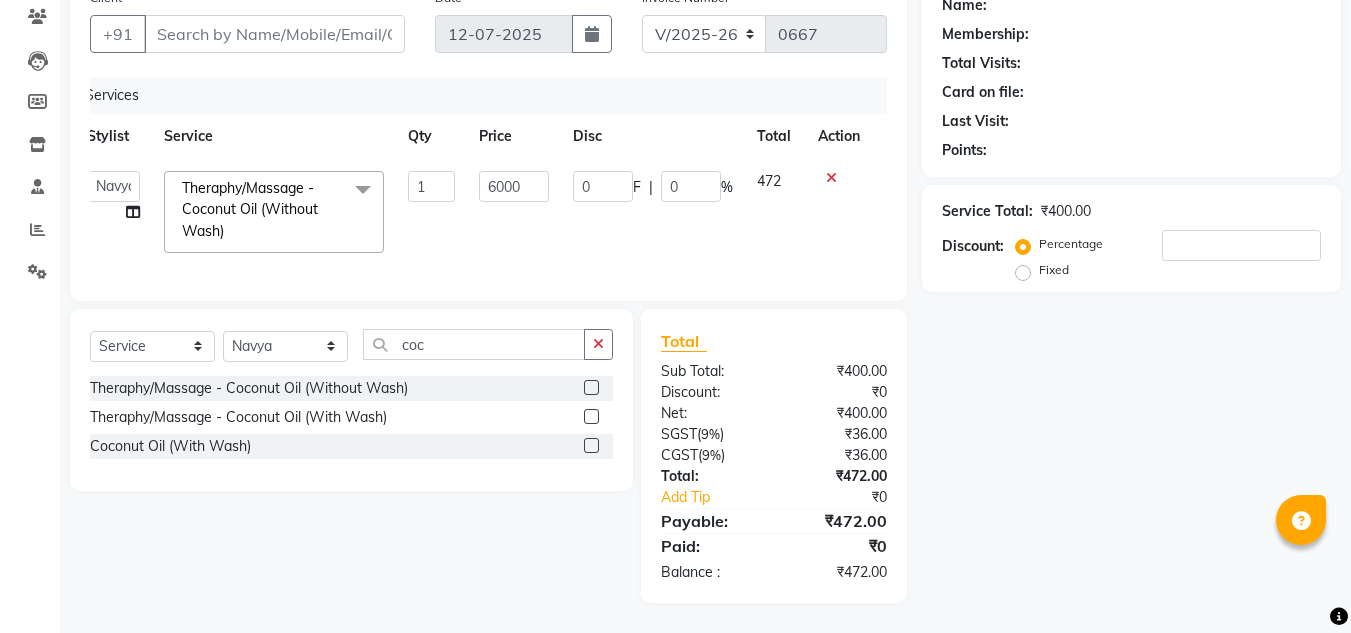 type on "600" 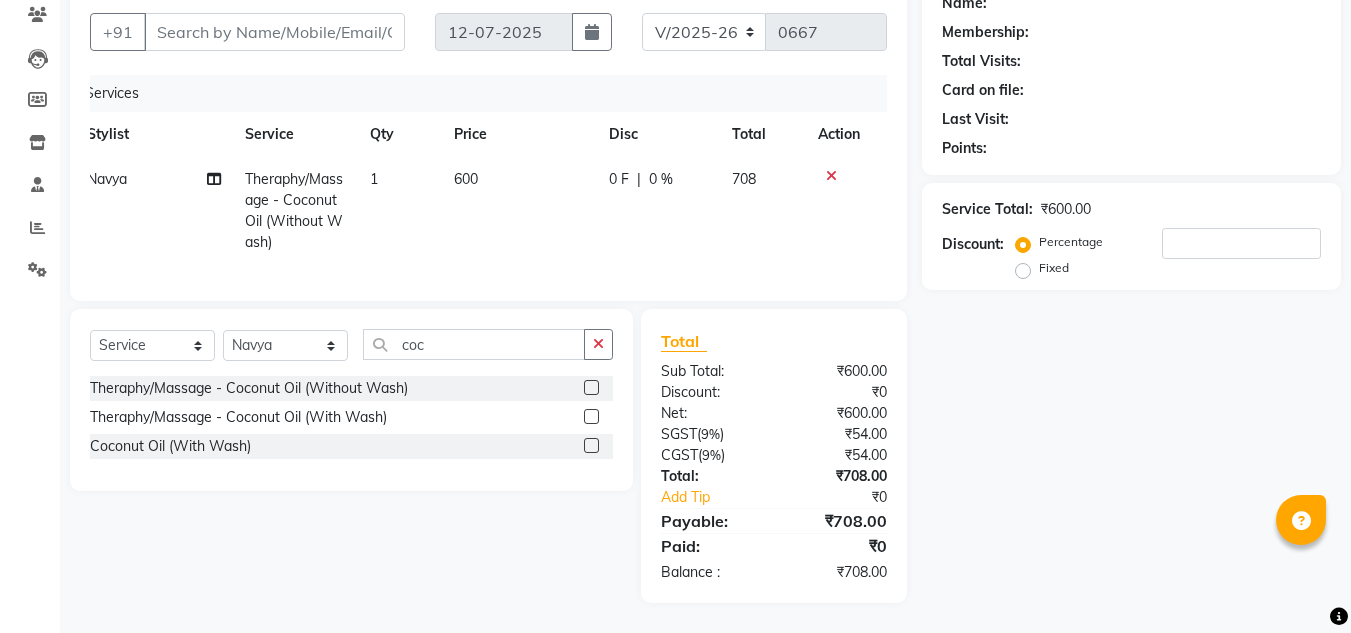 click on "Total Sub Total: ₹600.00 Discount: ₹0 Net: ₹600.00 SGST  ( 9% ) ₹54.00 CGST  ( 9% ) ₹54.00 Total: ₹708.00 Add Tip ₹0 Payable: ₹708.00 Paid: ₹0 Balance   : ₹708.00" 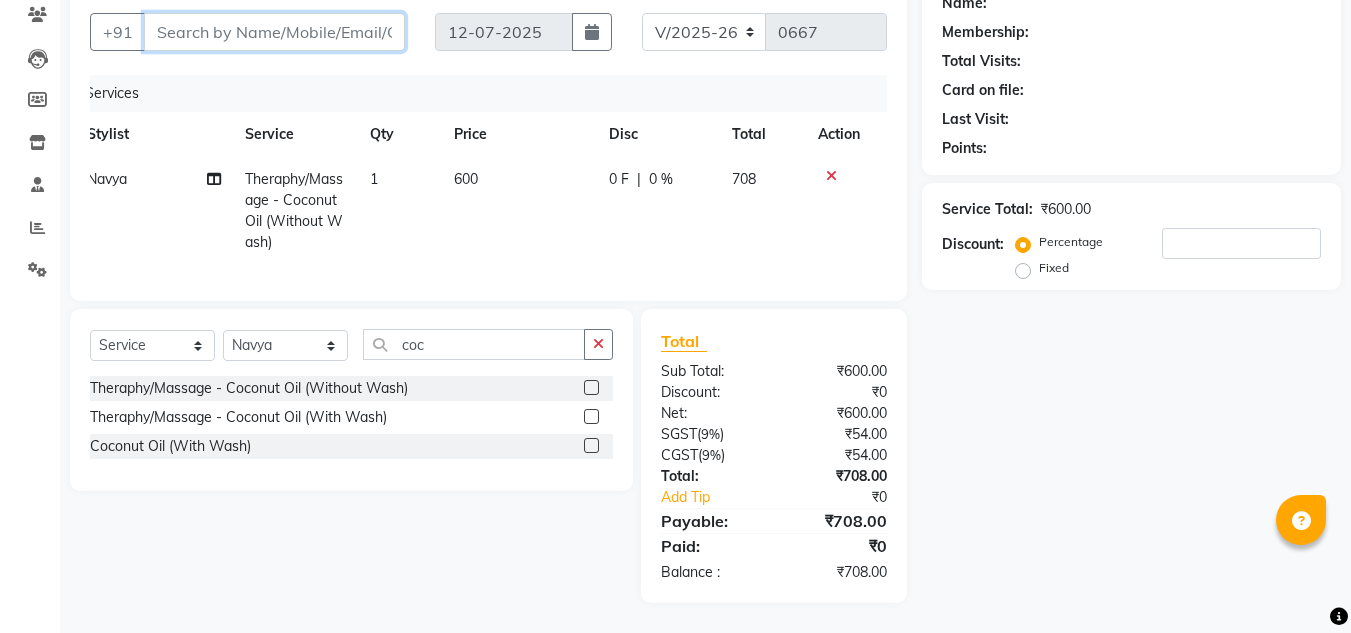 click on "Client" at bounding box center [274, 32] 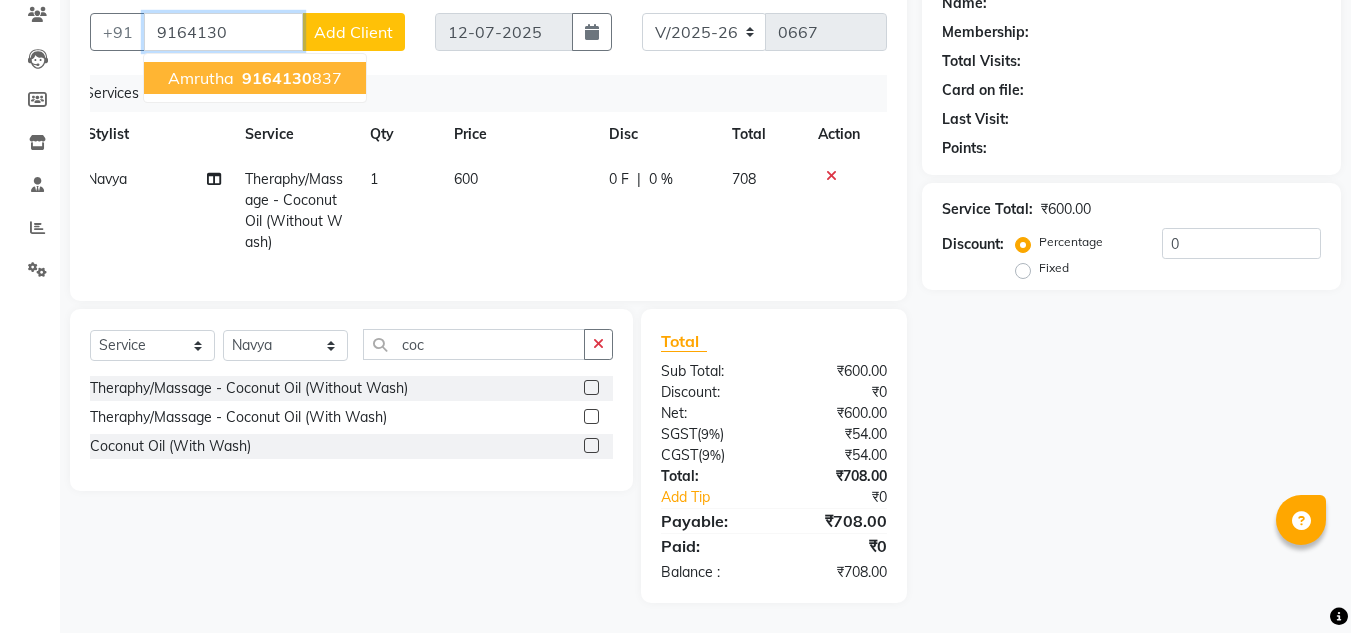 click on "9164130 837" at bounding box center (290, 78) 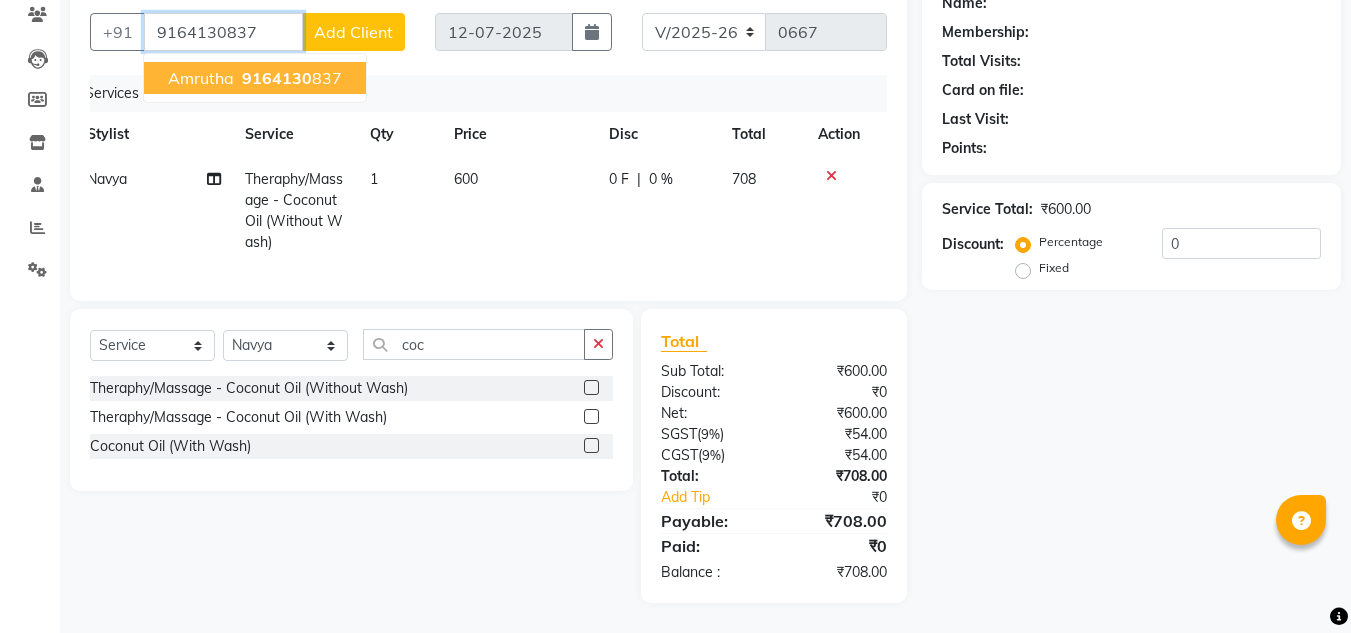 type on "9164130837" 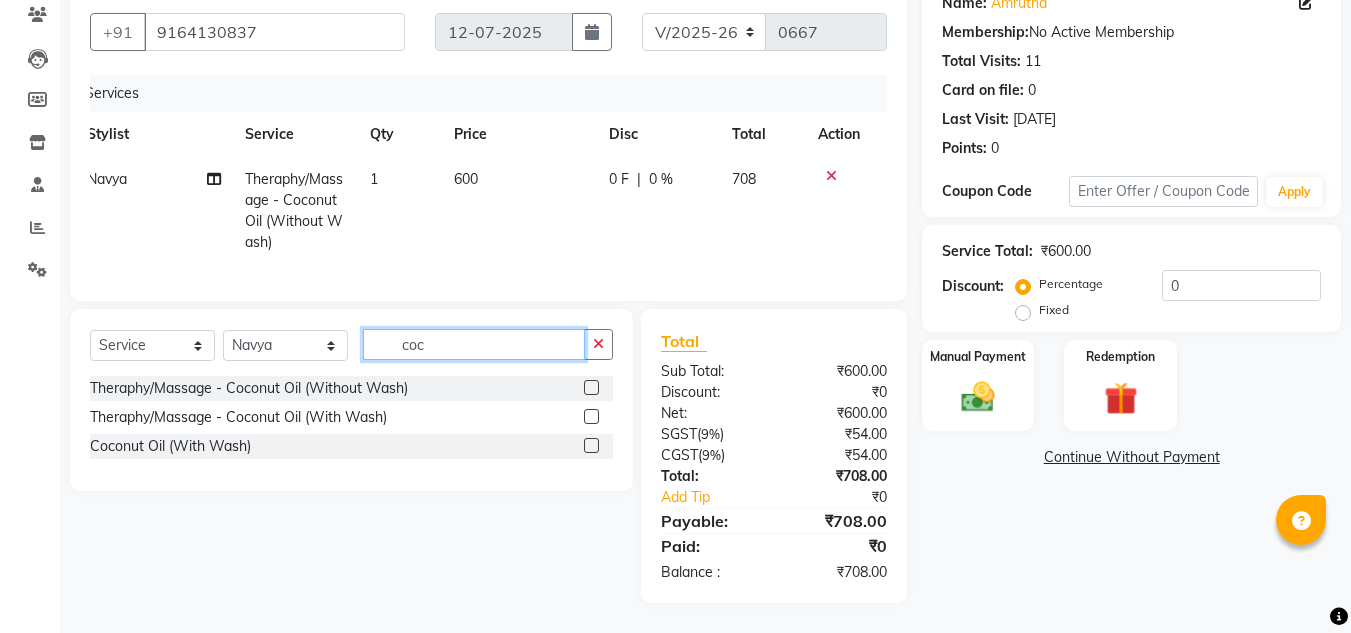 click on "coc" 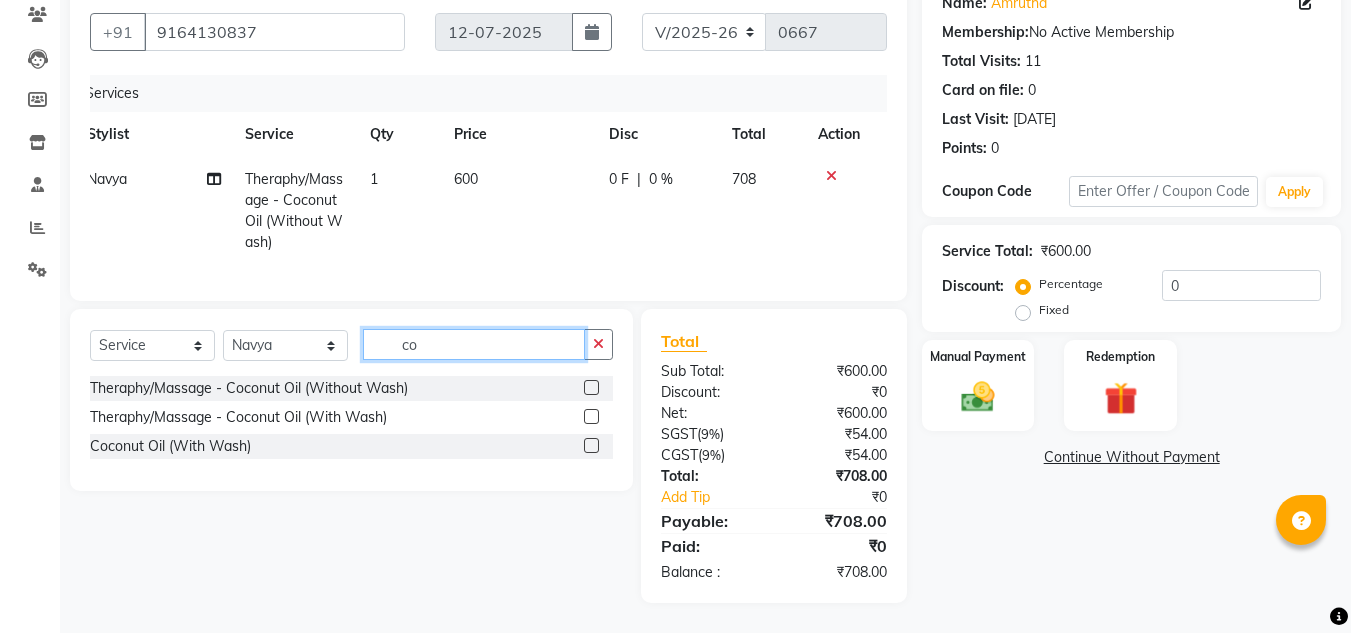 type on "c" 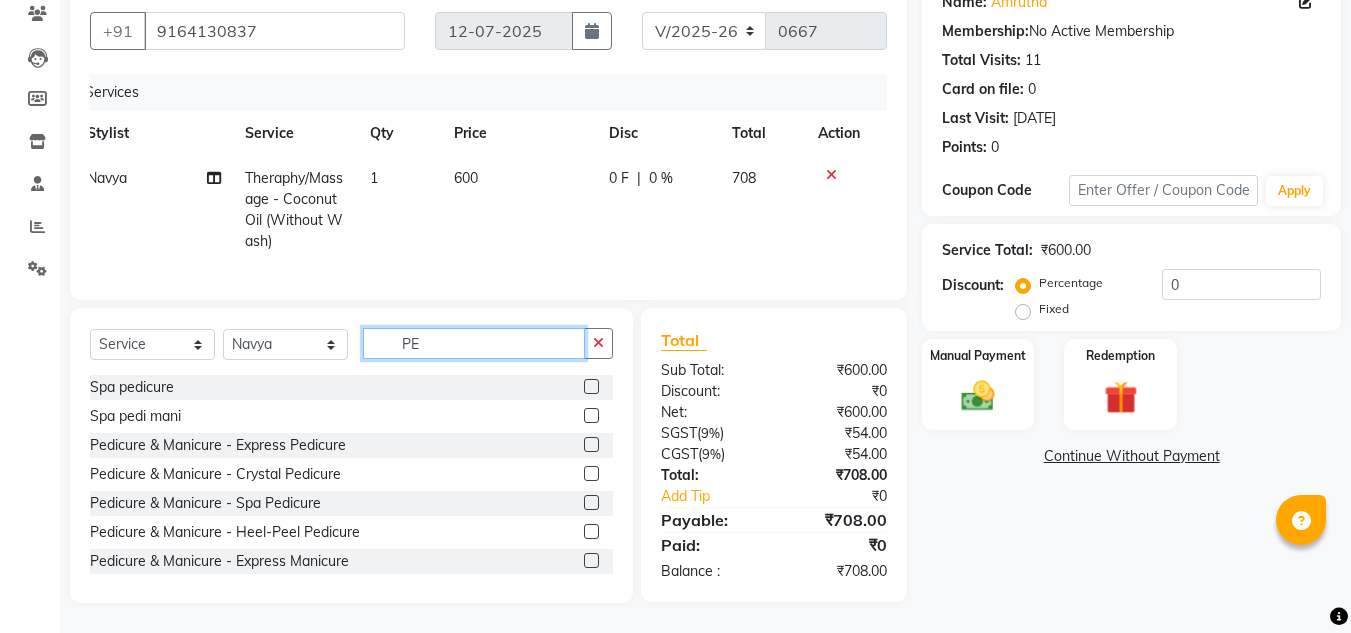 type on "P" 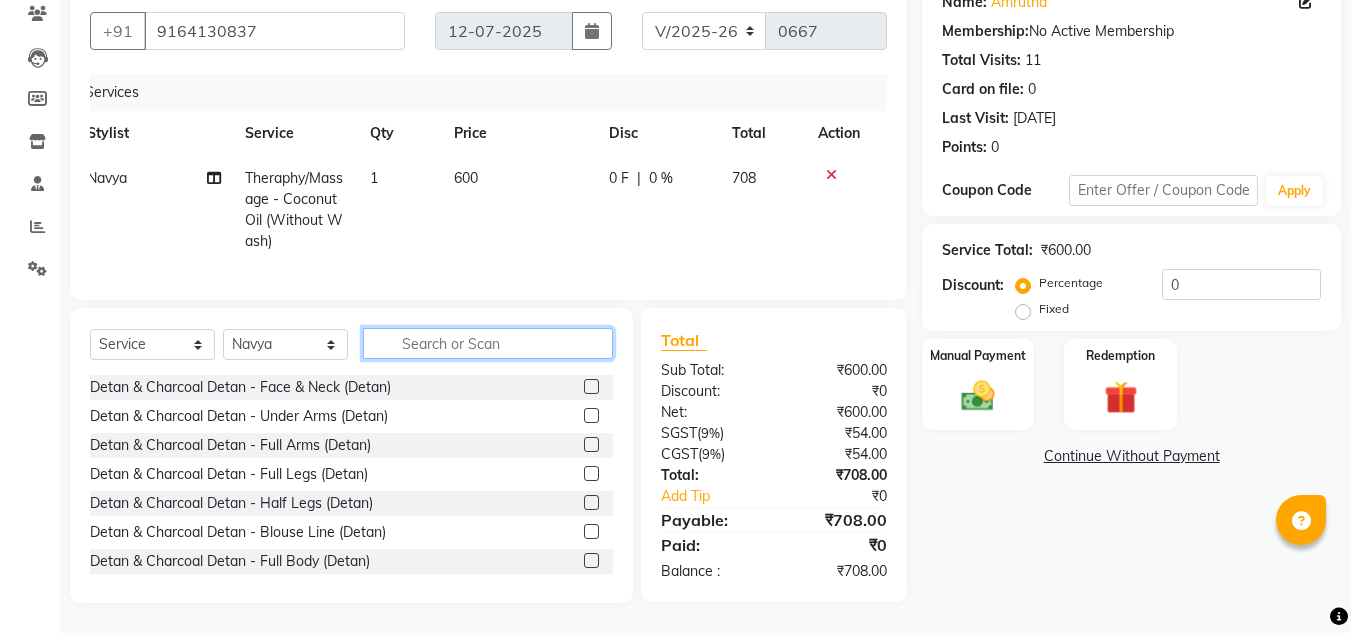 type 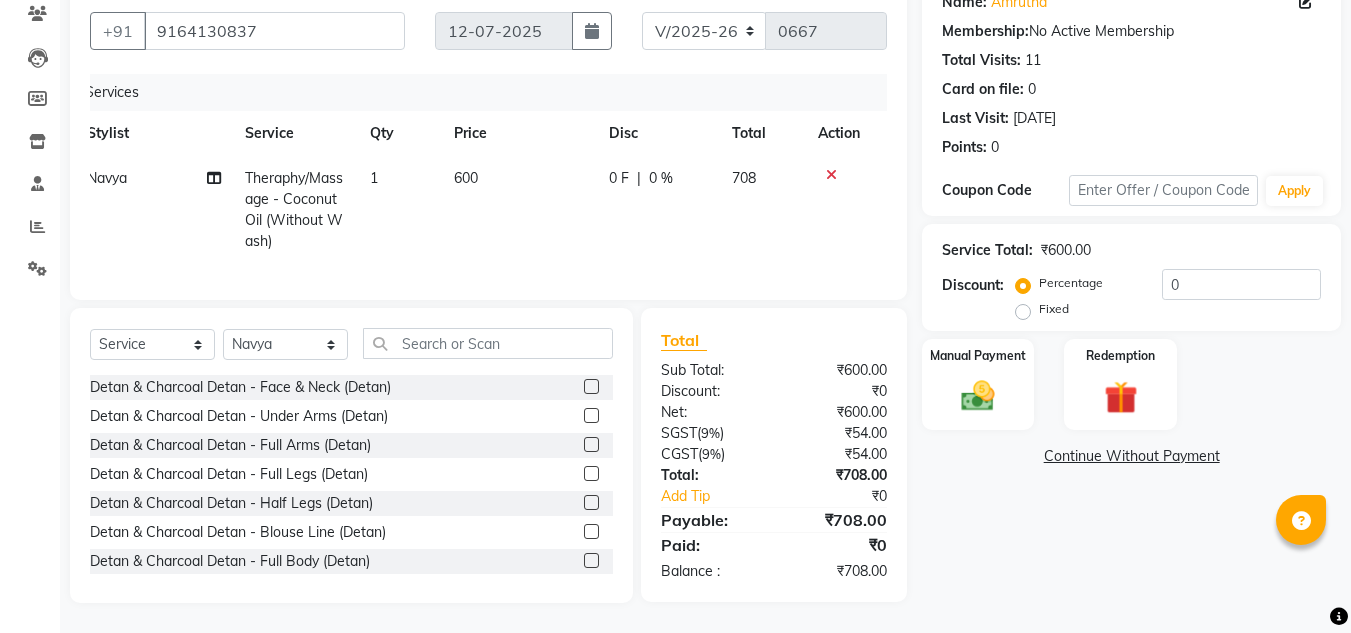 click on "1" 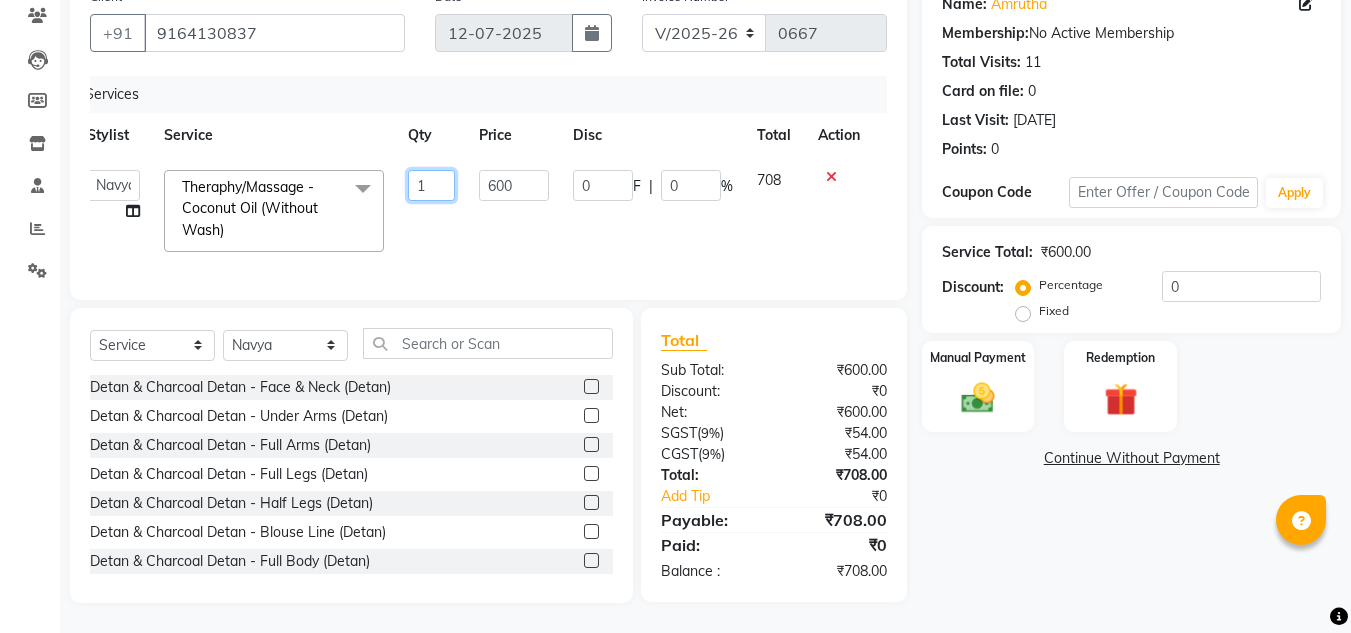 click on "1" 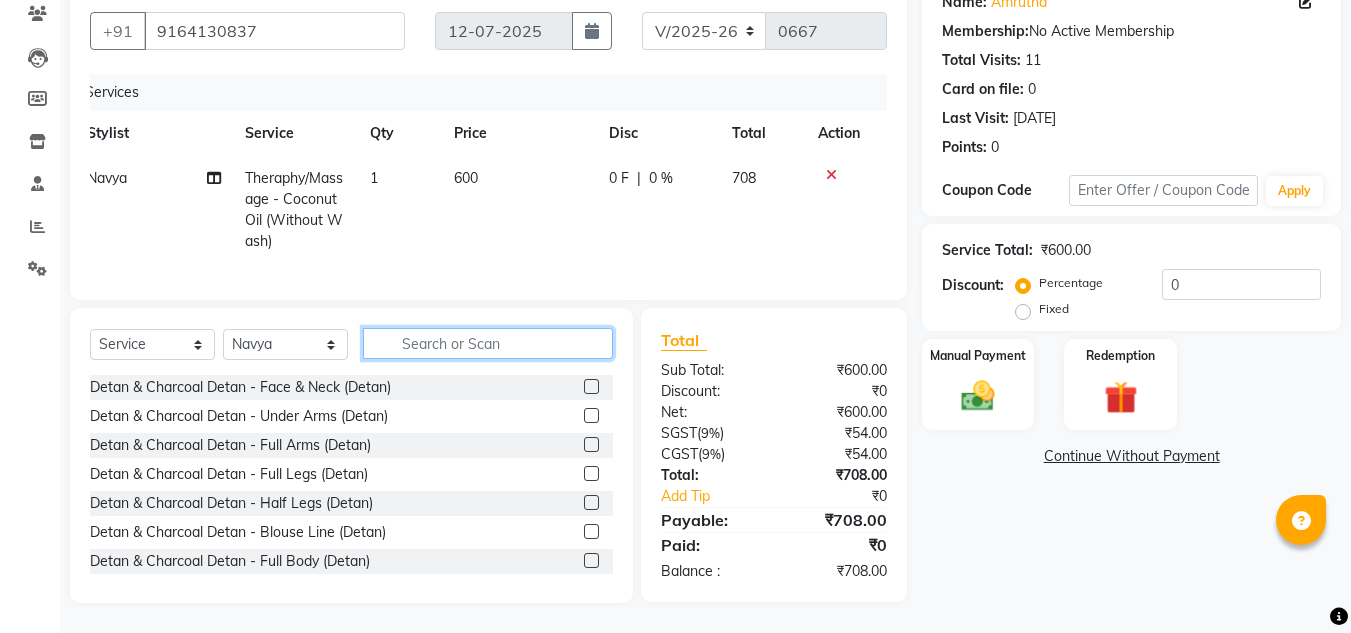 click 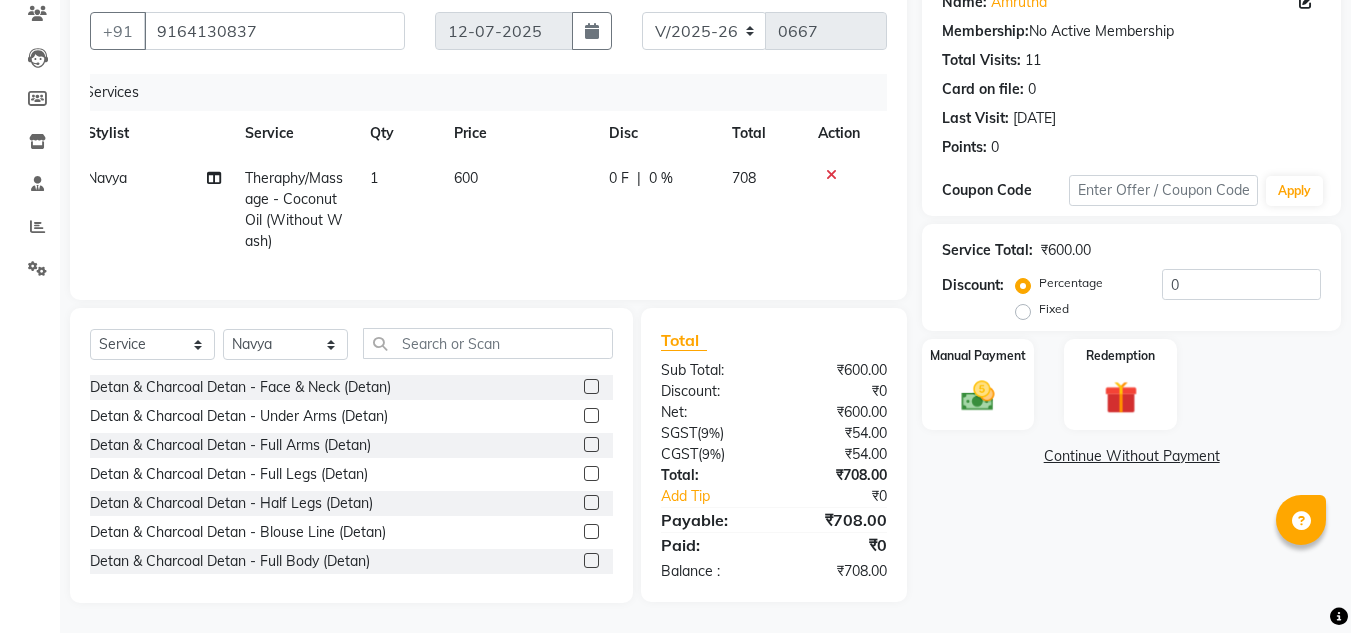 click on "Select  Service  Product  Membership  Package Voucher Prepaid Gift Card  Select Stylist ashwini branch manager bsv Dr.Jabin Dr mehzabin GURISH JASSI Jayshree Navya pooja accounts PRATIK RAJEESHA Rasna Sanskruthi shangnimwom SMIRTI SUMITH SUNITHA SUNNY Tanveer  TEZZ The Glam Room theja Trishna urmi" 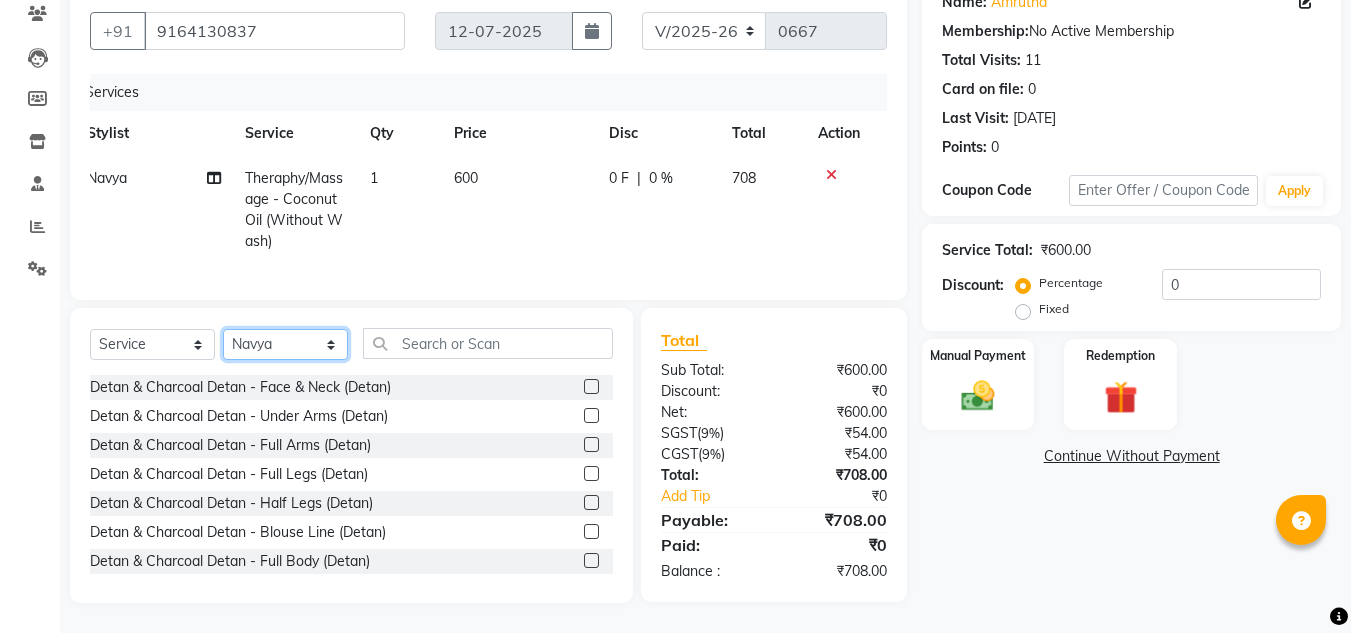 click on "Select Stylist ashwini branch manager bsv Dr.Jabin Dr mehzabin GURISH JASSI Jayshree Navya pooja accounts PRATIK RAJEESHA Rasna Sanskruthi shangnimwom SMIRTI SUMITH SUNITHA SUNNY Tanveer  TEZZ The Glam Room theja Trishna urmi" 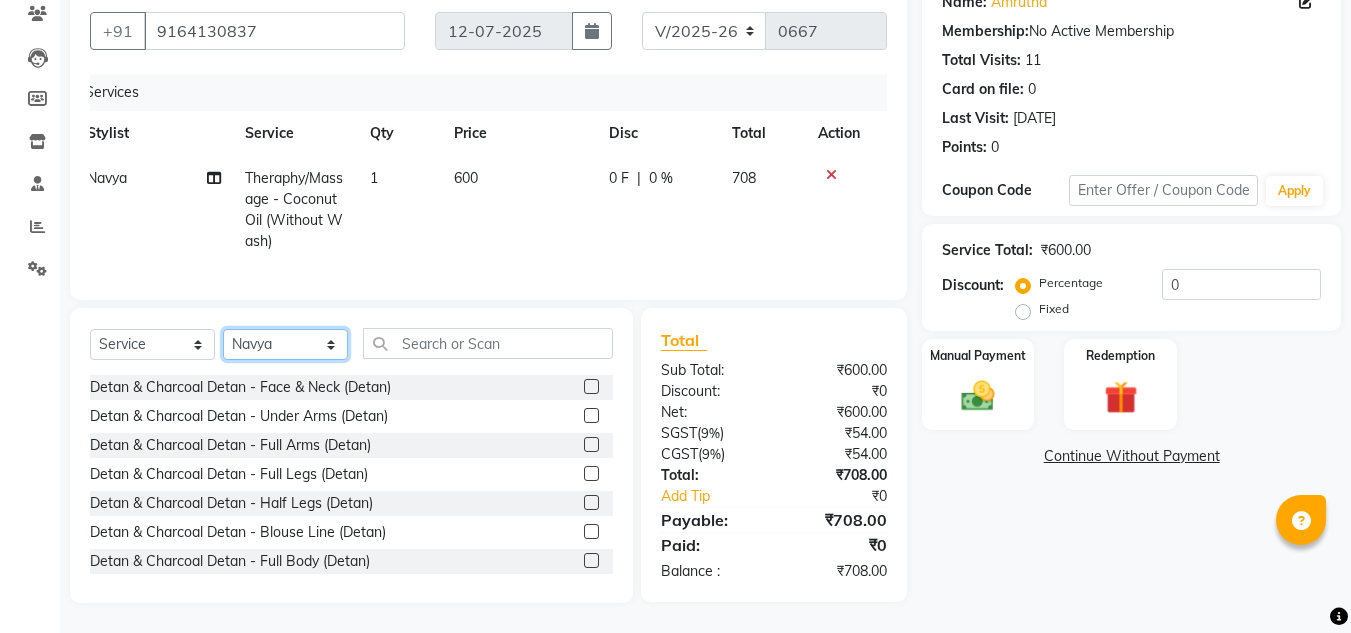 select on "30333" 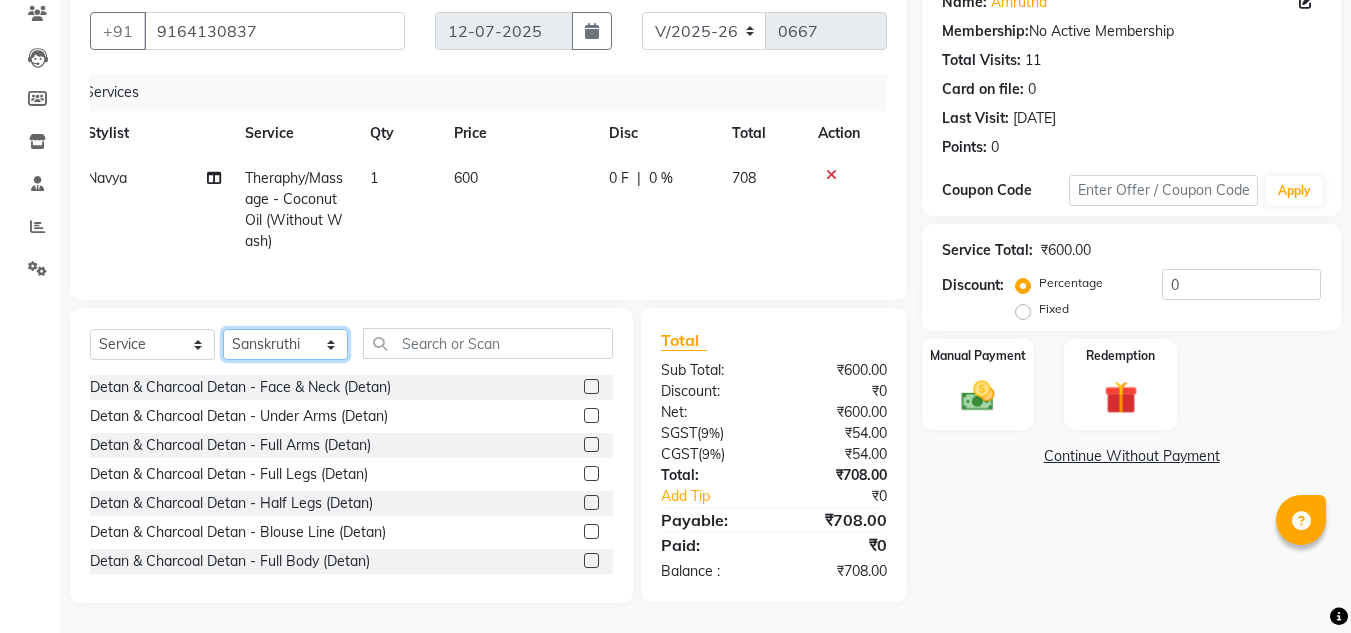 click on "Select Stylist ashwini branch manager bsv Dr.Jabin Dr mehzabin GURISH JASSI Jayshree Navya pooja accounts PRATIK RAJEESHA Rasna Sanskruthi shangnimwom SMIRTI SUMITH SUNITHA SUNNY Tanveer  TEZZ The Glam Room theja Trishna urmi" 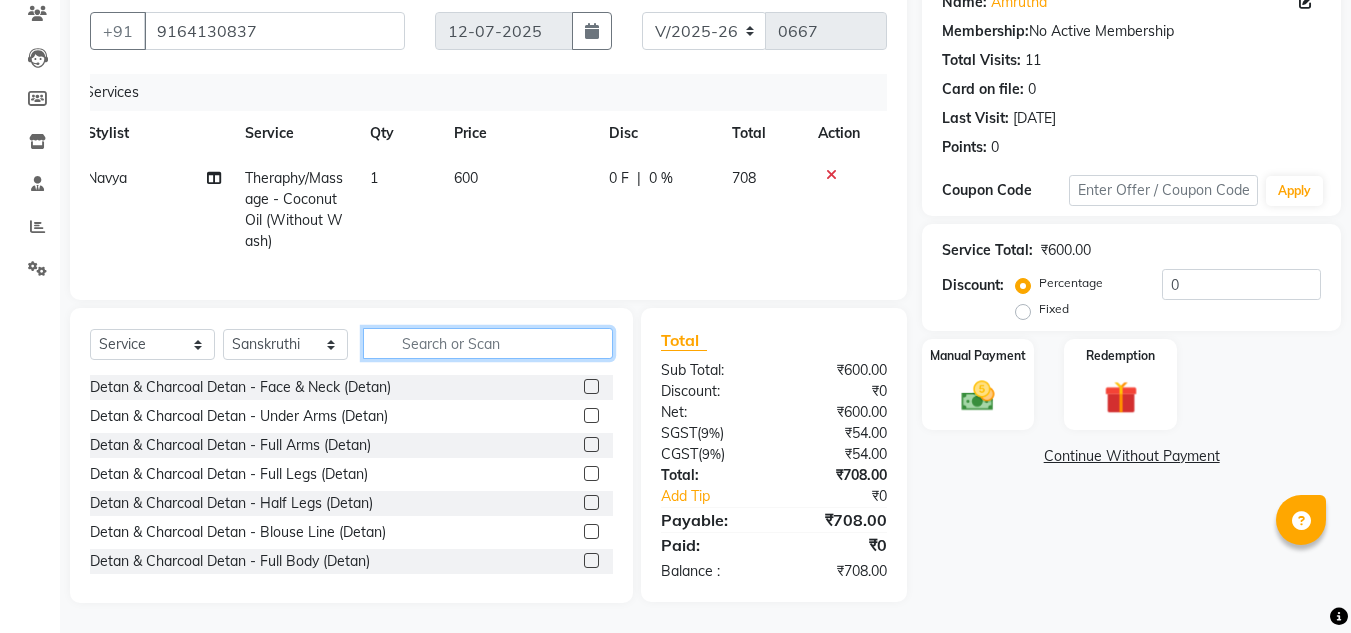 click 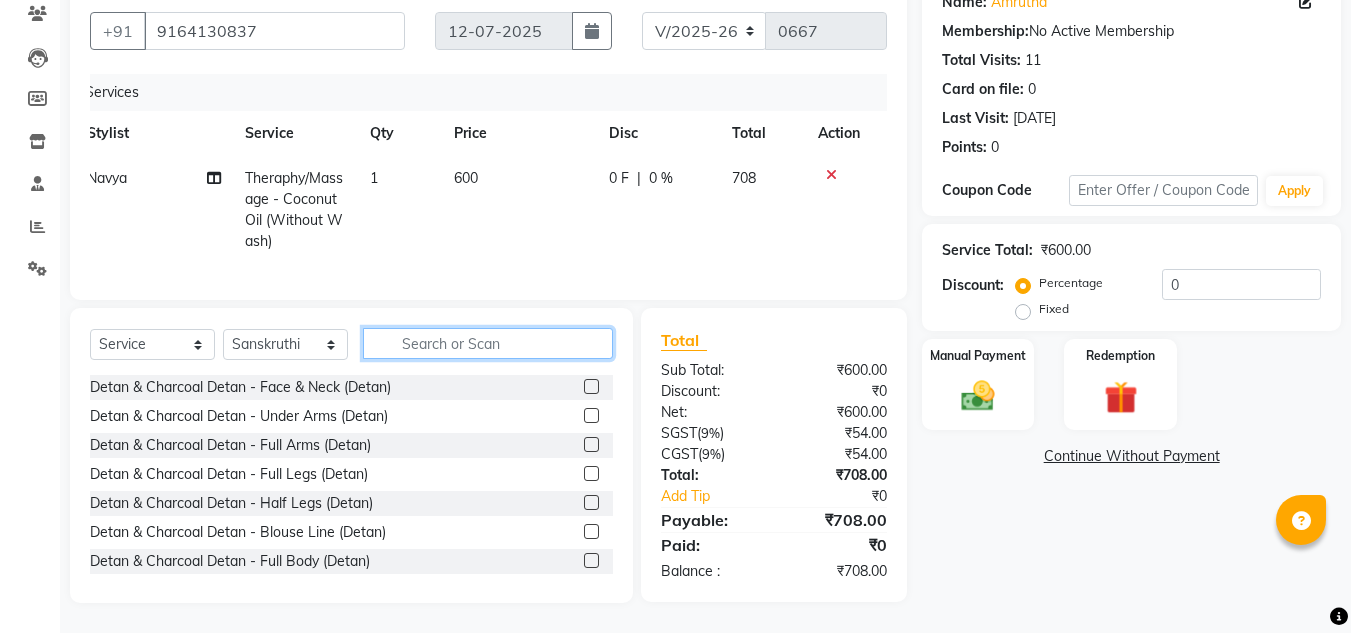click 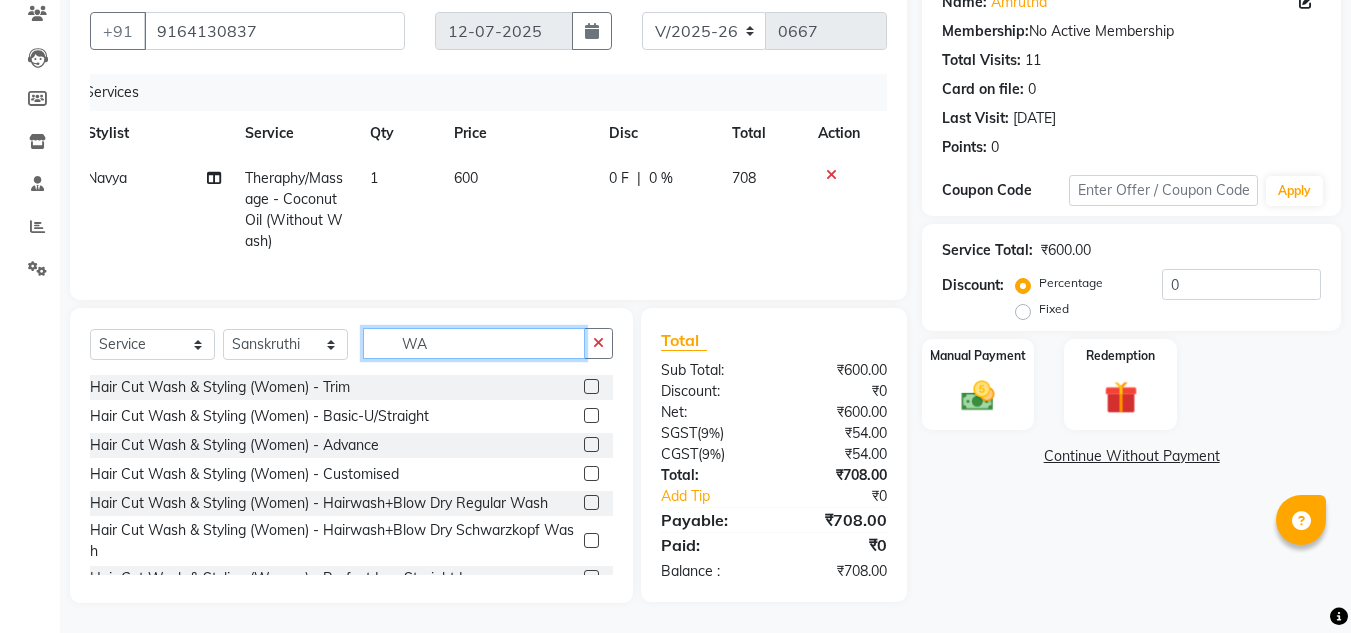 type on "W" 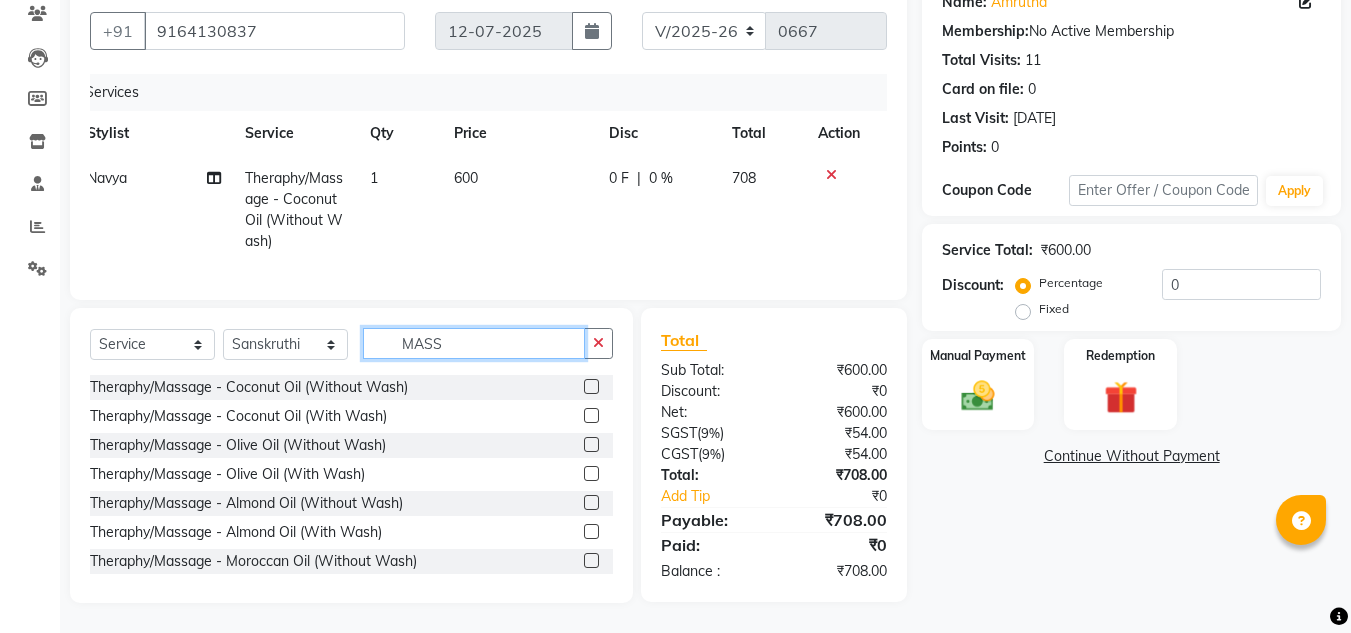 type on "MASS" 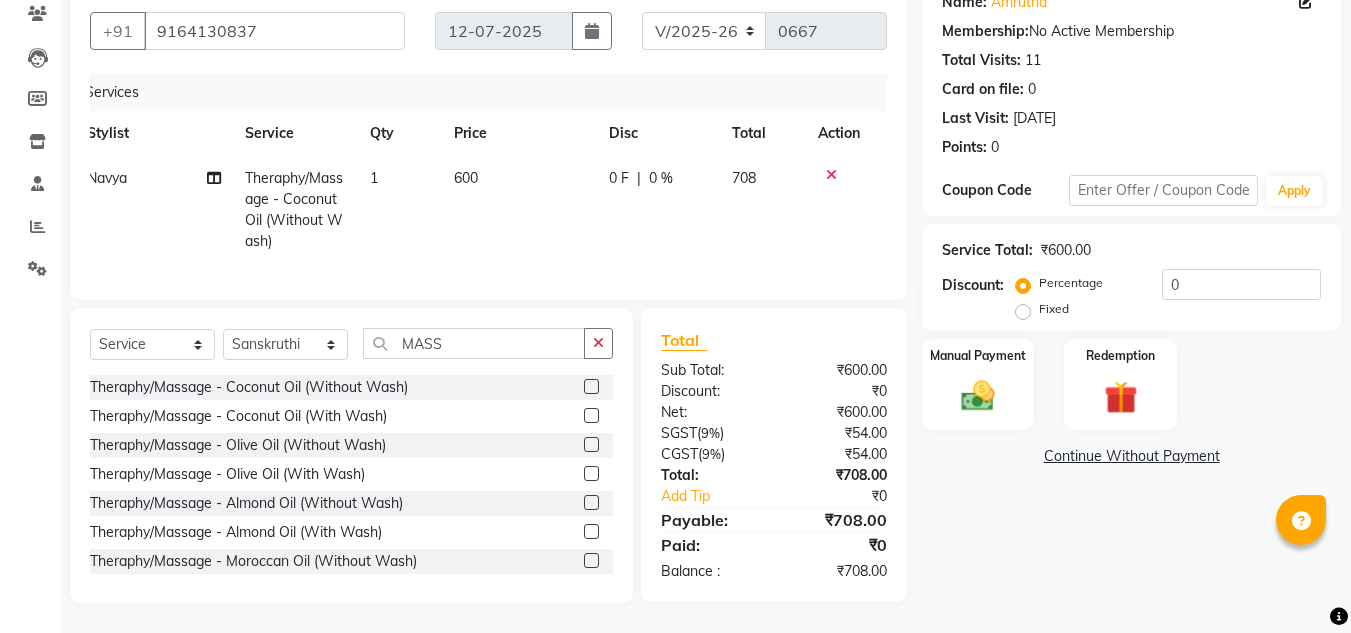 click 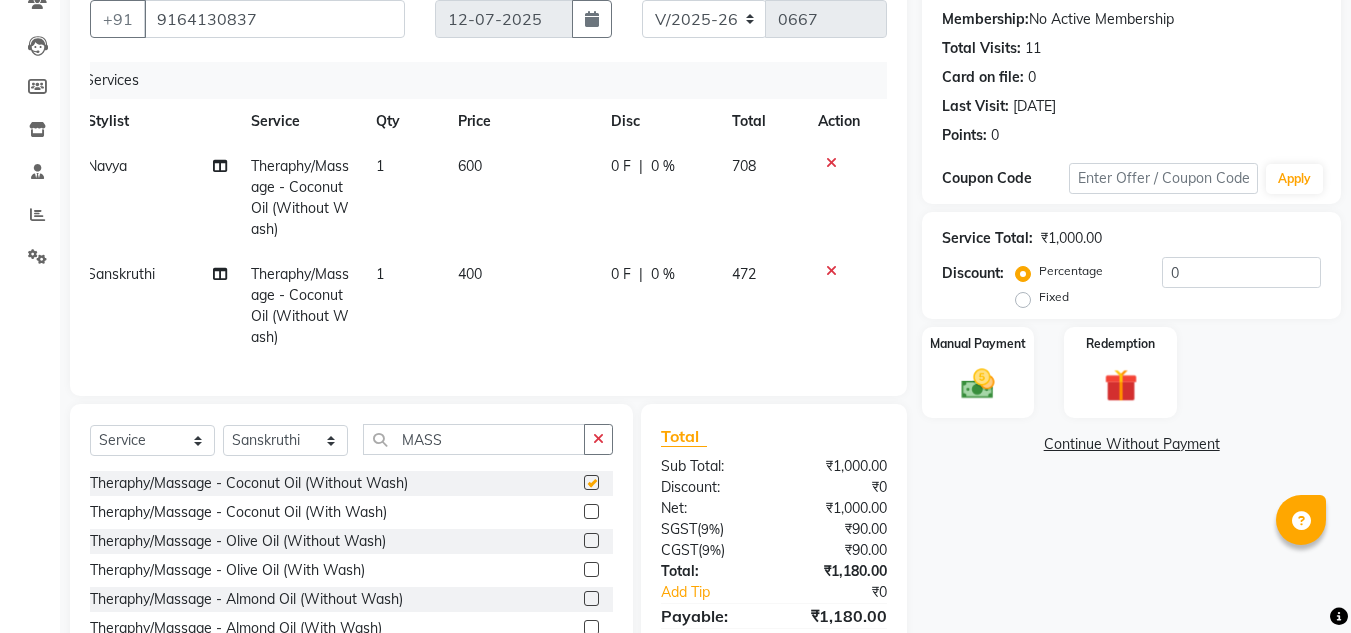 checkbox on "false" 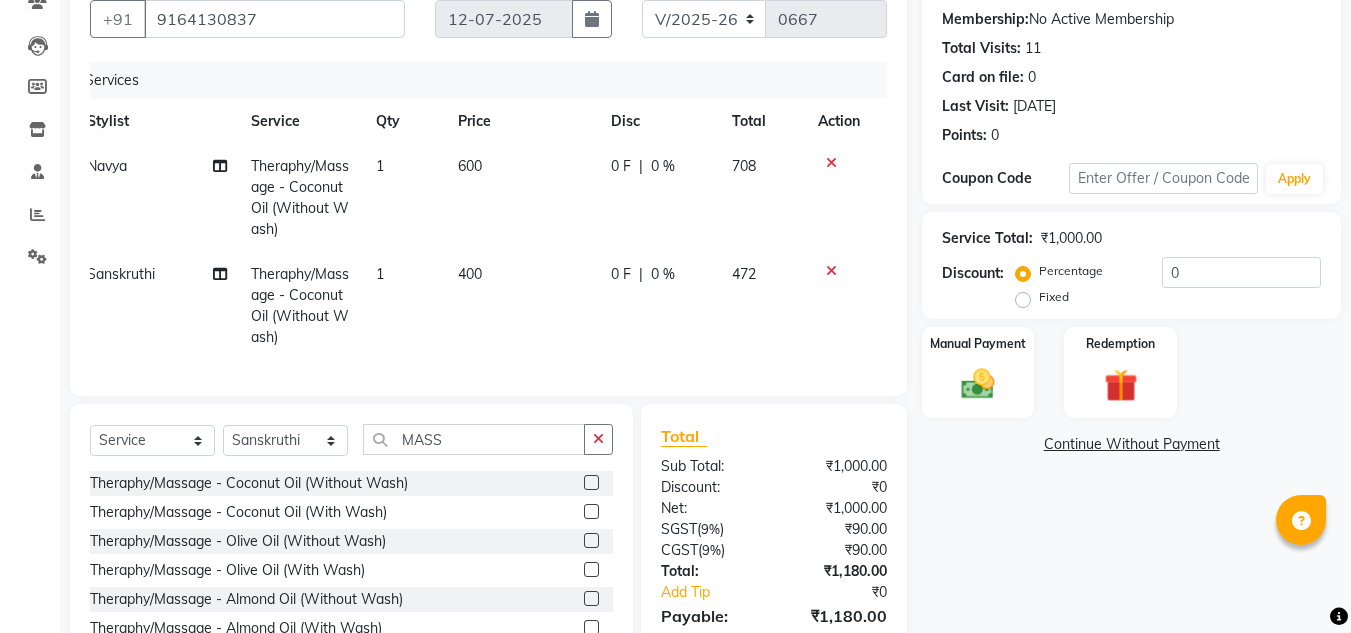click on "400" 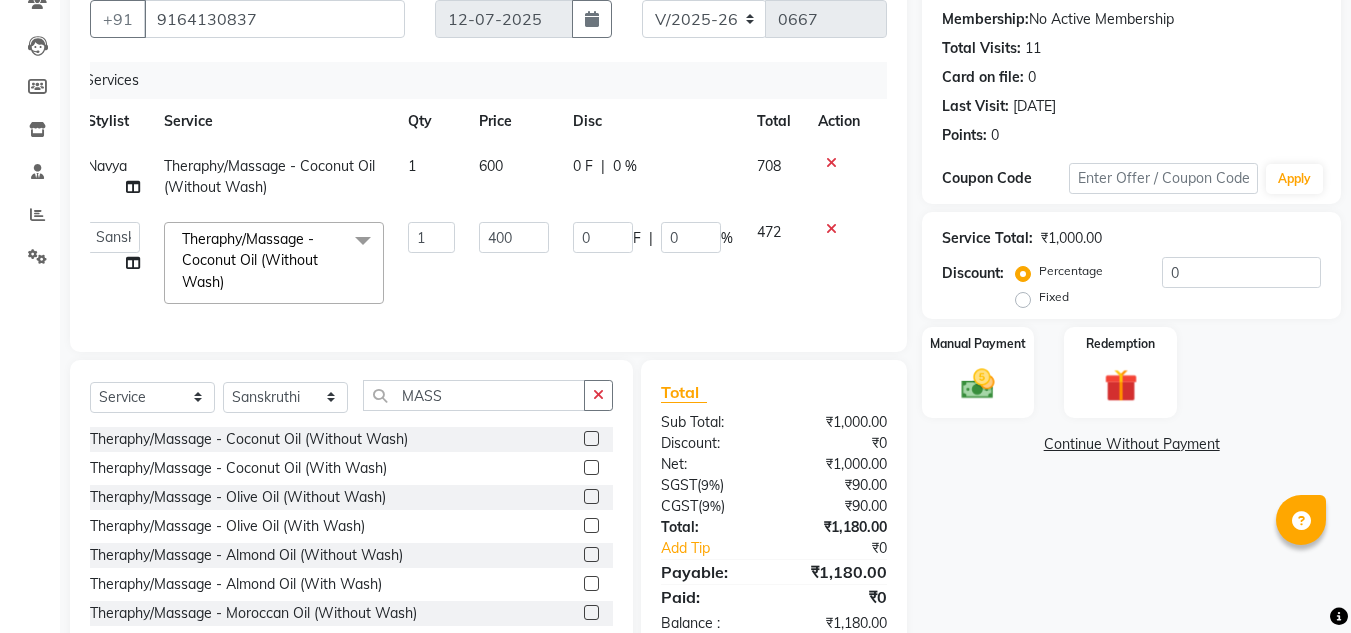 click on "400" 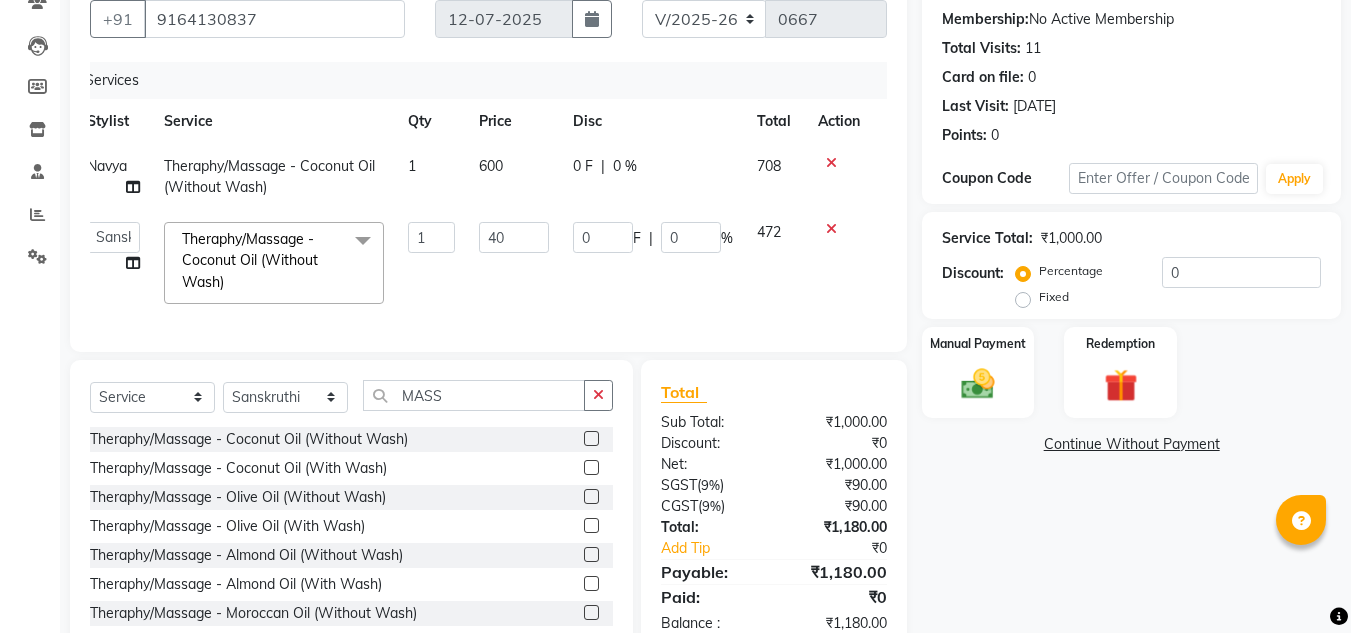 type on "4" 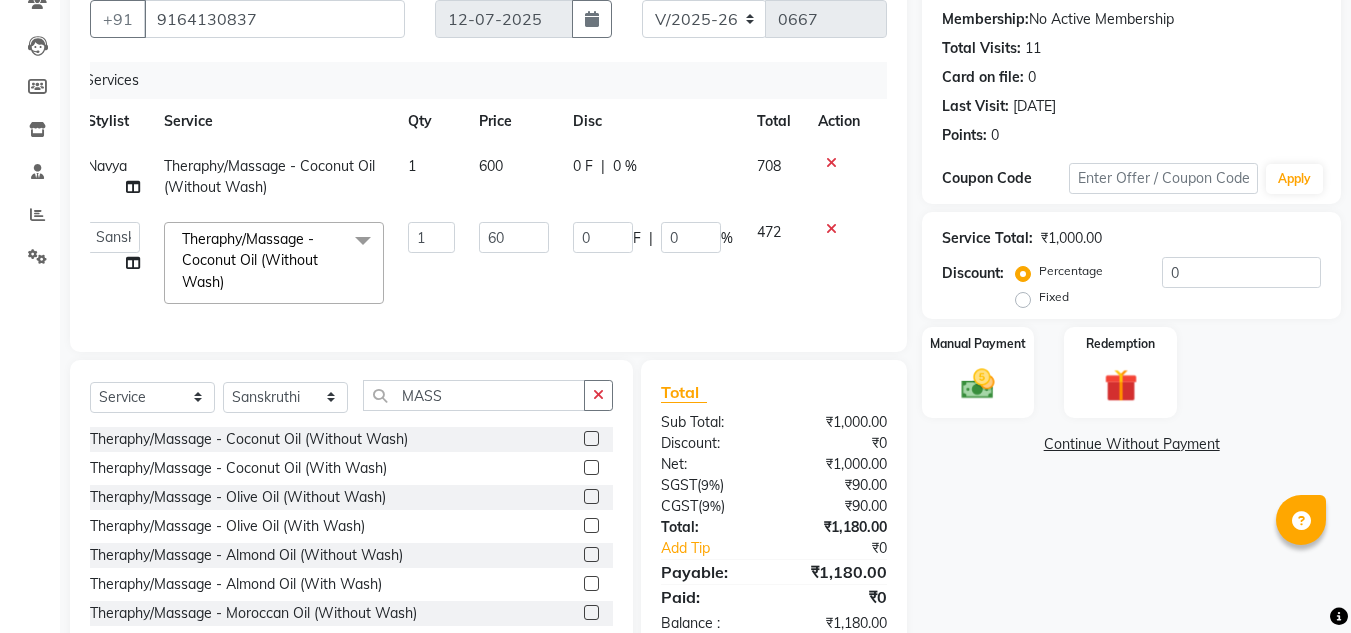 type on "600" 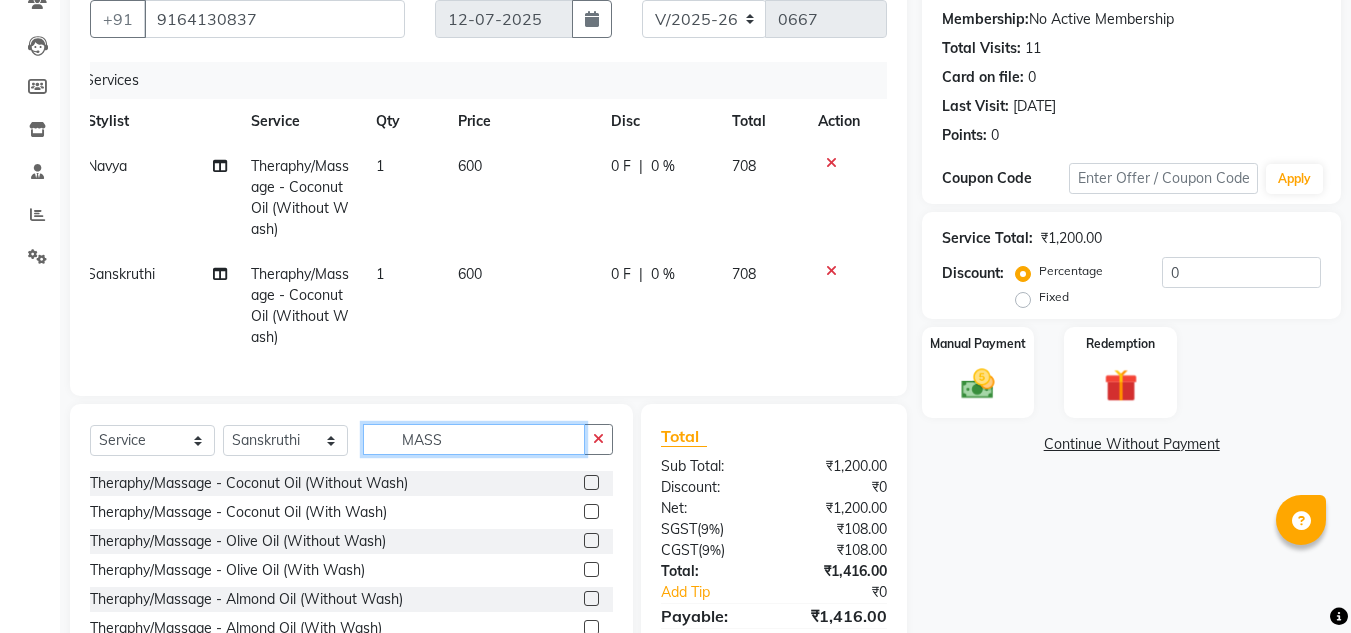 click on "MASS" 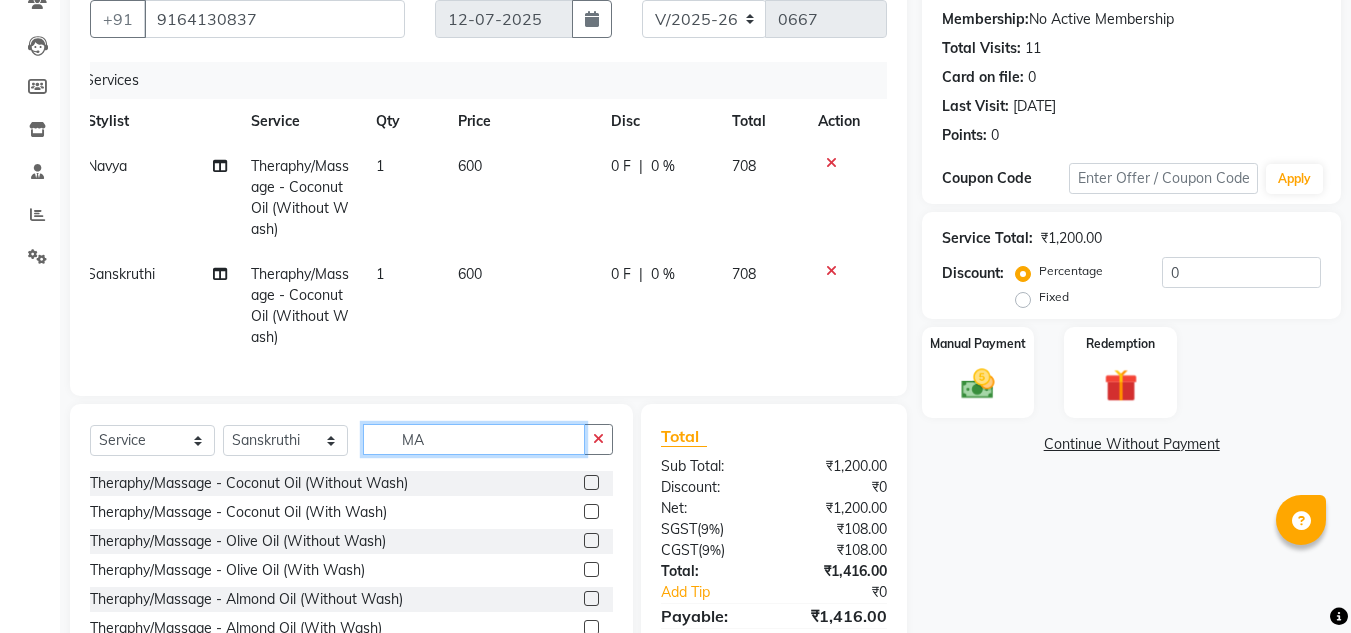 type on "M" 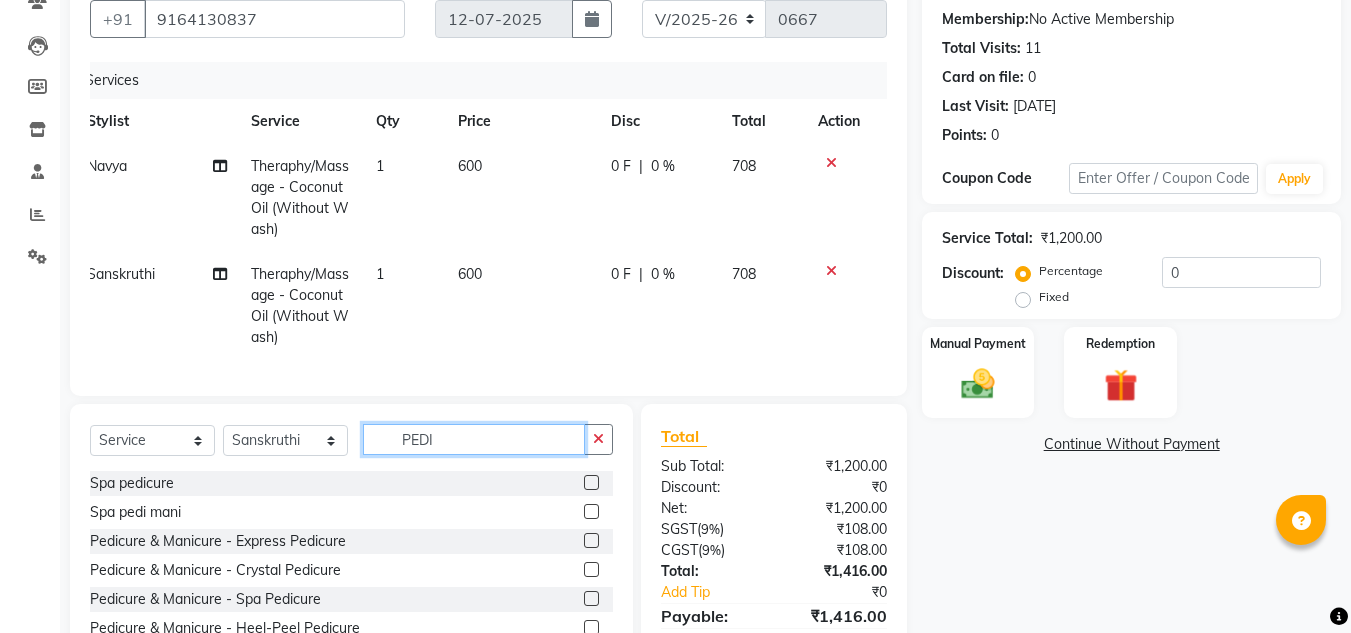 type on "PEDI" 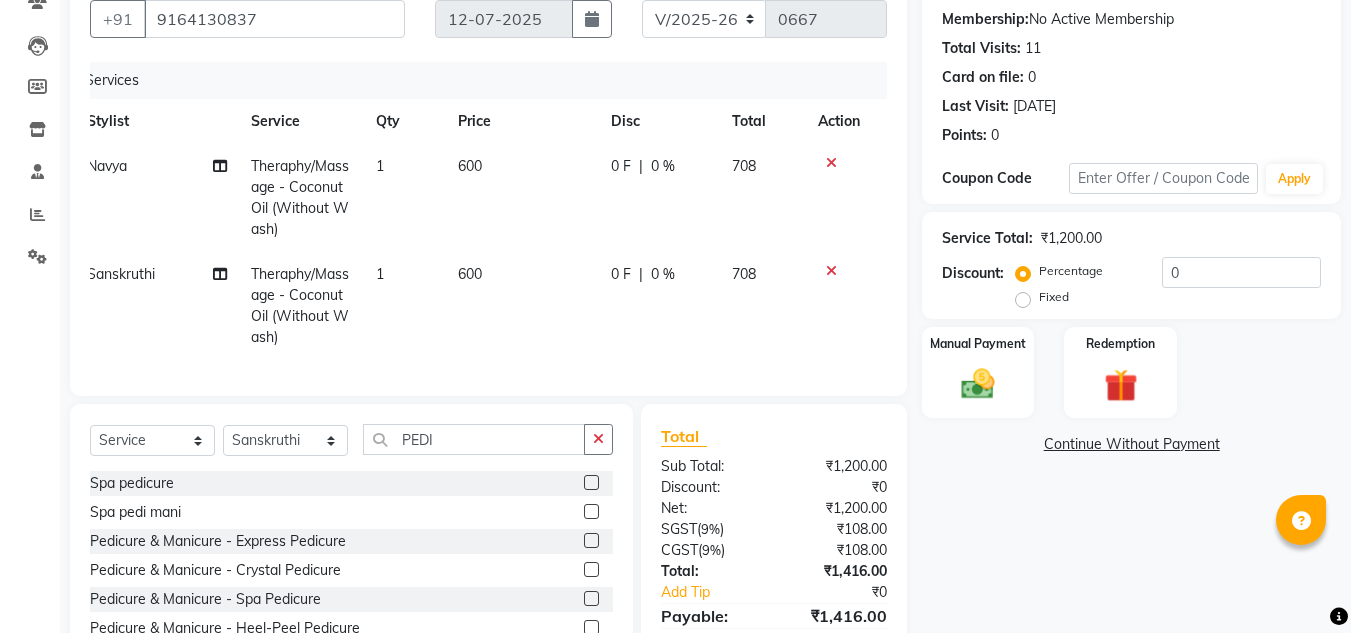 click 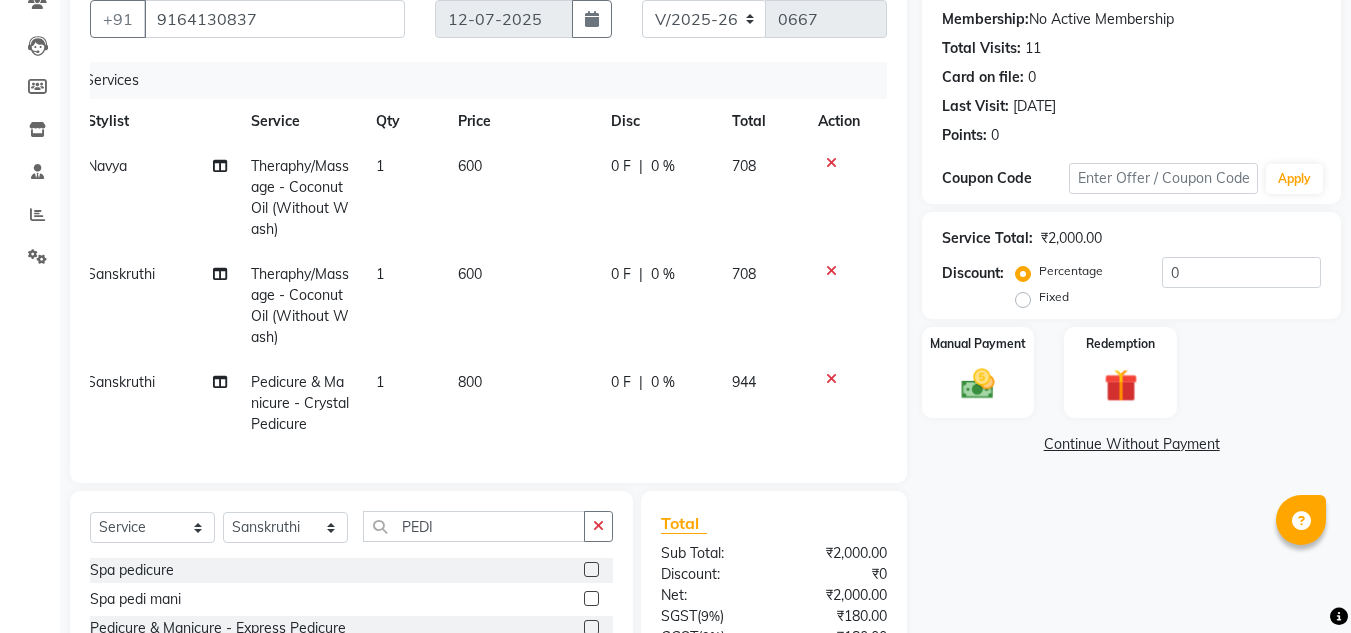 checkbox on "false" 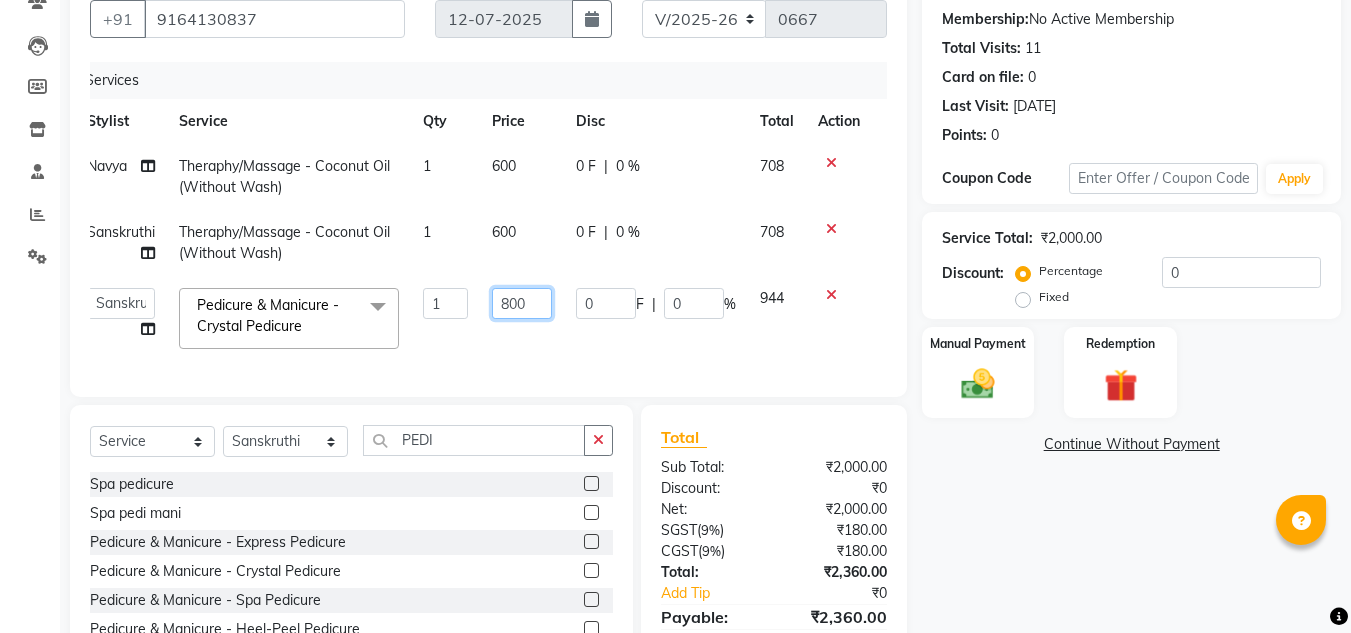 click on "800" 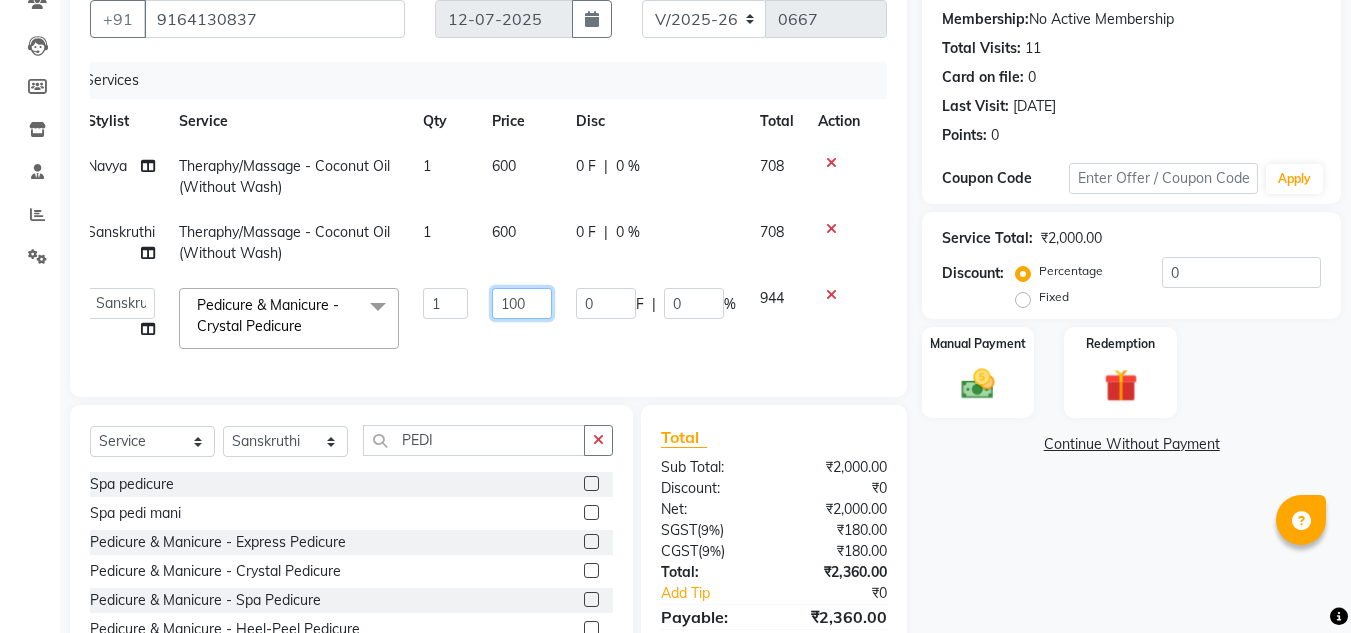 type on "1000" 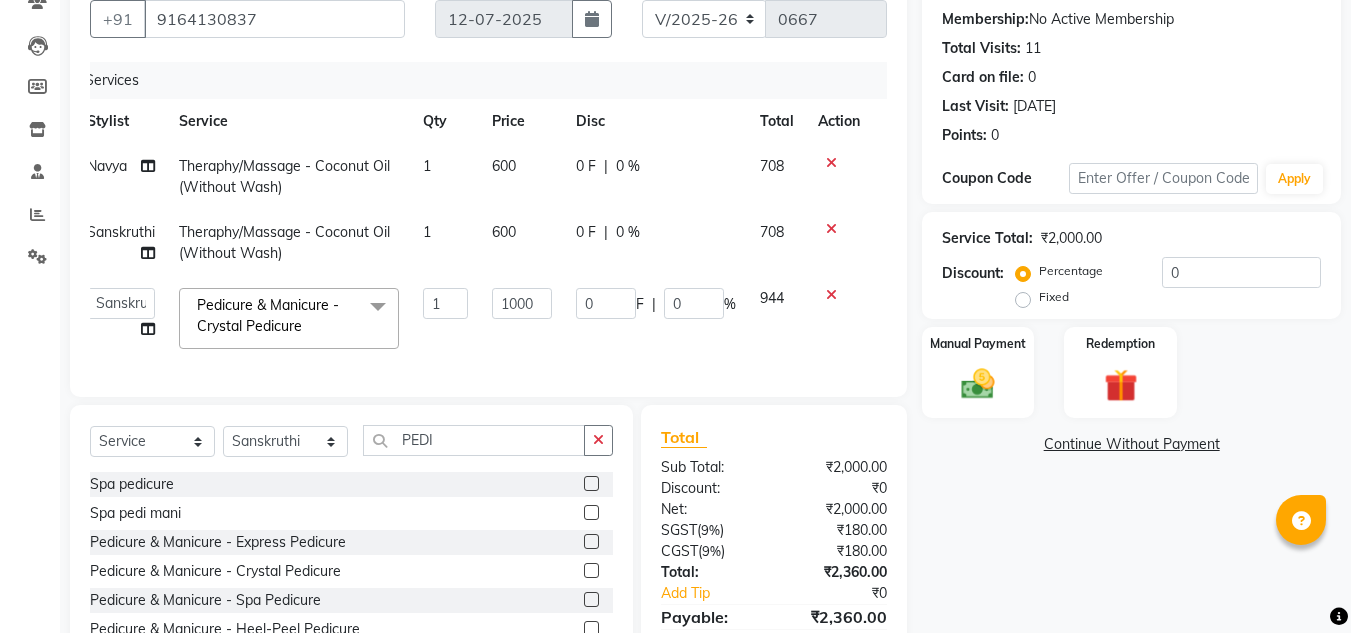 click on "Client +91 9164130837 Date 12-07-2025 Invoice Number V/2025 V/2025-26 0667 Services Stylist Service Qty Price Disc Total Action Navya Theraphy/Massage - Coconut Oil (Without Wash) 1 600 0 F | 0 % 708 Sanskruthi Theraphy/Massage - Coconut Oil (Without Wash) 1 600 0 F | 0 % 708  ashwini   branch manager bsv   Dr.Jabin   Dr mehzabin   GURISH   JASSI   Jayshree   Navya   pooja accounts   PRATIK   RAJEESHA   Rasna   Sanskruthi   shangnimwom   SMIRTI   SUMITH   SUNITHA   SUNNY   Tanveer    TEZZ   The Glam Room   theja   Trishna   urmi  Pedicure & Manicure - Crystal Pedicure  x Detan & Charcoal Detan - Face & Neck (Detan) Detan & Charcoal Detan - Under Arms (Detan) Detan & Charcoal Detan - Full Arms (Detan) Detan & Charcoal Detan - Full Legs (Detan) Detan & Charcoal Detan - Half Legs (Detan) Detan & Charcoal Detan - Blouse Line (Detan) Detan & Charcoal Detan - Full Body (Detan) Detan & Charcoal Detan - Face & Neck (Charcoal) Detan & Charcoal Detan - Under Arms (Charcoal) Face & Neck (Detan) Under Arms (Detan) MNRF" 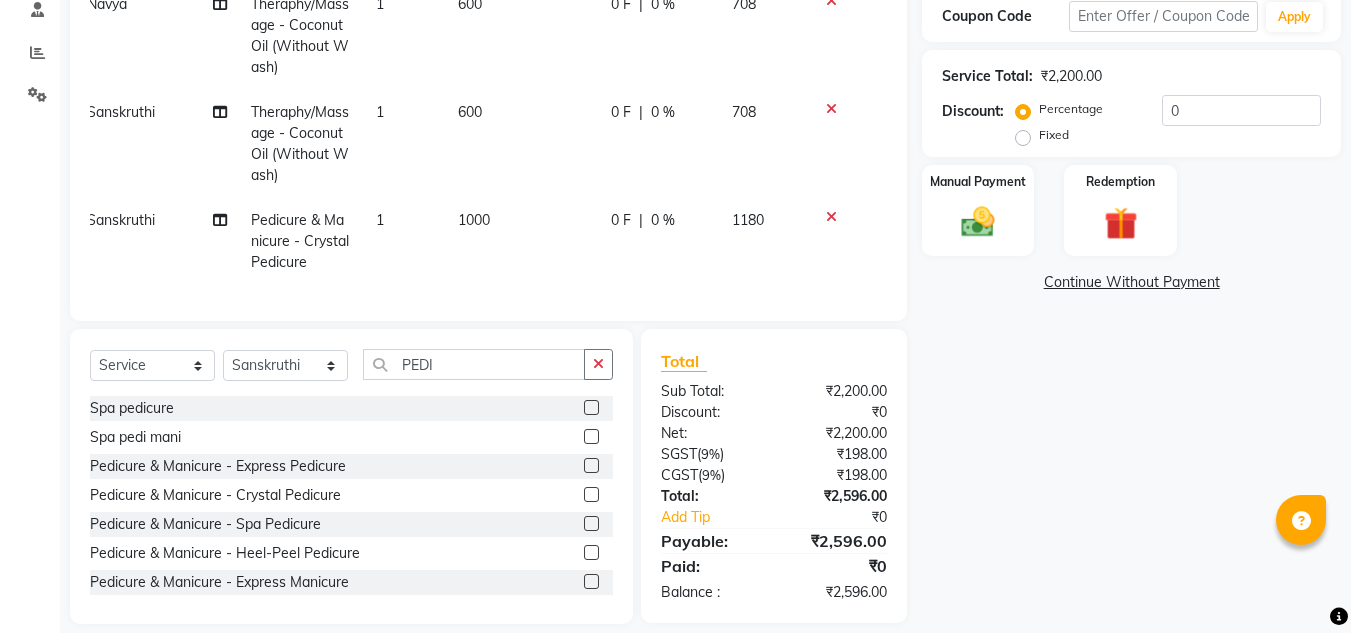 scroll, scrollTop: 353, scrollLeft: 0, axis: vertical 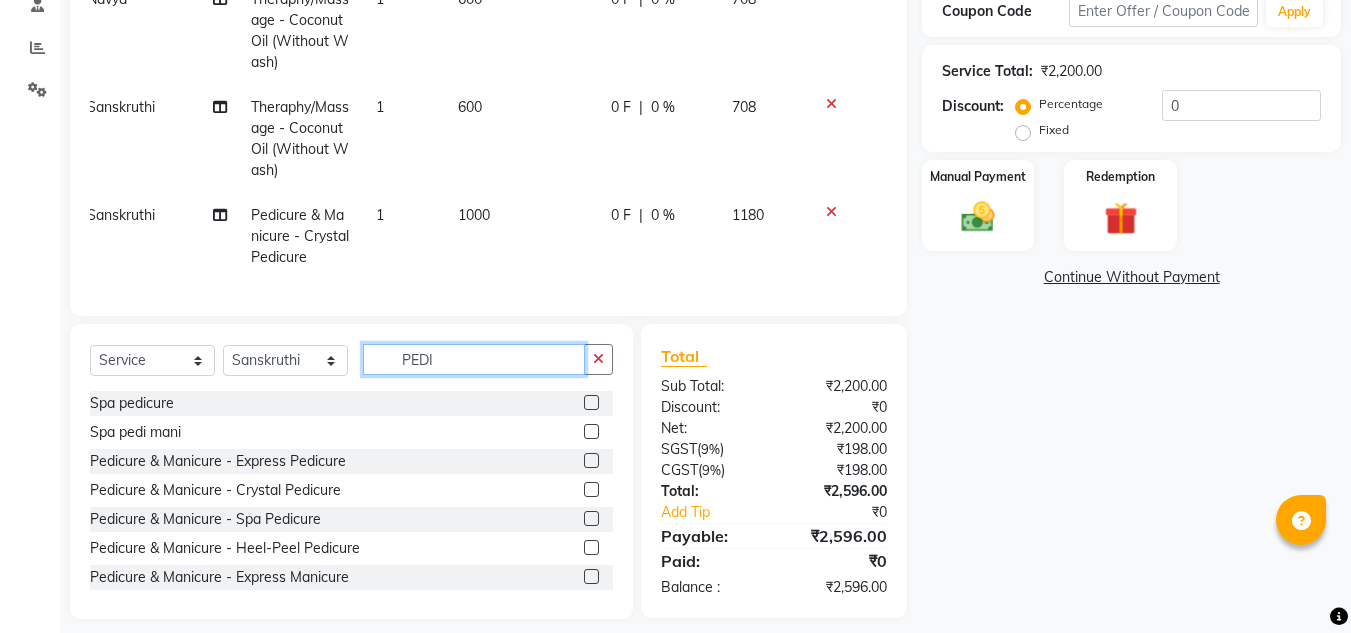 click on "PEDI" 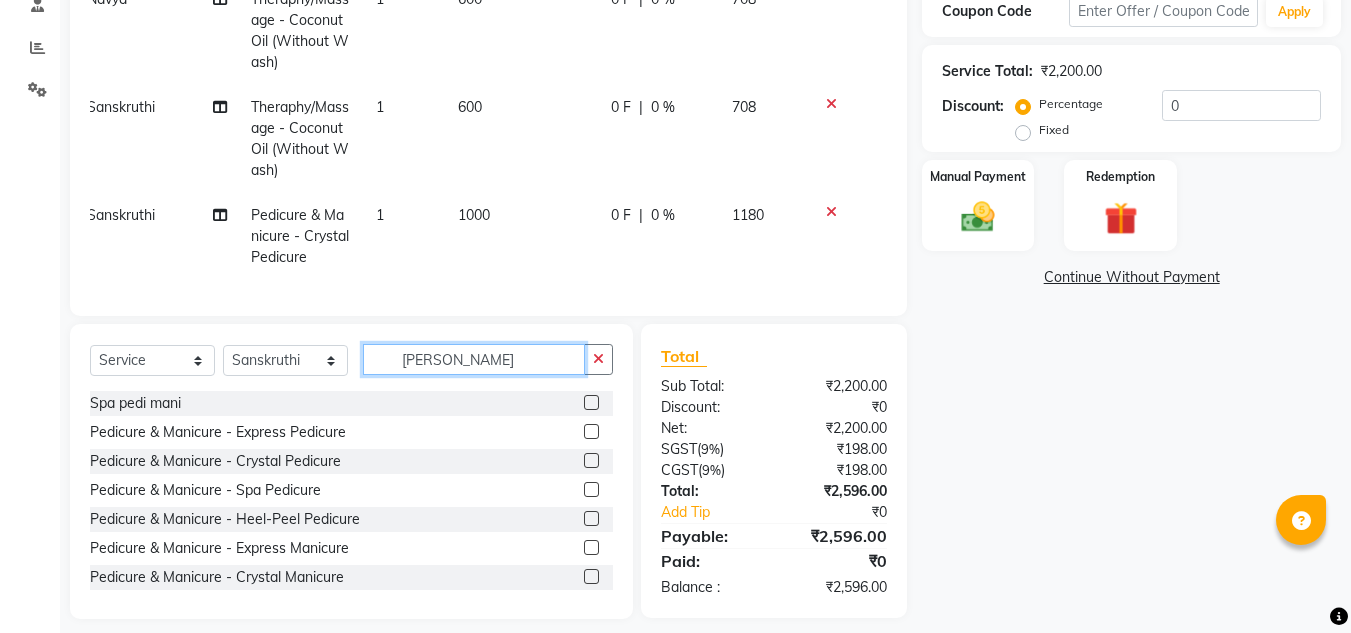 scroll, scrollTop: 119, scrollLeft: 0, axis: vertical 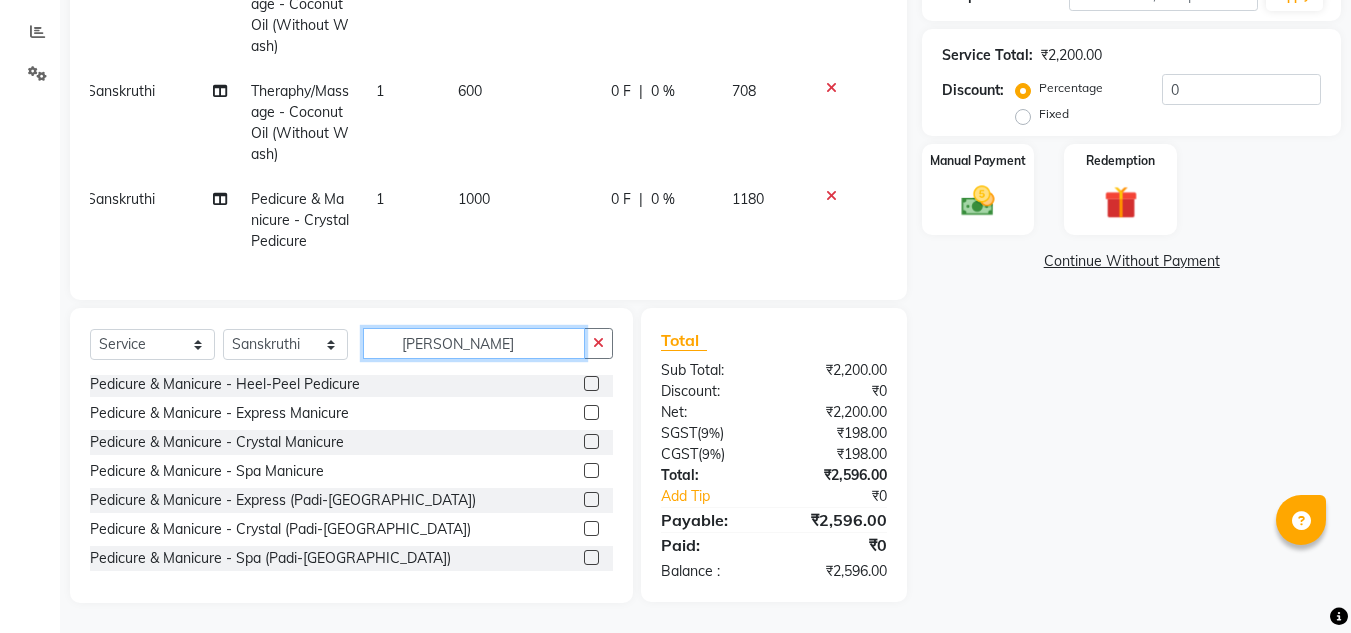 type on "PEDI MANI" 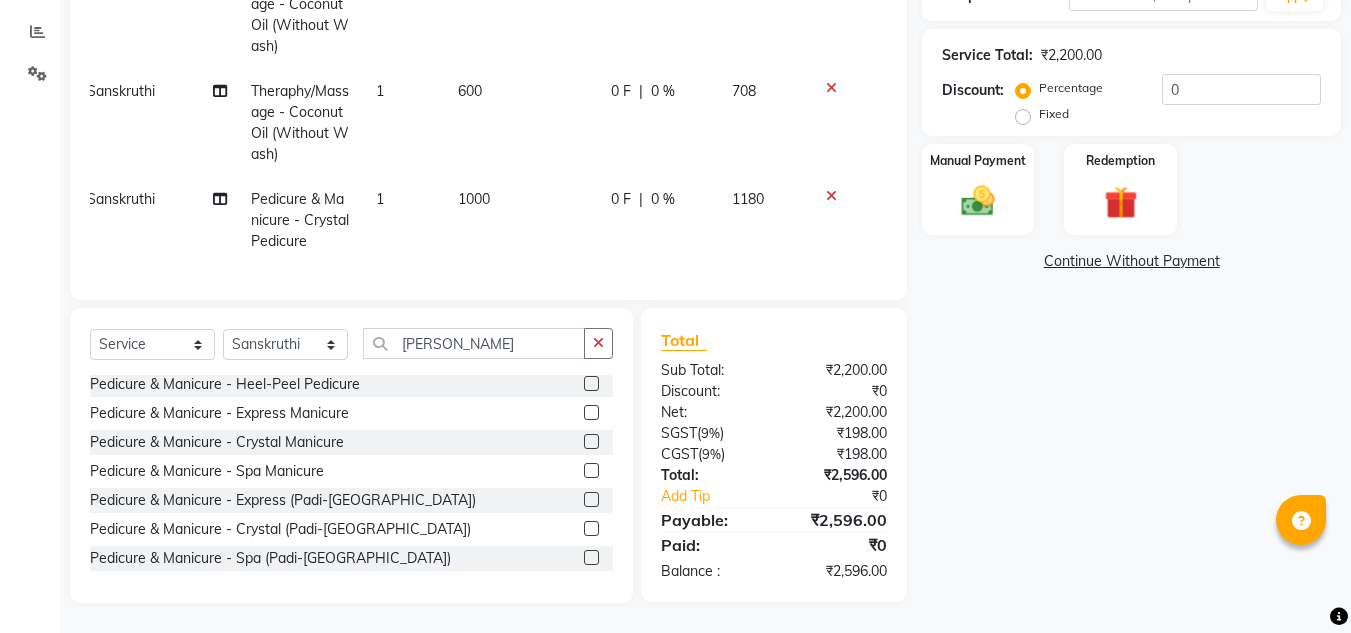 click 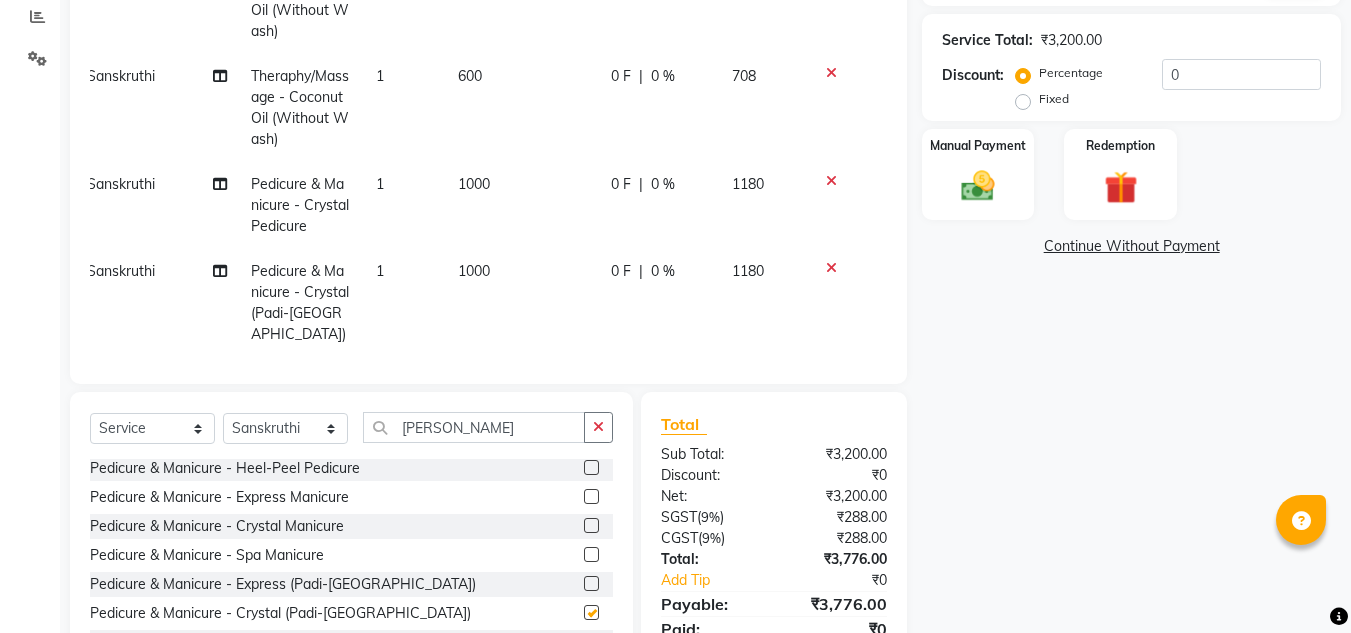 checkbox on "false" 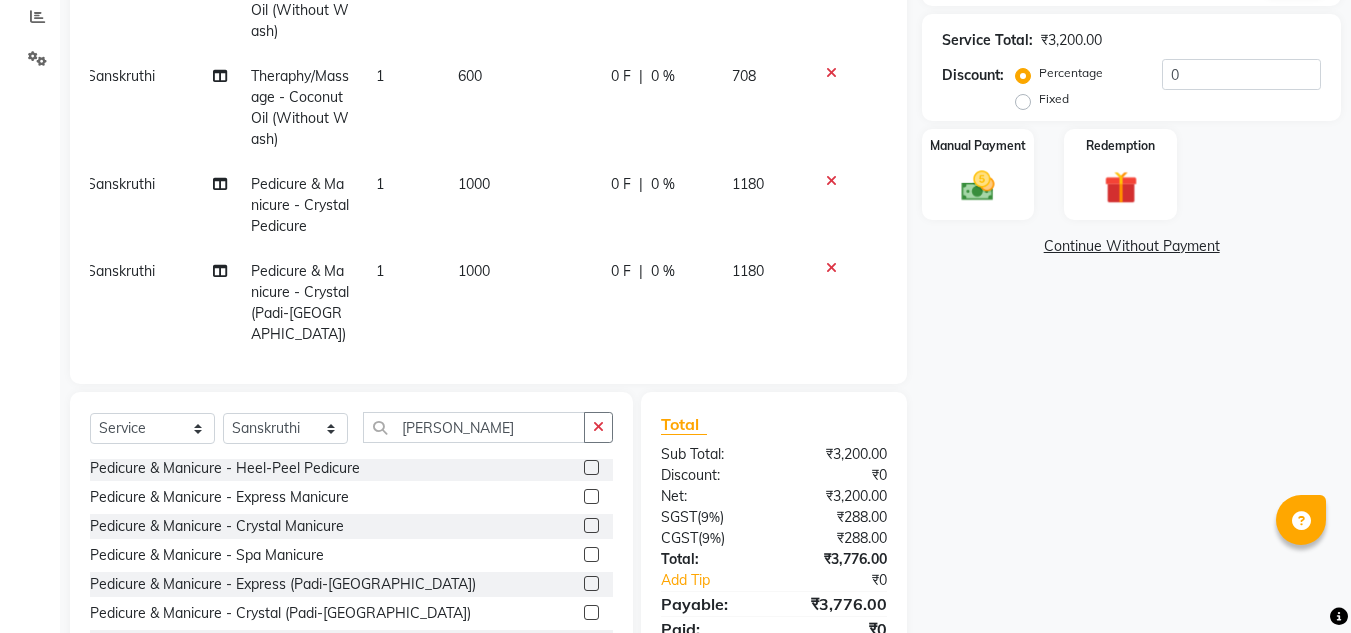 click on "1000" 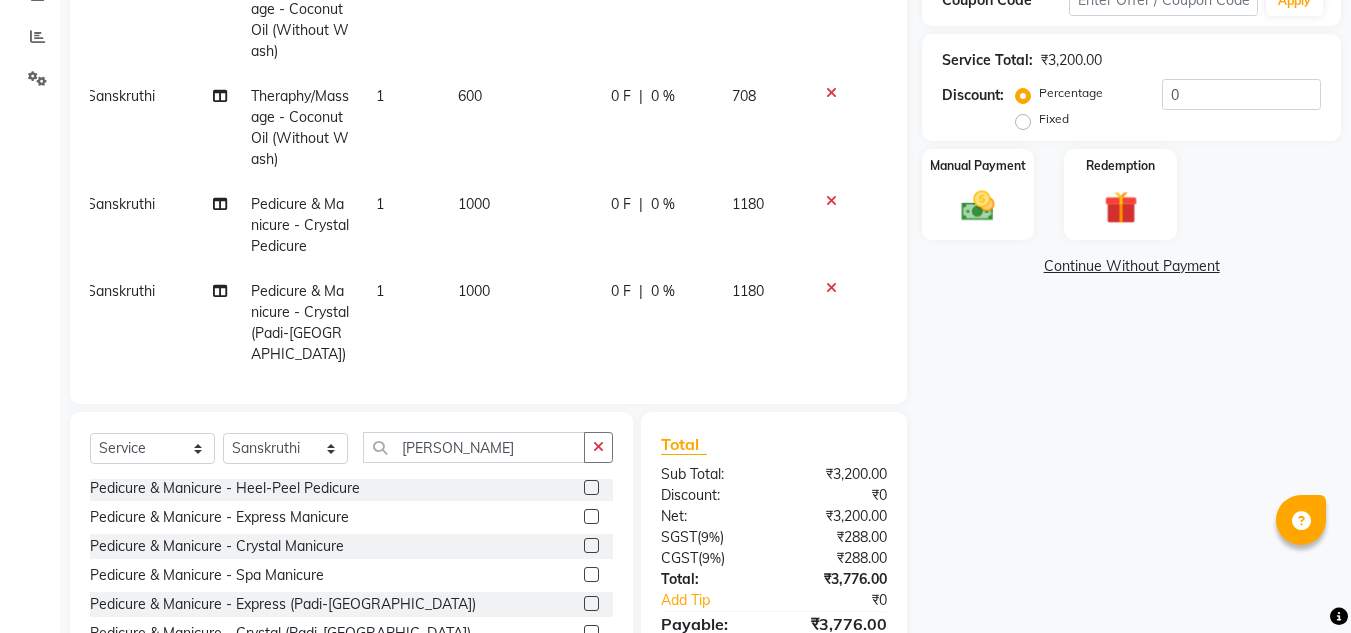 select on "30333" 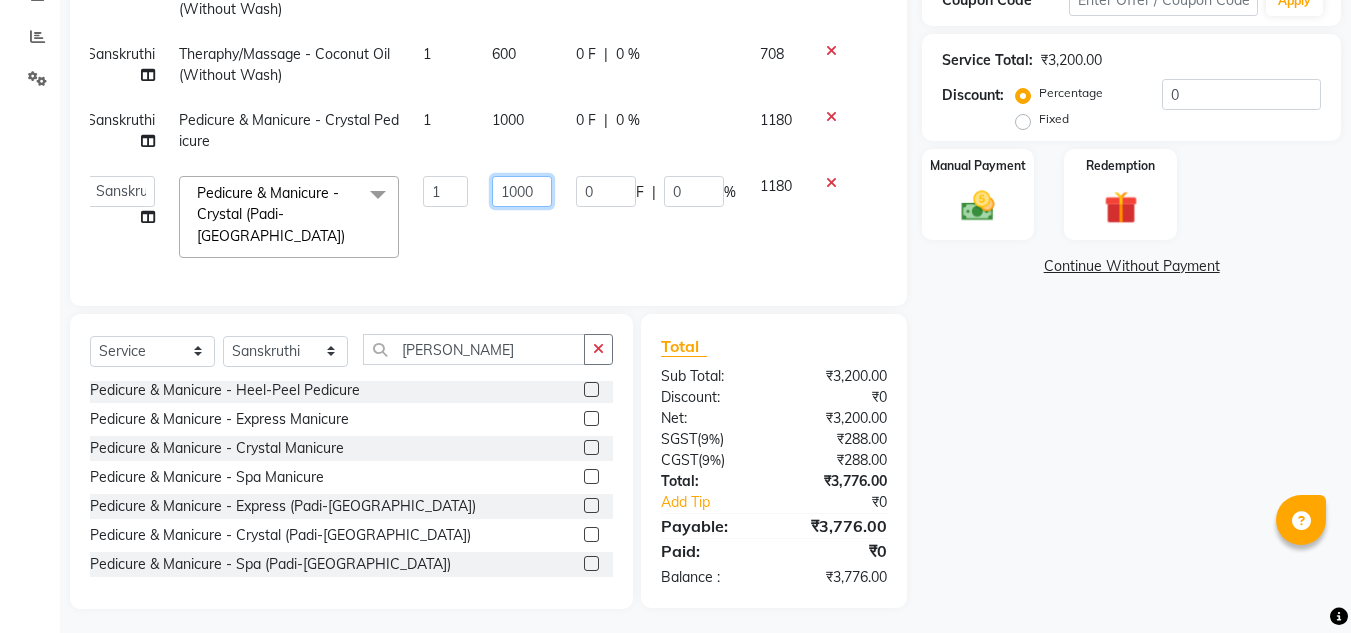 click on "1000" 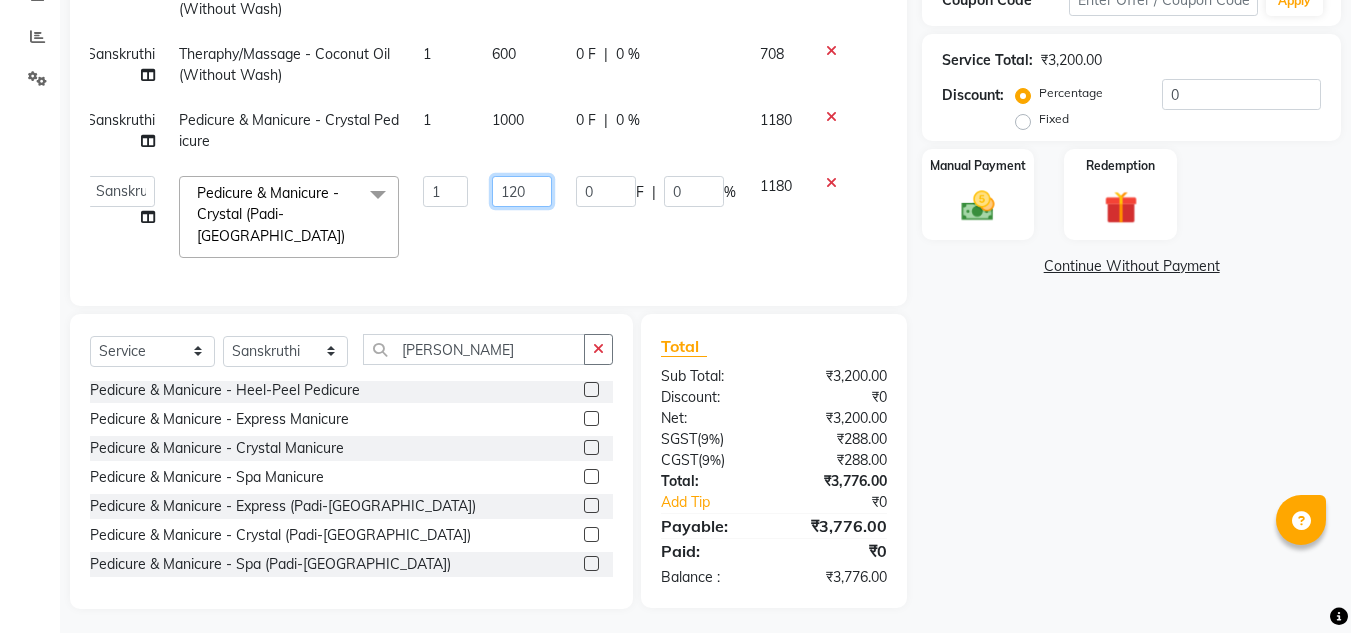 type on "1200" 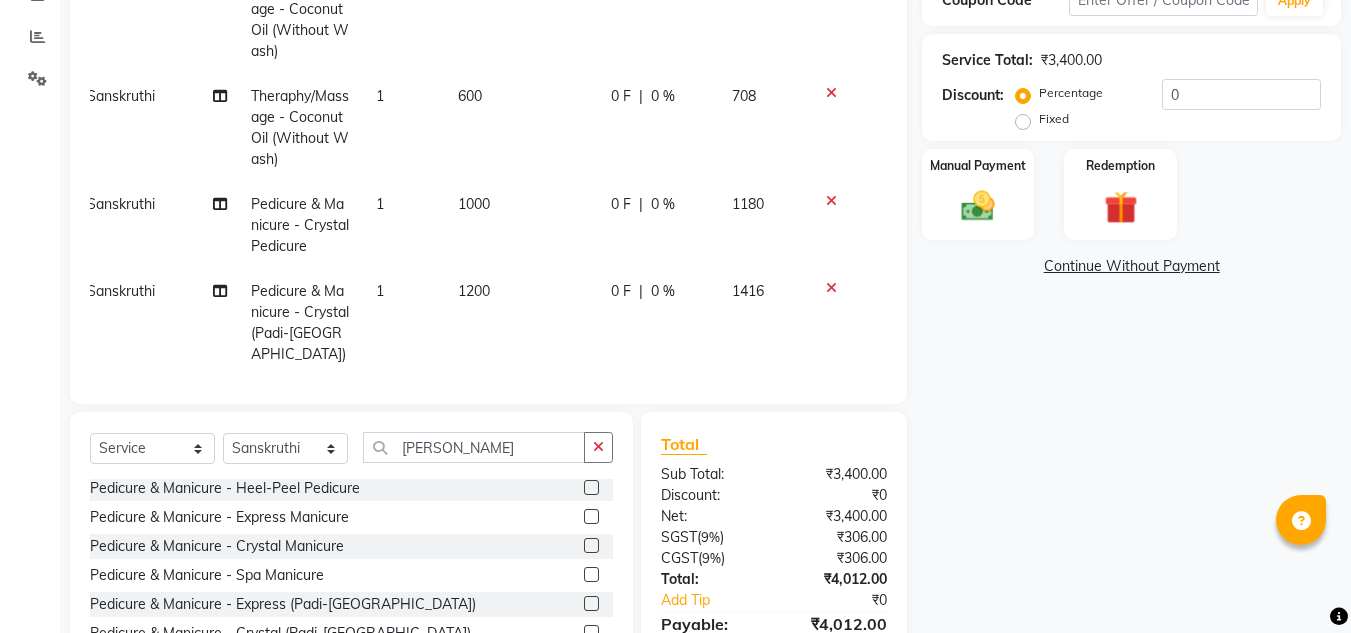 click on "Sanskruthi" 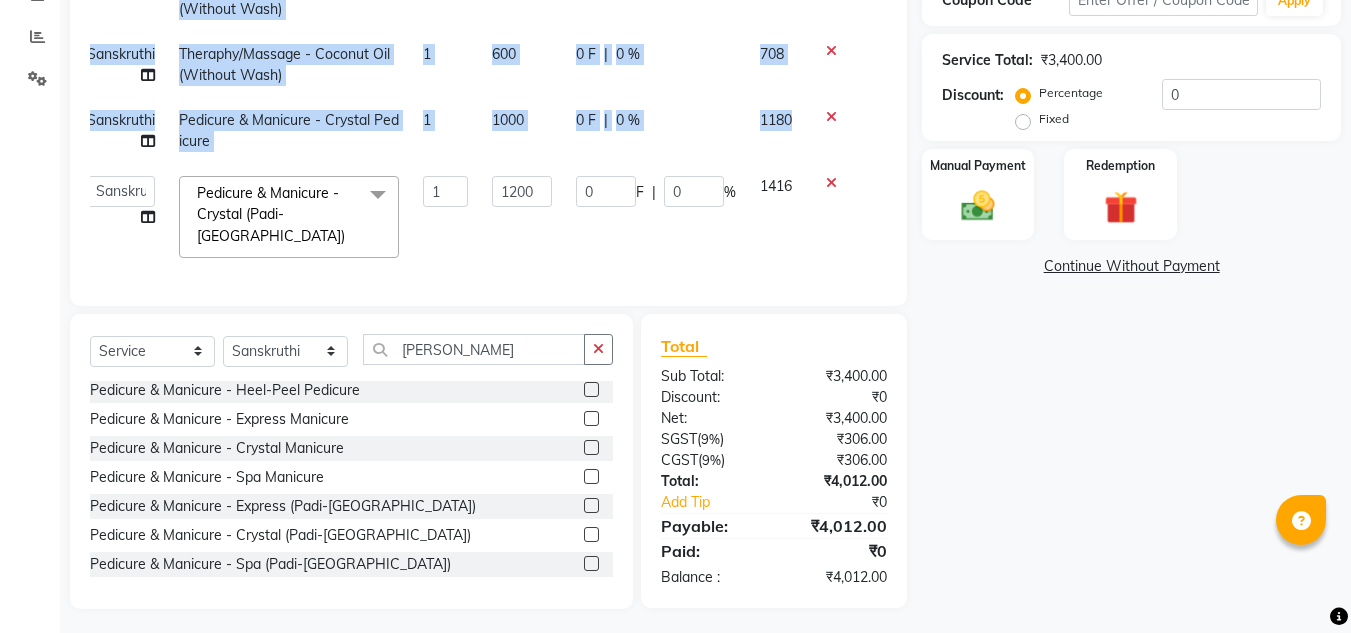drag, startPoint x: 130, startPoint y: 296, endPoint x: 123, endPoint y: 186, distance: 110.2225 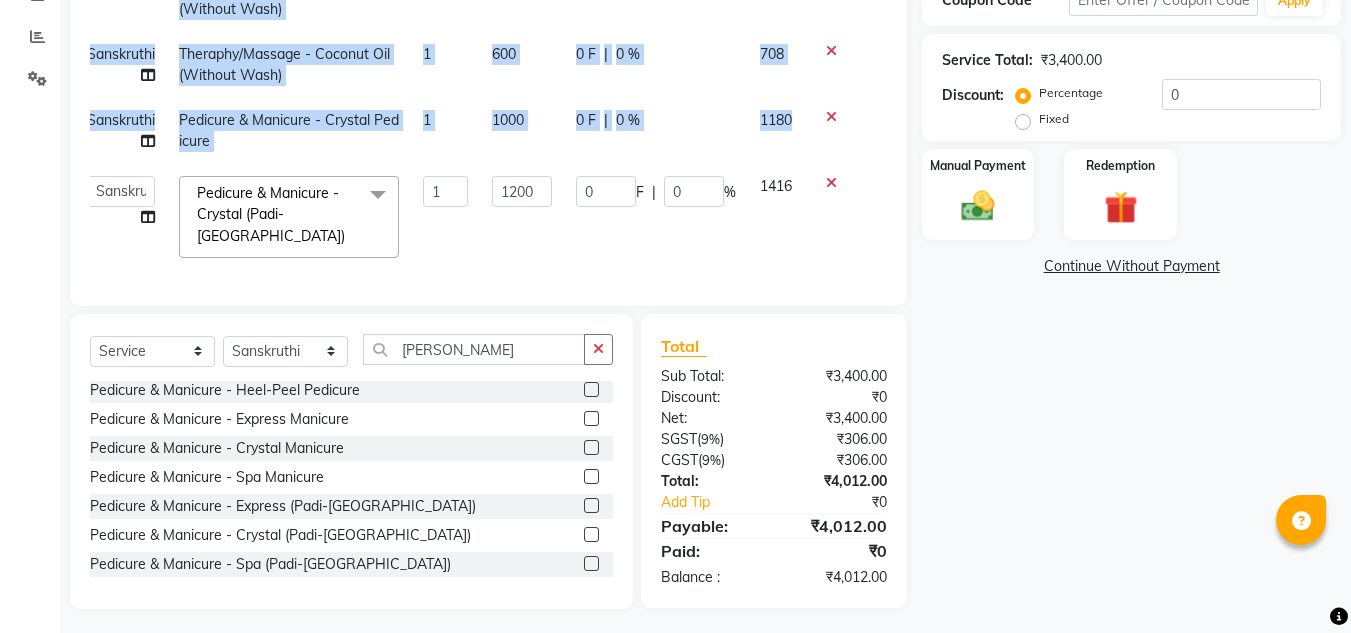 click on "Client +91 9164130837 Date 12-07-2025 Invoice Number V/2025 V/2025-26 0667 Services Stylist Service Qty Price Disc Total Action Navya Theraphy/Massage - Coconut Oil (Without Wash) 1 600 0 F | 0 % 708 Sanskruthi Theraphy/Massage - Coconut Oil (Without Wash) 1 600 0 F | 0 % 708 Sanskruthi Pedicure & Manicure - Crystal Pedicure 1 1000 0 F | 0 % 1180  ashwini   branch manager bsv   Dr.Jabin   Dr mehzabin   GURISH   JASSI   Jayshree   Navya   pooja accounts   PRATIK   RAJEESHA   Rasna   Sanskruthi   shangnimwom   SMIRTI   SUMITH   SUNITHA   SUNNY   Tanveer    TEZZ   The Glam Room   theja   Trishna   urmi  Pedicure & Manicure - Crystal (Padi-Mani)  x Detan & Charcoal Detan - Face & Neck (Detan) Detan & Charcoal Detan - Under Arms (Detan) Detan & Charcoal Detan - Full Arms (Detan) Detan & Charcoal Detan - Full Legs (Detan) Detan & Charcoal Detan - Half Legs (Detan) Detan & Charcoal Detan - Blouse Line (Detan) Detan & Charcoal Detan - Full Body (Detan) Detan & Charcoal Detan - Face & Neck (Charcoal) NANO PLASTIA 1 0" 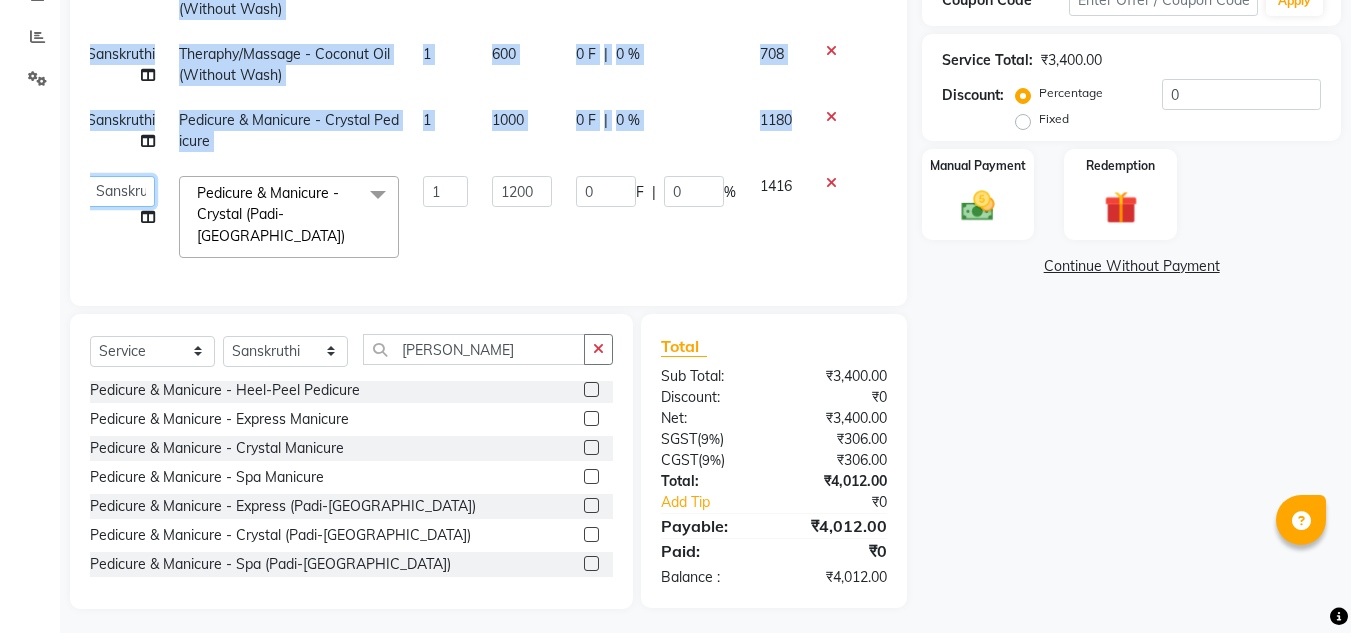 click on "ashwini   branch manager bsv   Dr.Jabin   Dr mehzabin   GURISH   JASSI   Jayshree   Navya   pooja accounts   PRATIK   RAJEESHA   Rasna   Sanskruthi   shangnimwom   SMIRTI   SUMITH   SUNITHA   SUNNY   Tanveer    TEZZ   The Glam Room   theja   Trishna   urmi" 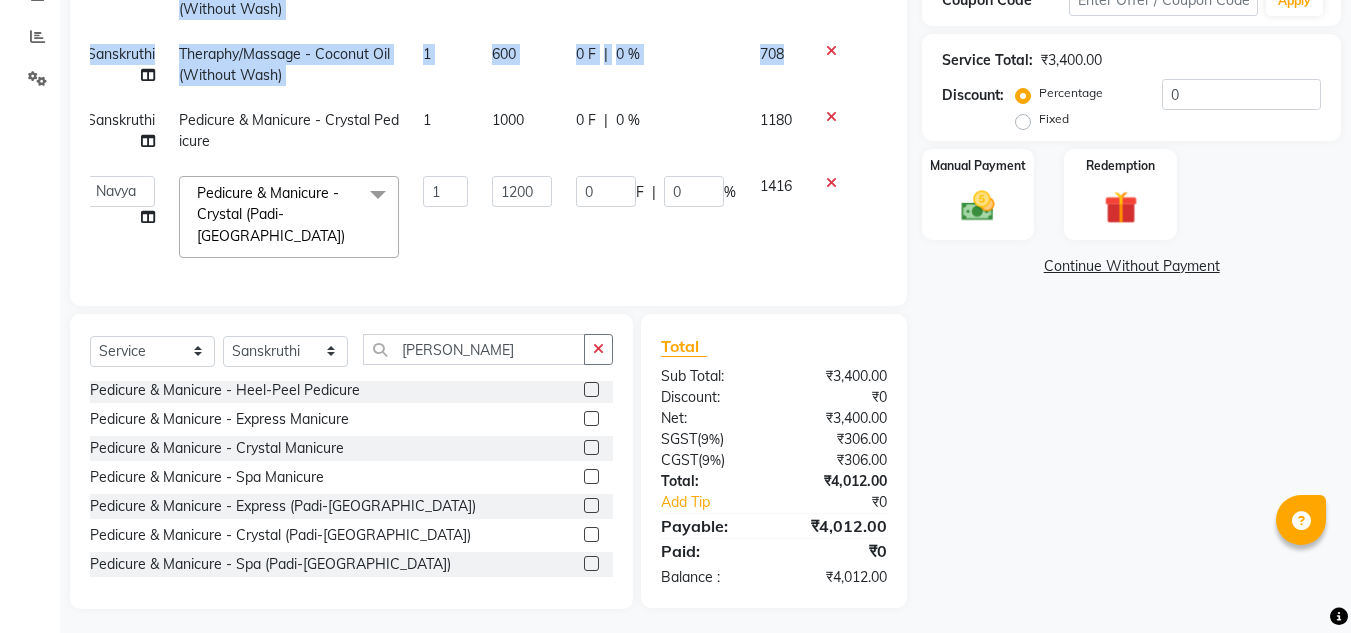 select on "46115" 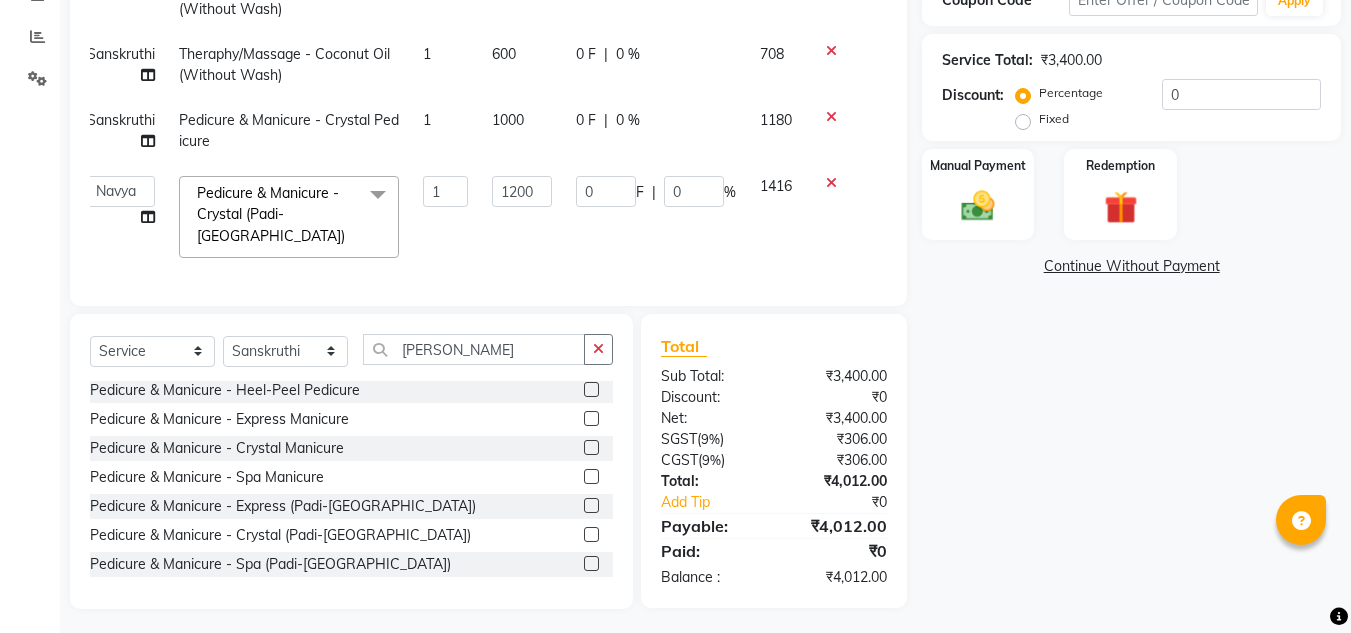 click on "Select  Service  Product  Membership  Package Voucher Prepaid Gift Card  Select Stylist ashwini branch manager bsv Dr.Jabin Dr mehzabin GURISH JASSI Jayshree Navya pooja accounts PRATIK RAJEESHA Rasna Sanskruthi shangnimwom SMIRTI SUMITH SUNITHA SUNNY Tanveer  TEZZ The Glam Room theja Trishna urmi PEDI MANI Spa pedi mani  Pedicure & Manicure - Express Pedicure  Pedicure & Manicure - Crystal Pedicure  Pedicure & Manicure - Spa Pedicure  Pedicure & Manicure - Heel-Peel Pedicure  Pedicure & Manicure - Express Manicure  Pedicure & Manicure - Crystal Manicure  Pedicure & Manicure - Spa Manicure  Pedicure & Manicure - Express (Padi-Mani)  Pedicure & Manicure - Crystal (Padi-Mani)  Pedicure & Manicure - Spa (Padi-Mani)" 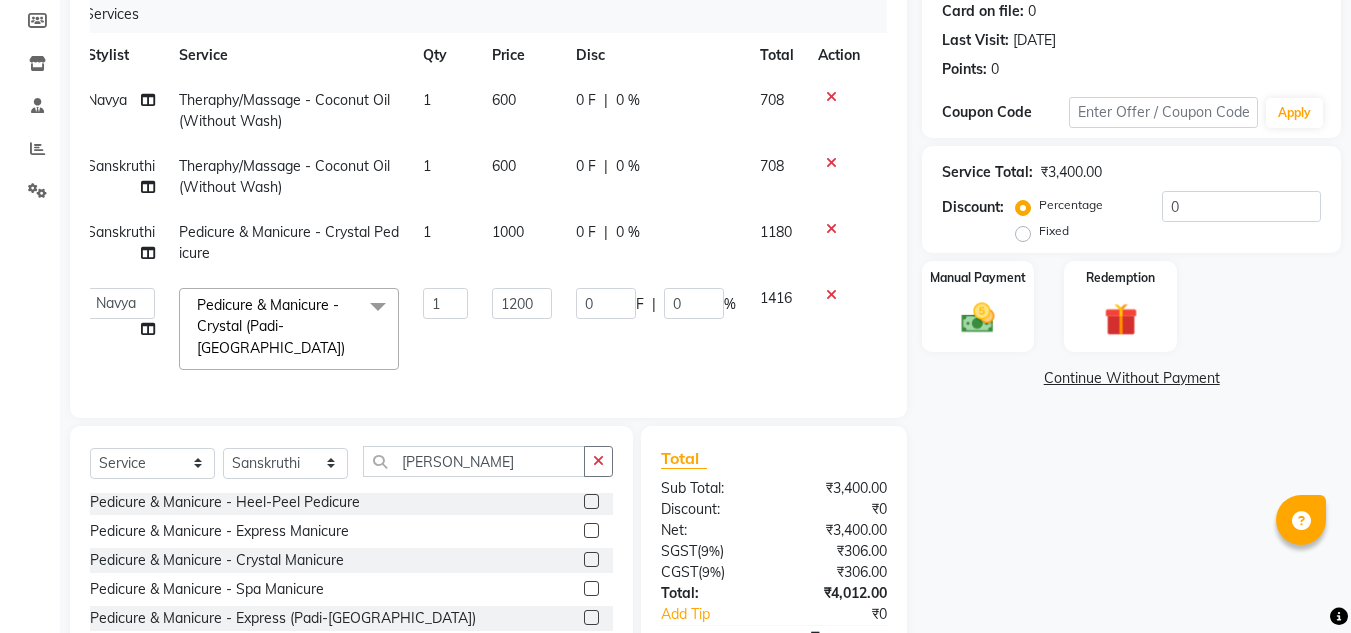 scroll, scrollTop: 364, scrollLeft: 0, axis: vertical 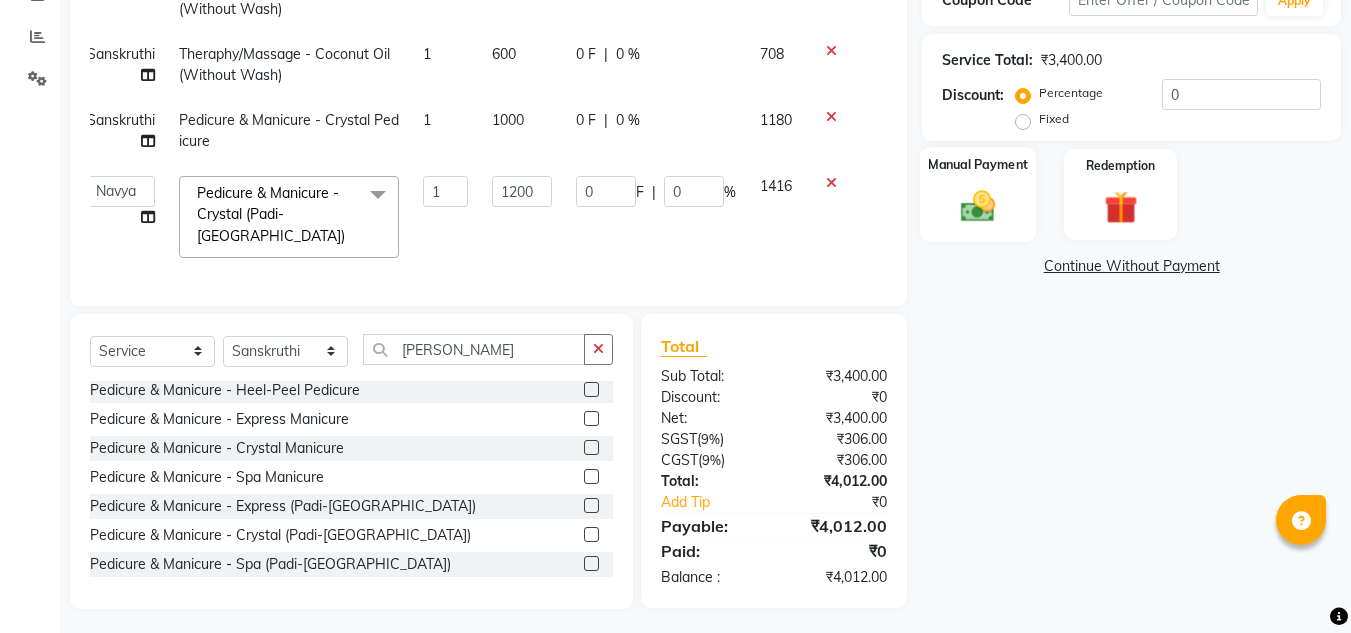 click on "Manual Payment" 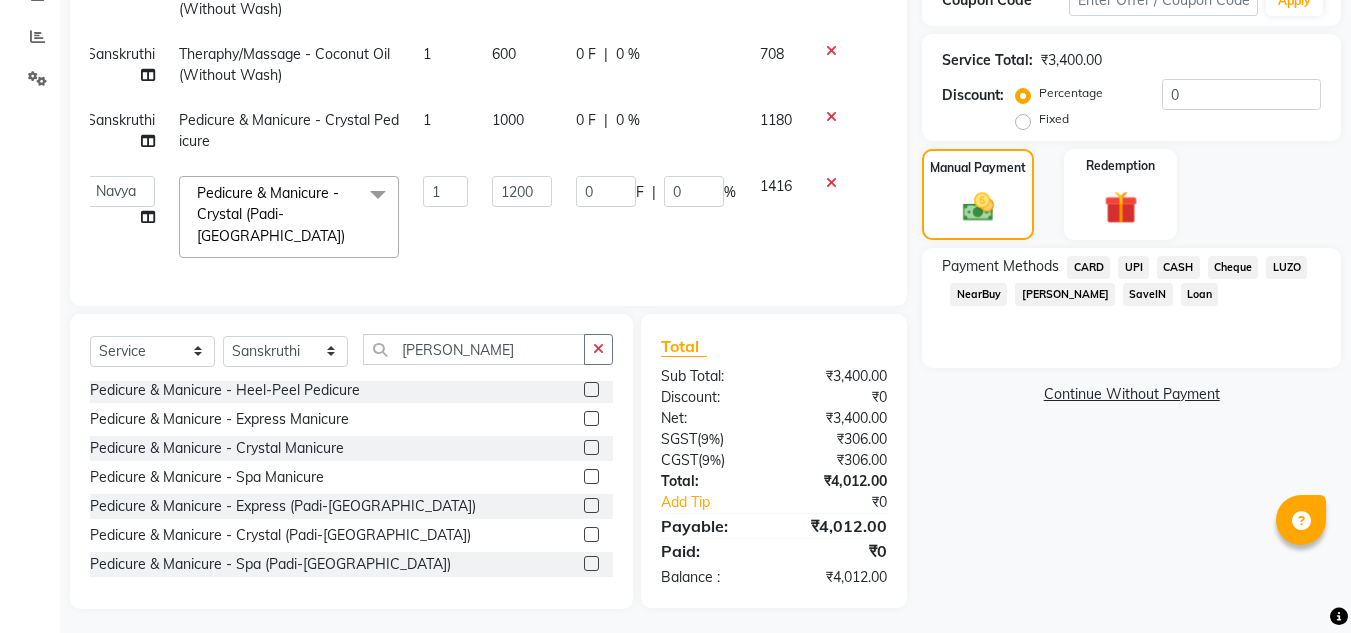 click on "UPI" 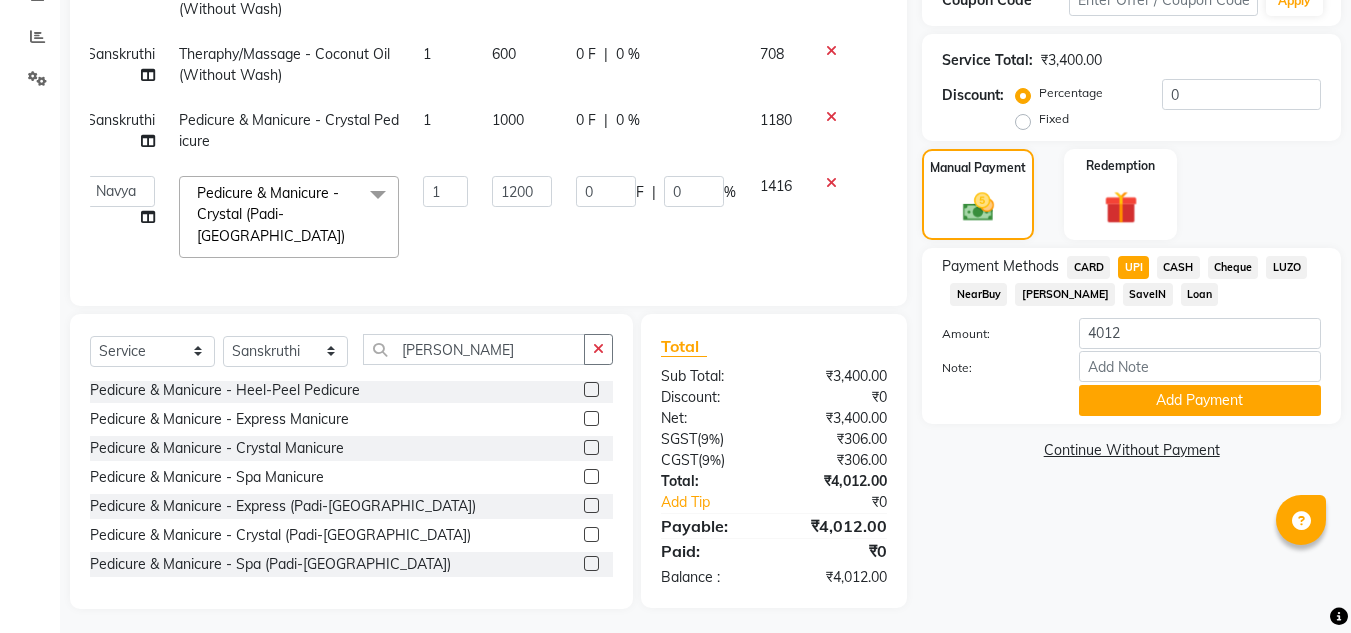 click on "CARD" 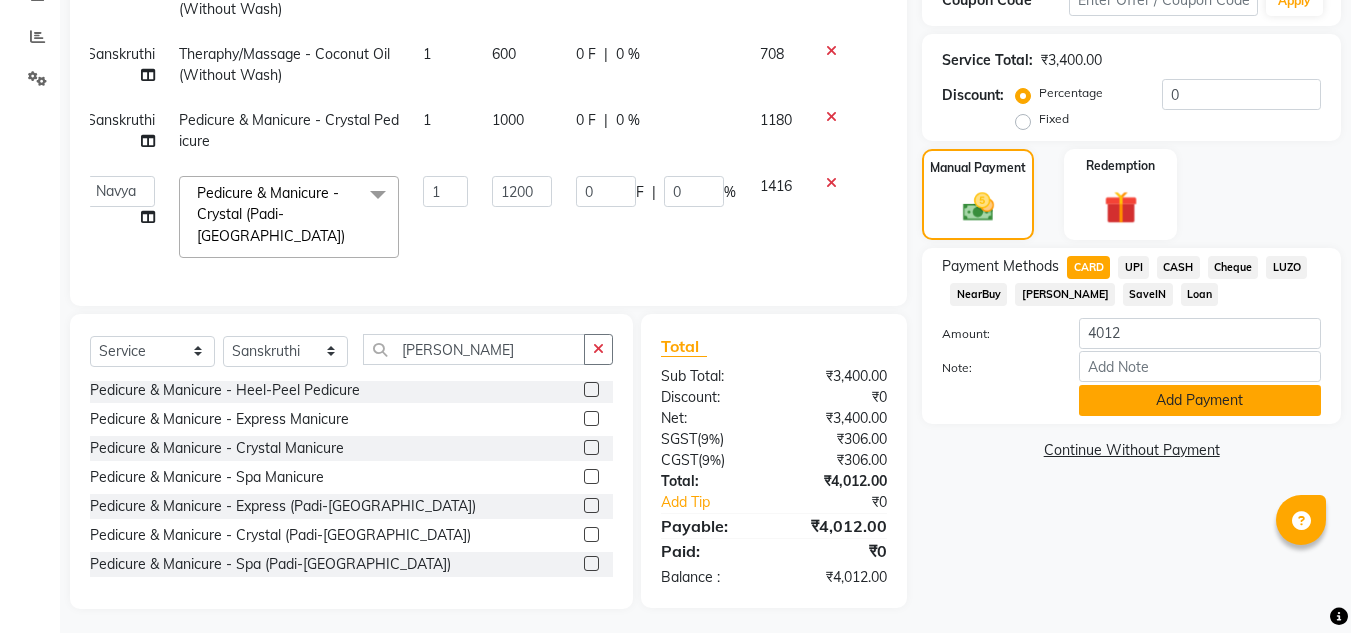 click on "Add Payment" 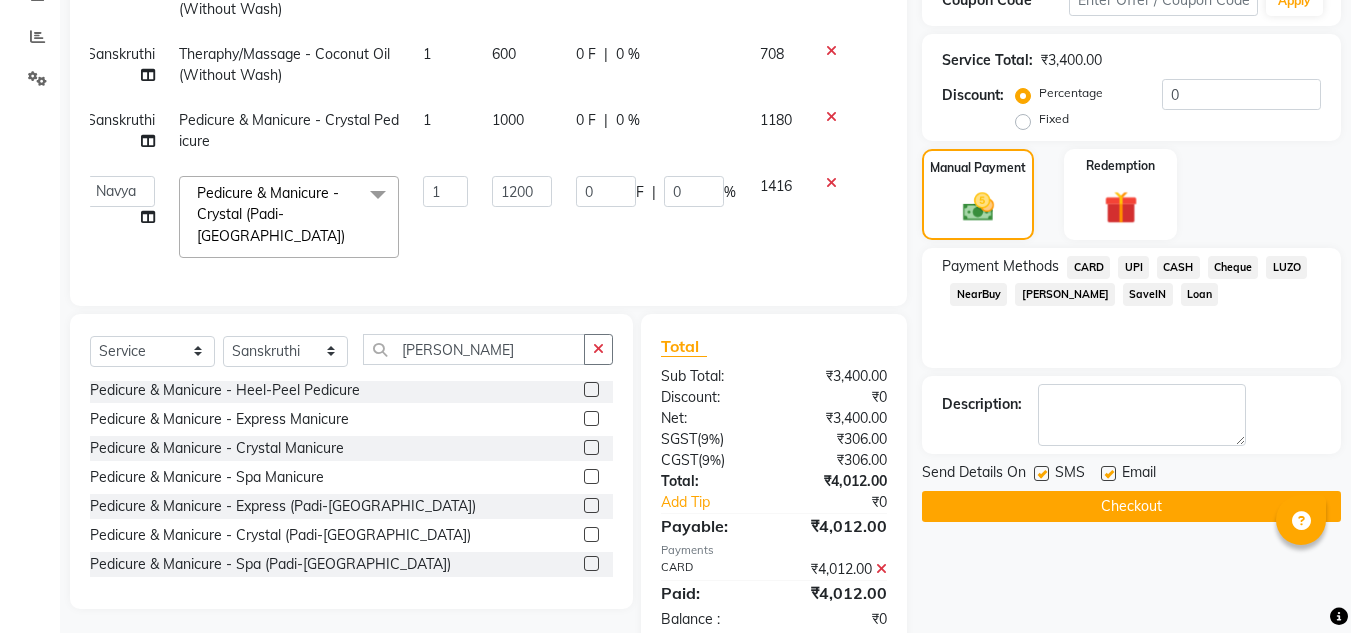 click on "Checkout" 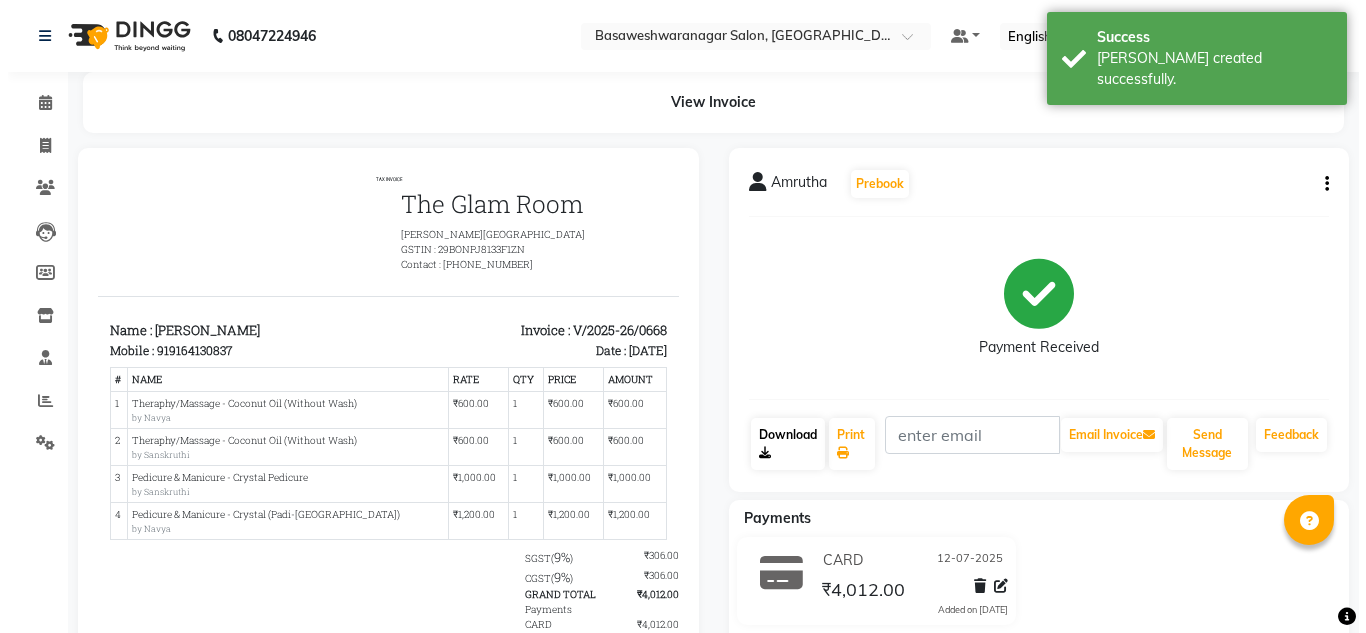 scroll, scrollTop: 0, scrollLeft: 0, axis: both 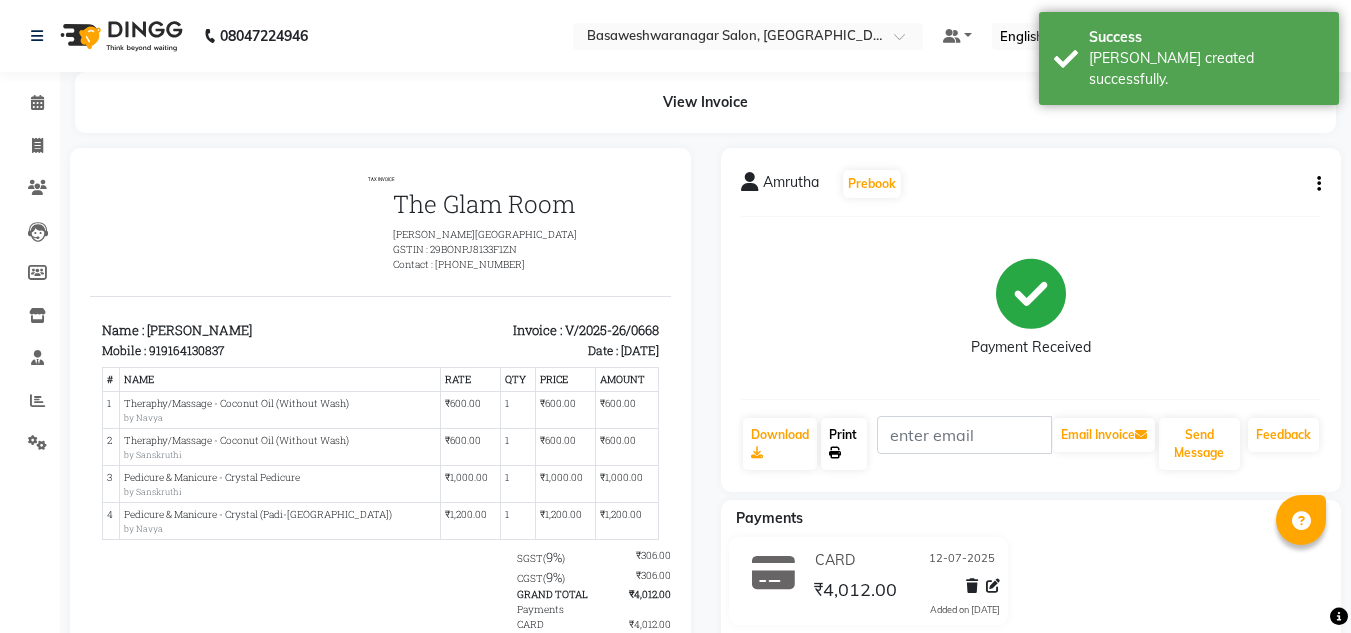 click on "Print" 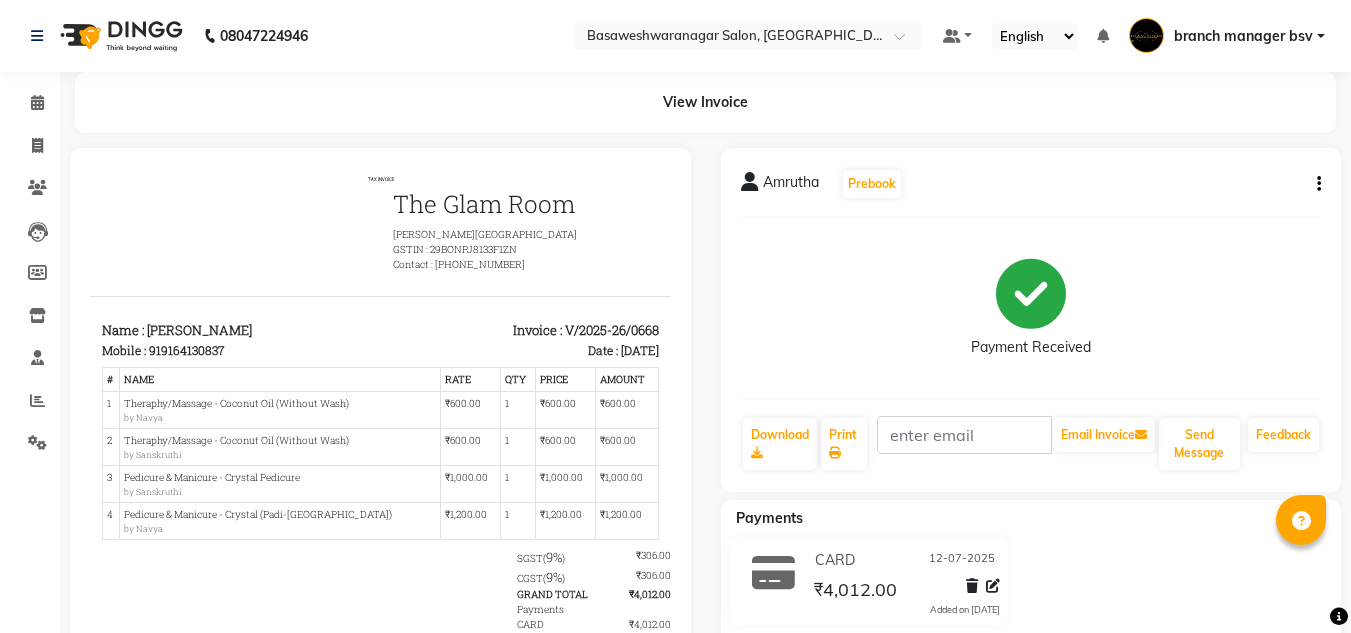 click on "TAX INVOICE
The Glam Room
Basaveshwar nagar
GSTIN : 29BONPJ8133F1ZN
Contact : 9620552727
Name  : Amrutha  Mobile : 919164130837 Date  : #" at bounding box center (380, 440) 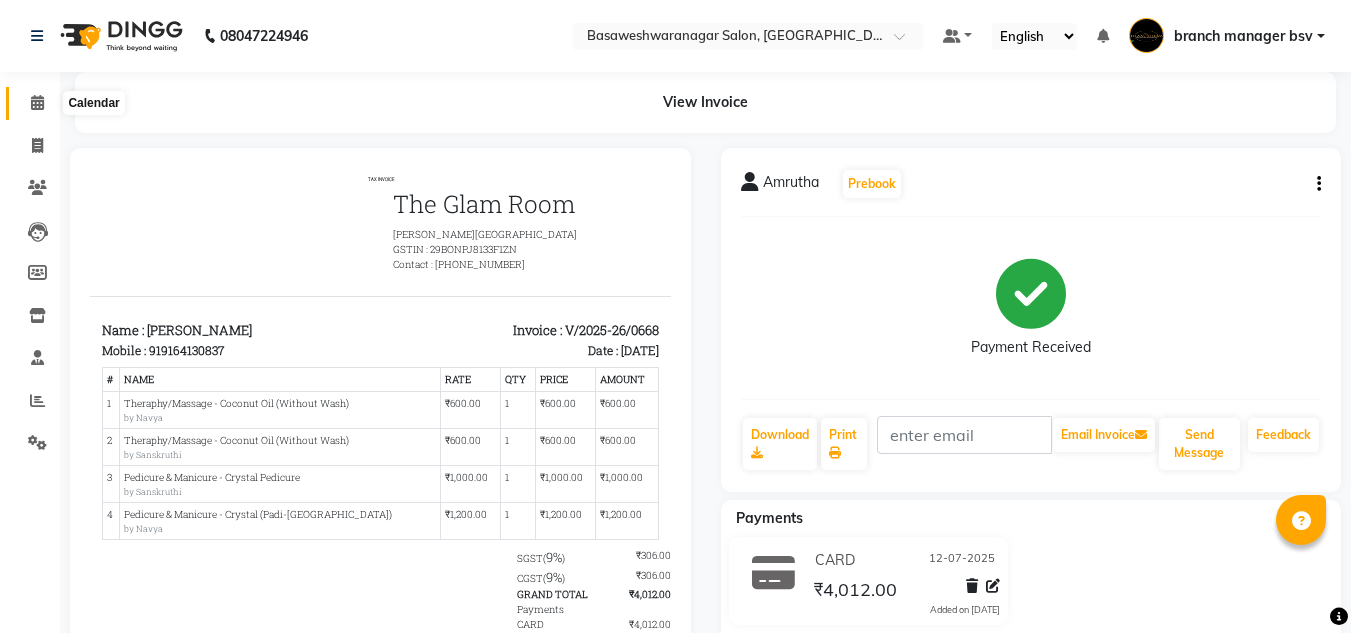click 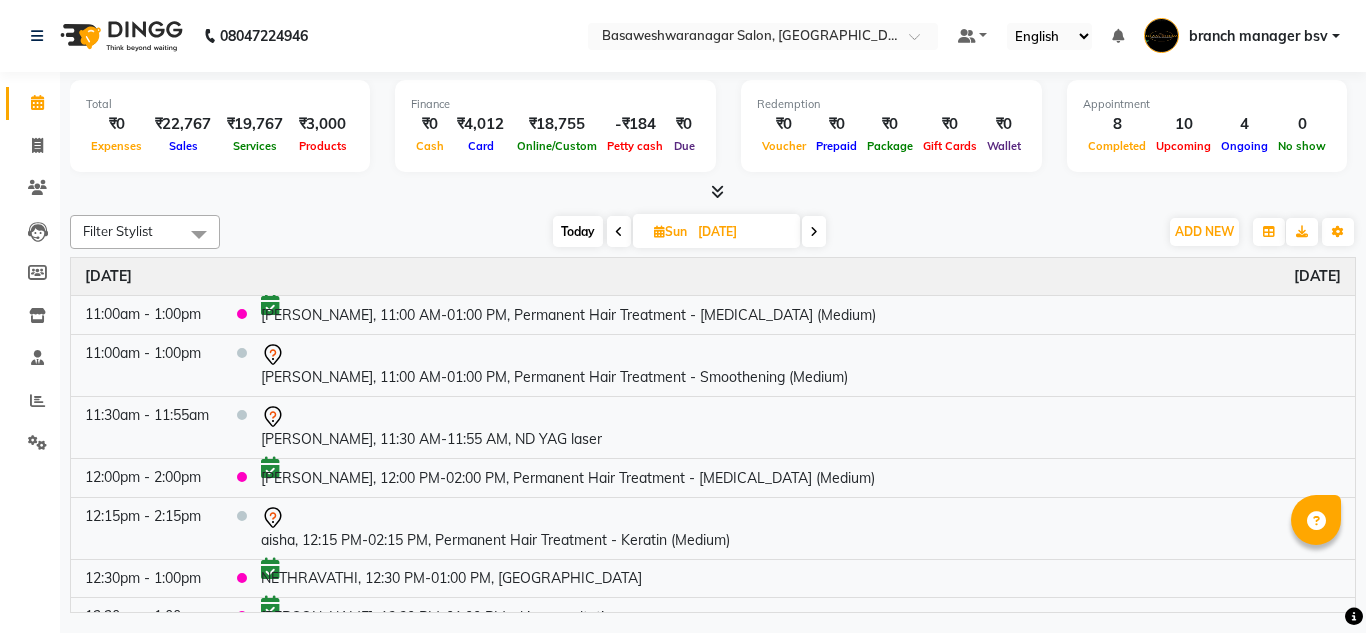 click at bounding box center (814, 231) 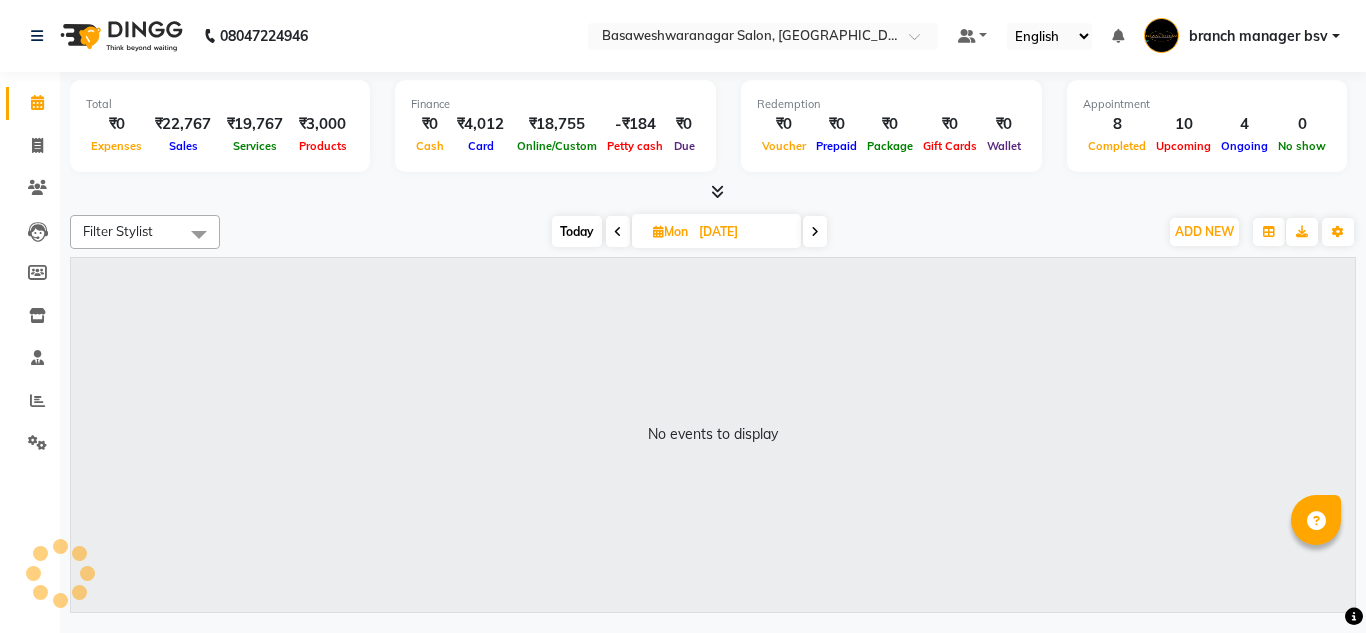 click at bounding box center [618, 232] 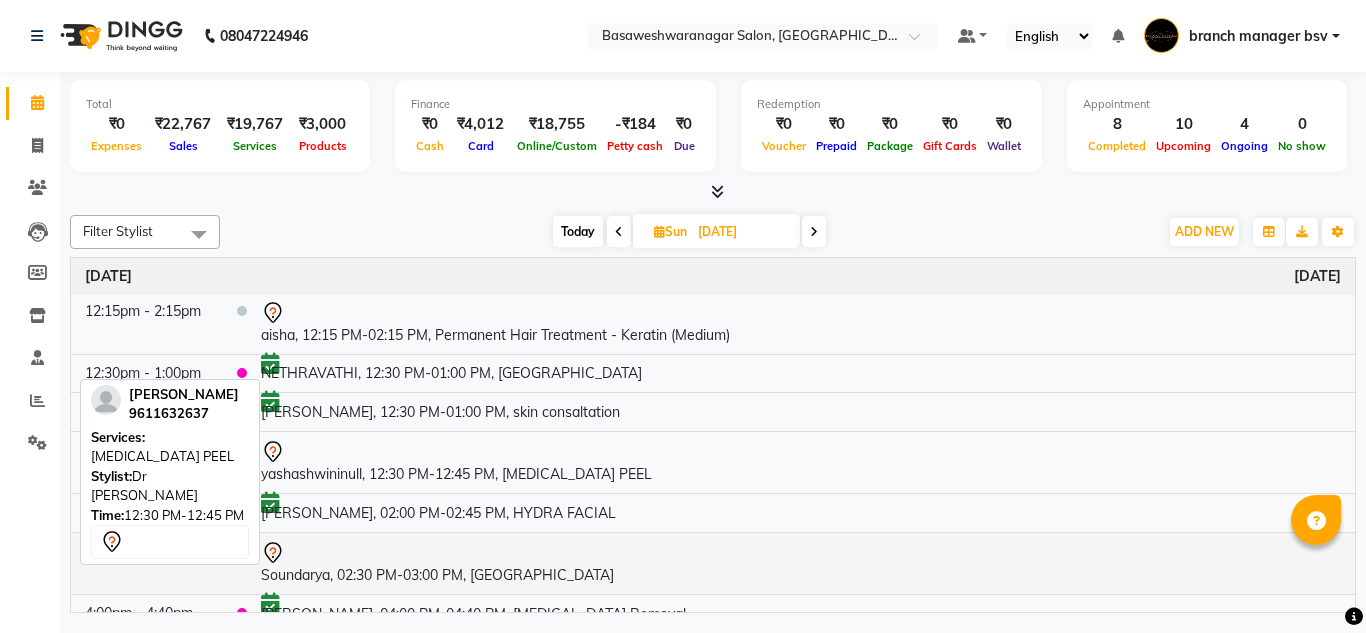scroll, scrollTop: 288, scrollLeft: 0, axis: vertical 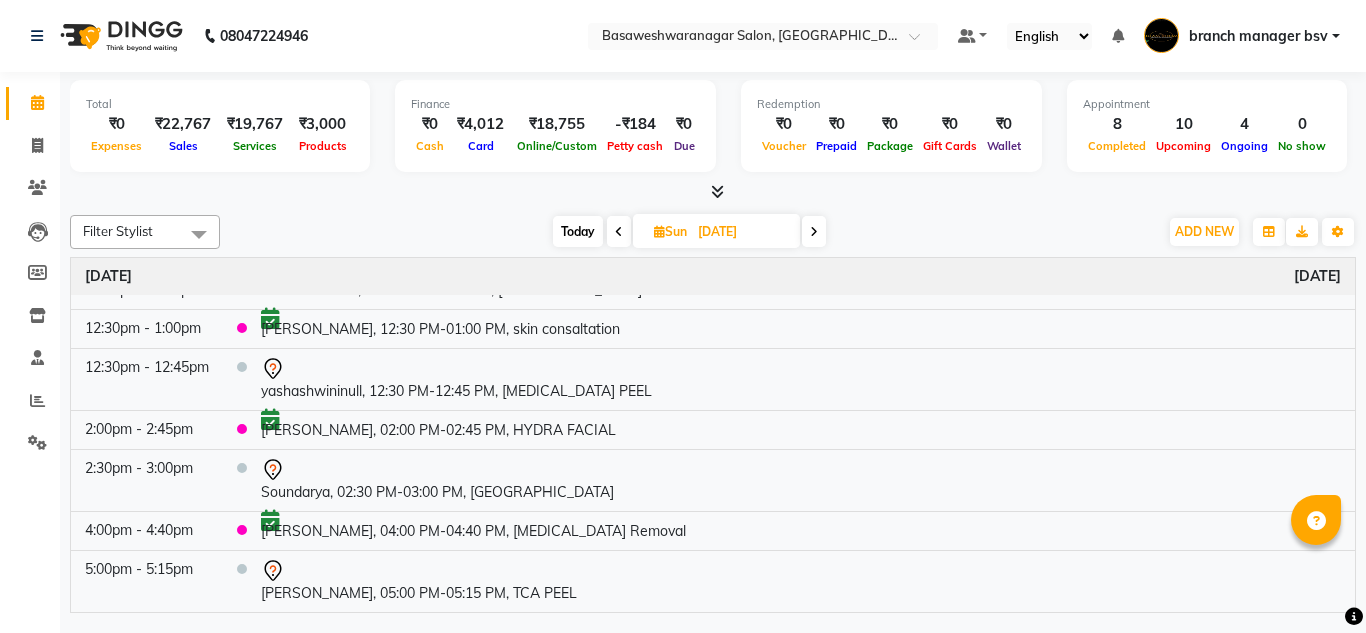 click at bounding box center [814, 232] 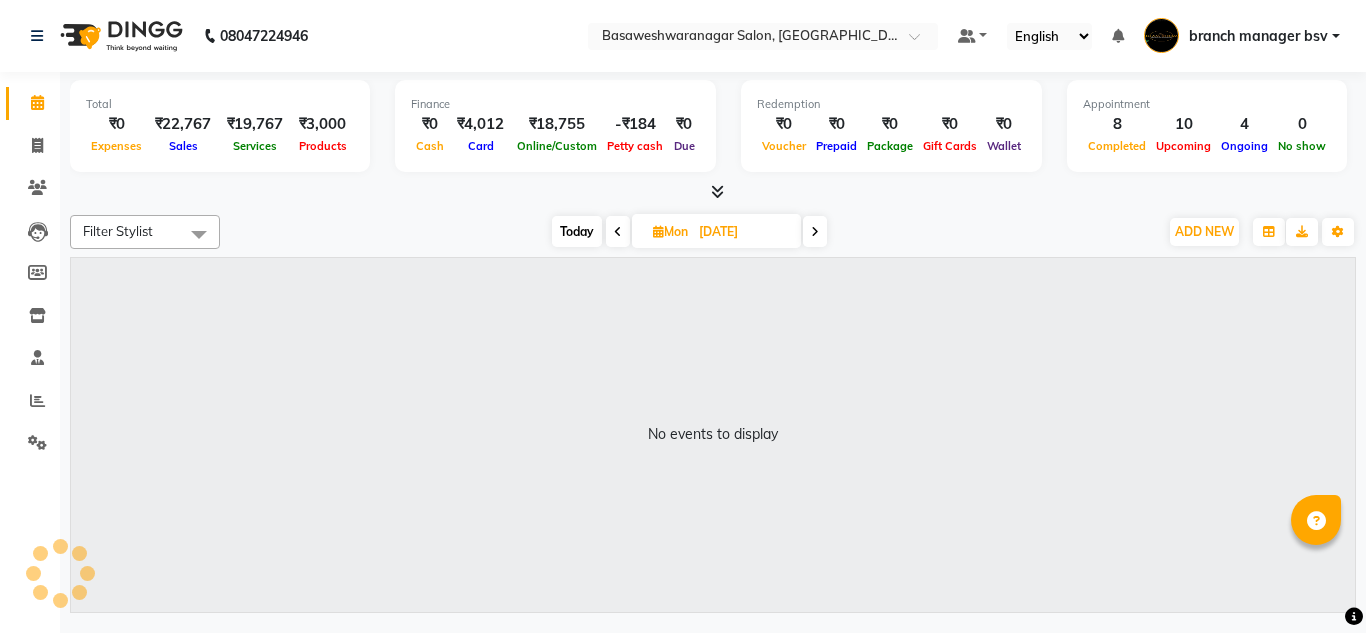 scroll, scrollTop: 0, scrollLeft: 0, axis: both 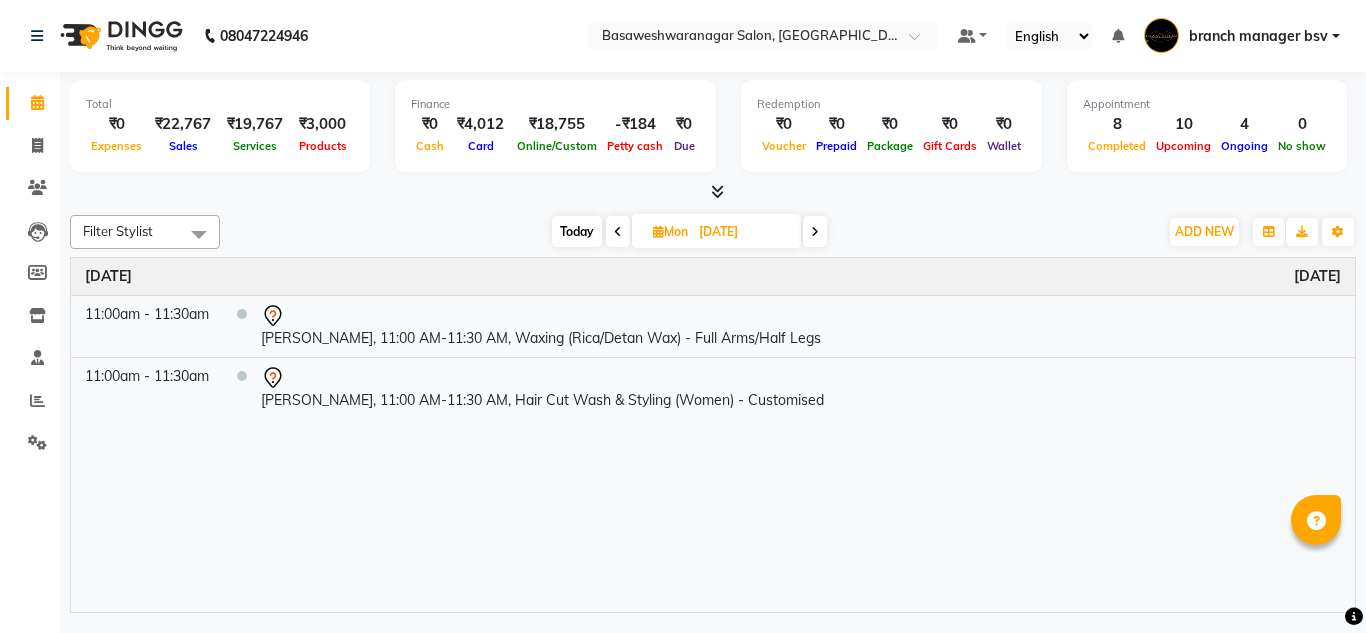 click on "Today" at bounding box center (577, 231) 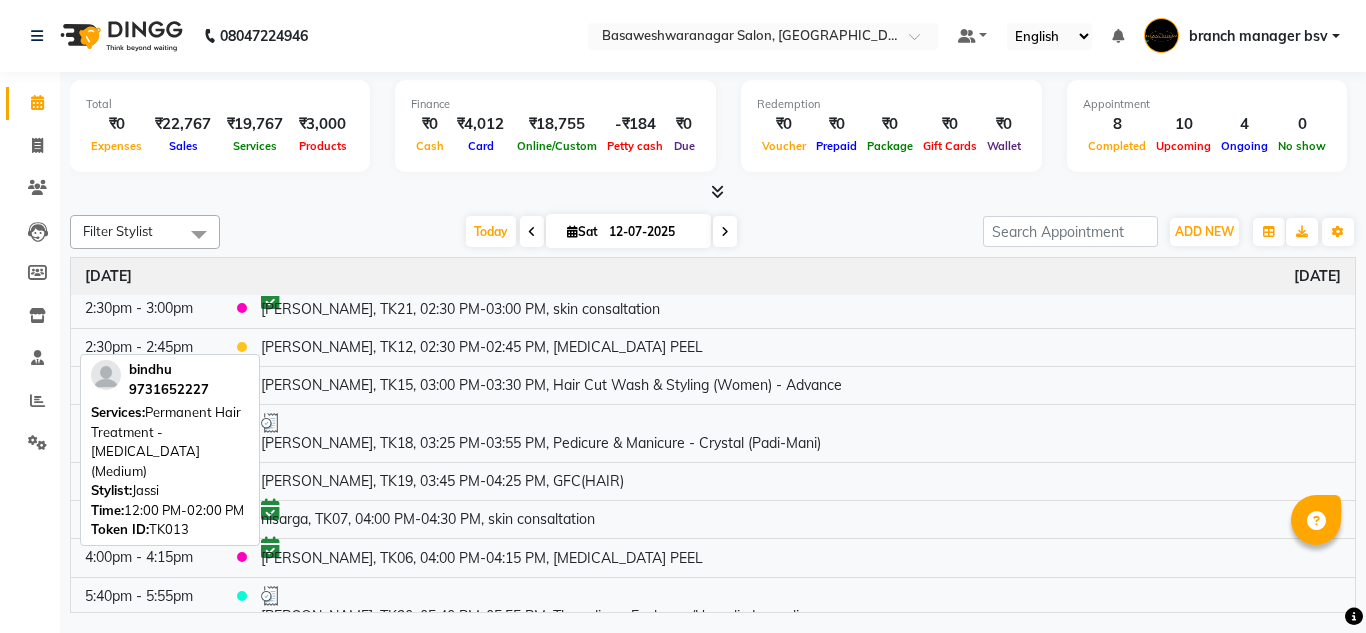 scroll, scrollTop: 861, scrollLeft: 0, axis: vertical 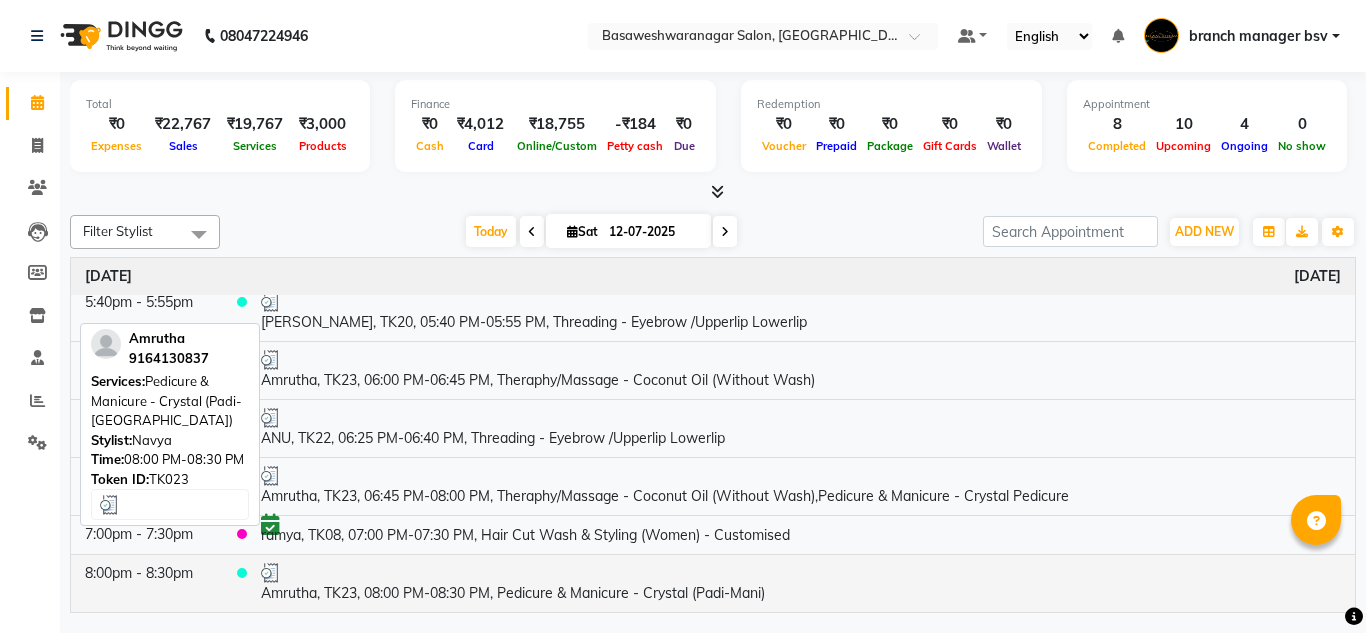 click at bounding box center (801, 573) 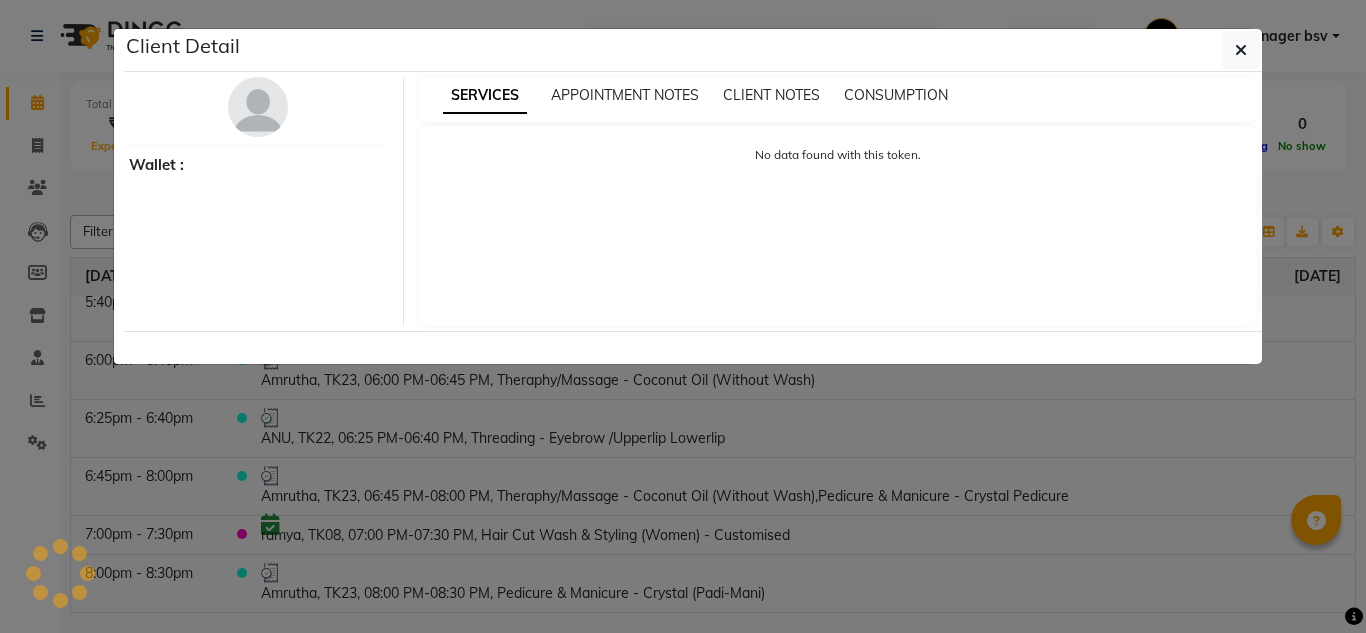 select on "3" 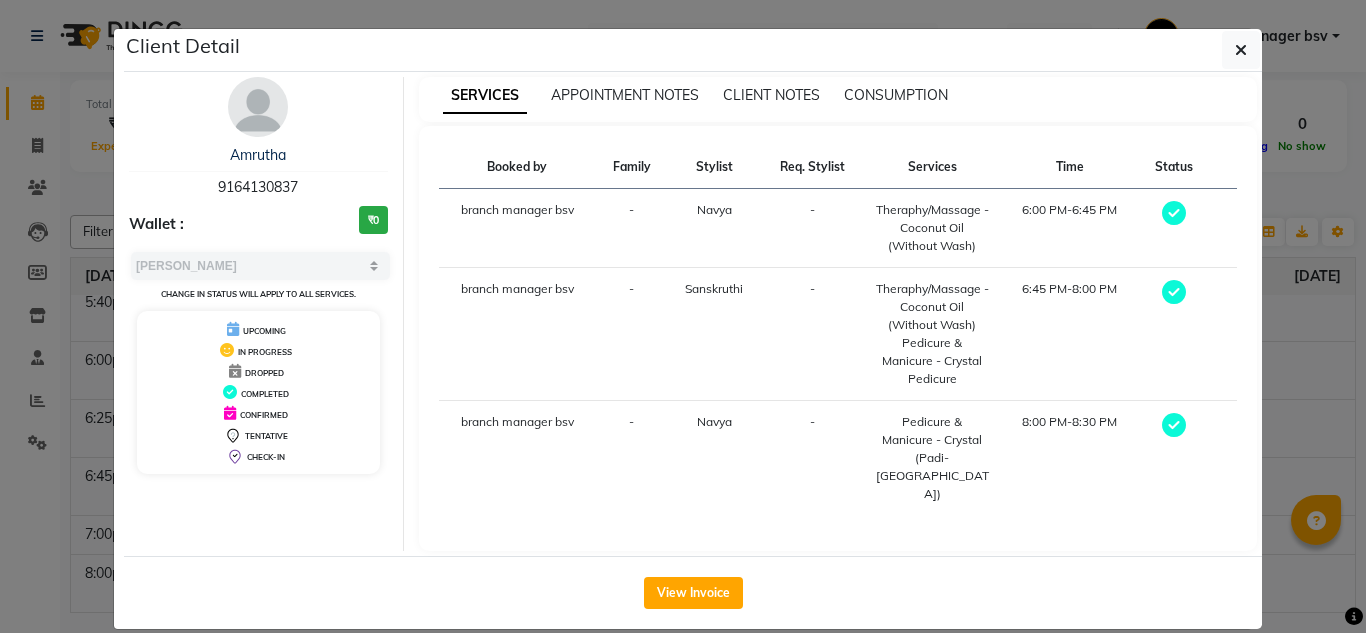 click on "Client Detail  Amrutha    9164130837 Wallet : ₹0 Select MARK DONE UPCOMING Change in status will apply to all services. UPCOMING IN PROGRESS DROPPED COMPLETED CONFIRMED TENTATIVE CHECK-IN SERVICES APPOINTMENT NOTES CLIENT NOTES CONSUMPTION Booked by Family Stylist Req. Stylist Services Time Status  branch manager bsv  - Navya -  Theraphy/Massage - Coconut Oil (Without Wash)   6:00 PM-6:45 PM   branch manager bsv  - Sanskruthi -  Theraphy/Massage - Coconut Oil (Without Wash)   Pedicure & Manicure - Crystal Pedicure   6:45 PM-8:00 PM   branch manager bsv  - Navya -  Pedicure & Manicure - Crystal (Padi-Mani)   8:00 PM-8:30 PM   View Invoice" 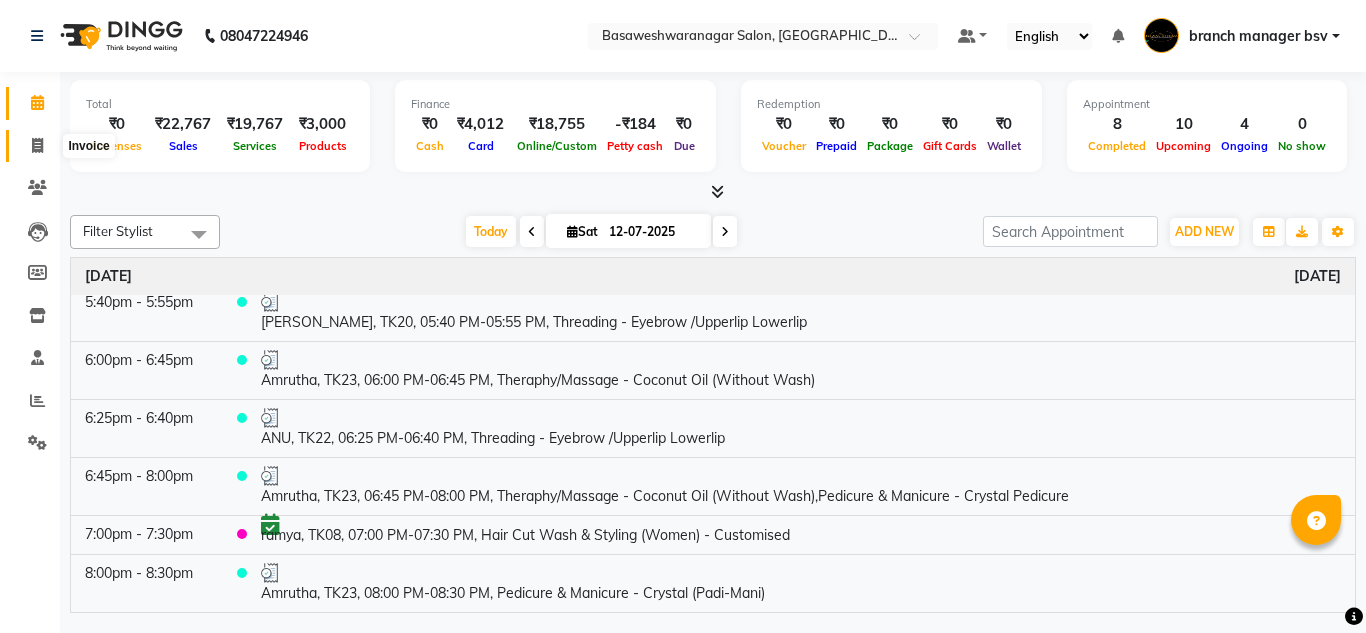 click 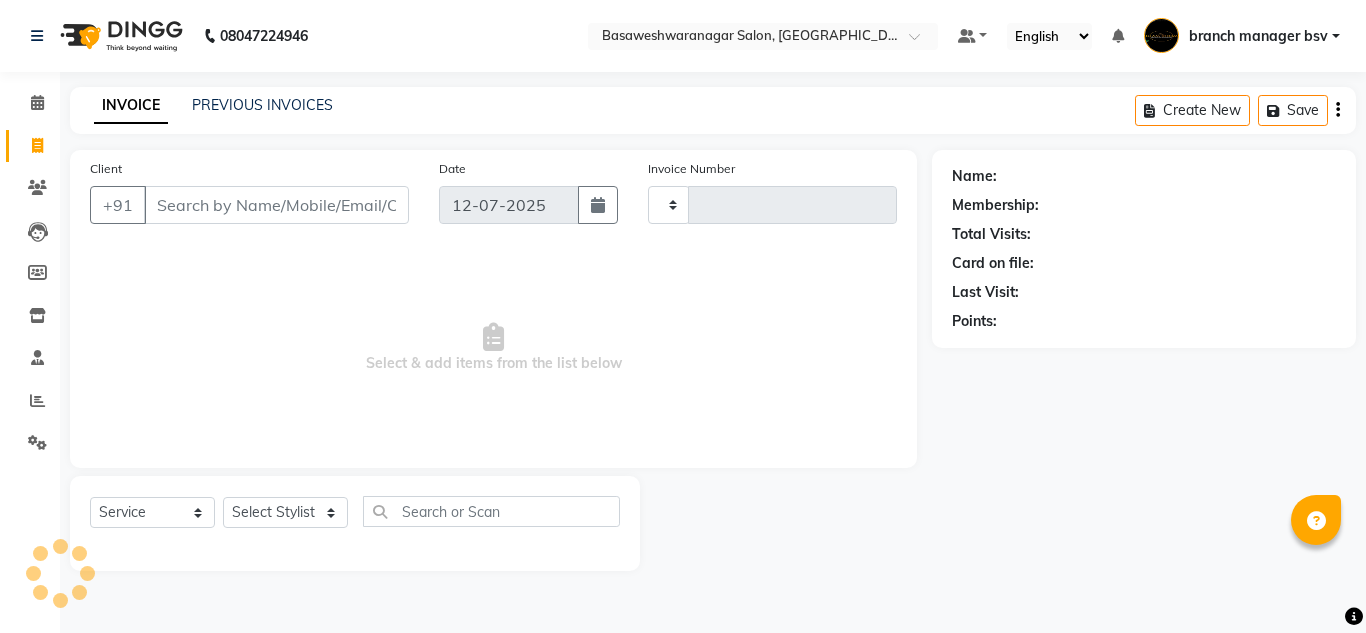 type on "0669" 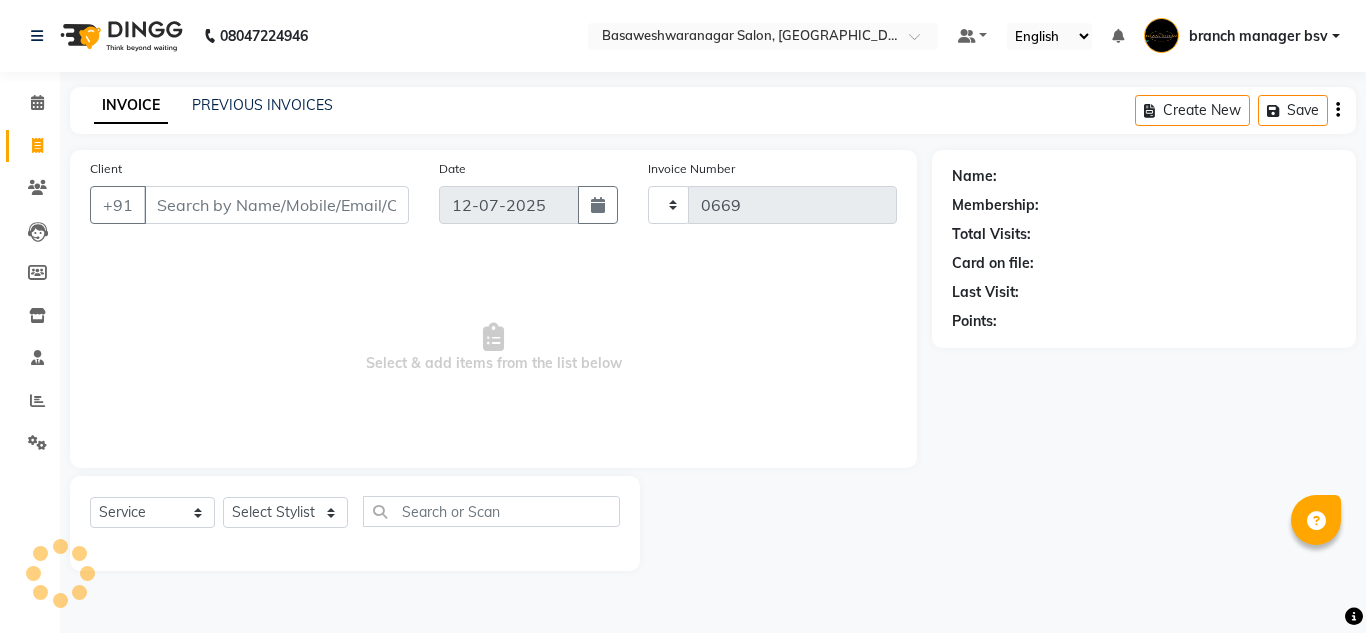 select on "842" 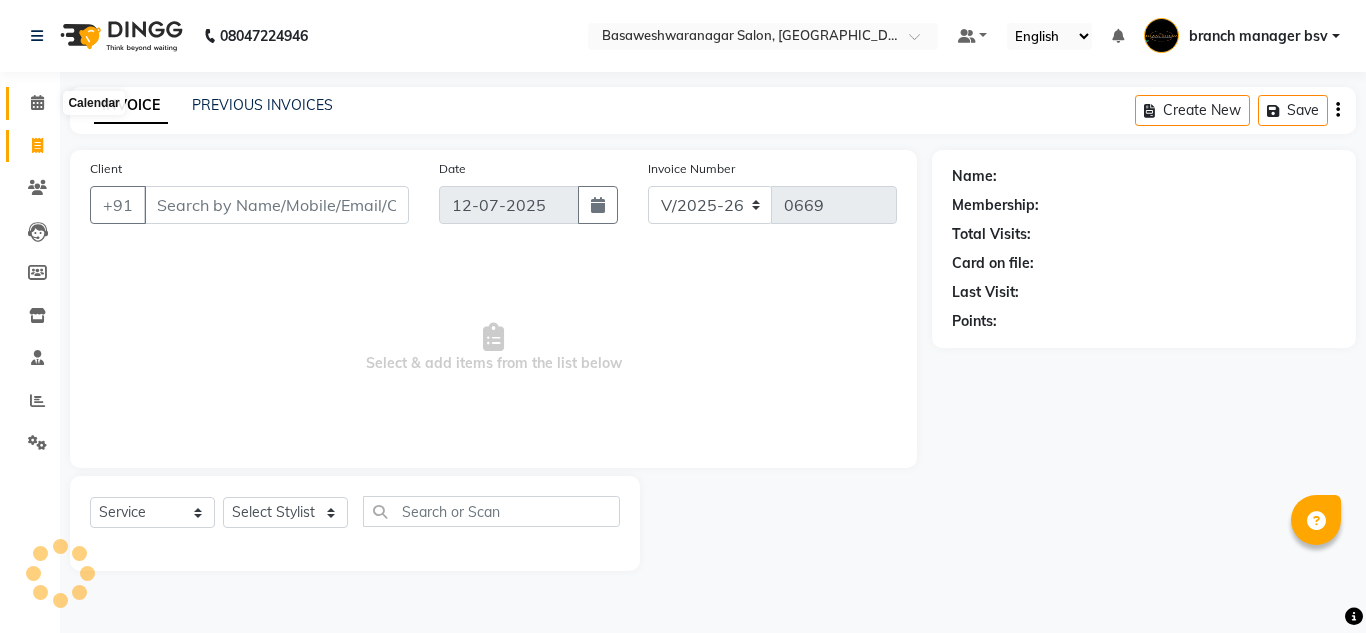 click 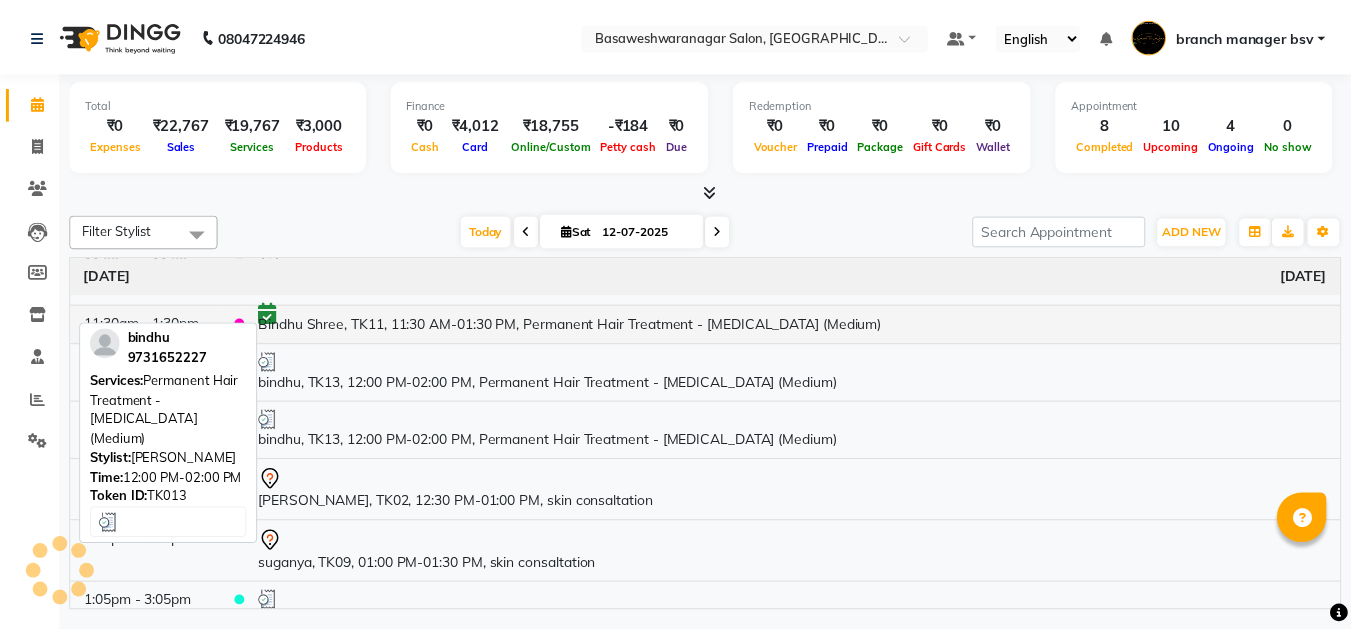 scroll, scrollTop: 0, scrollLeft: 0, axis: both 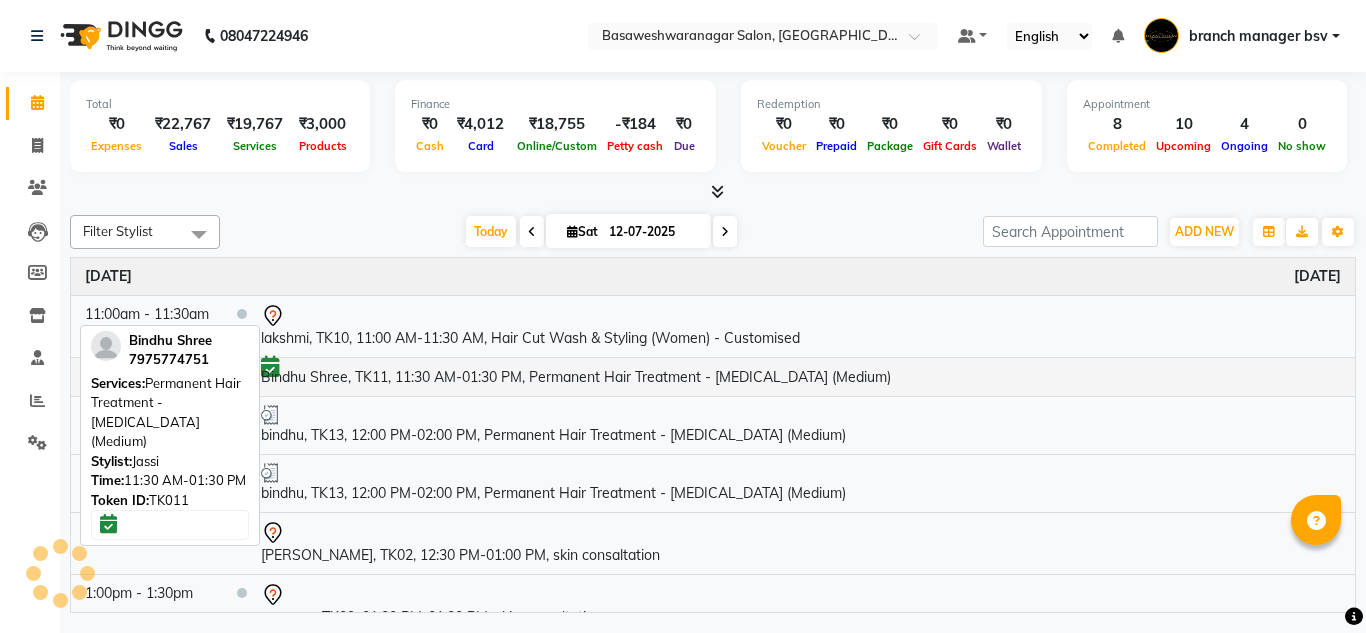 click on "Bindhu Shree, TK11, 11:30 AM-01:30 PM, Permanent Hair Treatment - [MEDICAL_DATA] (Medium)" at bounding box center (801, 376) 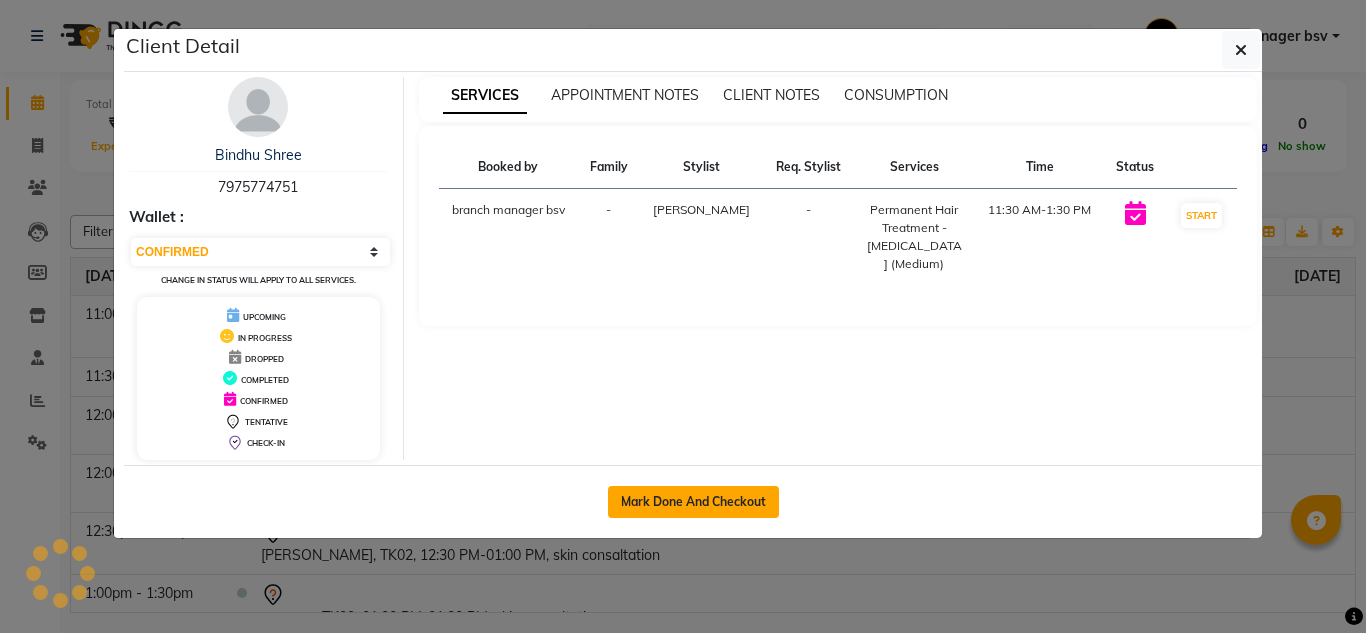 click on "Mark Done And Checkout" 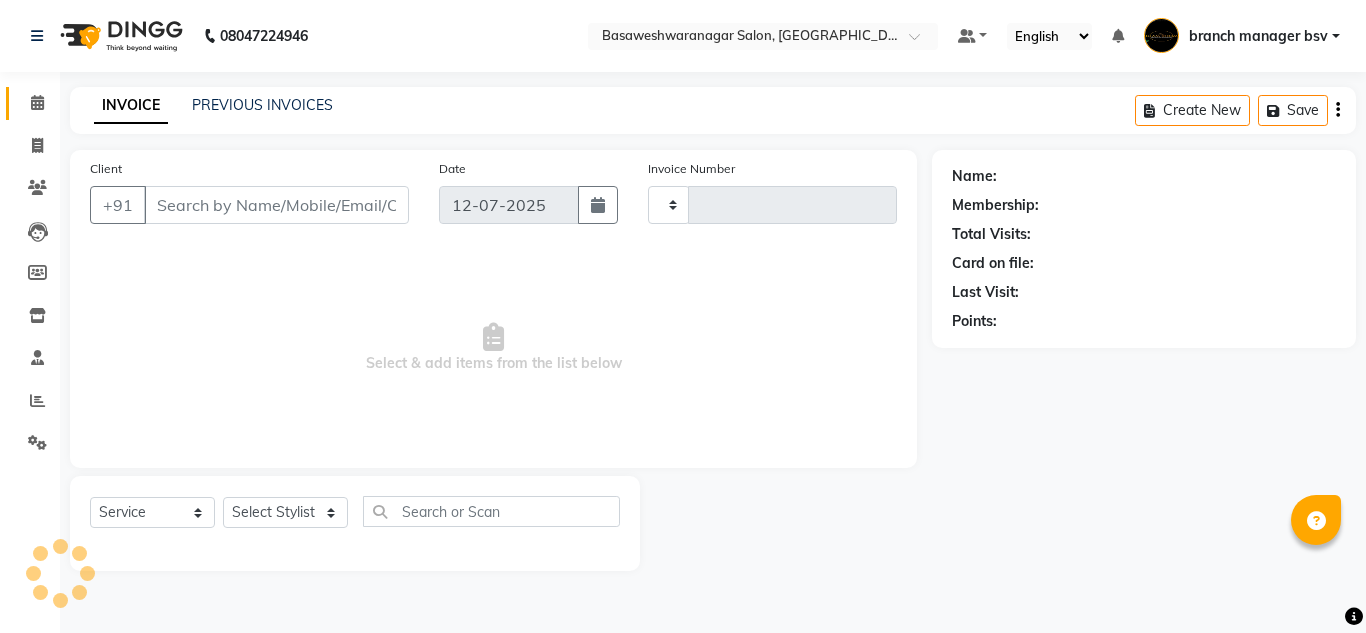type on "0669" 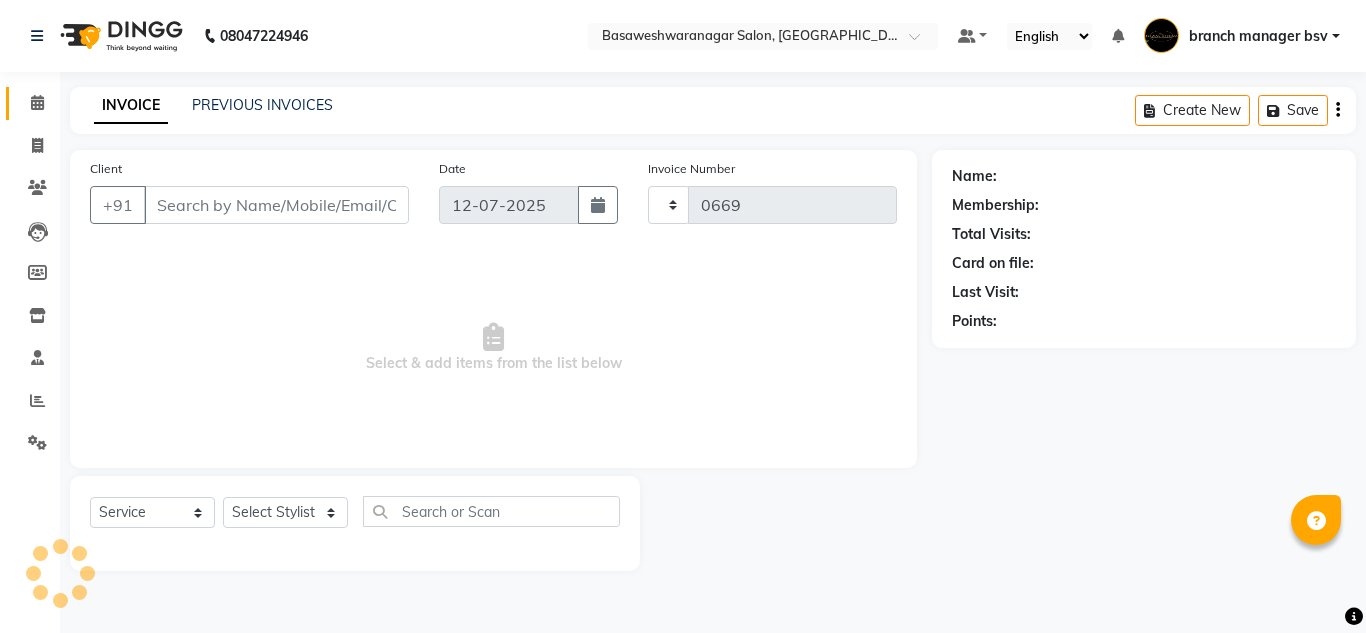 select on "842" 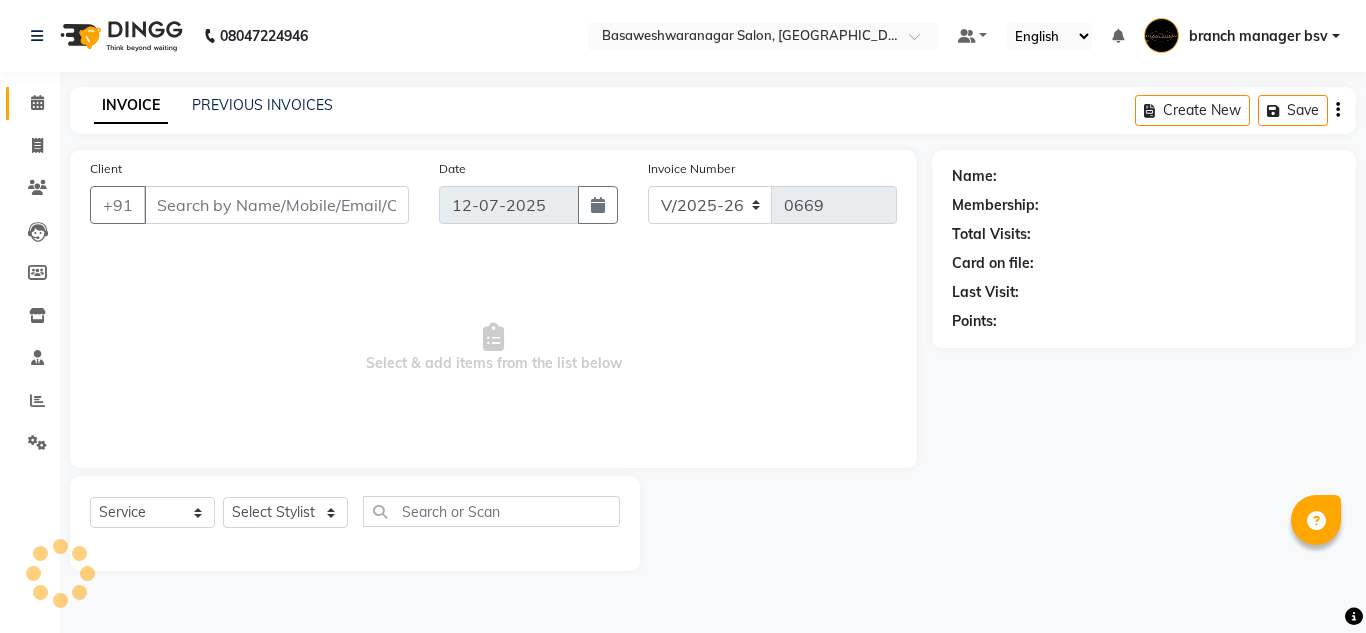 type on "7975774751" 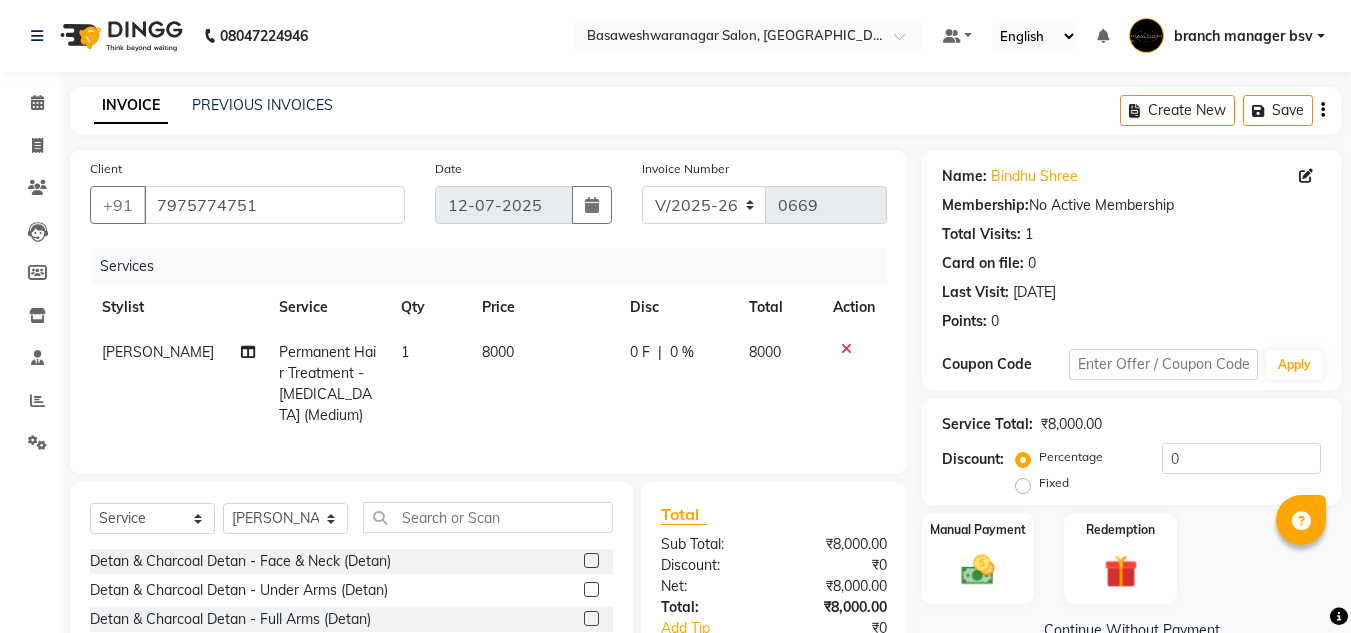 click on "[PERSON_NAME]" 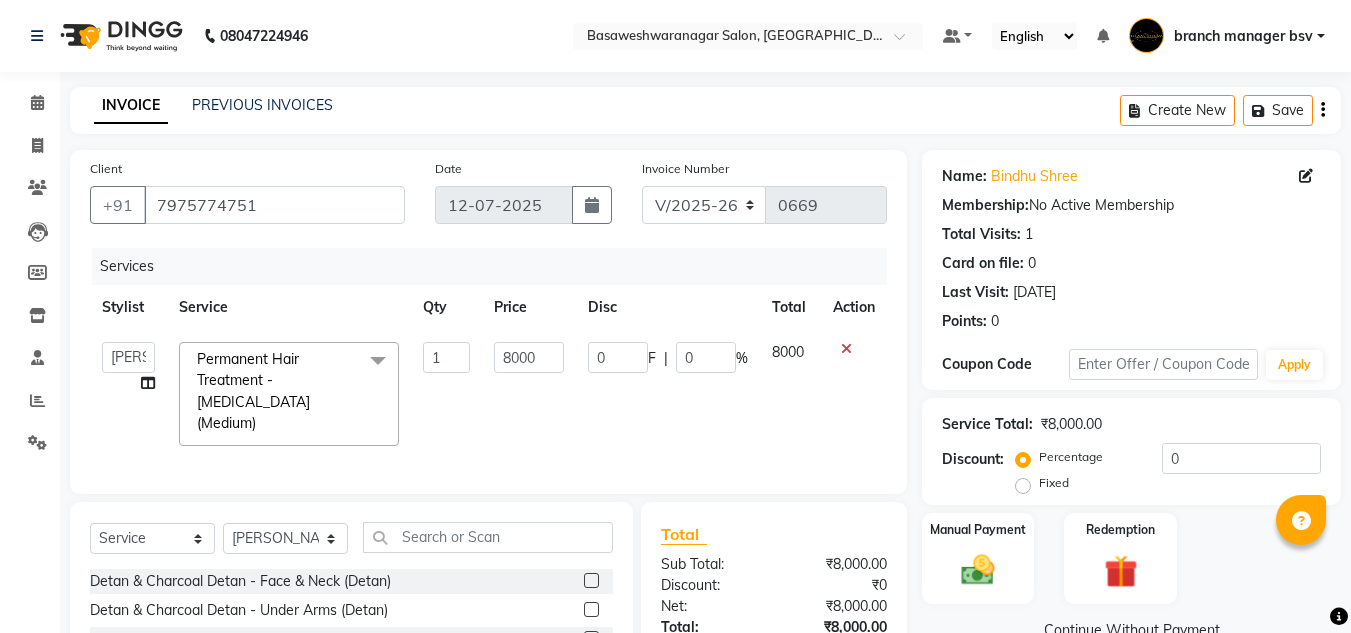 click on "Permanent Hair Treatment - [MEDICAL_DATA] (Medium)" 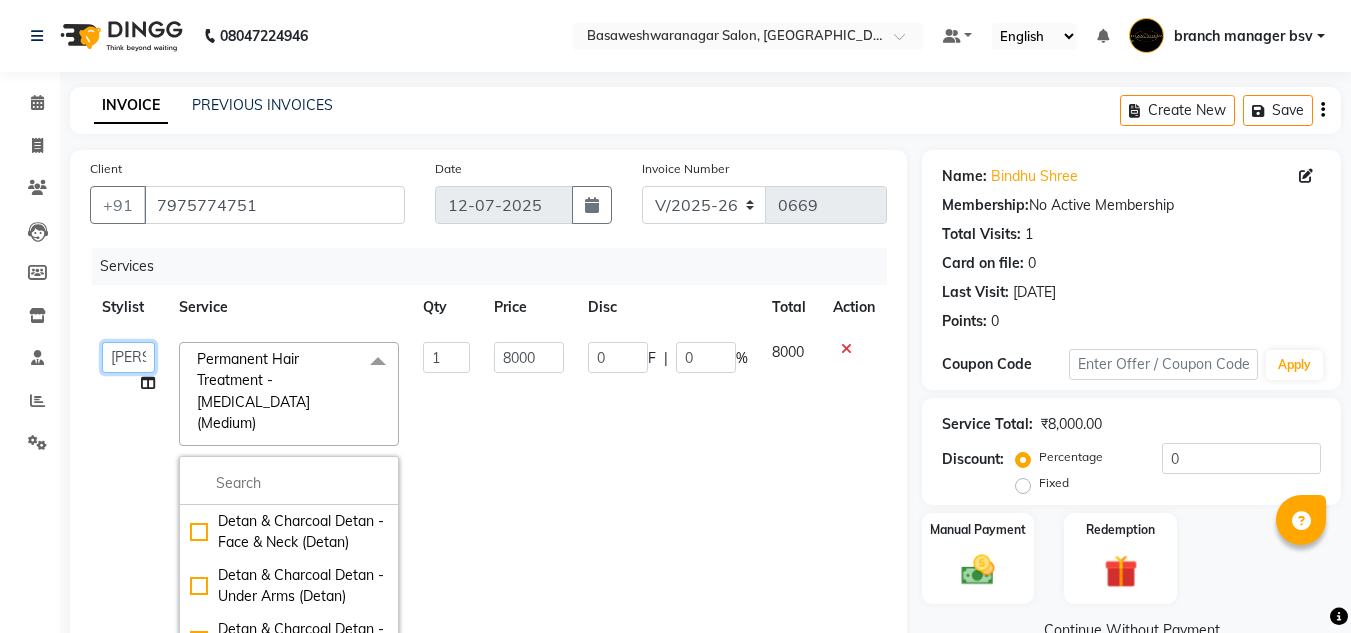 click on "ashwini   branch manager bsv   Dr.Jabin   Dr mehzabin   GURISH   JASSI   Jayshree   Navya   pooja accounts   PRATIK   RAJEESHA   Rasna   Sanskruthi   shangnimwom   SMIRTI   SUMITH   SUNITHA   SUNNY   Tanveer    TEZZ   The Glam Room   theja   Trishna   urmi" 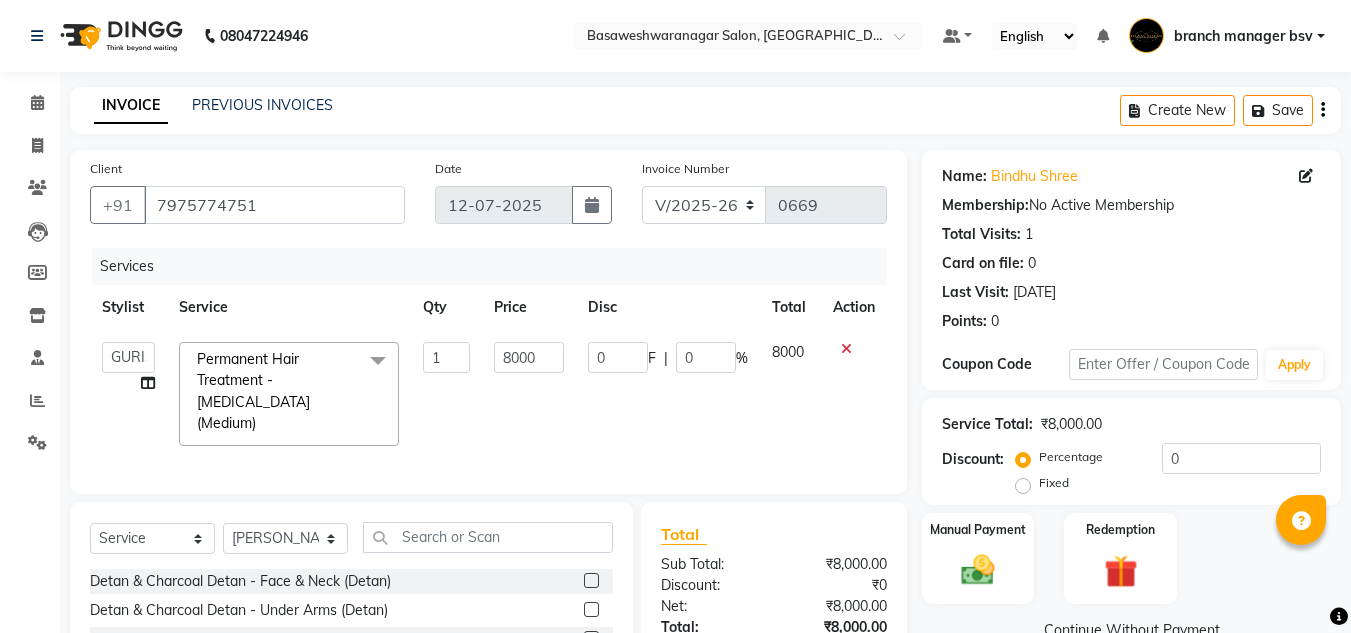 select on "75512" 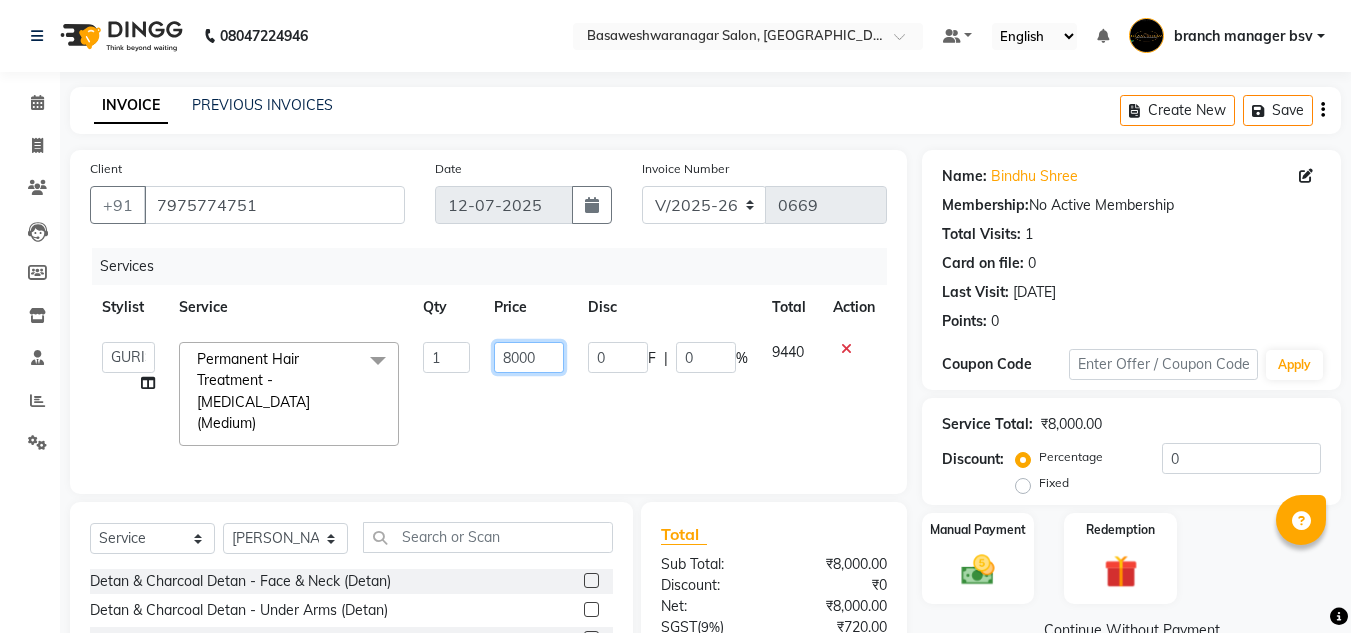 click on "8000" 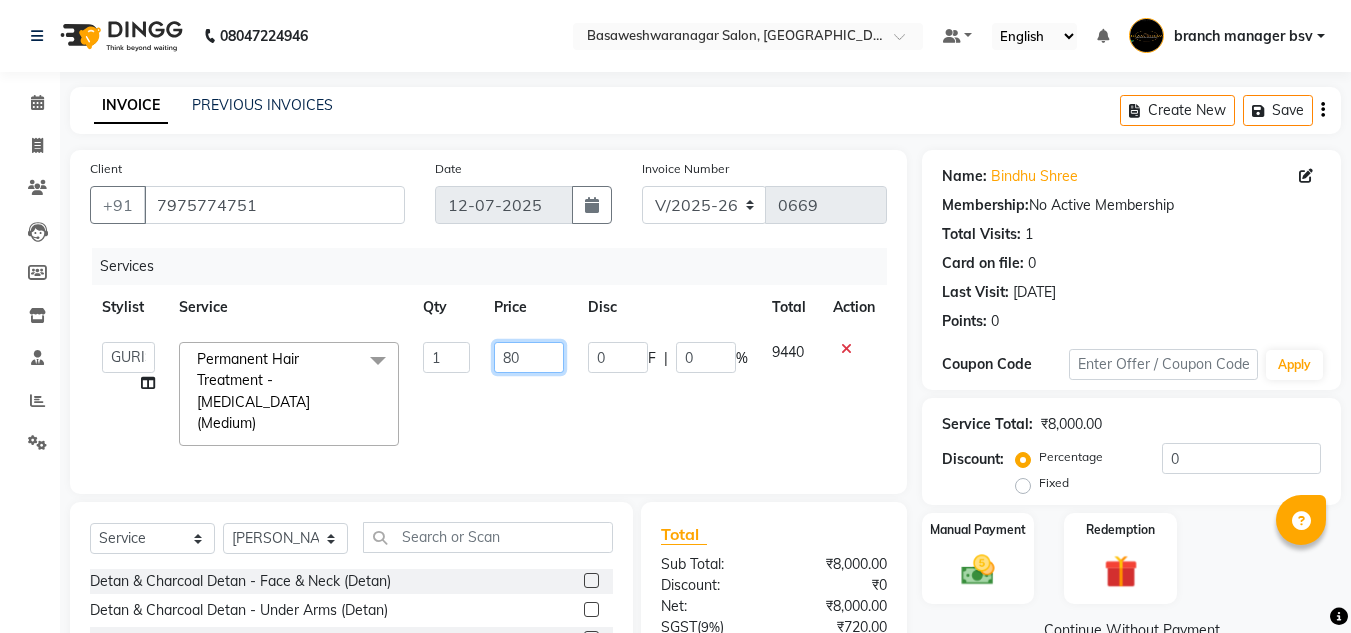 type on "8" 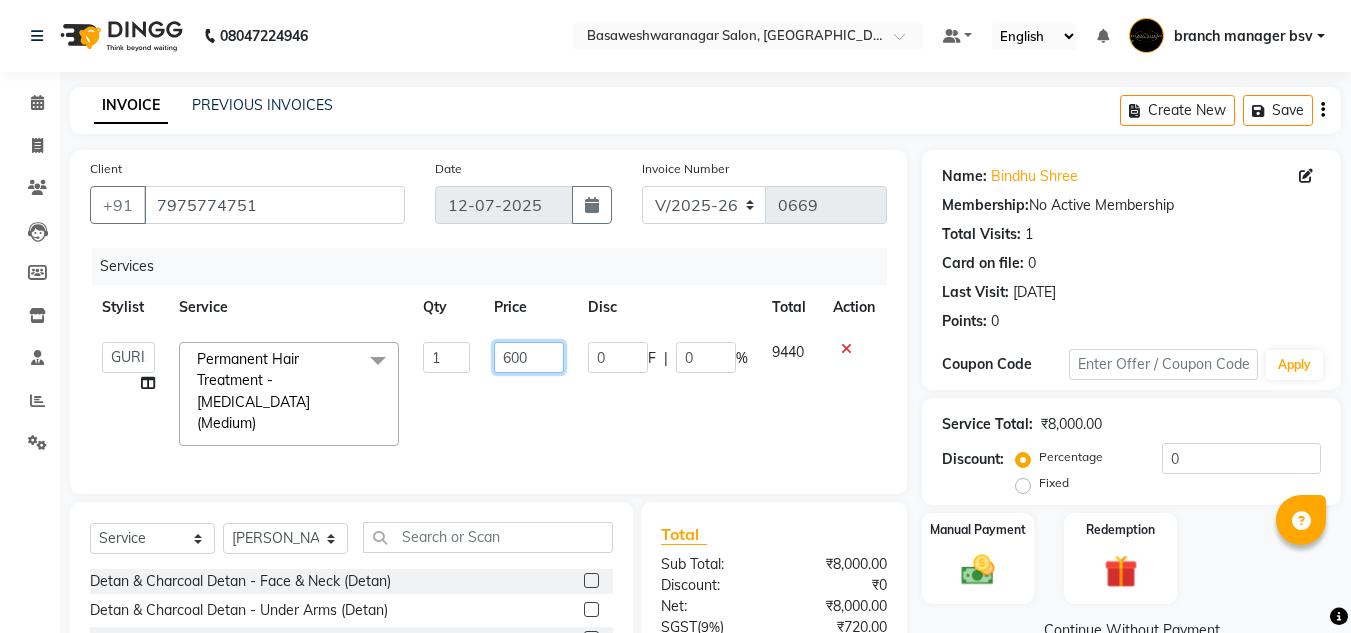 type on "6000" 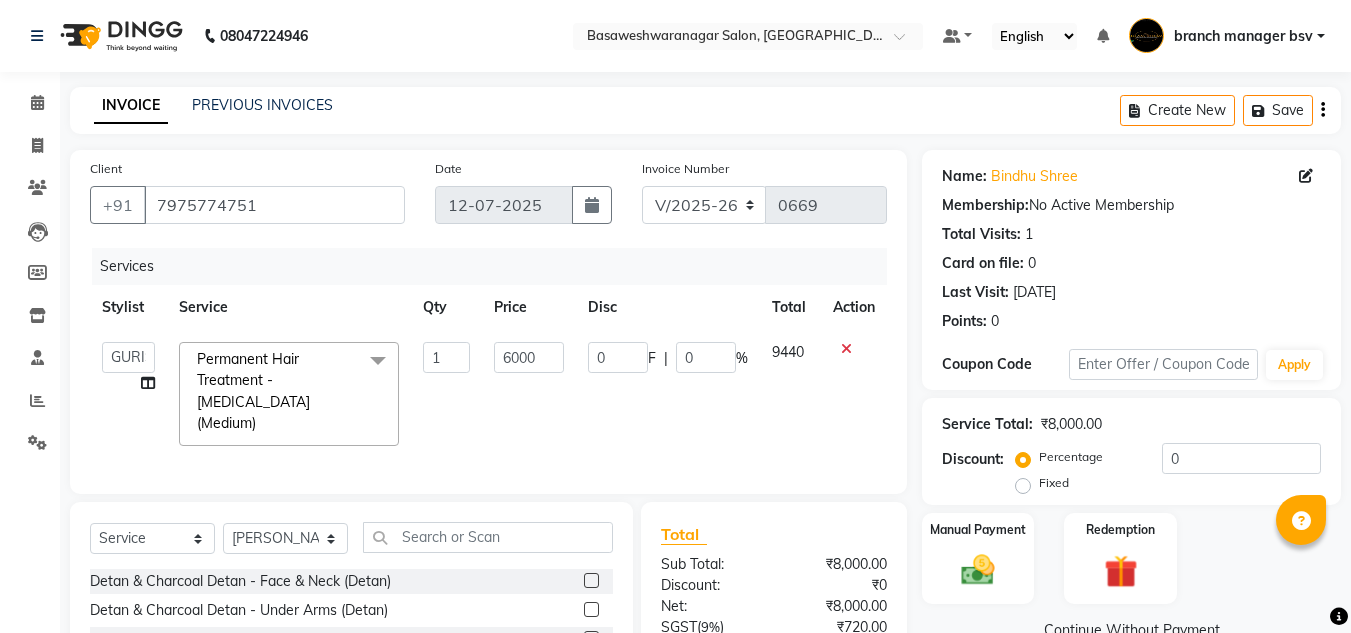 click on "Total Sub Total: ₹8,000.00 Discount: ₹0 Net: ₹8,000.00 SGST  ( 9% ) ₹720.00 CGST  ( 9% ) ₹720.00 Total: ₹9,440.00 Add Tip ₹0 Payable: ₹9,440.00 Paid: ₹0 Balance   : ₹9,440.00" 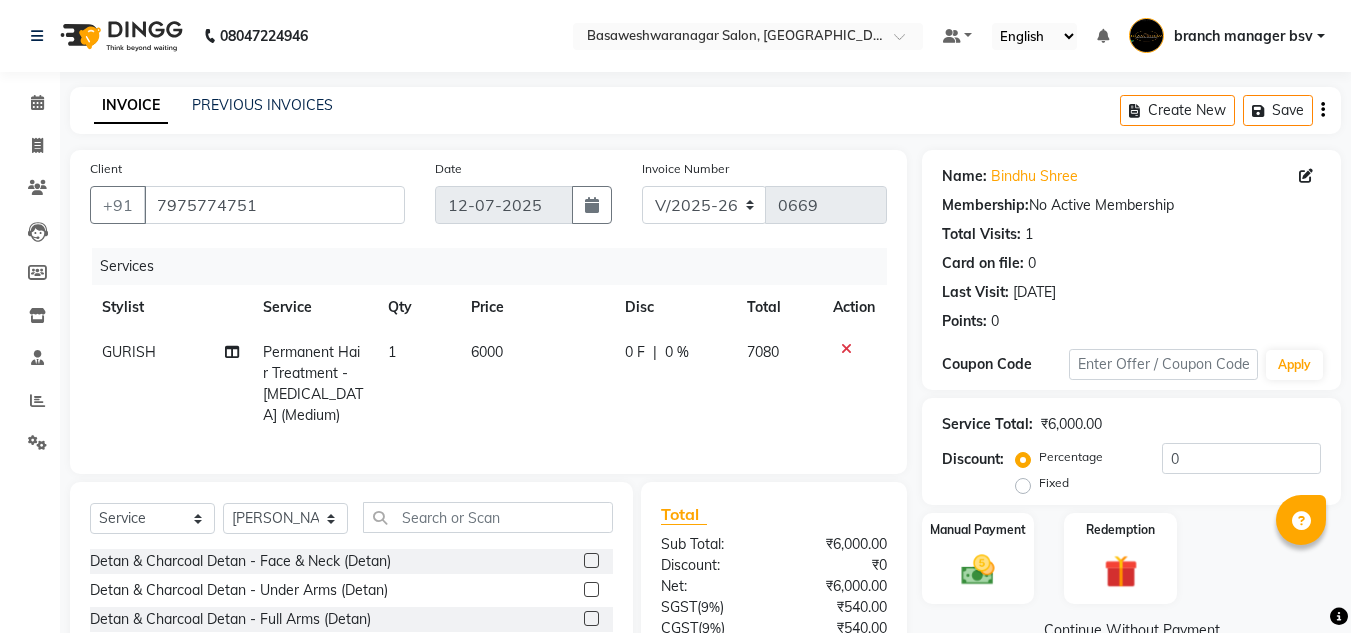 scroll, scrollTop: 168, scrollLeft: 0, axis: vertical 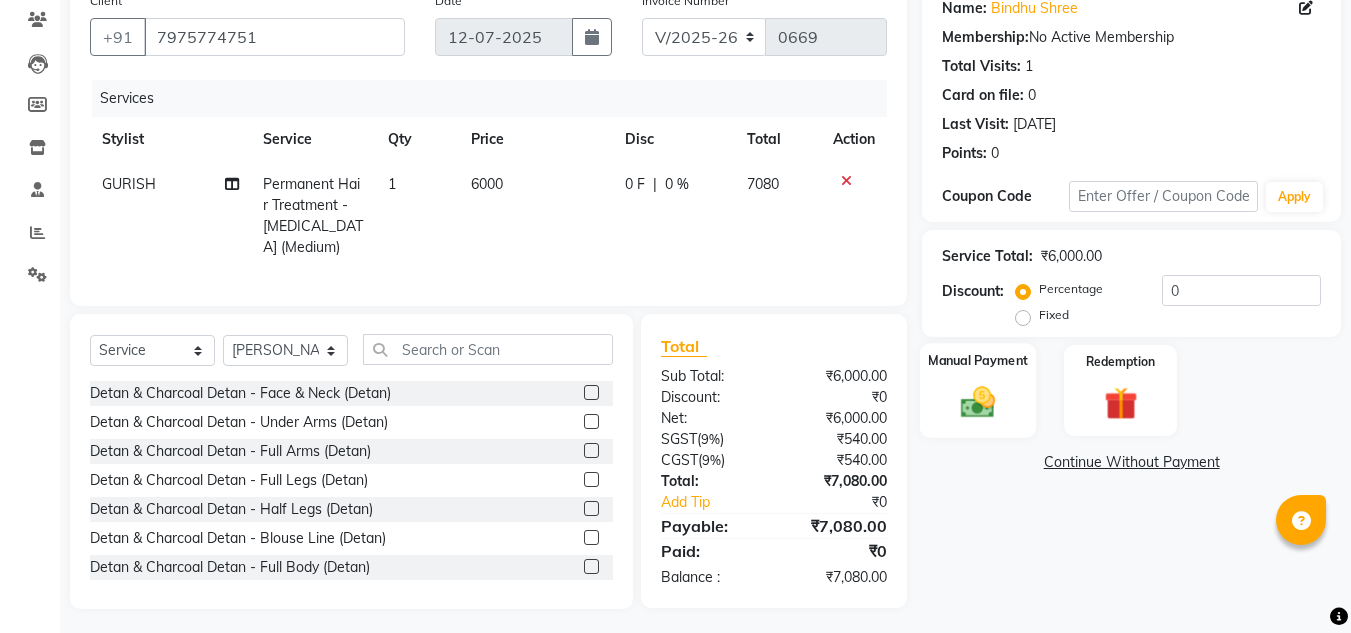 click 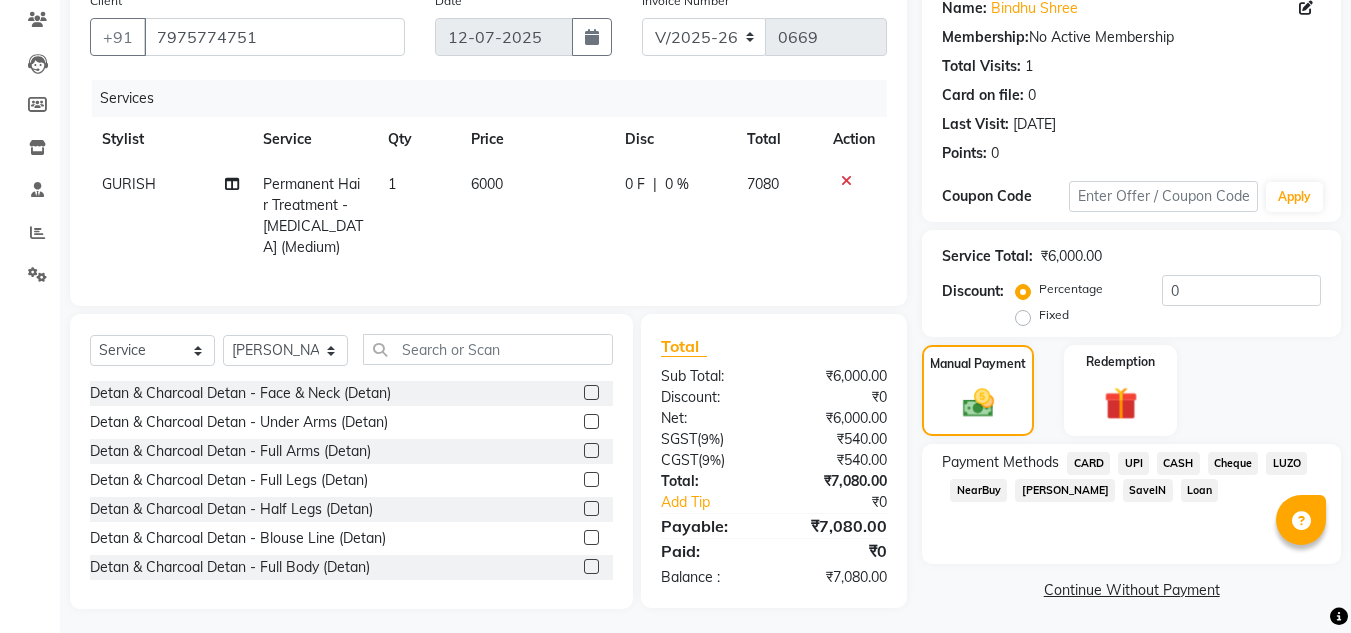 scroll, scrollTop: 170, scrollLeft: 0, axis: vertical 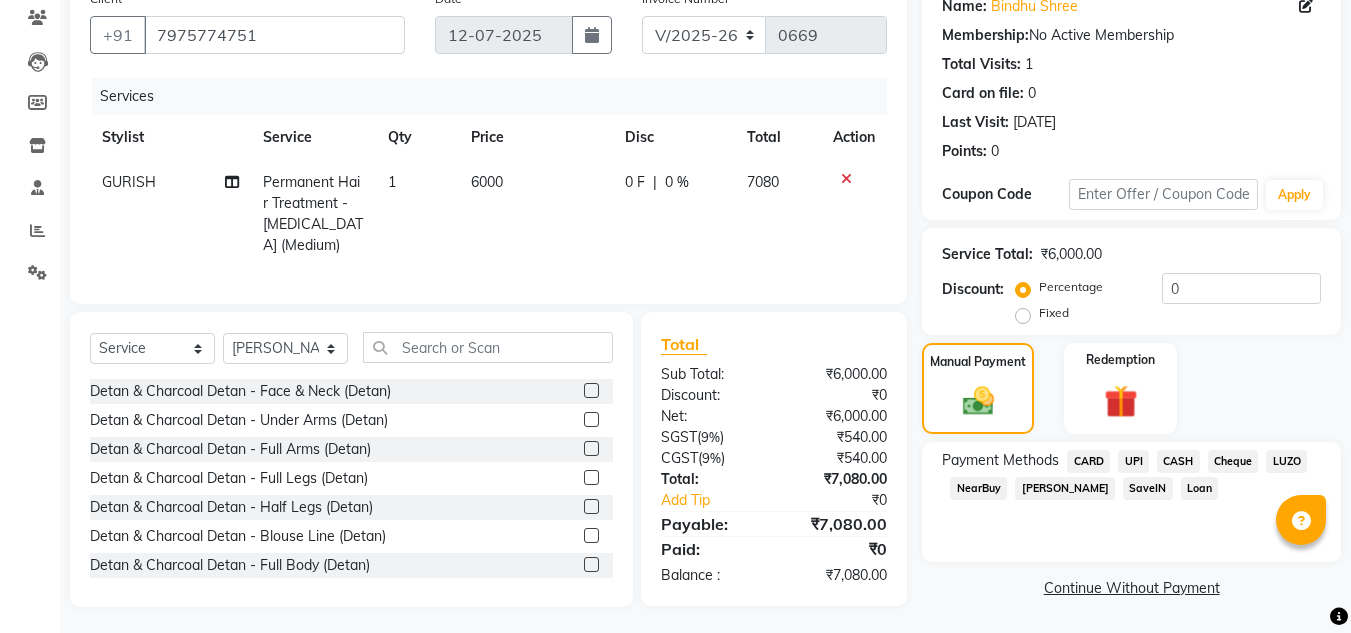 click on "UPI" 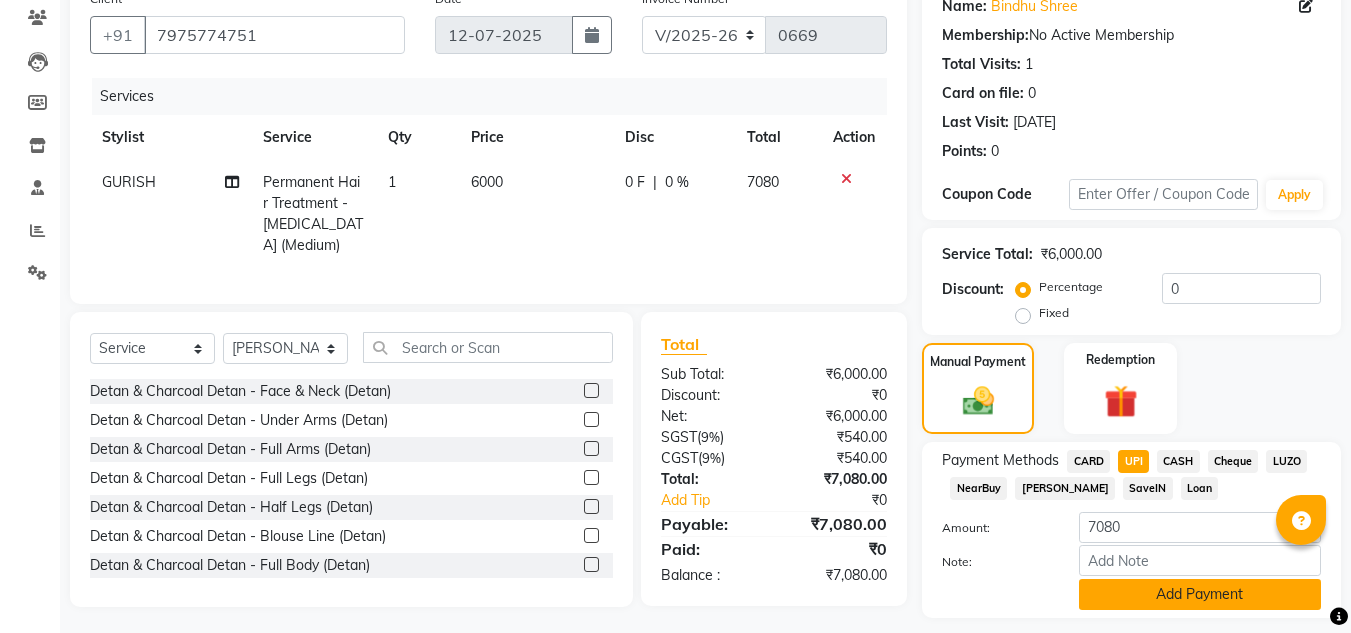 click on "Add Payment" 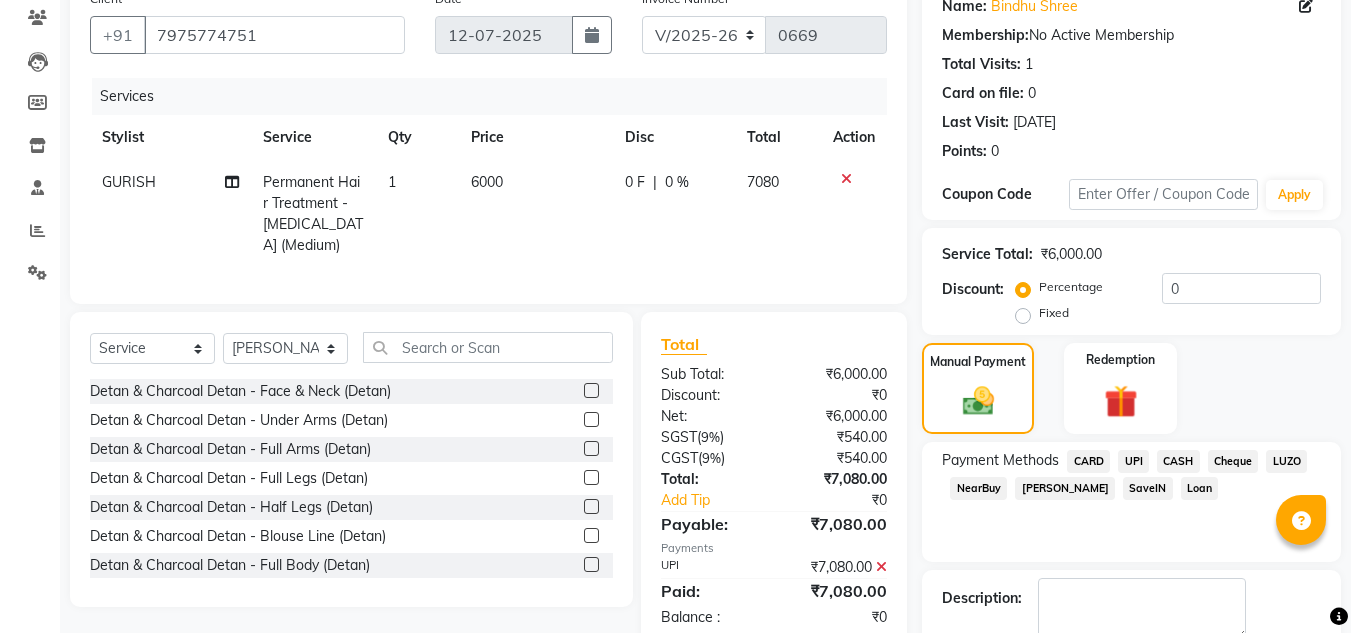 scroll, scrollTop: 283, scrollLeft: 0, axis: vertical 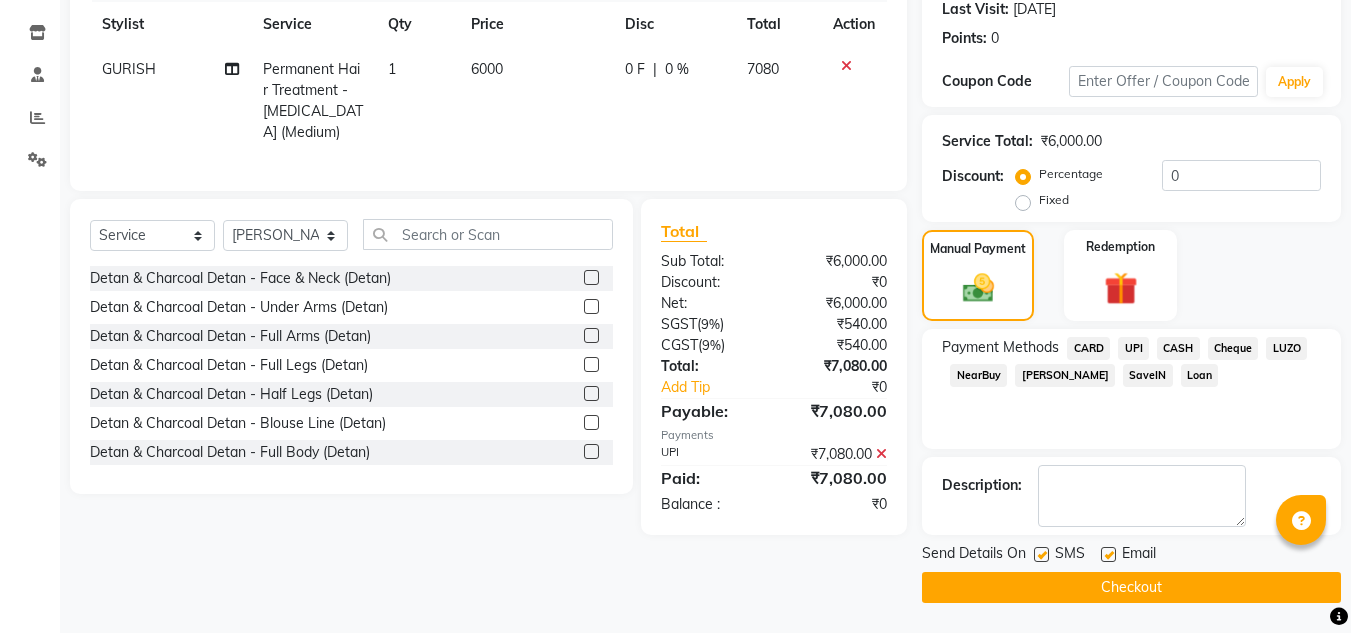 click on "Checkout" 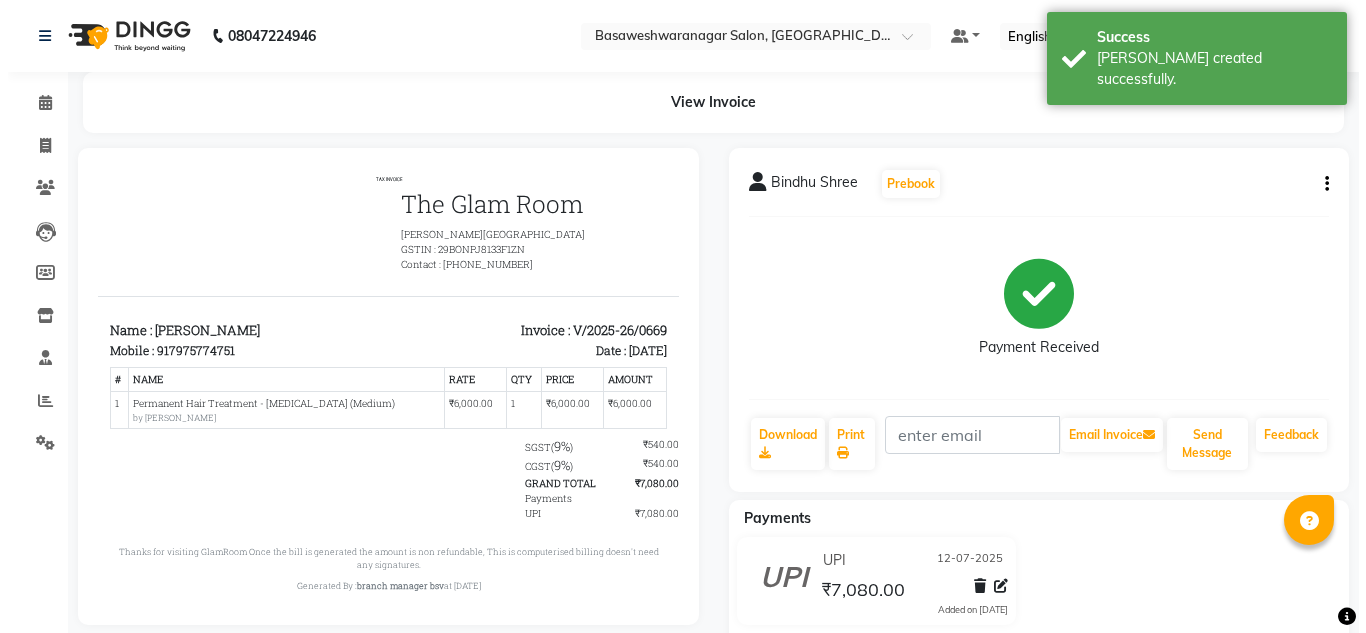 scroll, scrollTop: 0, scrollLeft: 0, axis: both 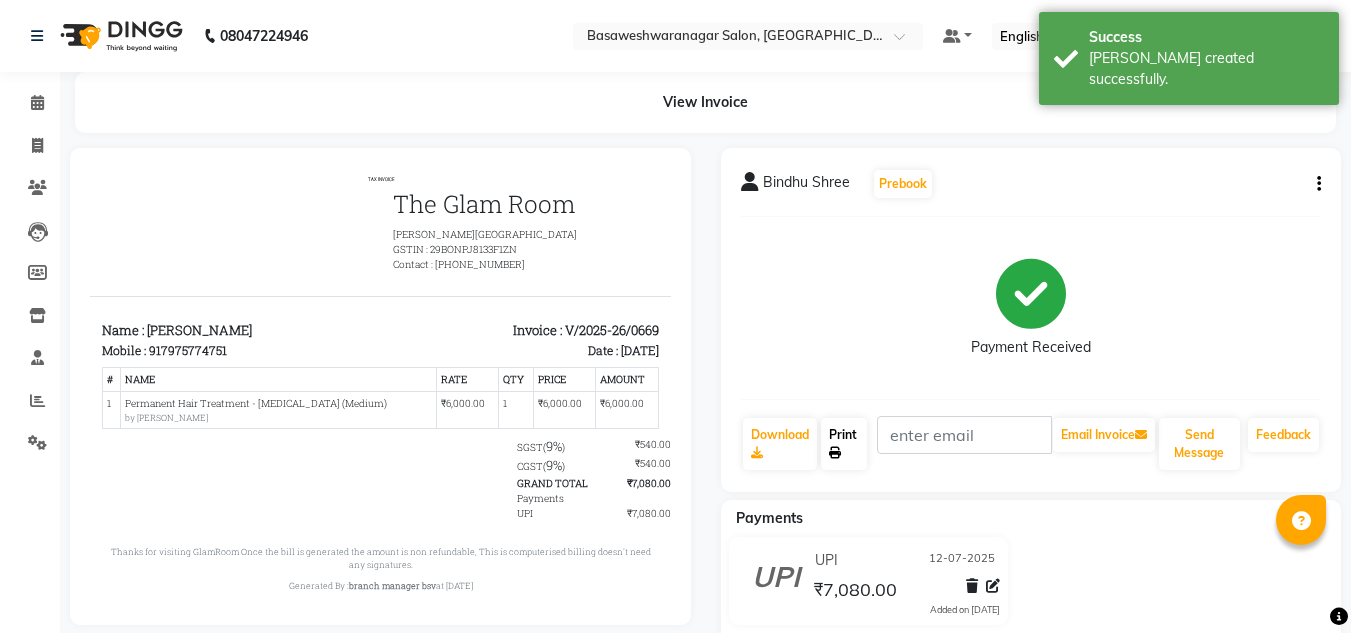 click on "Print" 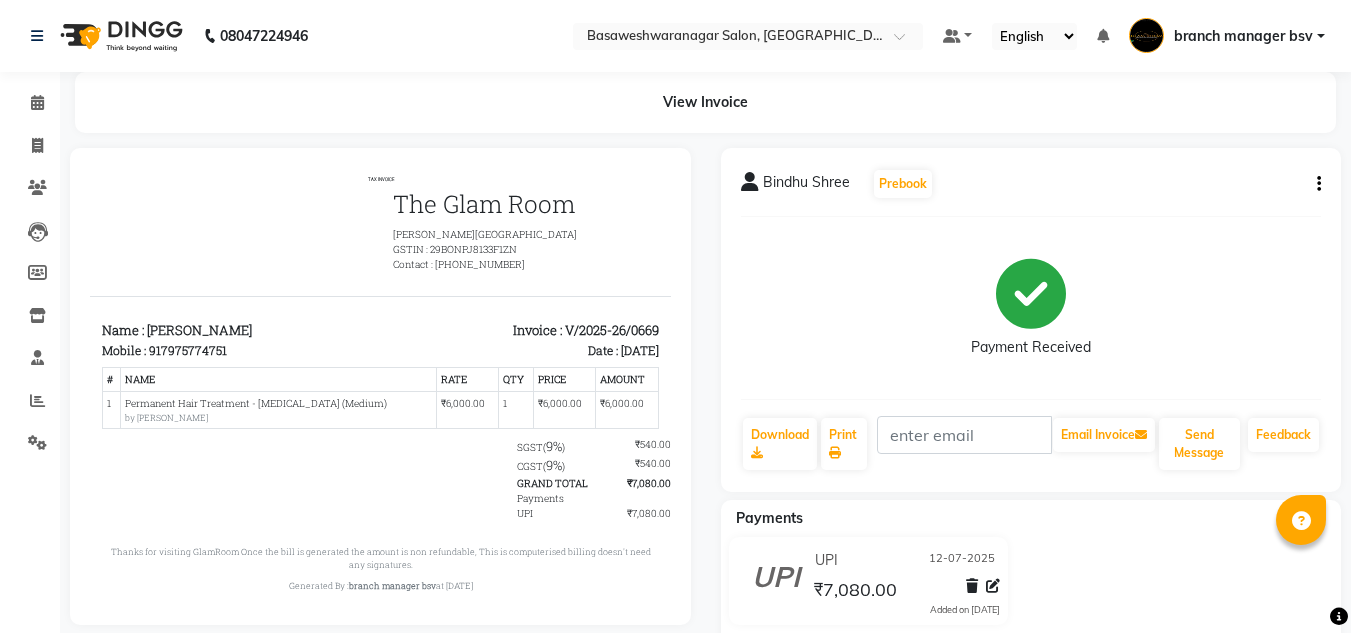 click on "View Invoice" 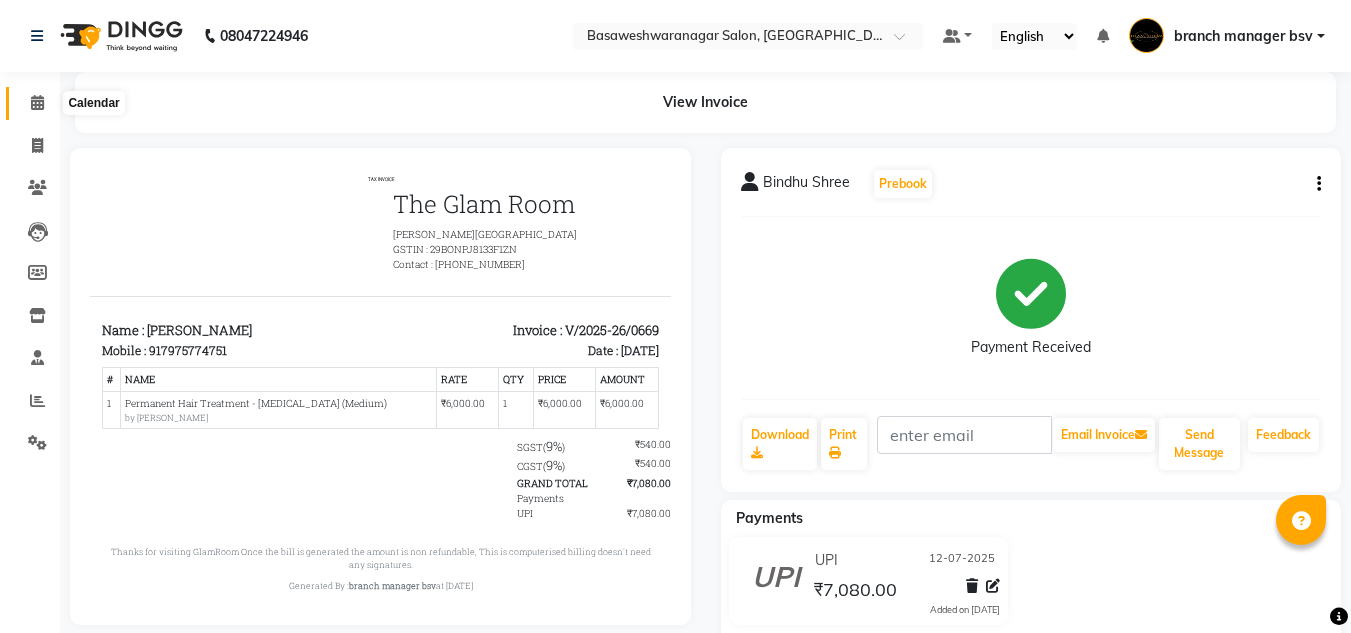 click 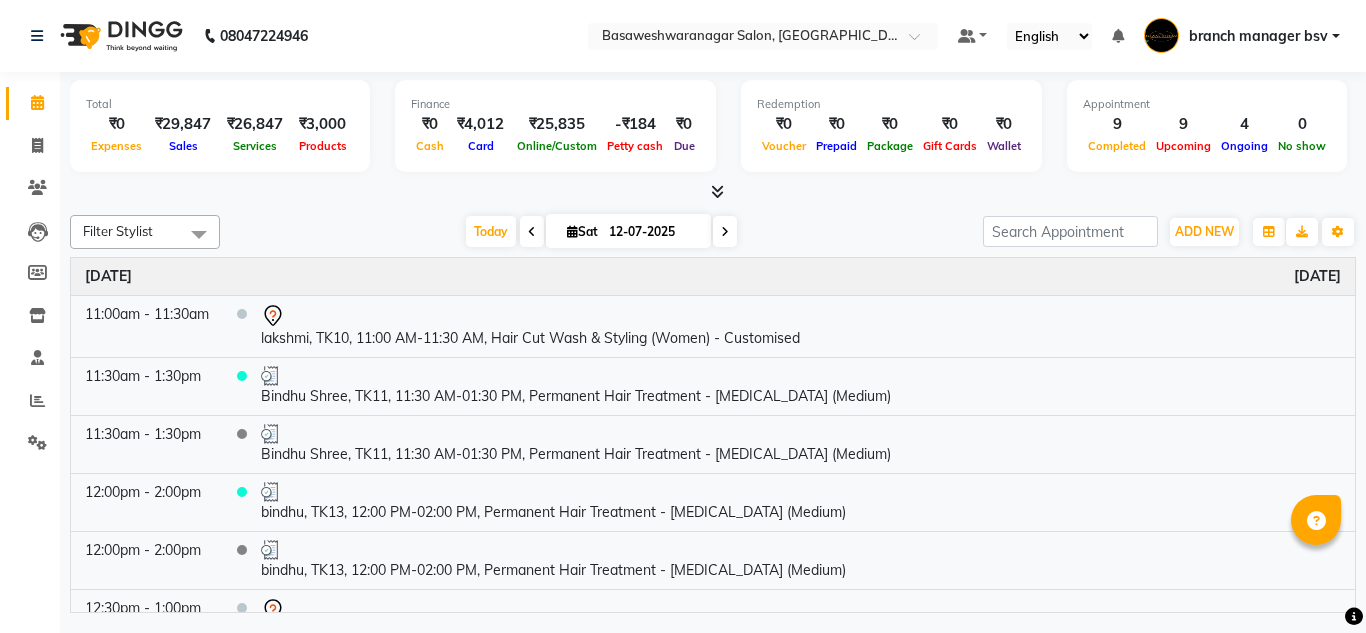 click at bounding box center [725, 231] 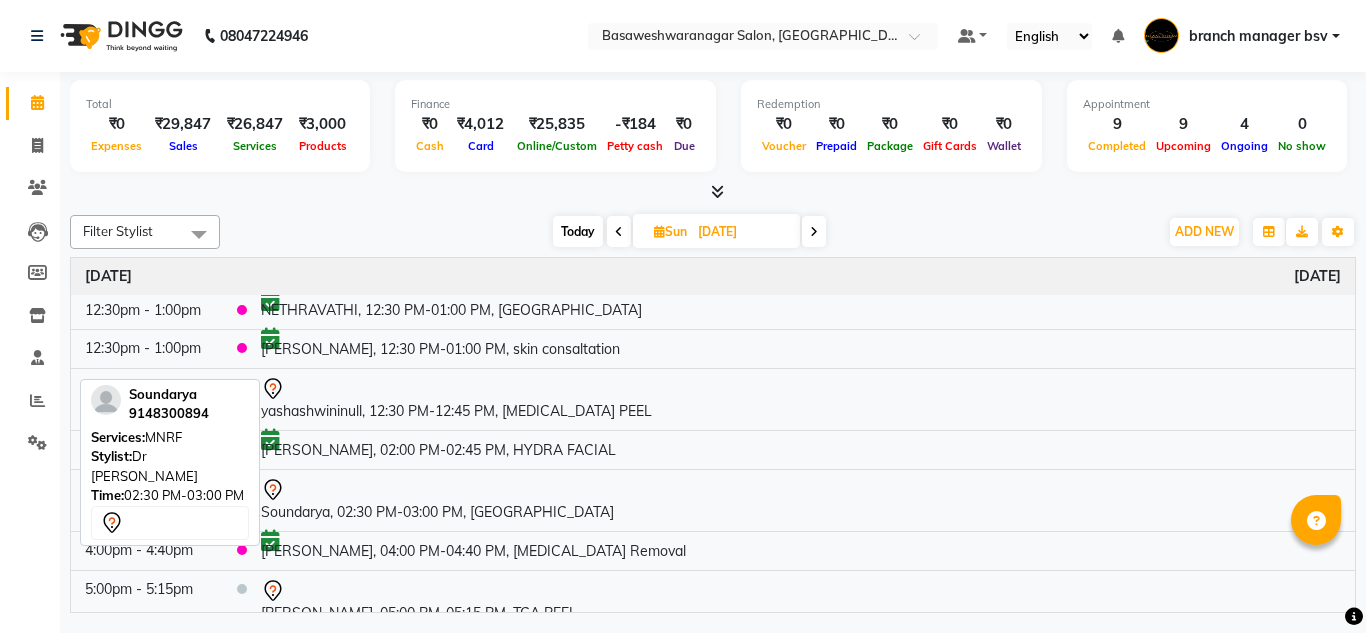 scroll, scrollTop: 288, scrollLeft: 0, axis: vertical 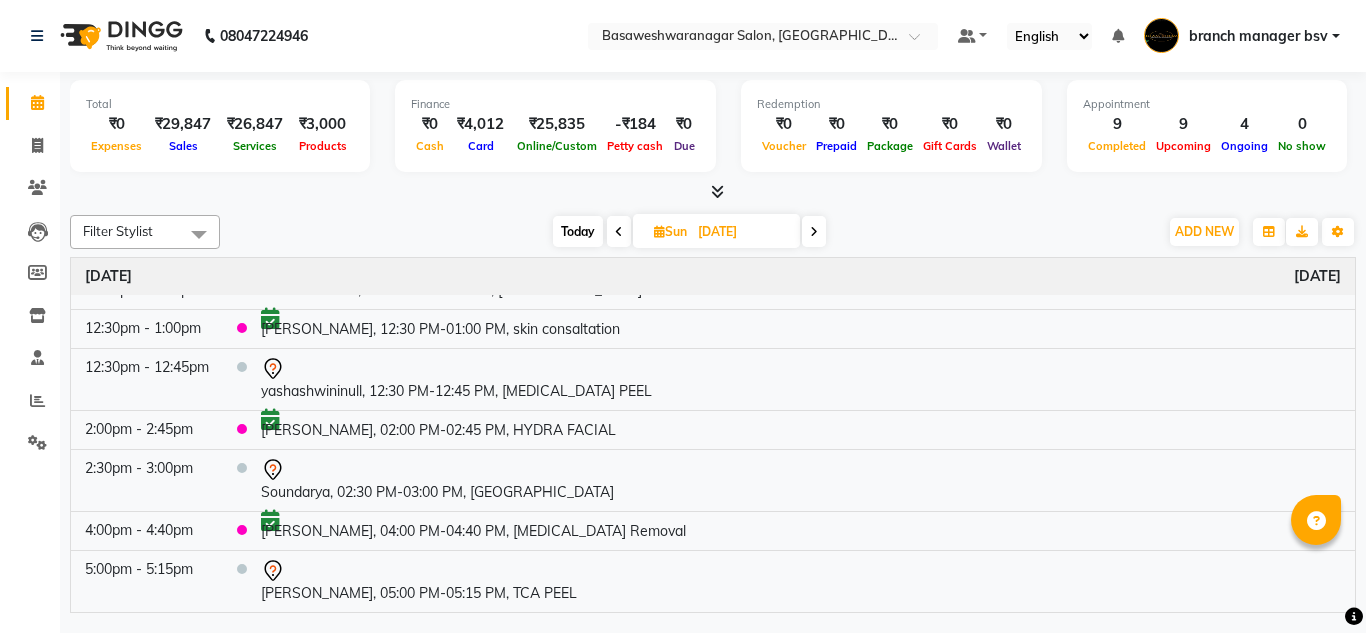 click at bounding box center (814, 232) 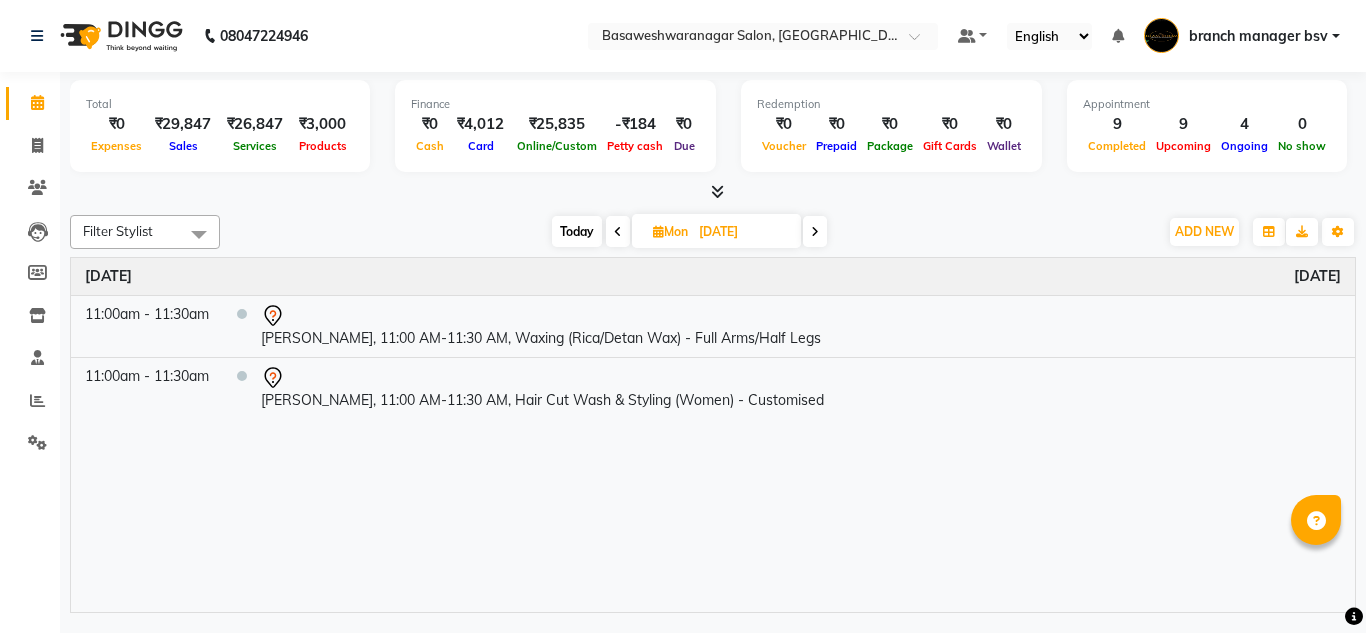 click on "Today  Mon 14-07-2025" at bounding box center [689, 232] 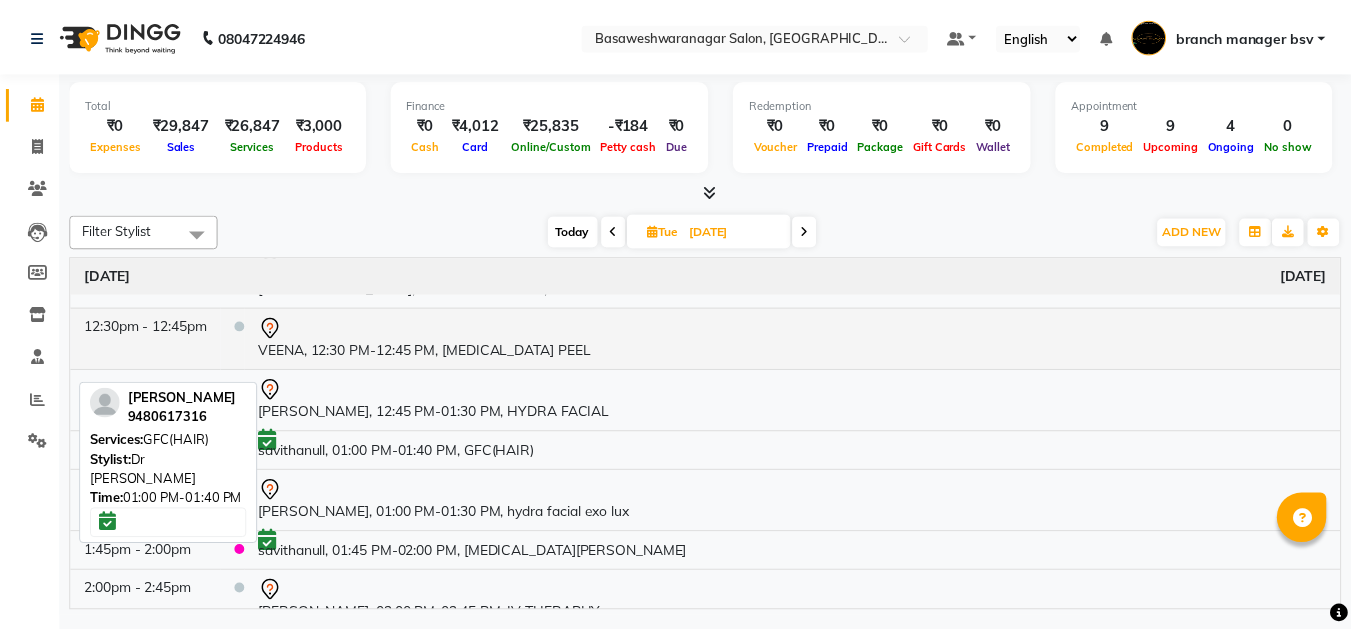 scroll, scrollTop: 195, scrollLeft: 0, axis: vertical 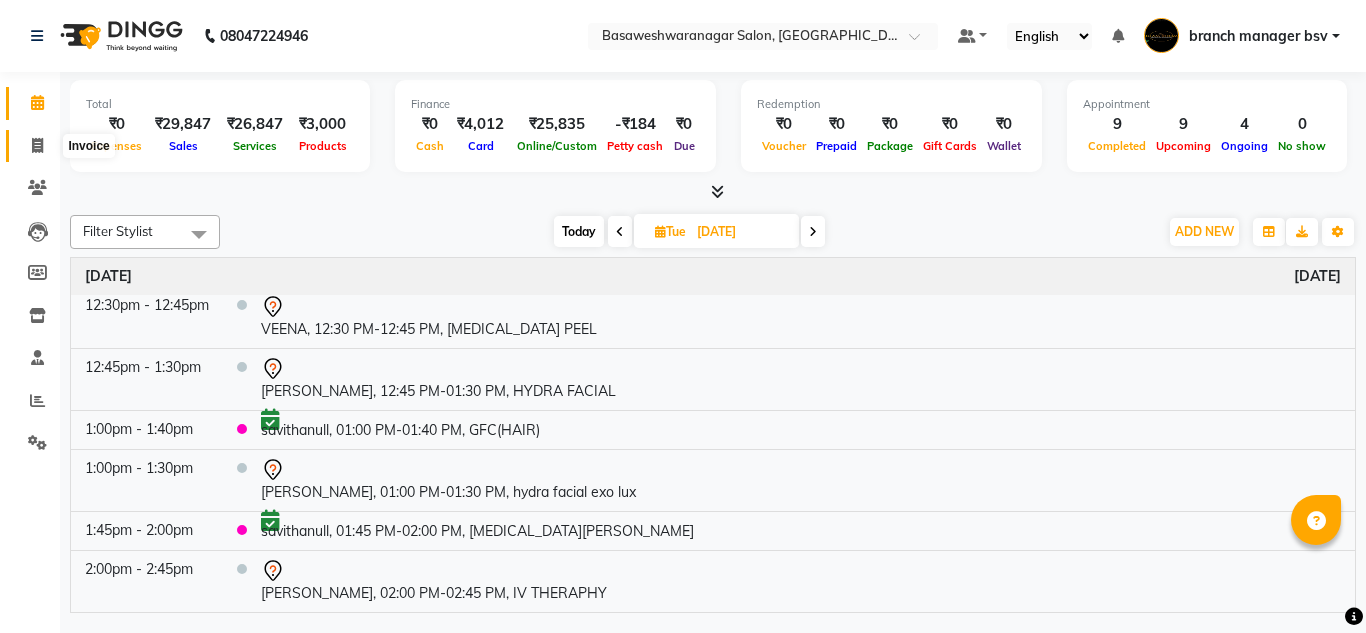 click 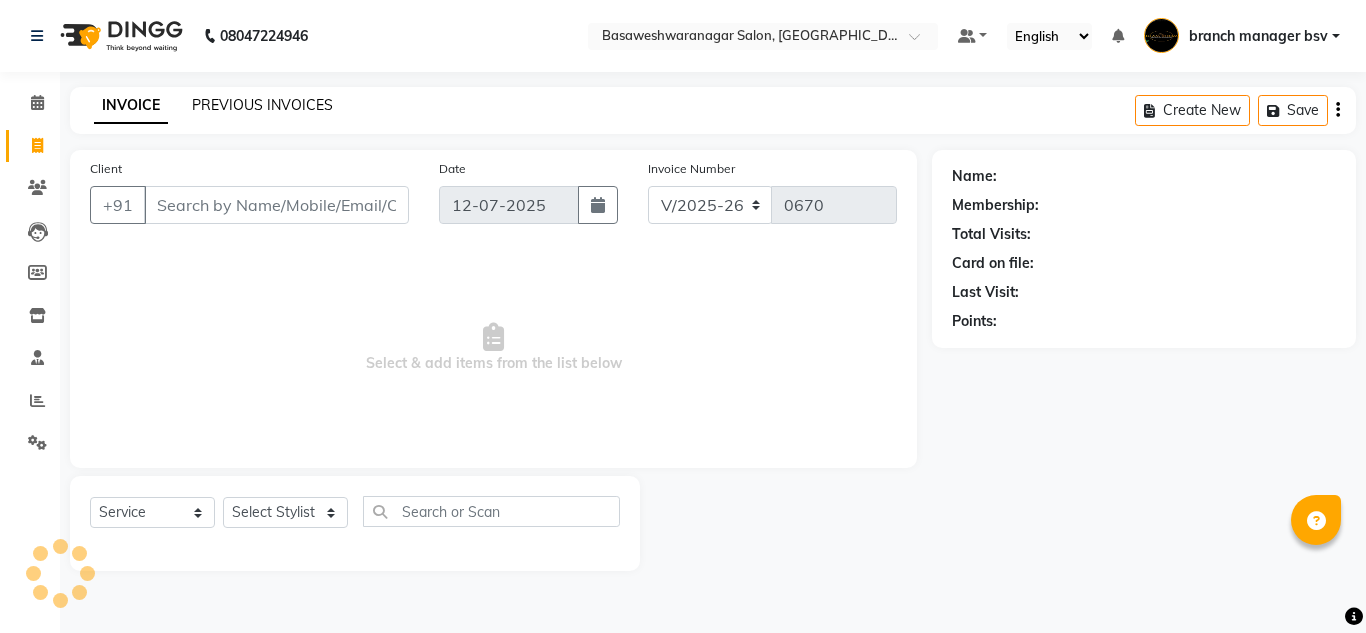 click on "PREVIOUS INVOICES" 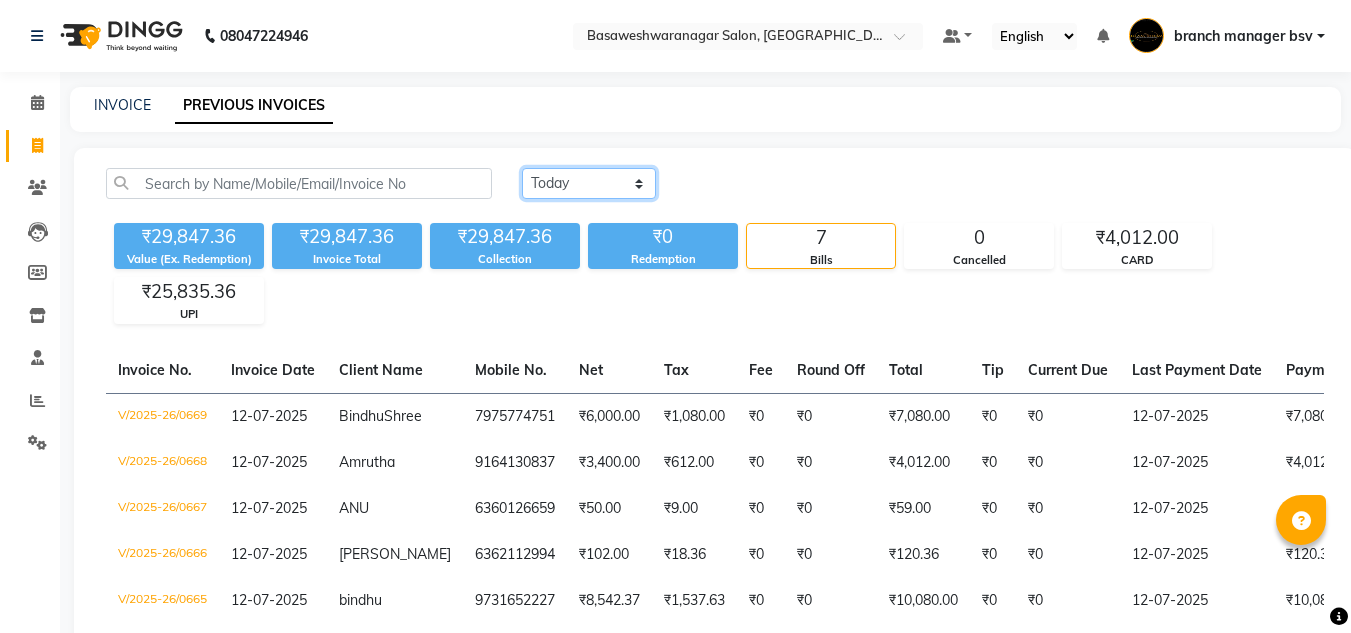click on "Today Yesterday Custom Range" 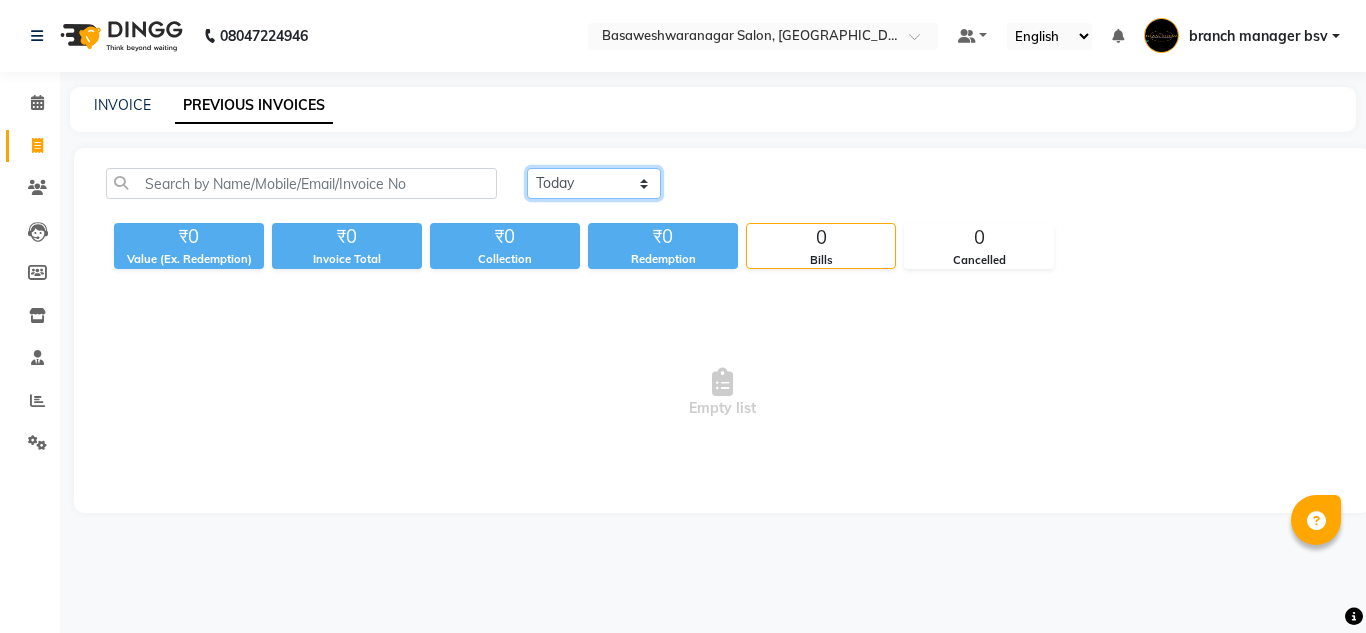 click on "Today Yesterday Custom Range" 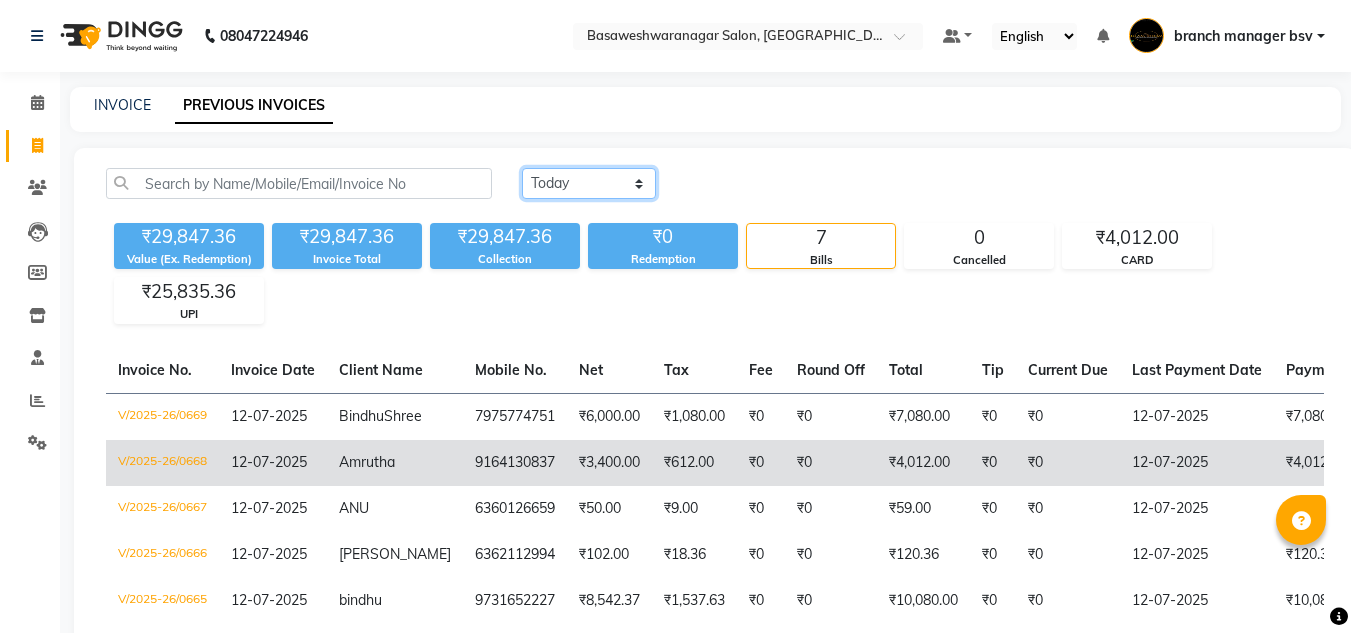 scroll, scrollTop: 227, scrollLeft: 0, axis: vertical 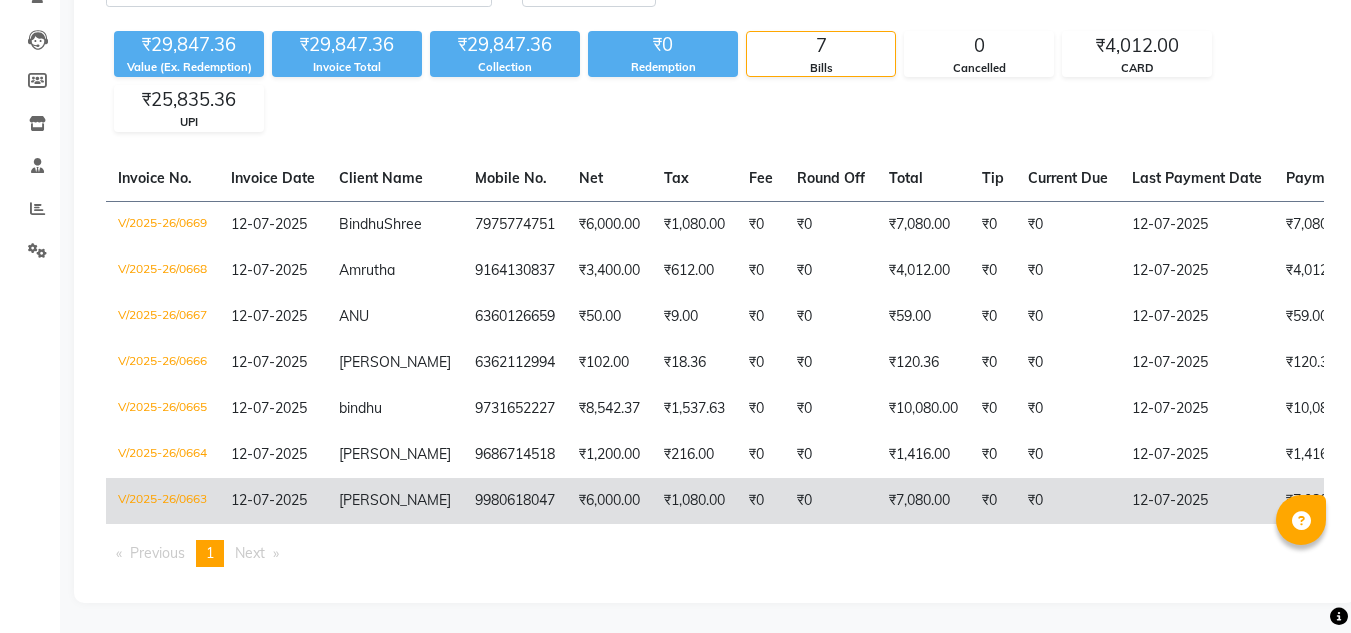 click on "₹6,000.00" 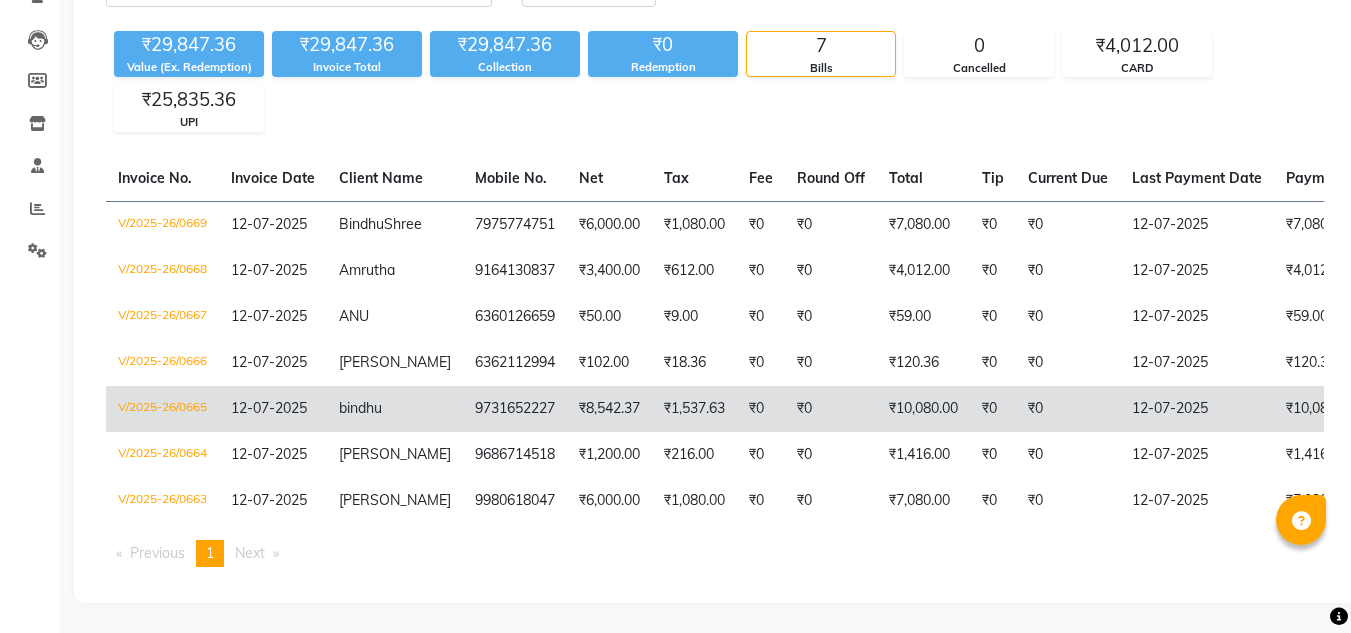 click on "₹8,542.37" 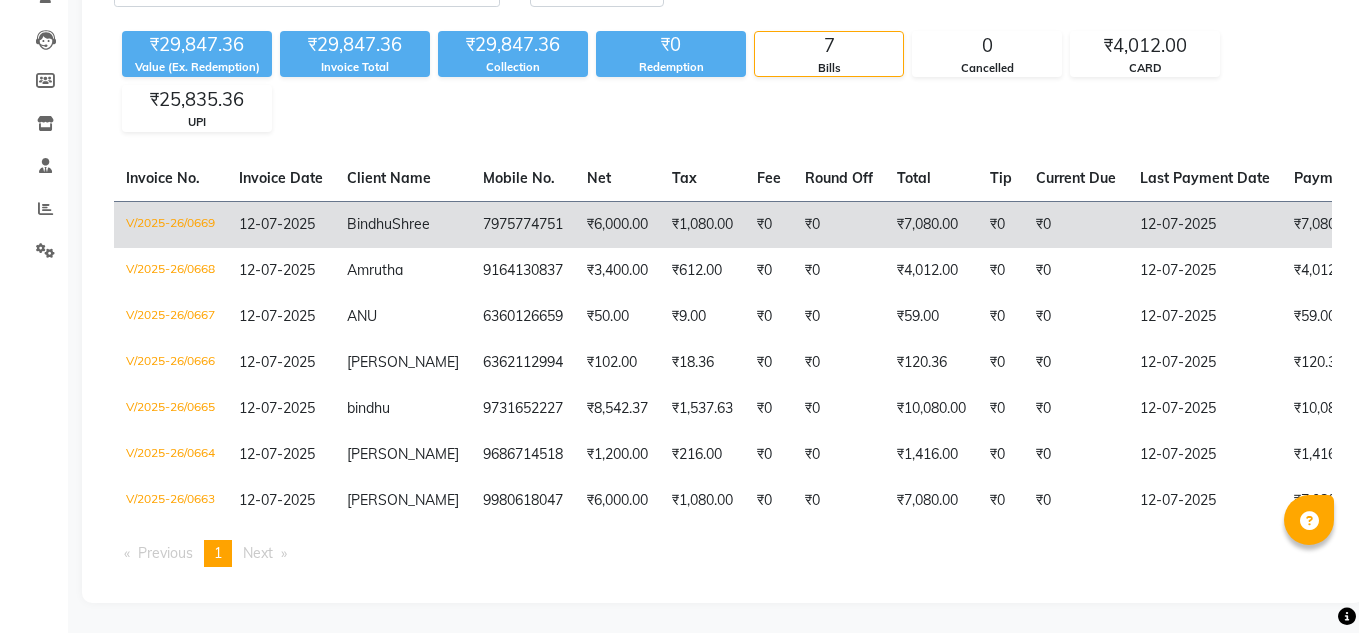 scroll, scrollTop: 0, scrollLeft: 0, axis: both 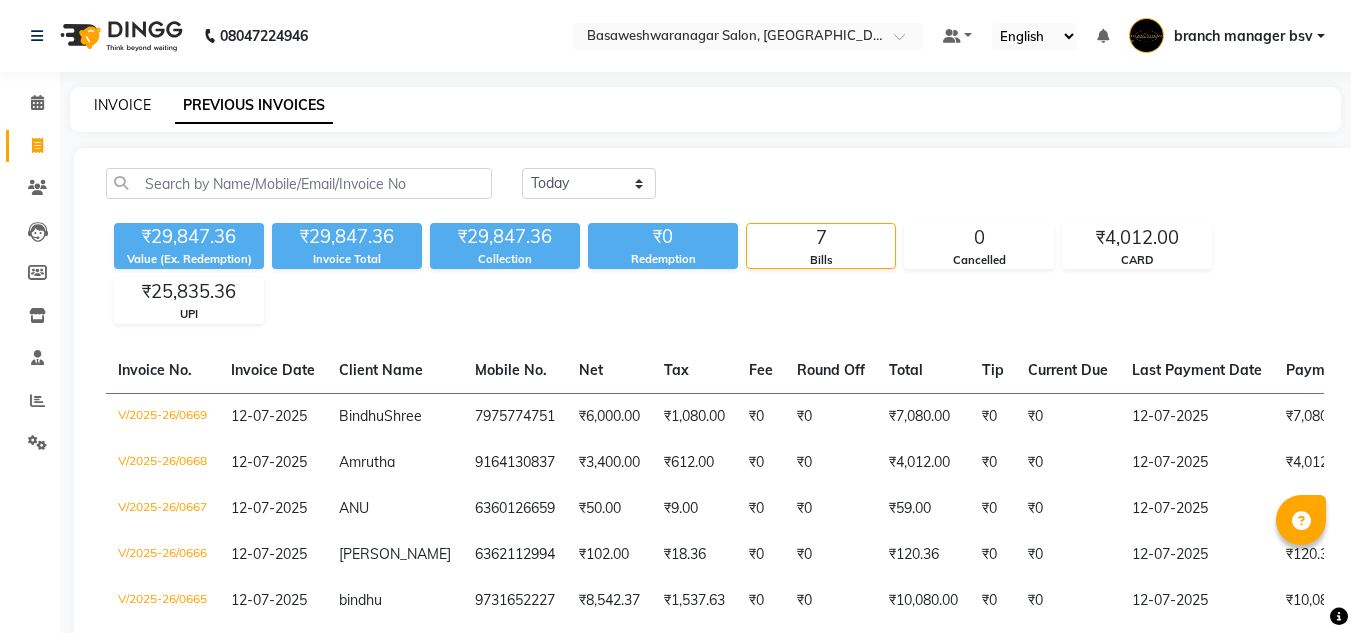 click on "INVOICE" 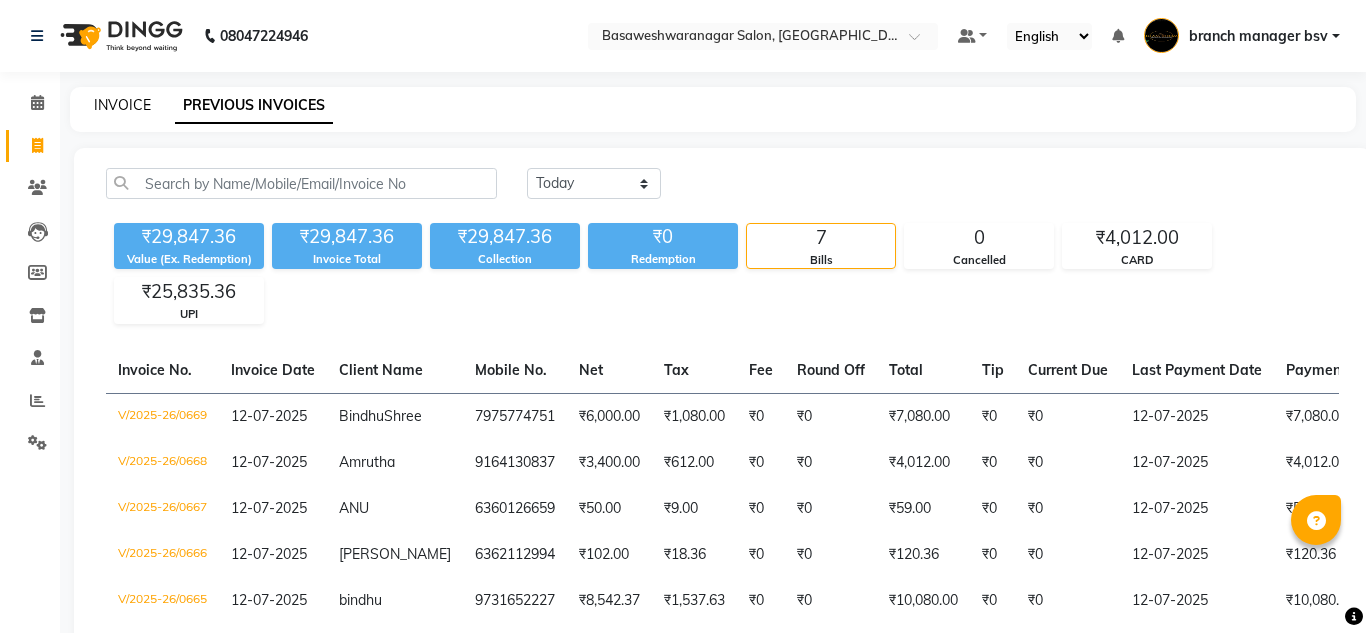 select on "service" 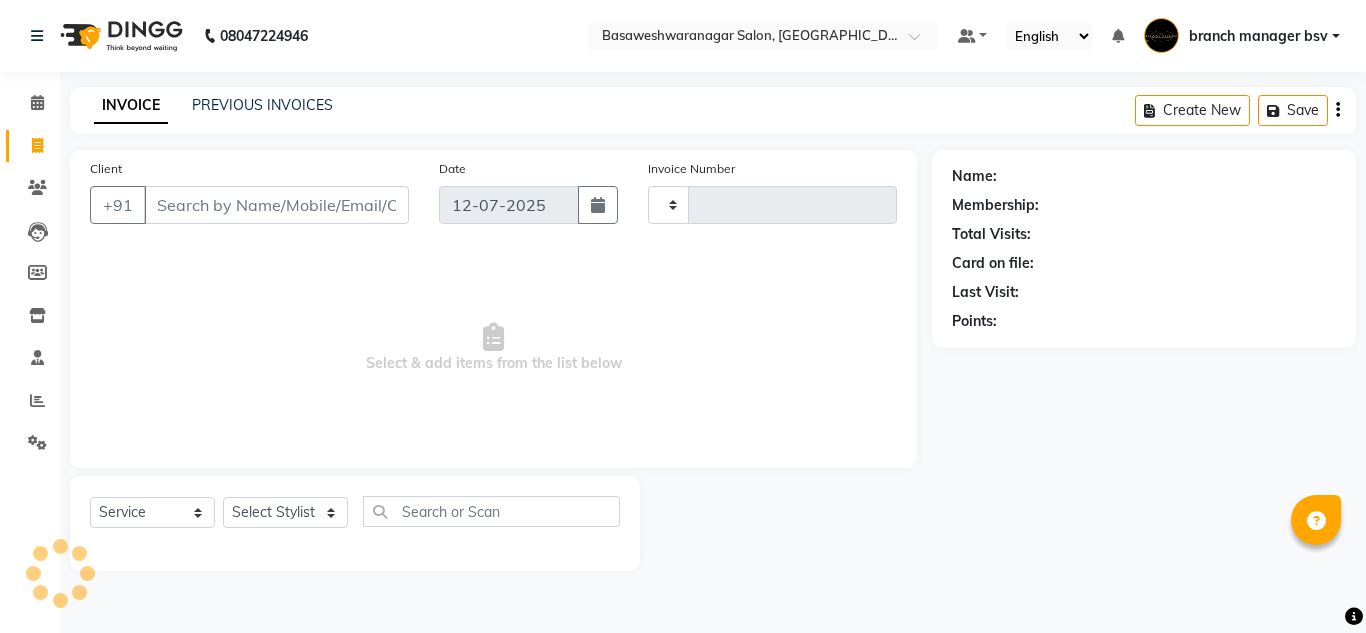 type on "0670" 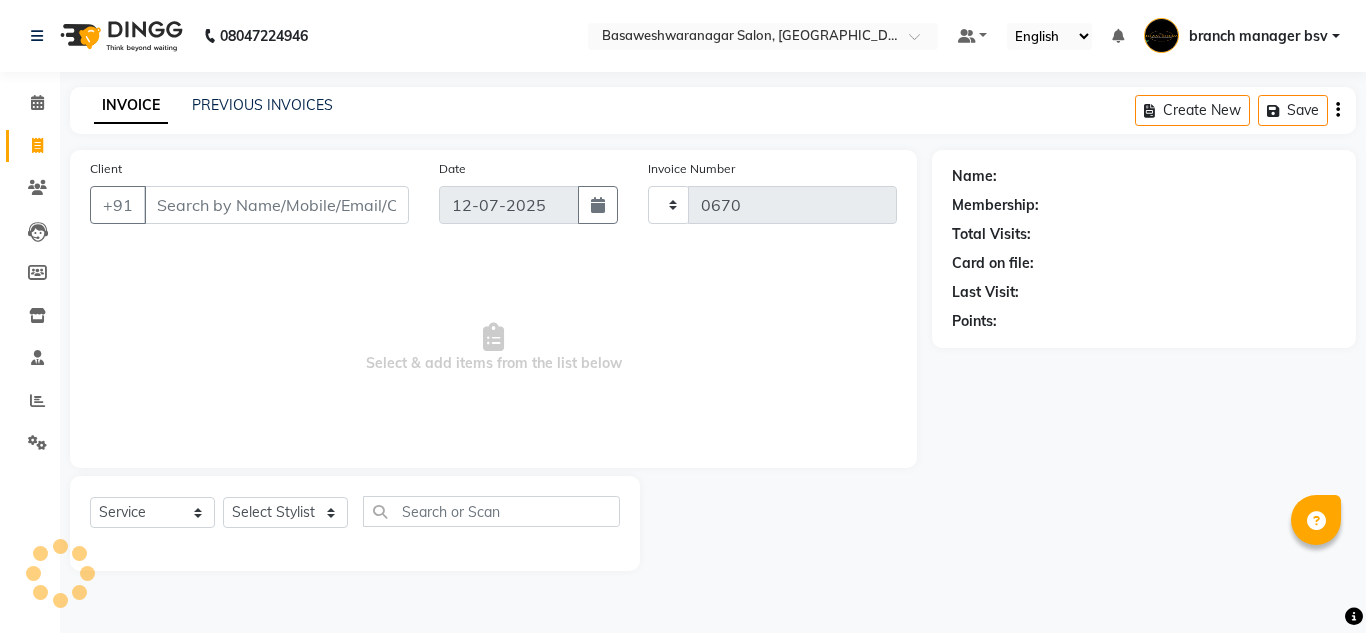 select on "842" 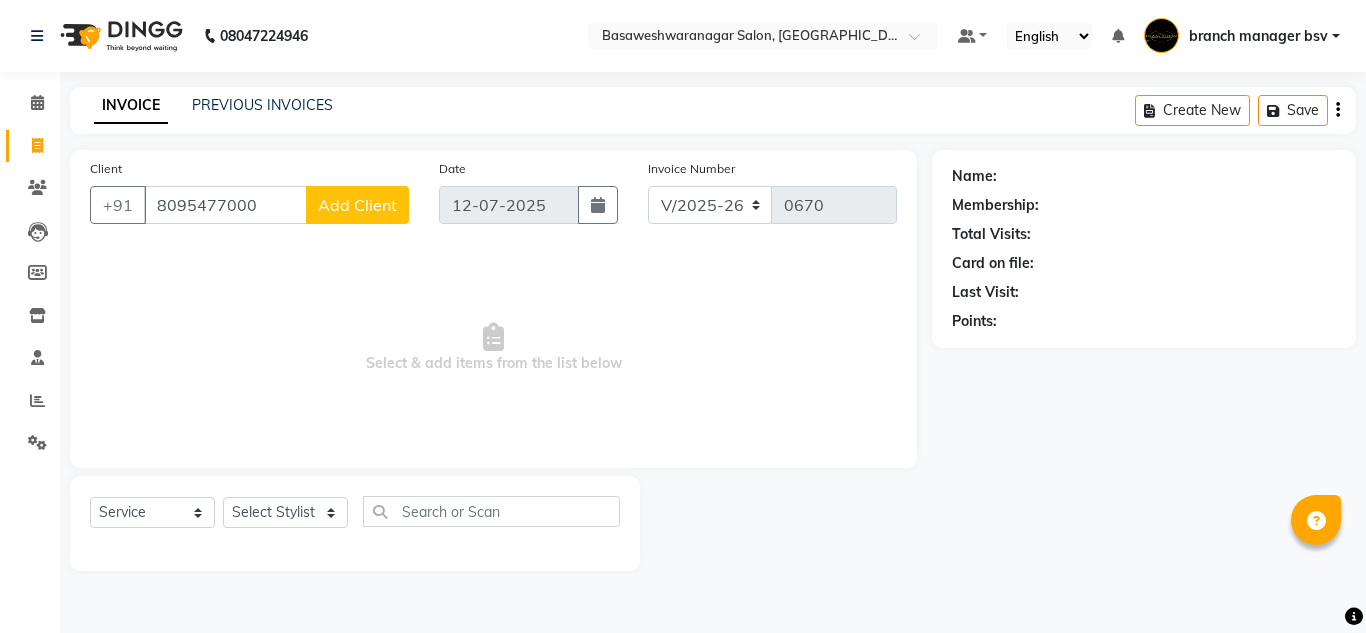 type on "8095477000" 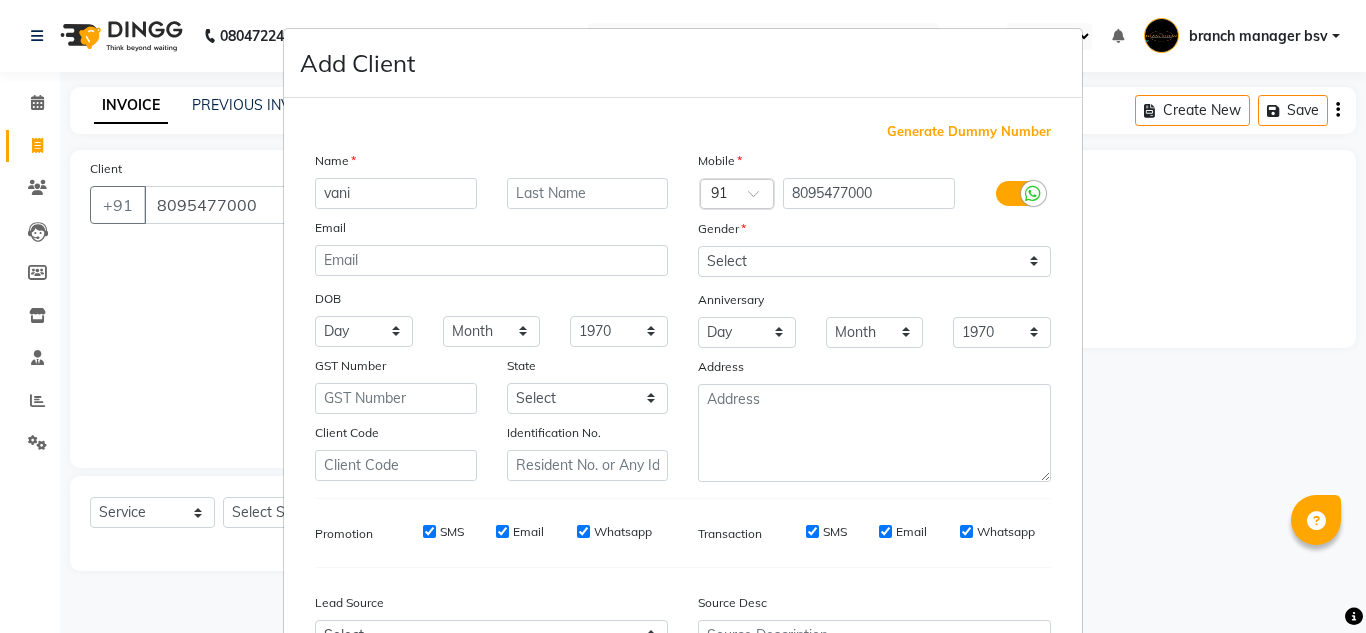 type on "vani" 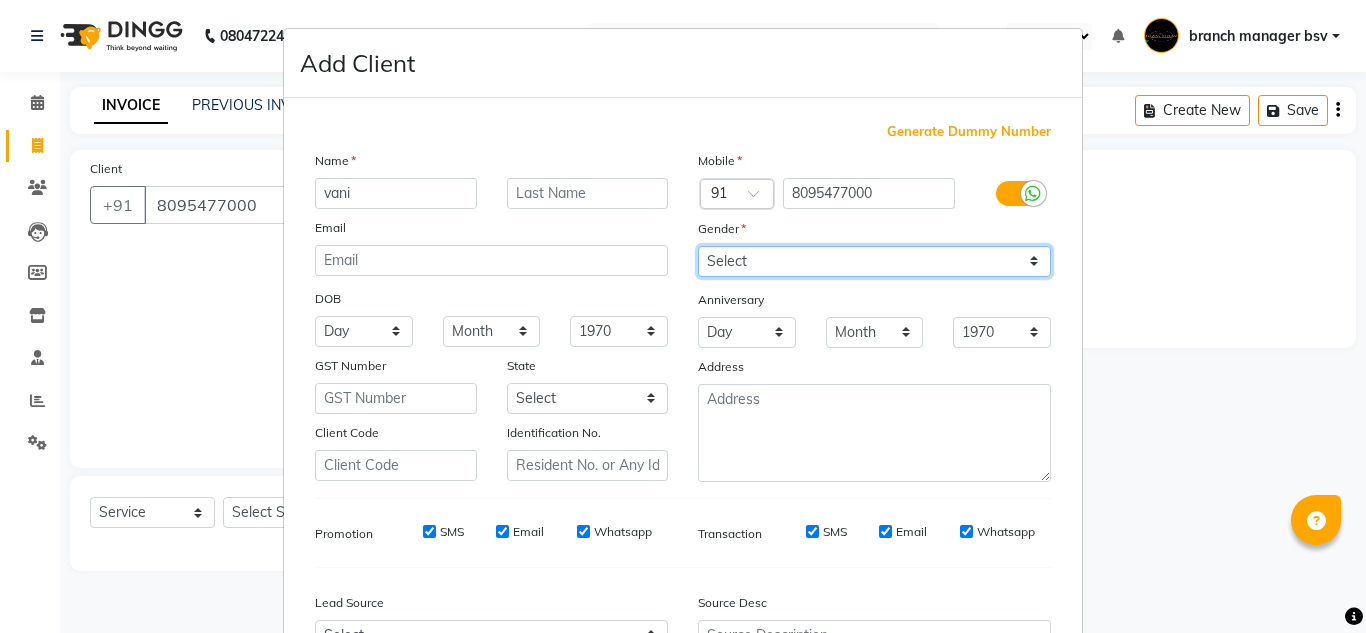 click on "Select Male Female Other Prefer Not To Say" at bounding box center [874, 261] 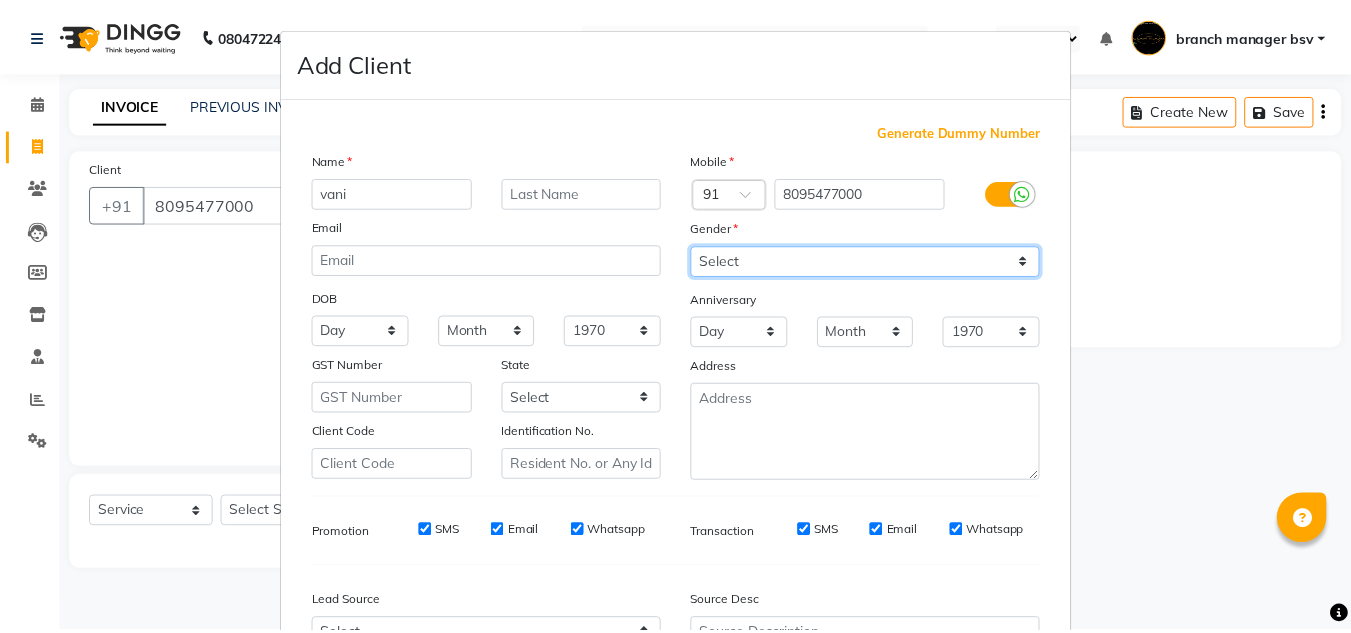 scroll, scrollTop: 216, scrollLeft: 0, axis: vertical 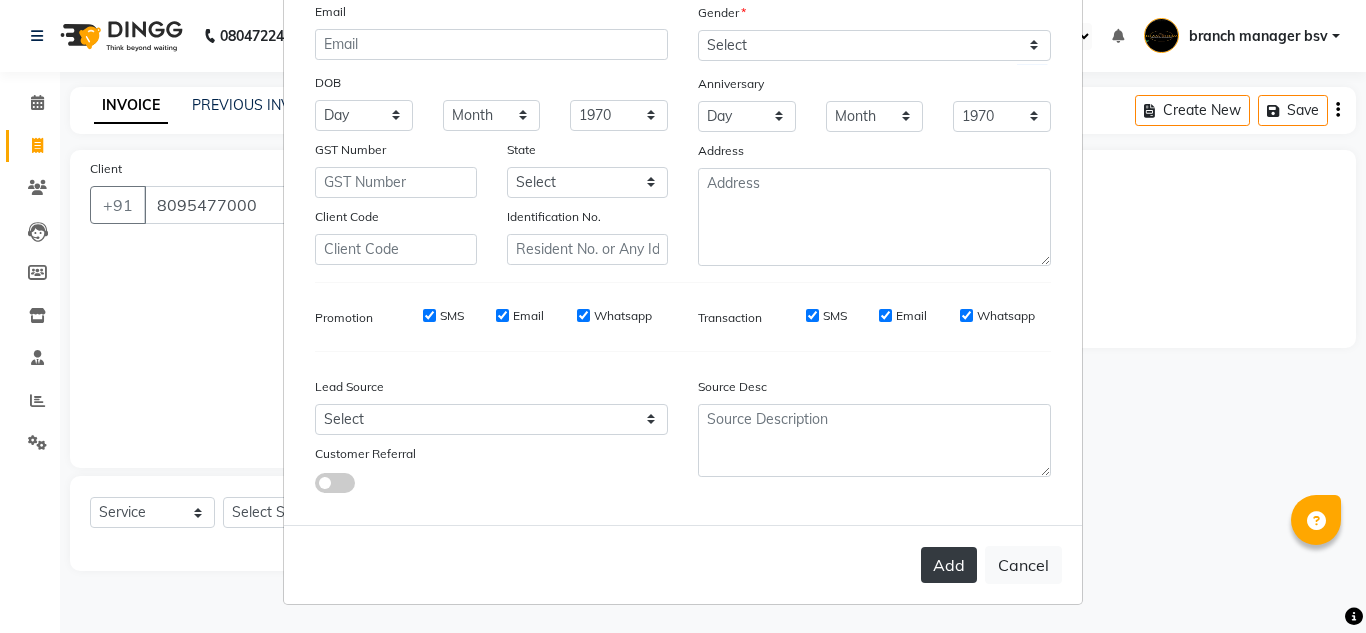 click on "Add" at bounding box center (949, 565) 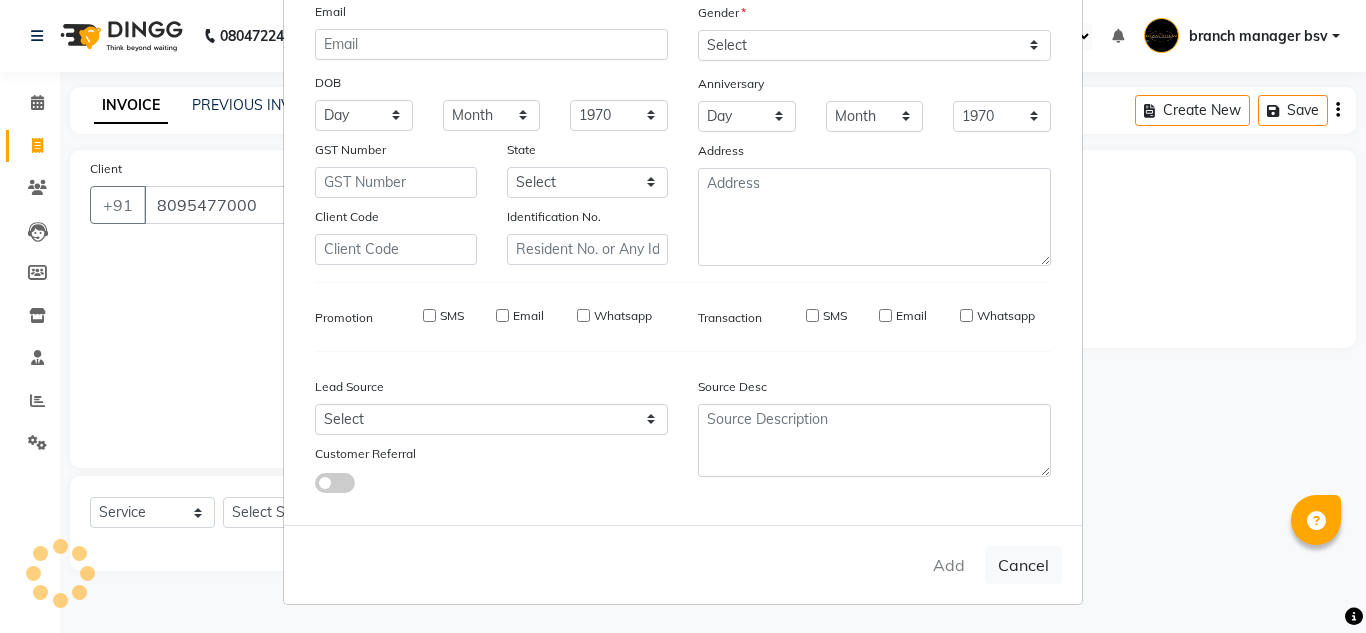 type 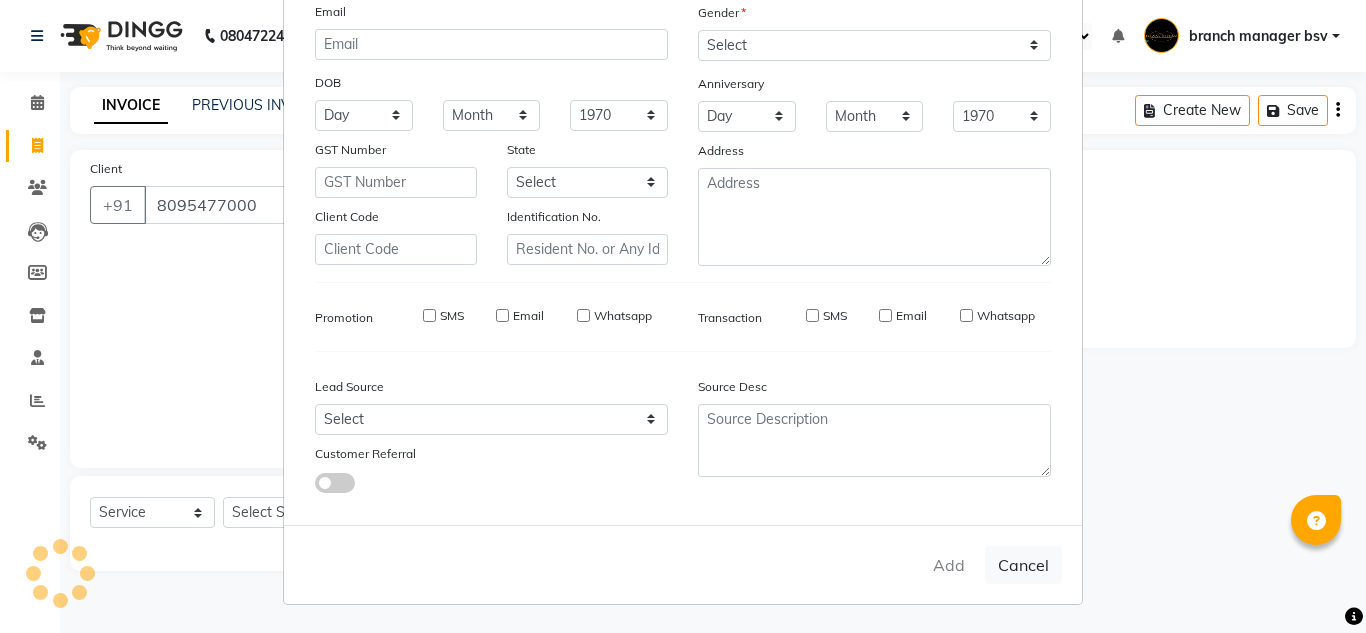 select 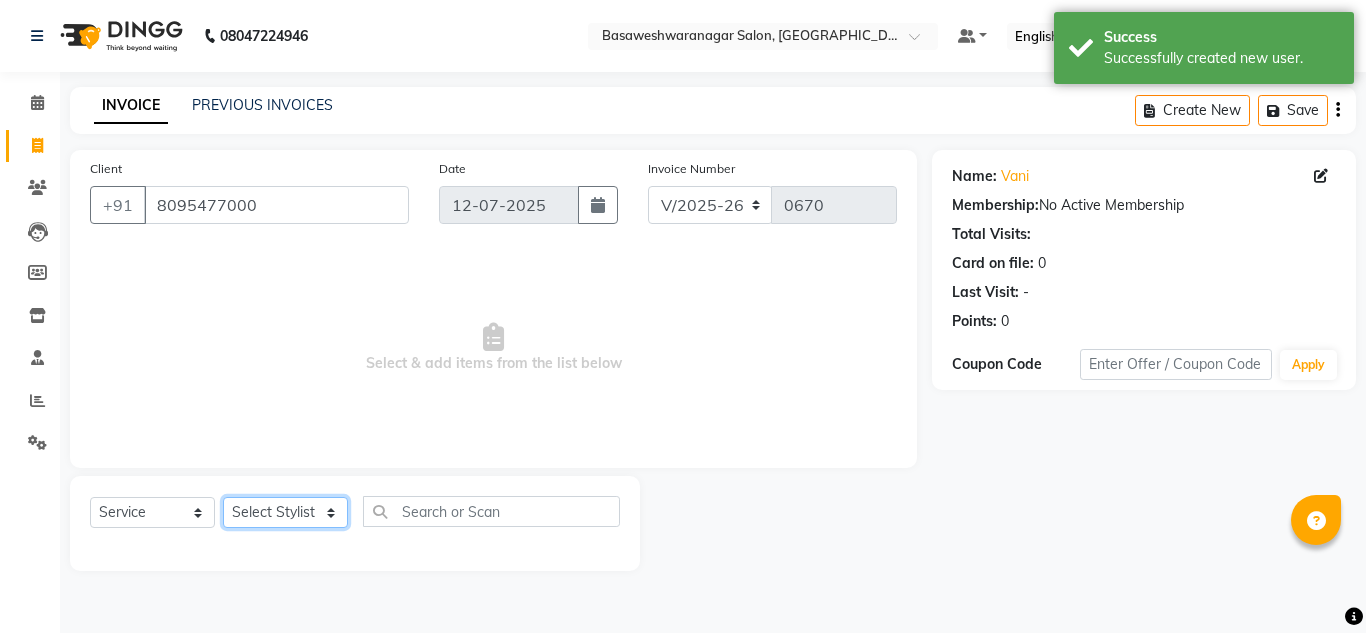 click on "Select Stylist ashwini branch manager bsv Dr.Jabin Dr mehzabin GURISH JASSI Jayshree Navya pooja accounts PRATIK RAJEESHA Rasna Sanskruthi shangnimwom SMIRTI SUMITH SUNITHA SUNNY Tanveer  TEZZ The Glam Room theja Trishna urmi" 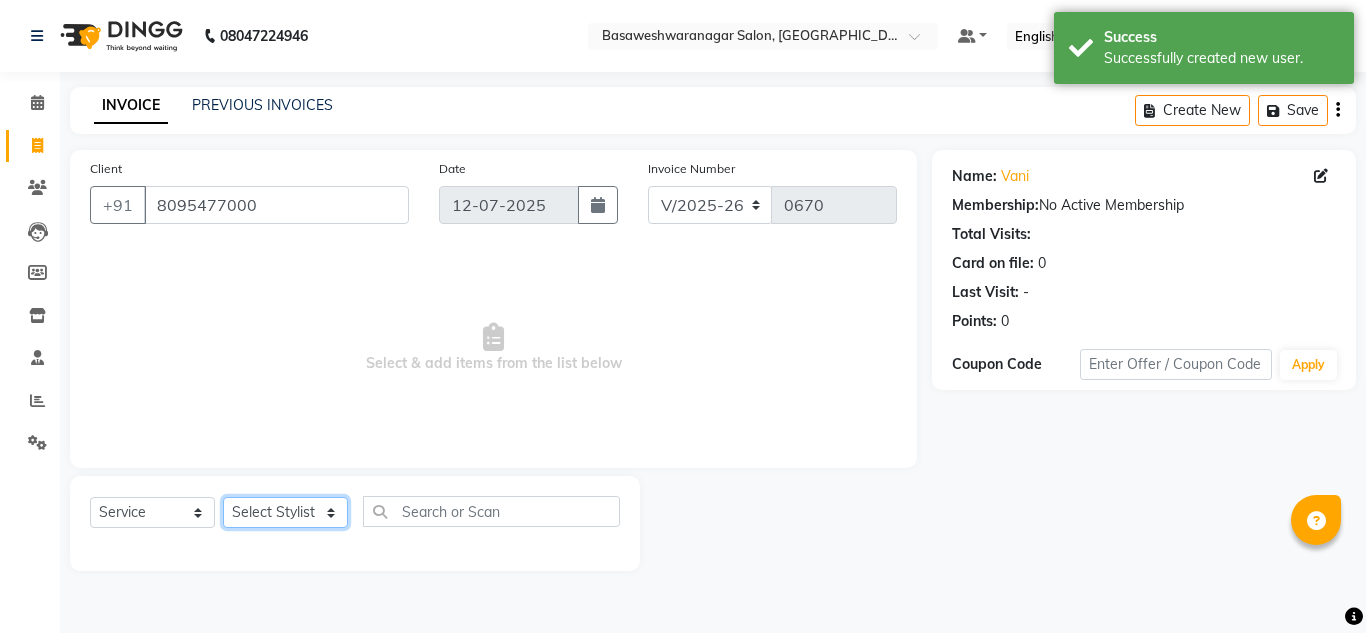 select on "13737" 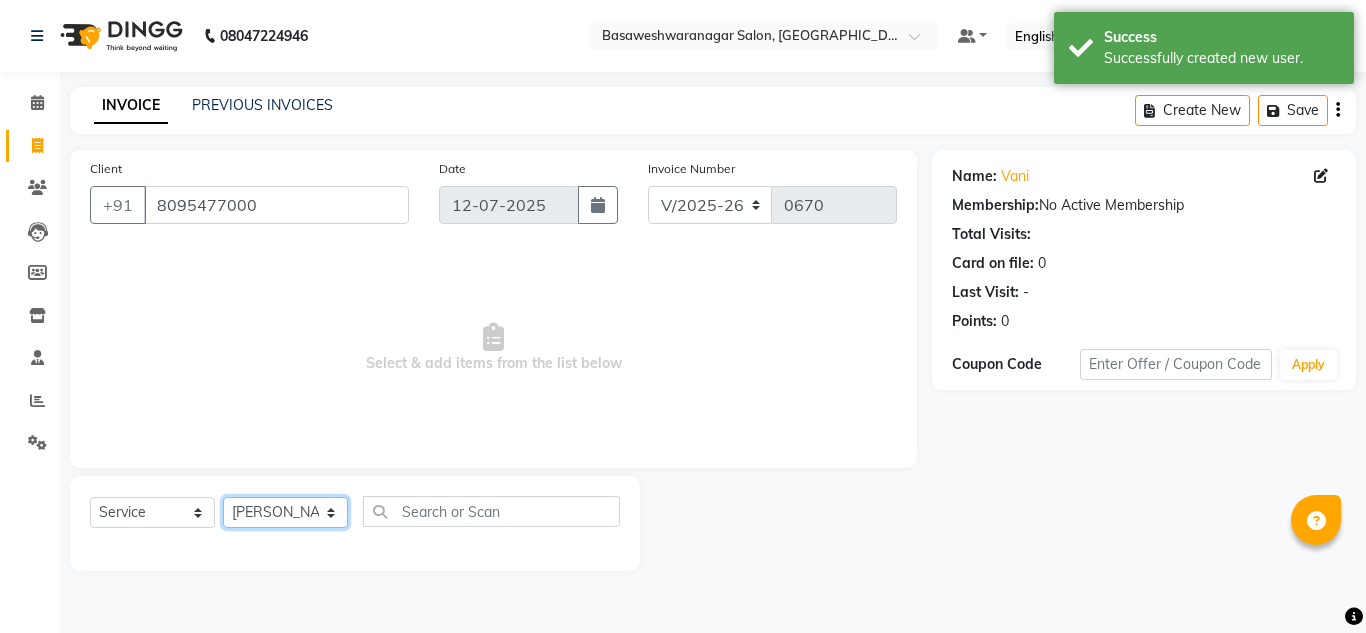 click on "Select Stylist ashwini branch manager bsv Dr.Jabin Dr mehzabin GURISH JASSI Jayshree Navya pooja accounts PRATIK RAJEESHA Rasna Sanskruthi shangnimwom SMIRTI SUMITH SUNITHA SUNNY Tanveer  TEZZ The Glam Room theja Trishna urmi" 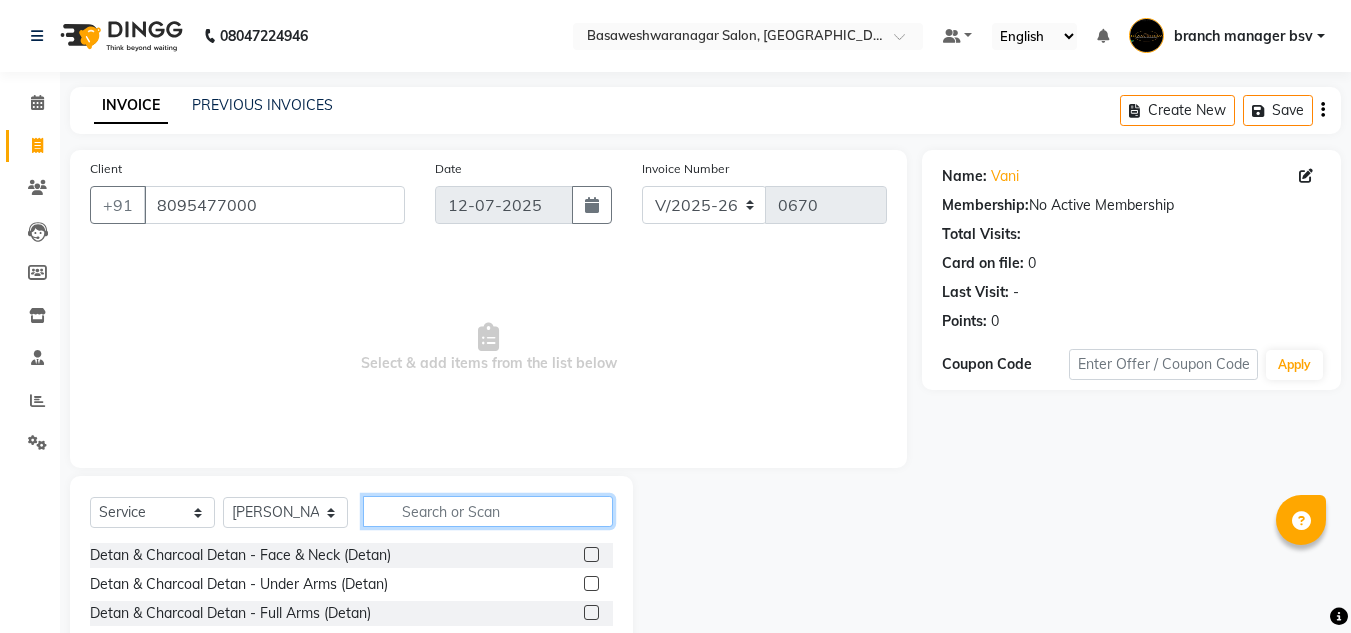 click 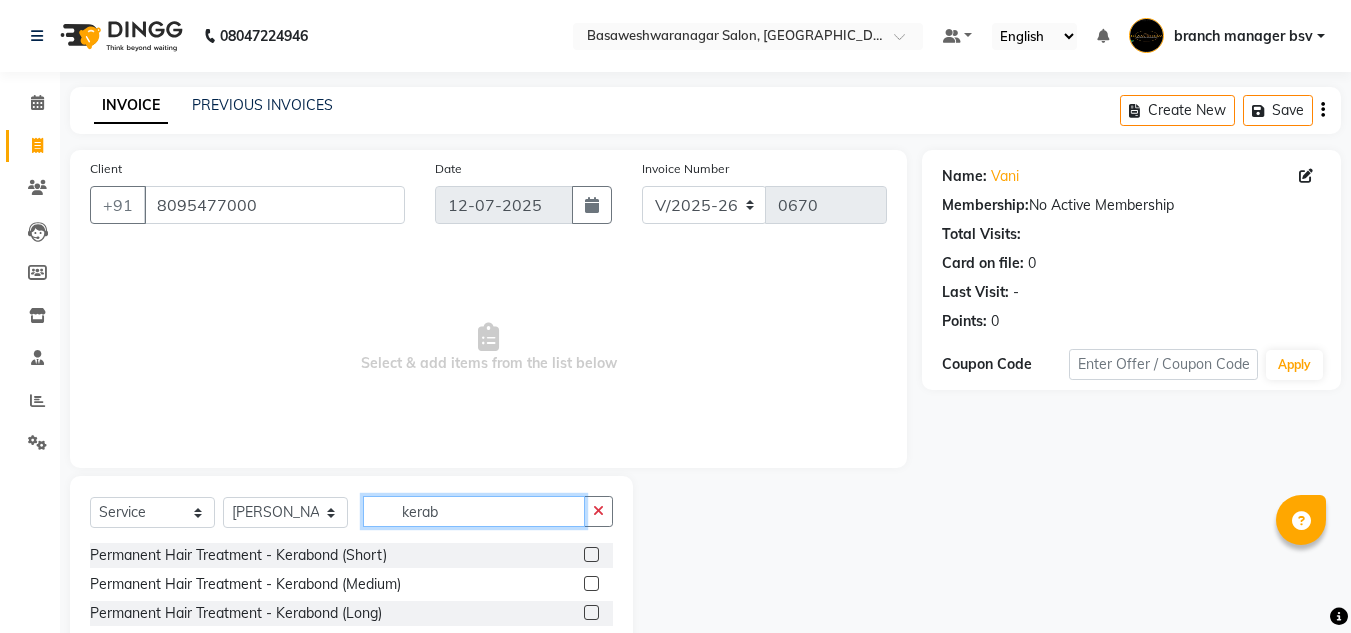 type on "kerab" 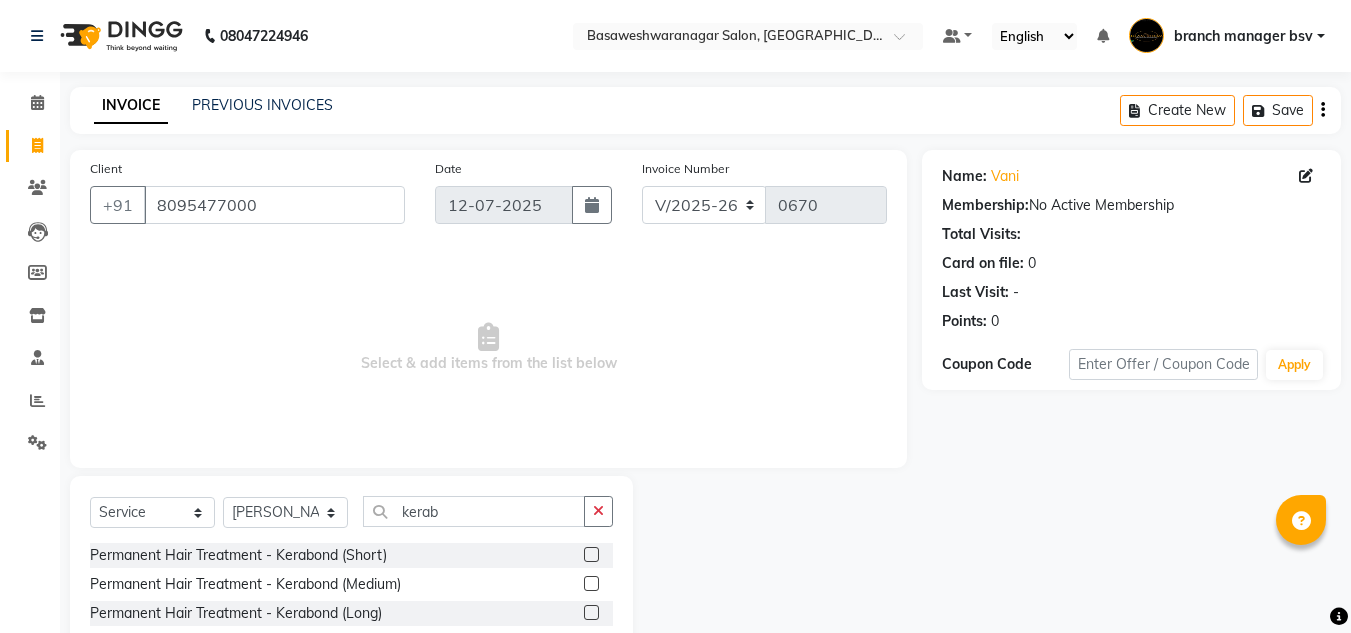 click 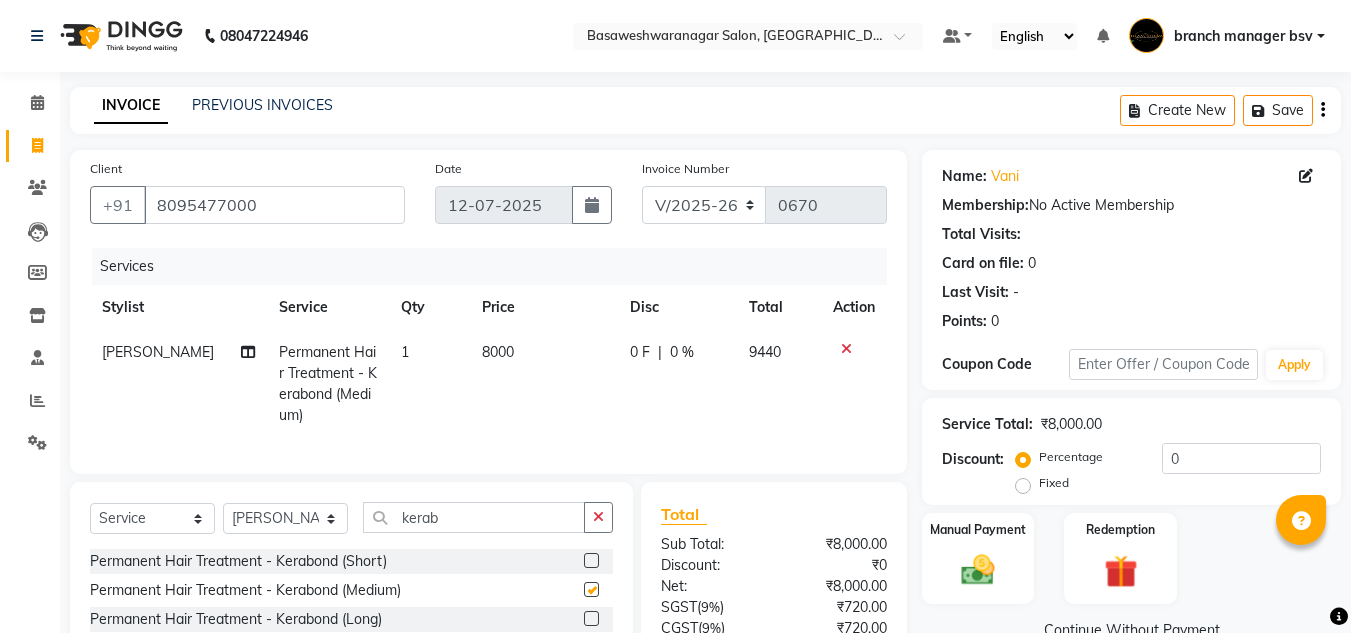 checkbox on "false" 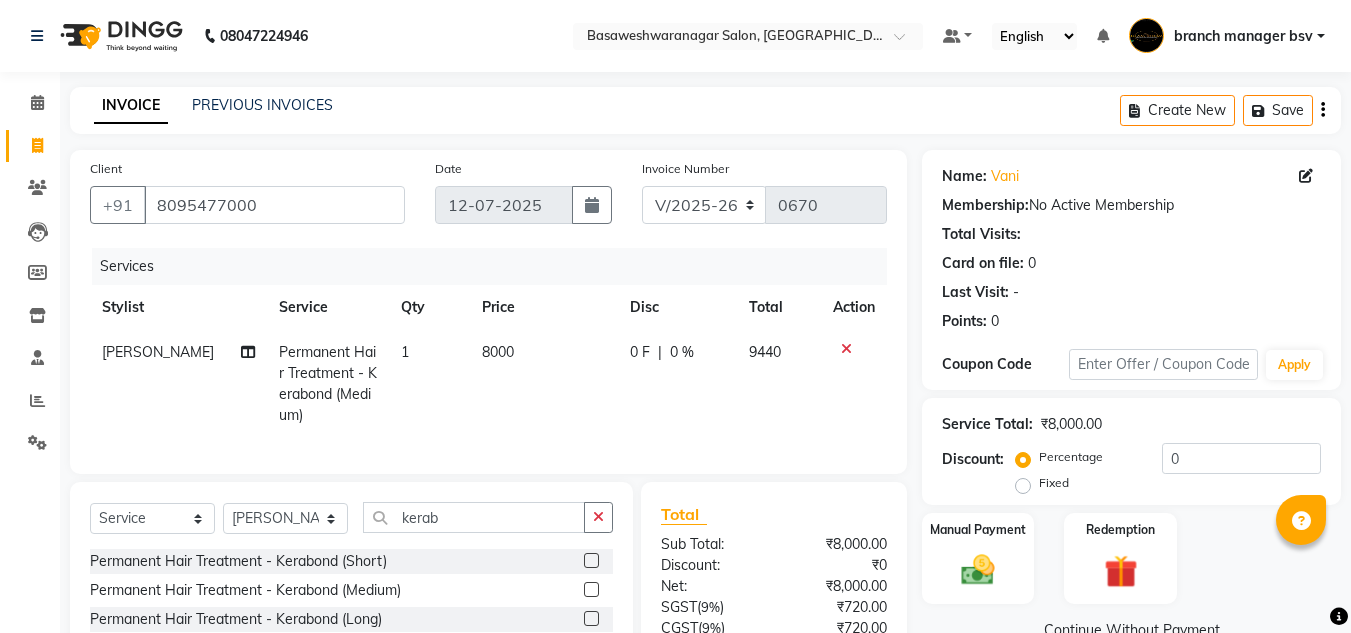 scroll, scrollTop: 188, scrollLeft: 0, axis: vertical 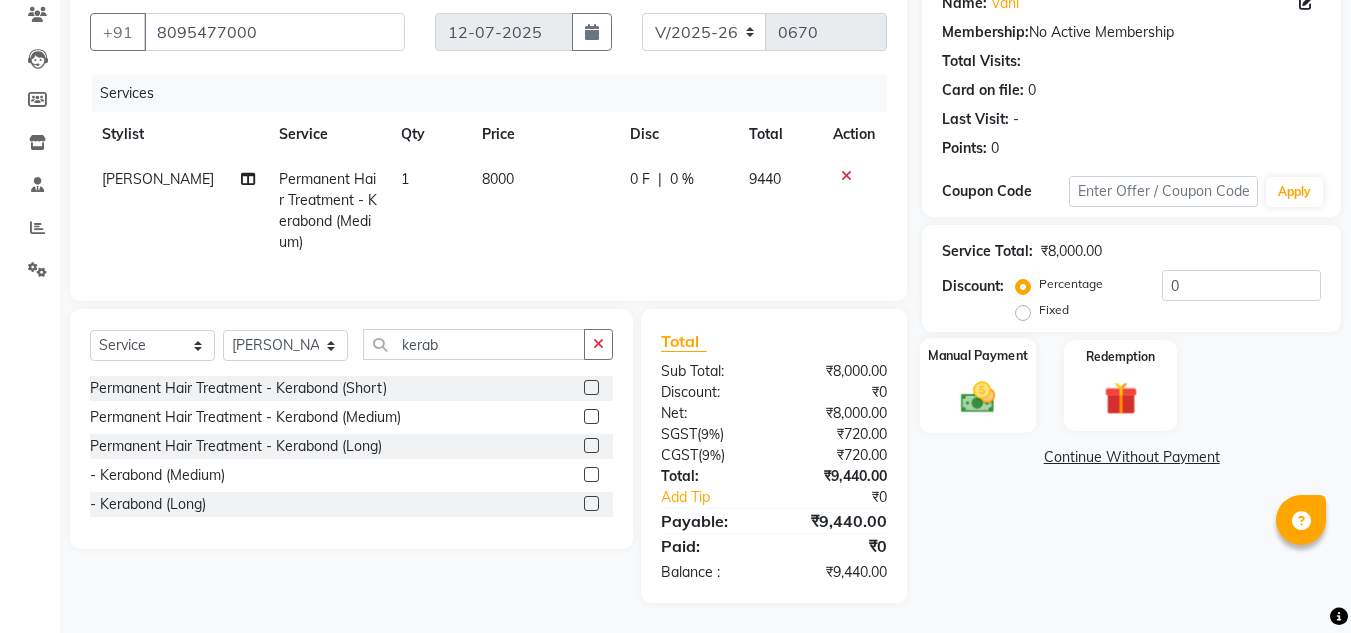click 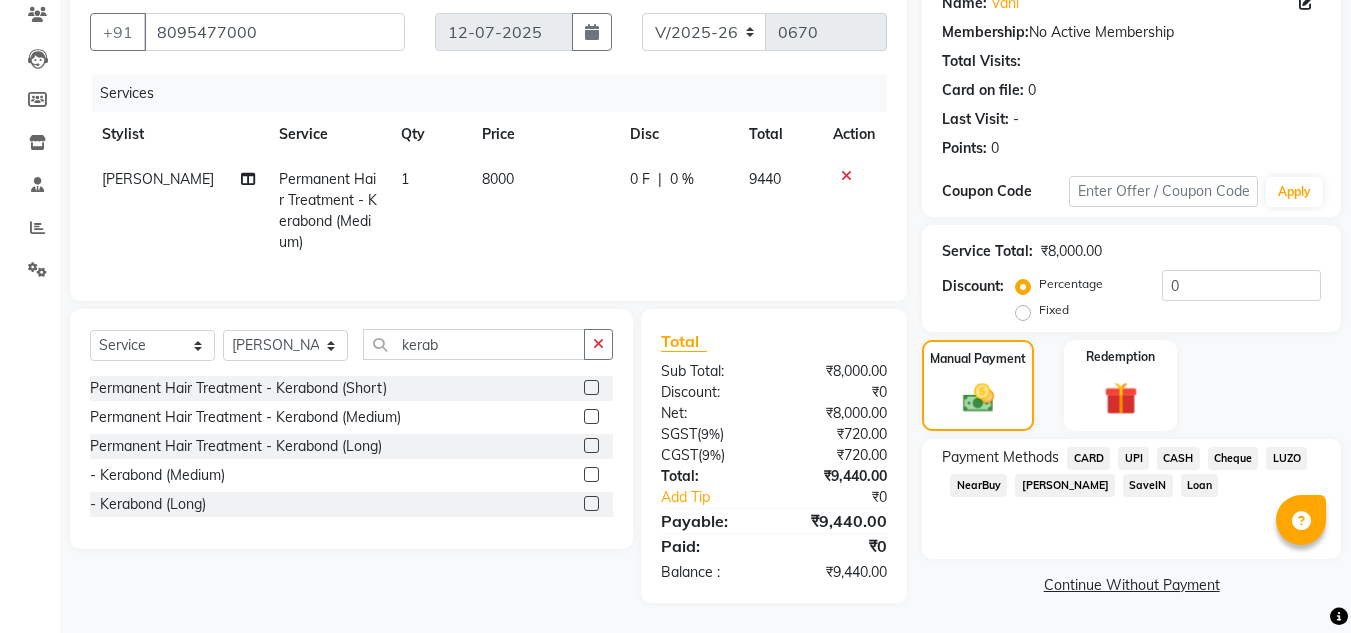 click on "UPI" 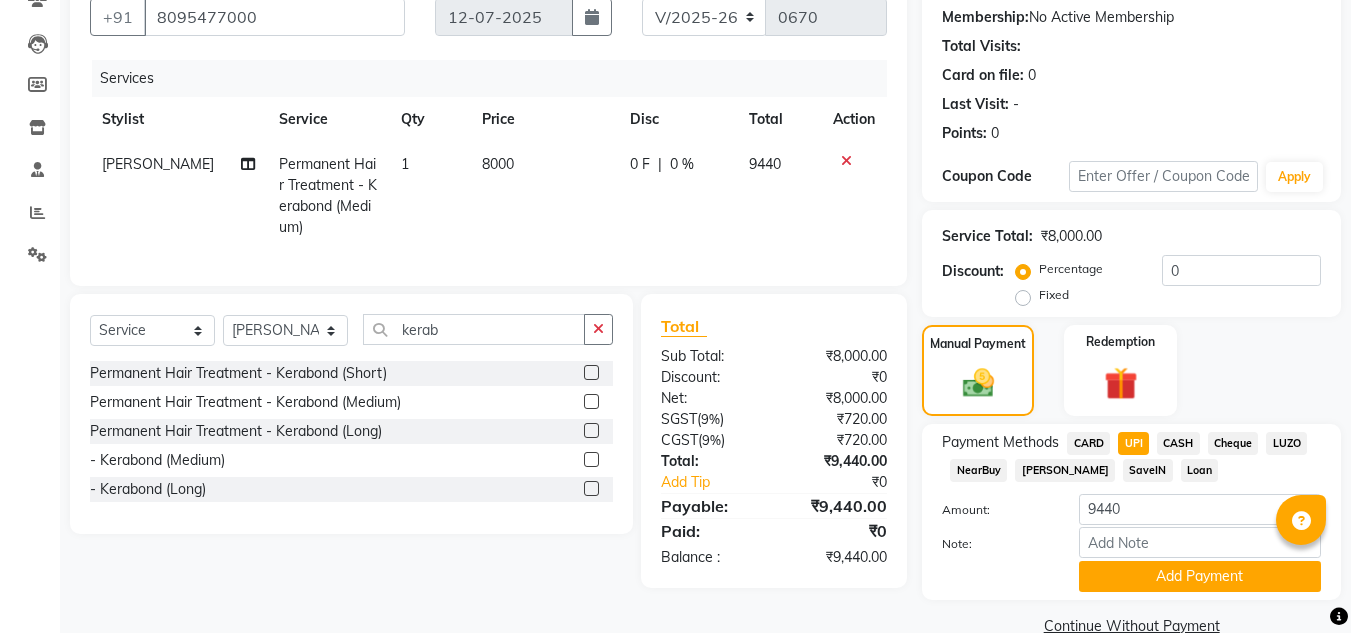 click on "CARD" 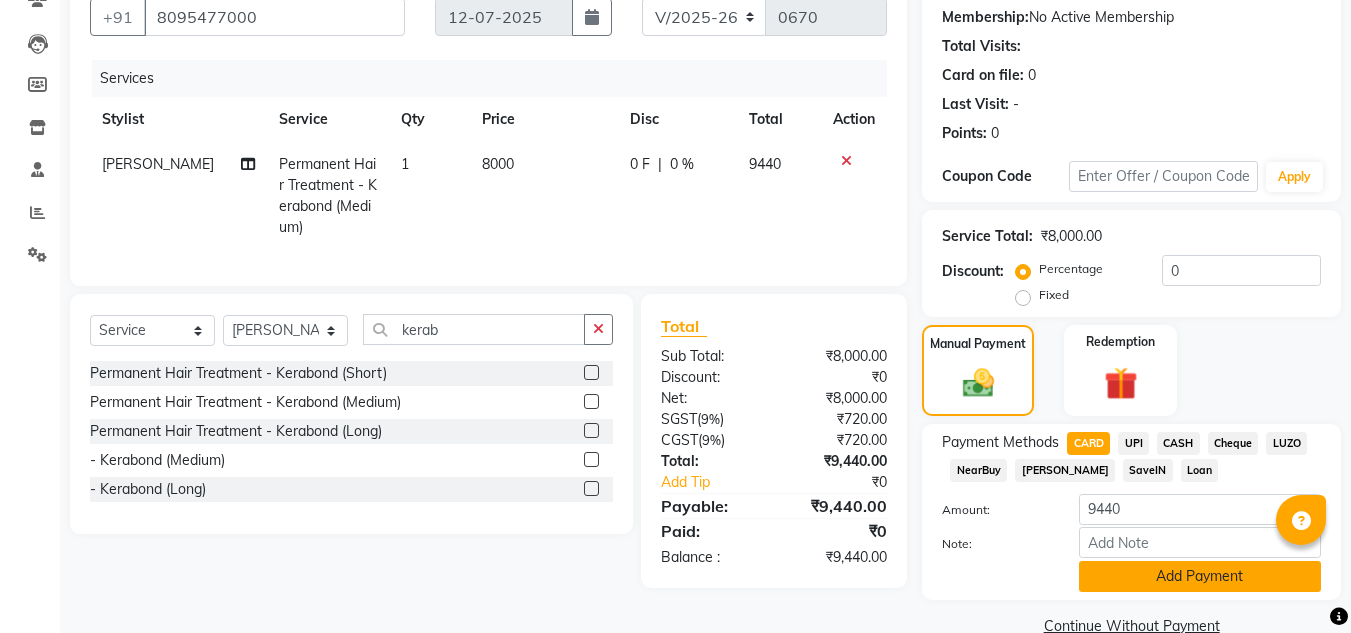 click on "Add Payment" 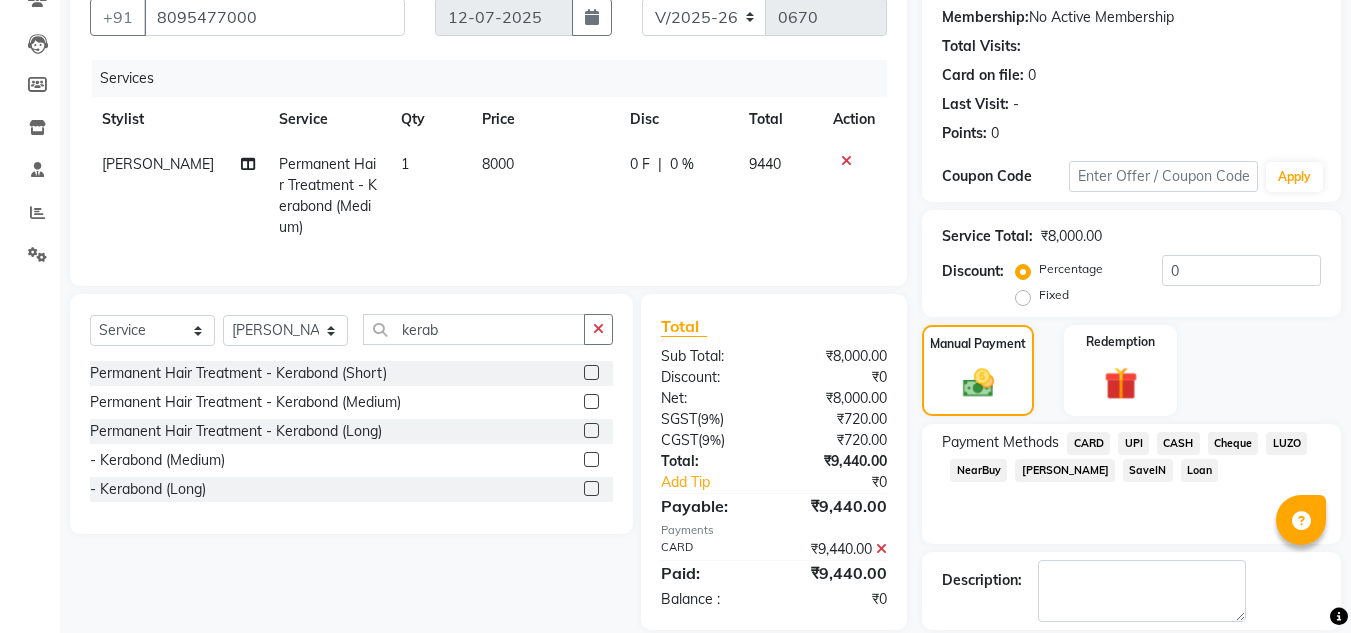scroll, scrollTop: 283, scrollLeft: 0, axis: vertical 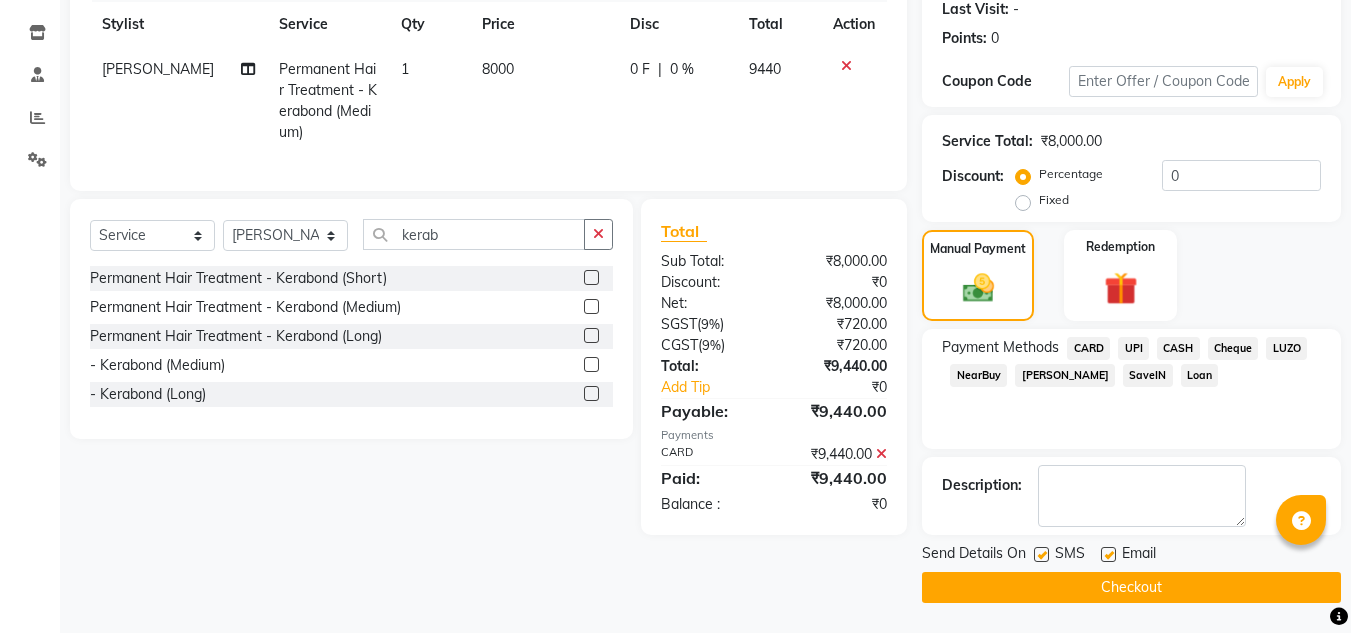 click on "Checkout" 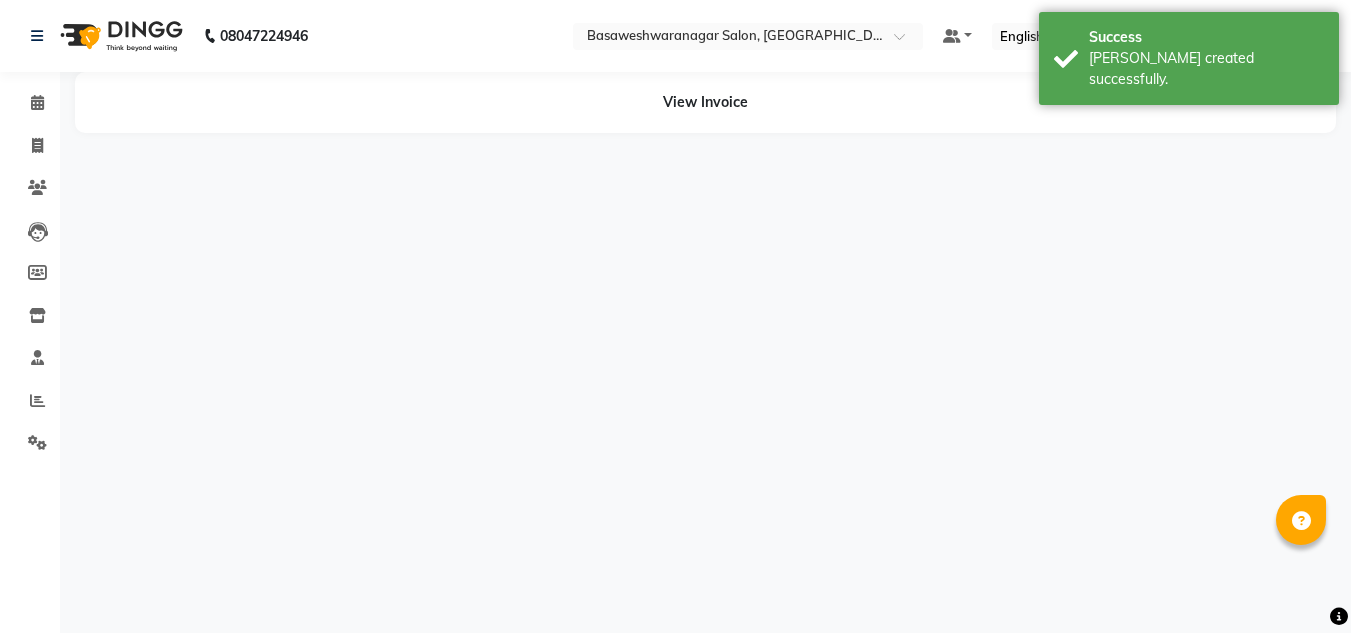 scroll, scrollTop: 0, scrollLeft: 0, axis: both 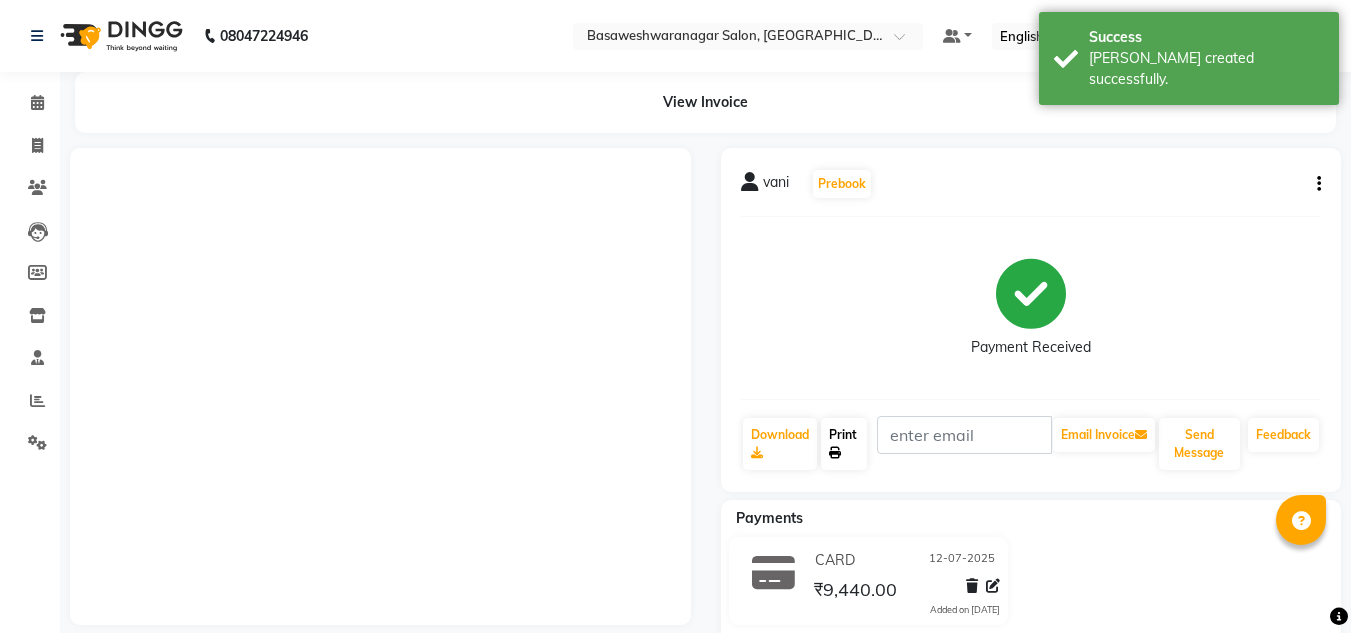 click on "Print" 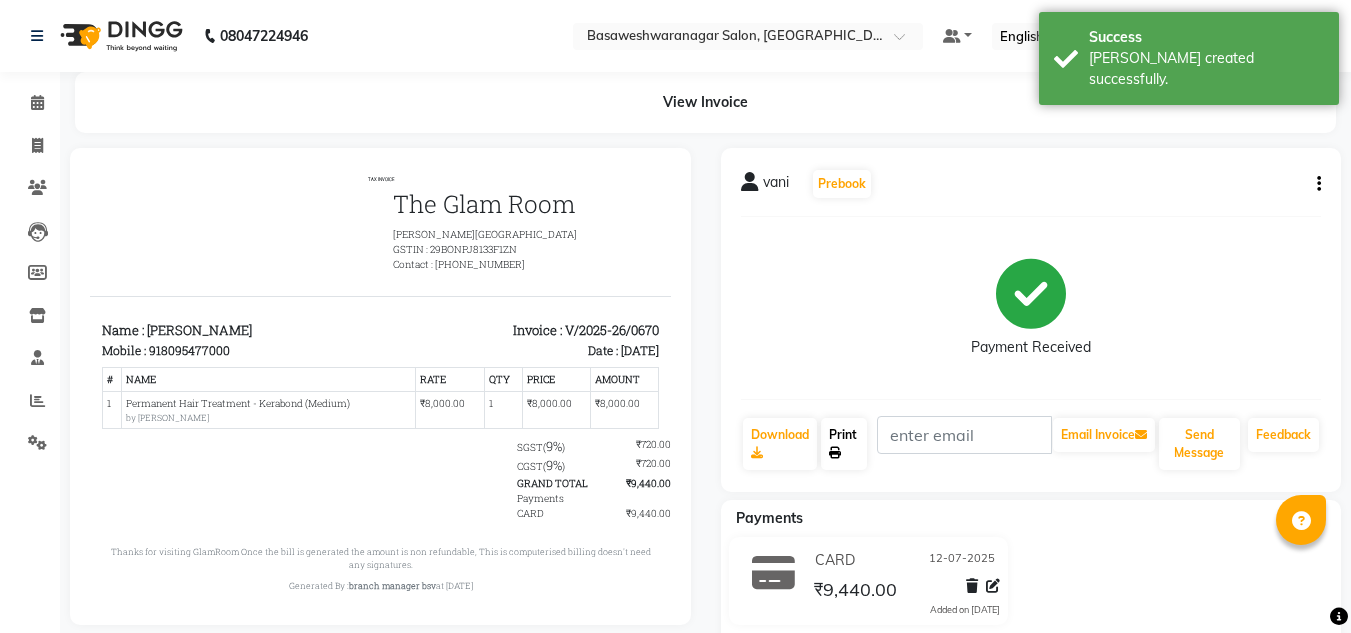 scroll, scrollTop: 0, scrollLeft: 0, axis: both 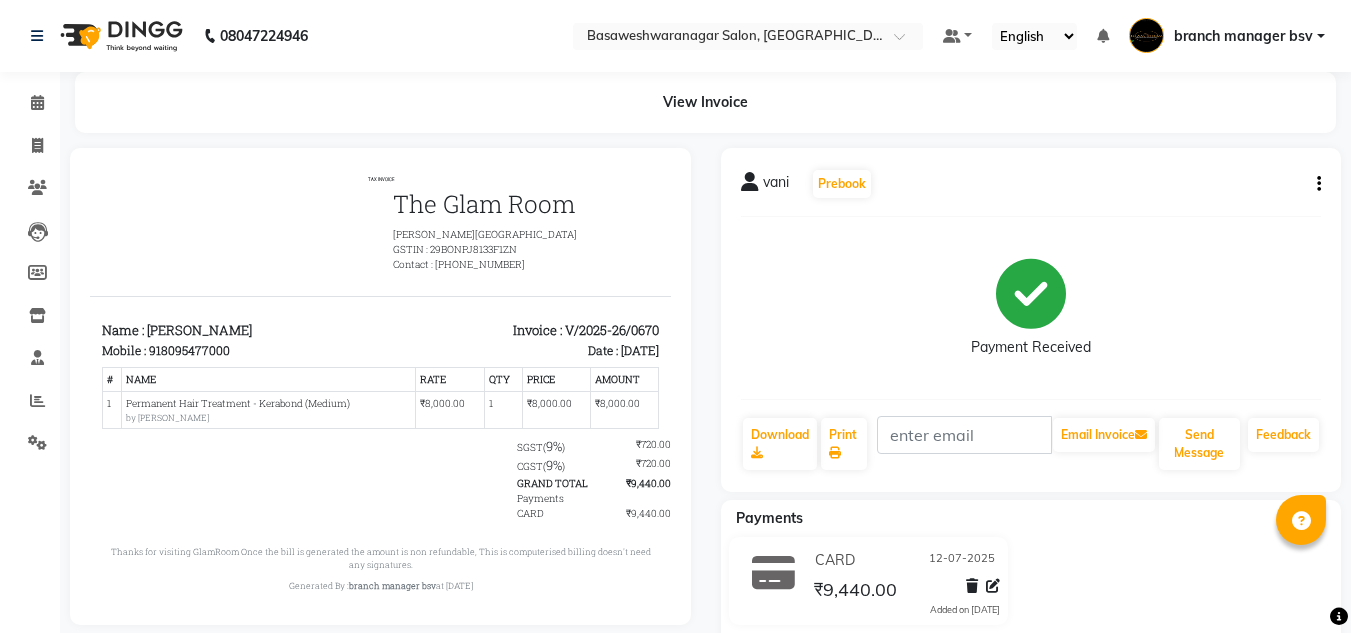 click at bounding box center (235, 231) 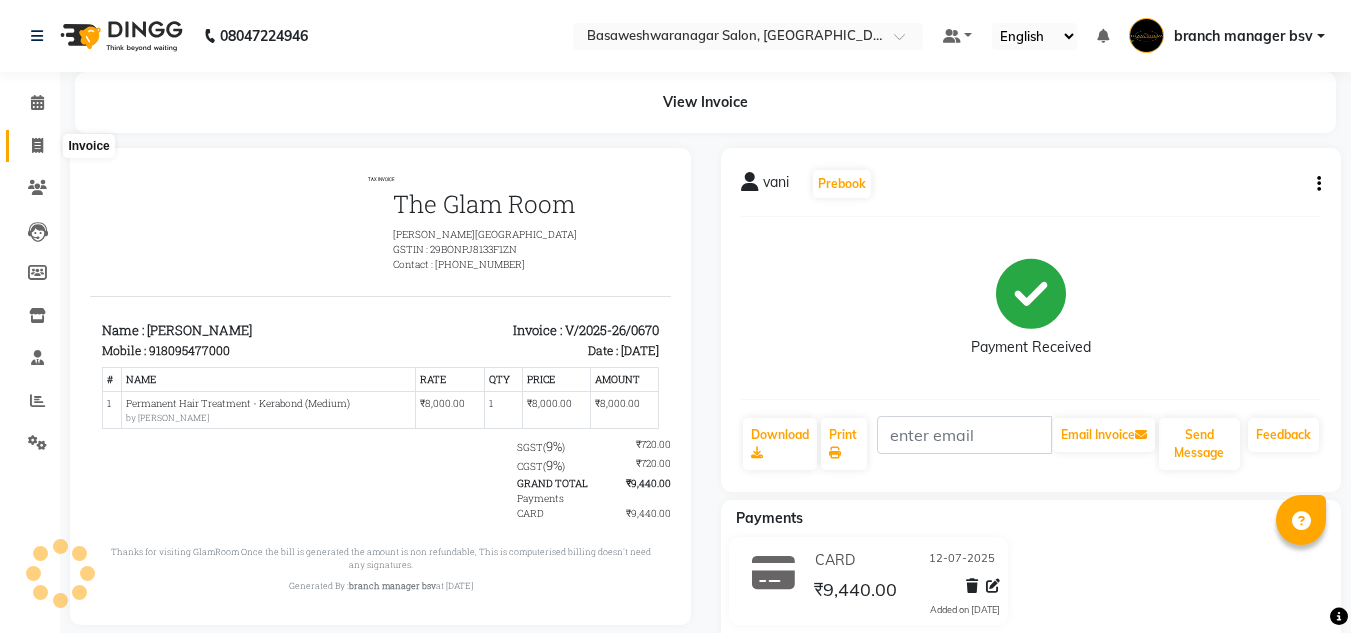 click 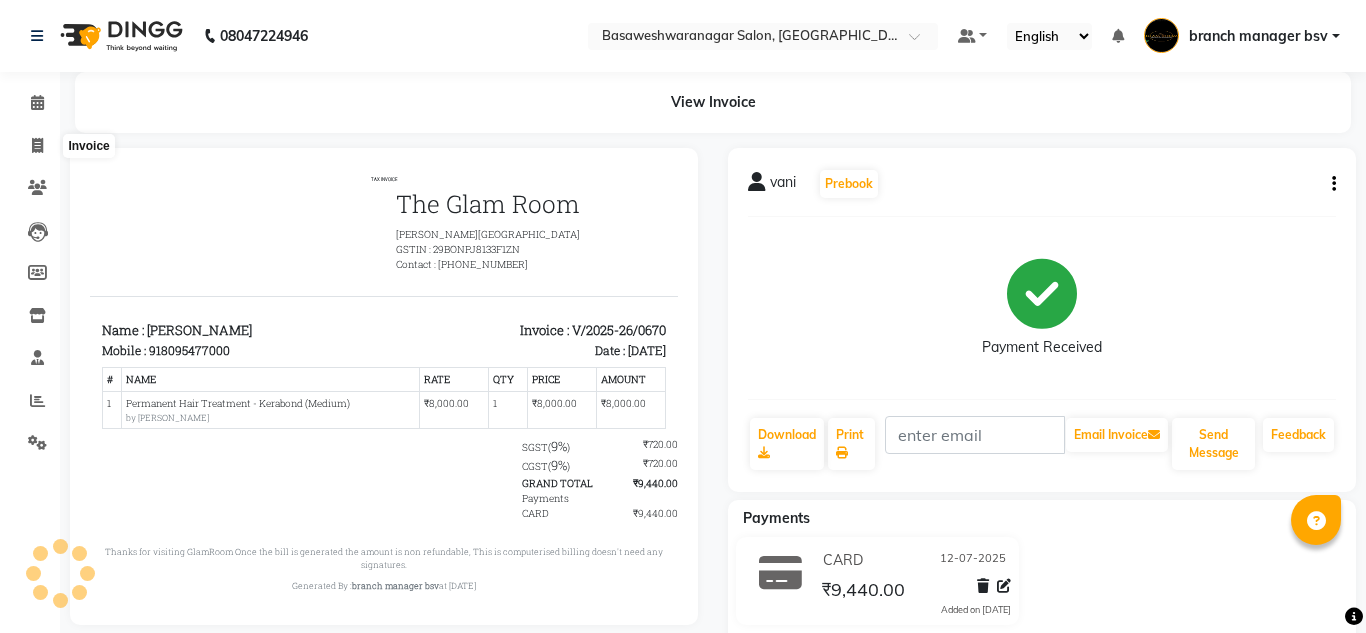 select on "service" 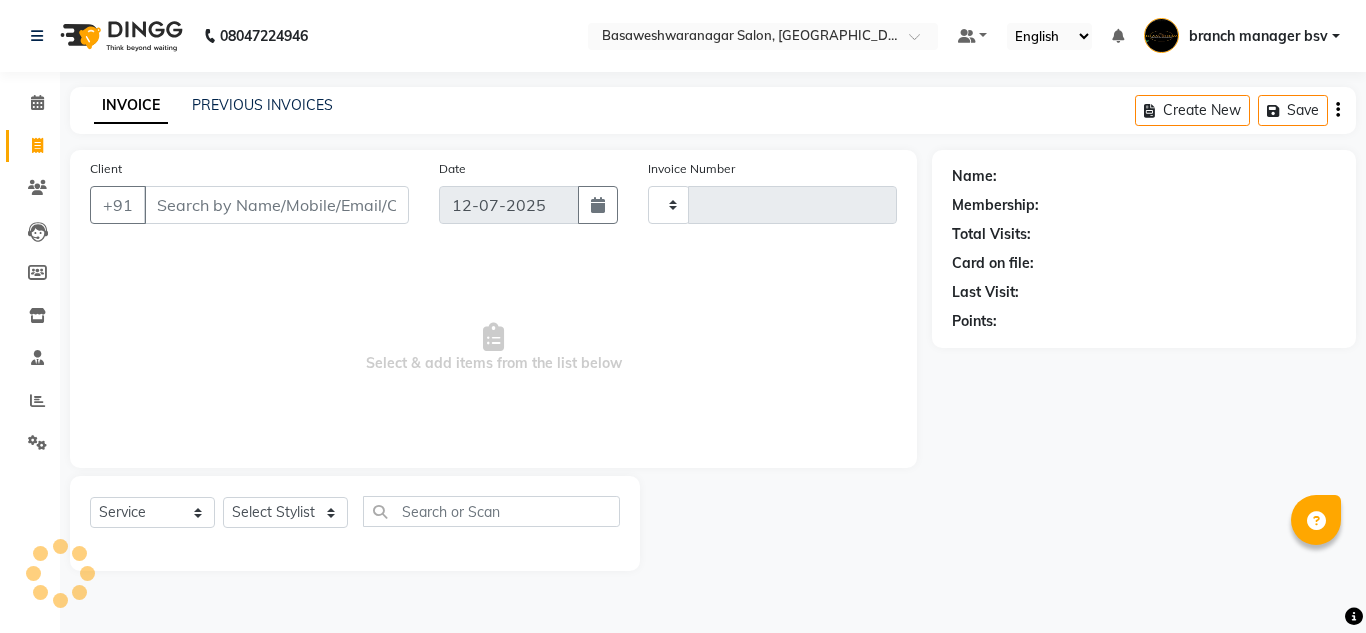 type on "0671" 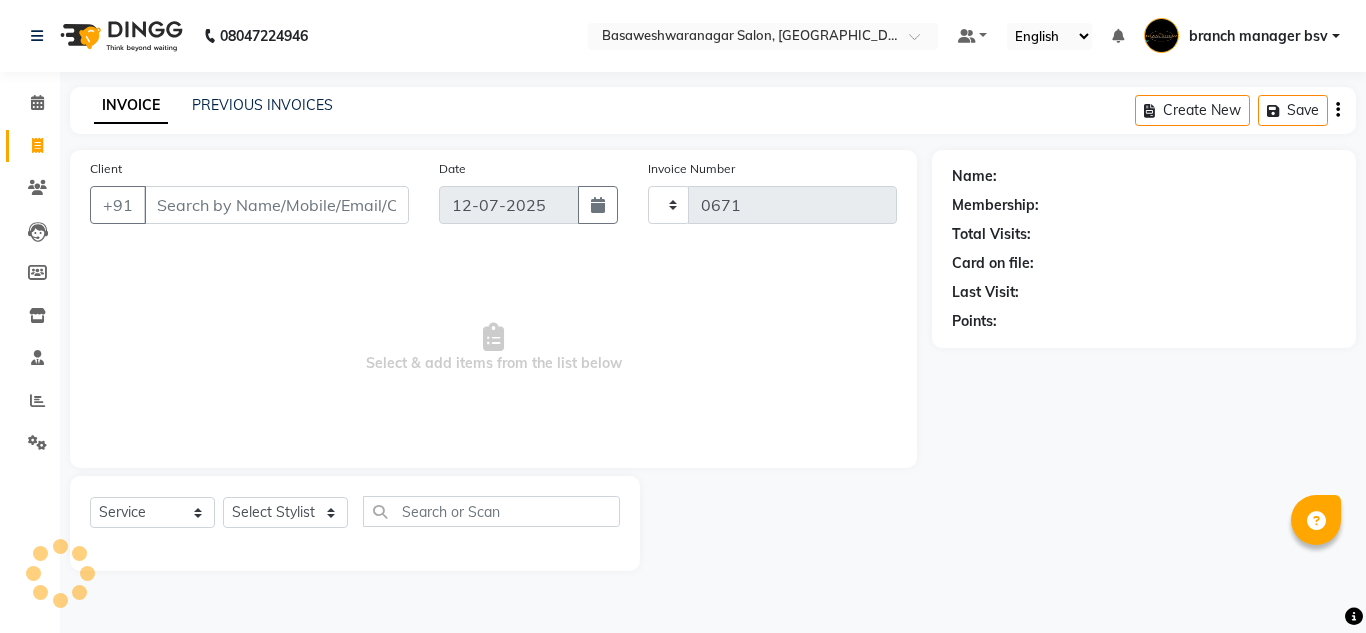 select on "842" 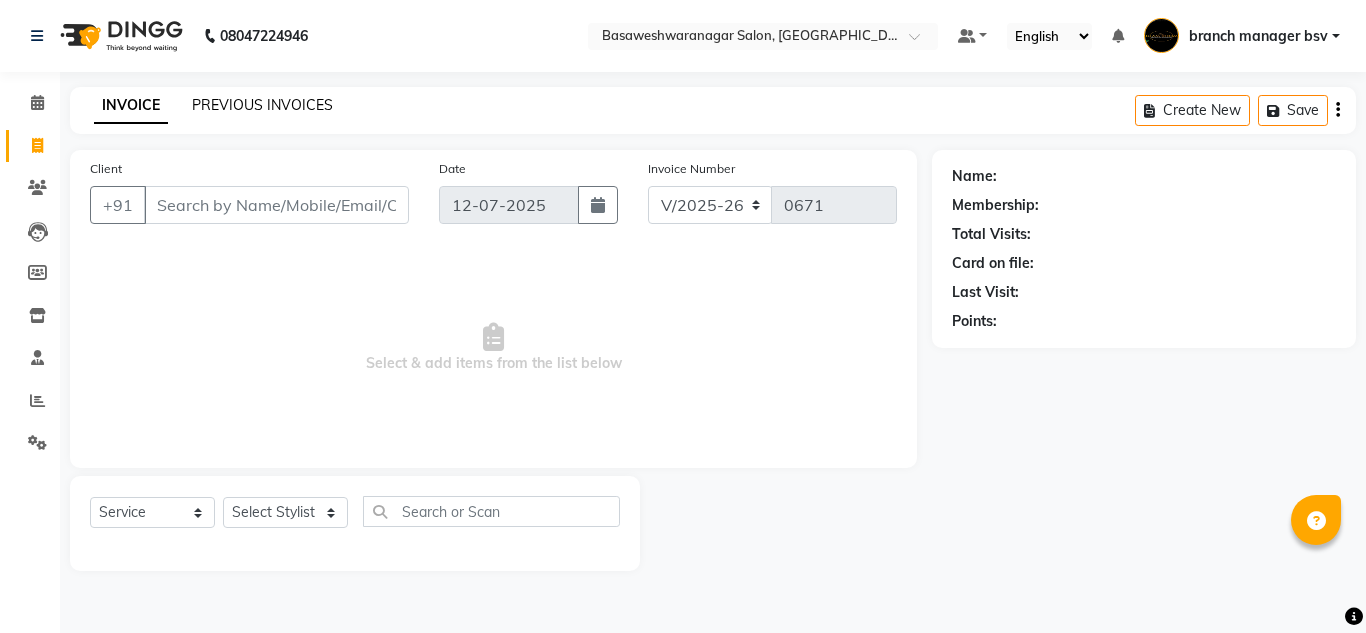 click on "PREVIOUS INVOICES" 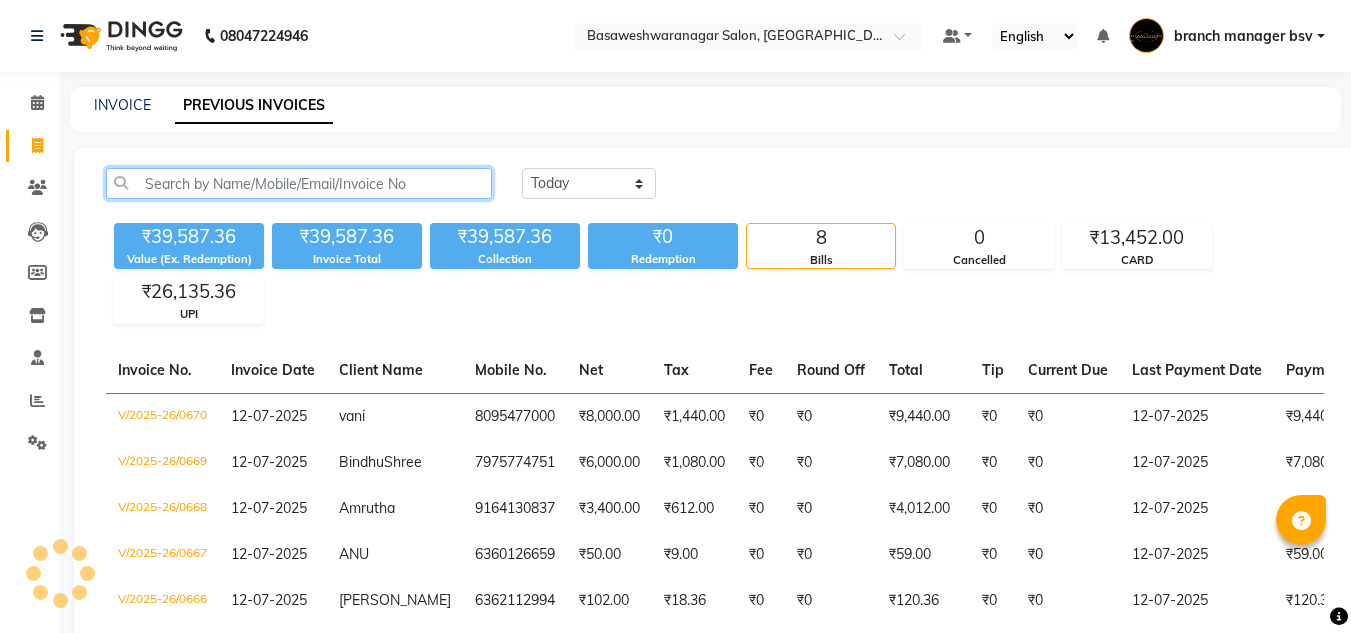 click 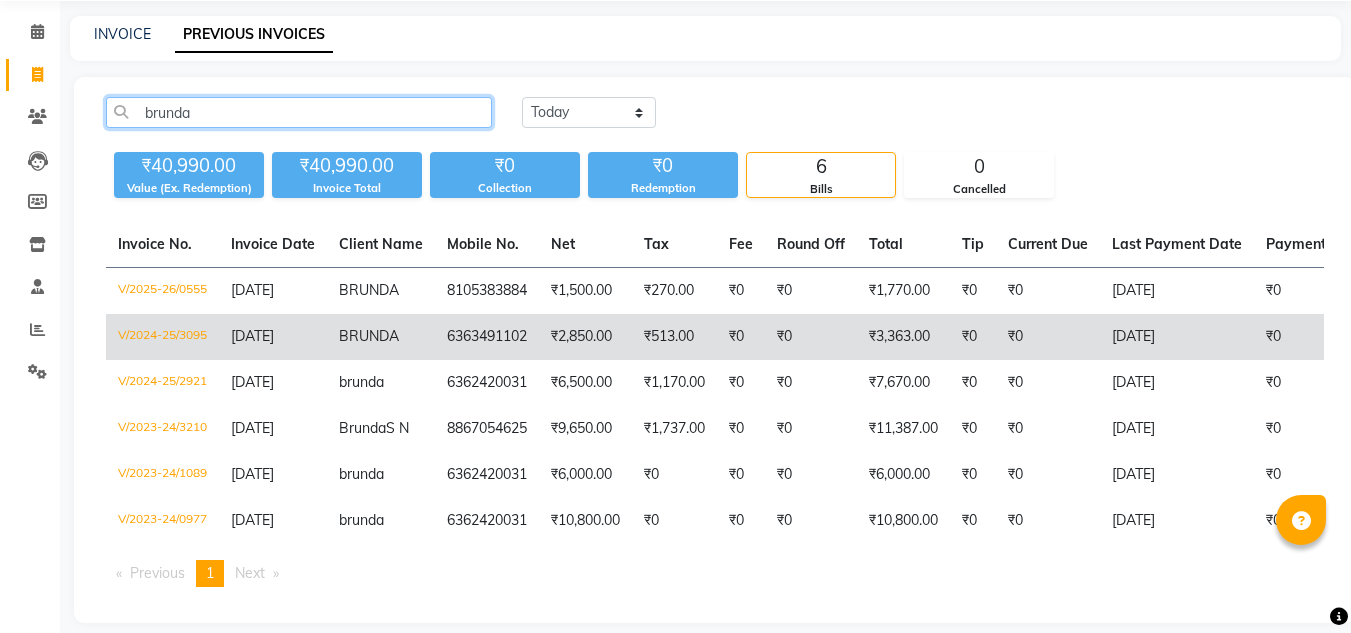scroll, scrollTop: 74, scrollLeft: 0, axis: vertical 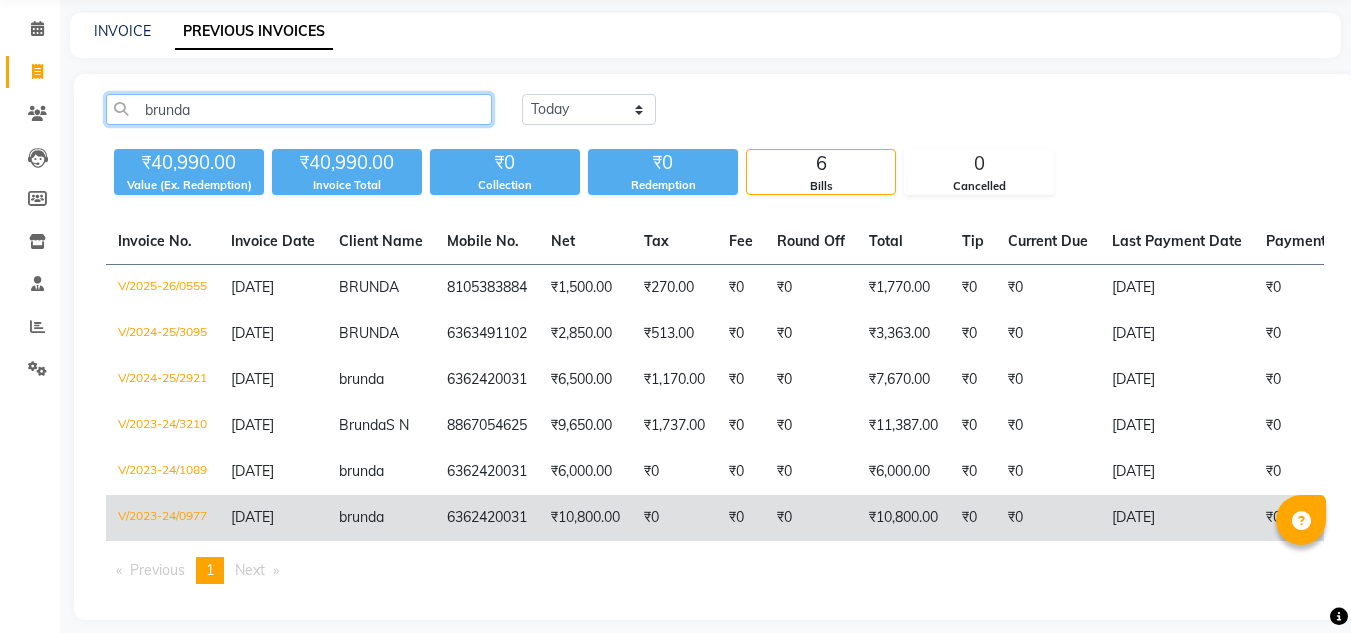 type on "brunda" 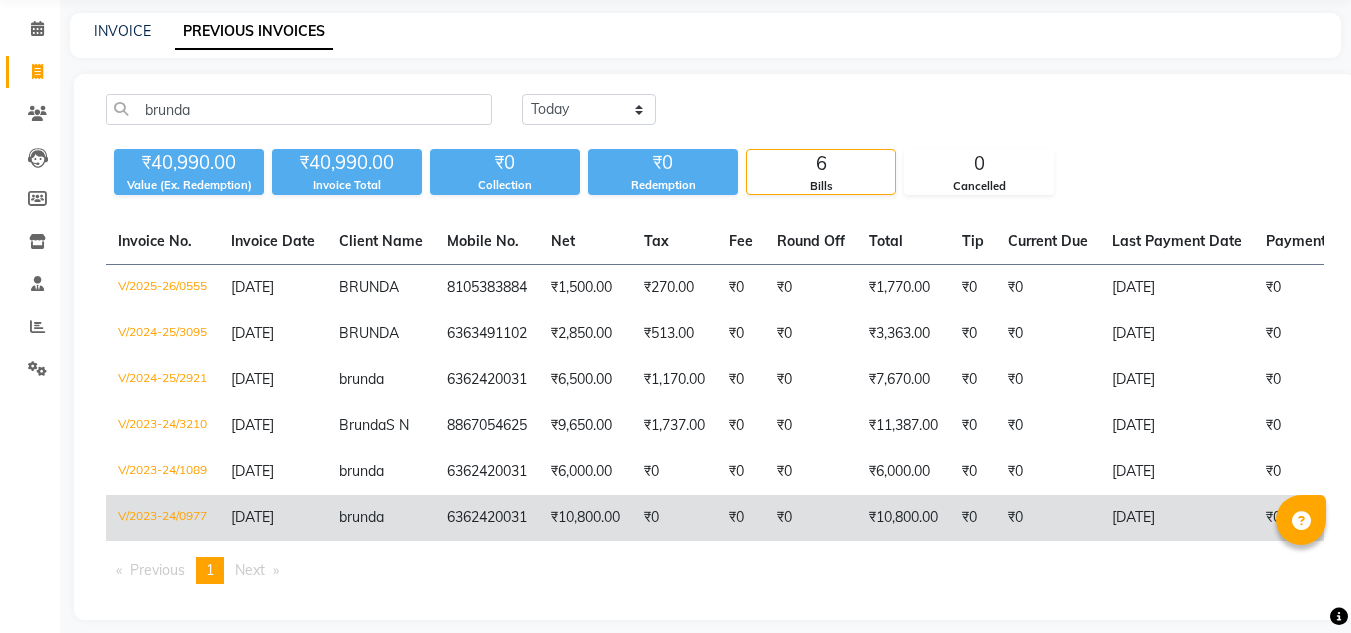 click on "6362420031" 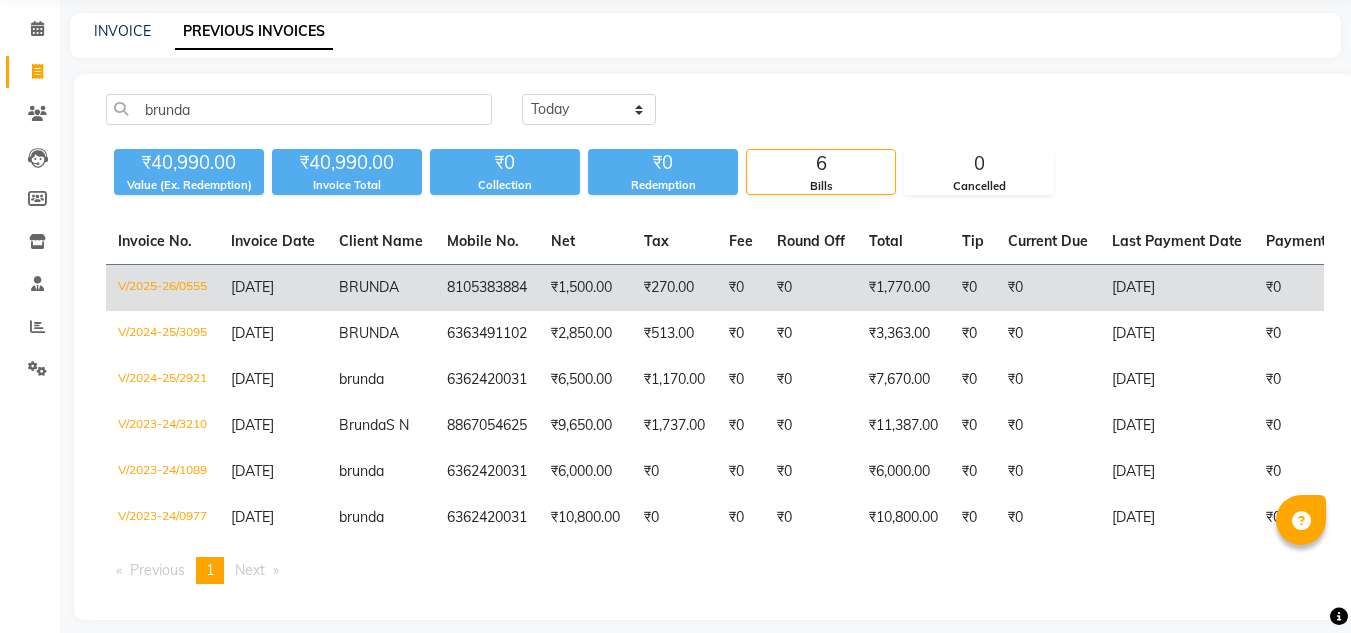click on "BRUNDA" 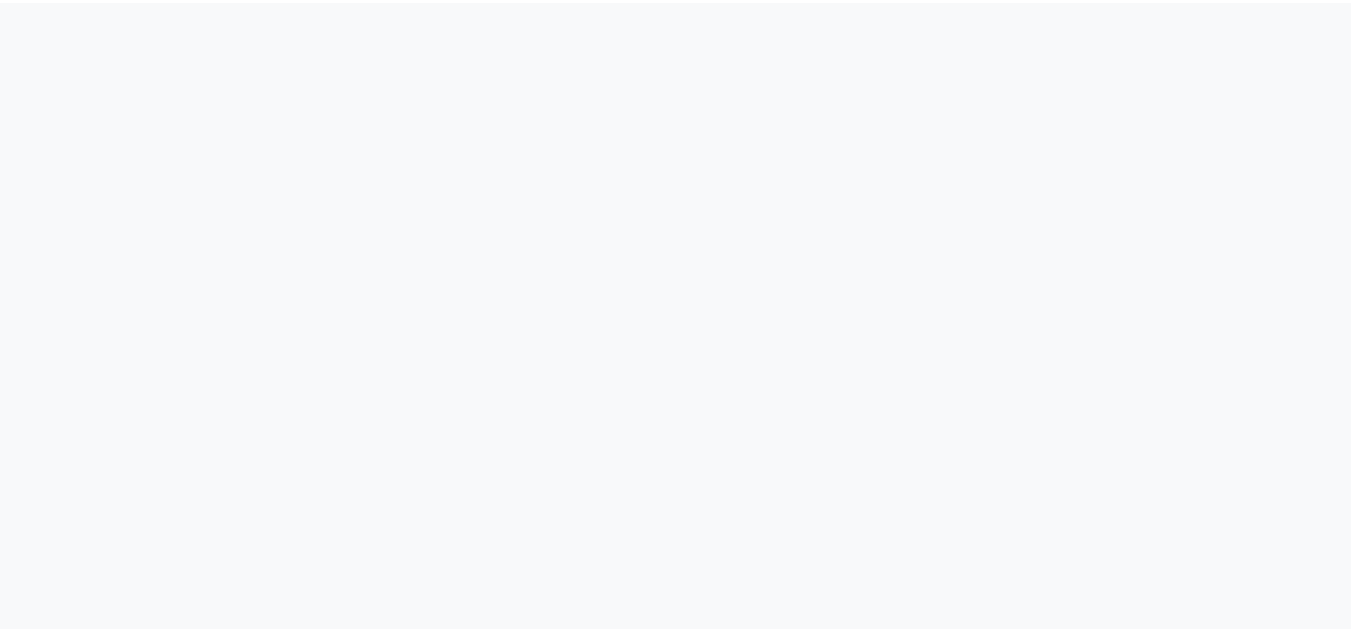 scroll, scrollTop: 0, scrollLeft: 0, axis: both 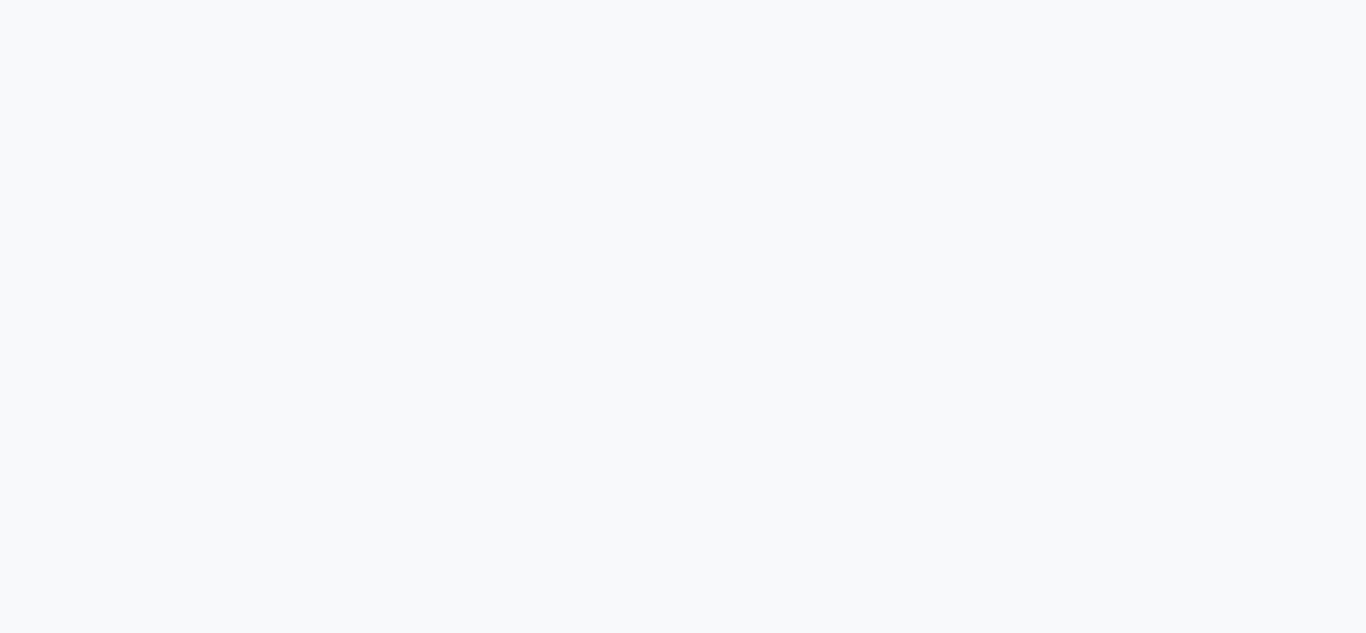 select on "service" 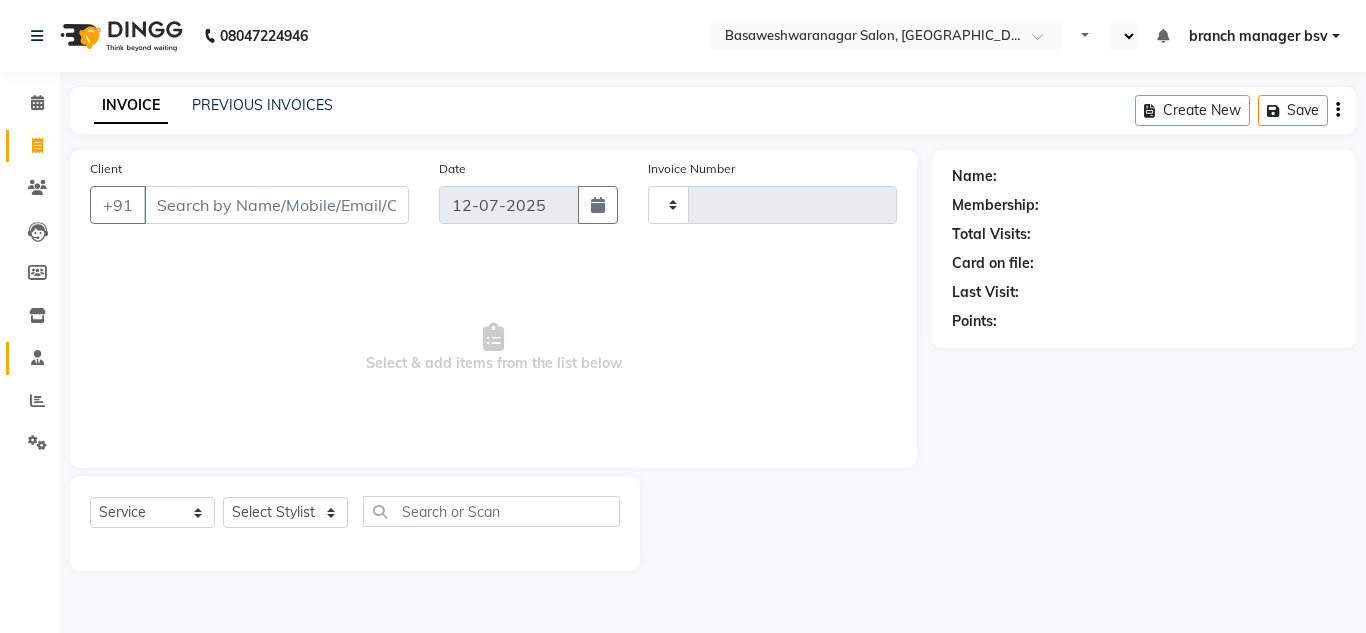 type on "0667" 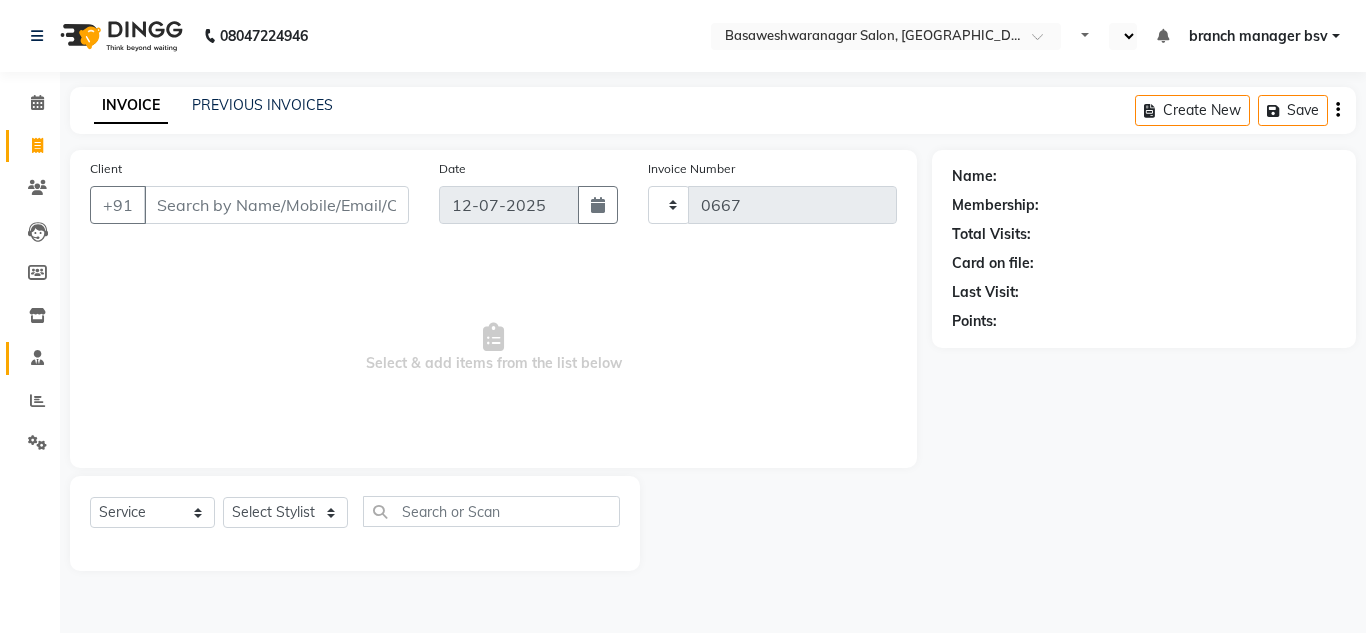 select on "842" 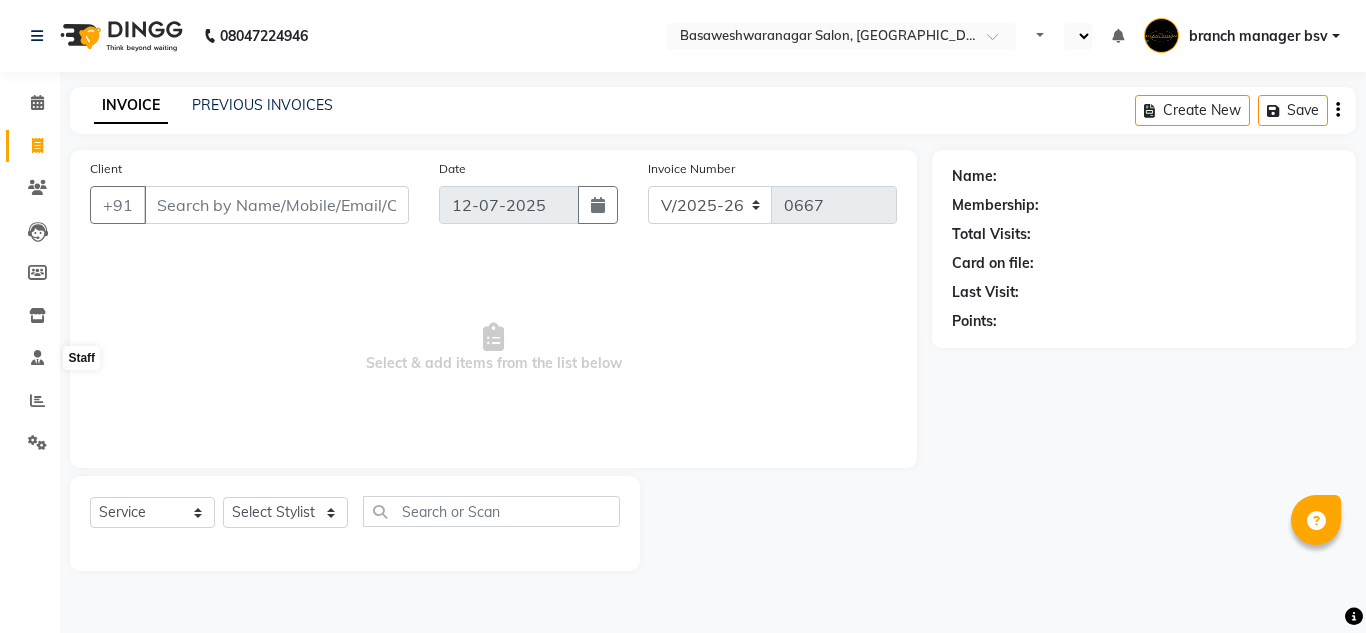 select on "en" 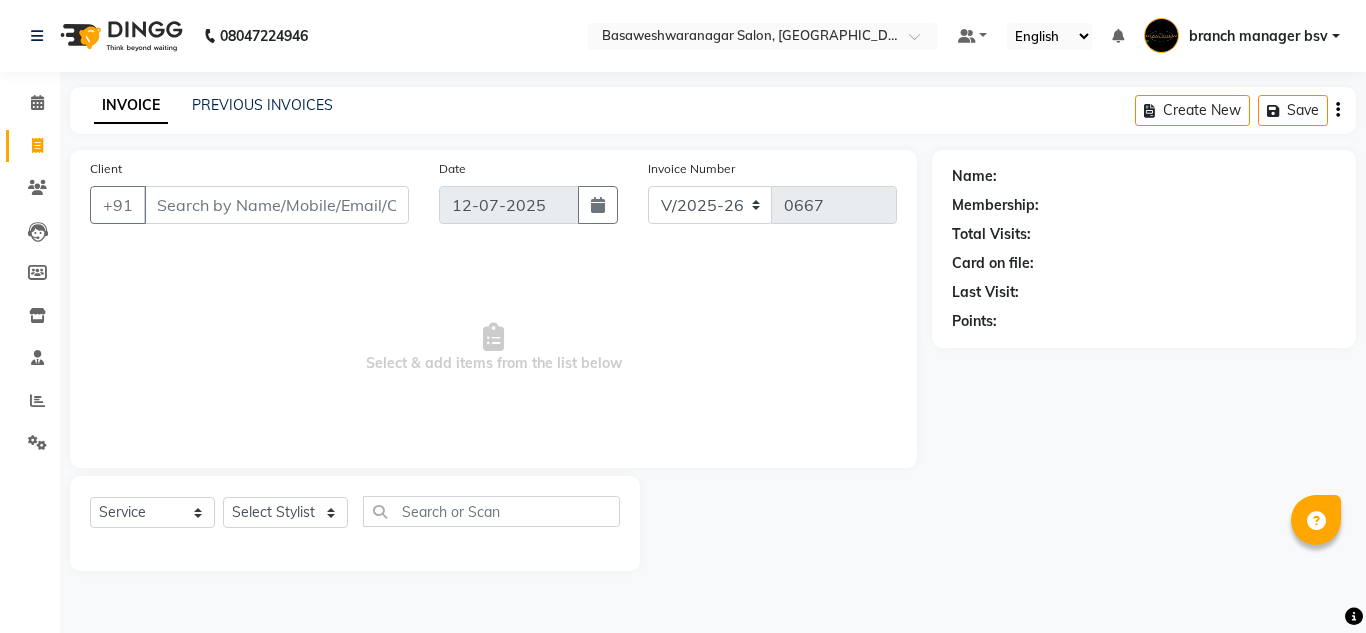 click on "Client" at bounding box center [276, 205] 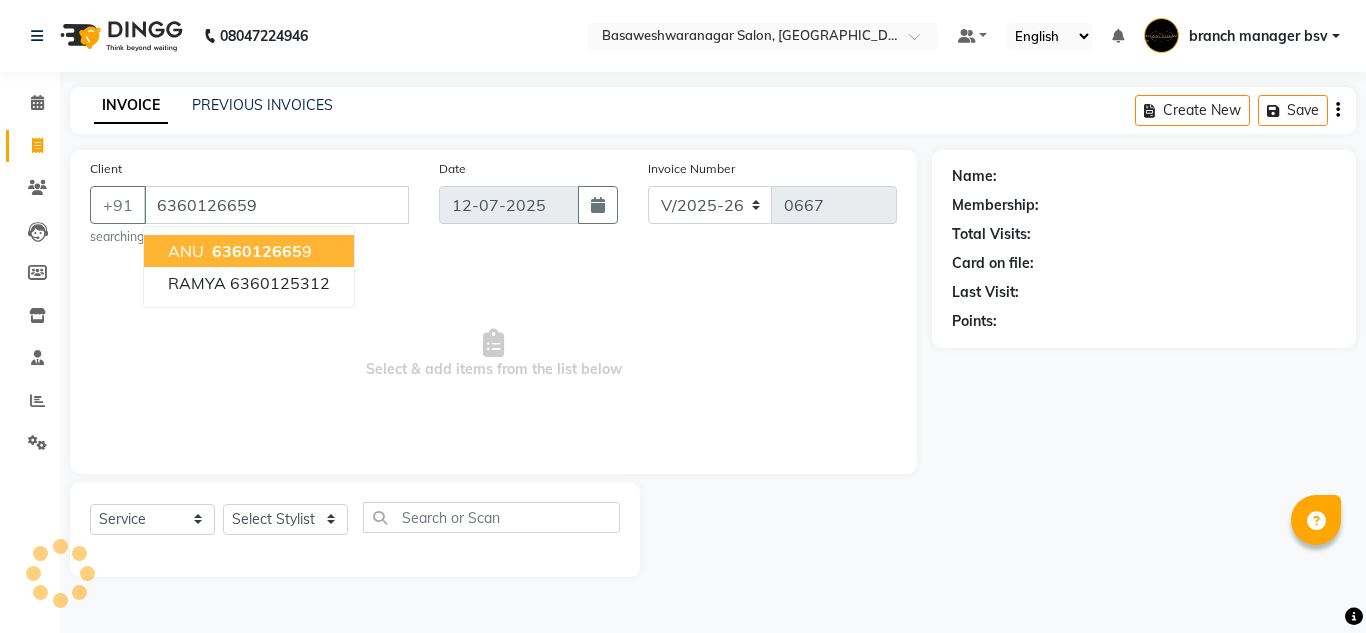 type on "6360126659" 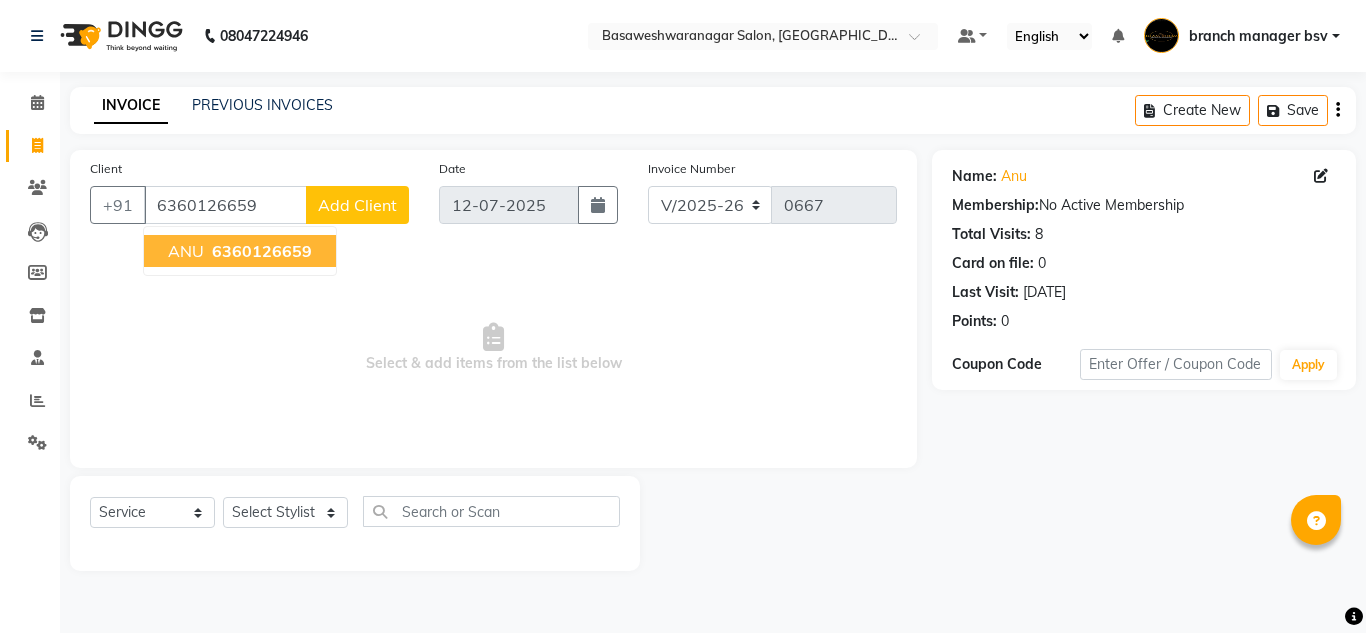 click on "6360126659" at bounding box center [262, 251] 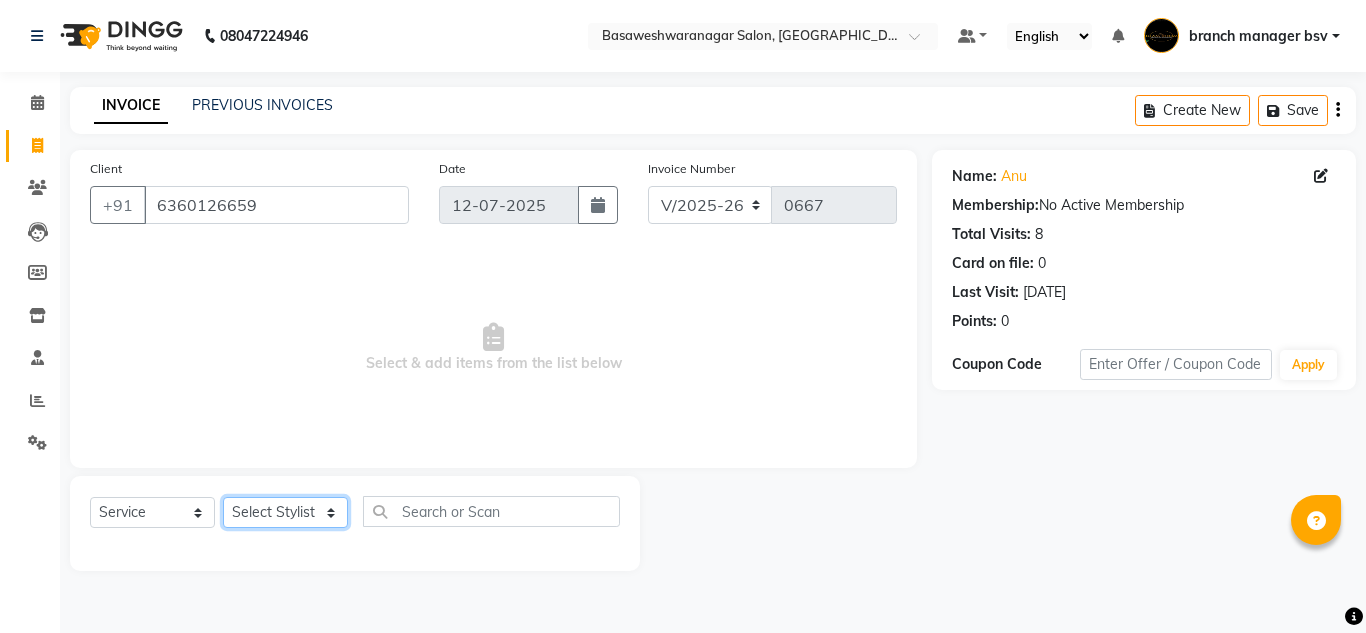 click on "Select Stylist ashwini branch manager bsv Dr.Jabin Dr mehzabin GURISH JASSI Jayshree Navya pooja accounts PRATIK RAJEESHA Rasna Sanskruthi shangnimwom SMIRTI SUMITH SUNITHA SUNNY Tanveer  TEZZ The Glam Room theja Trishna urmi" 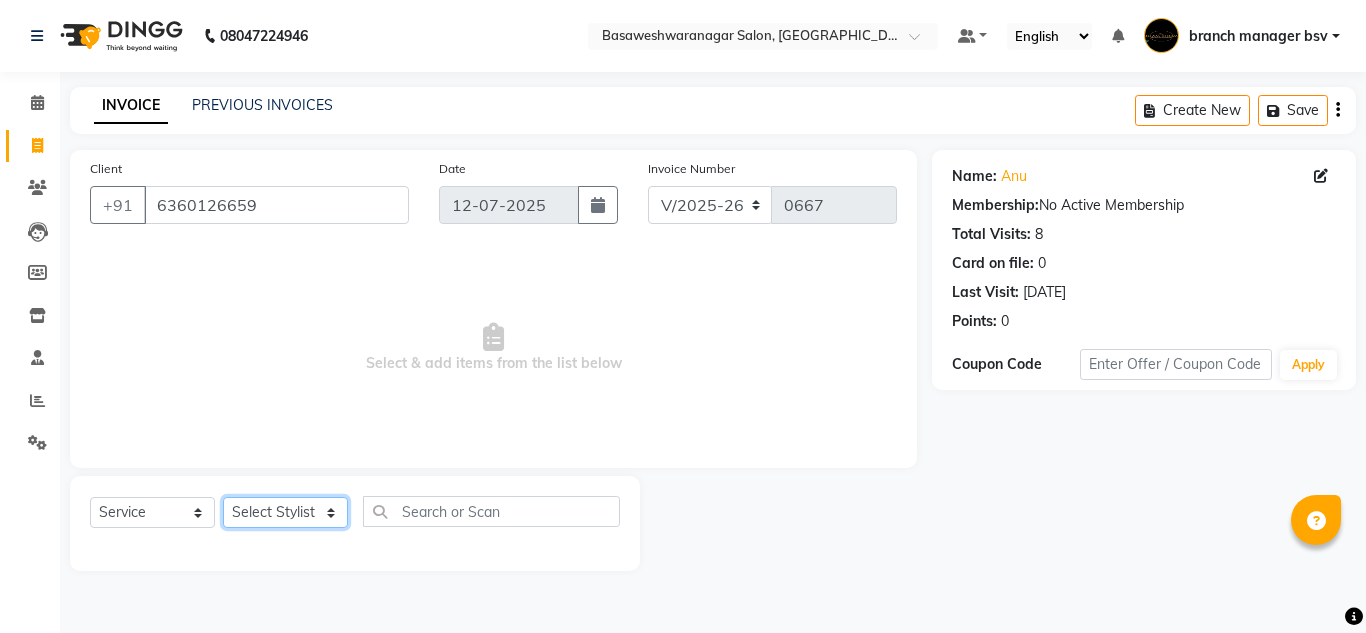 select on "30333" 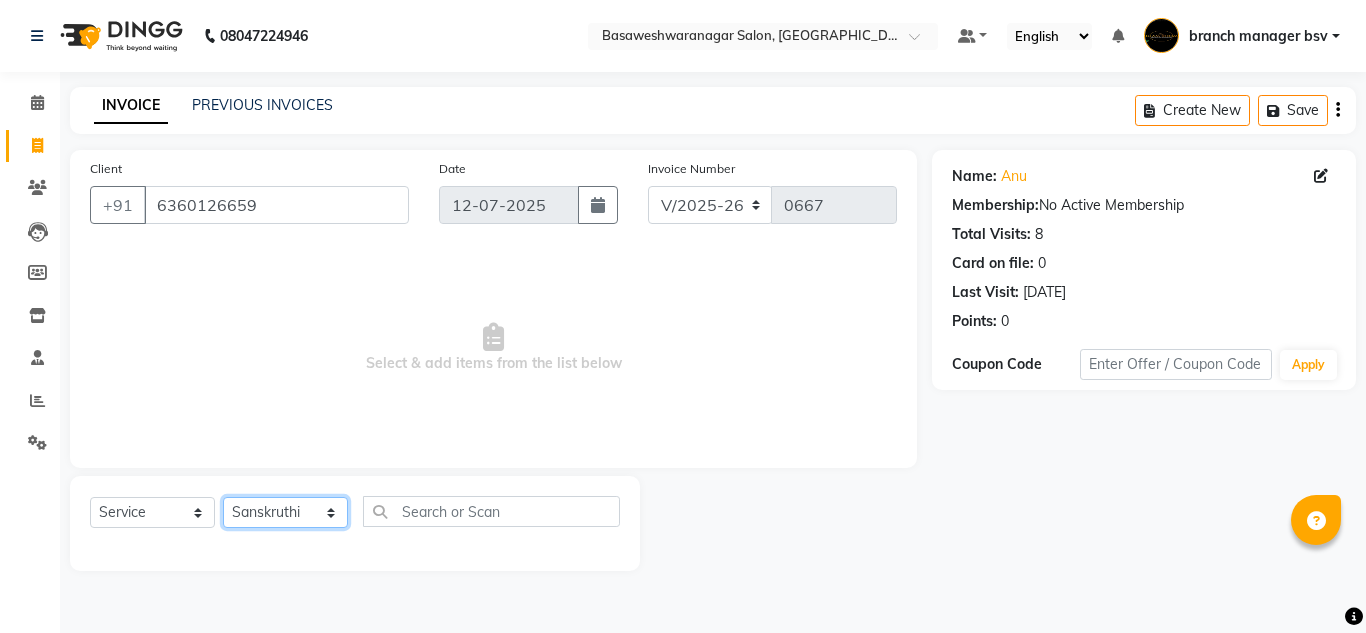 click on "Select Stylist ashwini branch manager bsv Dr.Jabin Dr mehzabin GURISH JASSI Jayshree Navya pooja accounts PRATIK RAJEESHA Rasna Sanskruthi shangnimwom SMIRTI SUMITH SUNITHA SUNNY Tanveer  TEZZ The Glam Room theja Trishna urmi" 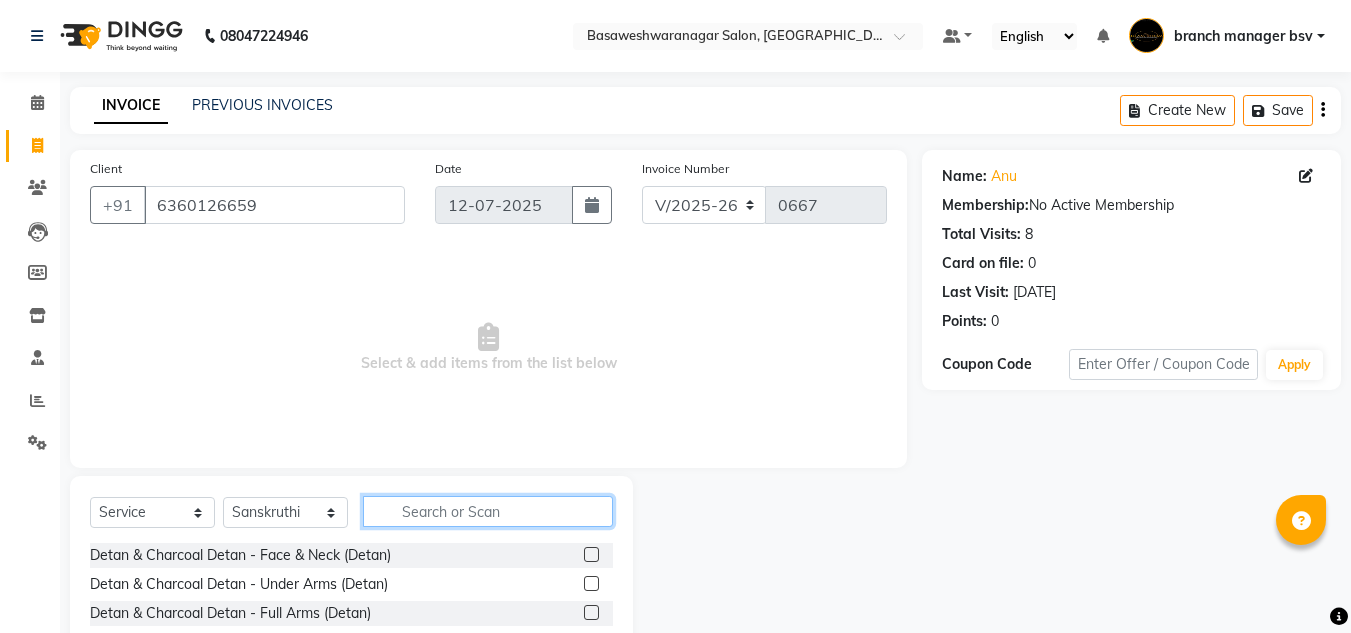 click 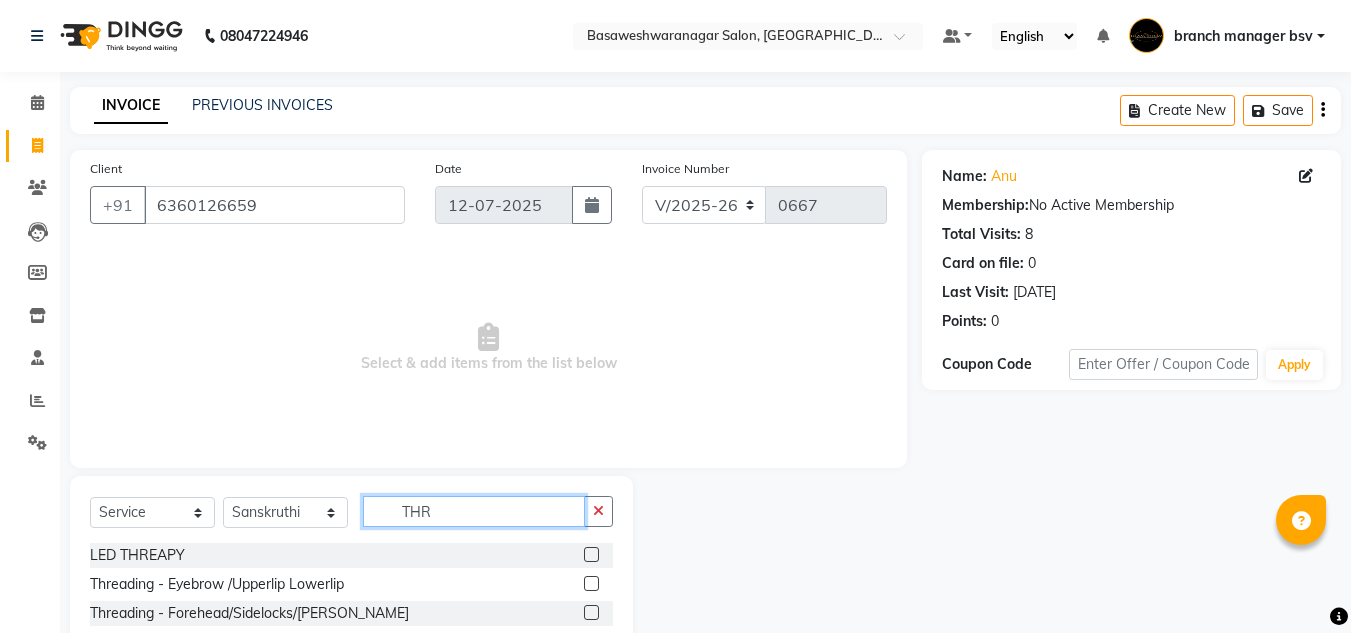 type on "THR" 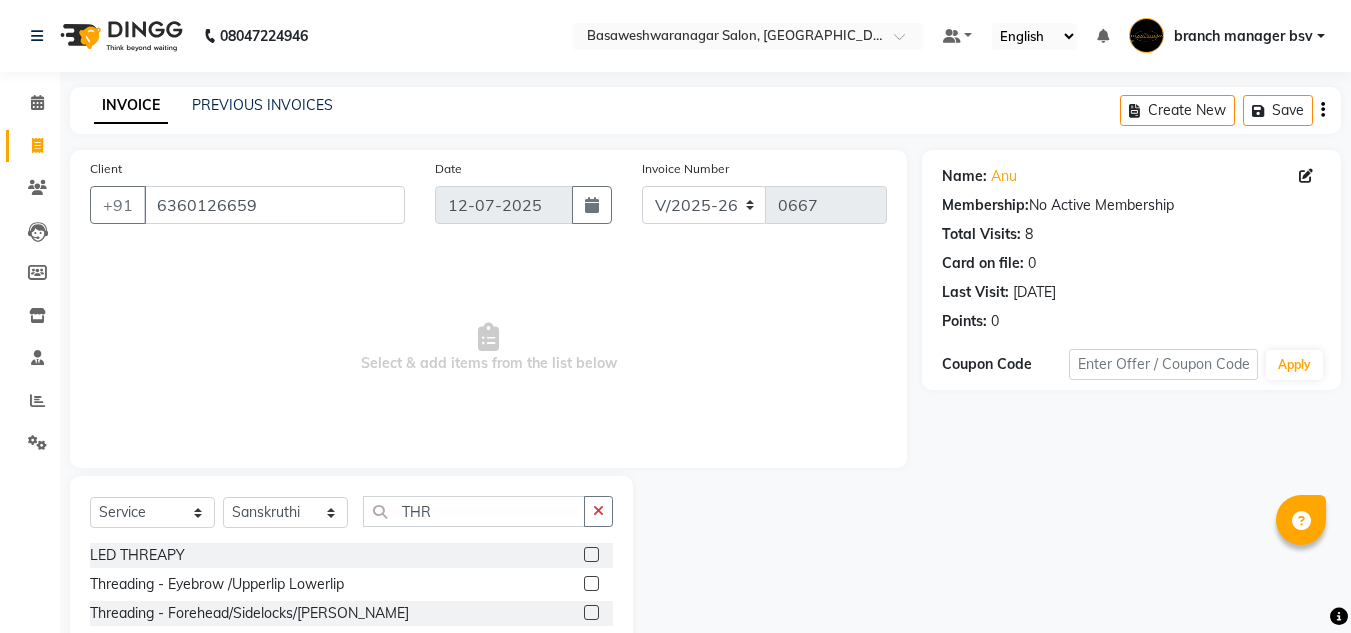 click 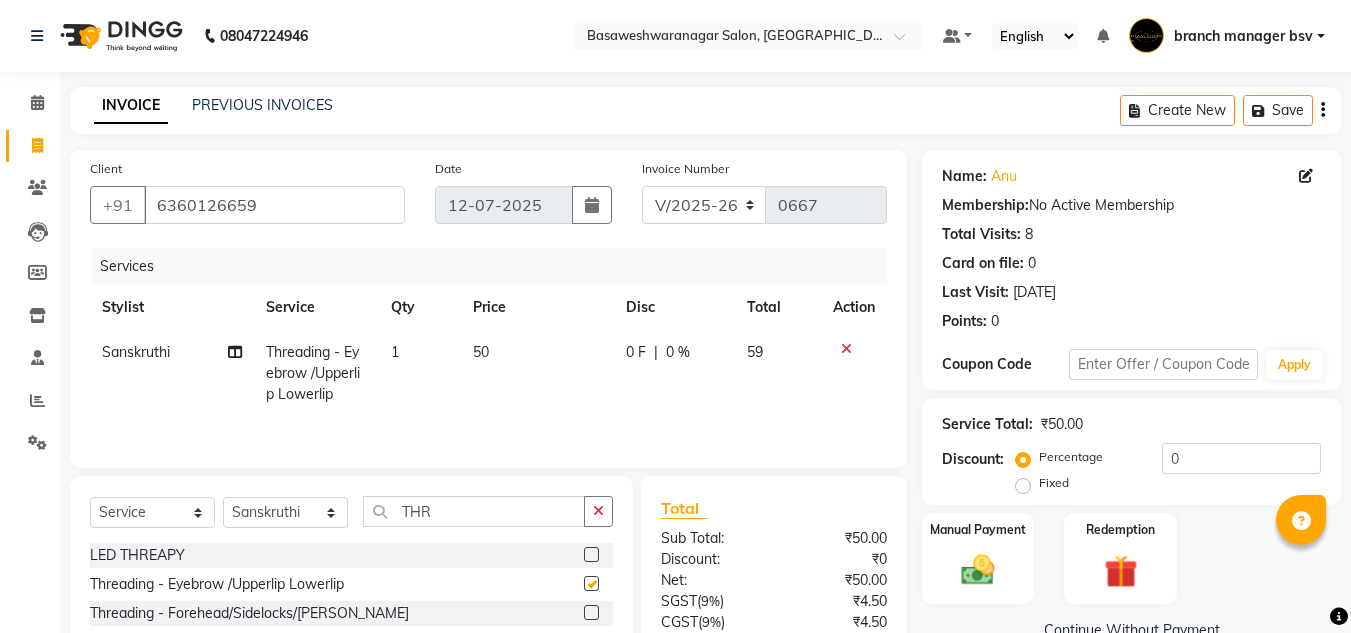 checkbox on "false" 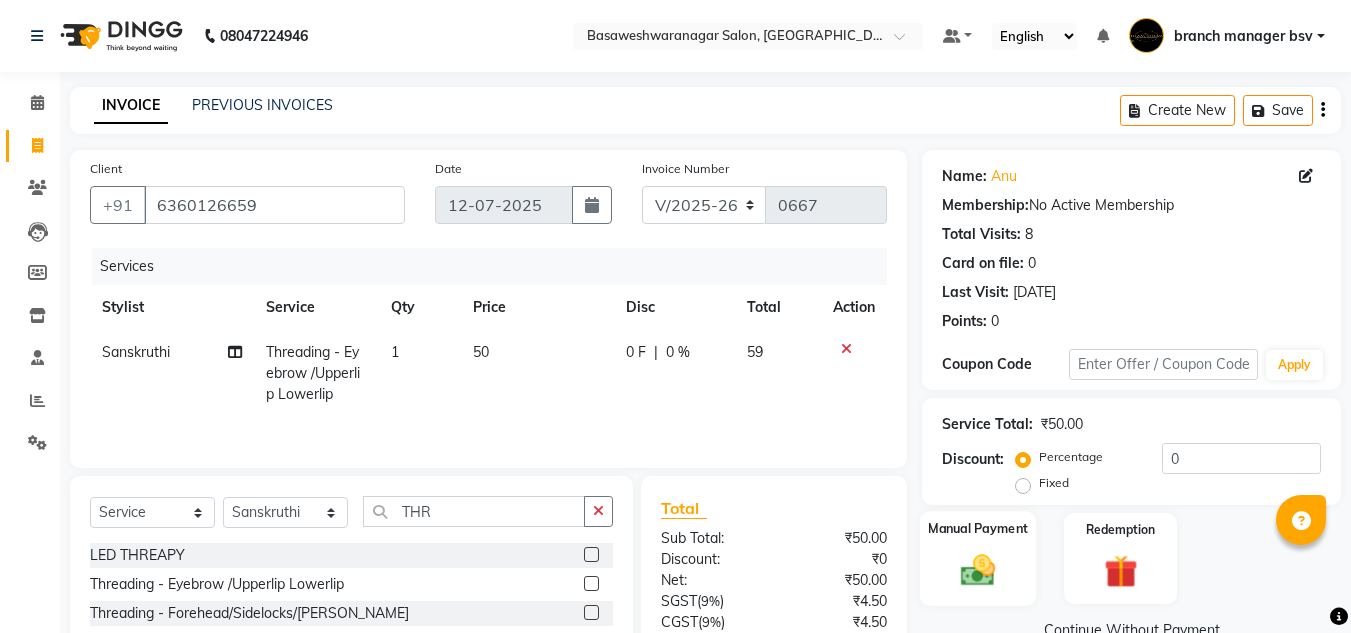 click on "Manual Payment" 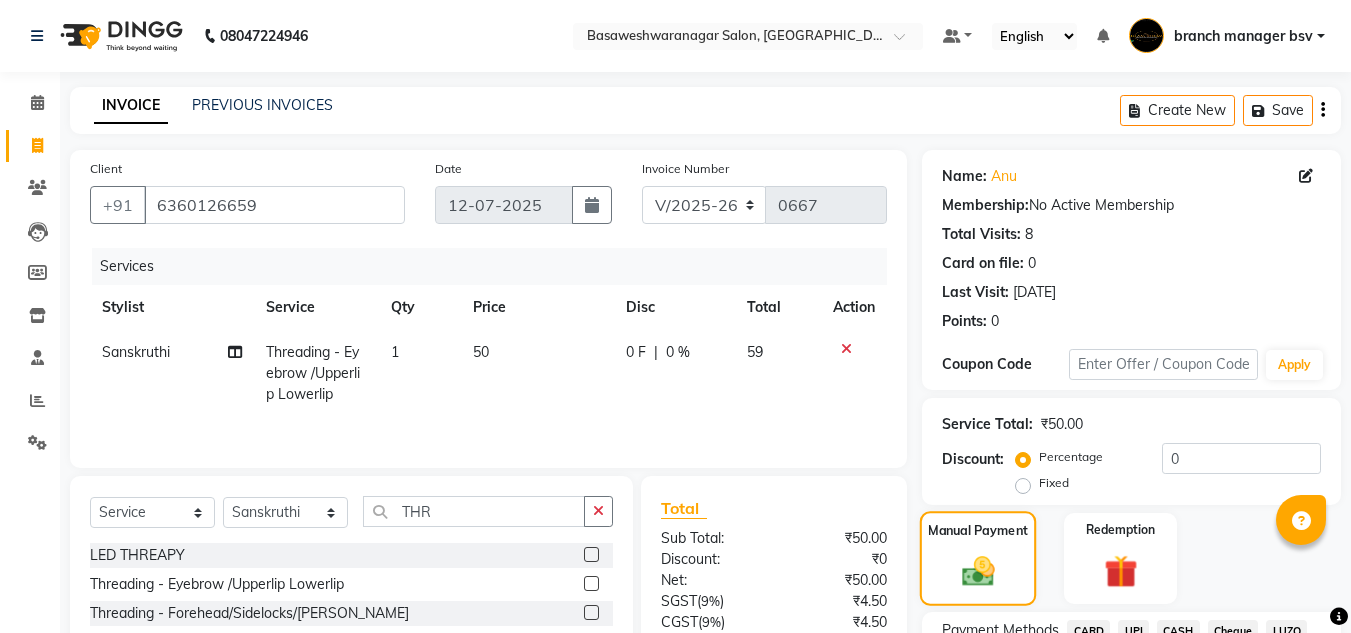 scroll, scrollTop: 170, scrollLeft: 0, axis: vertical 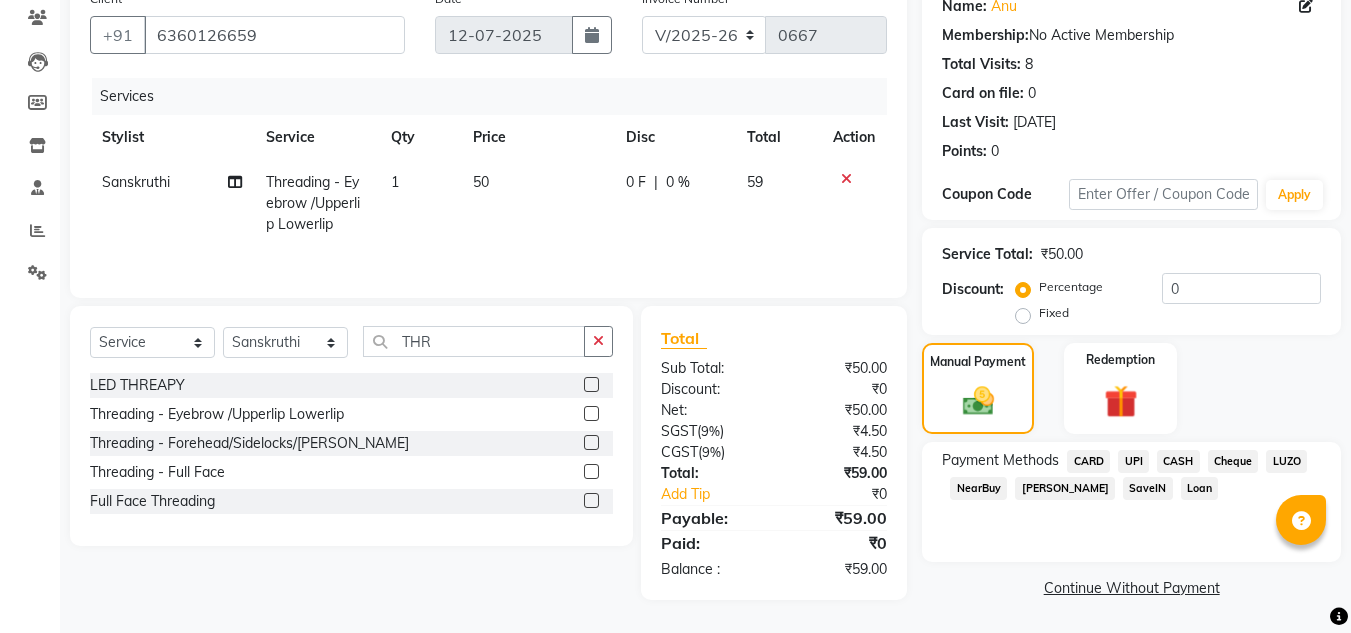 click on "UPI" 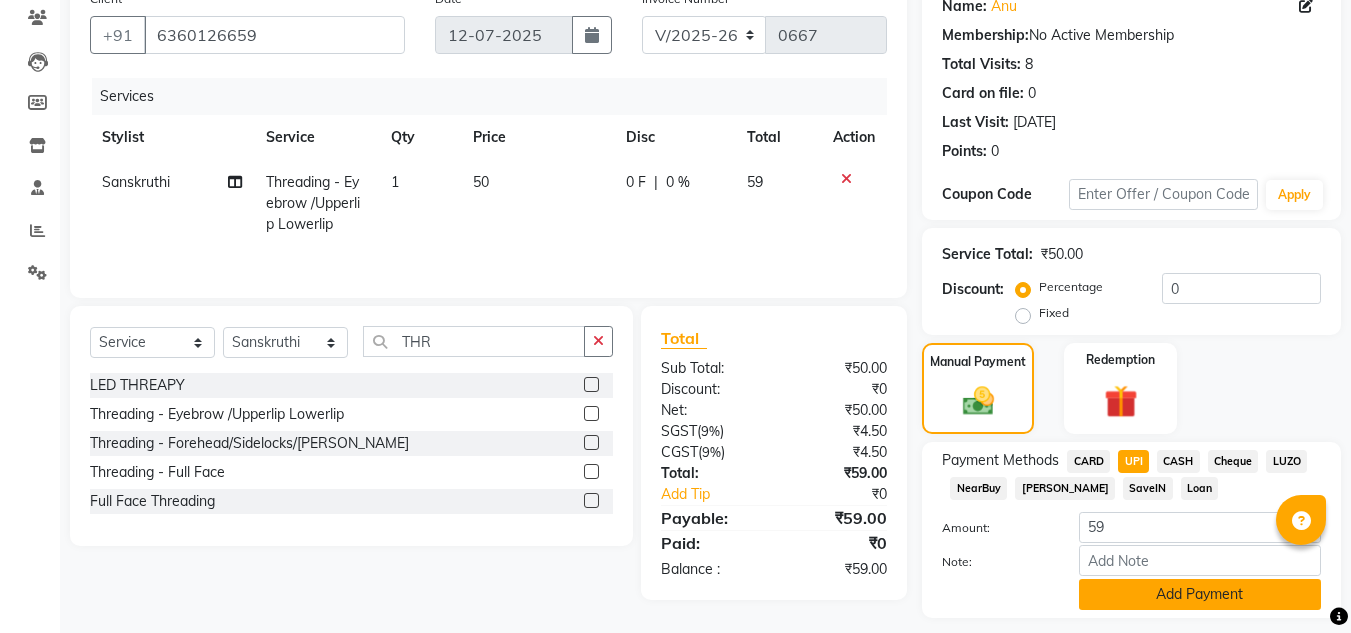 click on "Add Payment" 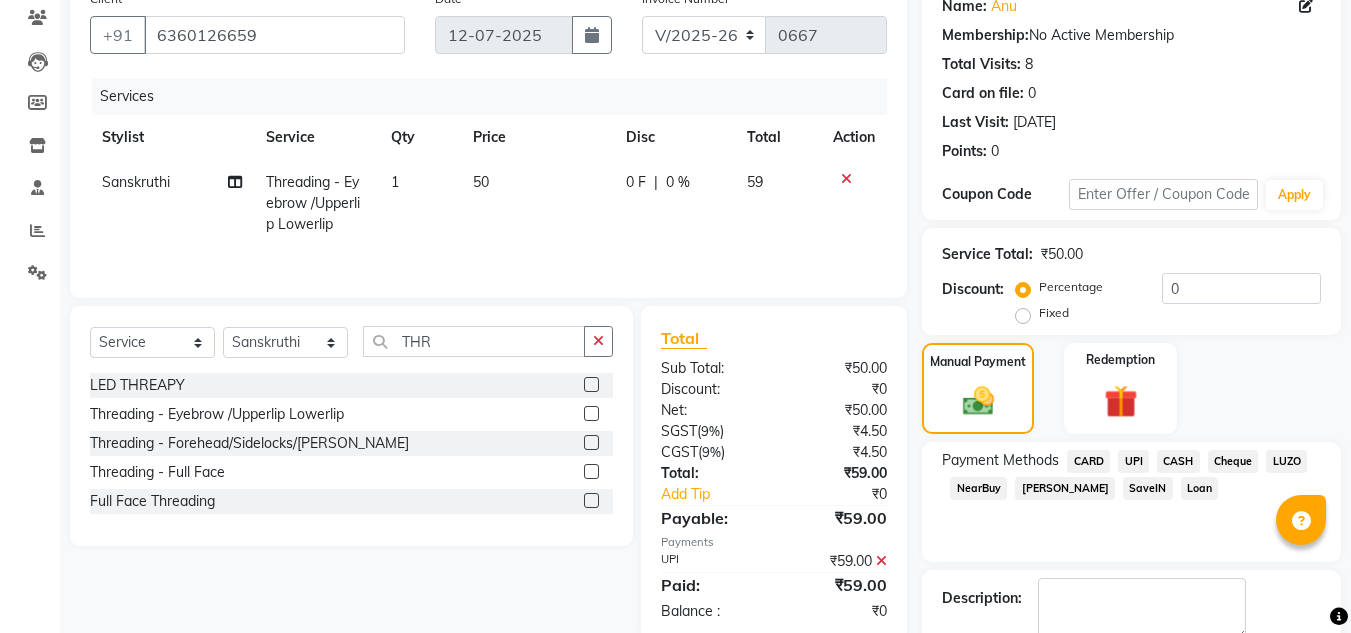 scroll, scrollTop: 283, scrollLeft: 0, axis: vertical 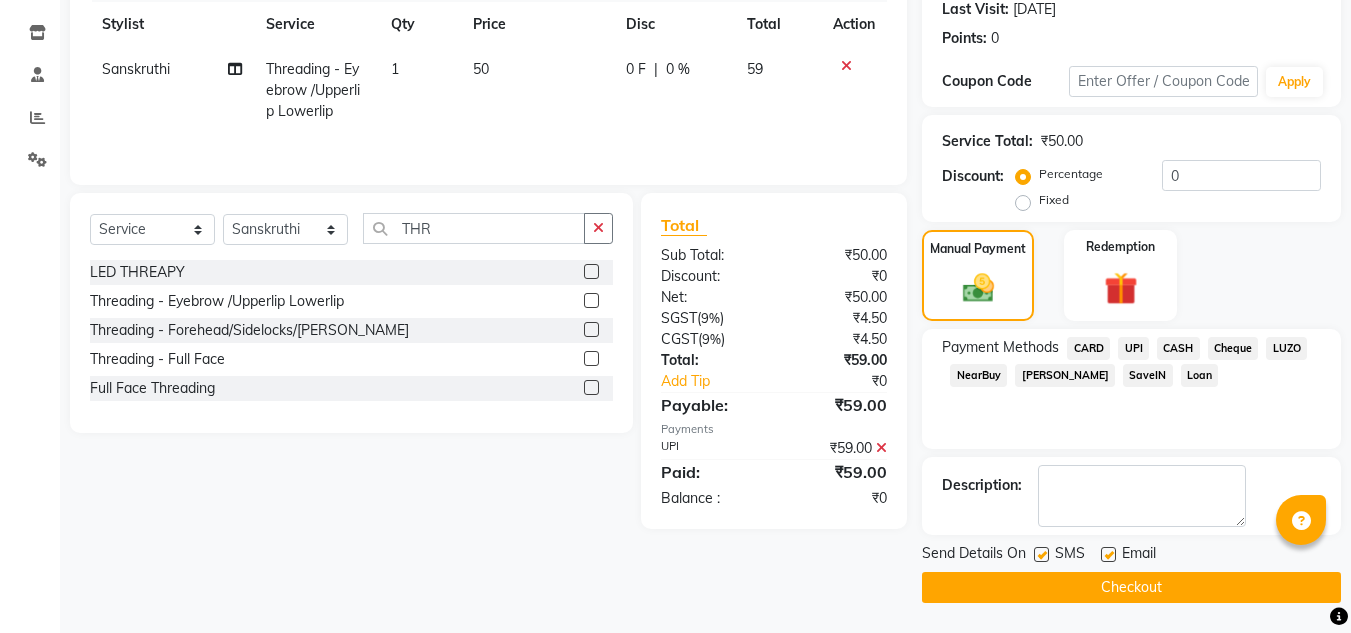 click on "Checkout" 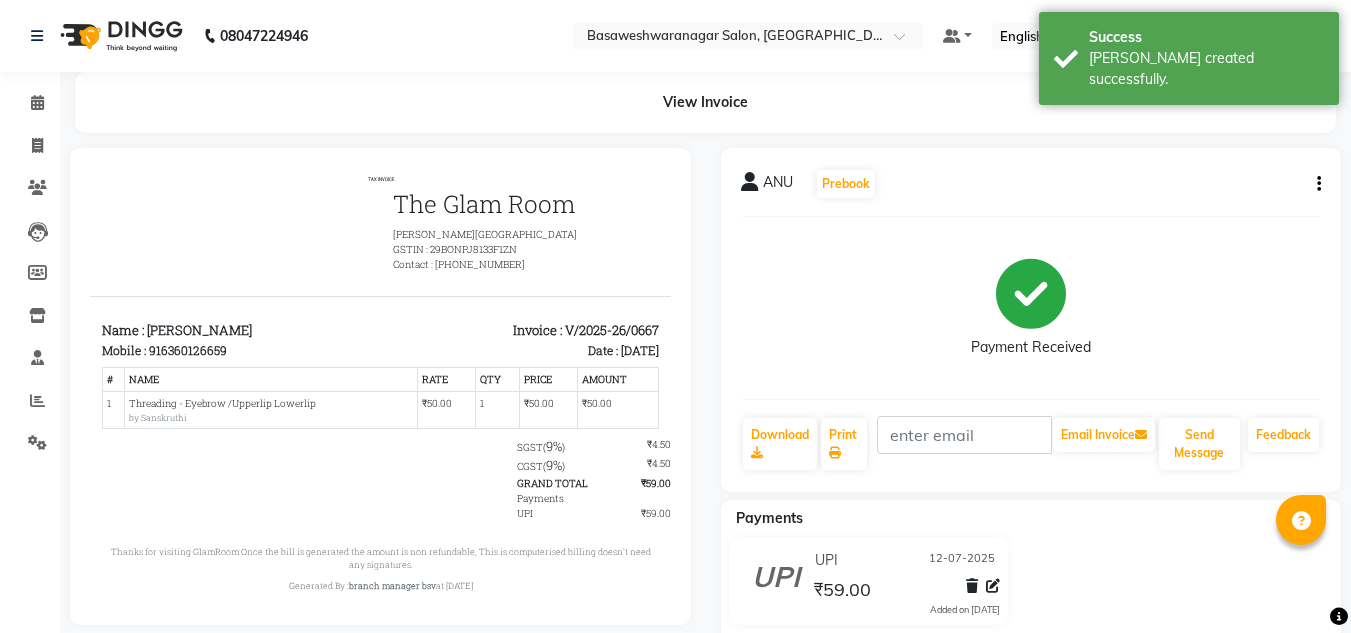 scroll, scrollTop: 0, scrollLeft: 0, axis: both 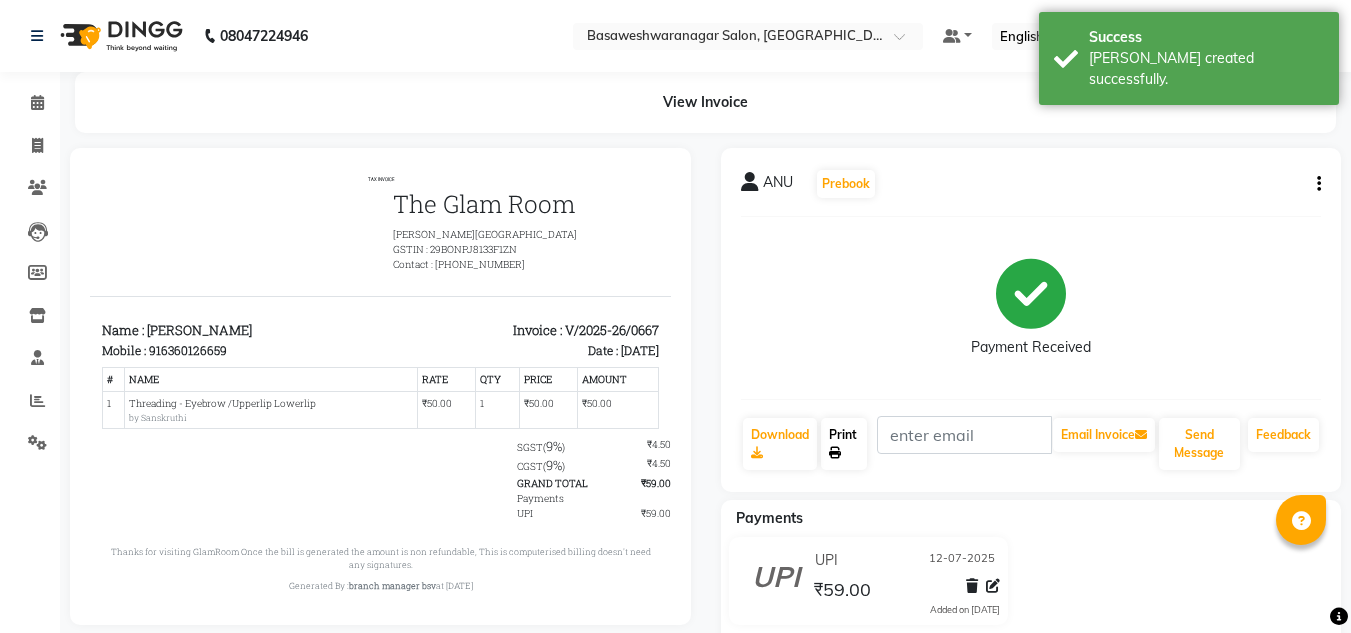 click on "Print" 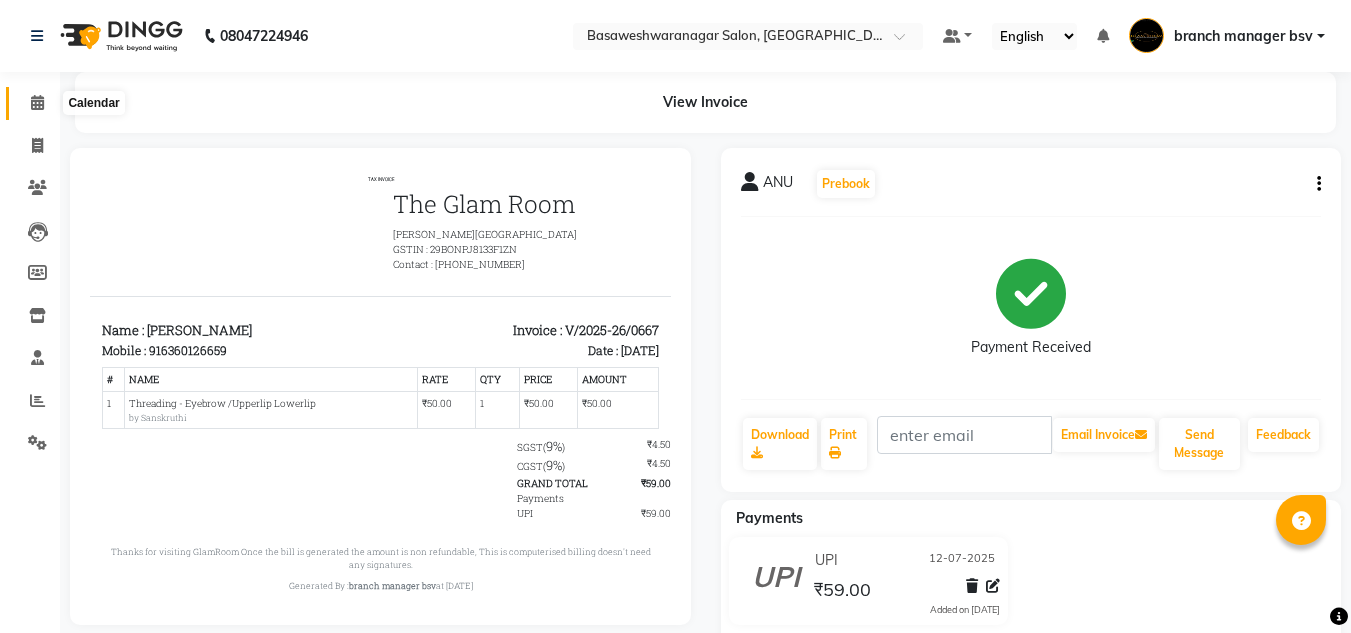 click 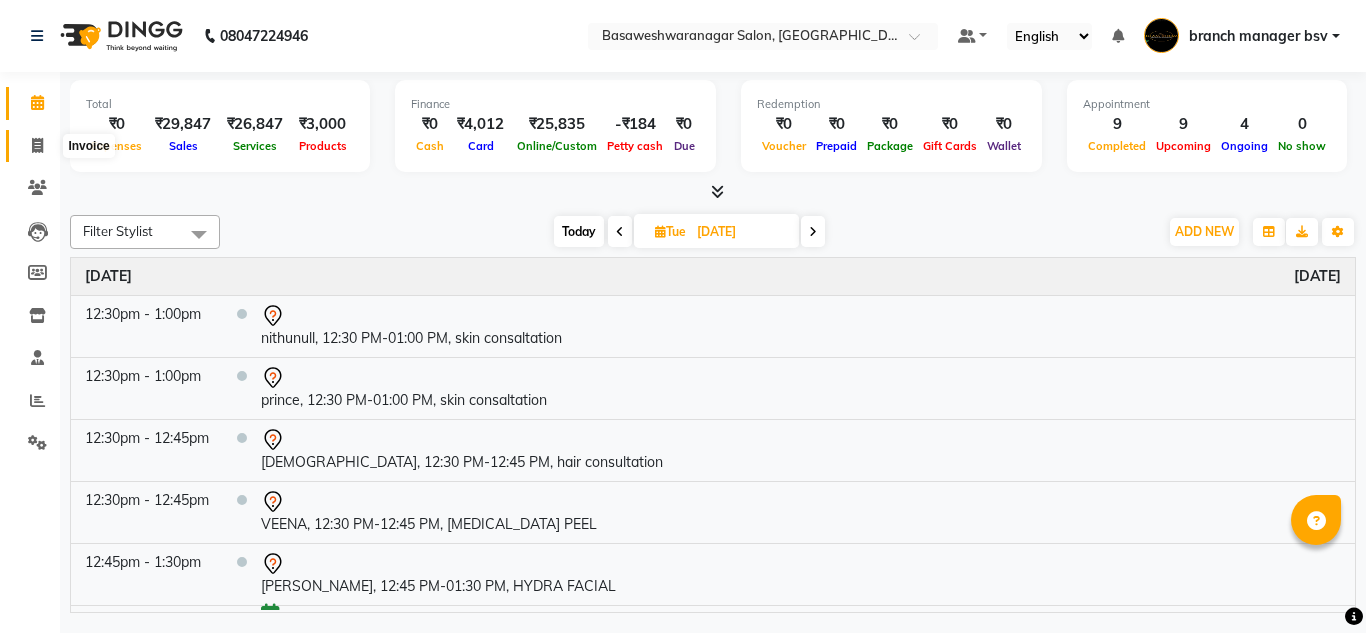 click 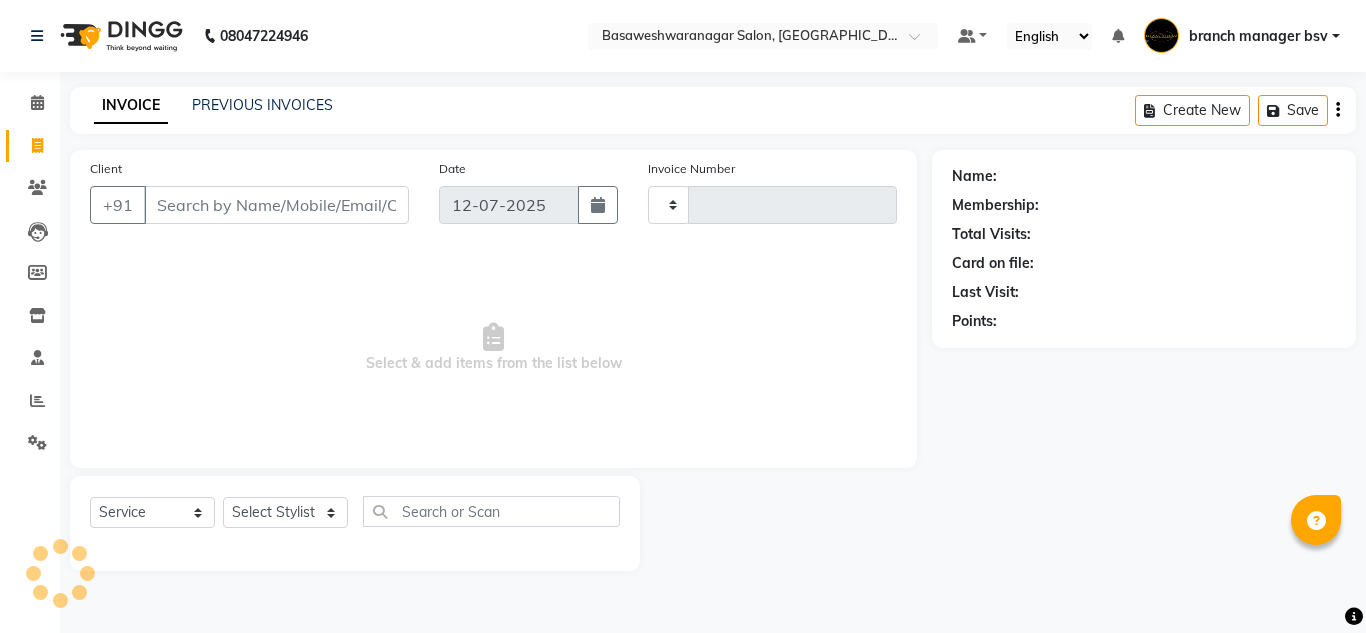 type on "0670" 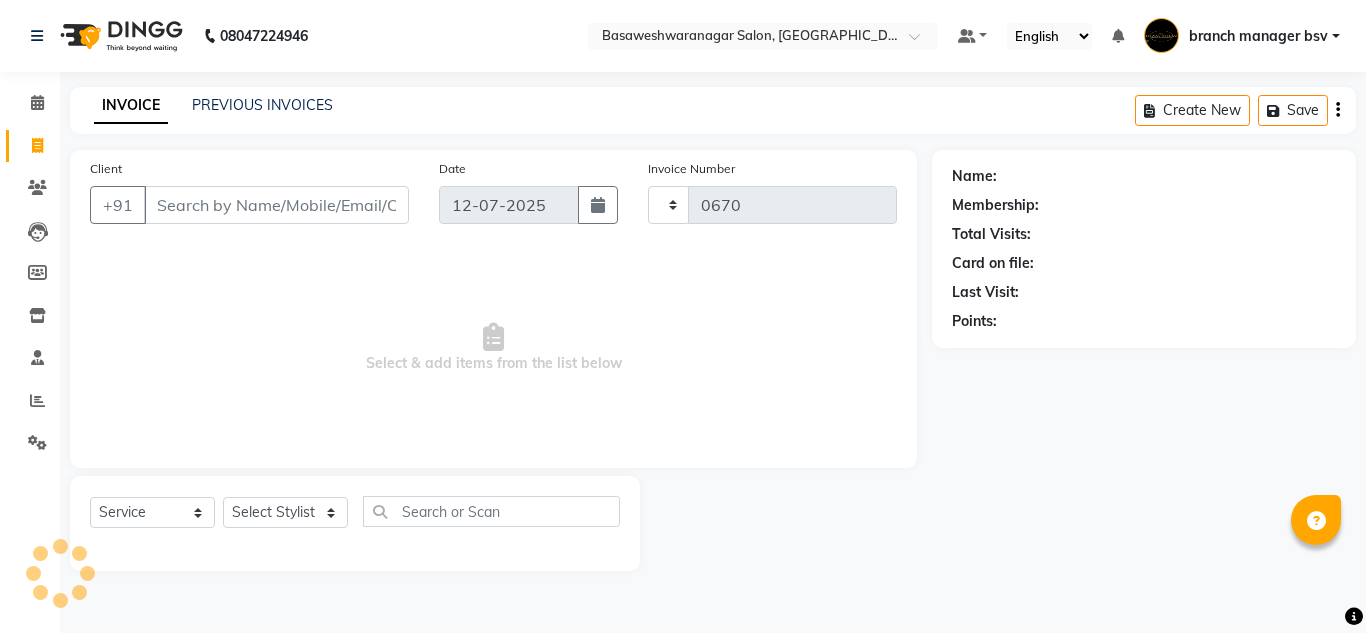 select on "842" 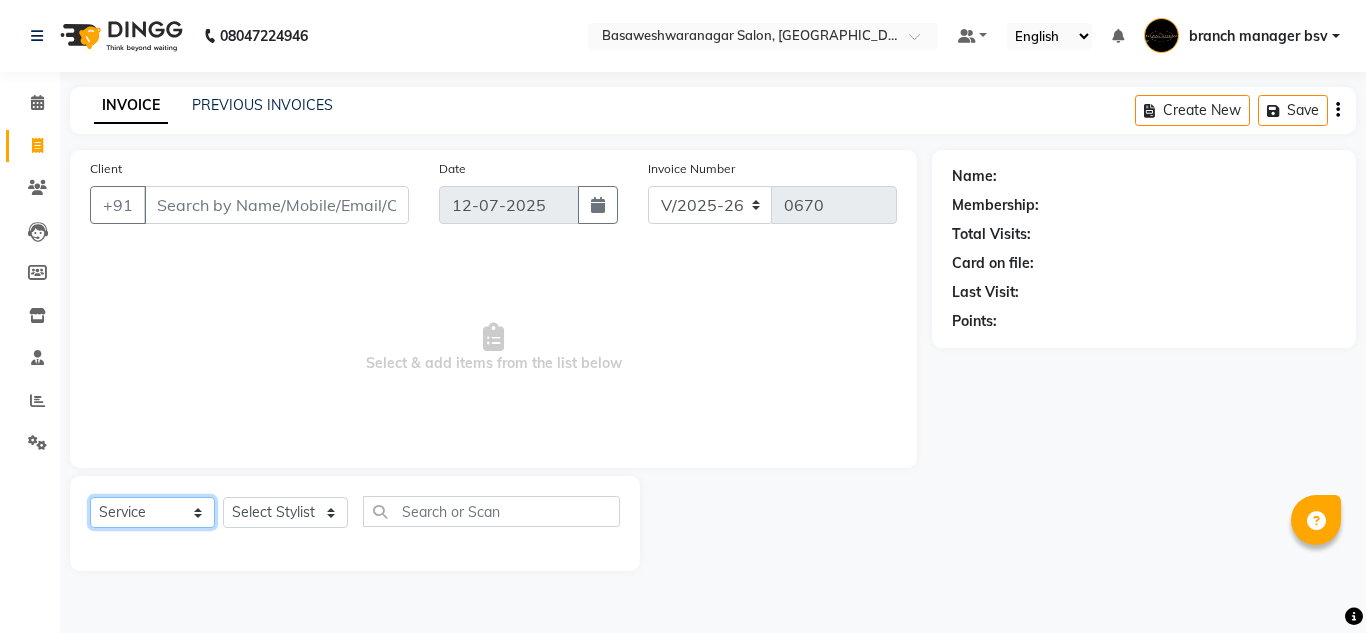 click on "Select  Service  Product  Membership  Package Voucher Prepaid Gift Card" 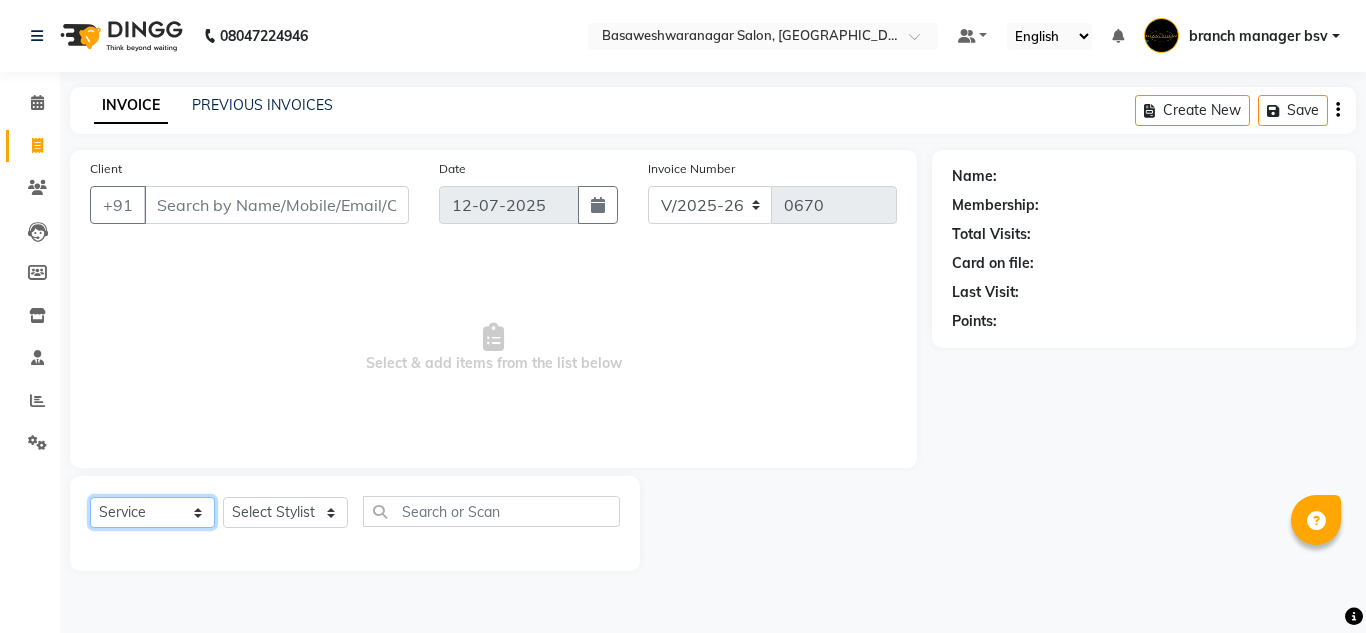 select on "product" 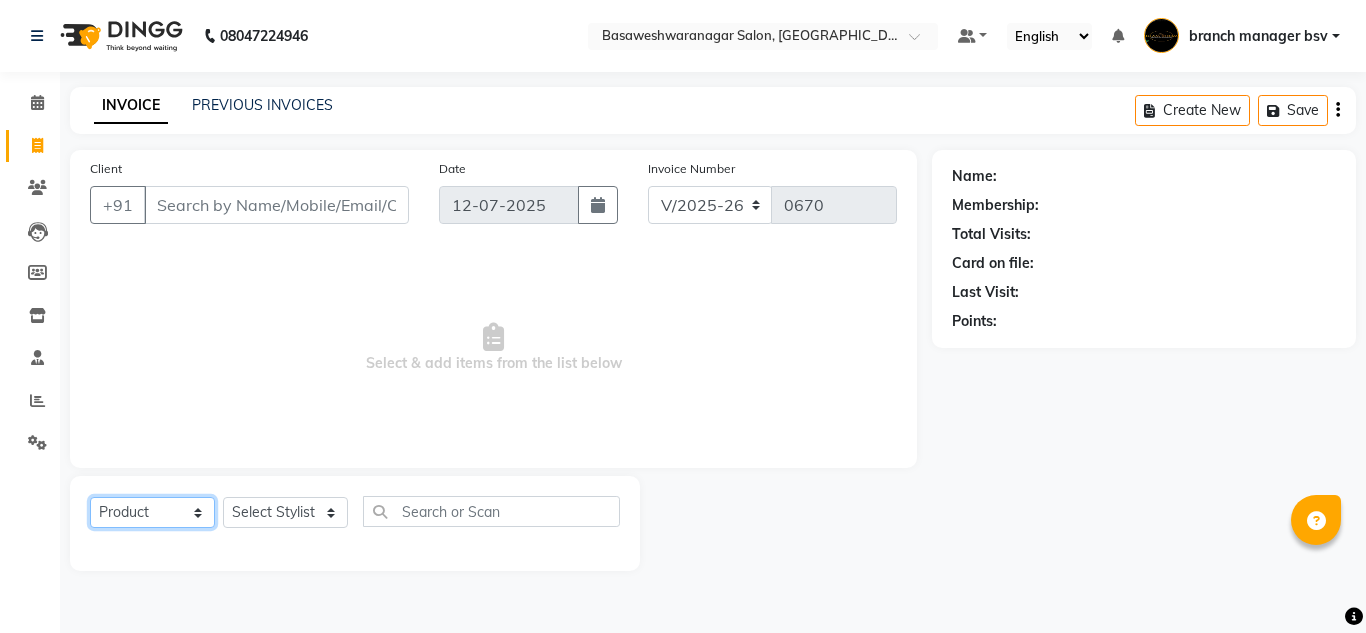 click on "Select  Service  Product  Membership  Package Voucher Prepaid Gift Card" 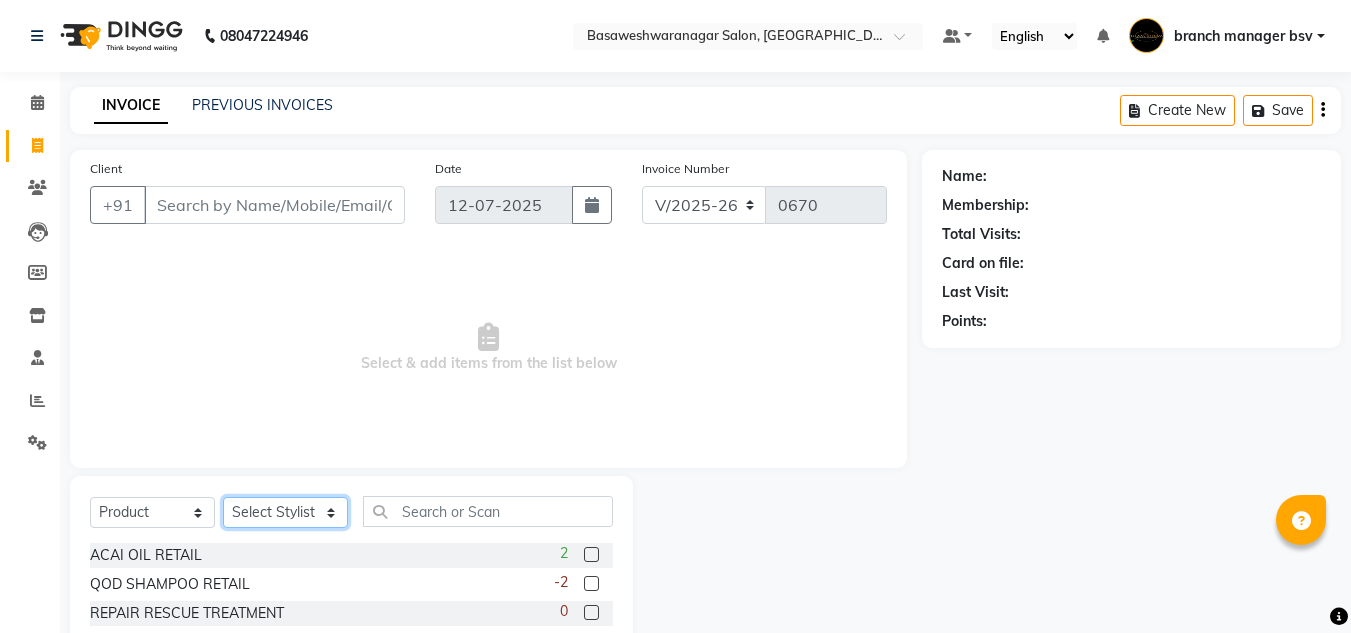 click on "Select Stylist ashwini branch manager bsv Dr.Jabin Dr mehzabin GURISH JASSI Jayshree Navya pooja accounts PRATIK RAJEESHA Rasna Sanskruthi shangnimwom SMIRTI SUMITH SUNITHA SUNNY Tanveer  TEZZ The Glam Room theja Trishna urmi" 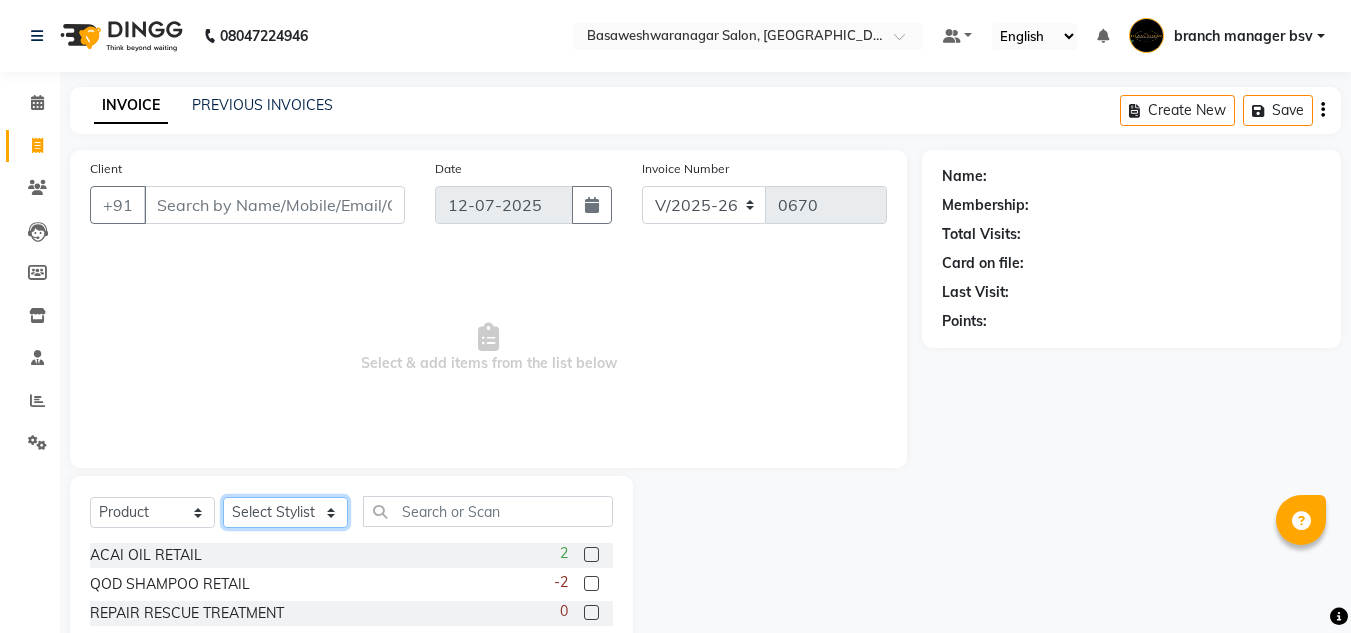 select on "64363" 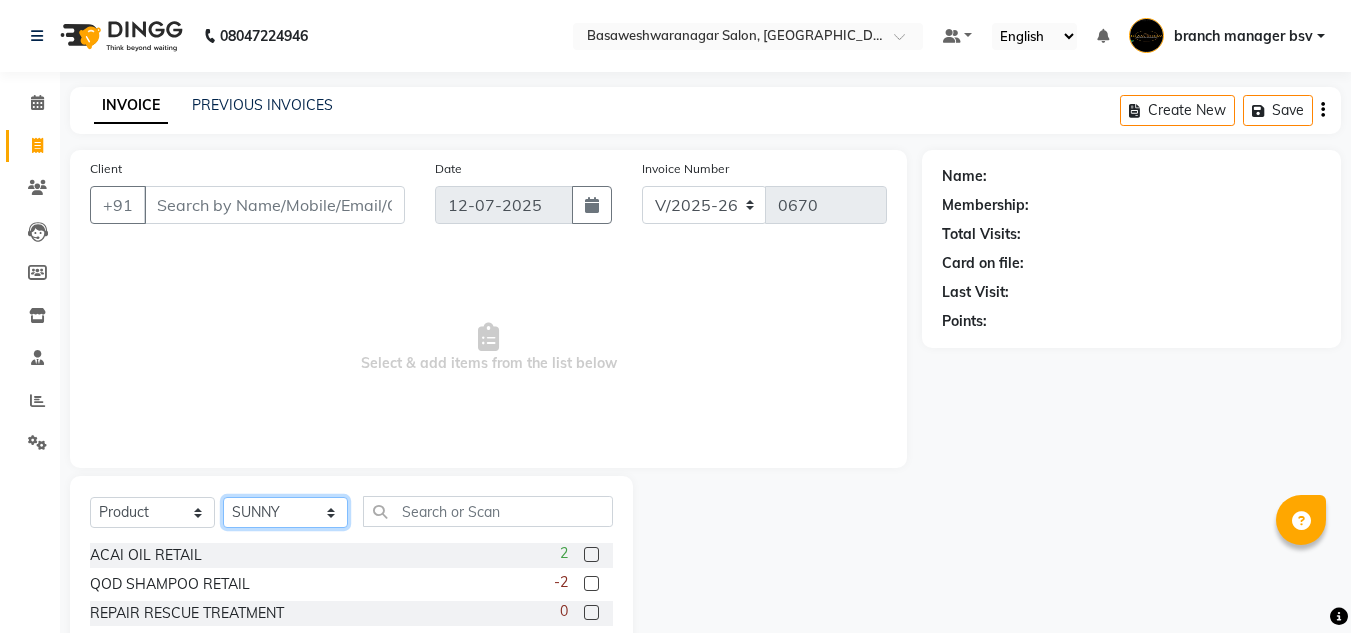click on "Select Stylist ashwini branch manager bsv Dr.Jabin Dr mehzabin GURISH JASSI Jayshree Navya pooja accounts PRATIK RAJEESHA Rasna Sanskruthi shangnimwom SMIRTI SUMITH SUNITHA SUNNY Tanveer  TEZZ The Glam Room theja Trishna urmi" 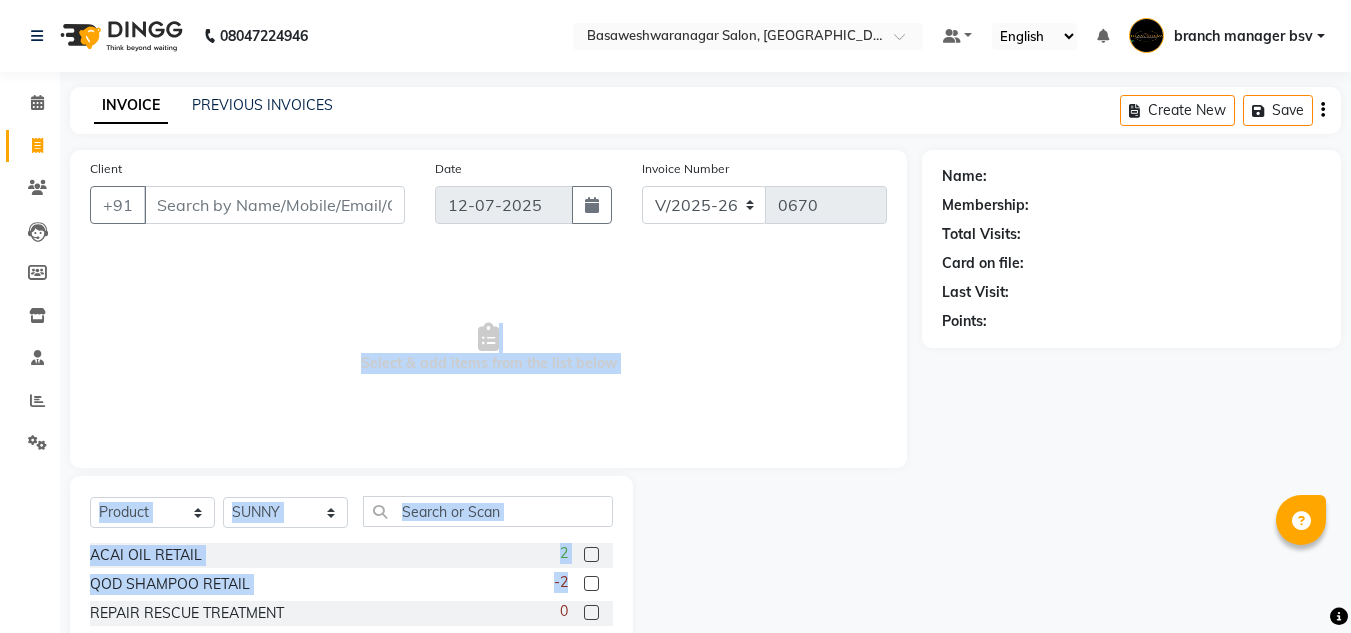 drag, startPoint x: 273, startPoint y: 467, endPoint x: 580, endPoint y: 578, distance: 326.45062 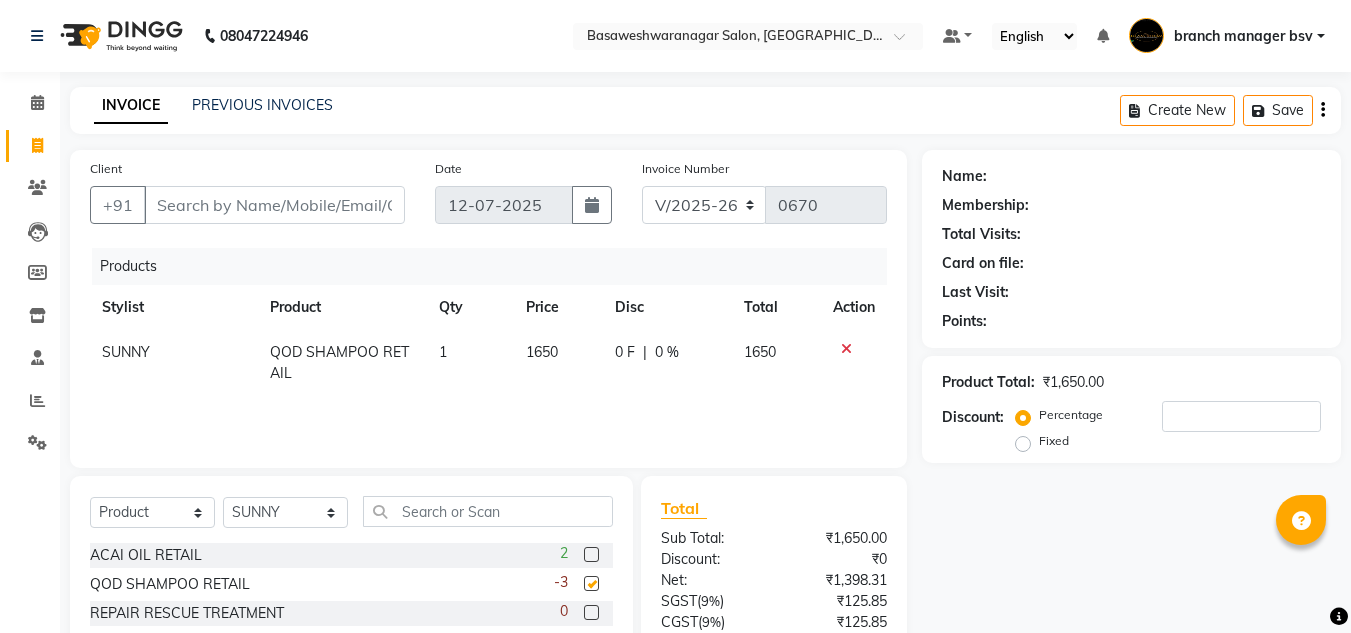 checkbox on "false" 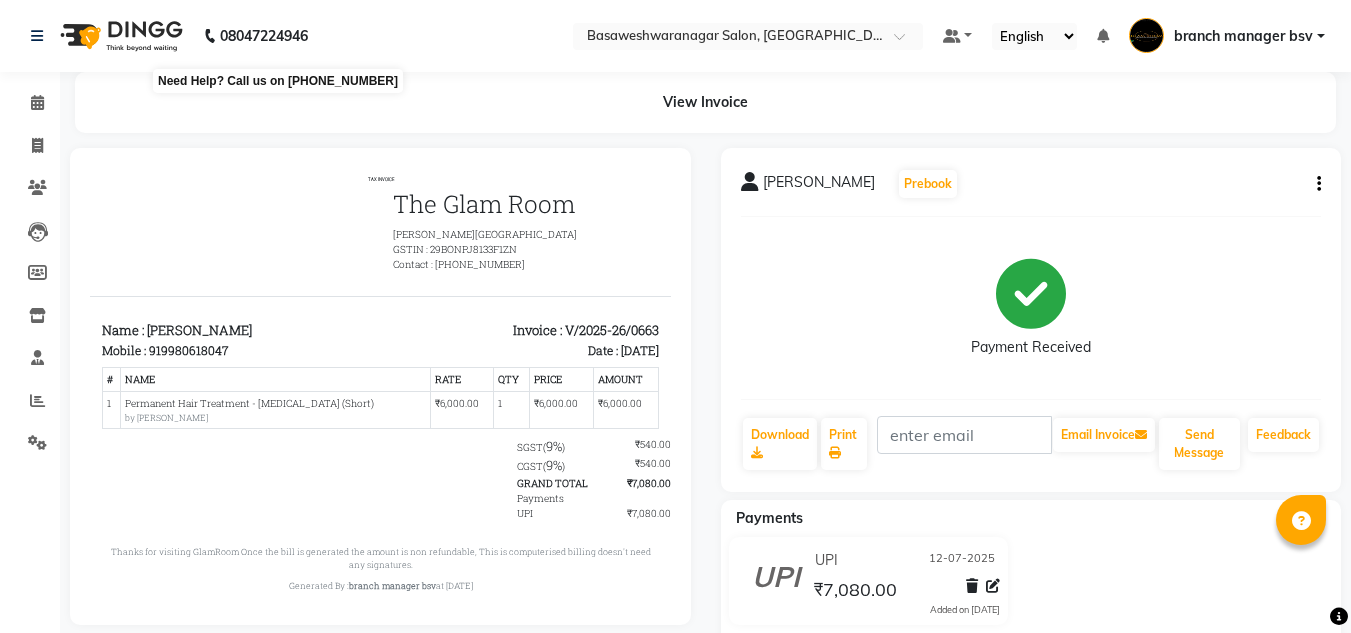 scroll, scrollTop: 0, scrollLeft: 0, axis: both 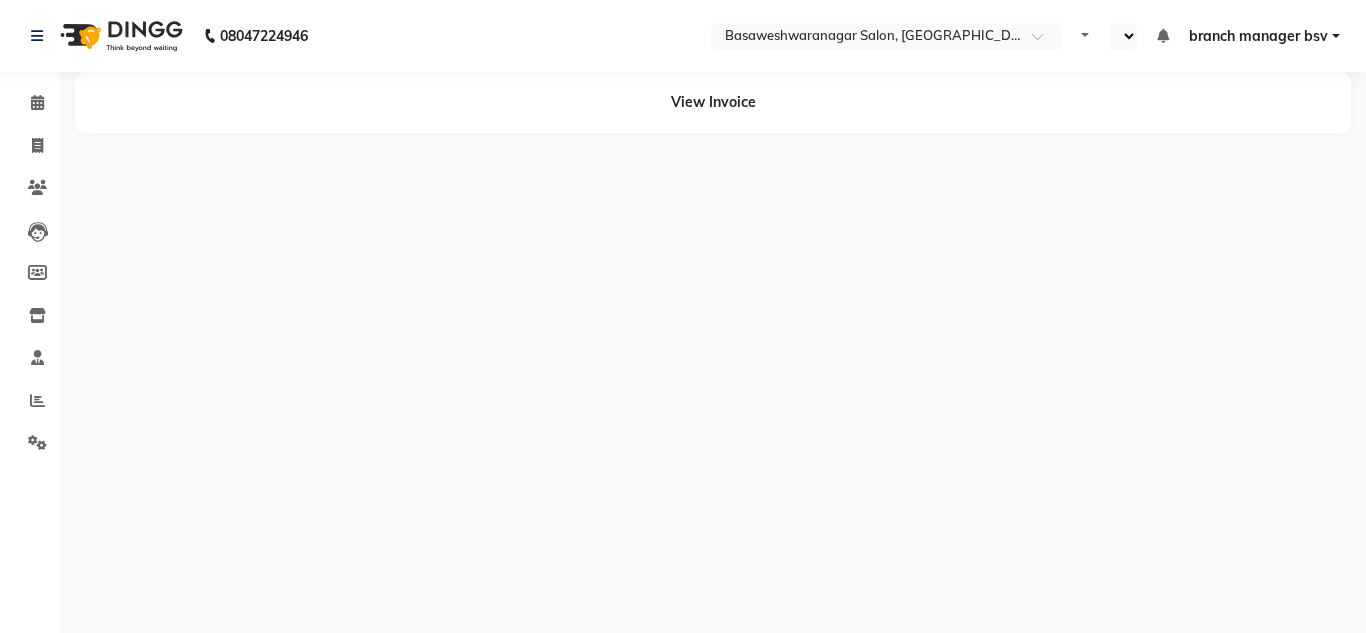 select on "en" 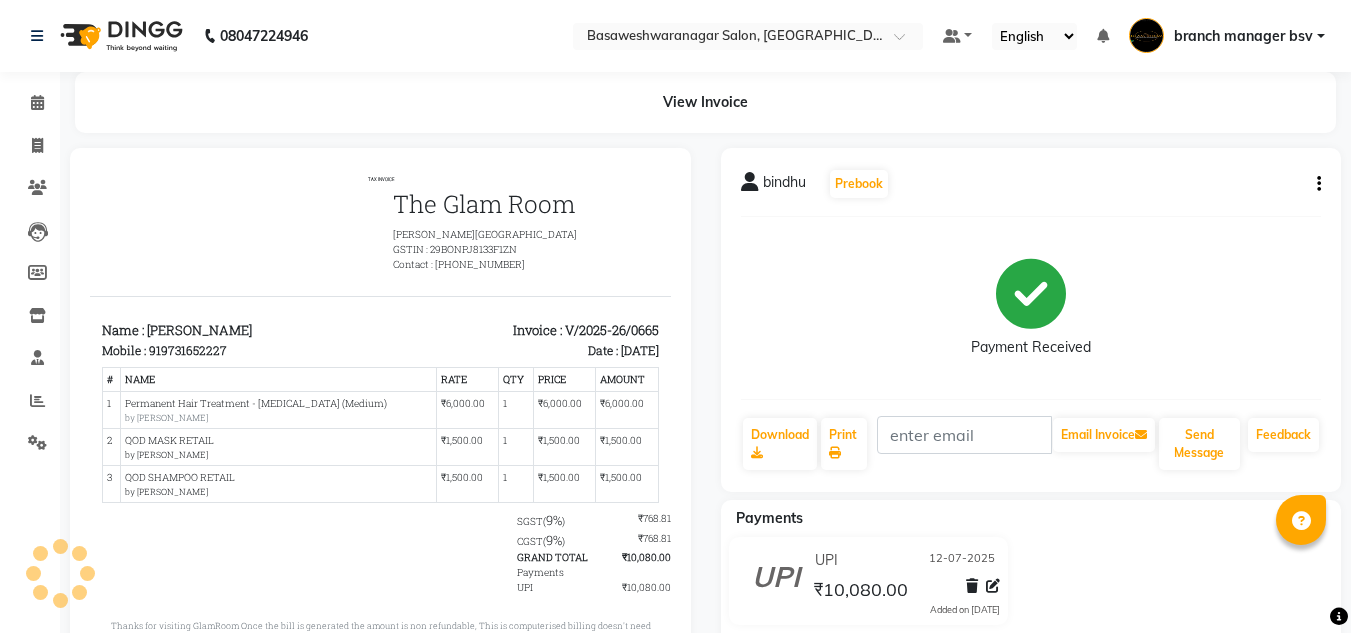 scroll, scrollTop: 0, scrollLeft: 0, axis: both 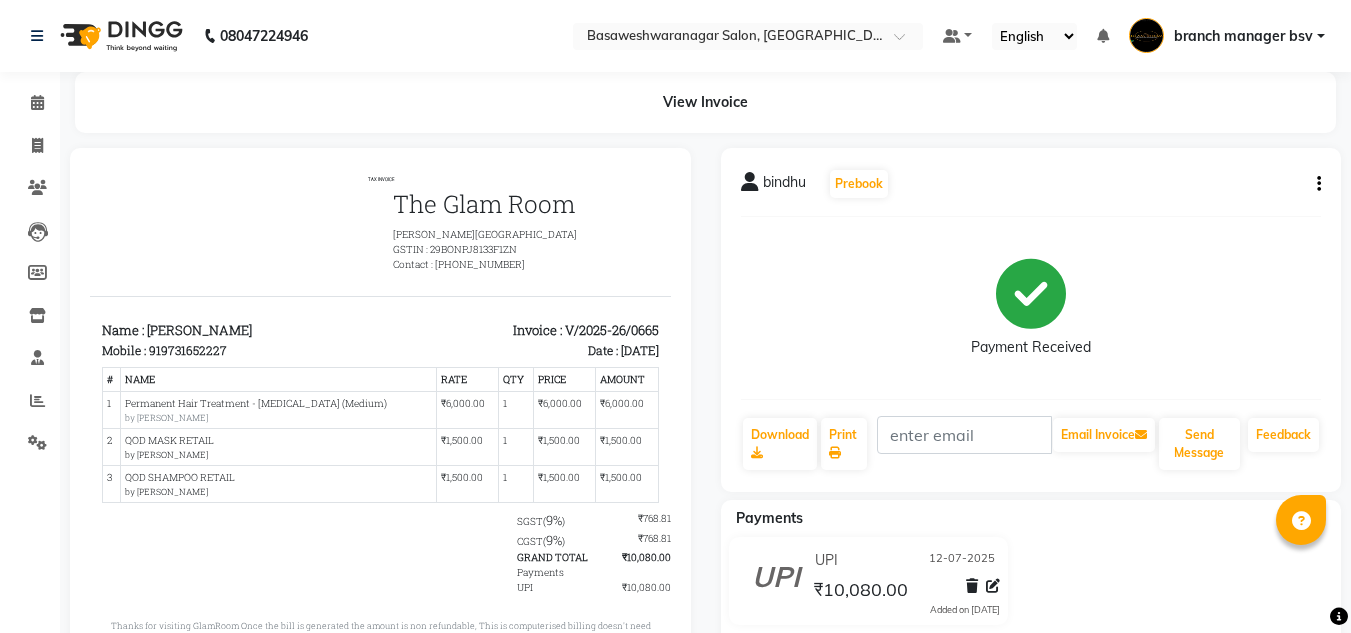 click 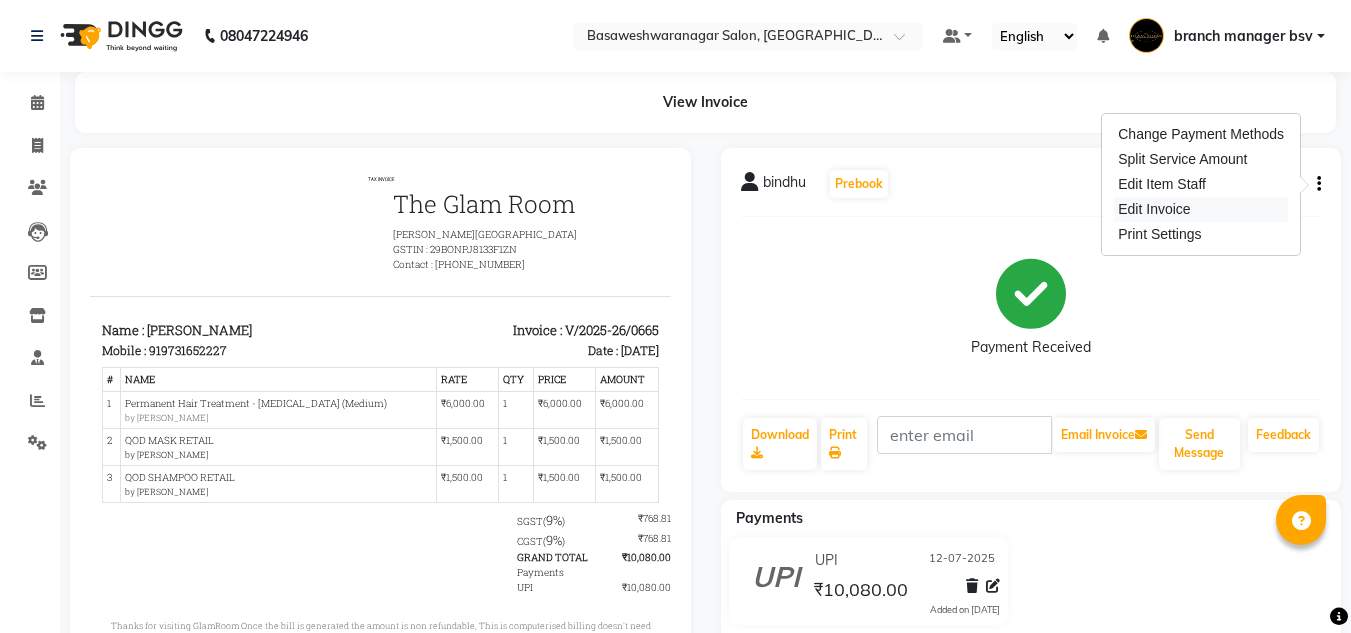 click on "Edit Invoice" at bounding box center [1201, 209] 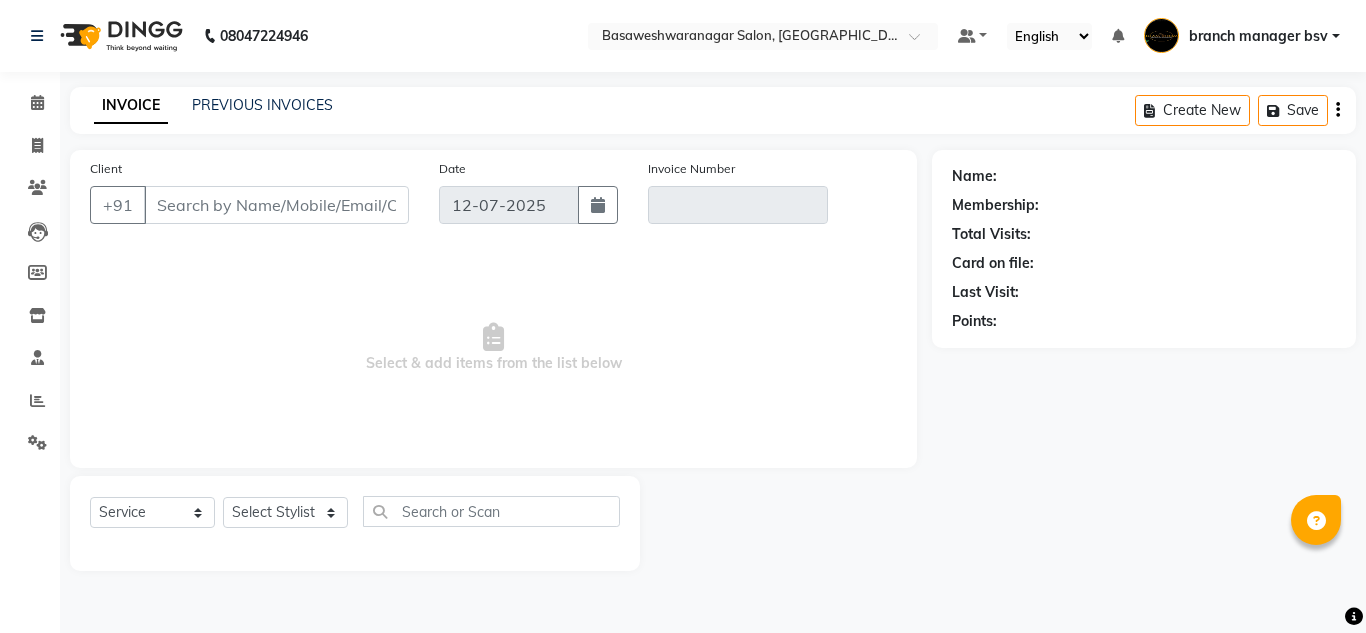 type on "9731652227" 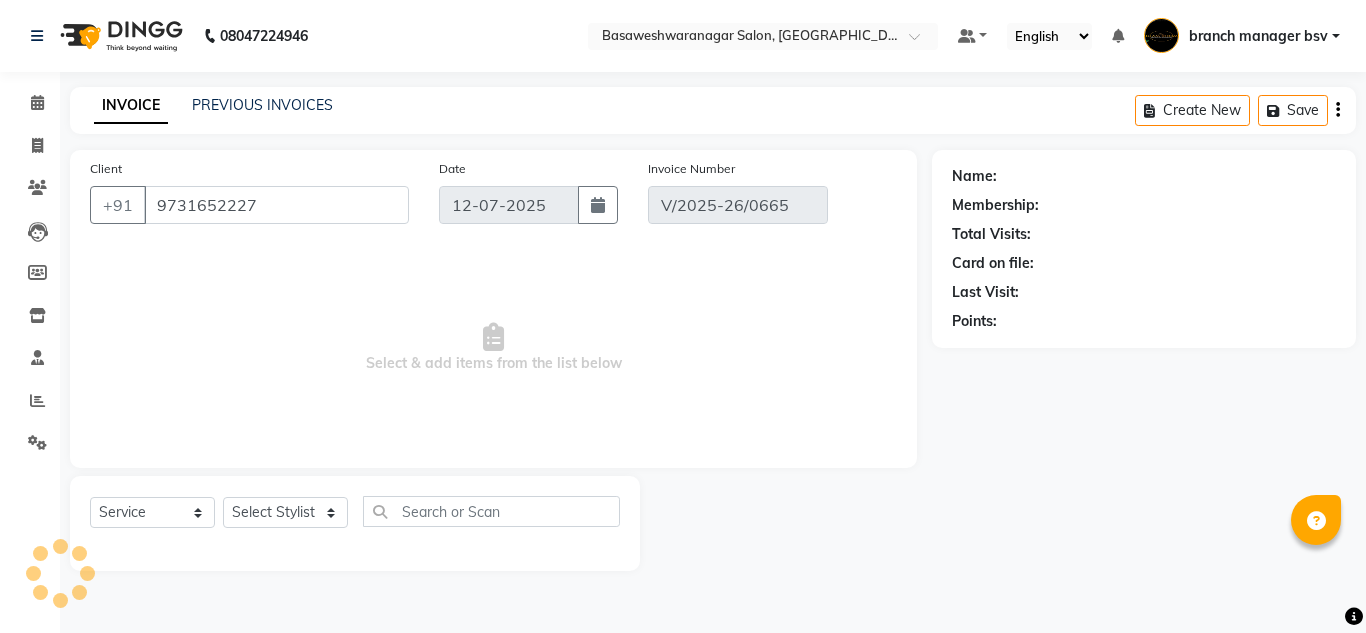 select on "select" 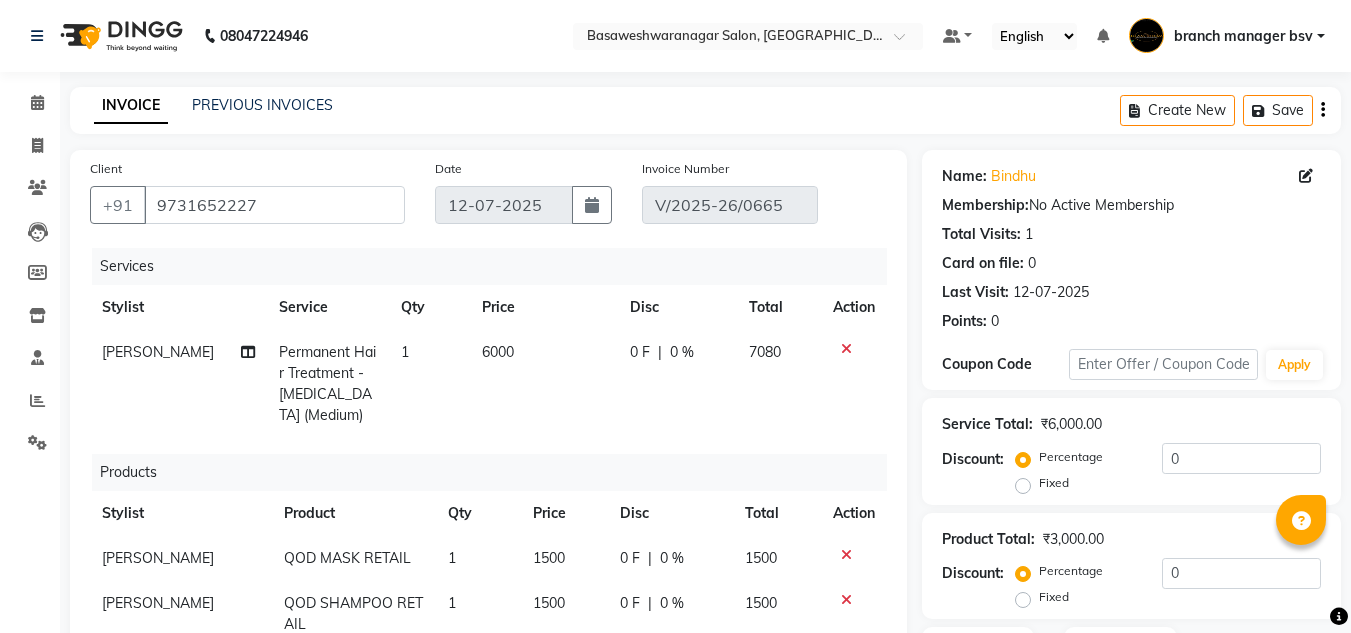 drag, startPoint x: 773, startPoint y: 278, endPoint x: 645, endPoint y: 430, distance: 198.71588 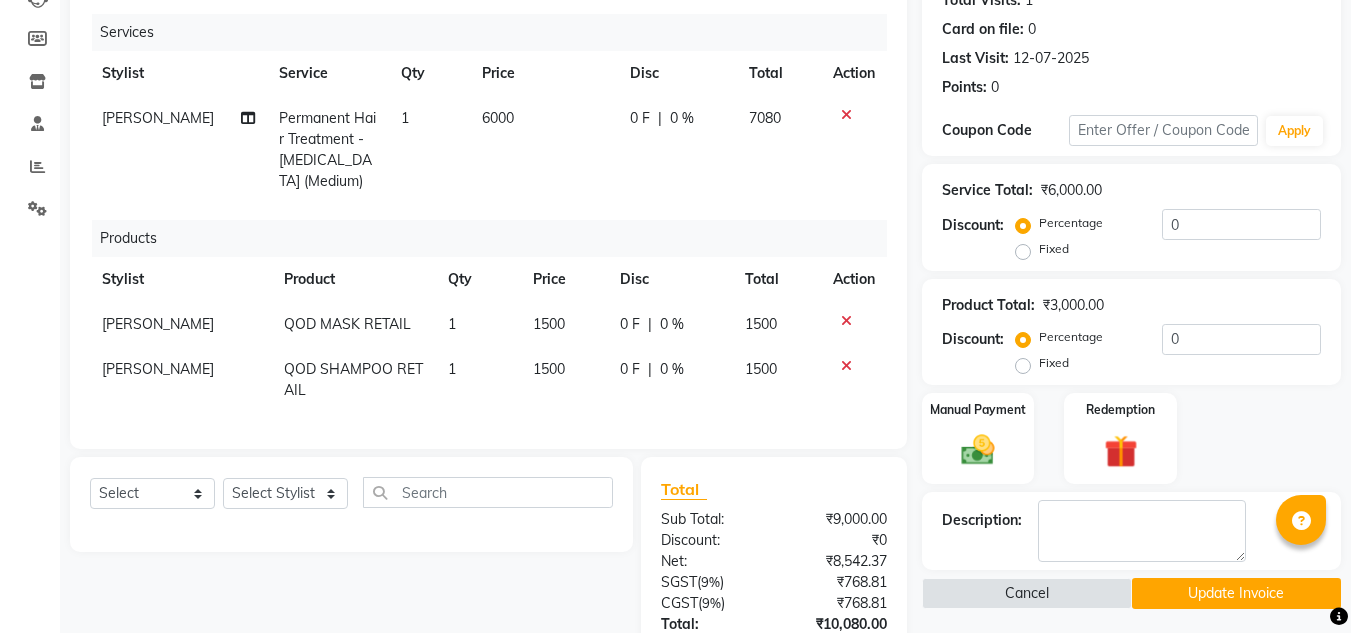 scroll, scrollTop: 235, scrollLeft: 0, axis: vertical 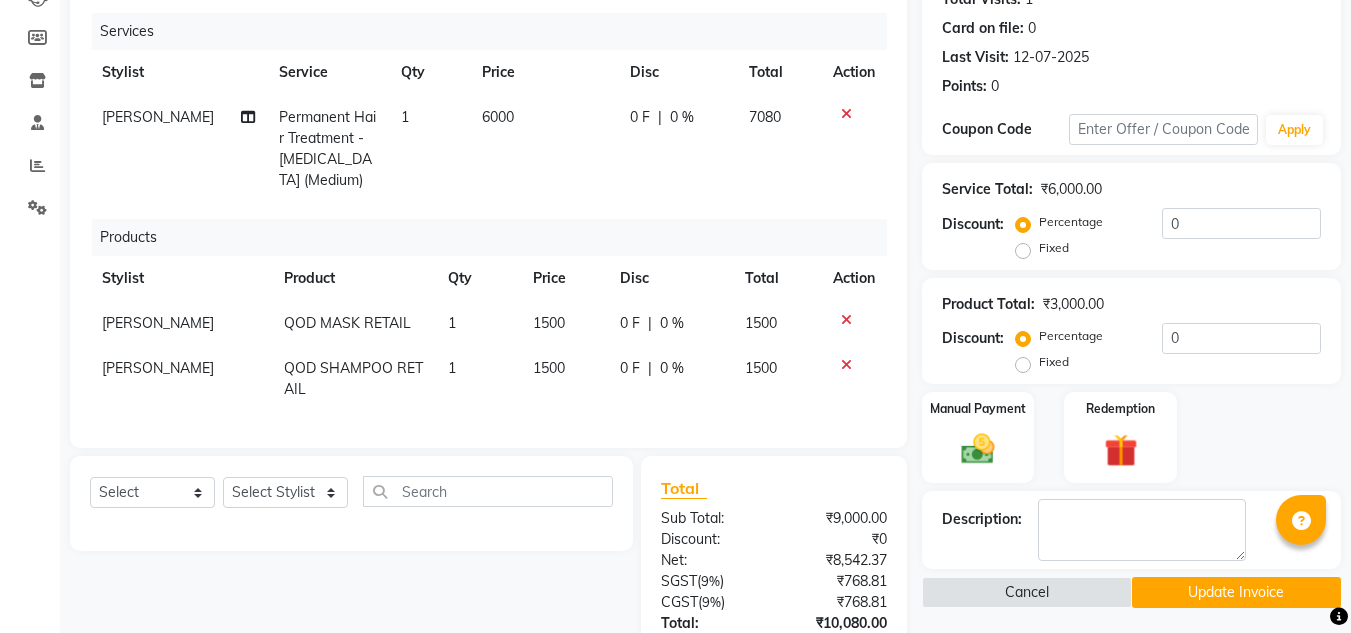 click on "1500" 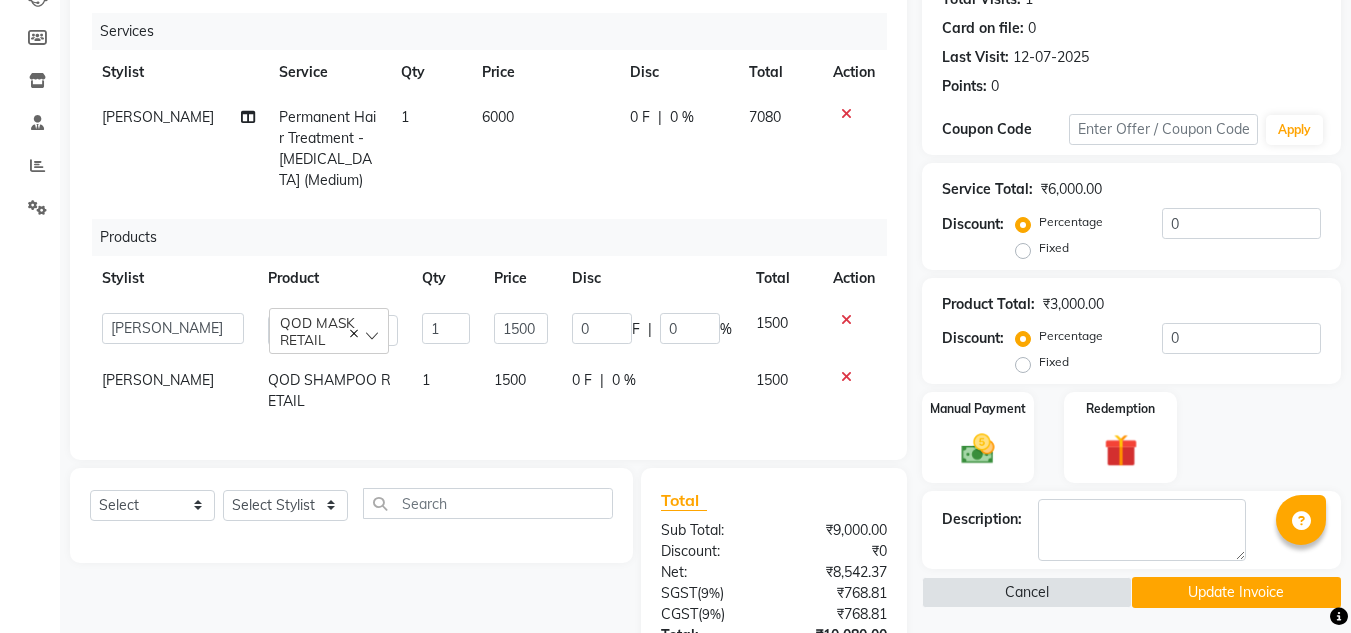click on "0" 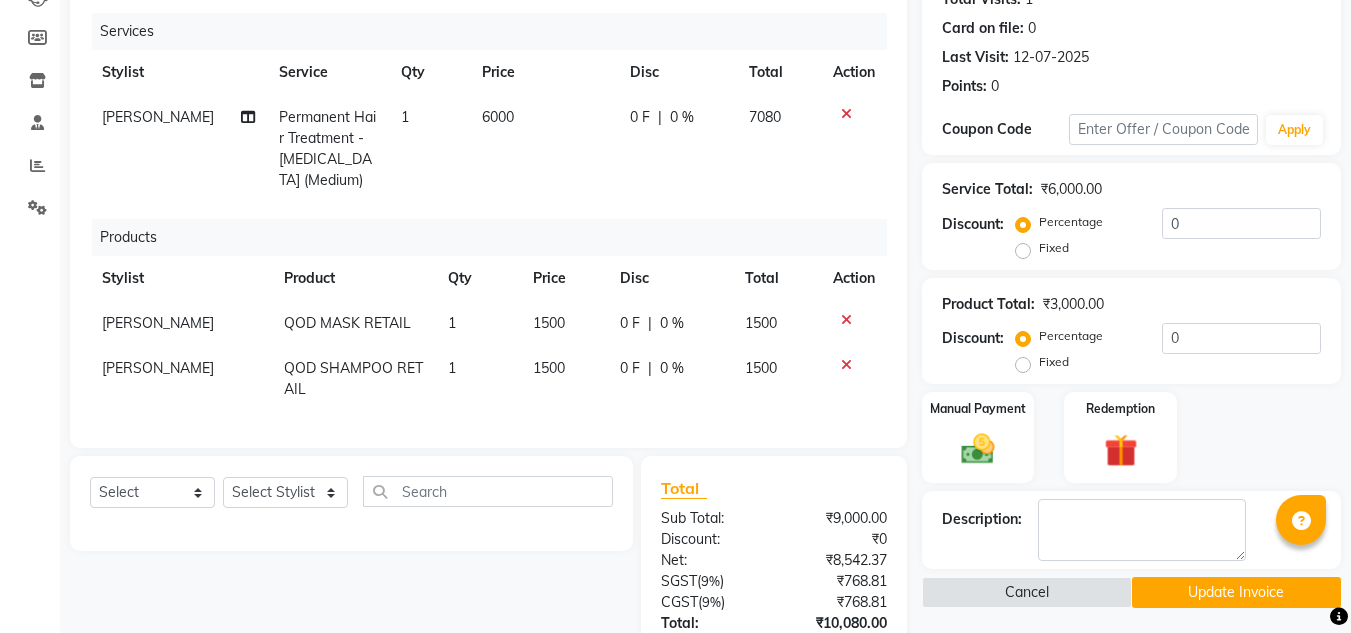 click on "1500" 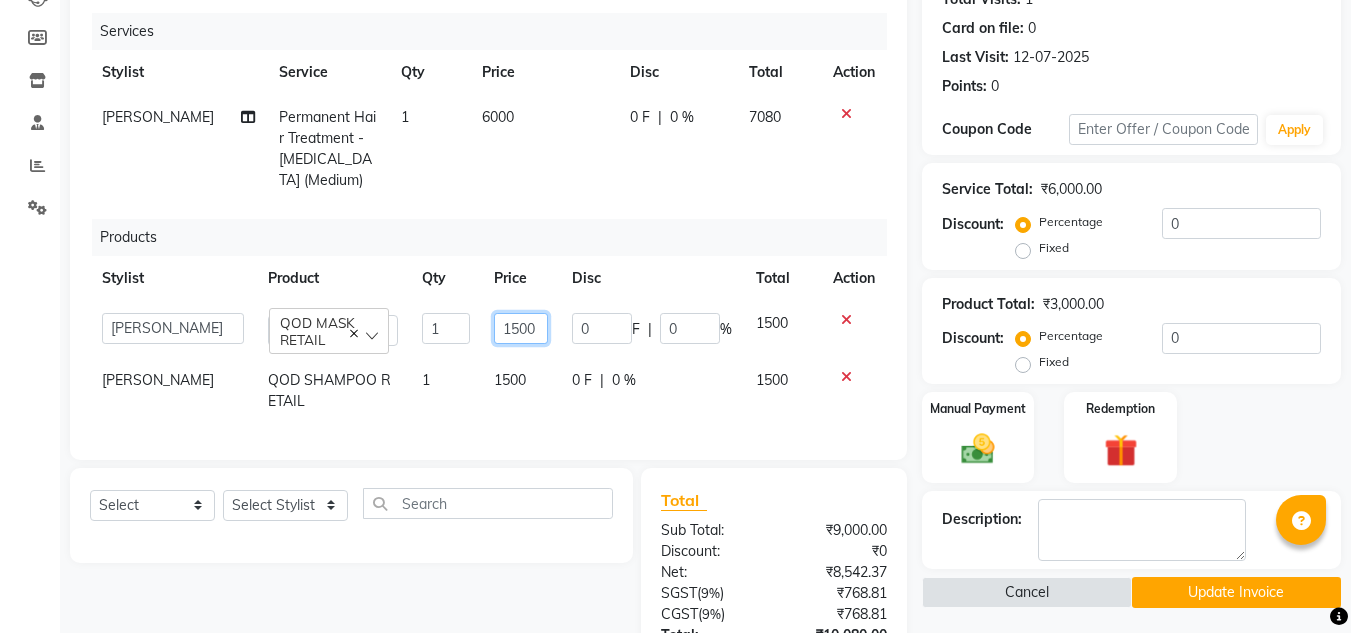 click on "1500" 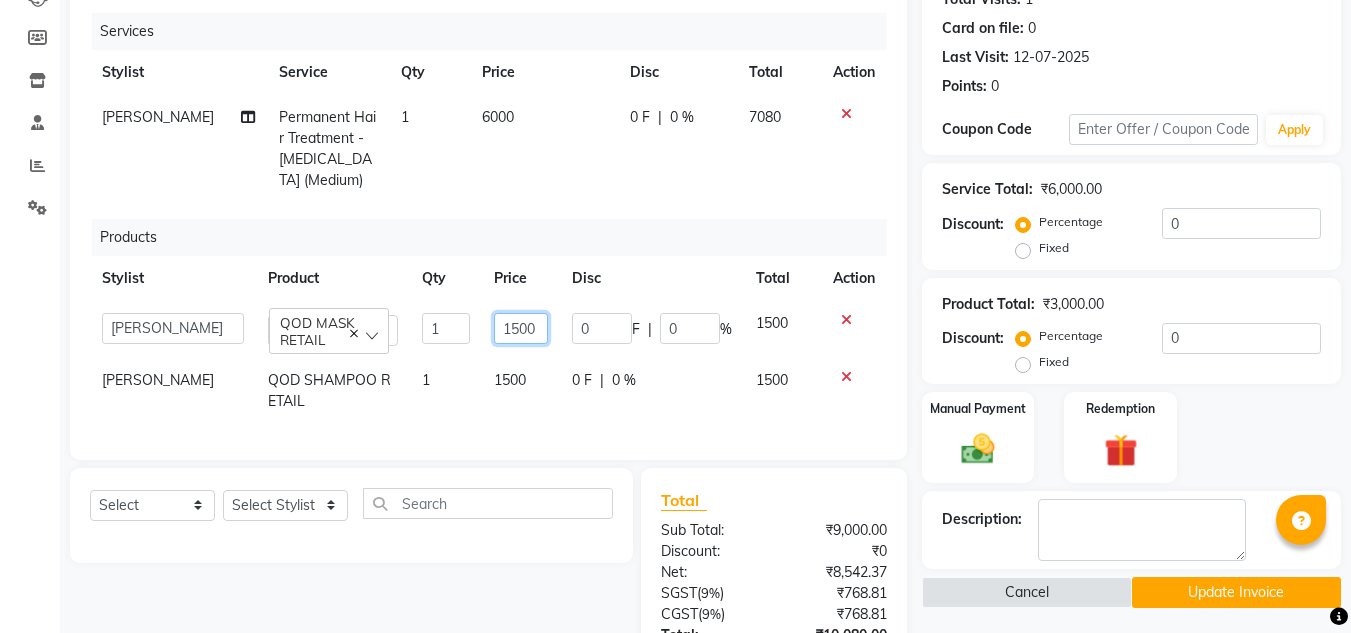 click on "1500" 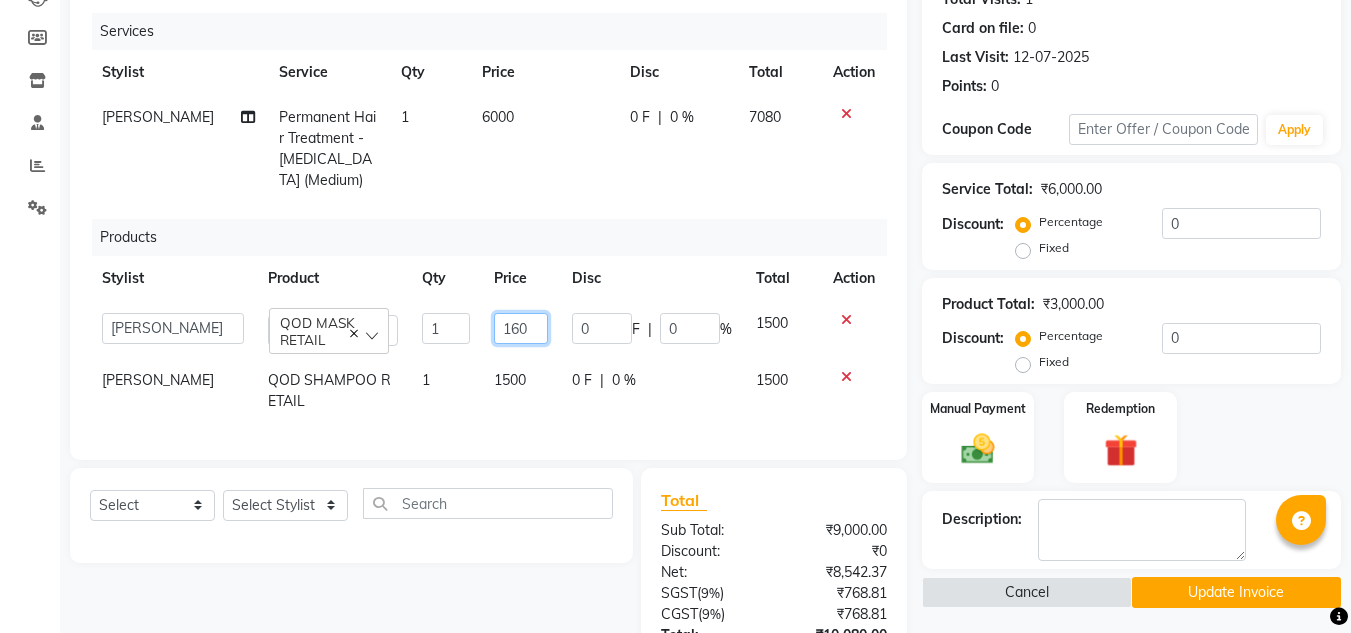 type on "1650" 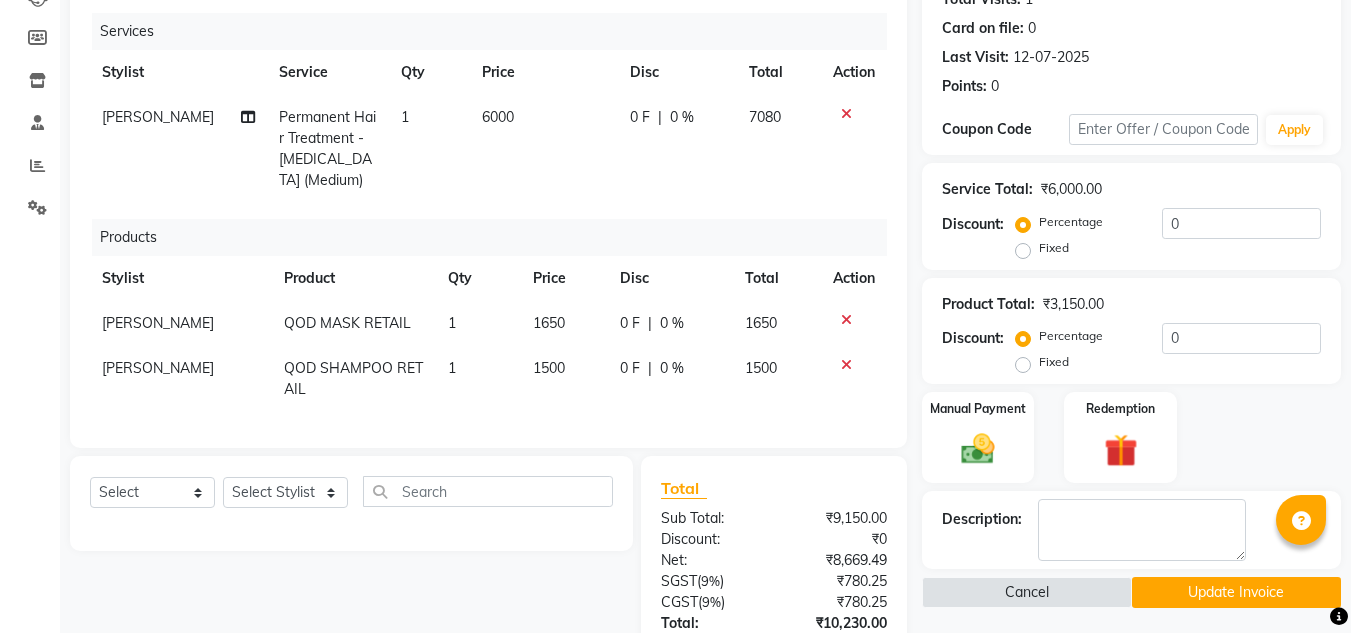 click on "1500" 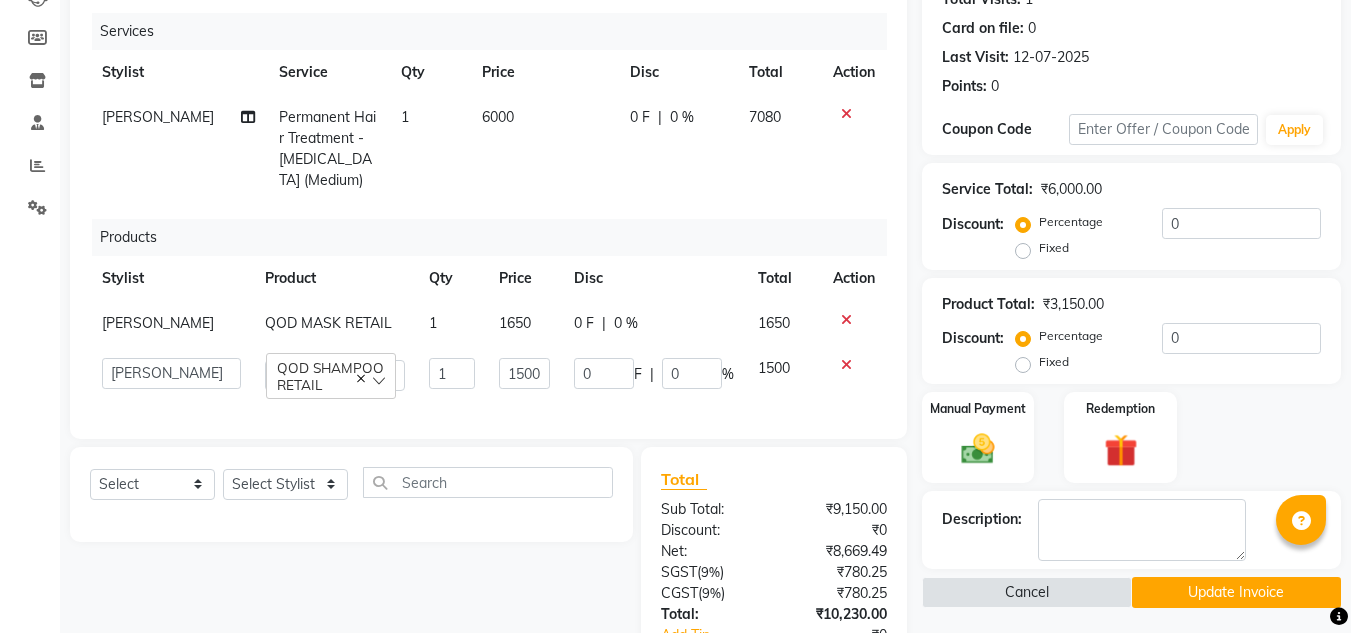 click on "1500" 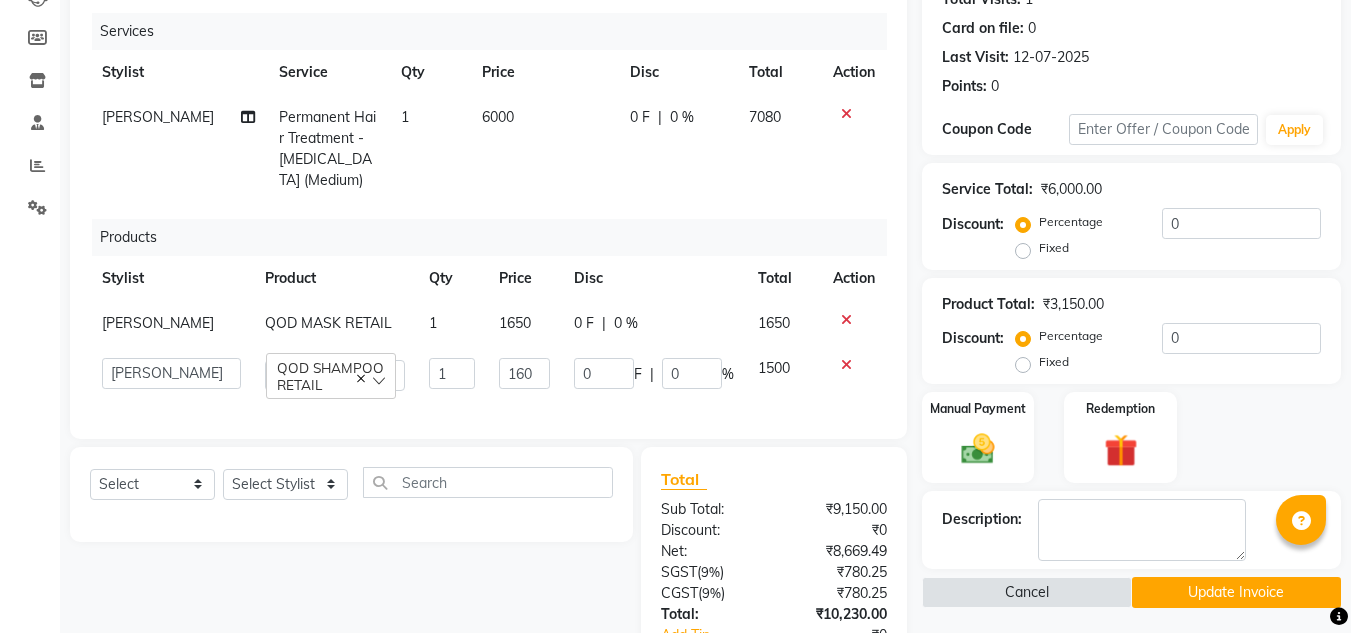 type on "1650" 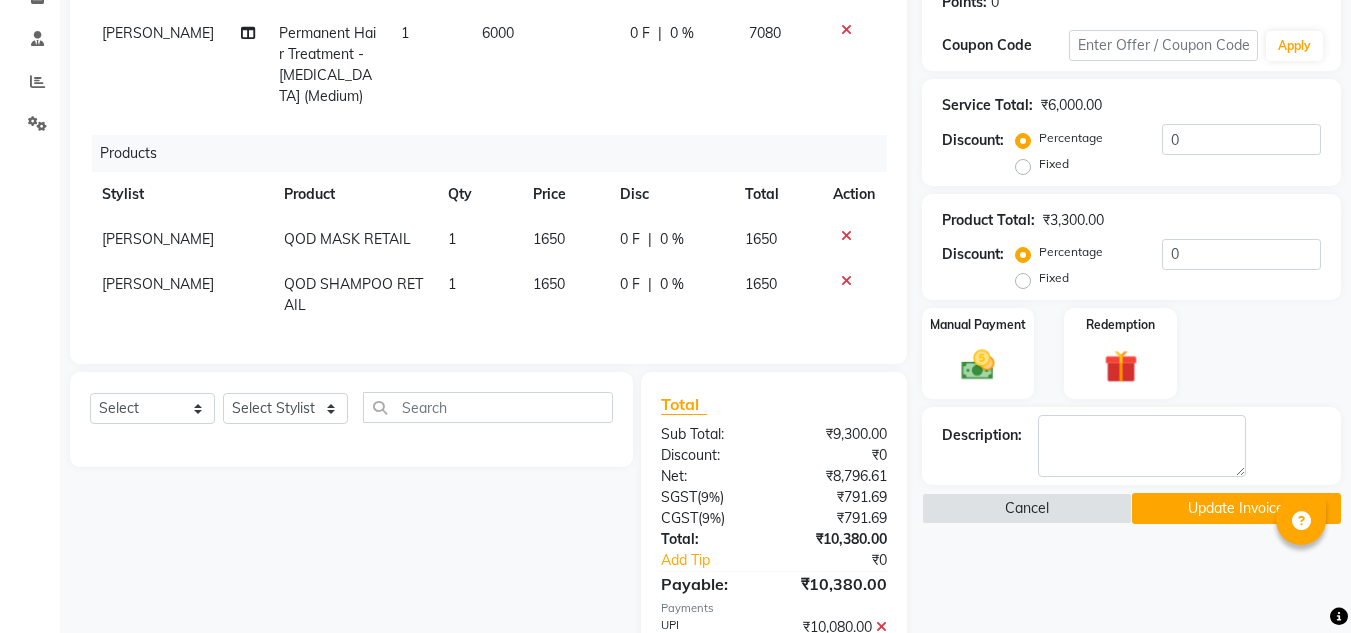 scroll, scrollTop: 385, scrollLeft: 0, axis: vertical 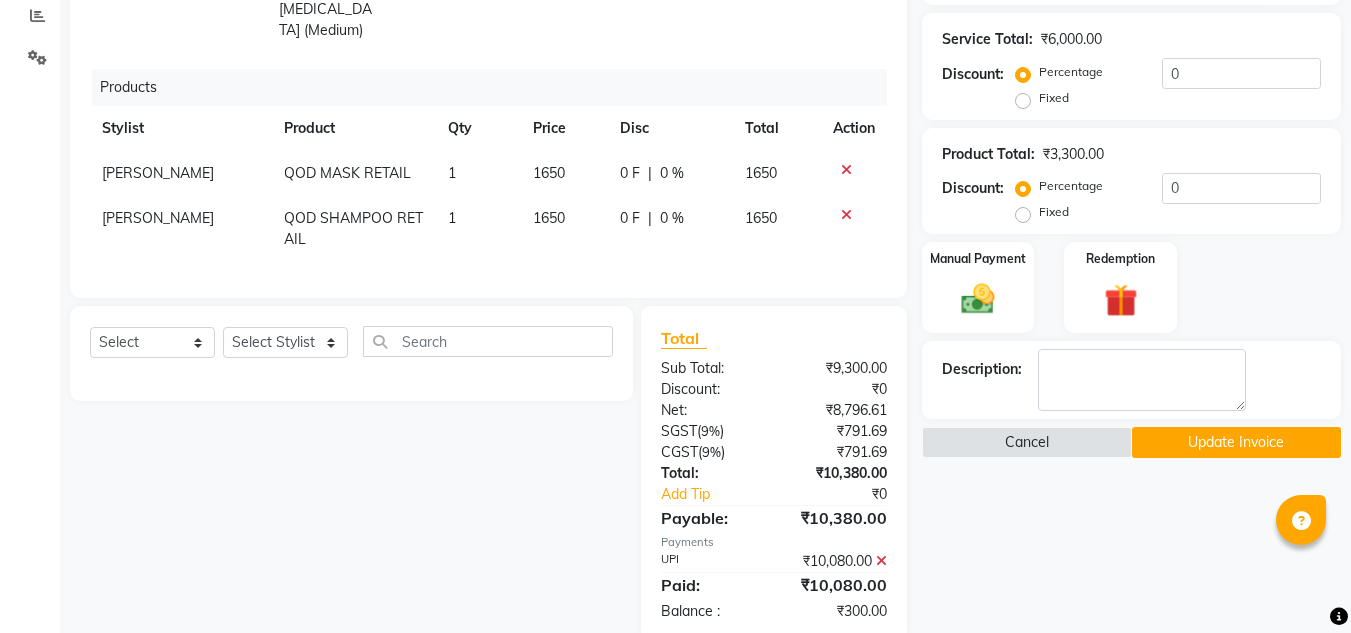 click 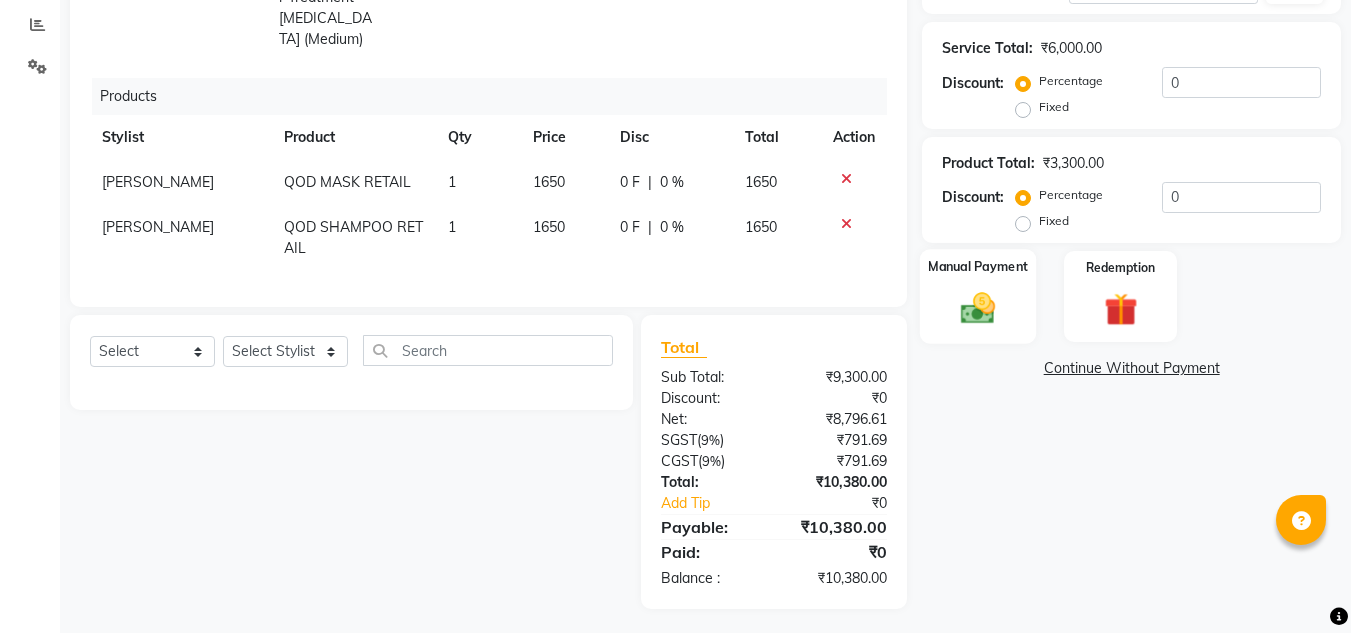 click 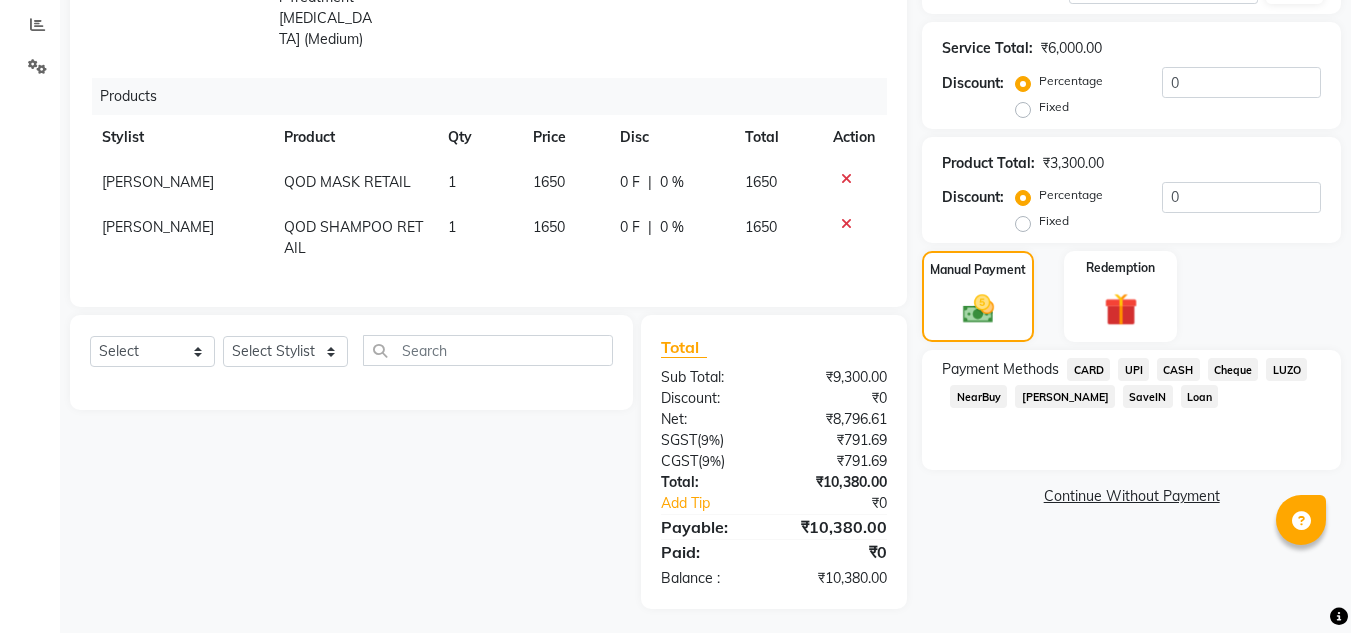 click on "UPI" 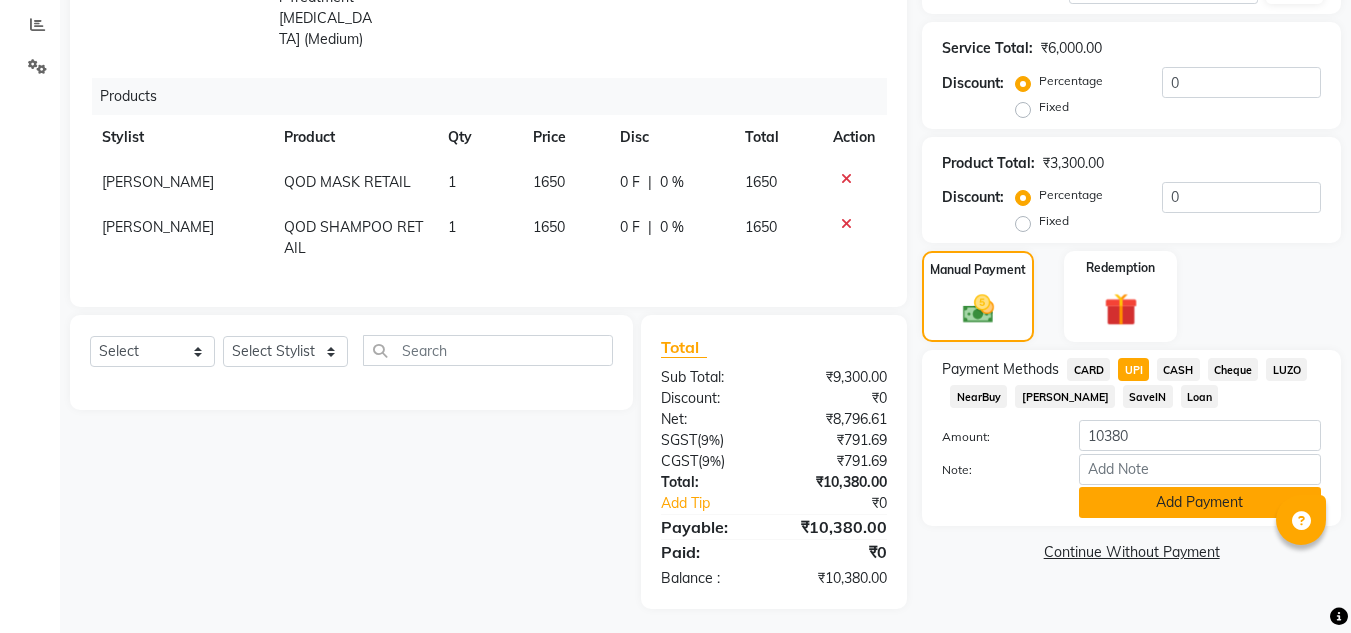 click on "Add Payment" 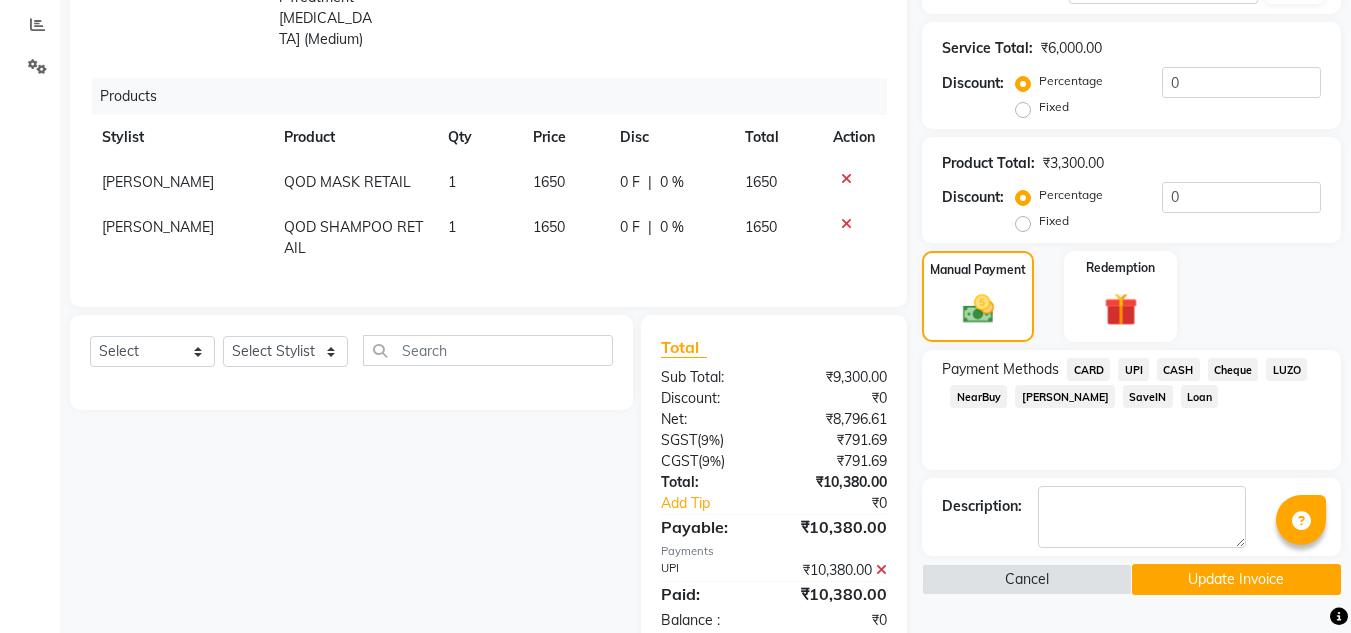 scroll, scrollTop: 418, scrollLeft: 0, axis: vertical 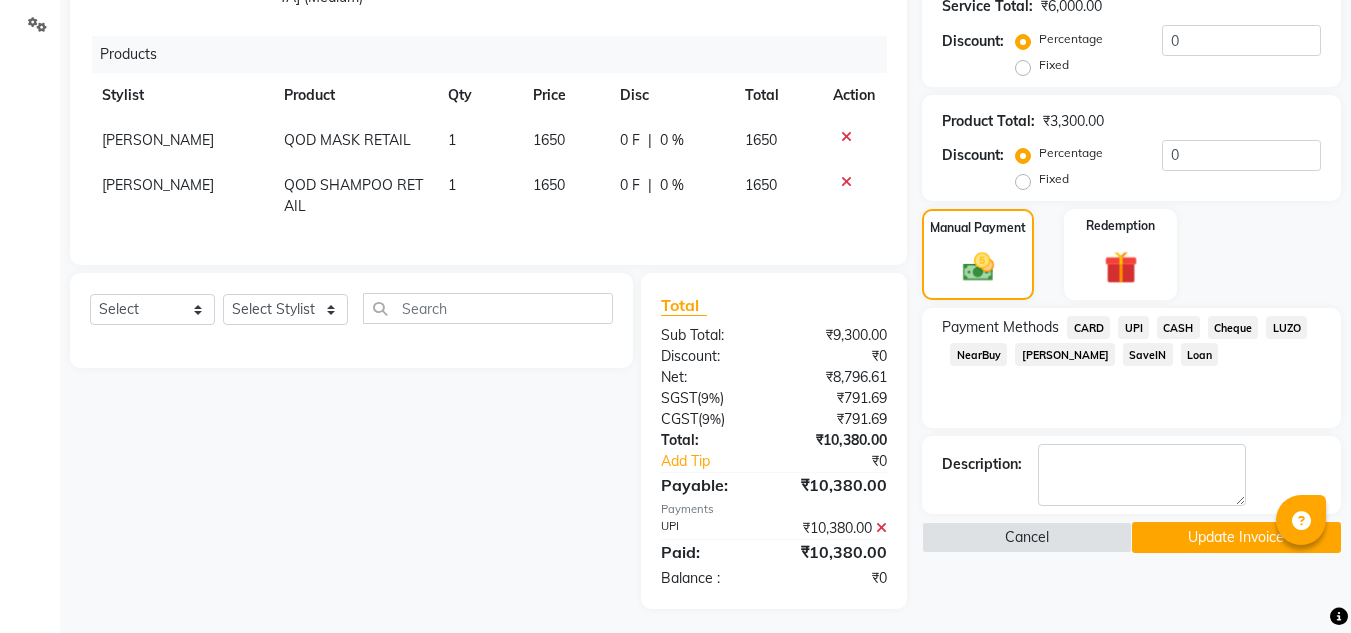 click on "Update Invoice" 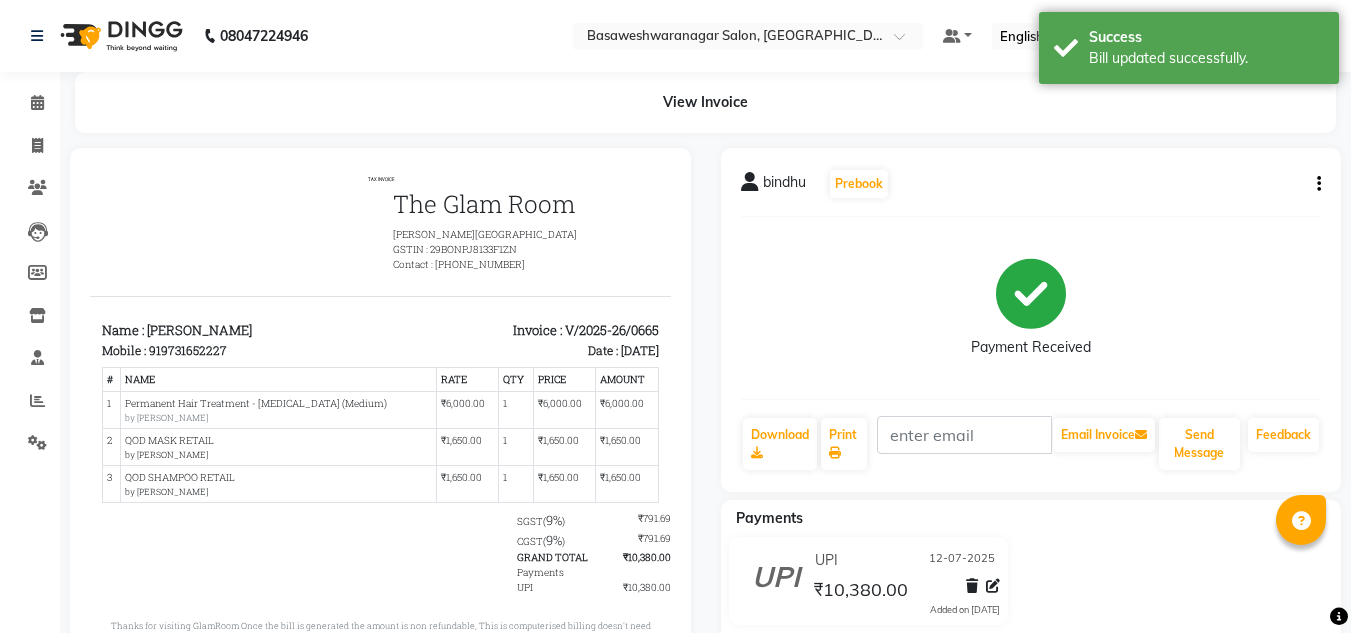 scroll, scrollTop: 0, scrollLeft: 0, axis: both 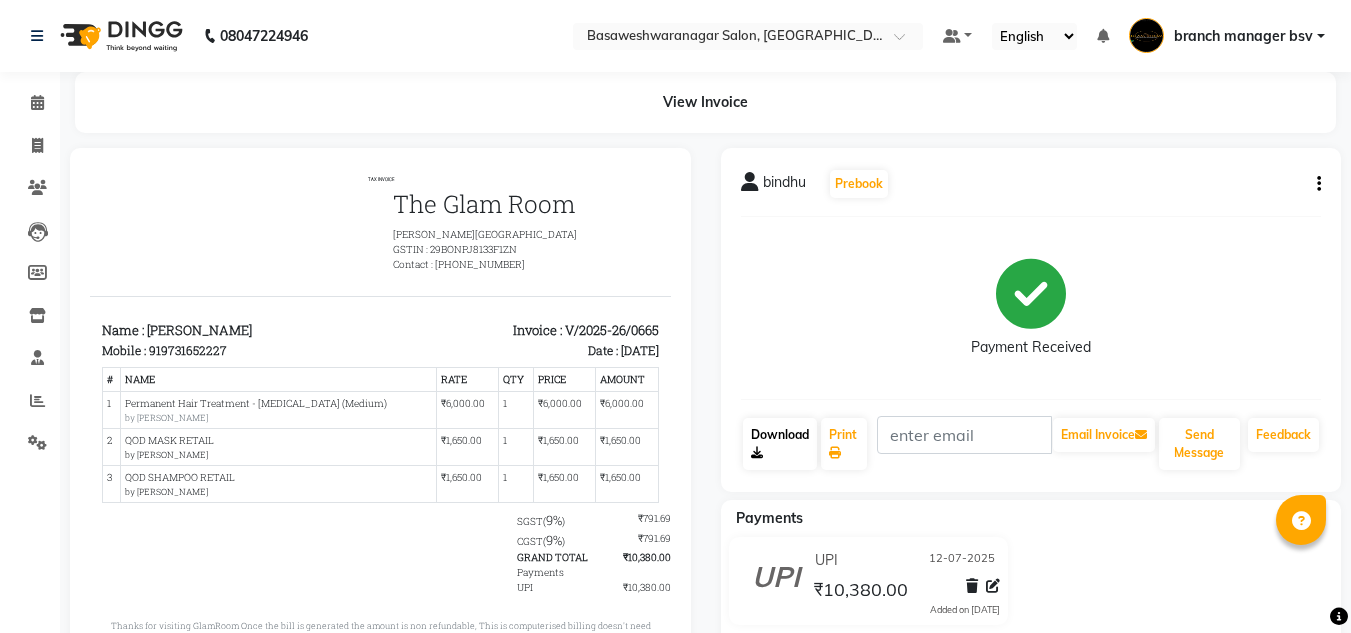 click on "Download" 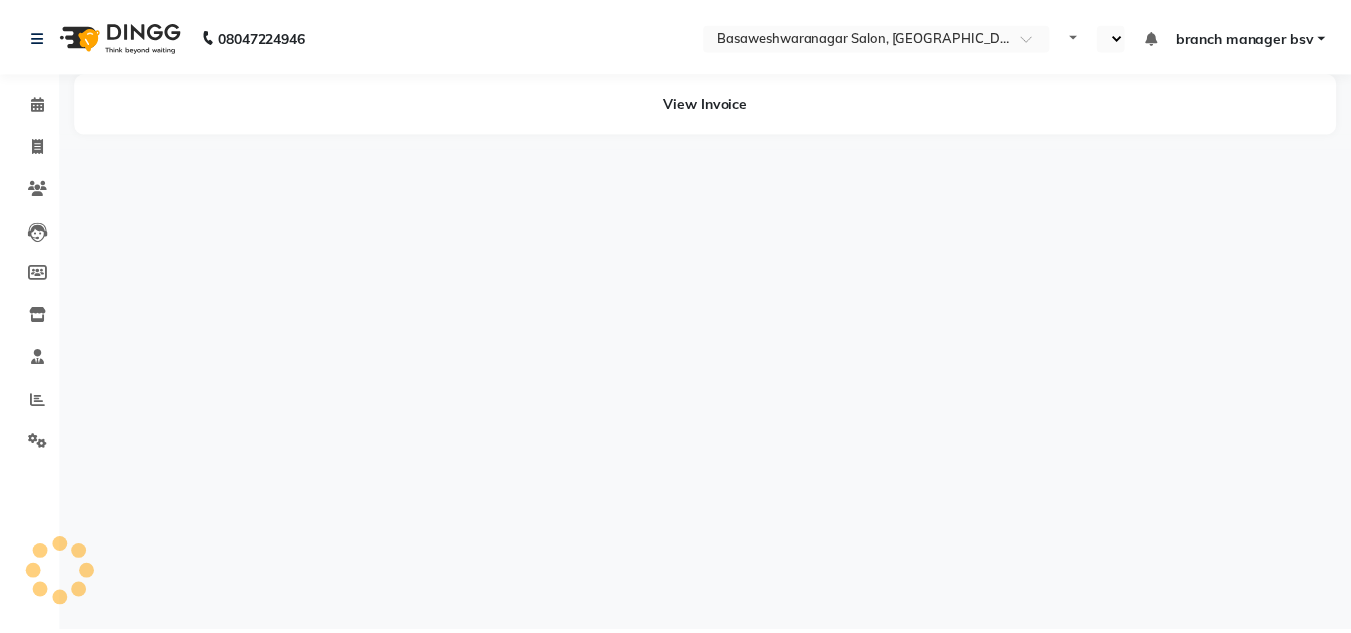 scroll, scrollTop: 0, scrollLeft: 0, axis: both 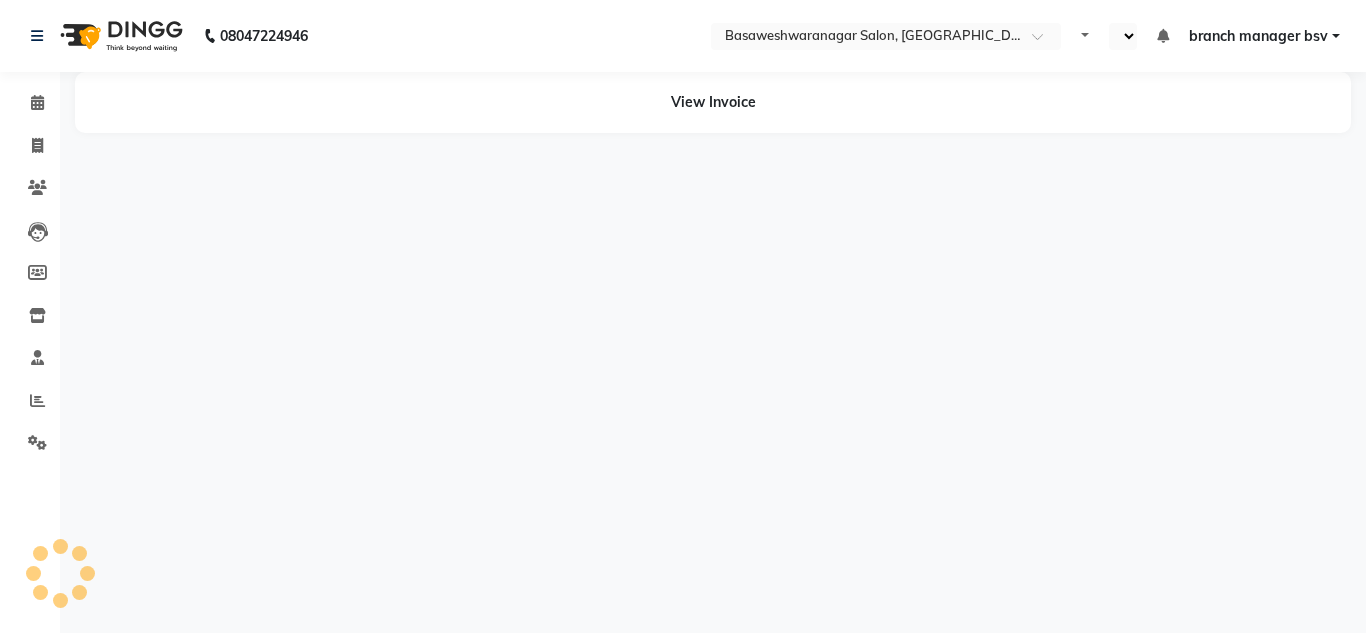 select on "en" 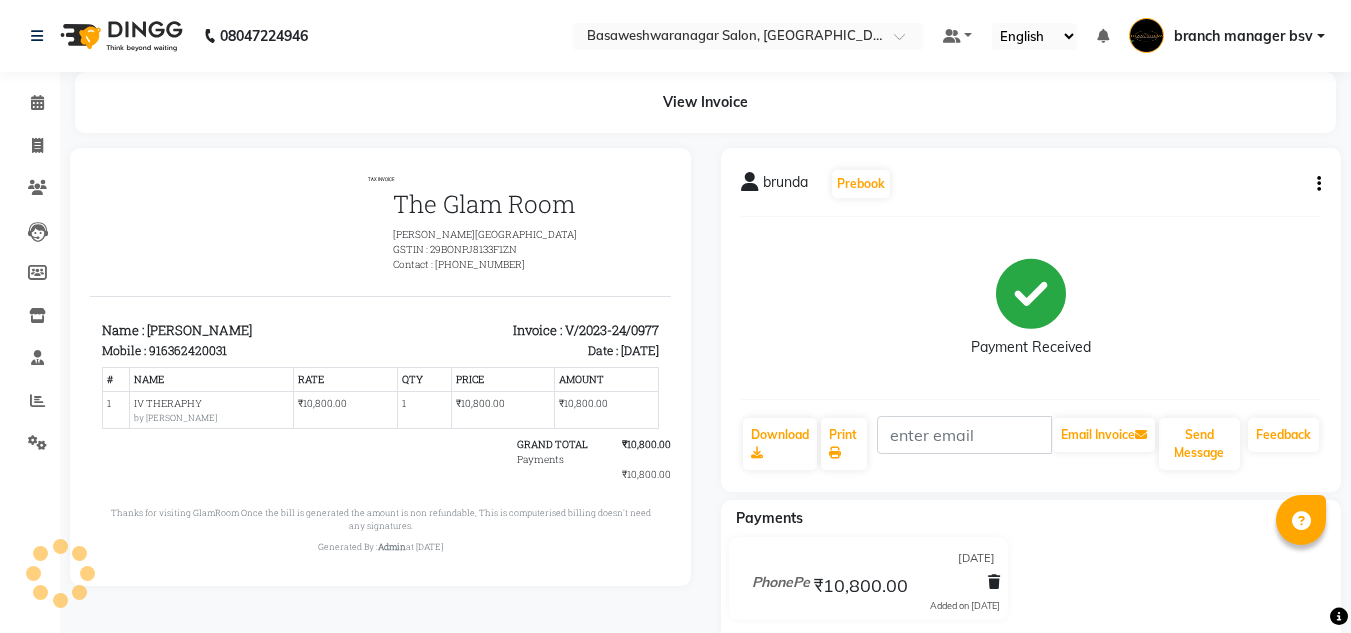 scroll, scrollTop: 0, scrollLeft: 0, axis: both 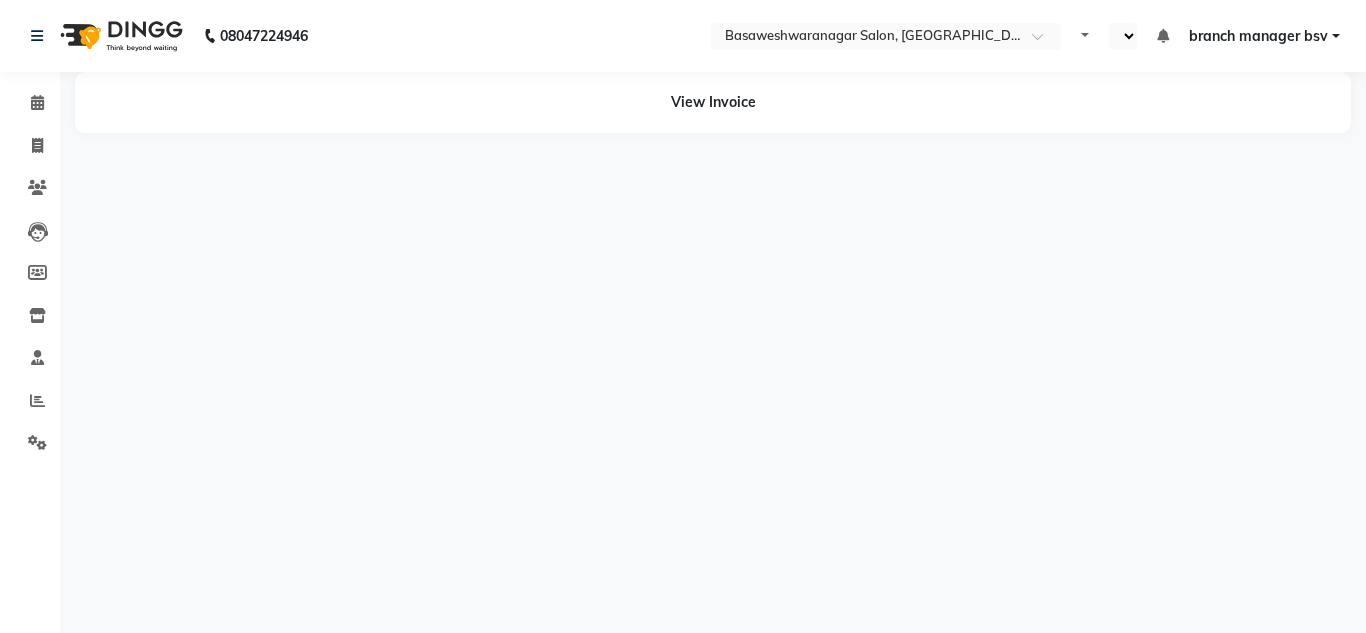select on "en" 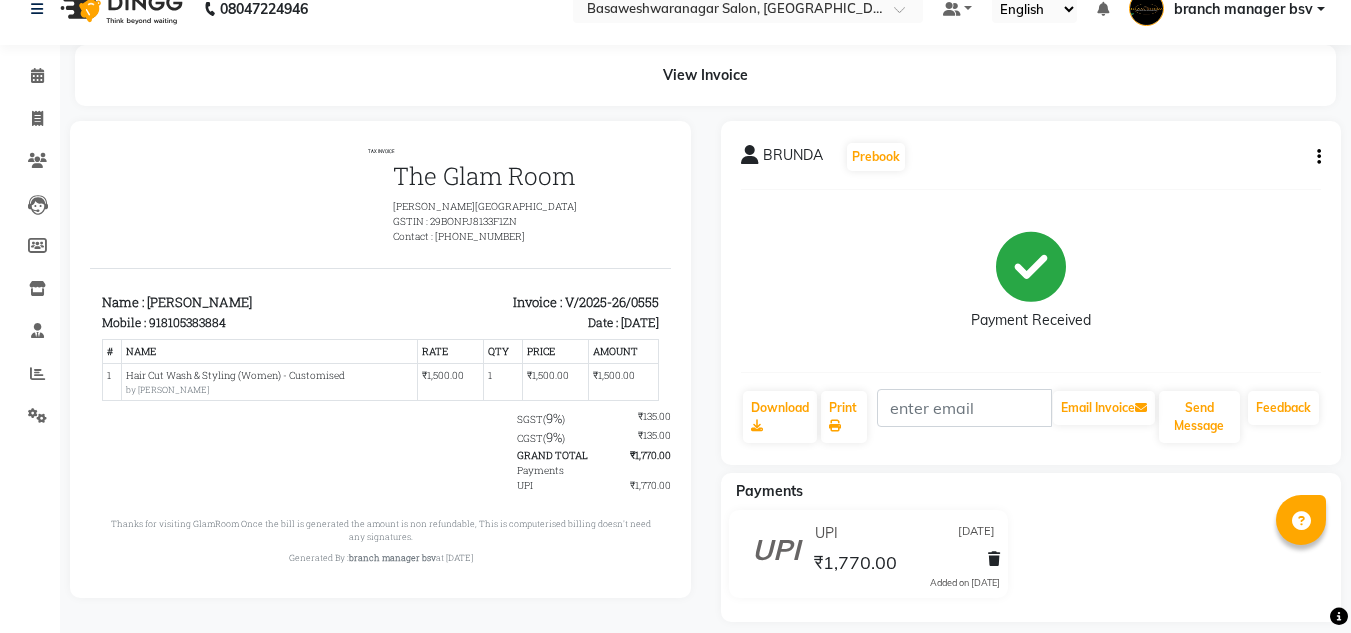 scroll, scrollTop: 46, scrollLeft: 0, axis: vertical 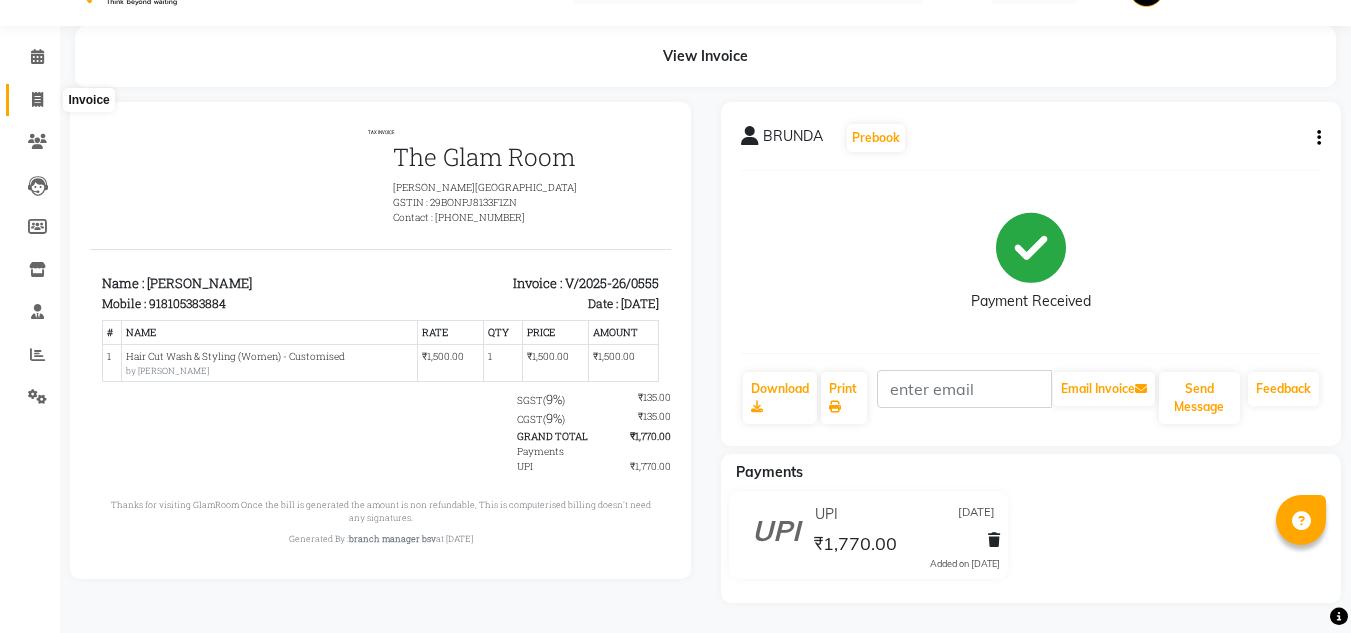 click 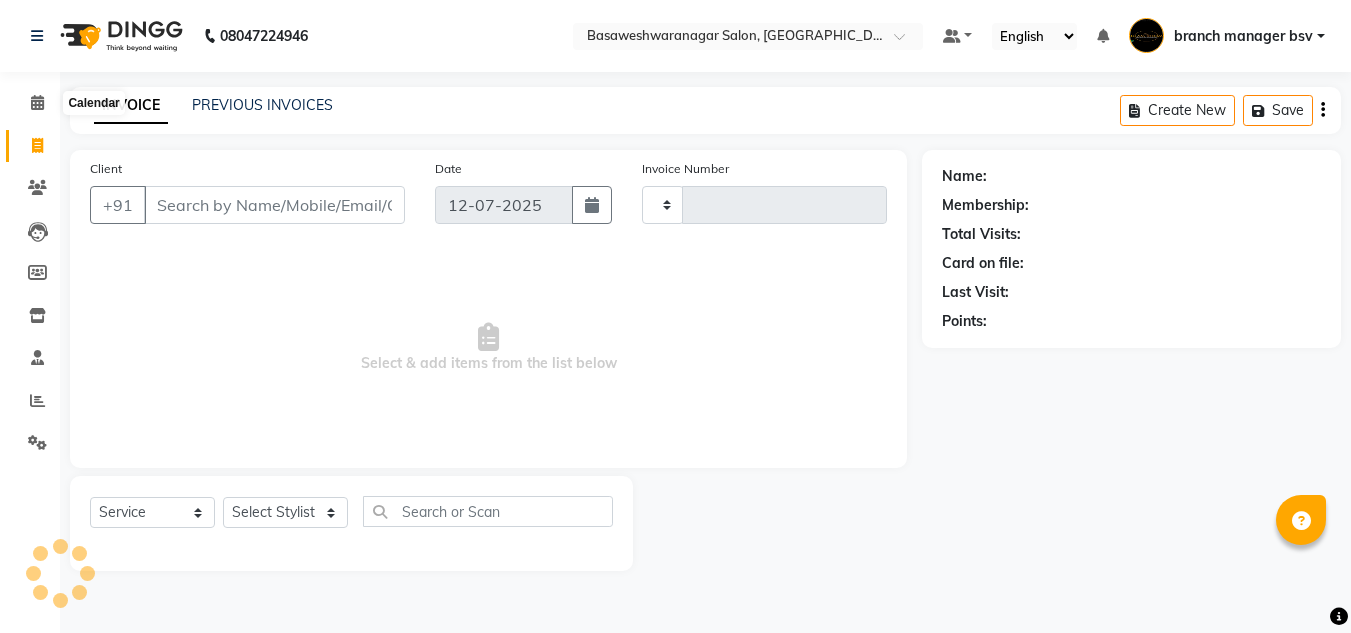 scroll, scrollTop: 0, scrollLeft: 0, axis: both 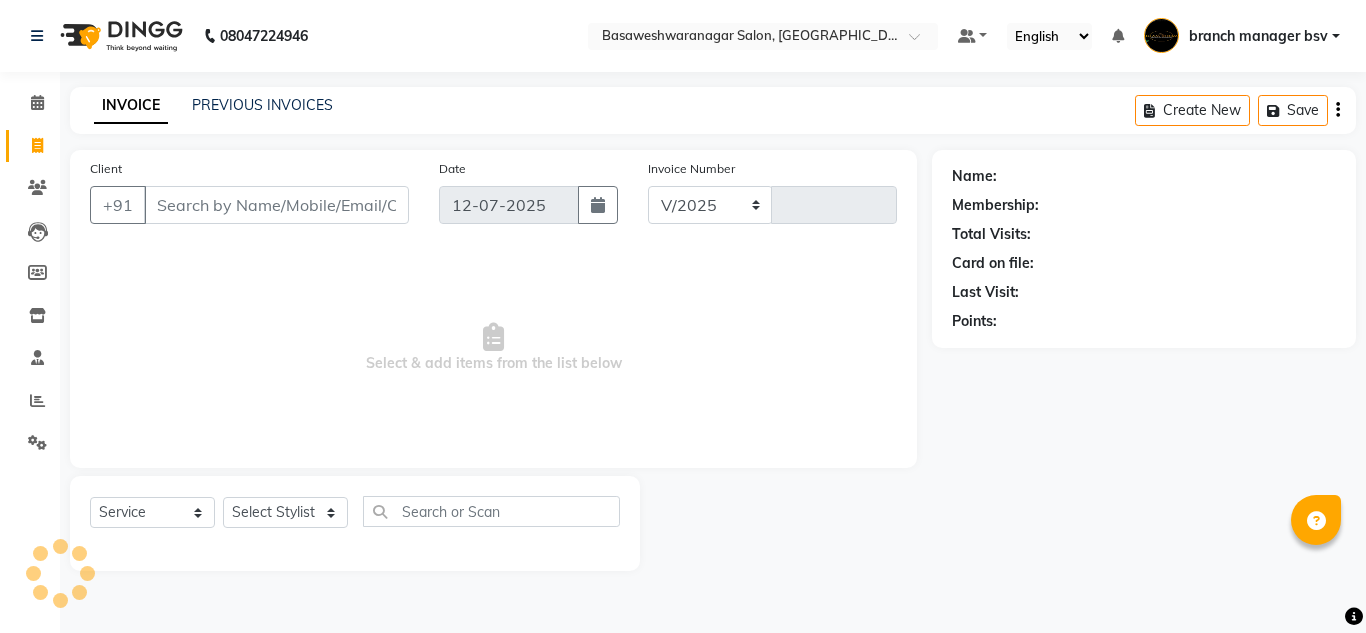 select on "842" 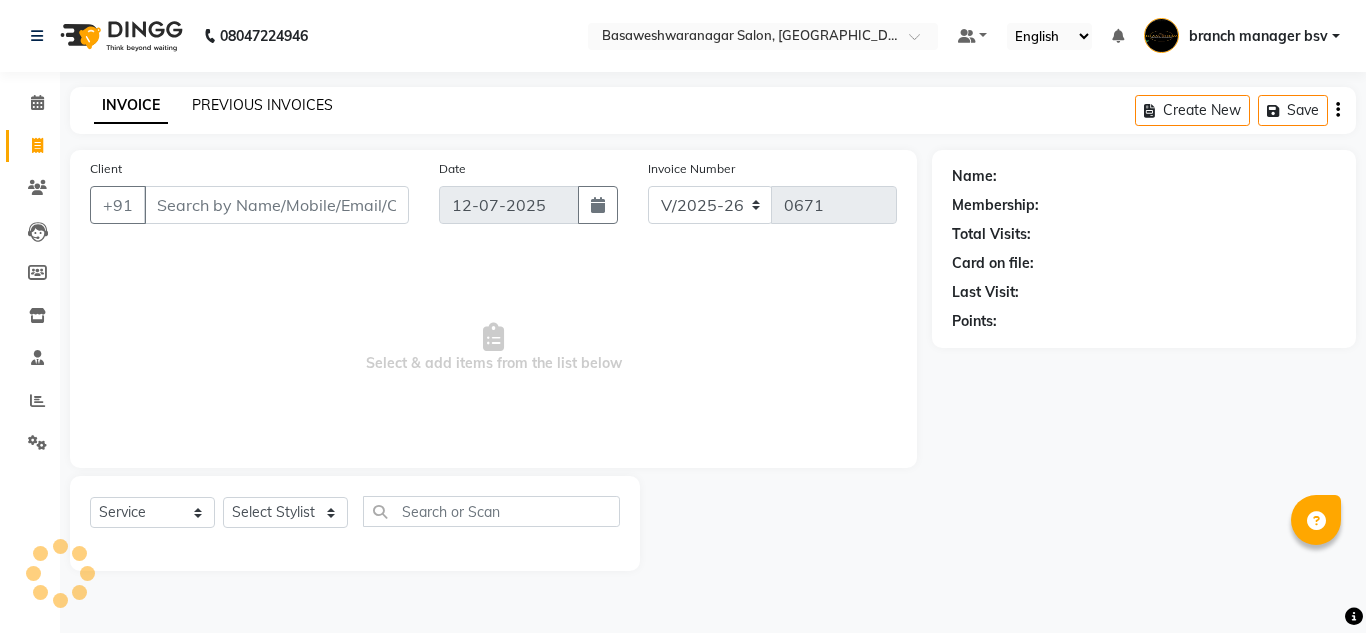 click on "PREVIOUS INVOICES" 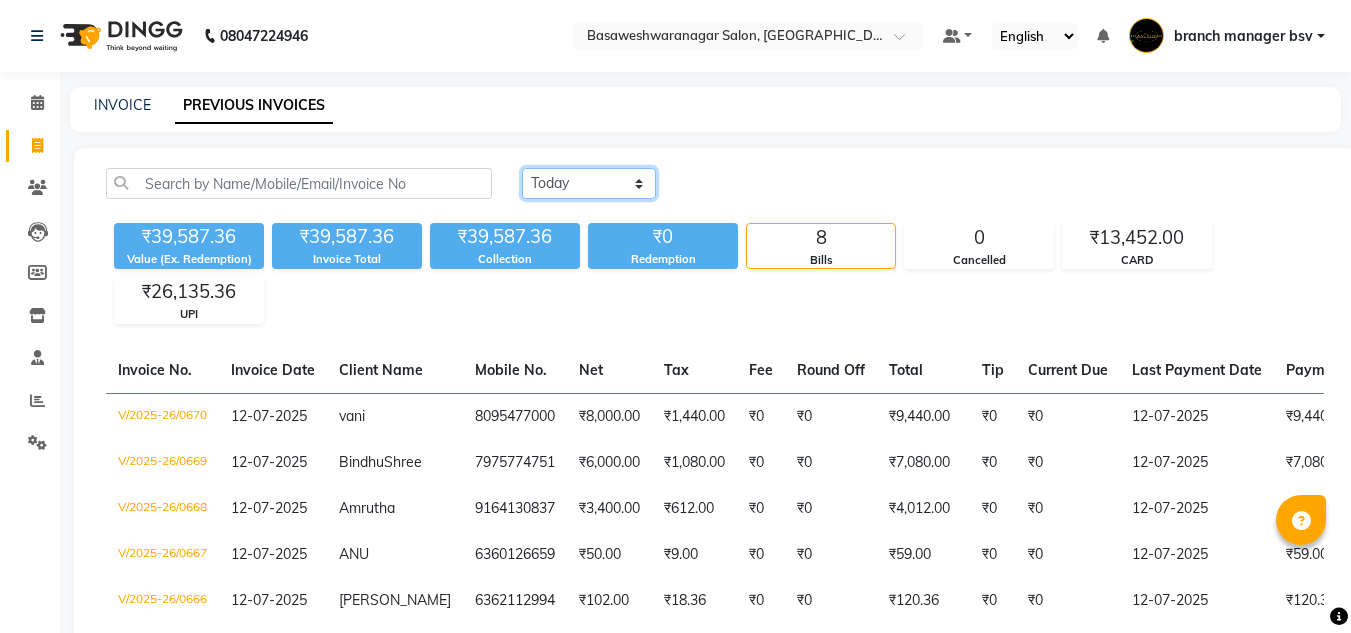 click on "Today Yesterday Custom Range" 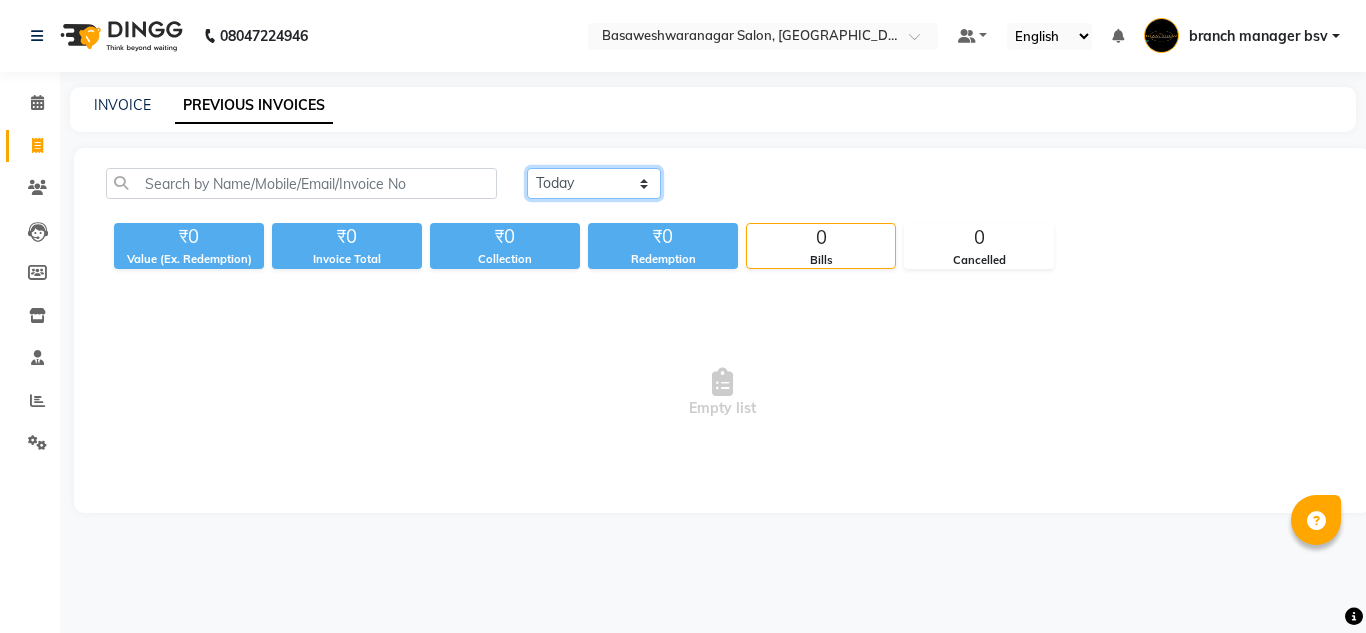 click on "Today Yesterday Custom Range" 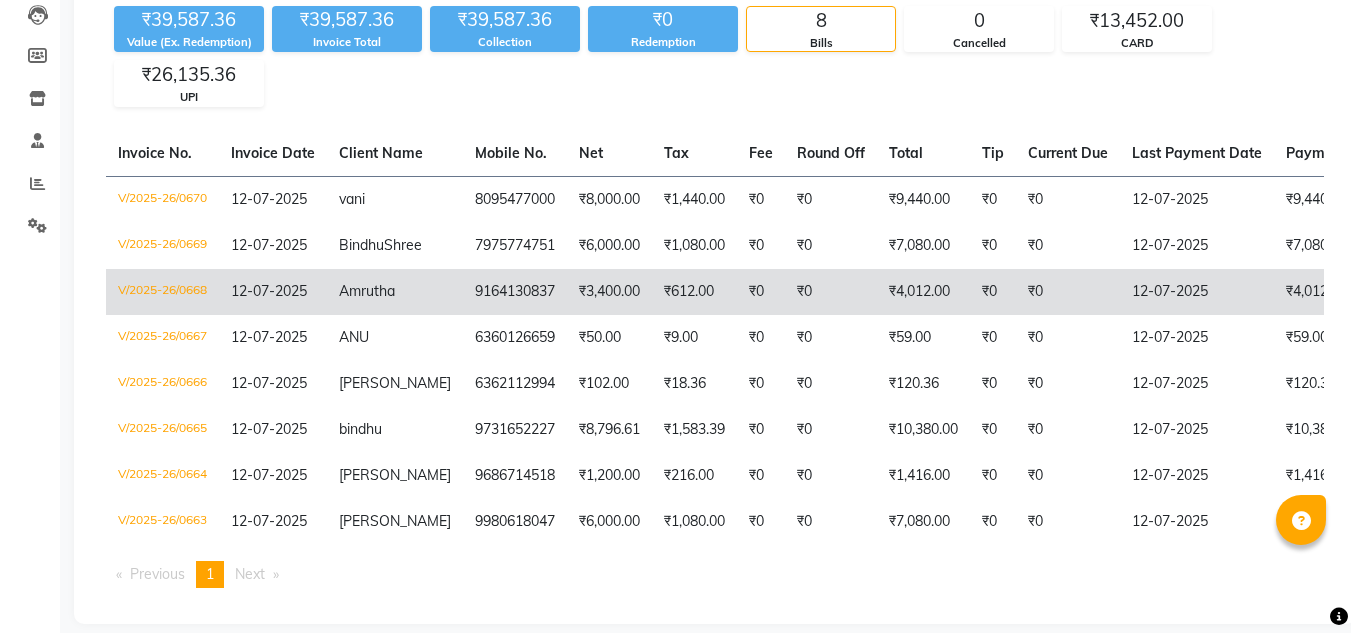 scroll, scrollTop: 273, scrollLeft: 0, axis: vertical 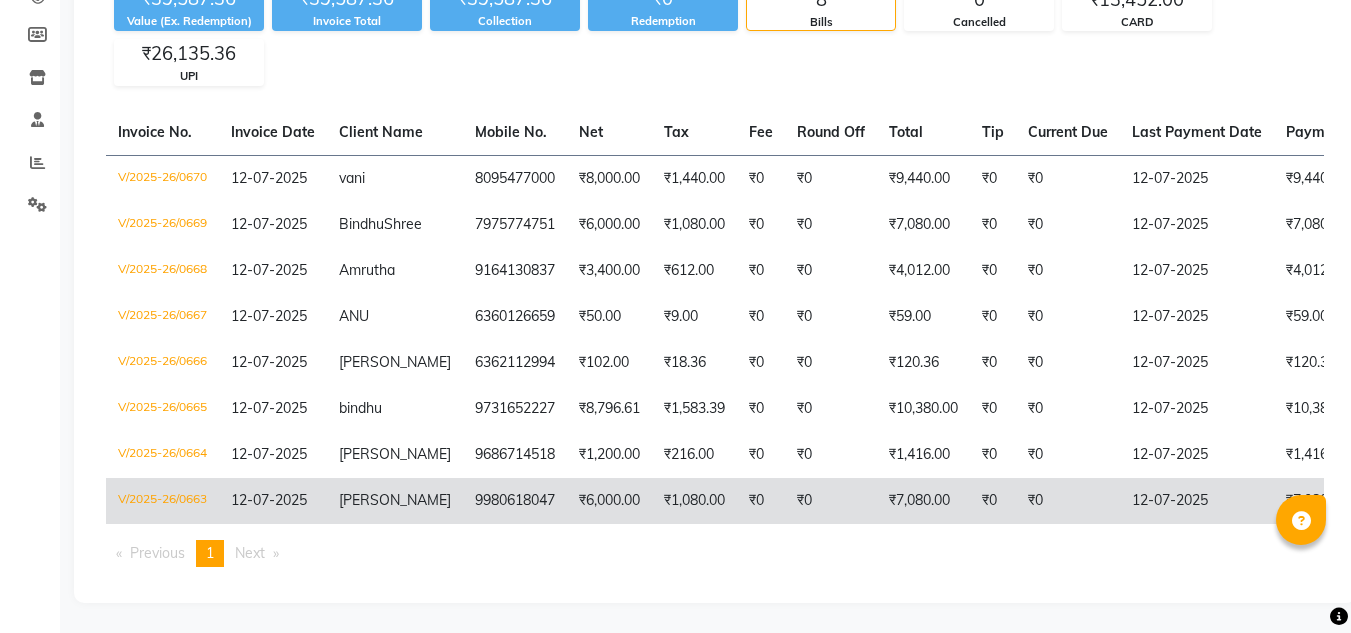 click on "₹1,080.00" 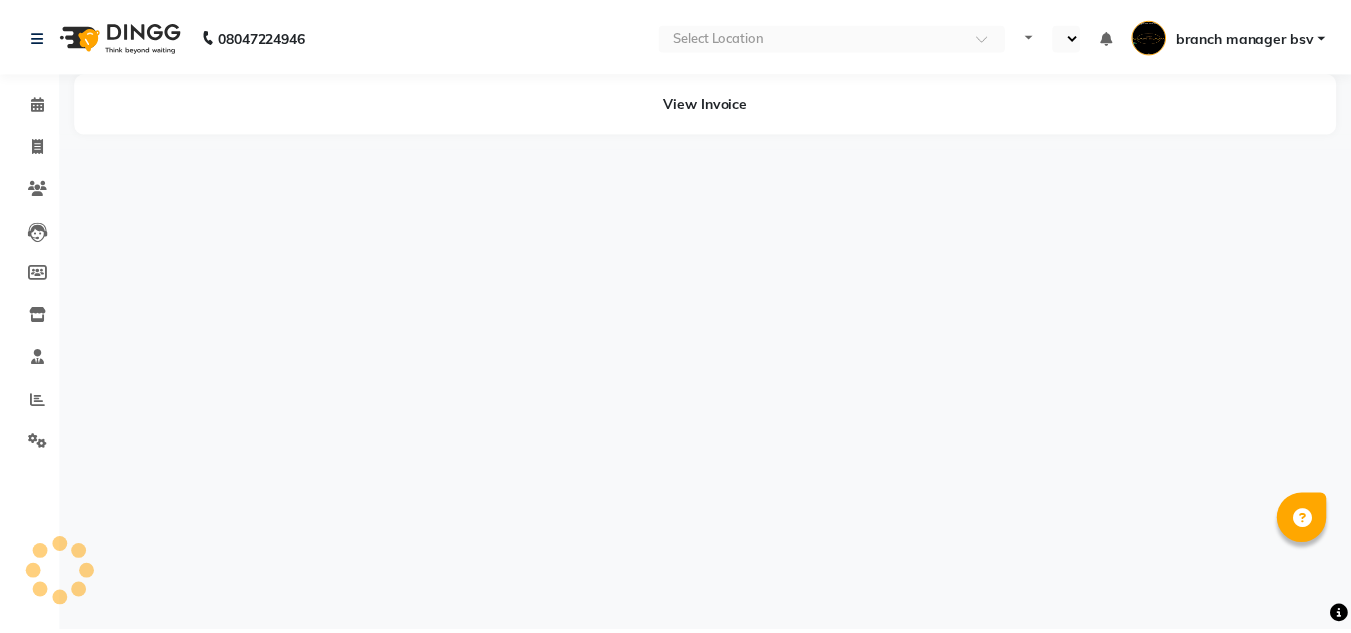scroll, scrollTop: 0, scrollLeft: 0, axis: both 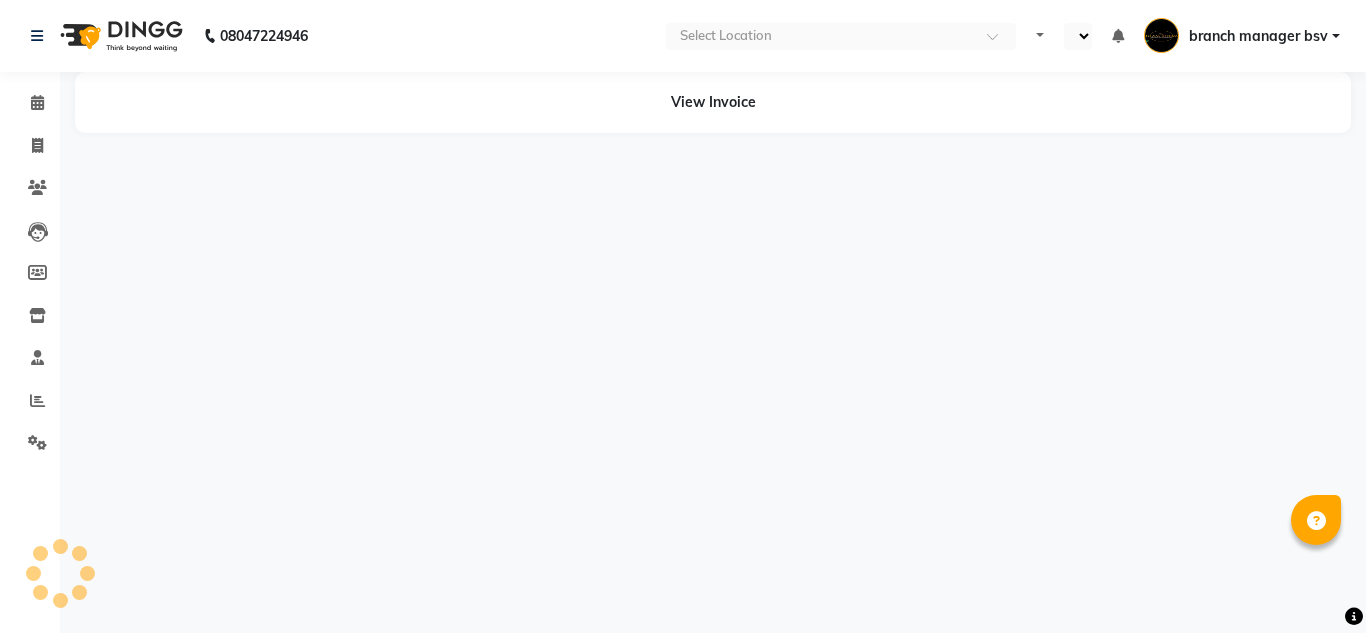 select on "en" 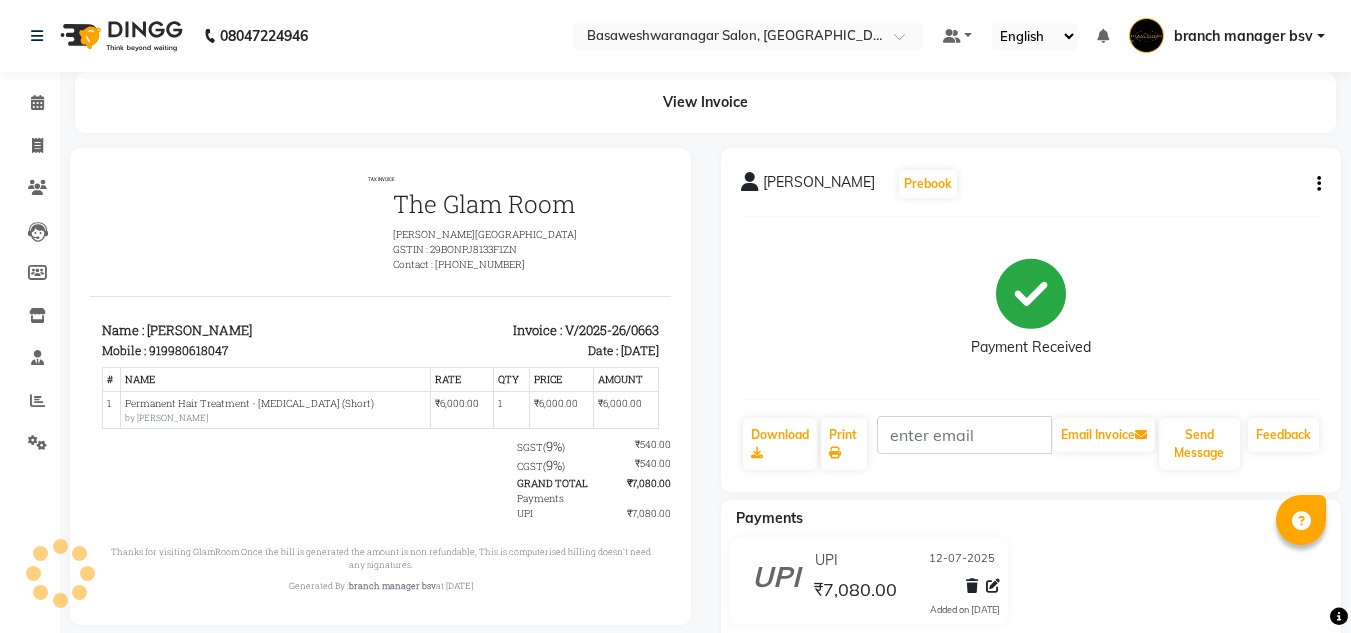 scroll, scrollTop: 0, scrollLeft: 0, axis: both 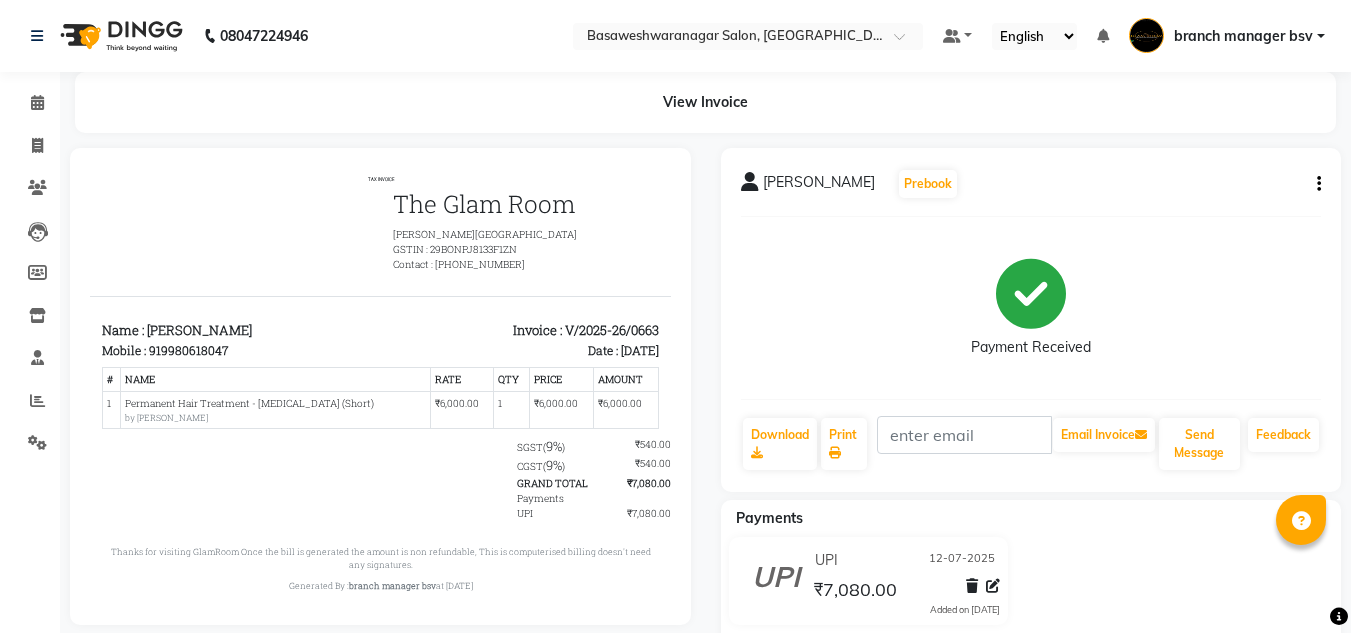 click 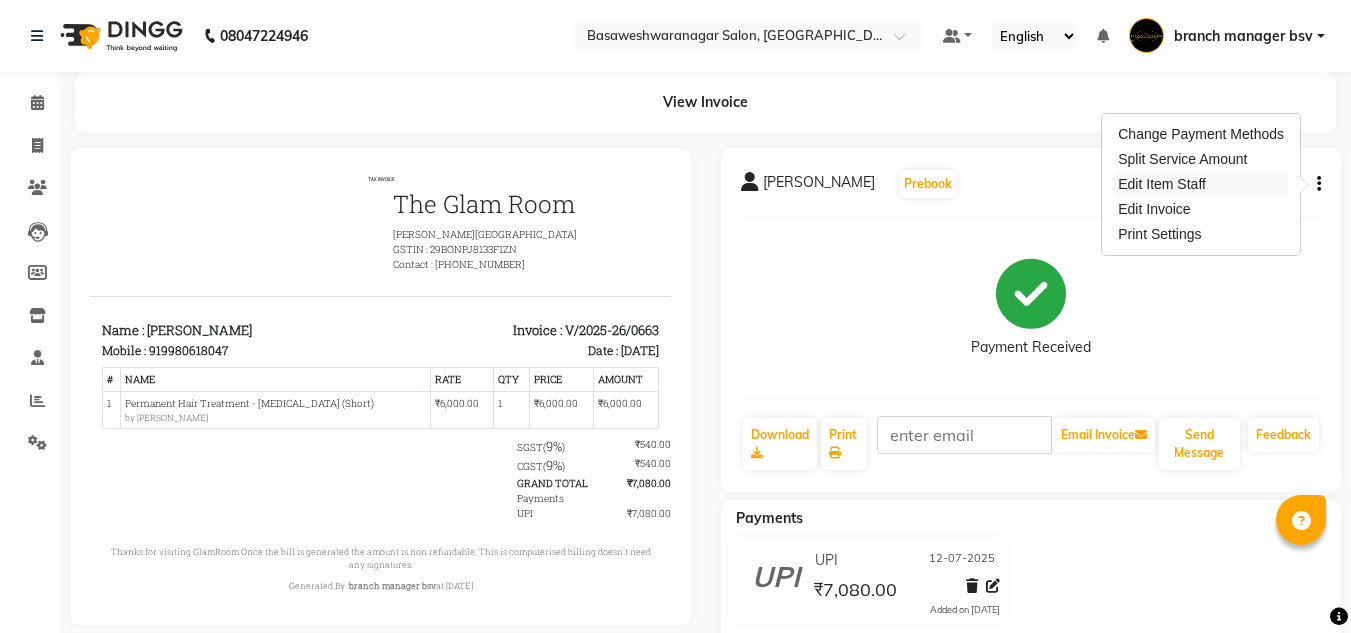 click on "Edit Item Staff" at bounding box center [1201, 184] 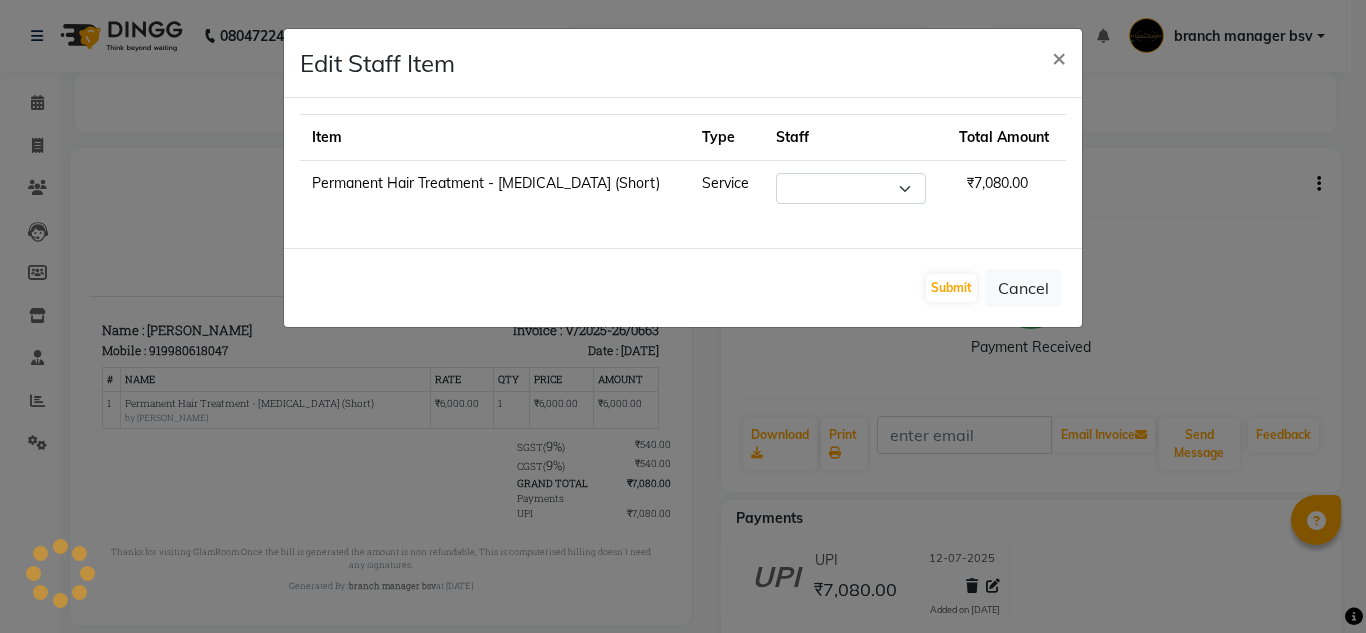 select on "75512" 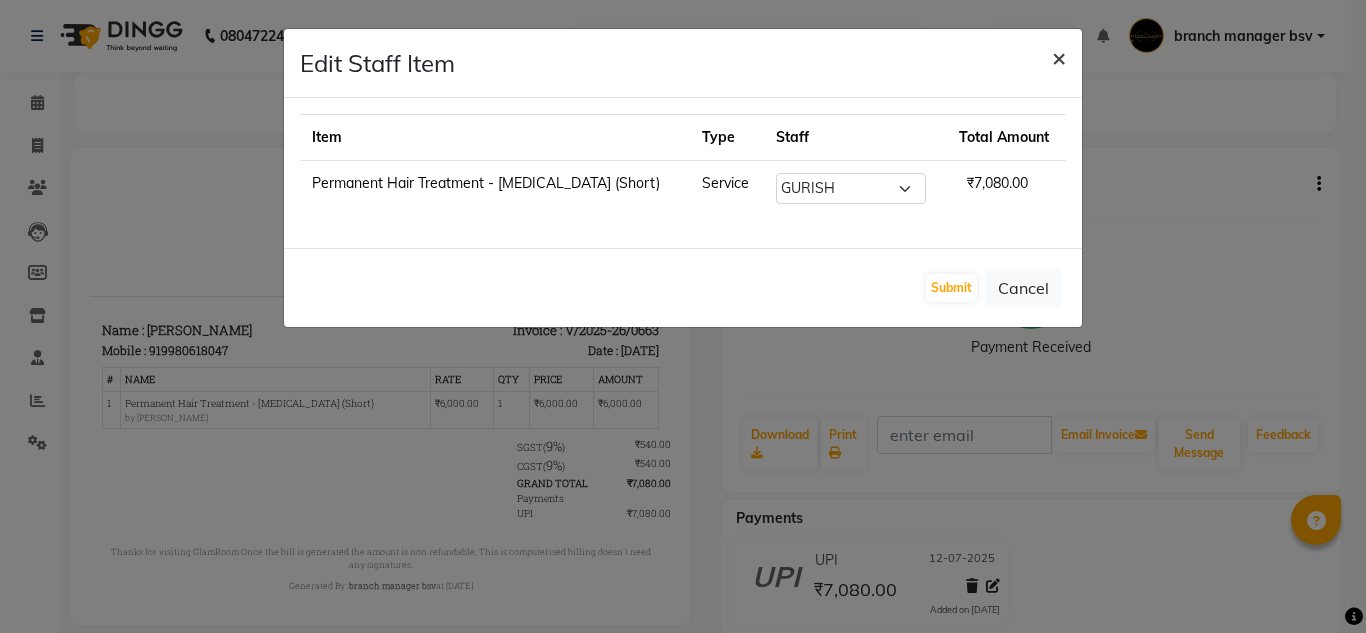 click on "×" 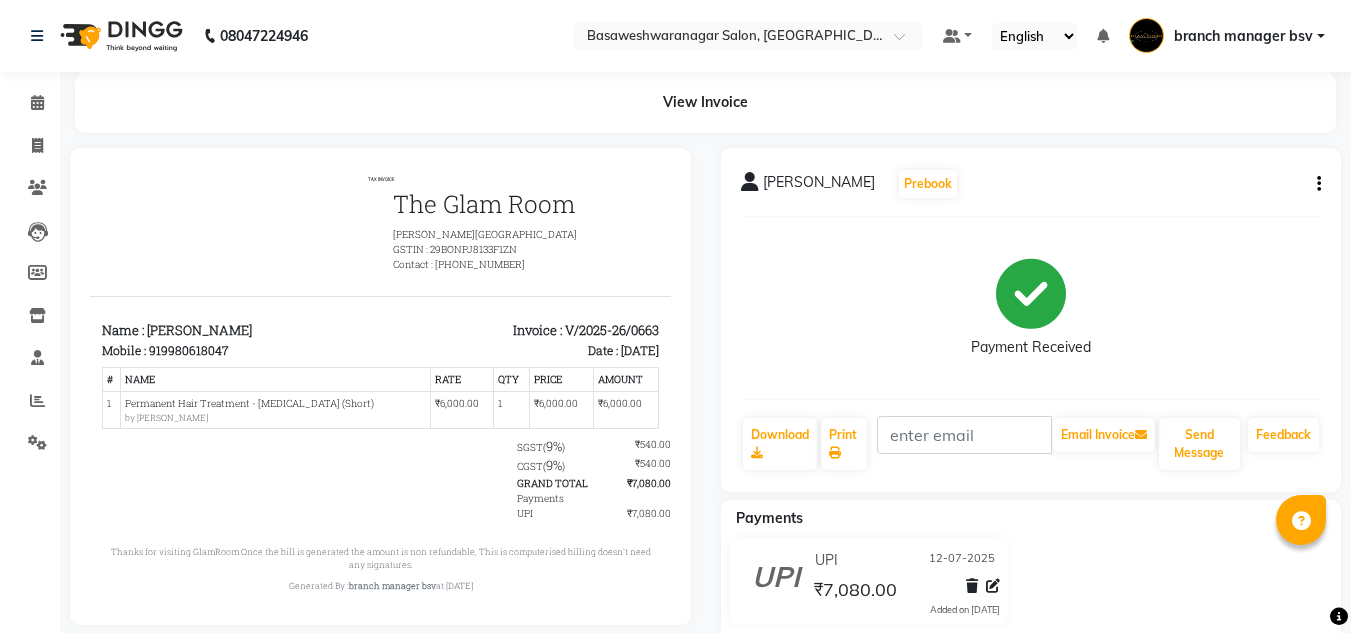 click 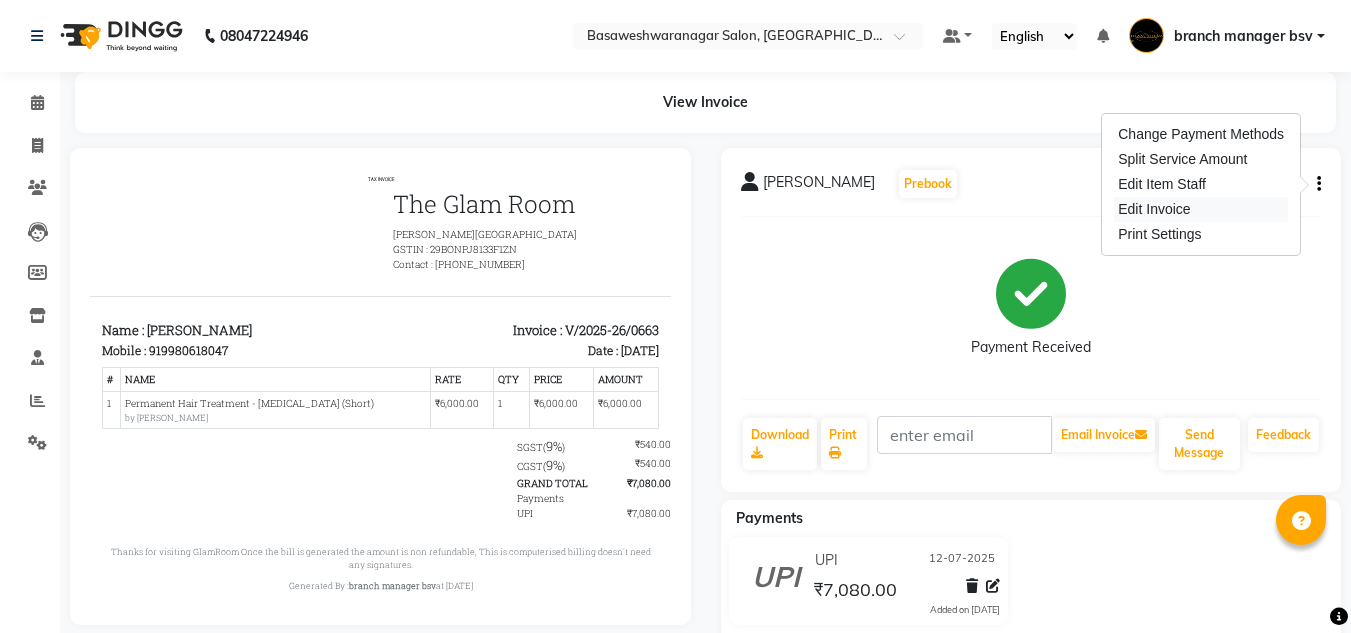 click on "Edit Invoice" at bounding box center (1201, 209) 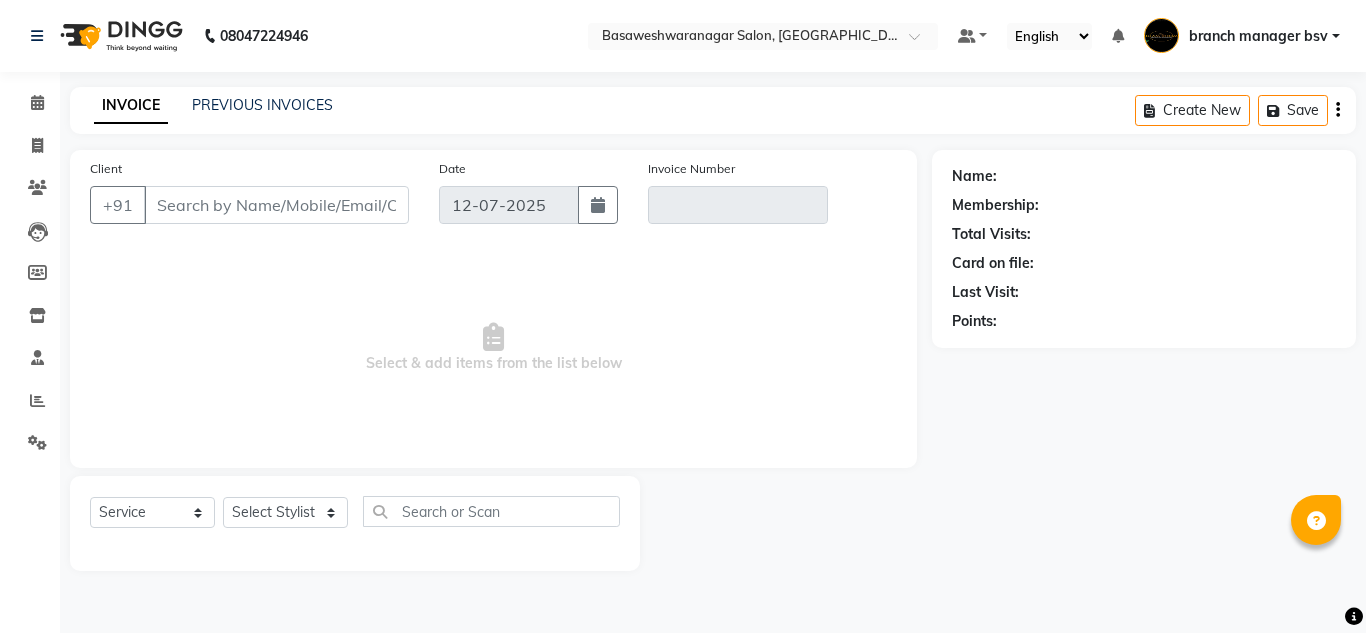 type on "9980618047" 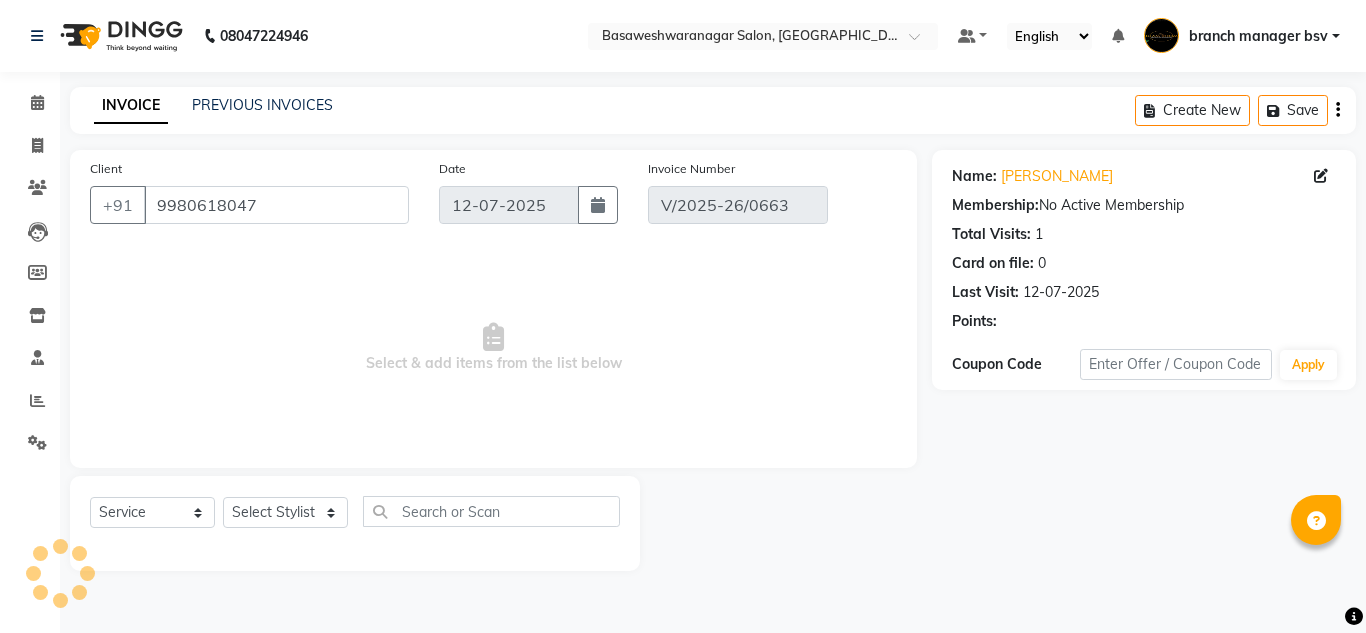 select on "select" 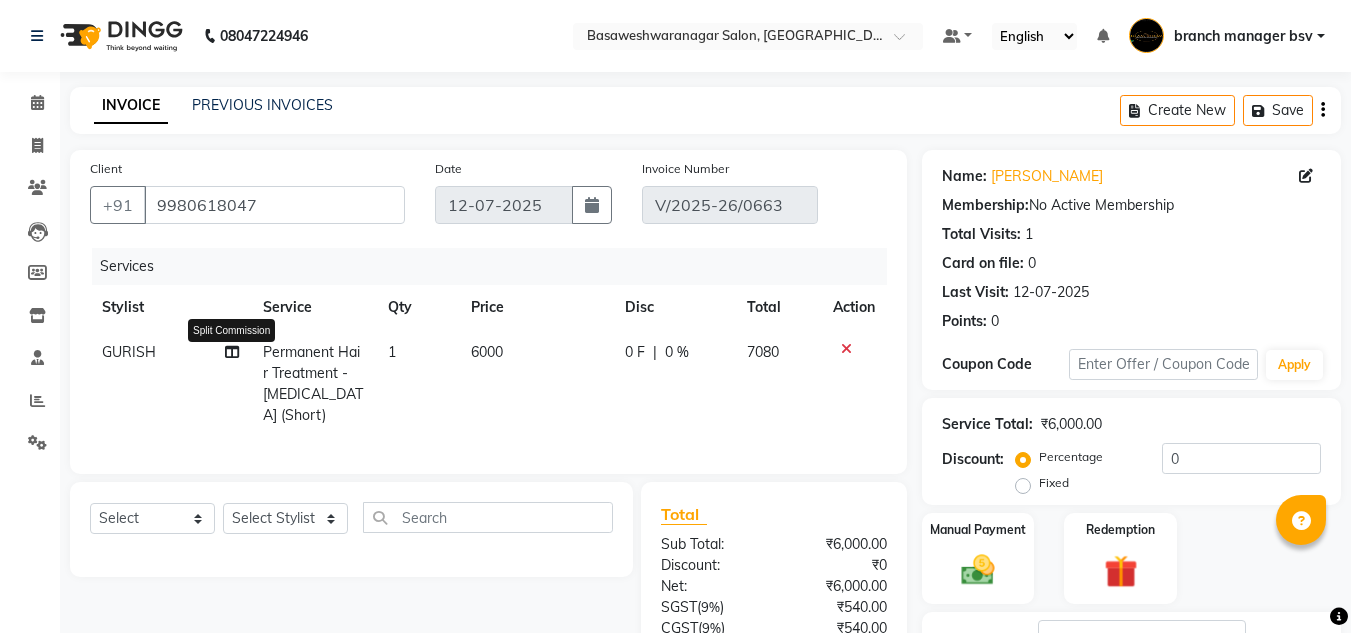 click 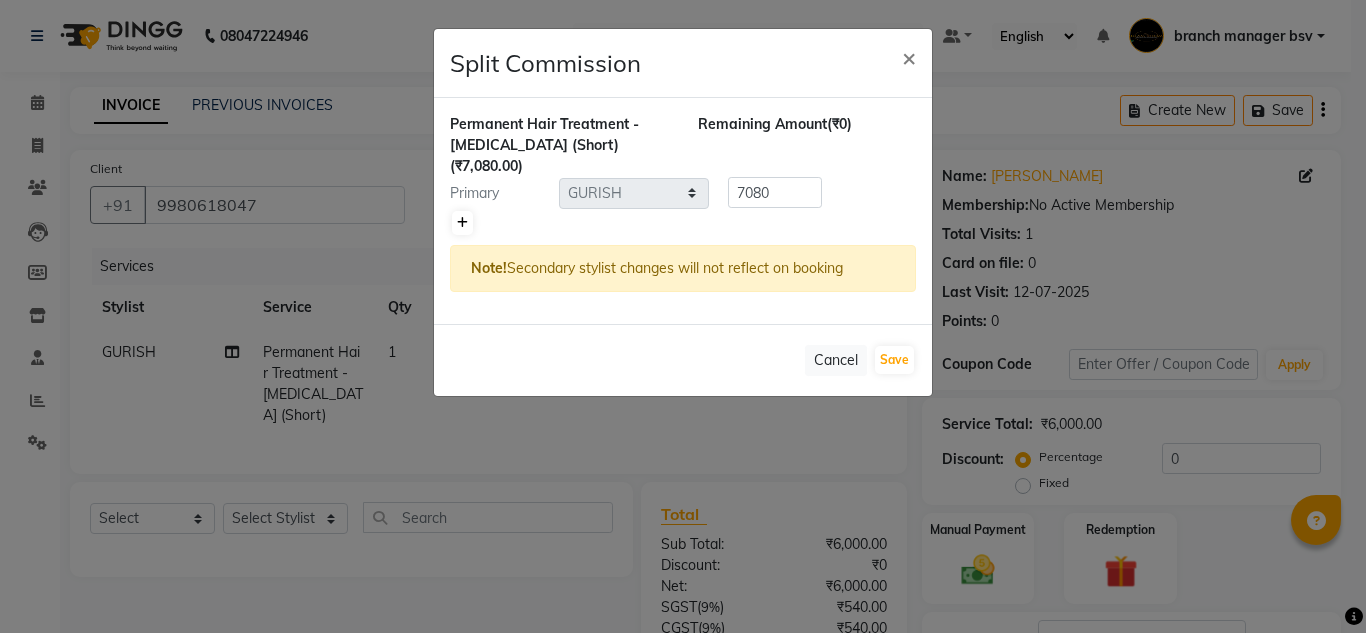click 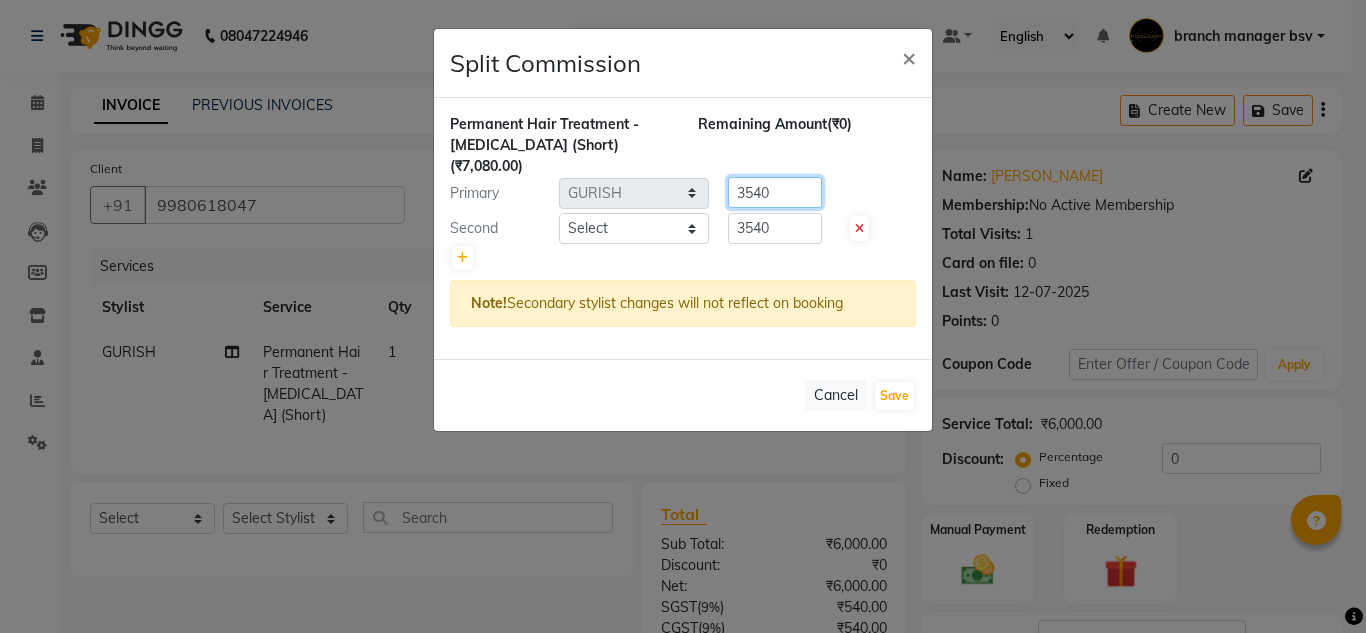 click on "3540" 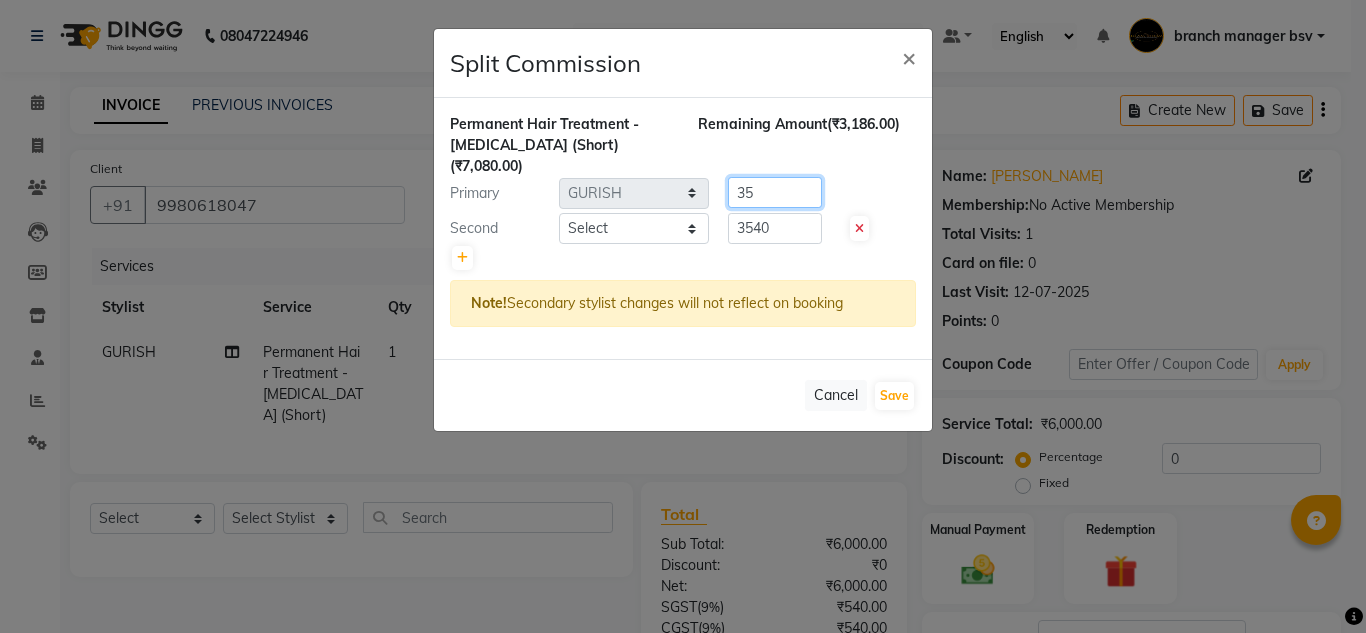 type on "3" 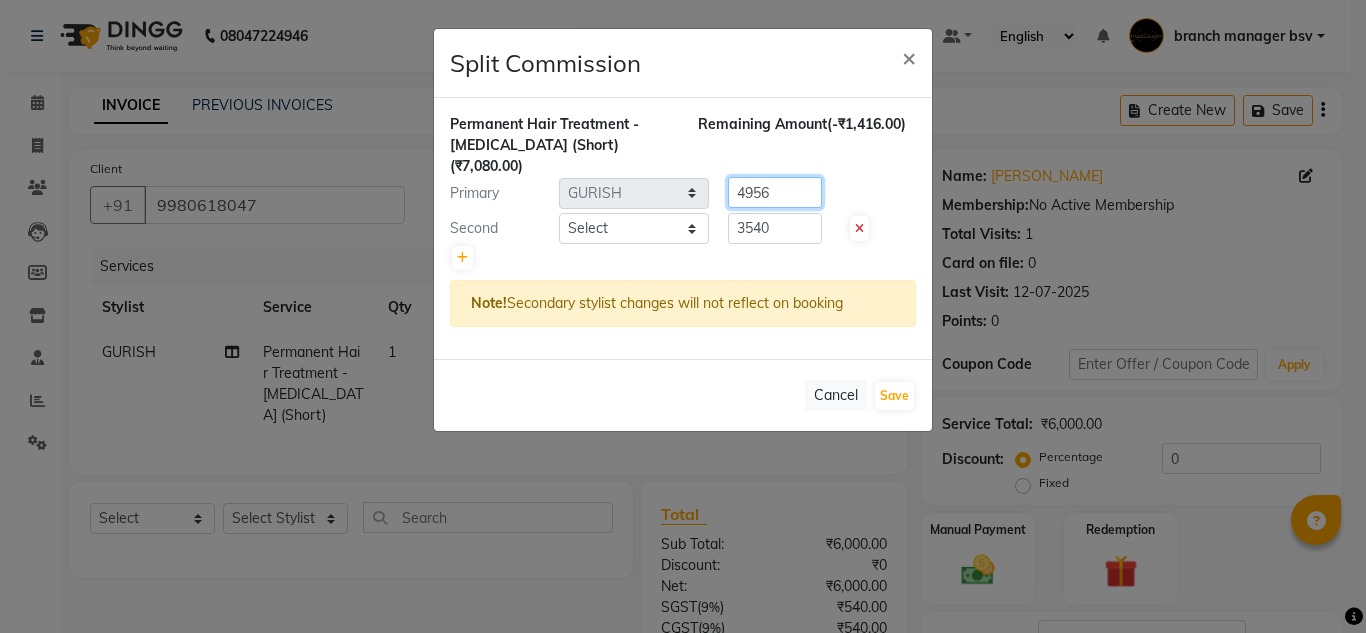 type on "4956" 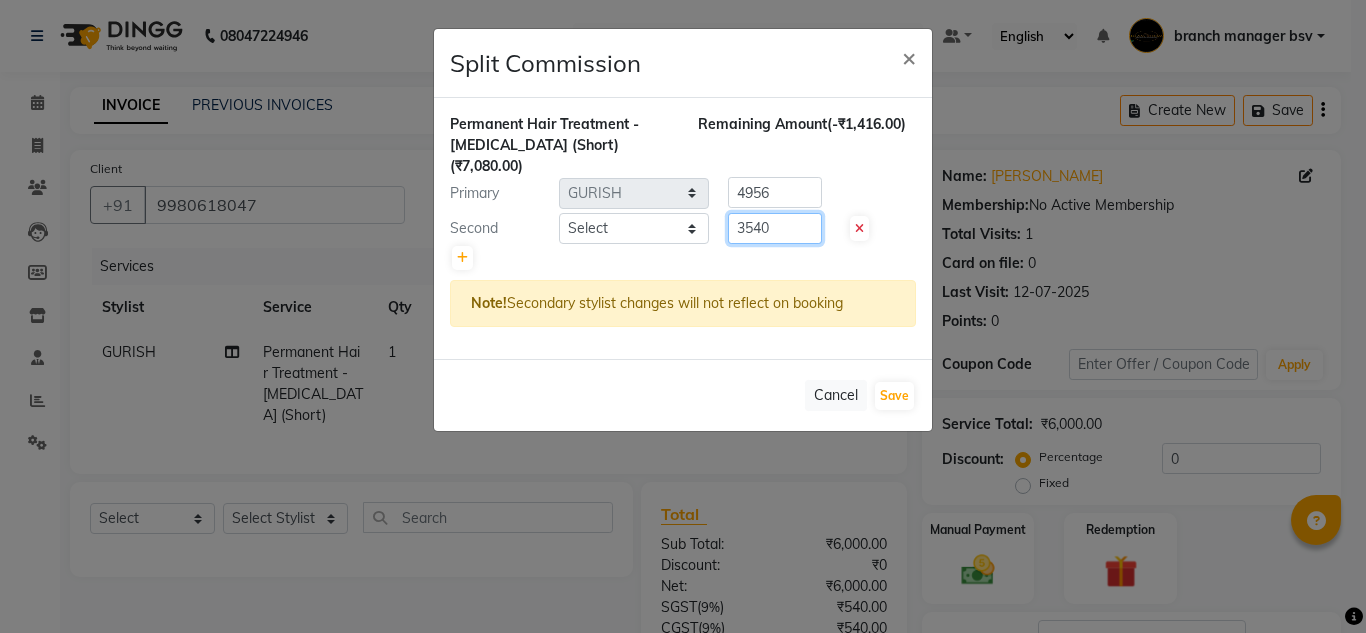 click on "3540" 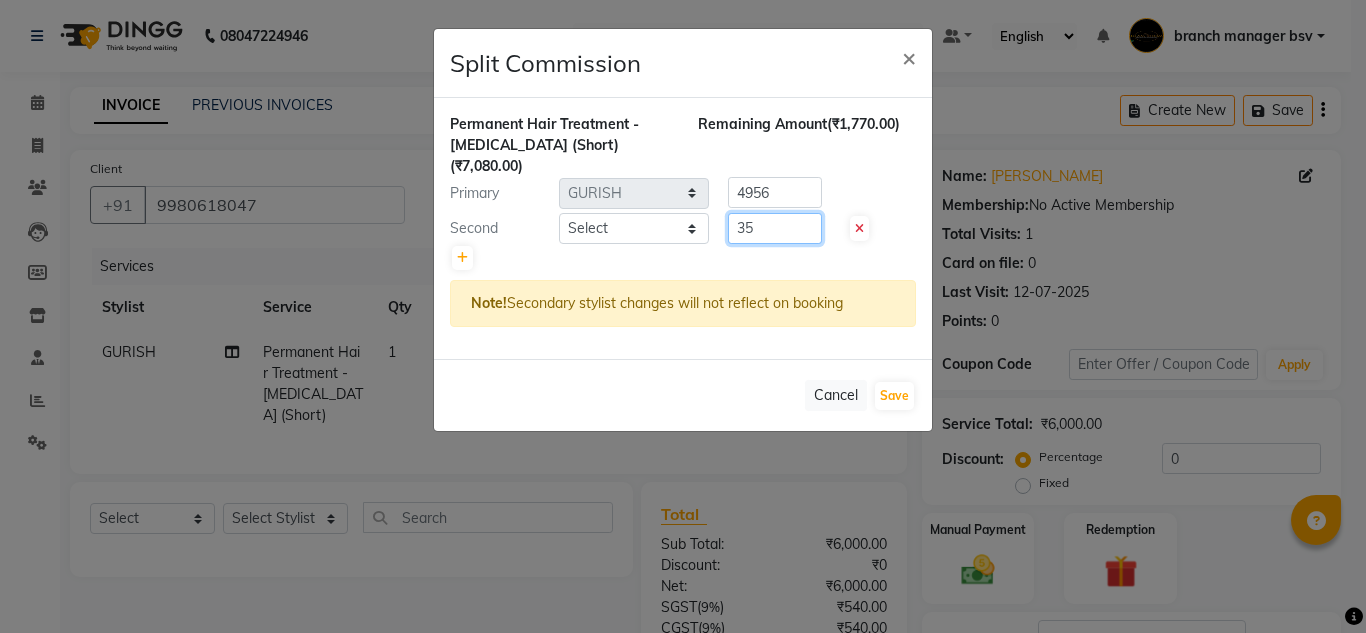 type on "3" 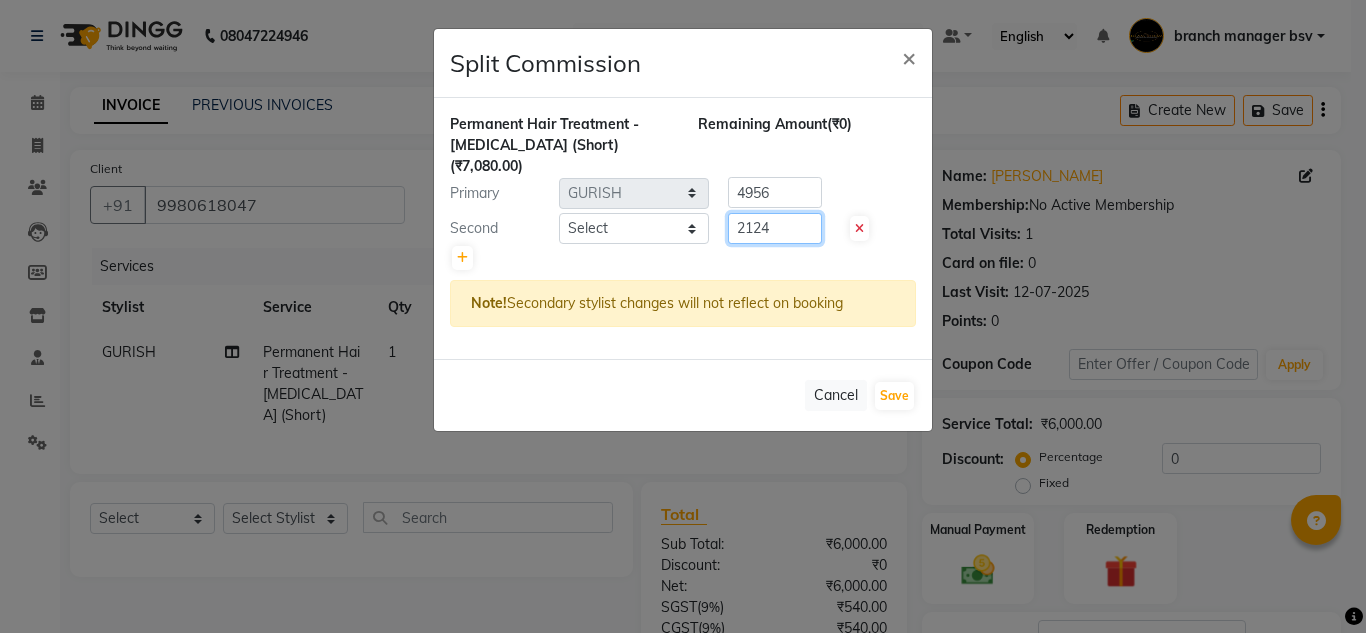 type on "2124" 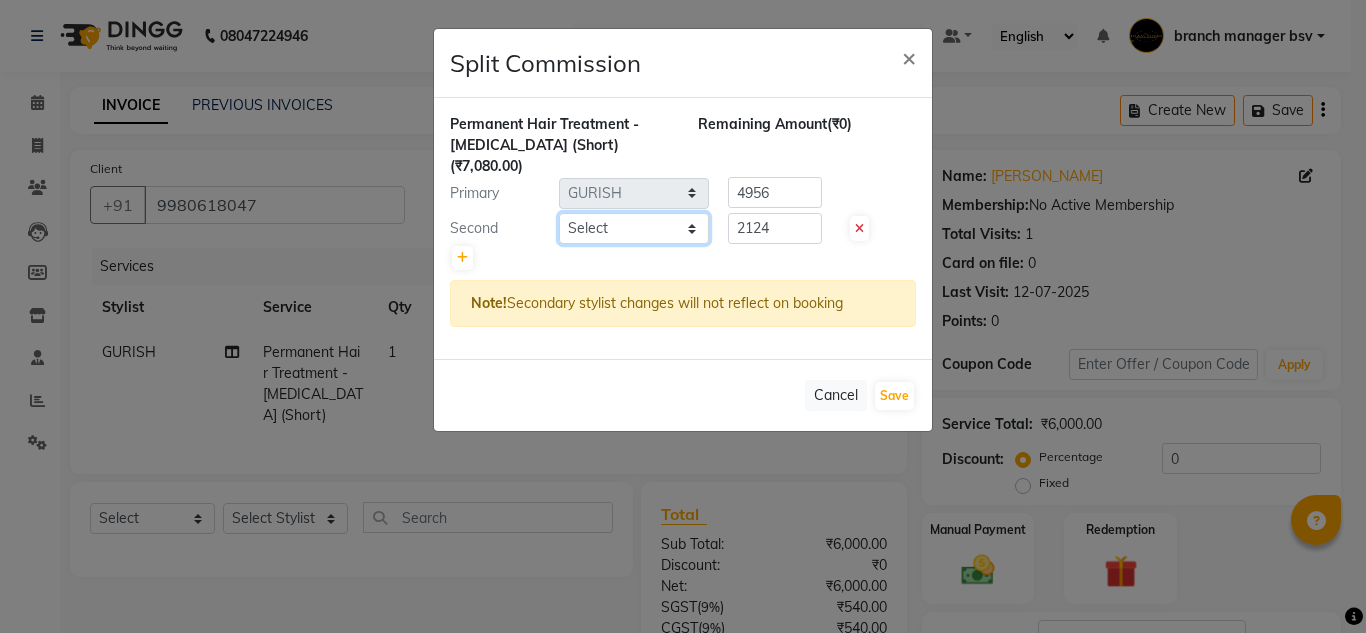click on "Select  ashwini   branch manager bsv   Dr.Jabin   Dr mehzabin   GURISH   JASSI   Jayshree   Navya   pooja accounts   PRATIK   RAJEESHA   Rasna   Sanskruthi   shangnimwom   SMIRTI   SUMITH   SUNITHA   SUNNY   Tanveer    TEZZ   The Glam Room   theja   Trishna   urmi" 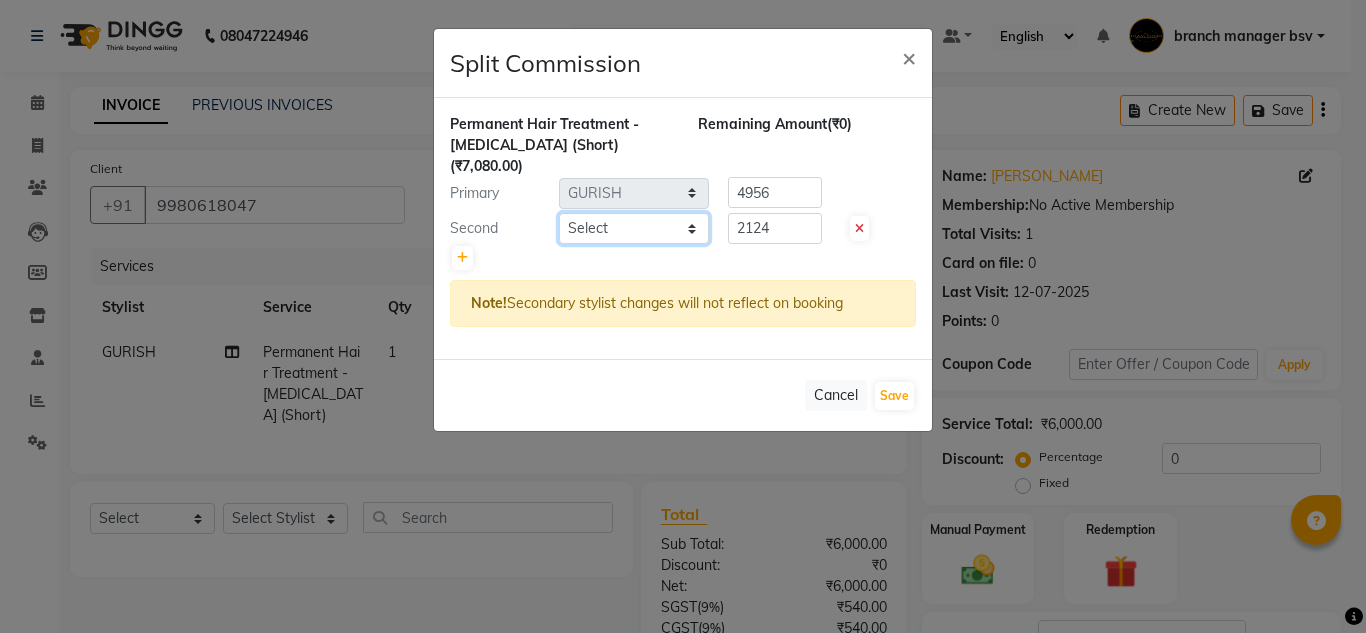 select on "80855" 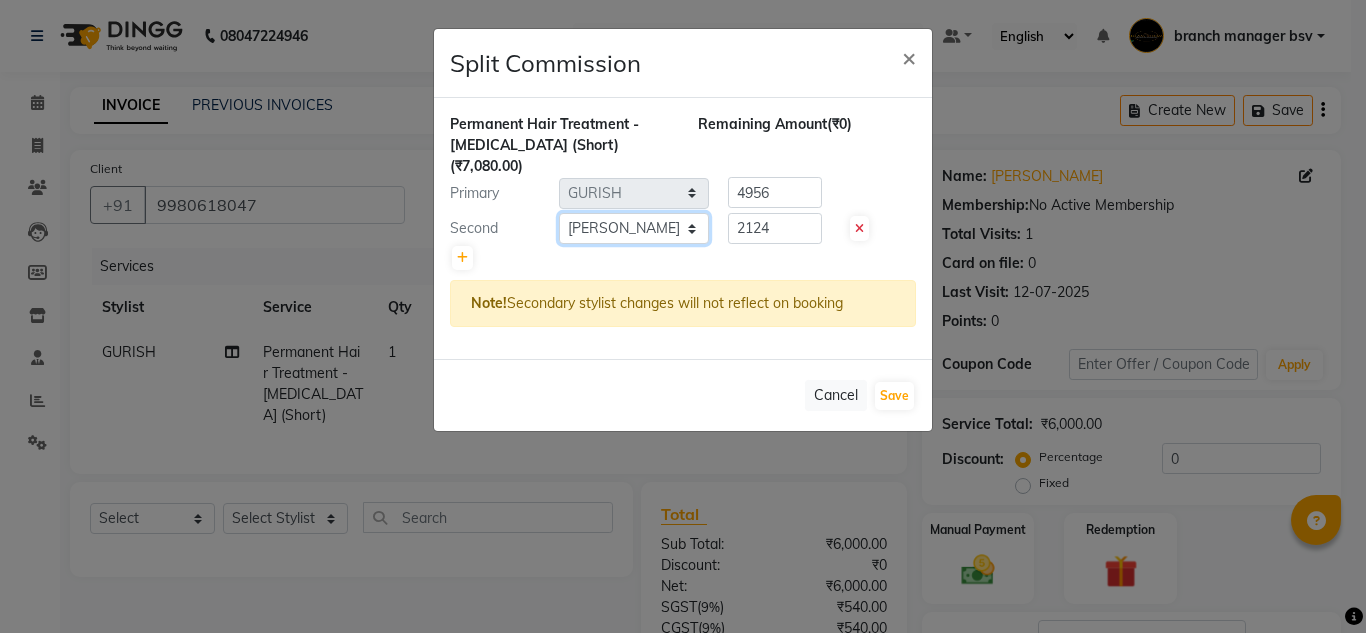 click on "Select  ashwini   branch manager bsv   Dr.Jabin   Dr mehzabin   GURISH   JASSI   Jayshree   Navya   pooja accounts   PRATIK   RAJEESHA   Rasna   Sanskruthi   shangnimwom   SMIRTI   SUMITH   SUNITHA   SUNNY   Tanveer    TEZZ   The Glam Room   theja   Trishna   urmi" 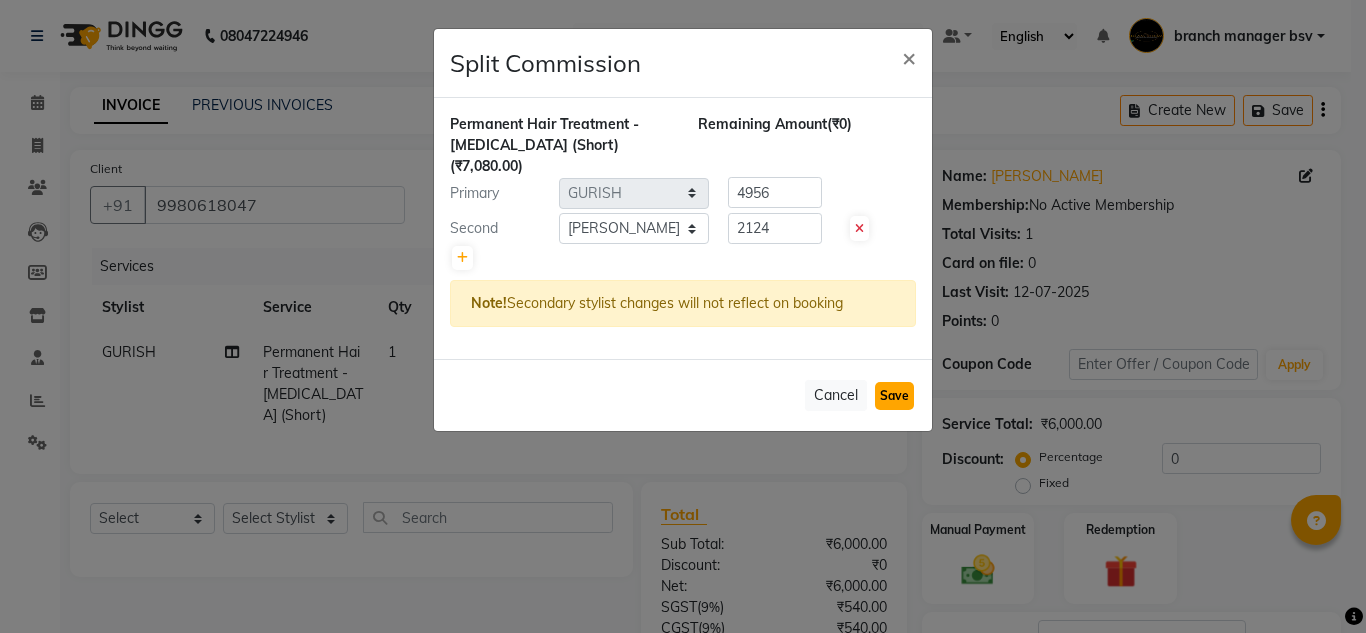 click on "Save" 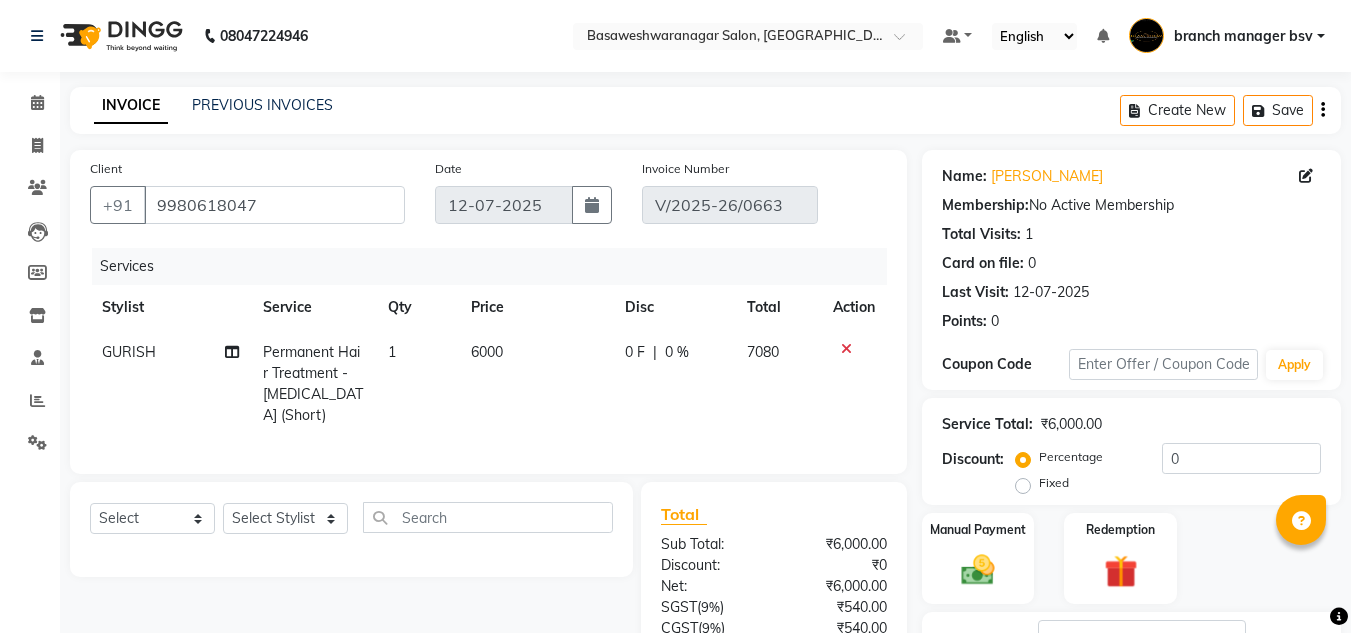 scroll, scrollTop: 209, scrollLeft: 0, axis: vertical 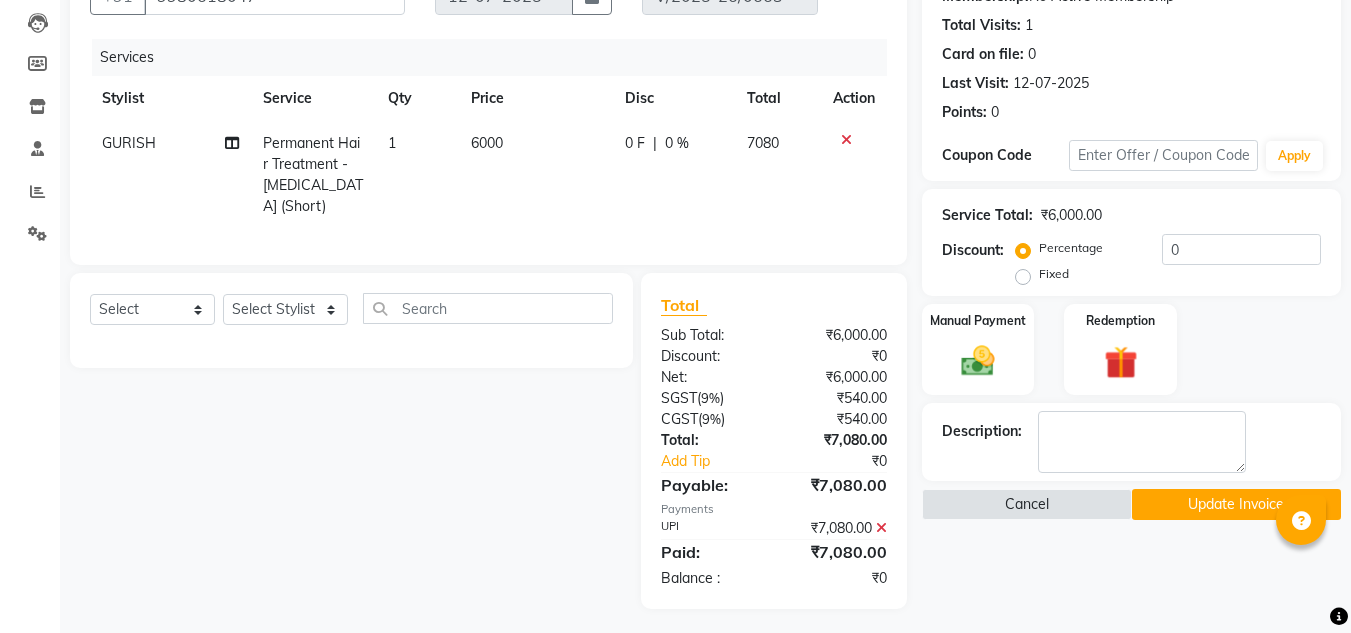 click on "Update Invoice" 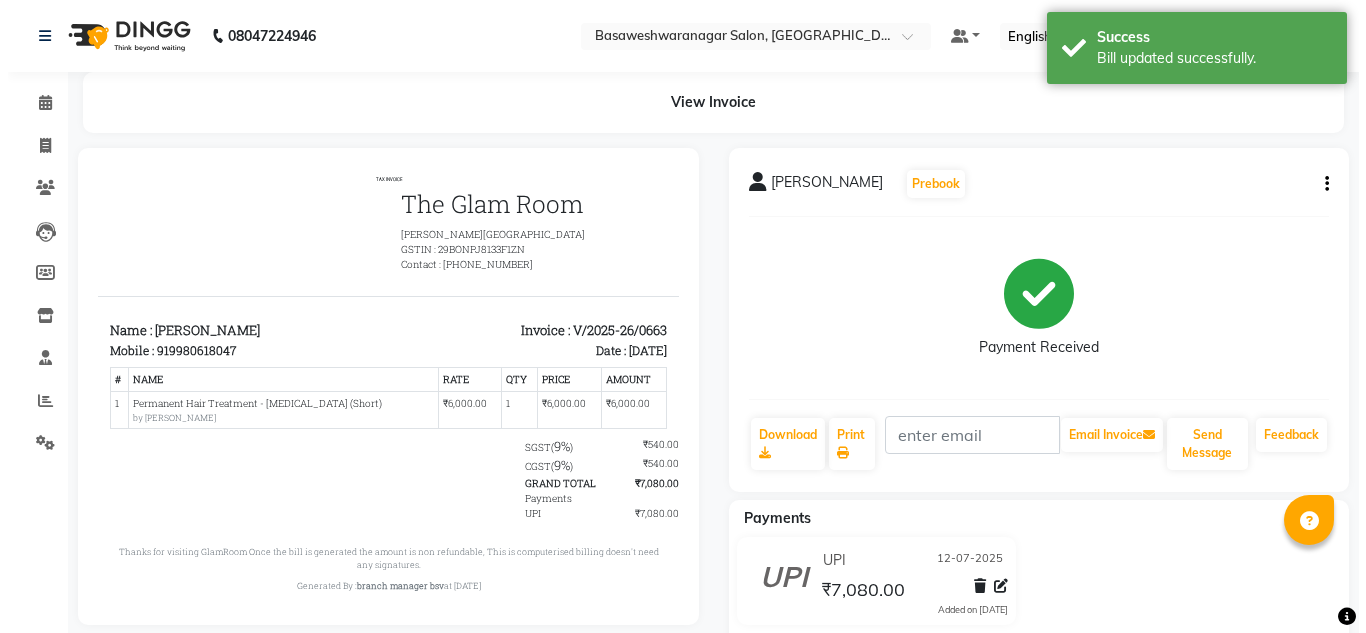 scroll, scrollTop: 0, scrollLeft: 0, axis: both 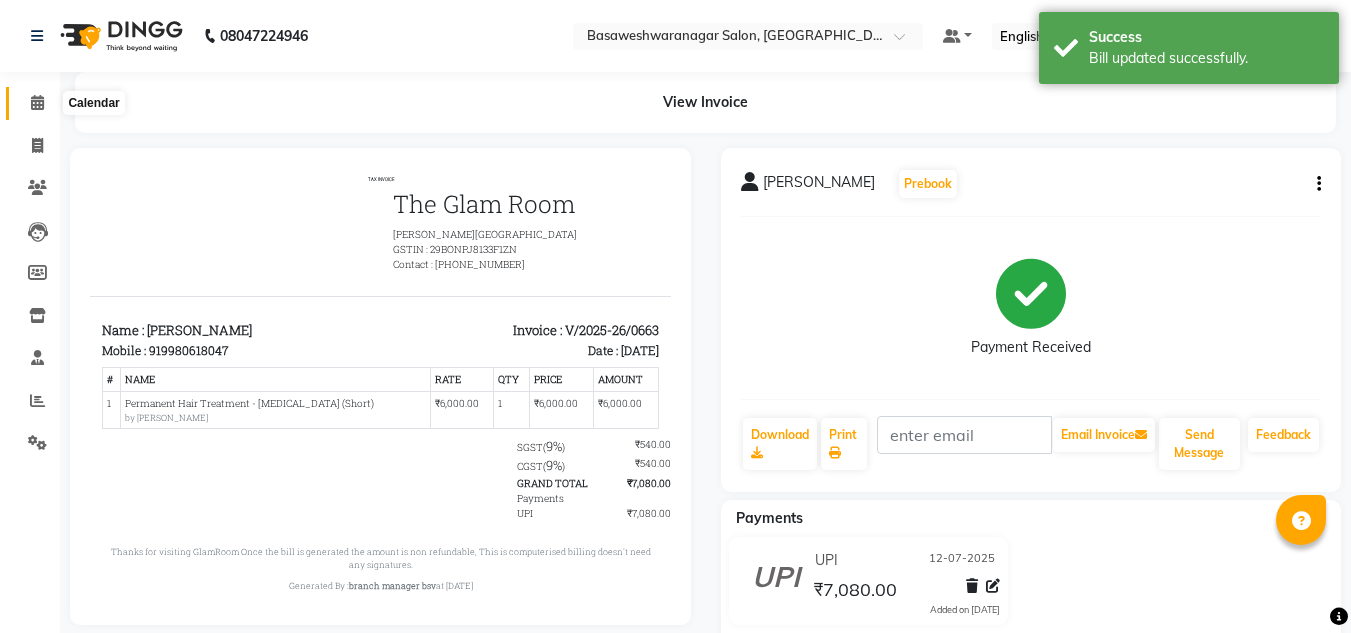 click 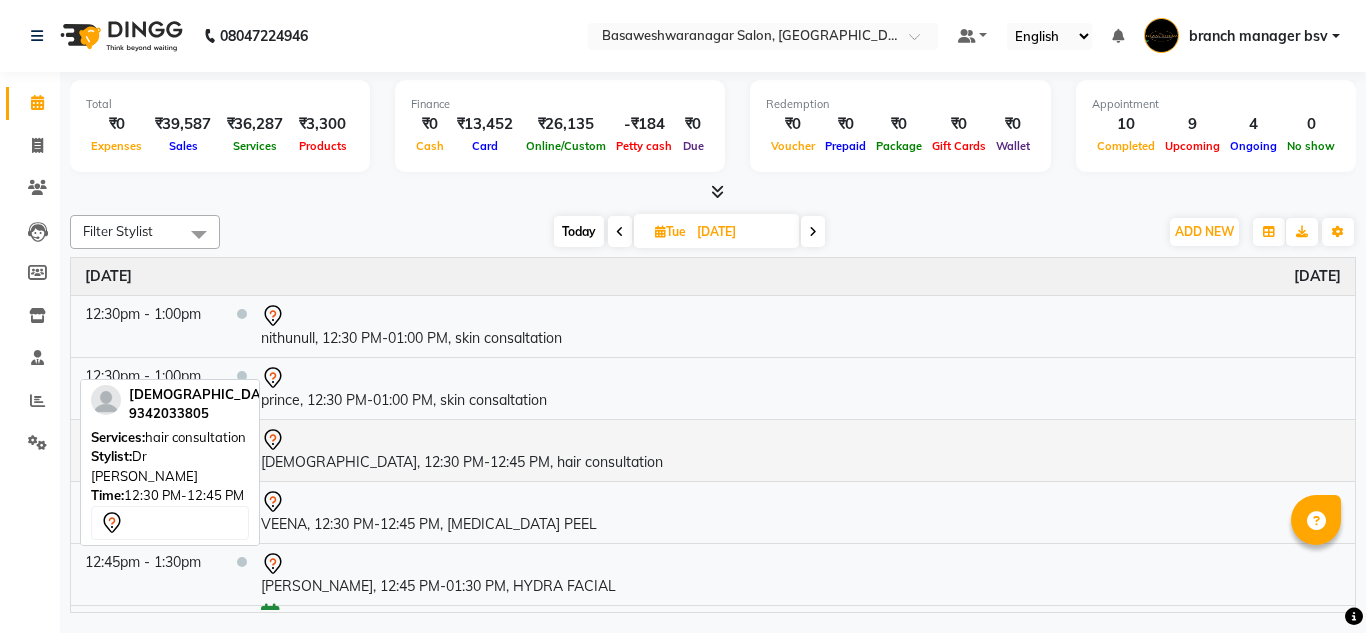 scroll, scrollTop: 195, scrollLeft: 0, axis: vertical 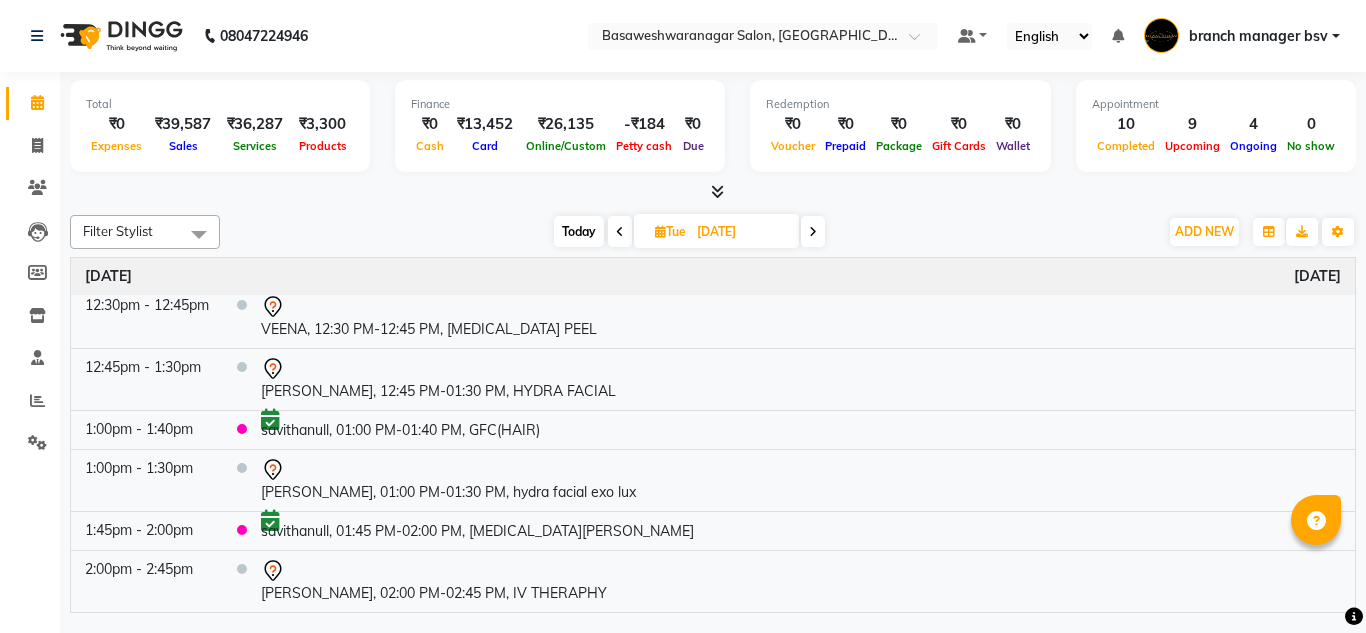 click on "Today" at bounding box center (579, 231) 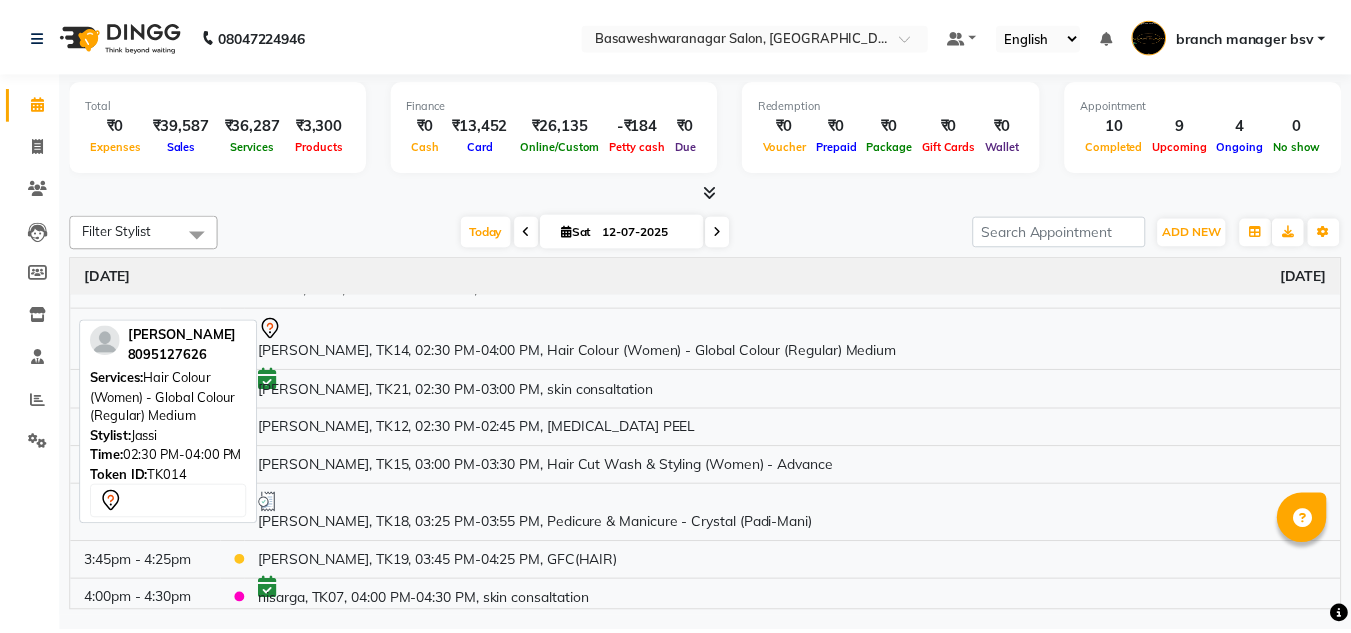 scroll, scrollTop: 567, scrollLeft: 0, axis: vertical 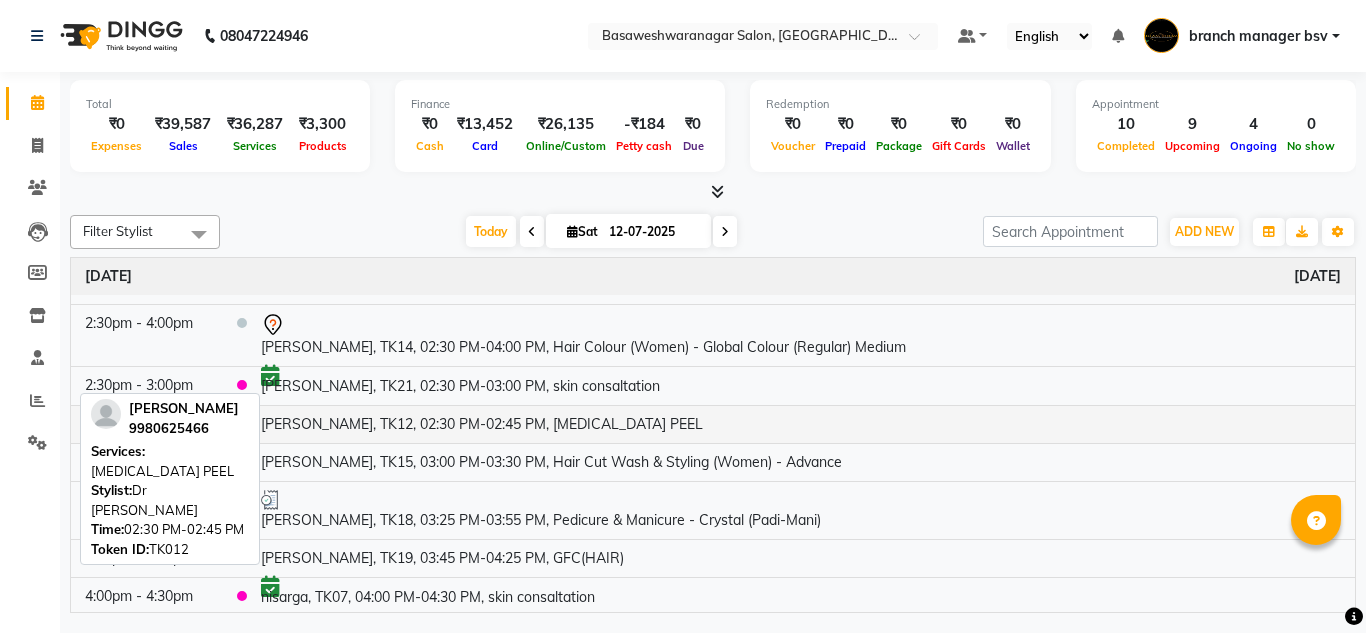 click on "bhoomika, TK12, 02:30 PM-02:45 PM, RETINOL PEEL" at bounding box center [801, 424] 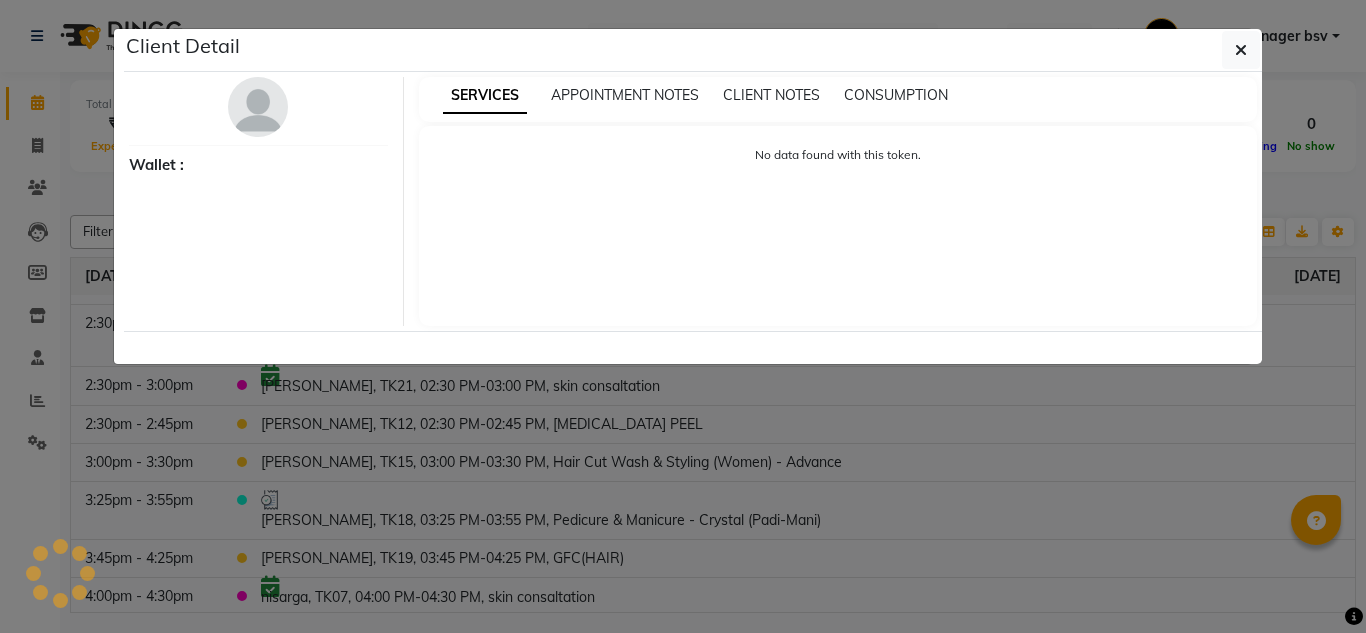 select on "1" 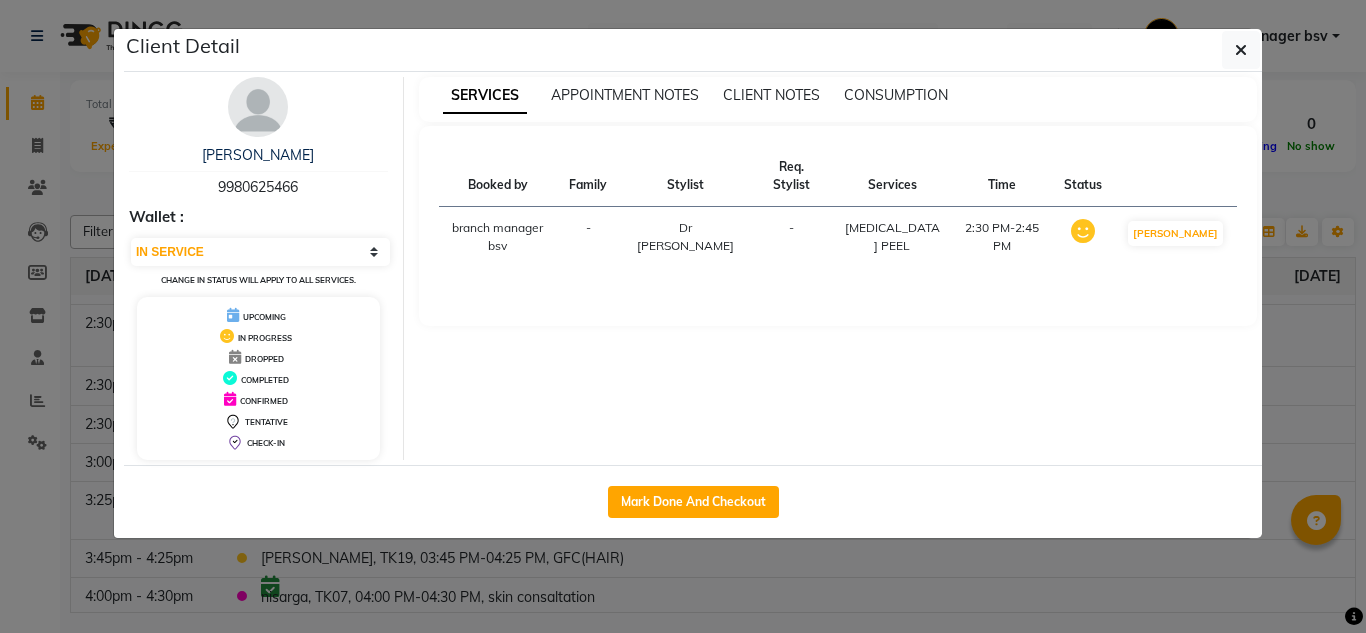 click on "9980625466" at bounding box center (258, 187) 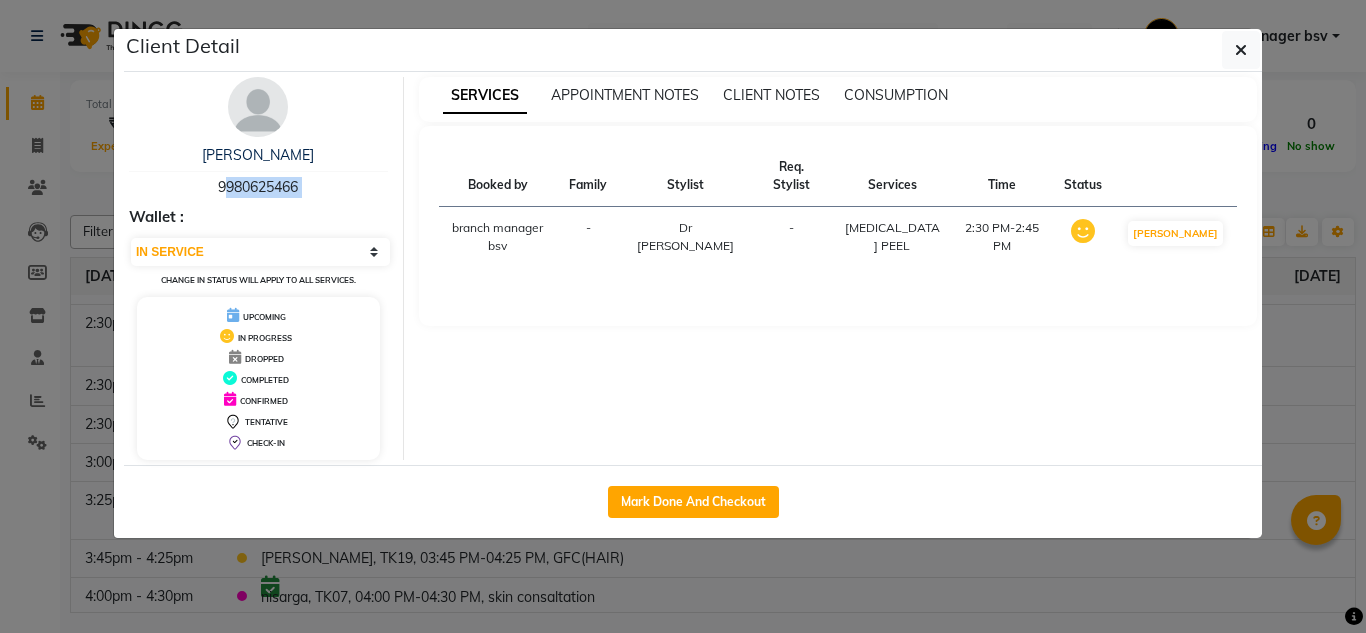 click on "9980625466" at bounding box center (258, 187) 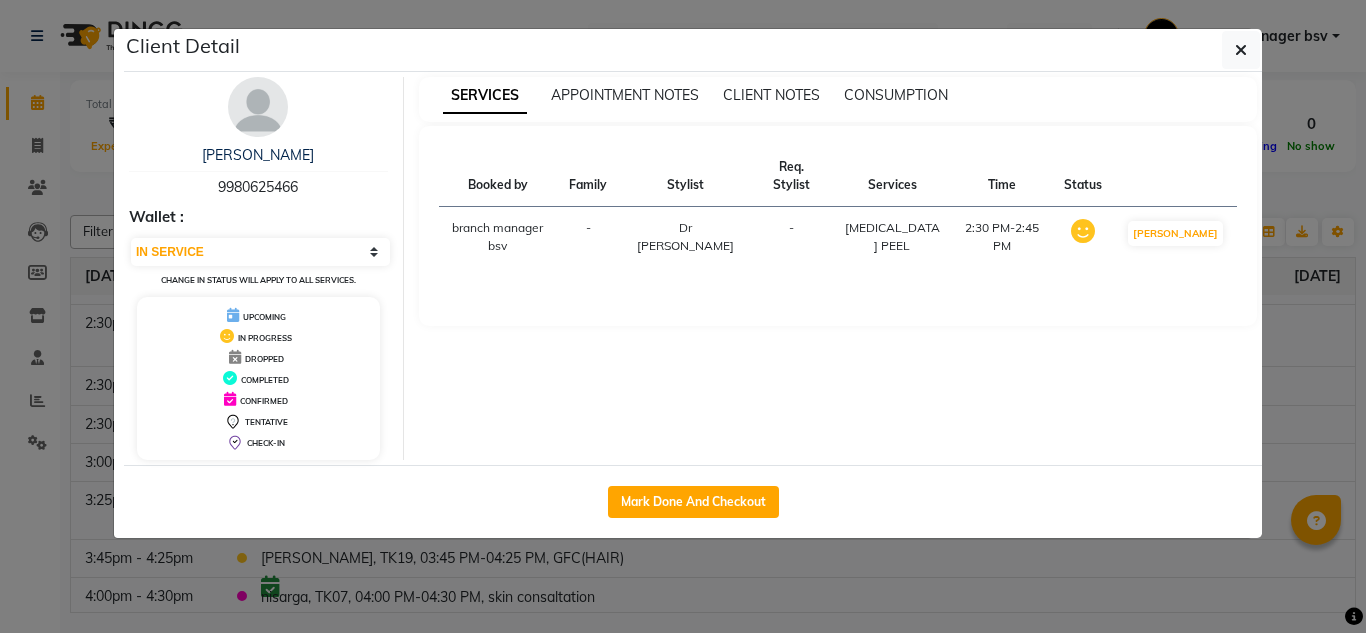 click on "Client Detail  bhoomika    9980625466 Wallet : Select IN SERVICE CONFIRMED TENTATIVE CHECK IN MARK DONE DROPPED UPCOMING Change in status will apply to all services. UPCOMING IN PROGRESS DROPPED COMPLETED CONFIRMED TENTATIVE CHECK-IN SERVICES APPOINTMENT NOTES CLIENT NOTES CONSUMPTION Booked by Family Stylist Req. Stylist Services Time Status  branch manager bsv  - Dr mehzabin -  RETINOL PEEL   2:30 PM-2:45 PM   MARK DONE   Mark Done And Checkout" 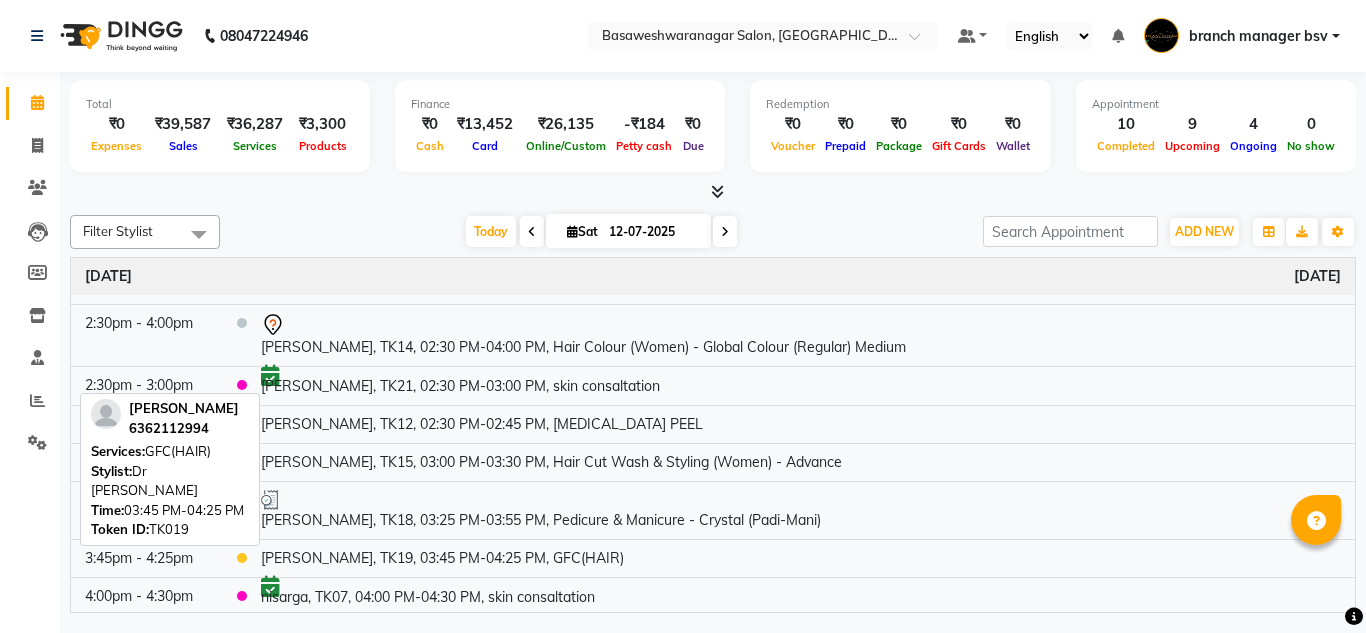 click on "KAVYA, TK19, 03:45 PM-04:25 PM, GFC(HAIR)" at bounding box center [801, 558] 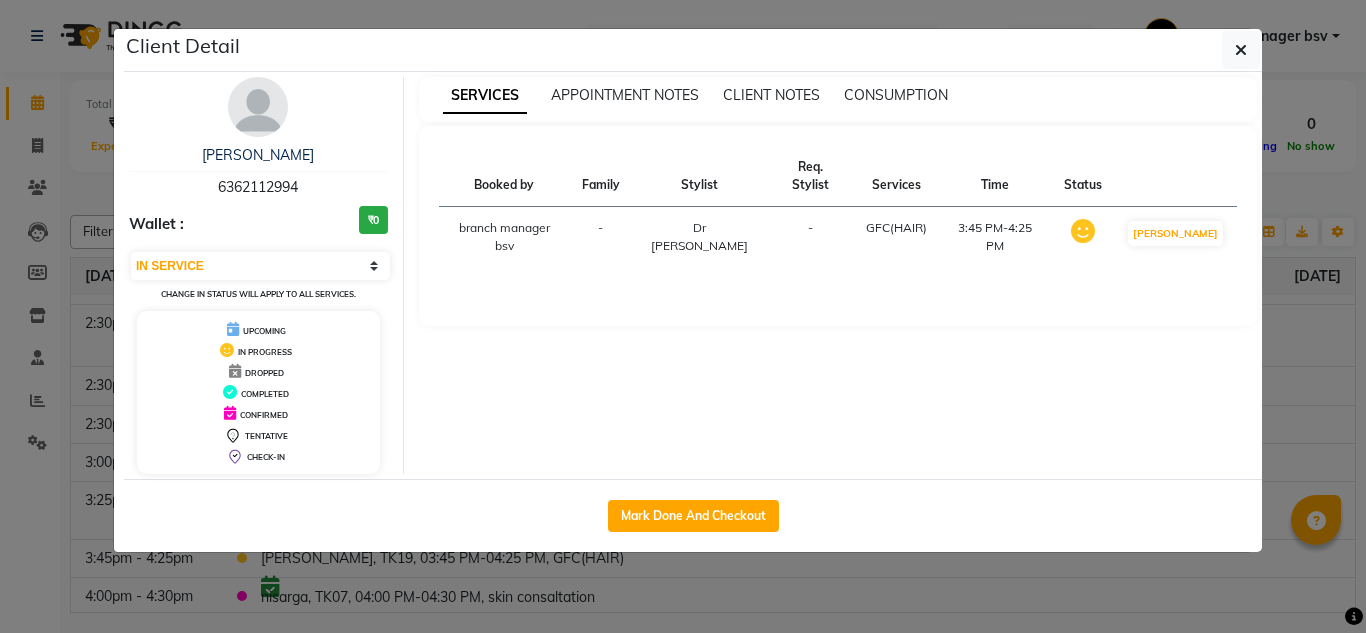click on "6362112994" at bounding box center [258, 187] 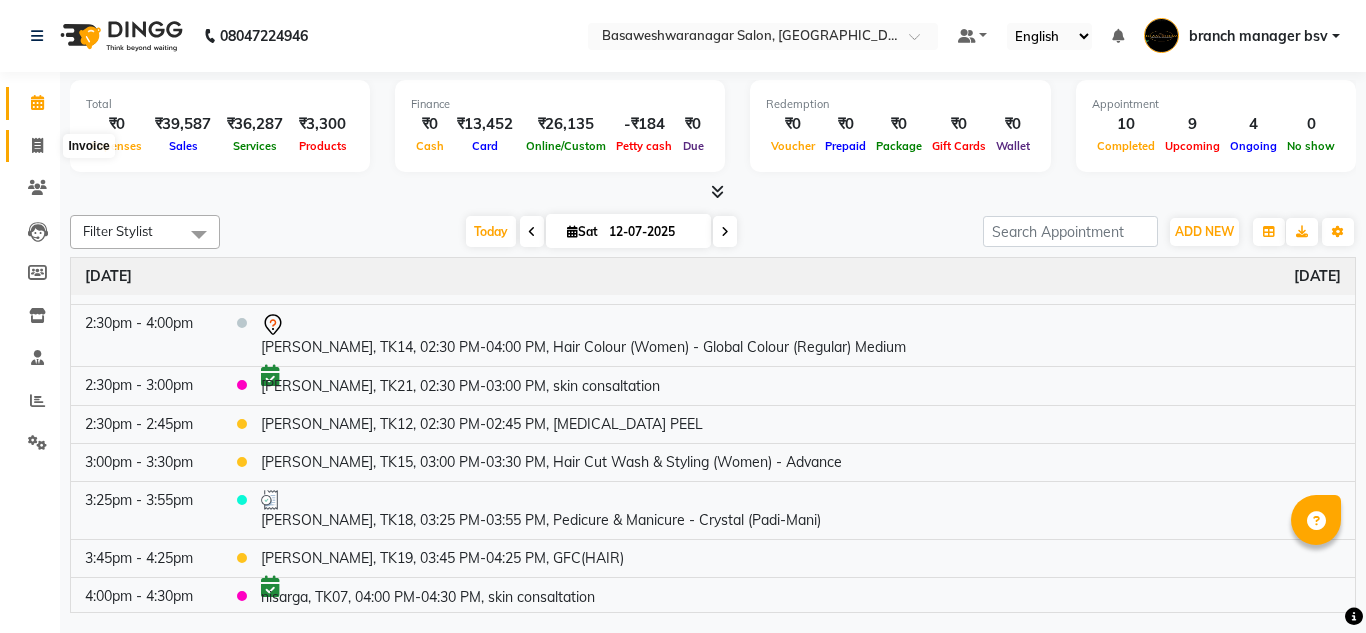 click 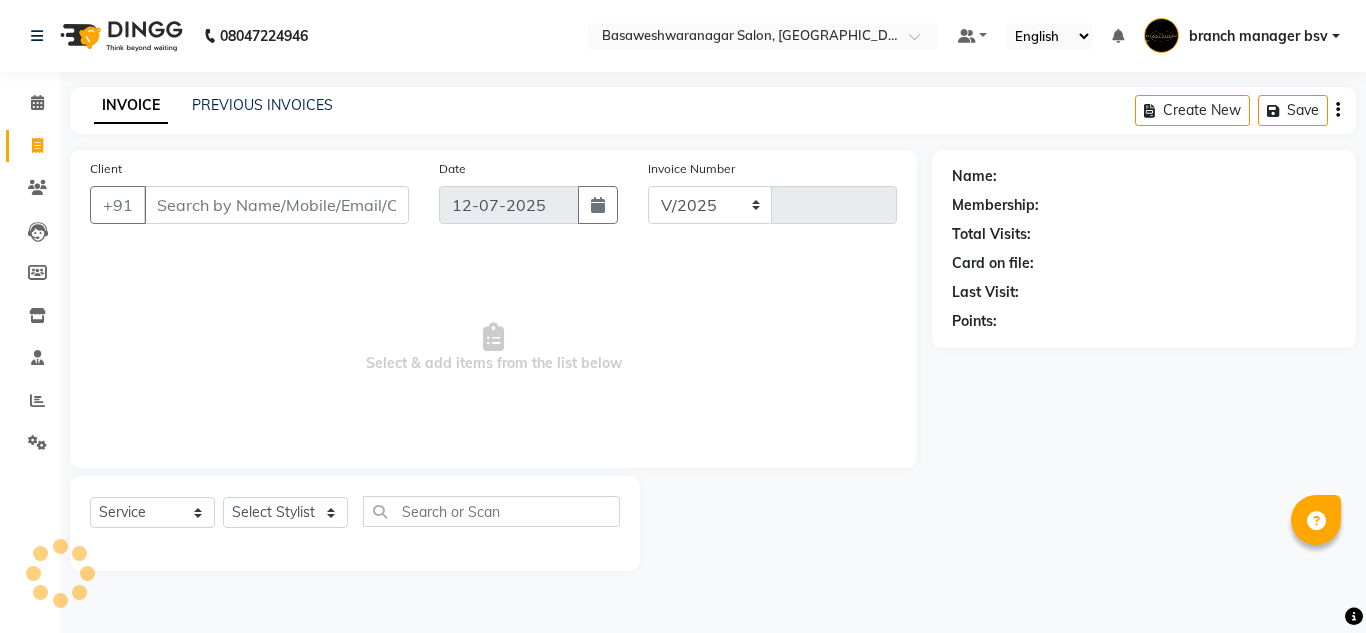 select on "842" 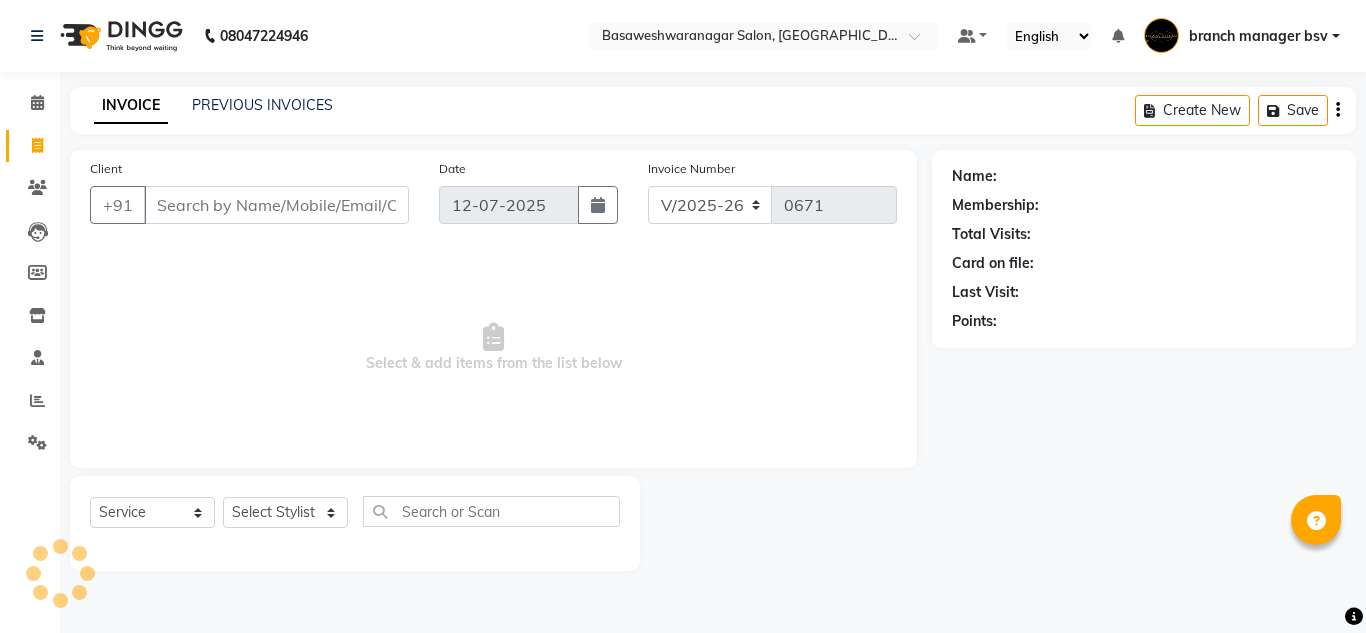 click on "PREVIOUS INVOICES" 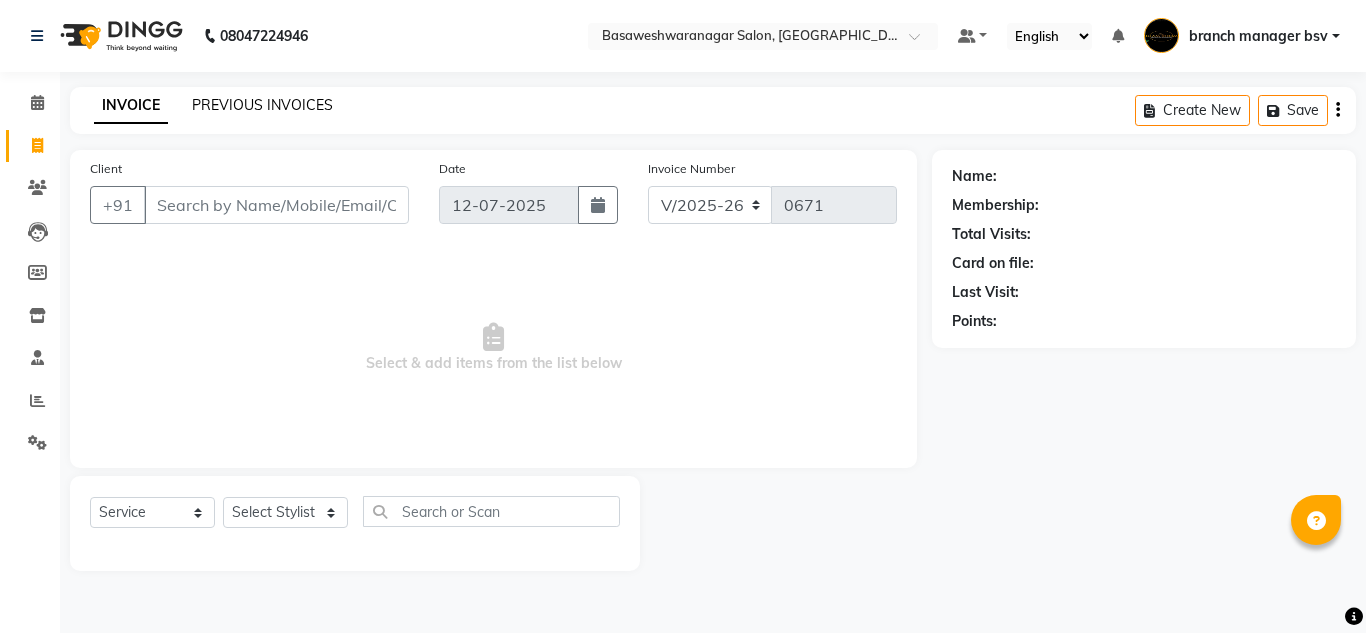 click on "PREVIOUS INVOICES" 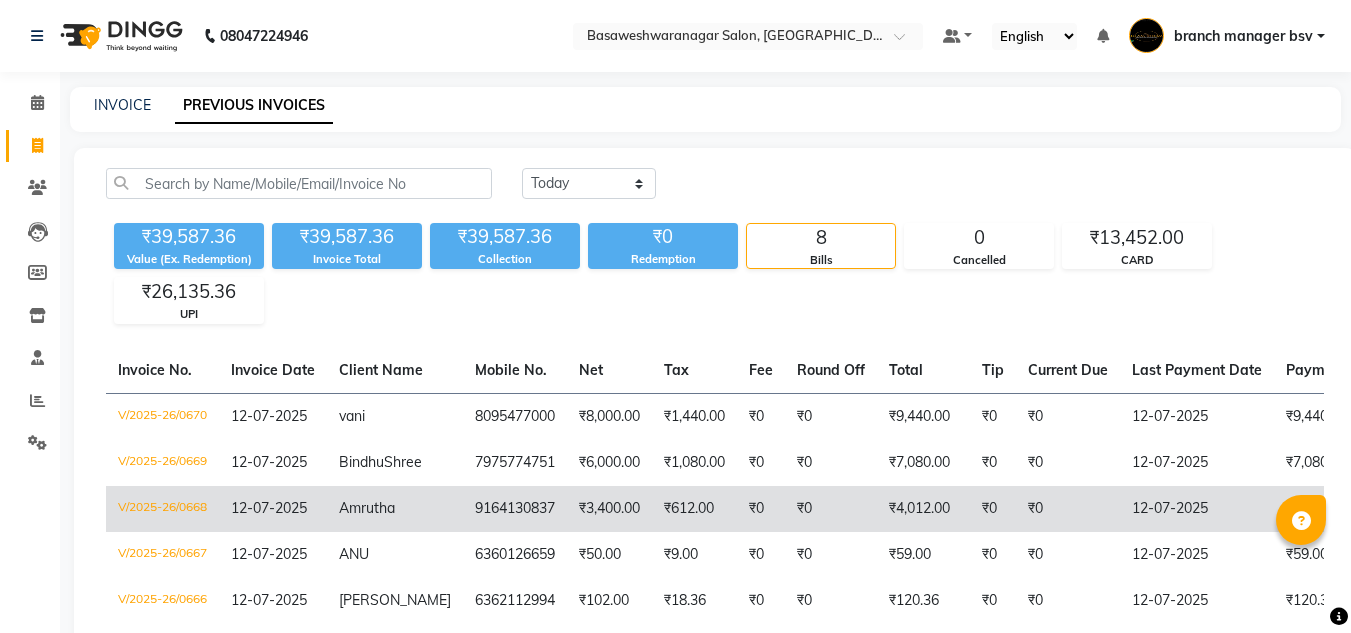 scroll, scrollTop: 273, scrollLeft: 0, axis: vertical 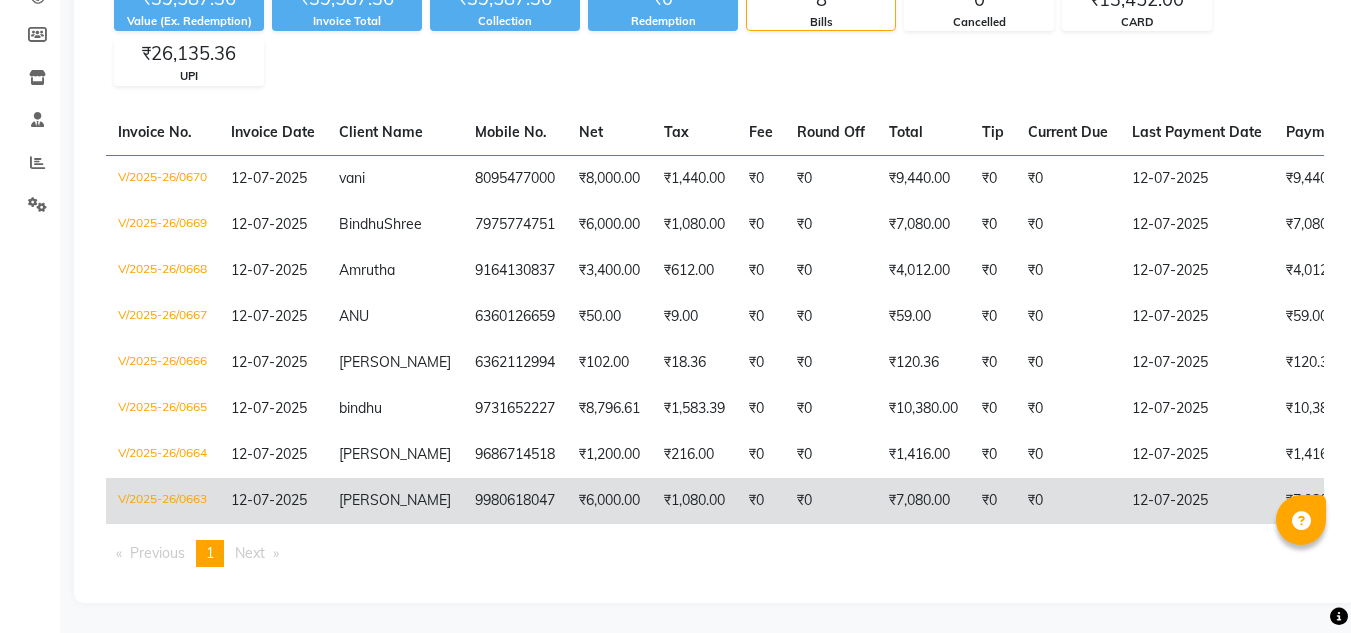 click on "9980618047" 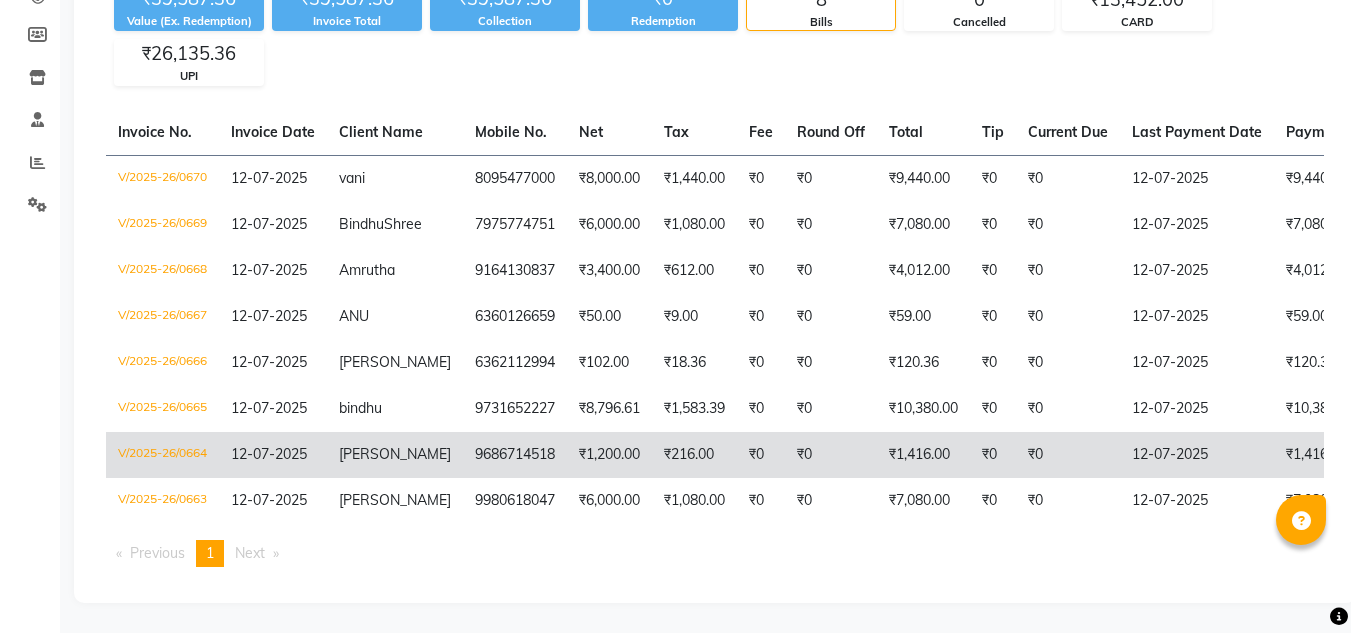 click on "9686714518" 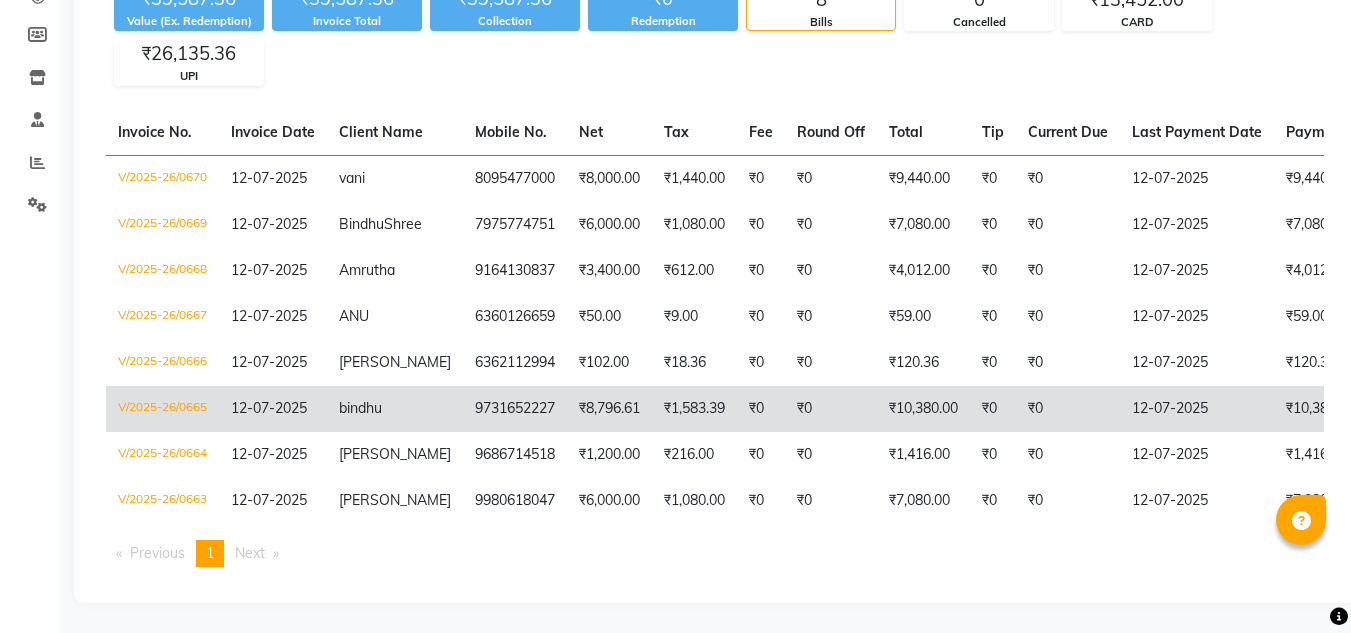 click on "9731652227" 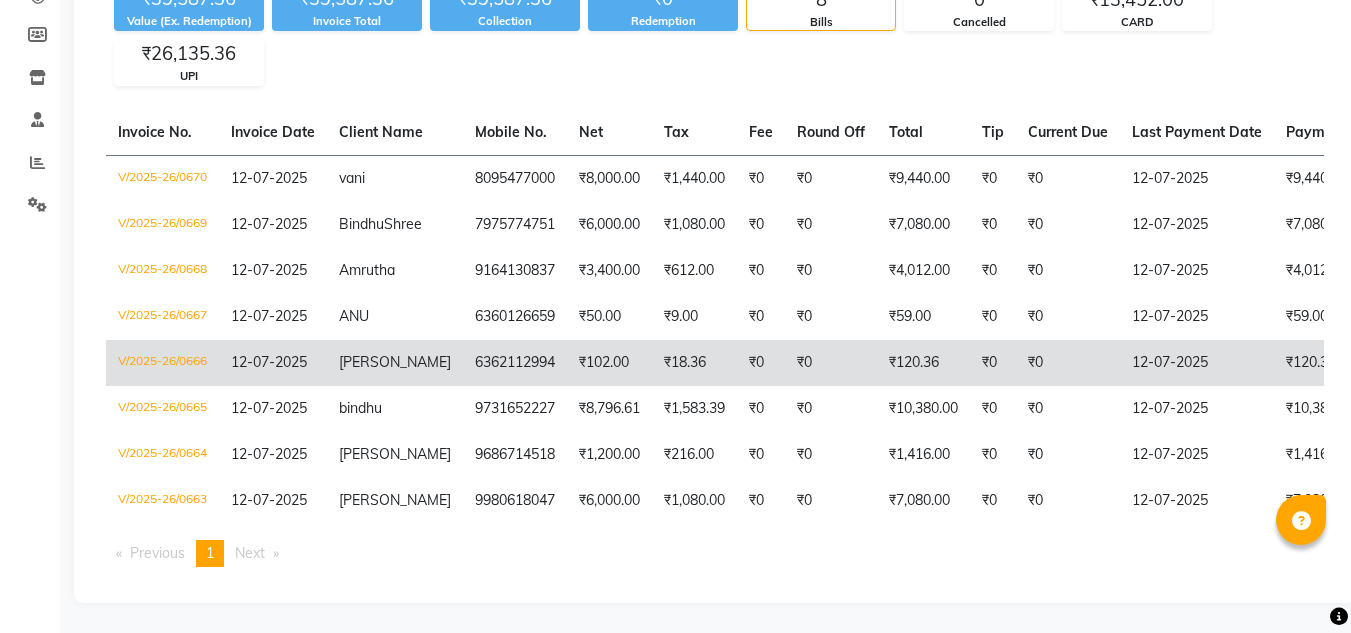 click on "KAVYA" 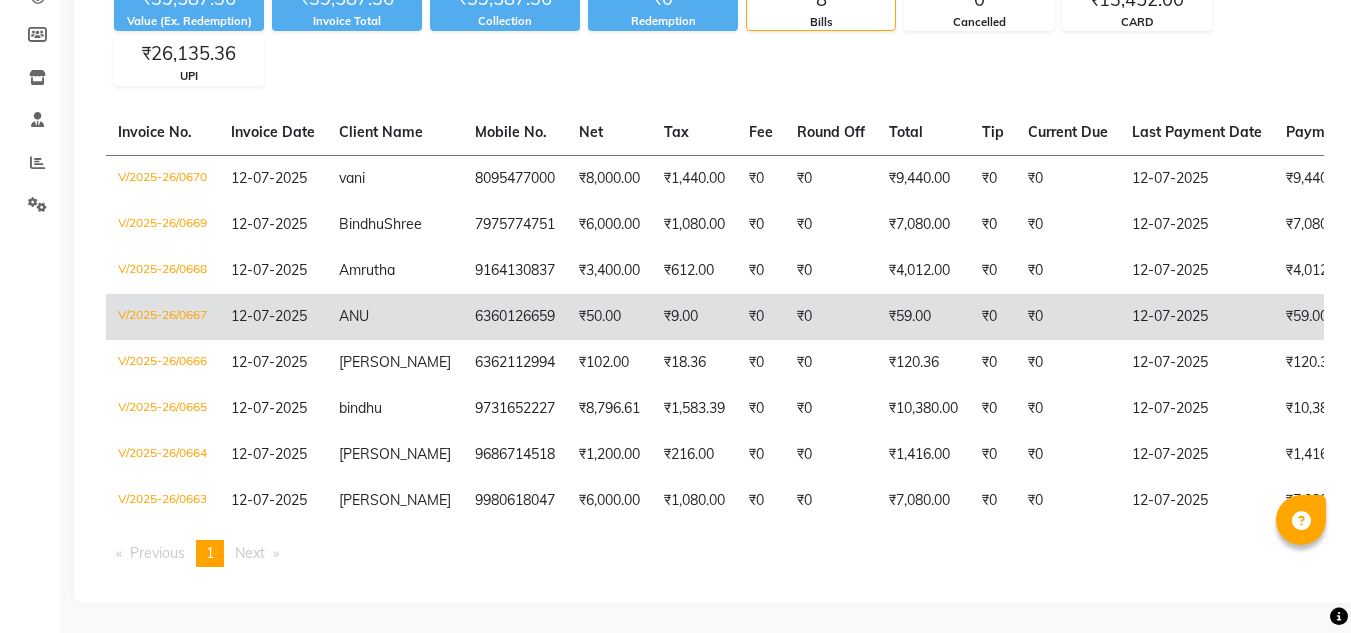 click on "ANU" 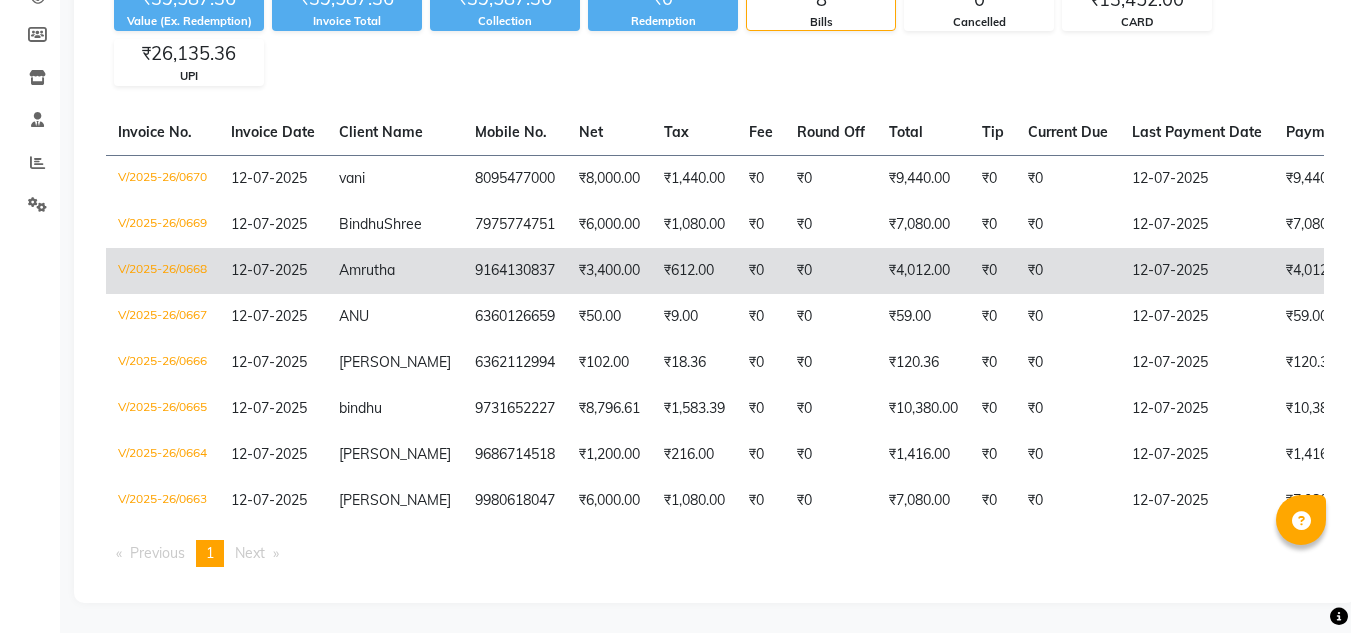 click on "9164130837" 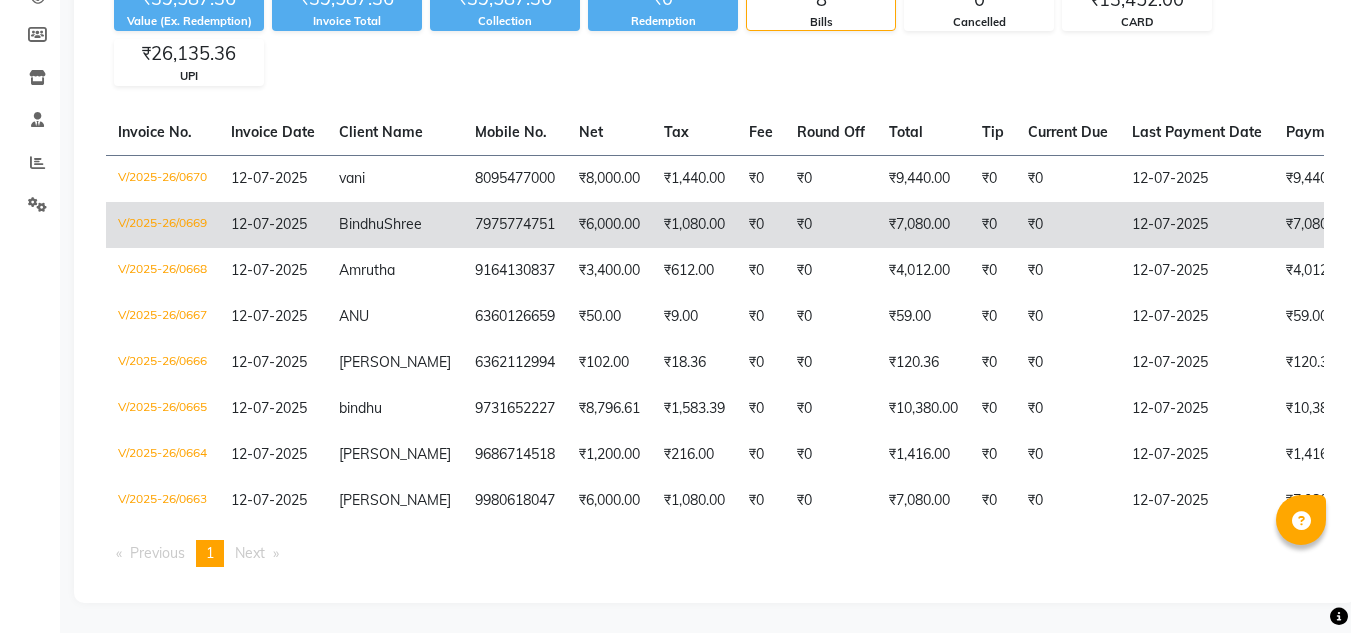 click on "Bindhu  Shree" 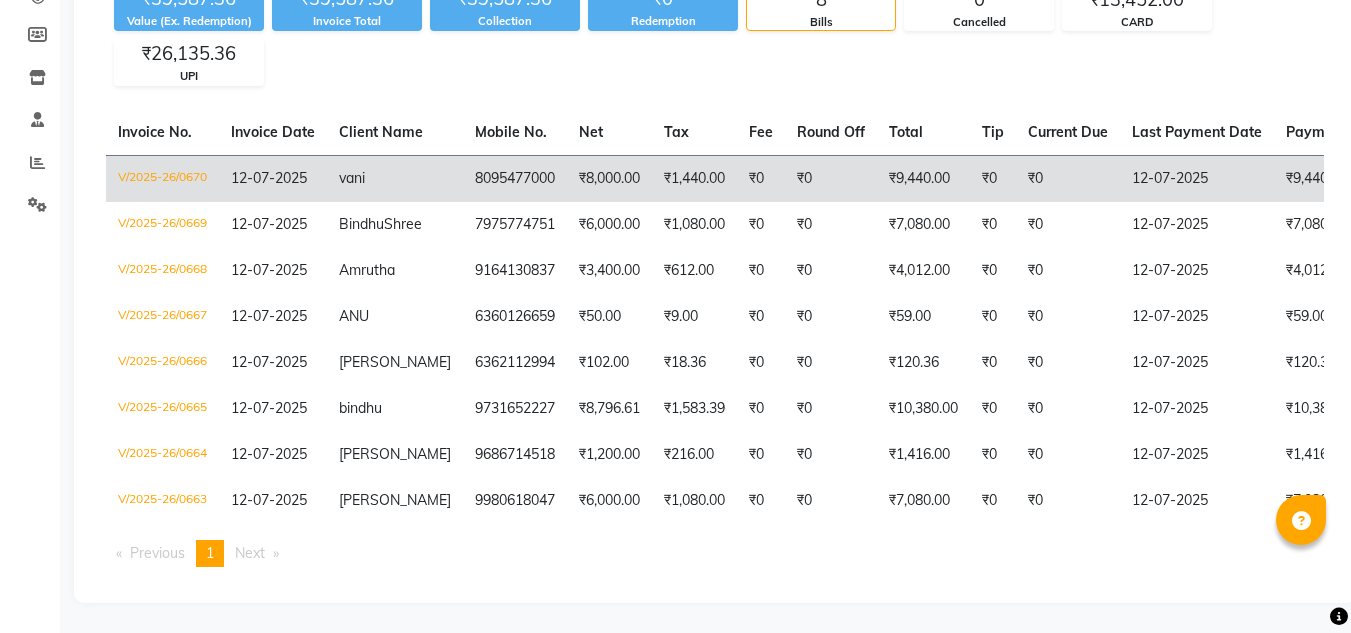 click on "vani" 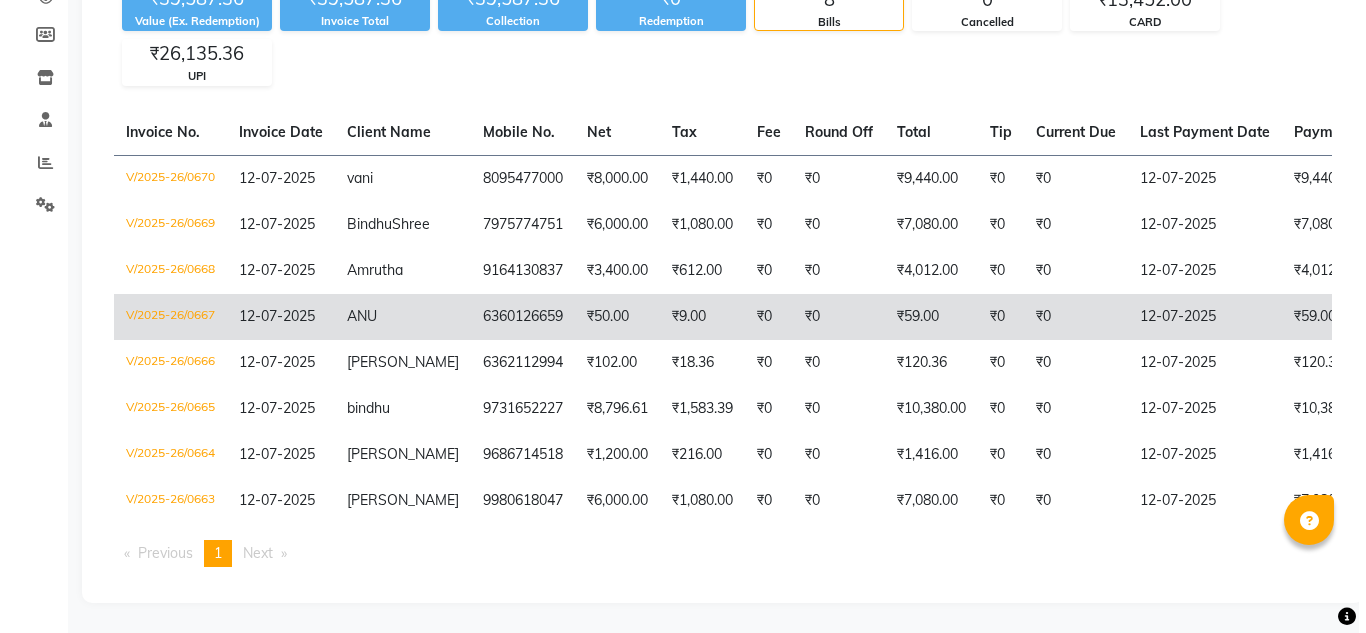 scroll, scrollTop: 0, scrollLeft: 0, axis: both 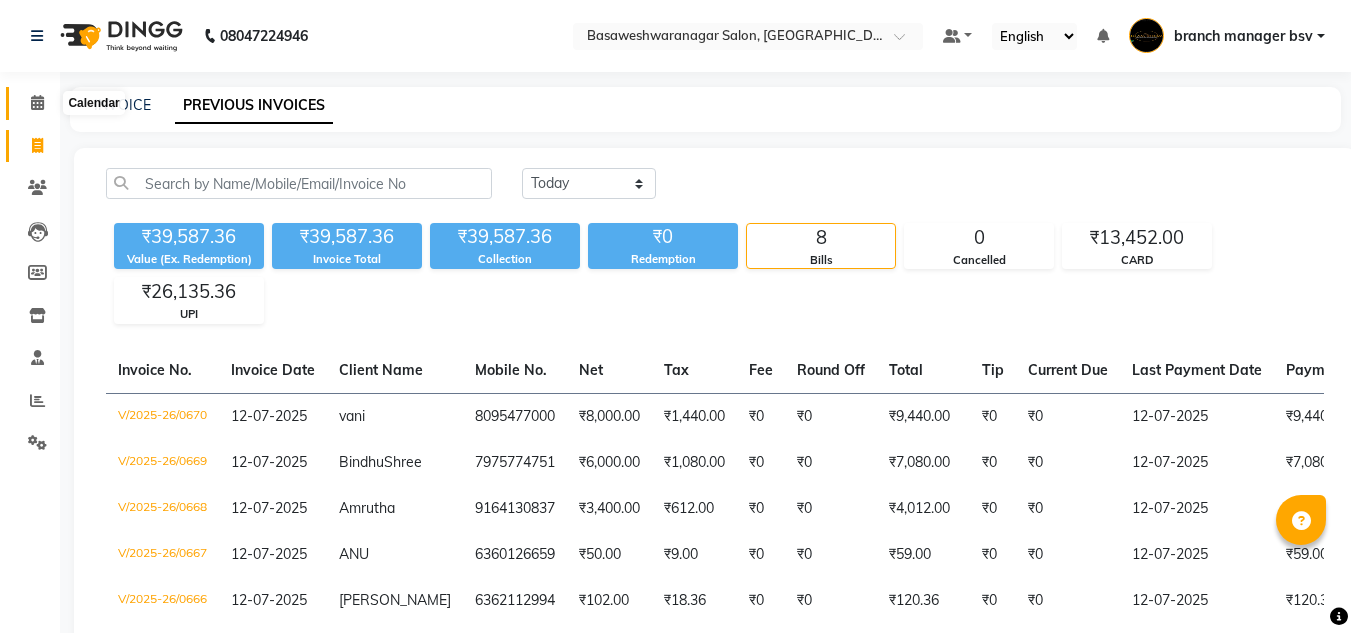 click 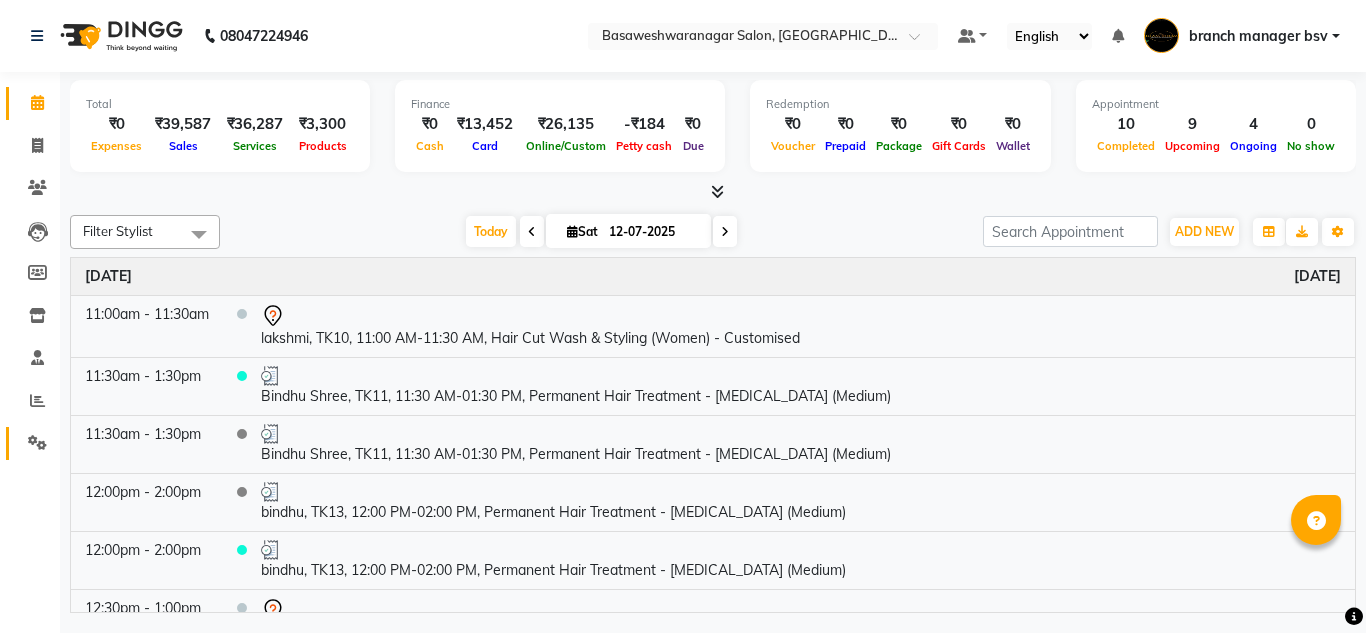 click on "Settings" 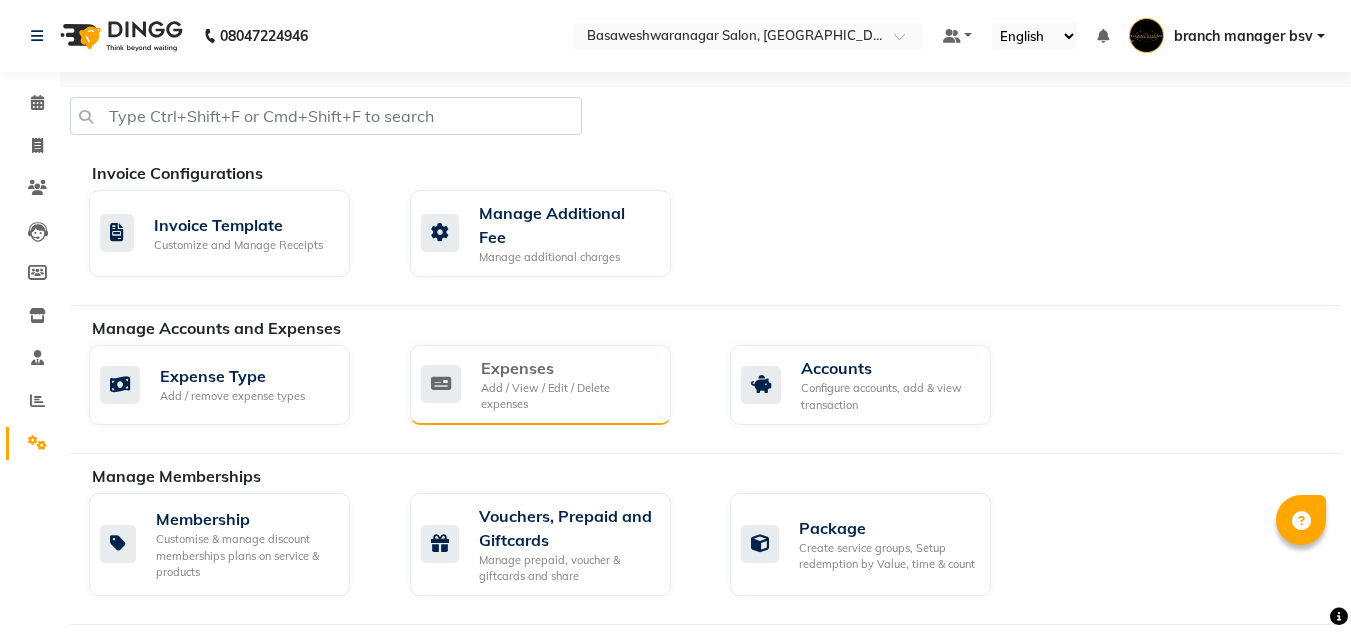 click on "Add / View / Edit / Delete expenses" 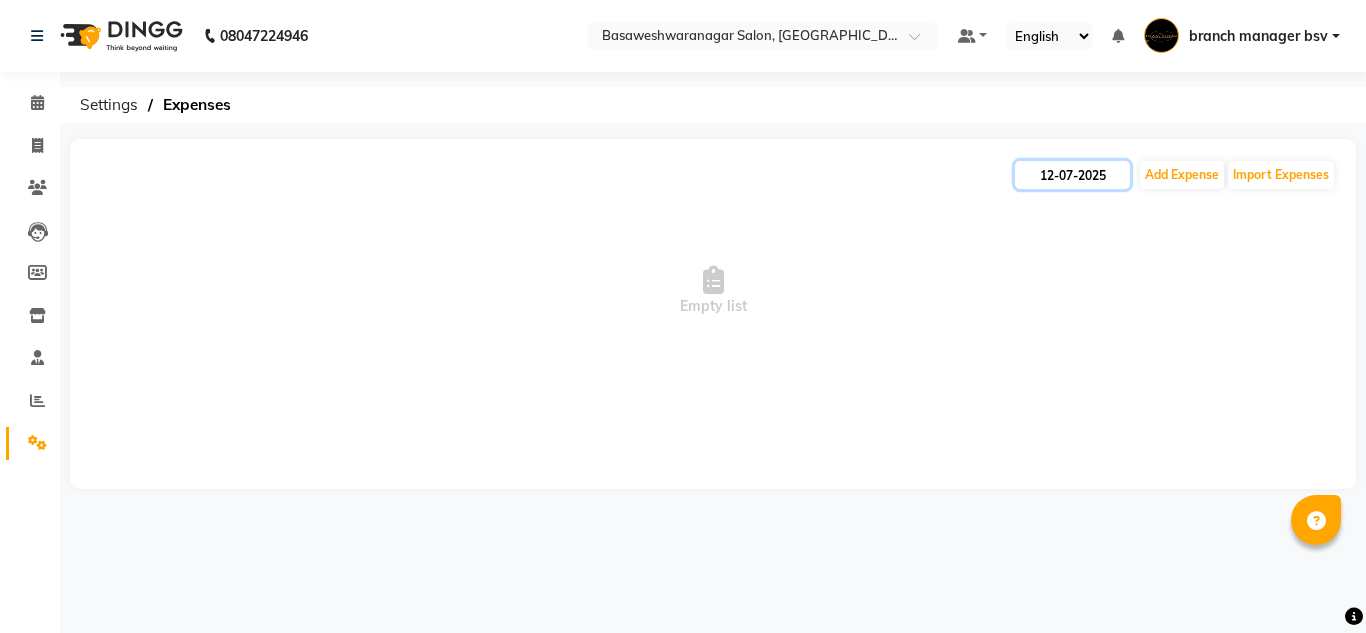 drag, startPoint x: 1067, startPoint y: 175, endPoint x: 1084, endPoint y: 180, distance: 17.720045 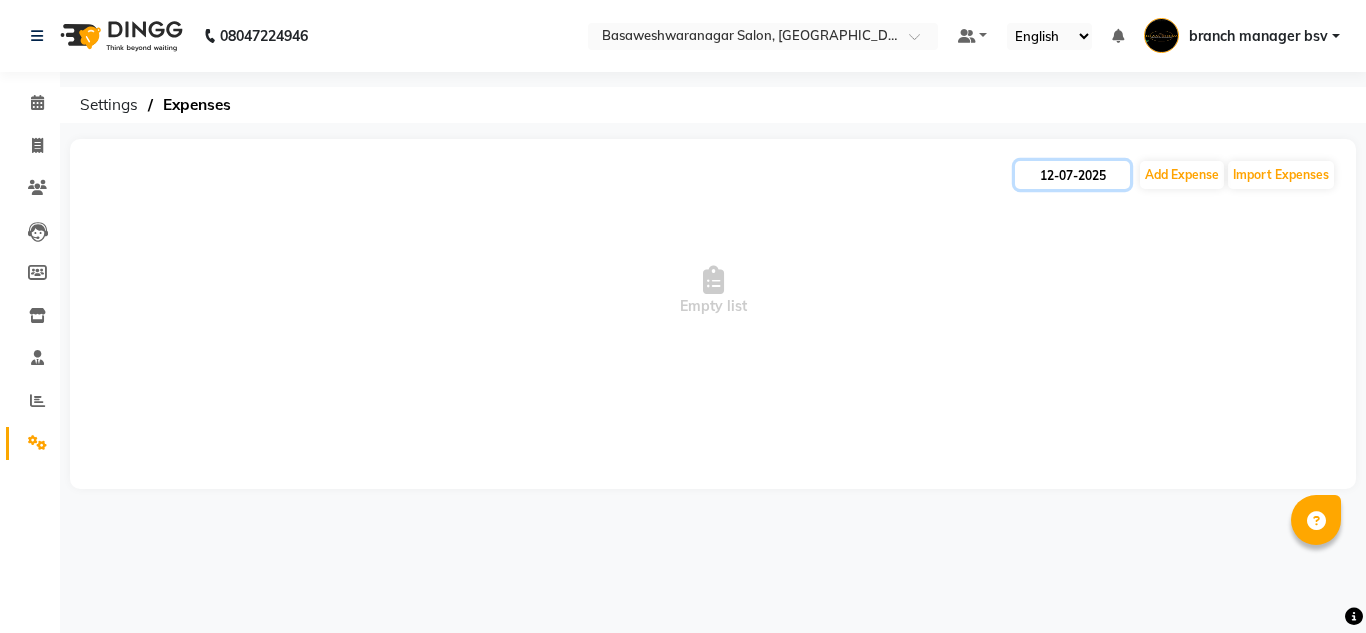 select on "7" 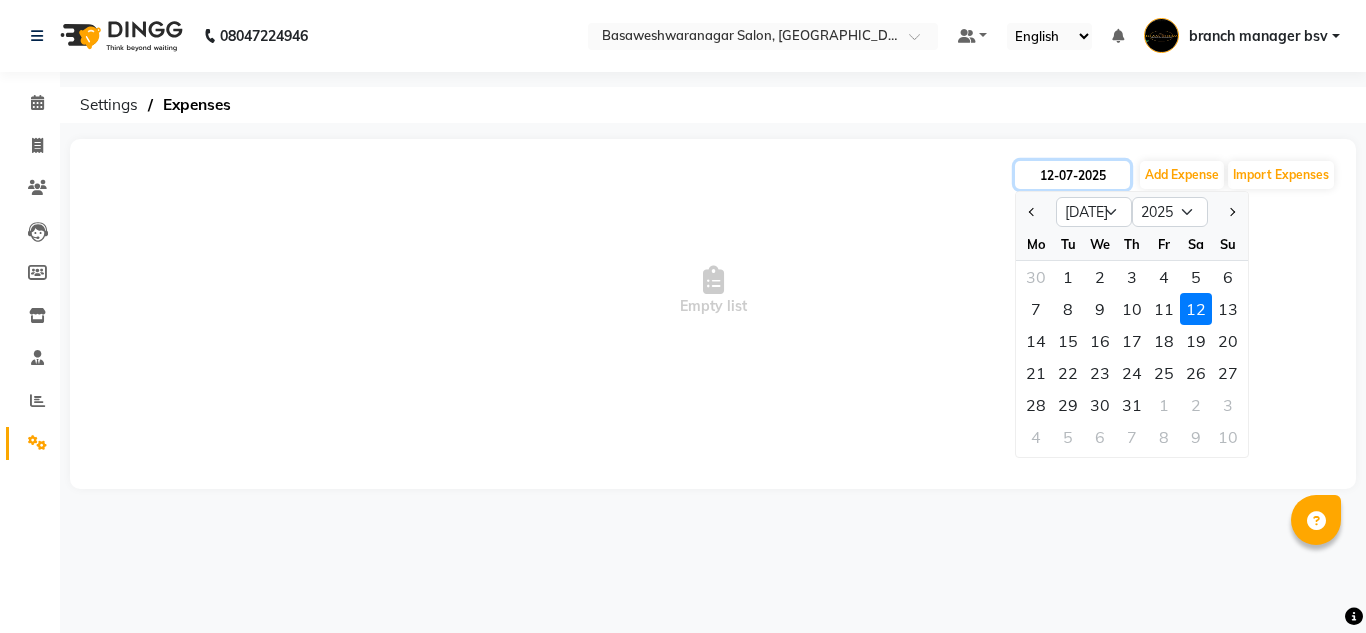 click on "12-07-2025" 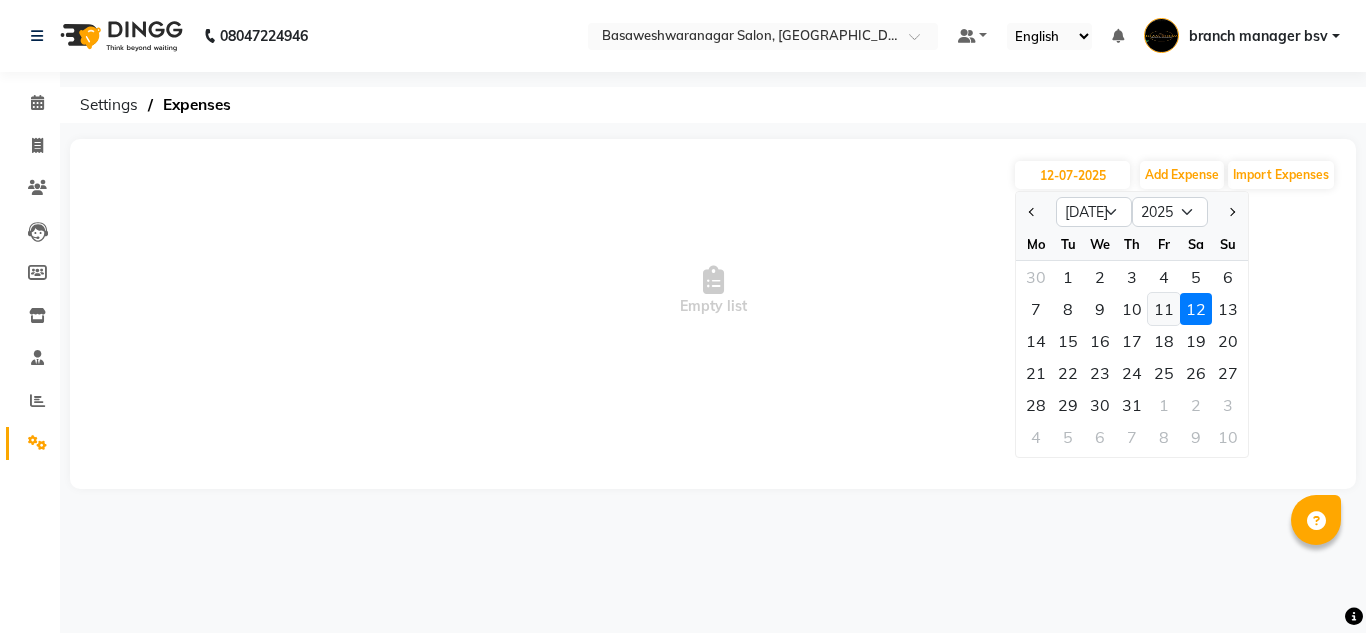 click on "11" 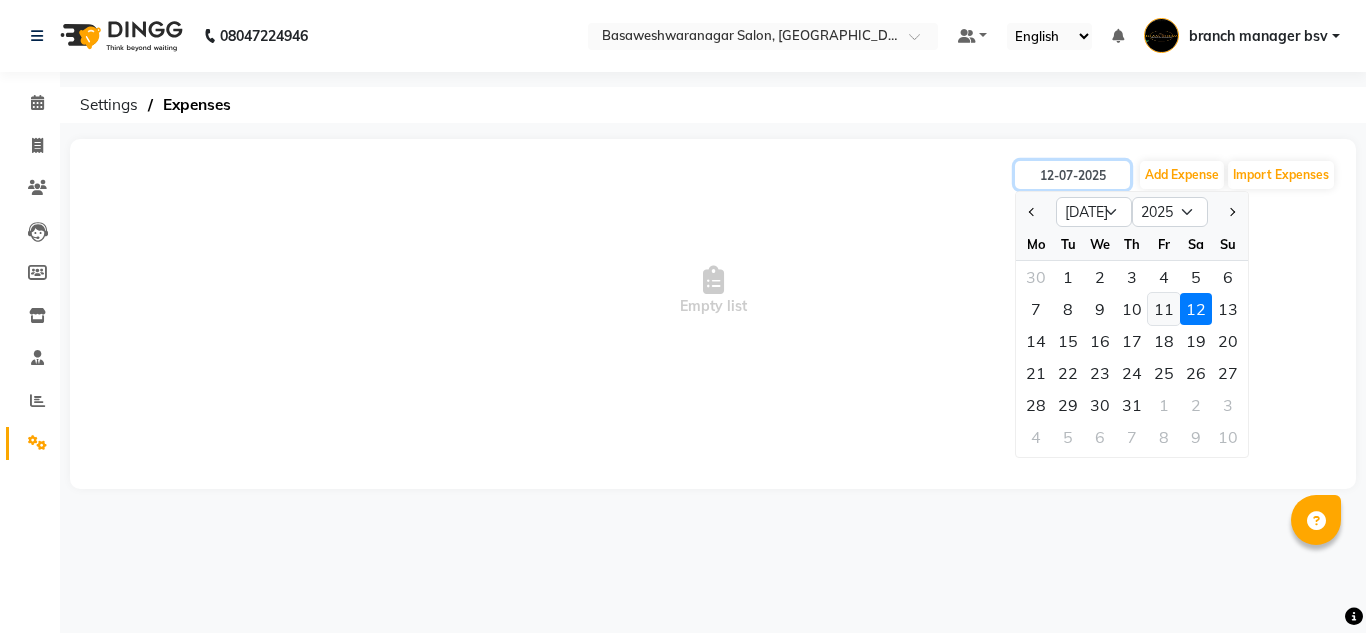 type on "11-07-2025" 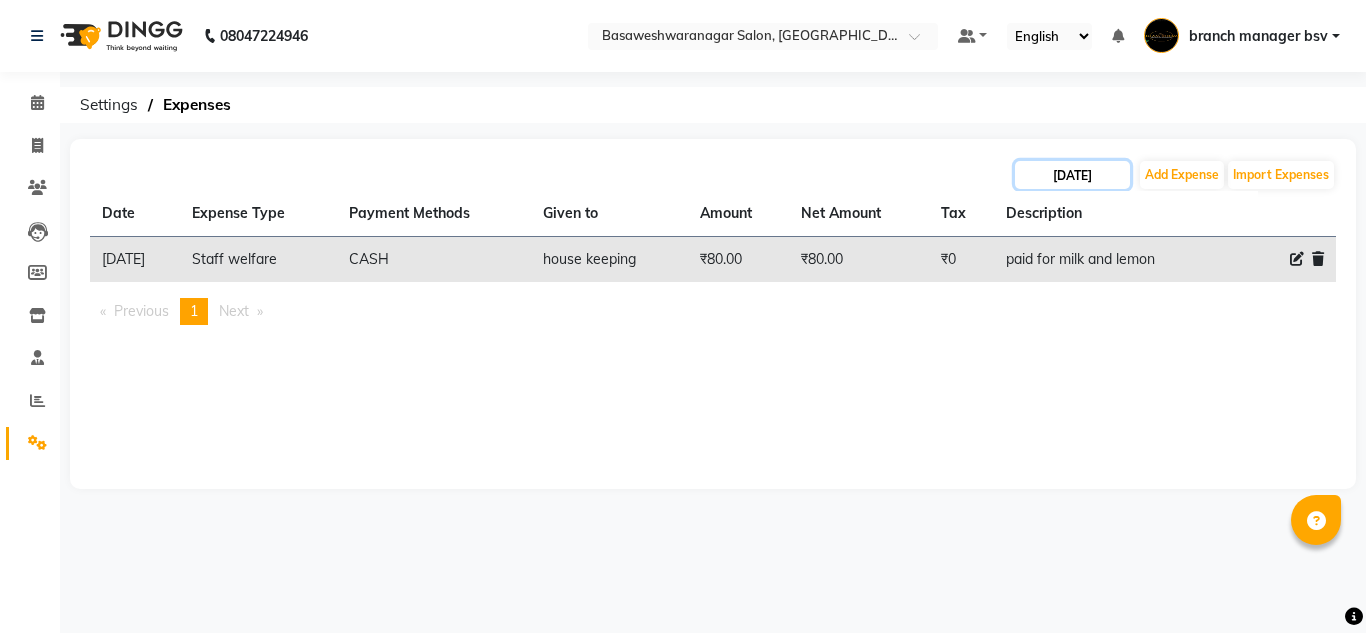 click on "11-07-2025" 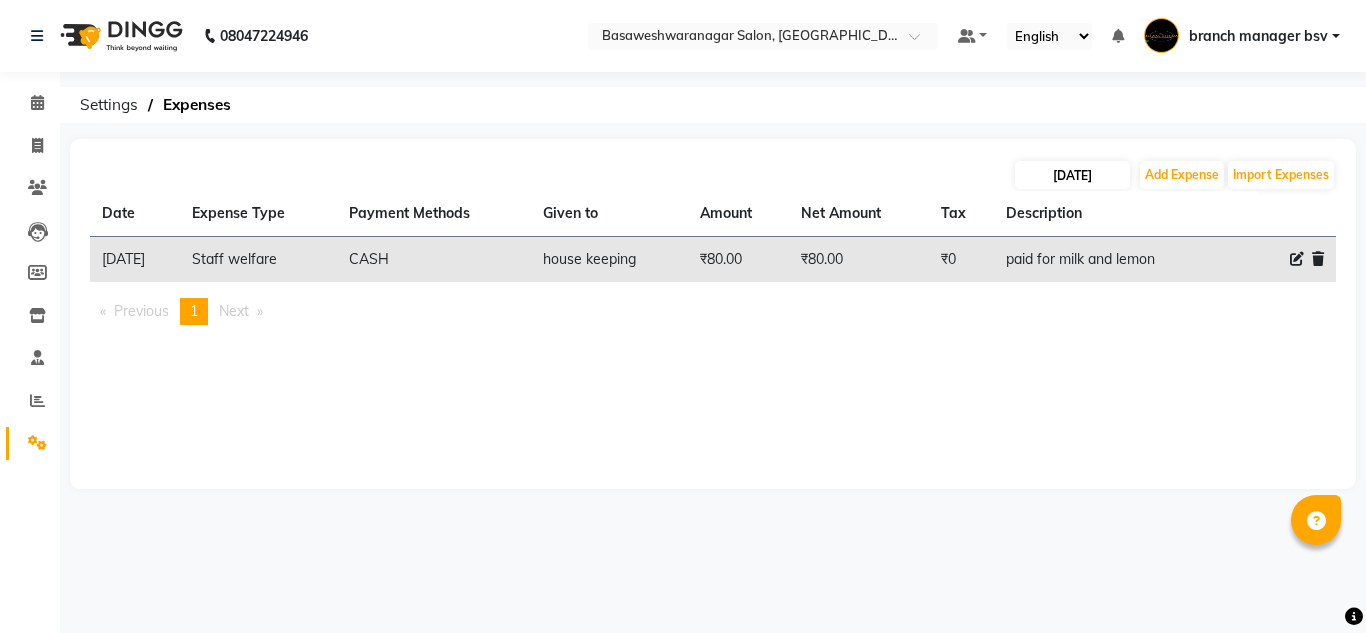 select on "7" 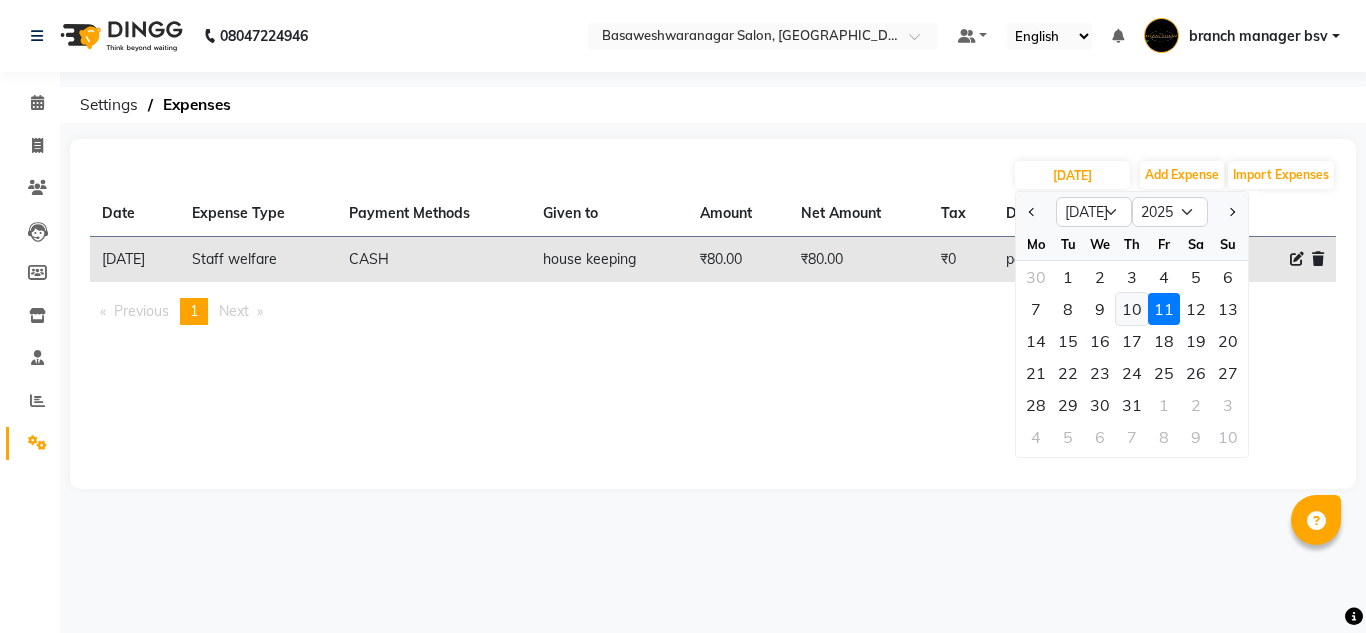 click on "10" 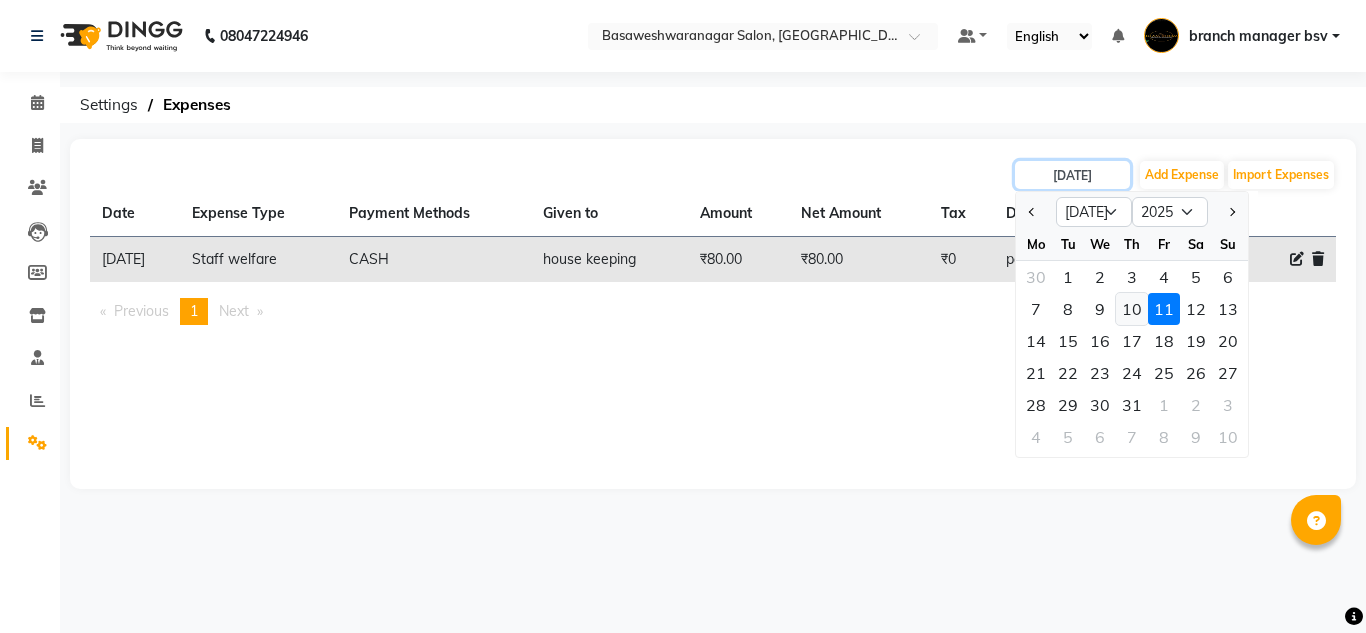 type on "10-07-2025" 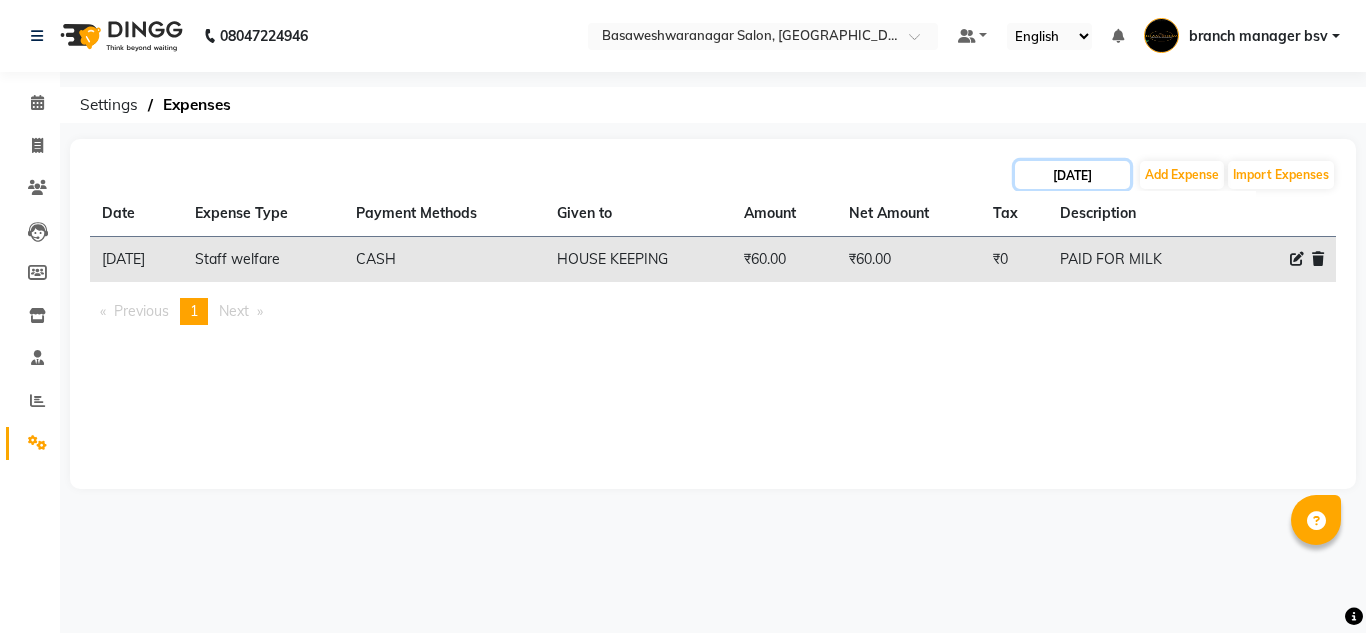 click on "10-07-2025" 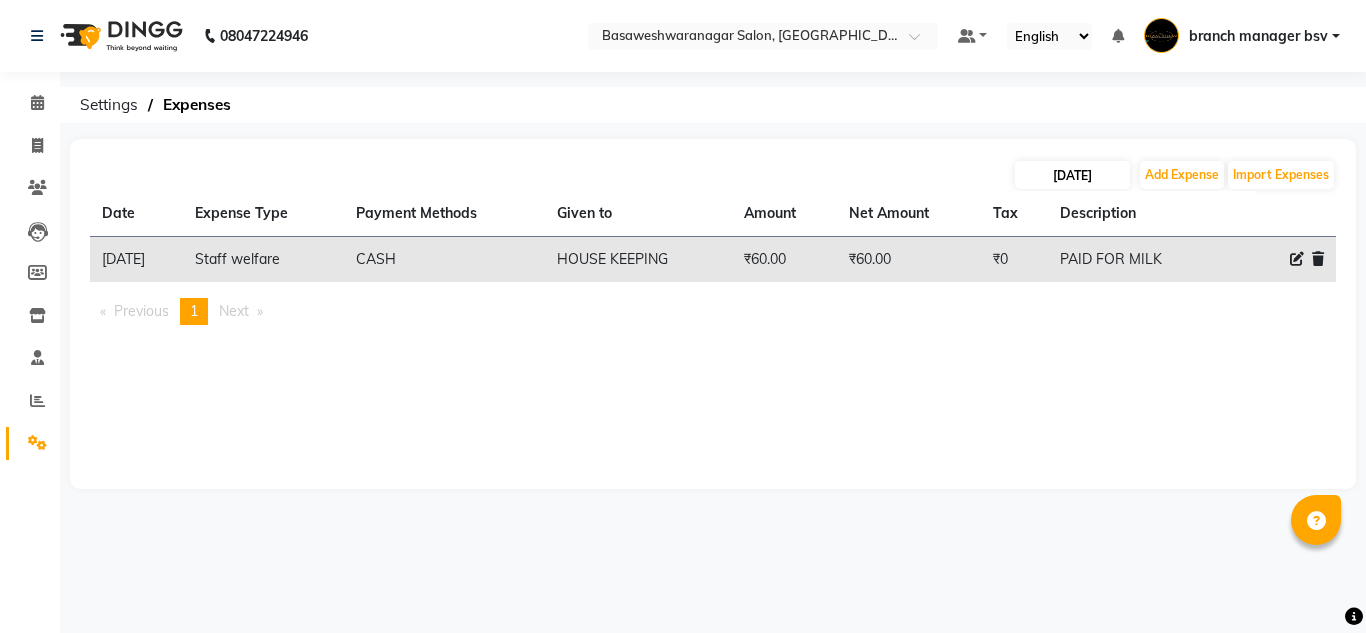 select on "7" 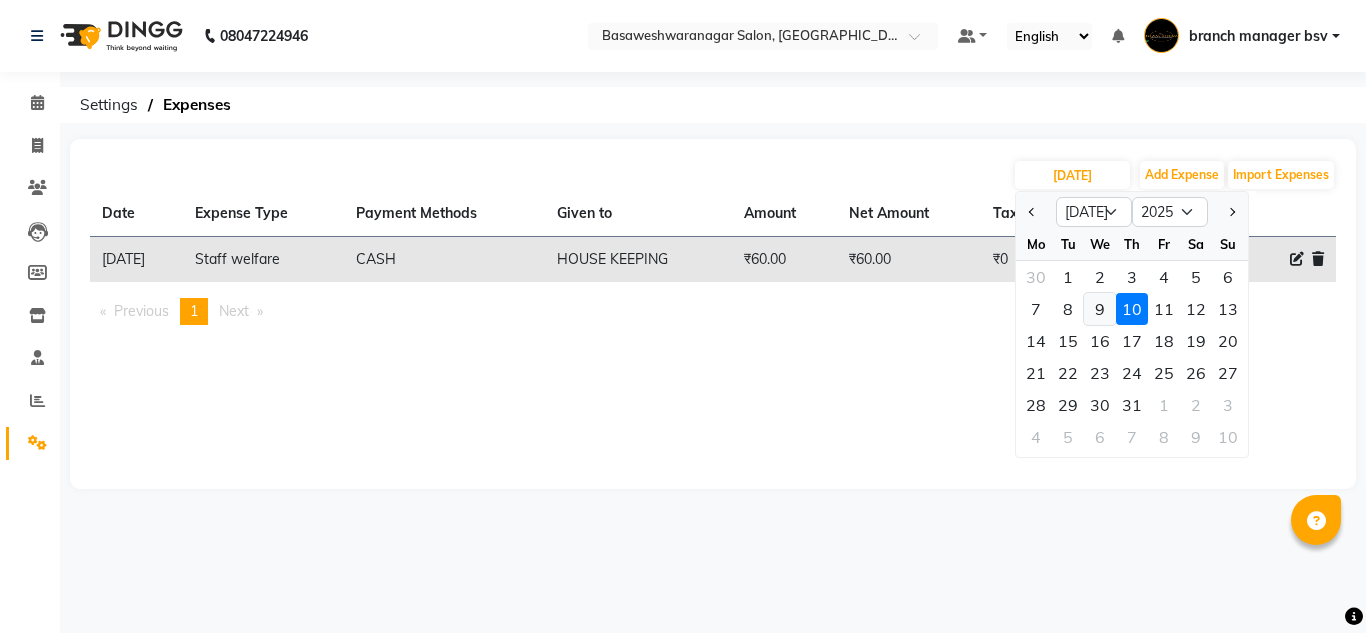 click on "9" 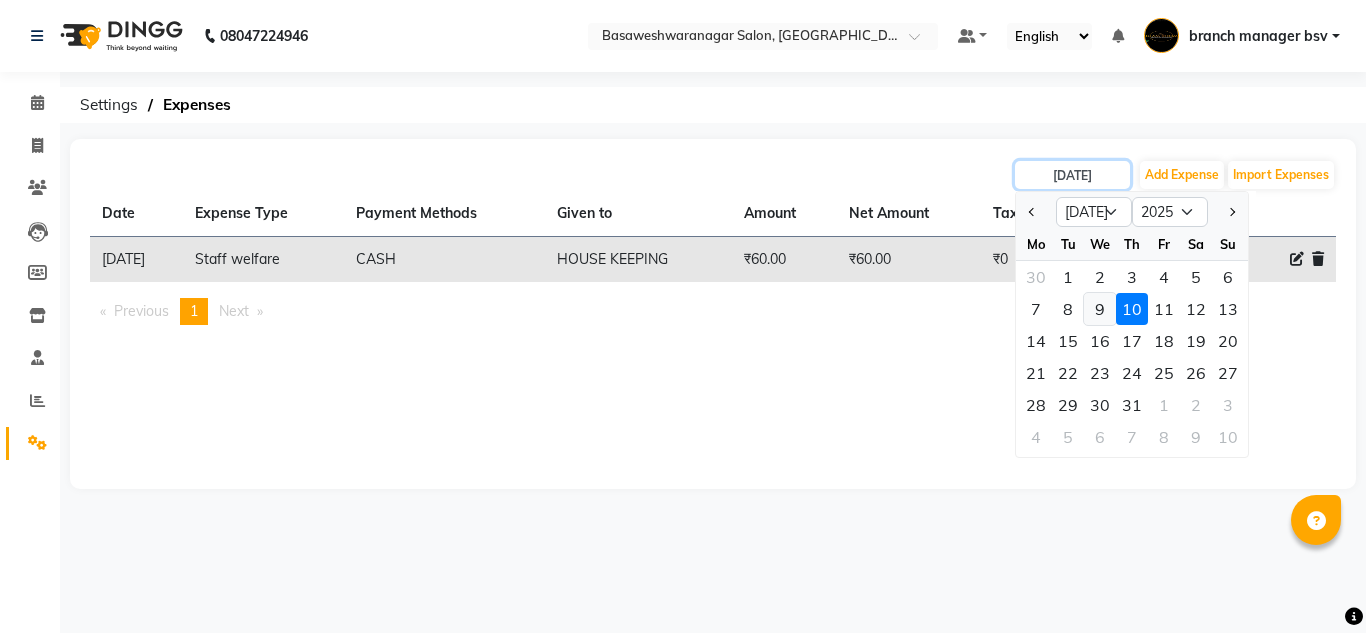 type on "09-07-2025" 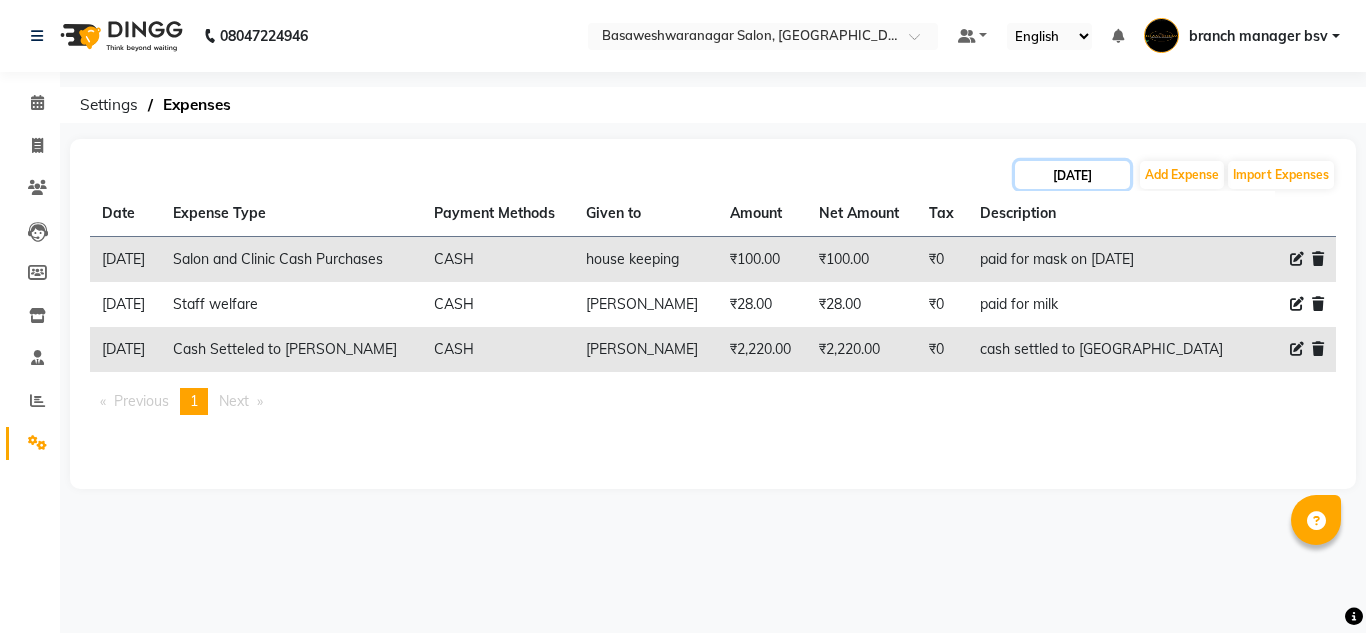 click on "09-07-2025" 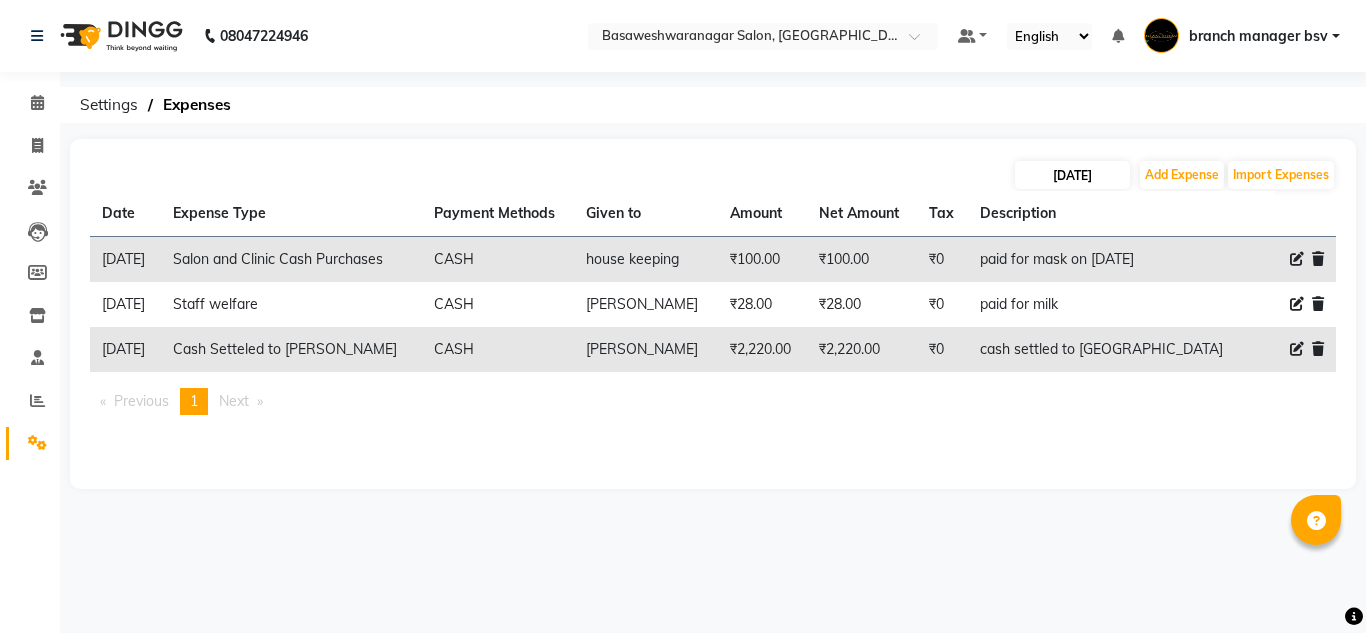 select on "7" 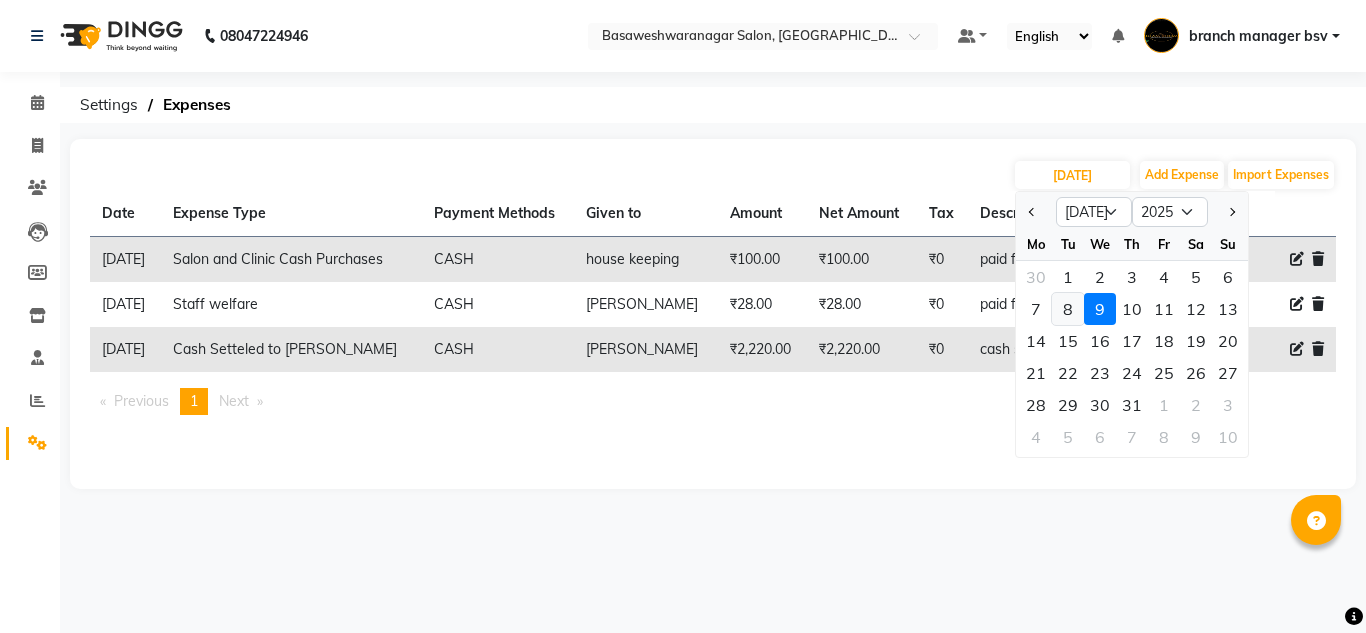 click on "8" 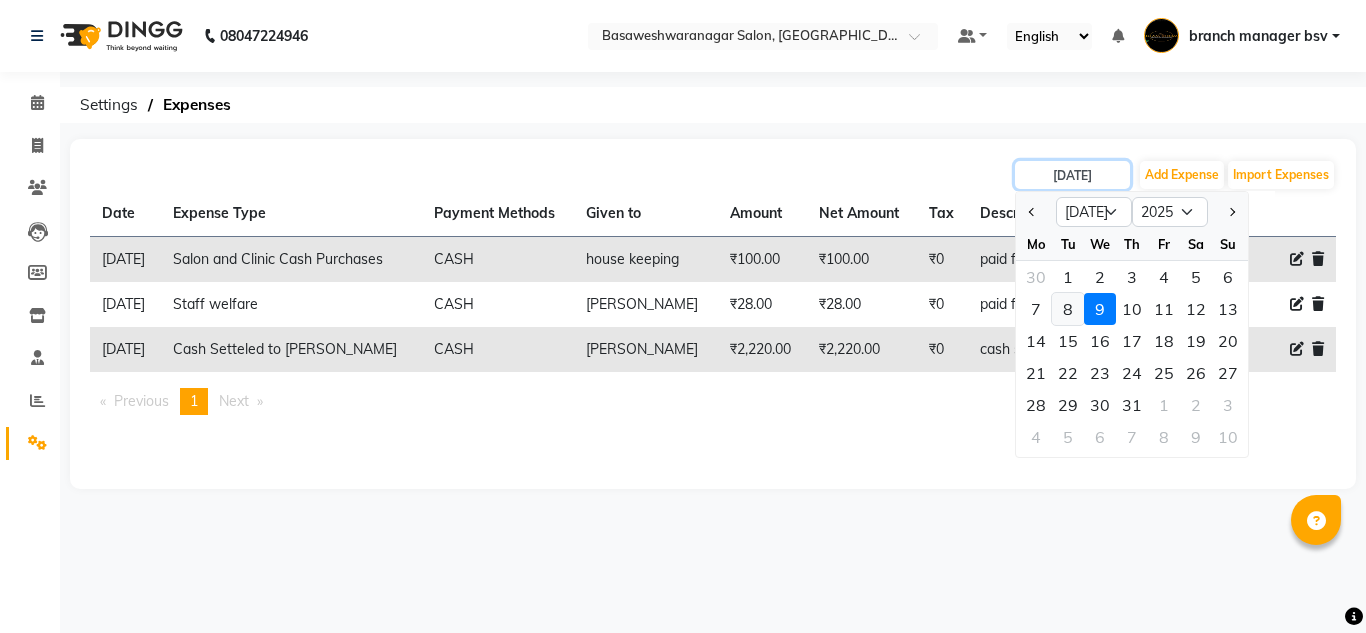 type on "08-07-2025" 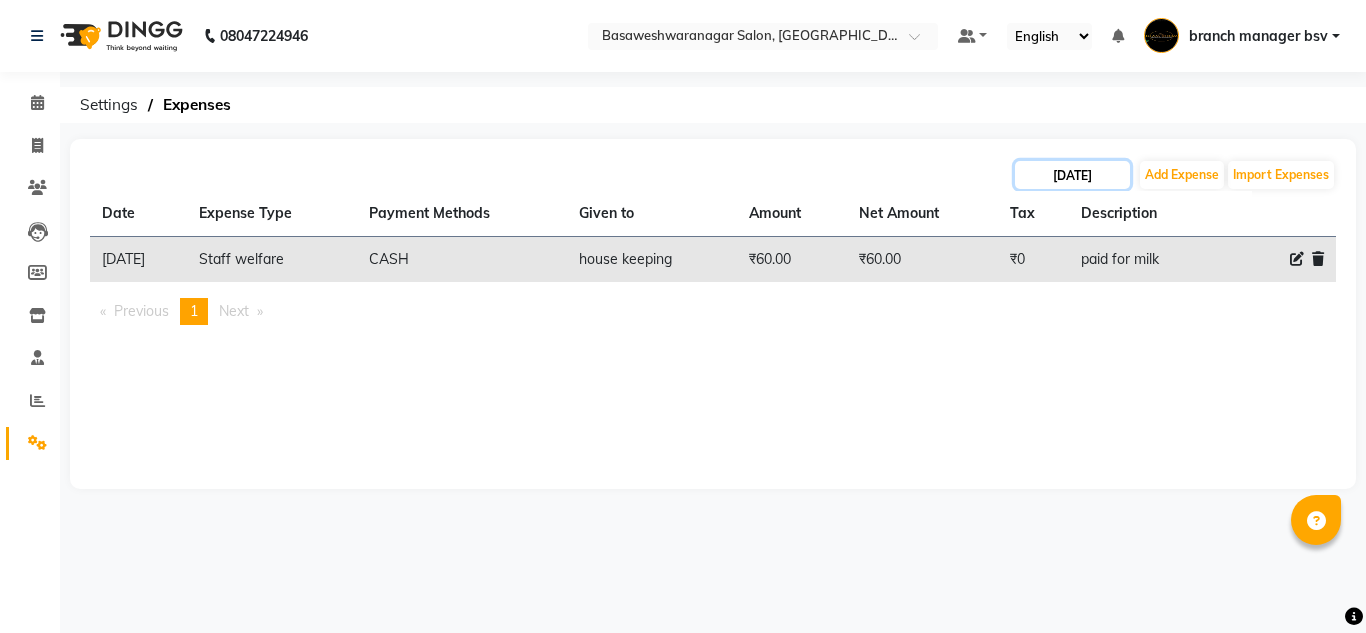 click on "08-07-2025" 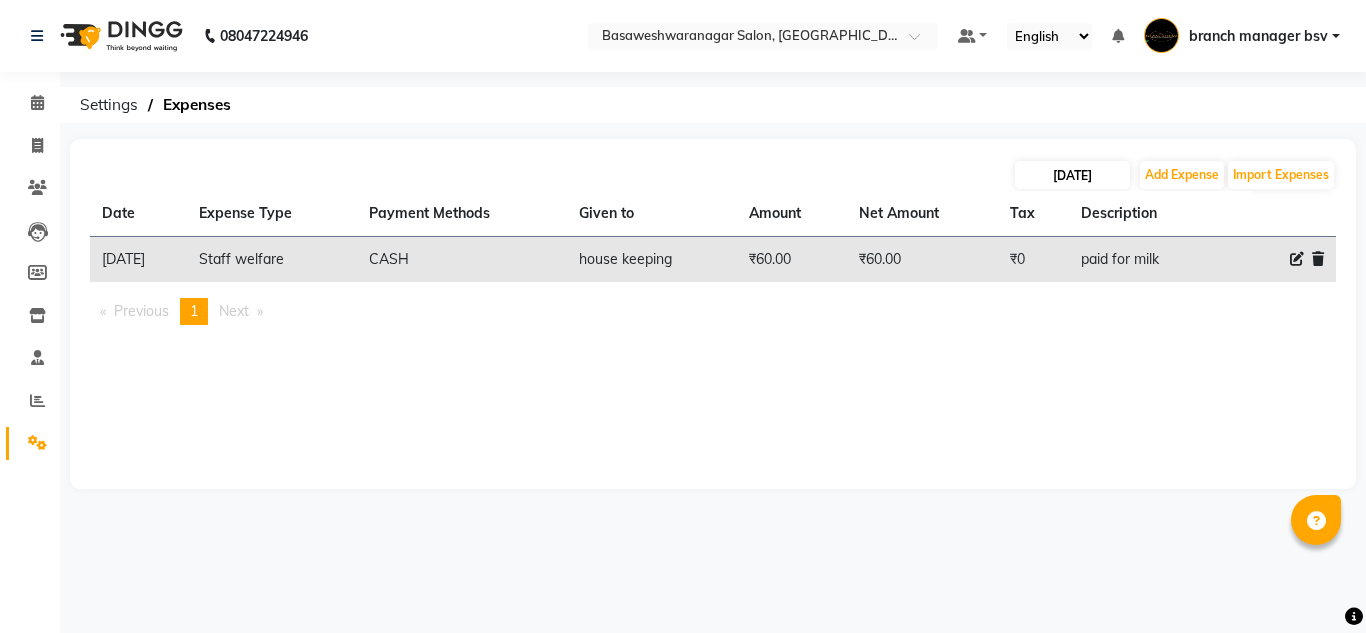 select on "7" 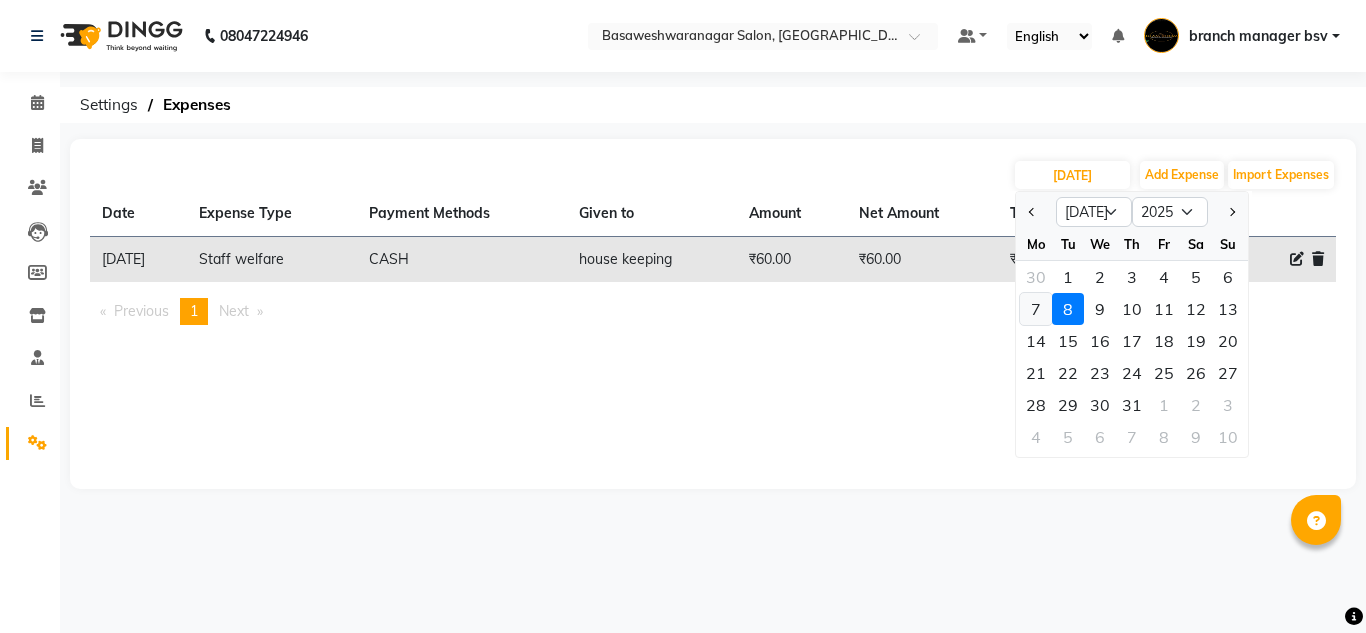 click on "7" 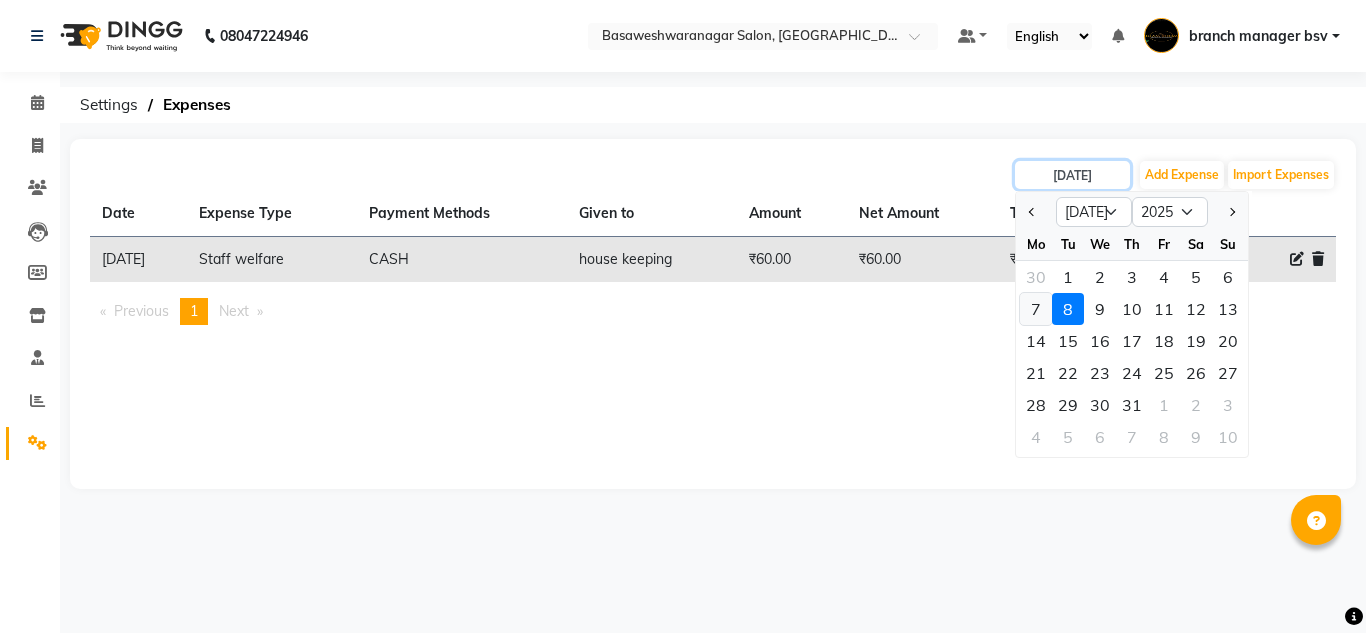 type on "07-07-2025" 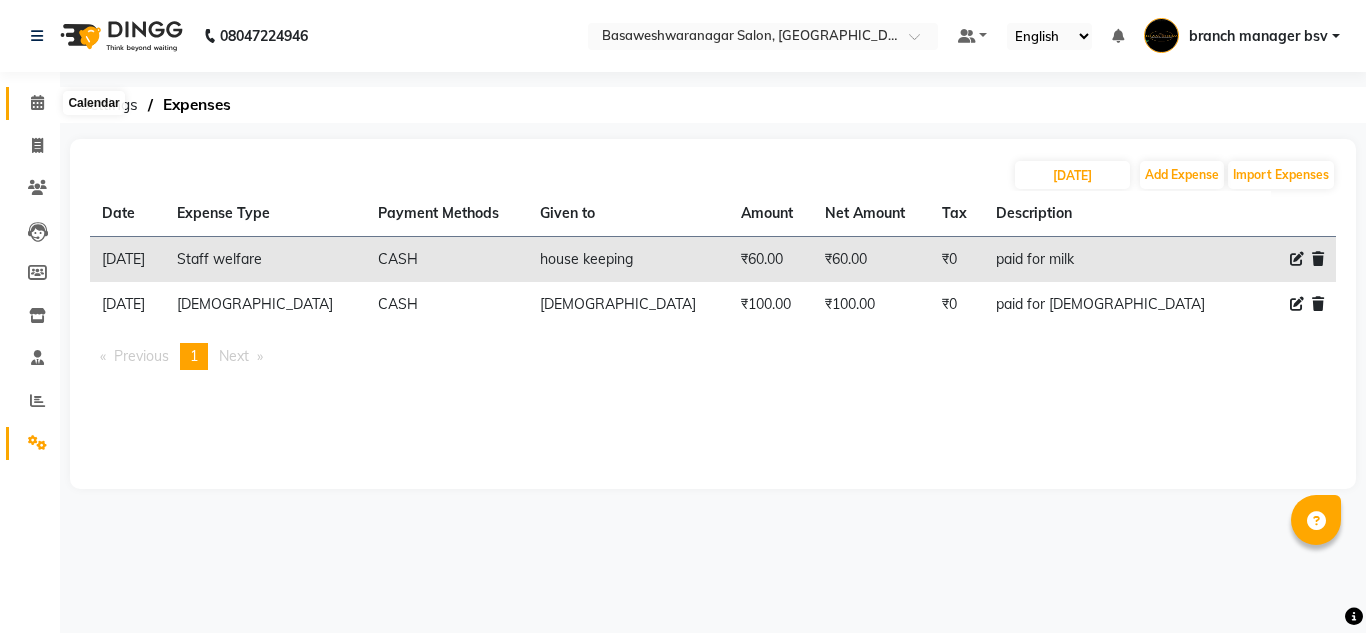 click 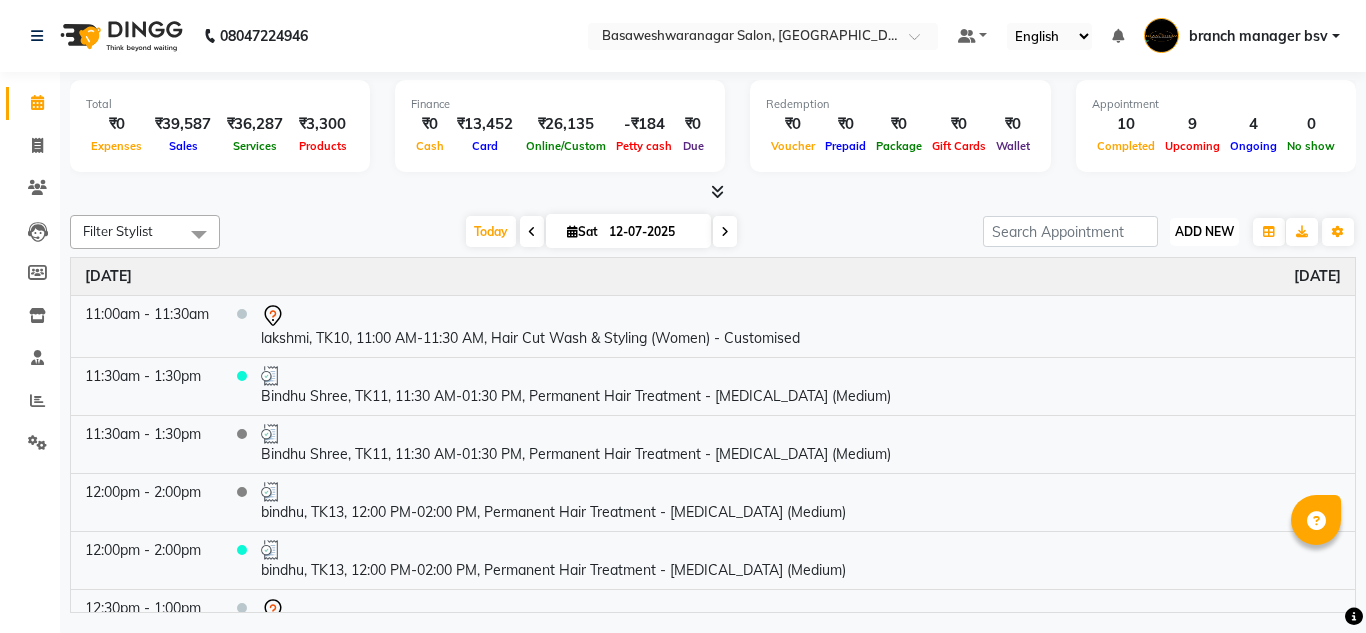 click on "ADD NEW" at bounding box center [1204, 231] 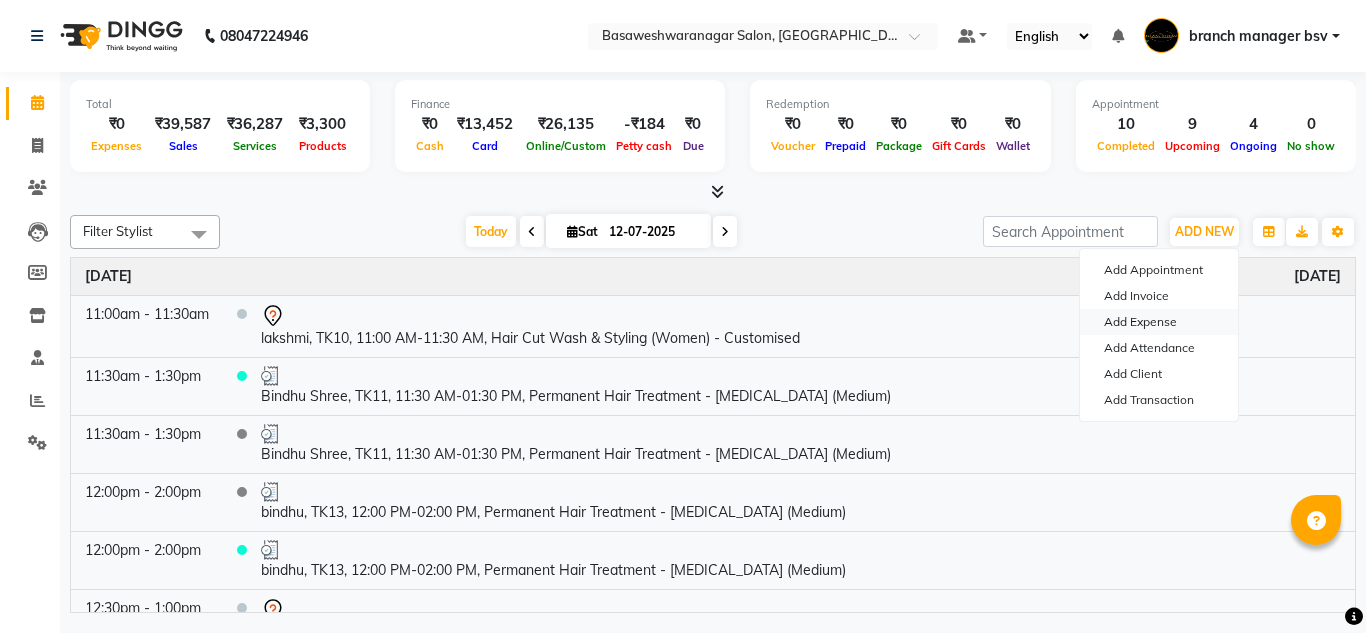 click on "Add Expense" at bounding box center [1159, 322] 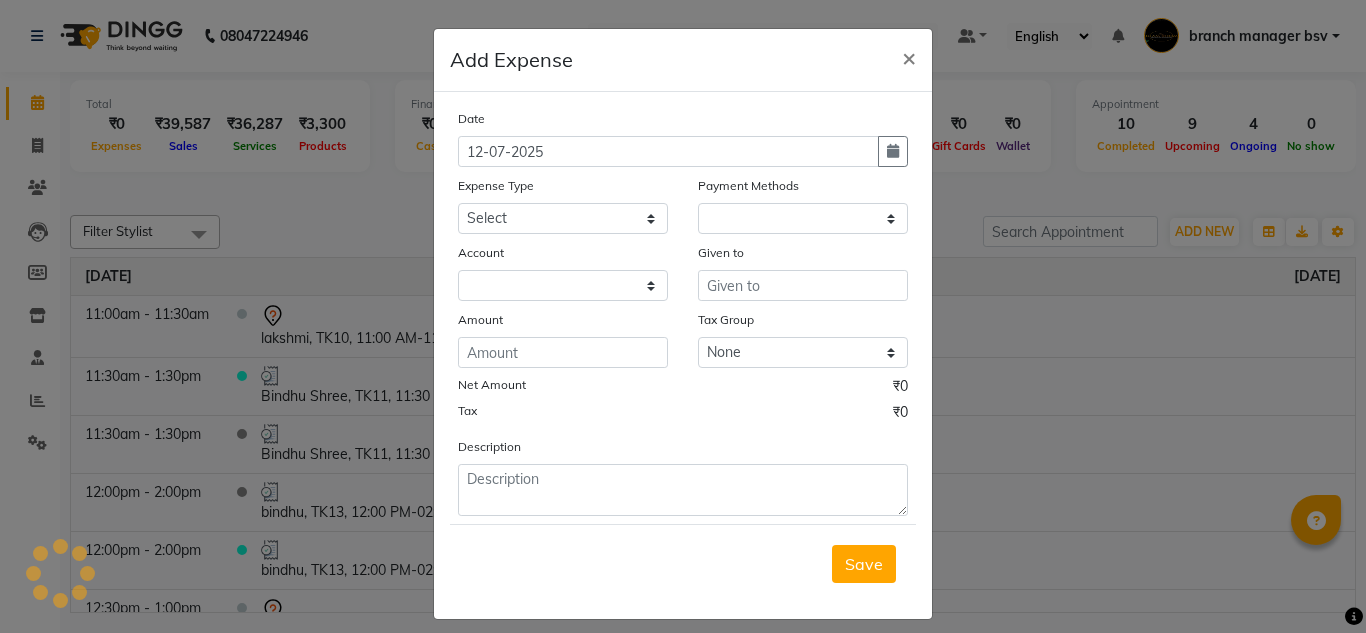 select on "1" 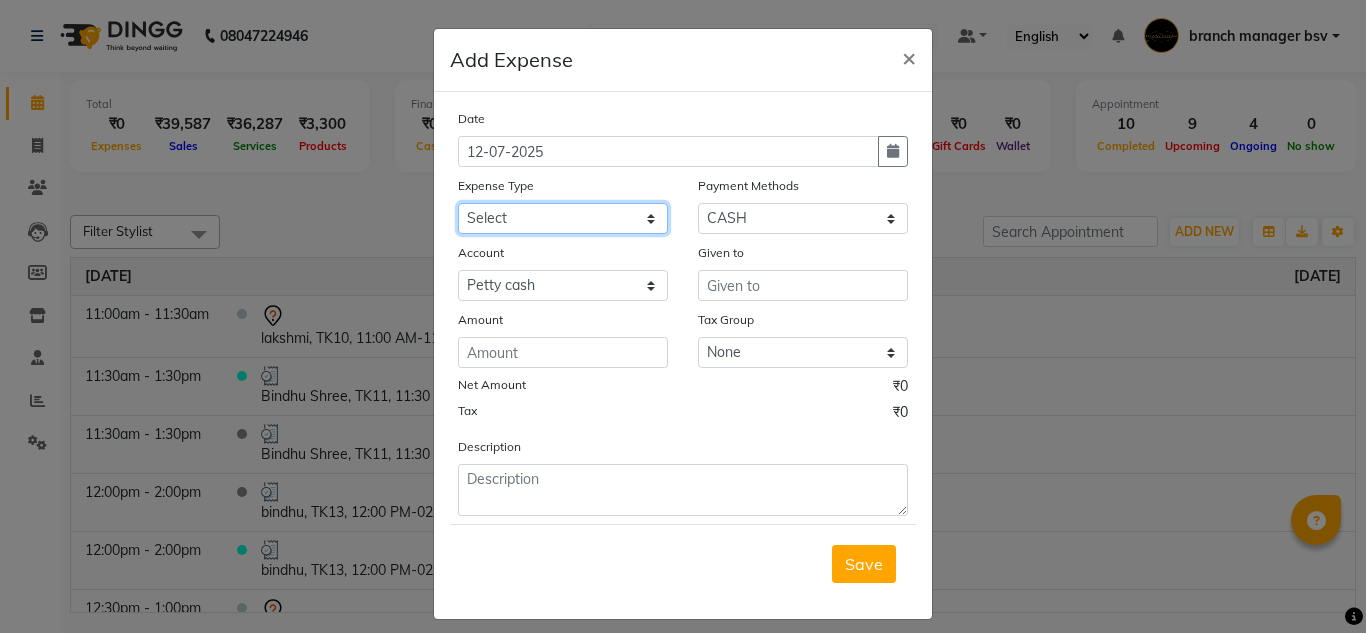 click on "Select AC SERVICE Beauty Center BLINKIT BPMP Building Rent Cash setteled to devika anti Cash Setteled to vimarsh Cash Settled to Jayshree cash settled to madesh uncle Client Refund clinical covers courier DEPOSIT drink prime Electricity and water Bill FOIL PAPER FOR CLIENT Furniture and Fixtures GARBAGE GARBAGE MAN GENERATOR FUEL CHARGES GLOBLANC incentive JAYASHREE jayshree upi jayshree upi KNK Distributors Laundry Madhu medicals MAHADEV MEDICALS MANJUNATHA PRINTERS Marketing Expenses Google Marketing expenses Meta Medigetz MILK MONTHLY BILL Pantry Expenses pavan Surge Naveen Surgical PHONE PAY PLUMPER PMU products pooja expense POOJA ITEMS Porter PRILOX Printing and Designing Charges Printing and Stationary Purchase of Products RECHARGE RENT Repair and Maintenance Salaries Salon and Clinic Cash Purchases SECURITY SERVICE CHARGES Sreenivasa Glamour Stores Staff welfare telephone and Internet Bill TRANSGENDER TRAVELLING EXPENSES WATER RECHARGE ZEPTO" 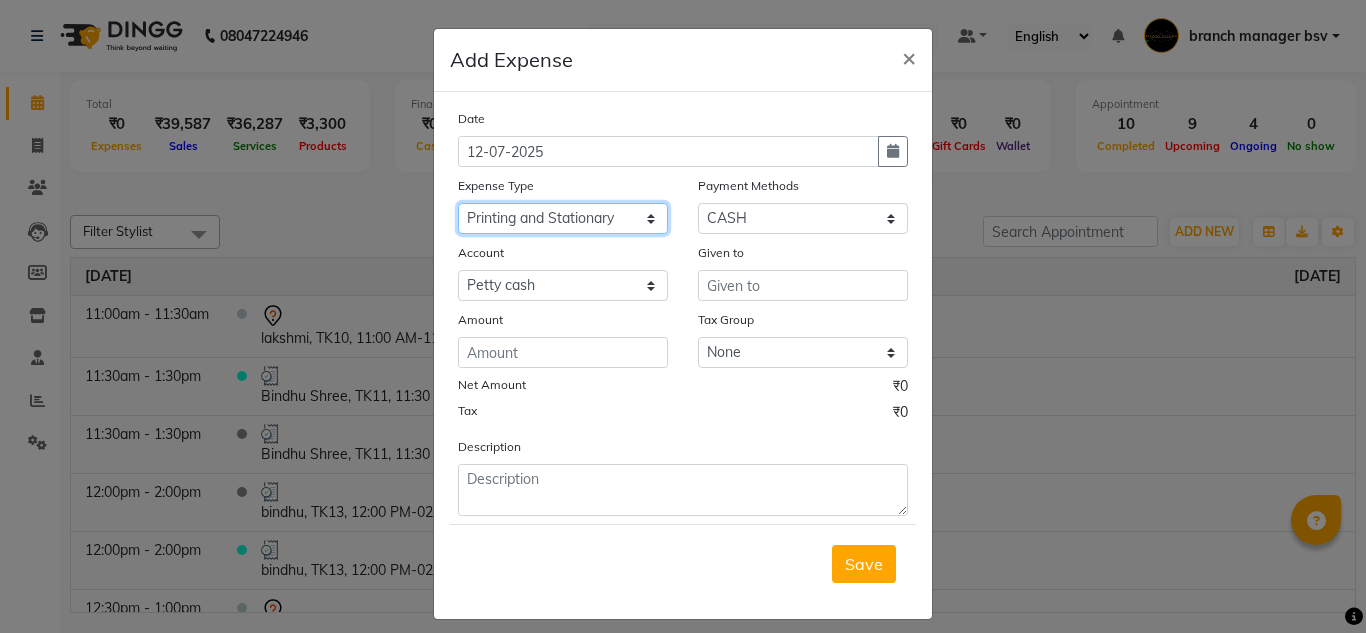 click on "Select AC SERVICE Beauty Center BLINKIT BPMP Building Rent Cash setteled to devika anti Cash Setteled to vimarsh Cash Settled to Jayshree cash settled to madesh uncle Client Refund clinical covers courier DEPOSIT drink prime Electricity and water Bill FOIL PAPER FOR CLIENT Furniture and Fixtures GARBAGE GARBAGE MAN GENERATOR FUEL CHARGES GLOBLANC incentive JAYASHREE jayshree upi jayshree upi KNK Distributors Laundry Madhu medicals MAHADEV MEDICALS MANJUNATHA PRINTERS Marketing Expenses Google Marketing expenses Meta Medigetz MILK MONTHLY BILL Pantry Expenses pavan Surge Naveen Surgical PHONE PAY PLUMPER PMU products pooja expense POOJA ITEMS Porter PRILOX Printing and Designing Charges Printing and Stationary Purchase of Products RECHARGE RENT Repair and Maintenance Salaries Salon and Clinic Cash Purchases SECURITY SERVICE CHARGES Sreenivasa Glamour Stores Staff welfare telephone and Internet Bill TRANSGENDER TRAVELLING EXPENSES WATER RECHARGE ZEPTO" 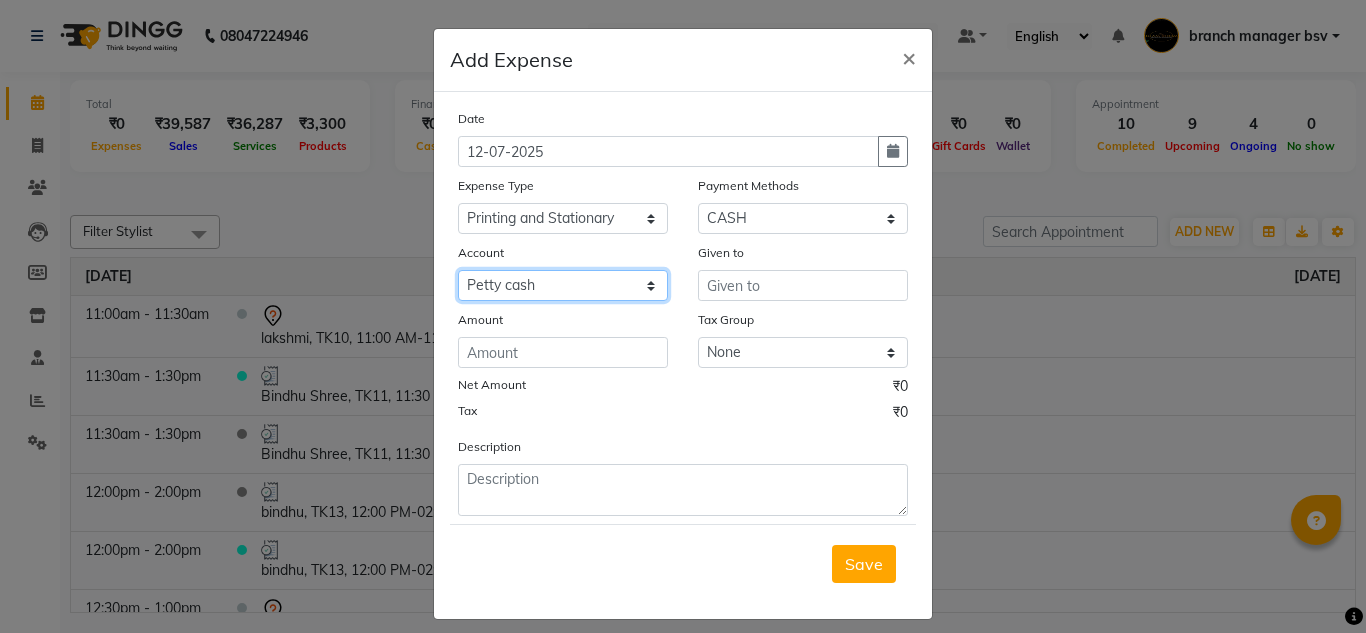 click on "Select Petty cash Cash Settlement Jayashree Bank MONTHLY EXPENSES" 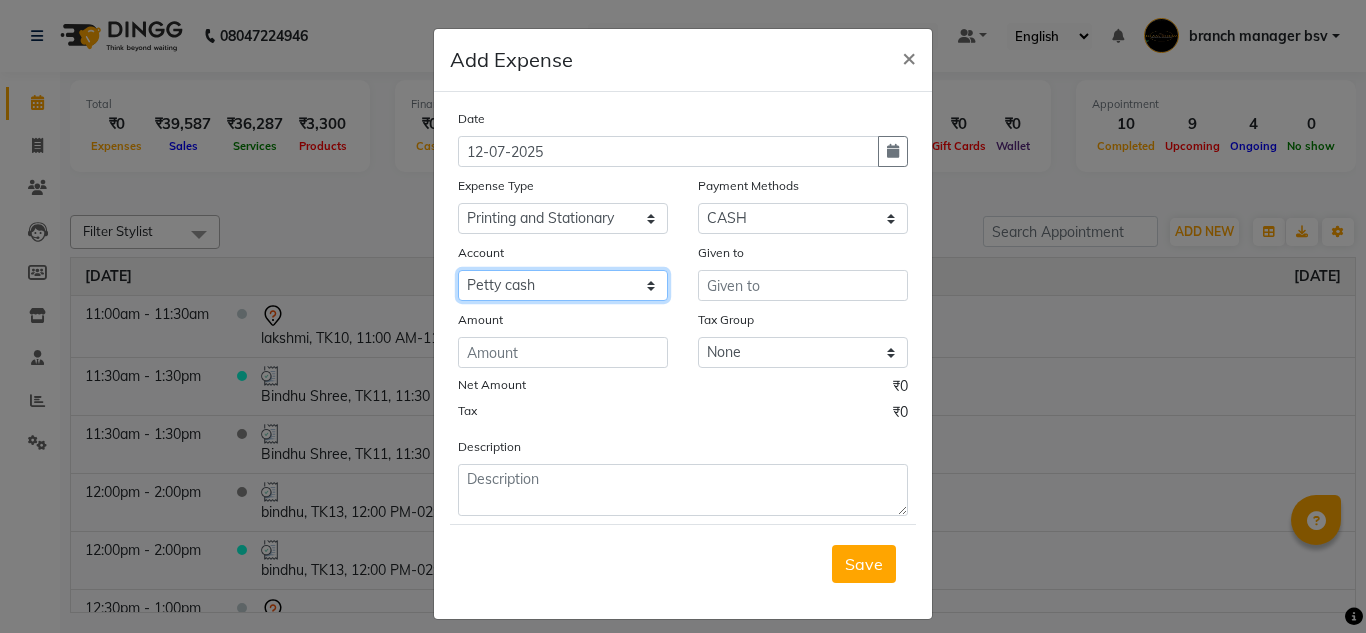 select on "6158" 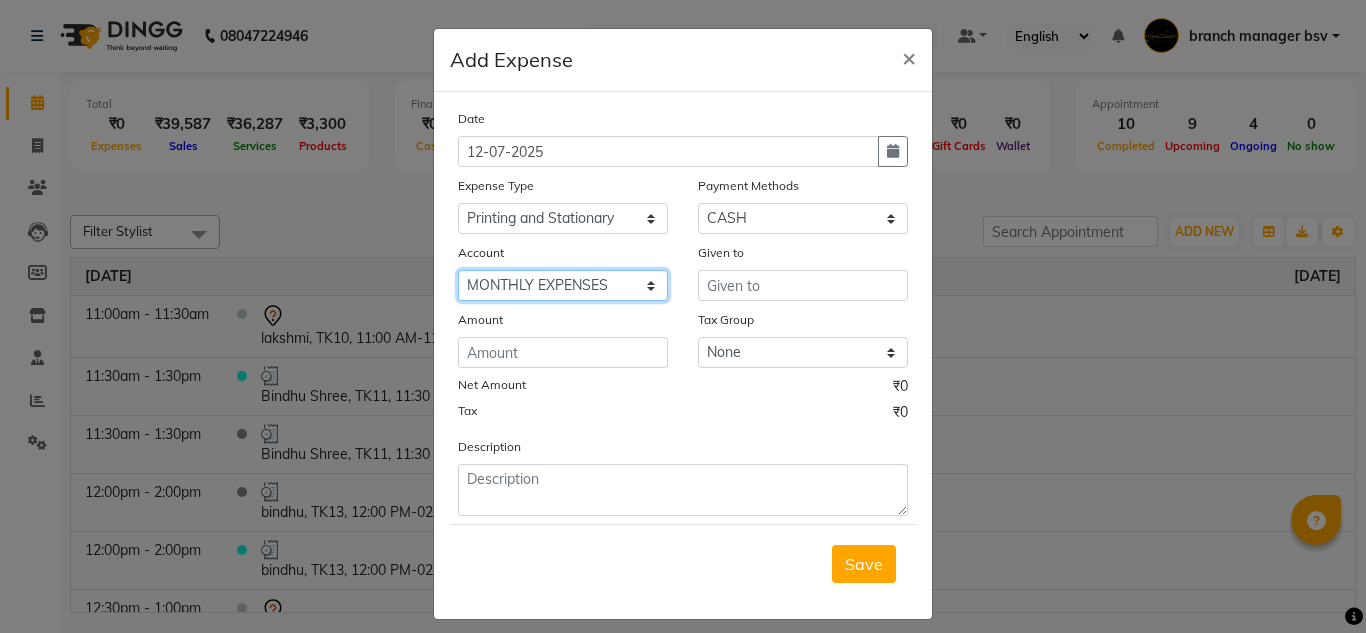 click on "Select Petty cash Cash Settlement Jayashree Bank MONTHLY EXPENSES" 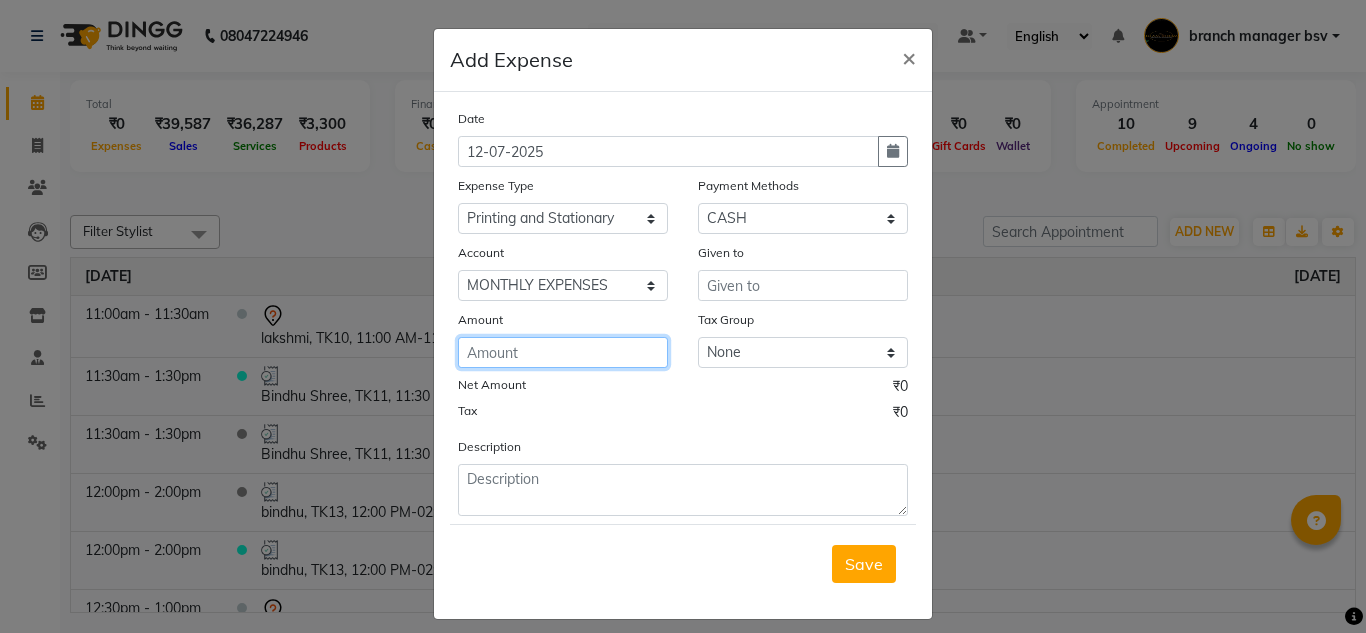 click 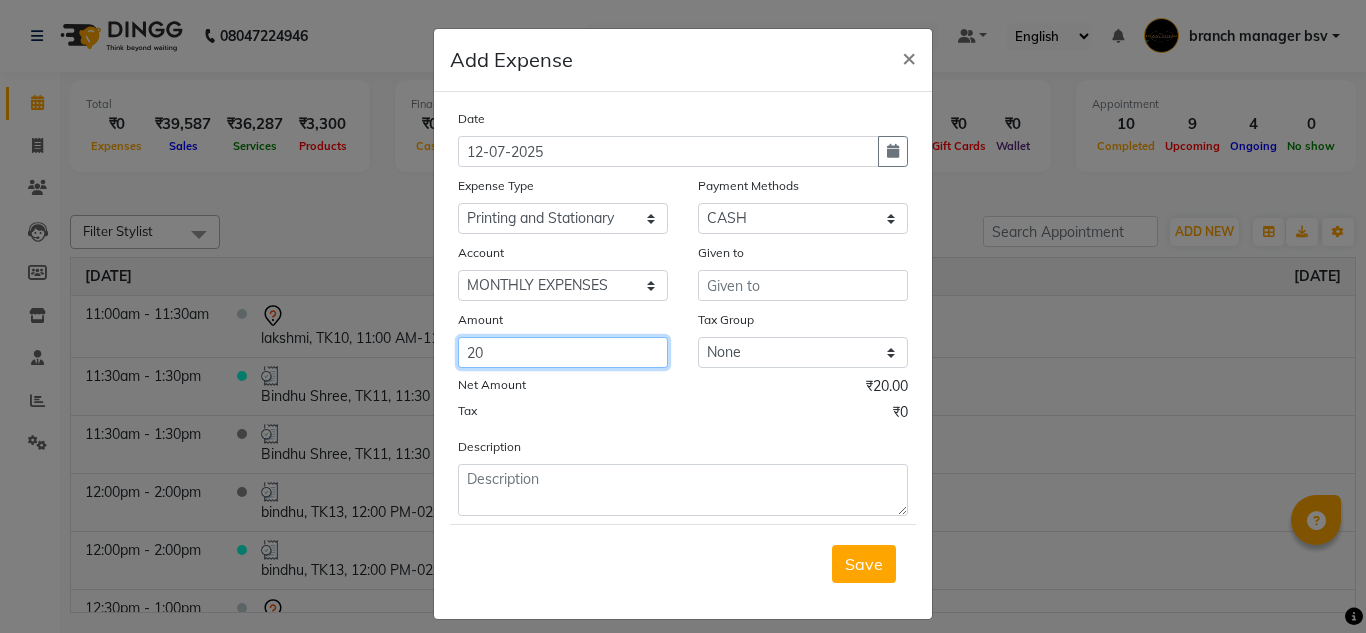 type on "20" 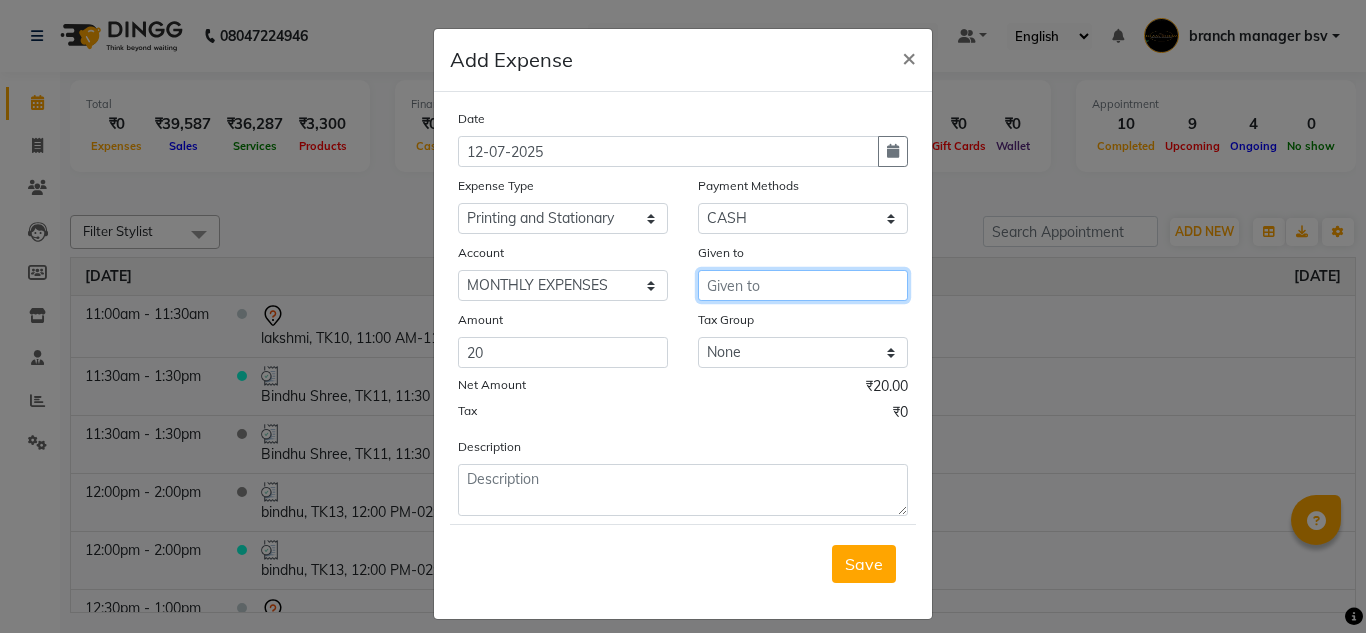 click at bounding box center [803, 285] 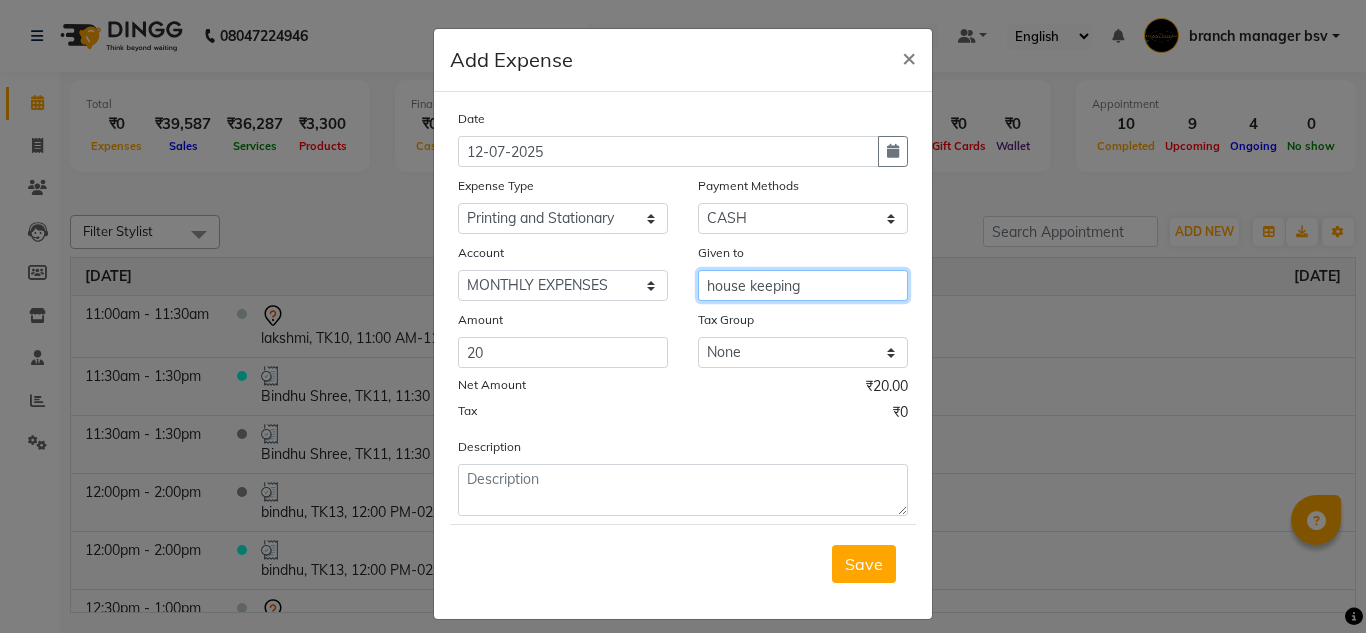 drag, startPoint x: 698, startPoint y: 284, endPoint x: 867, endPoint y: 301, distance: 169.85287 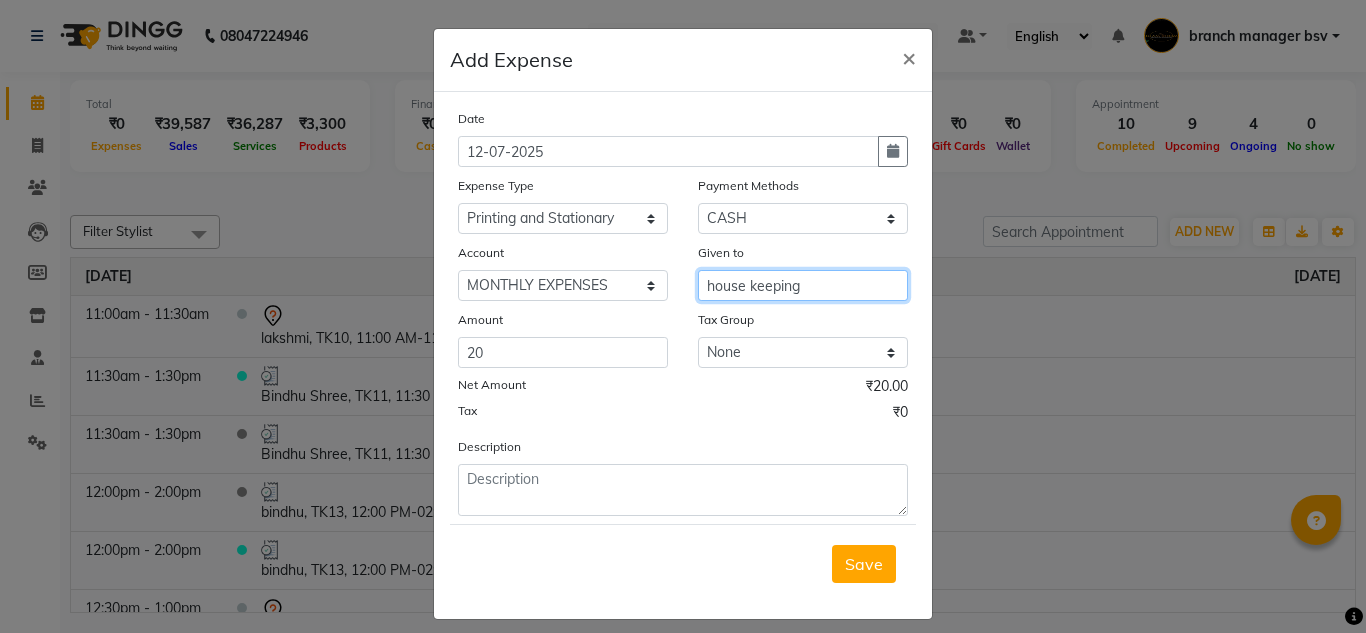 type on "house keeping" 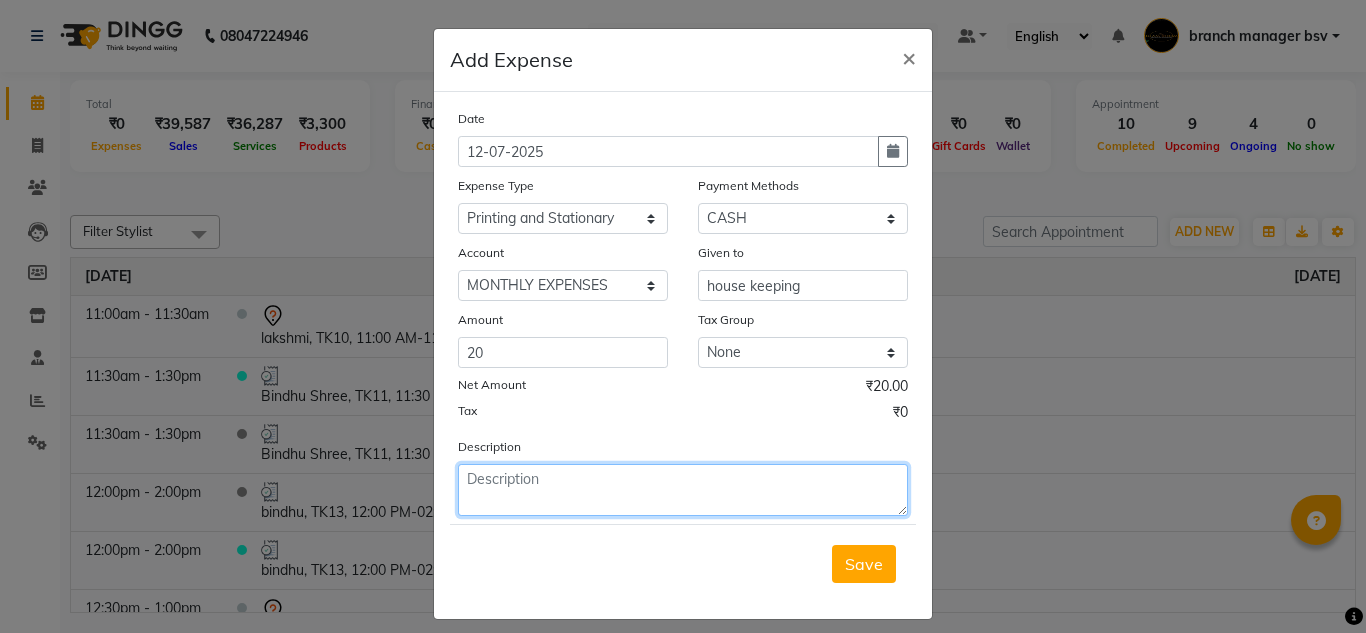 click 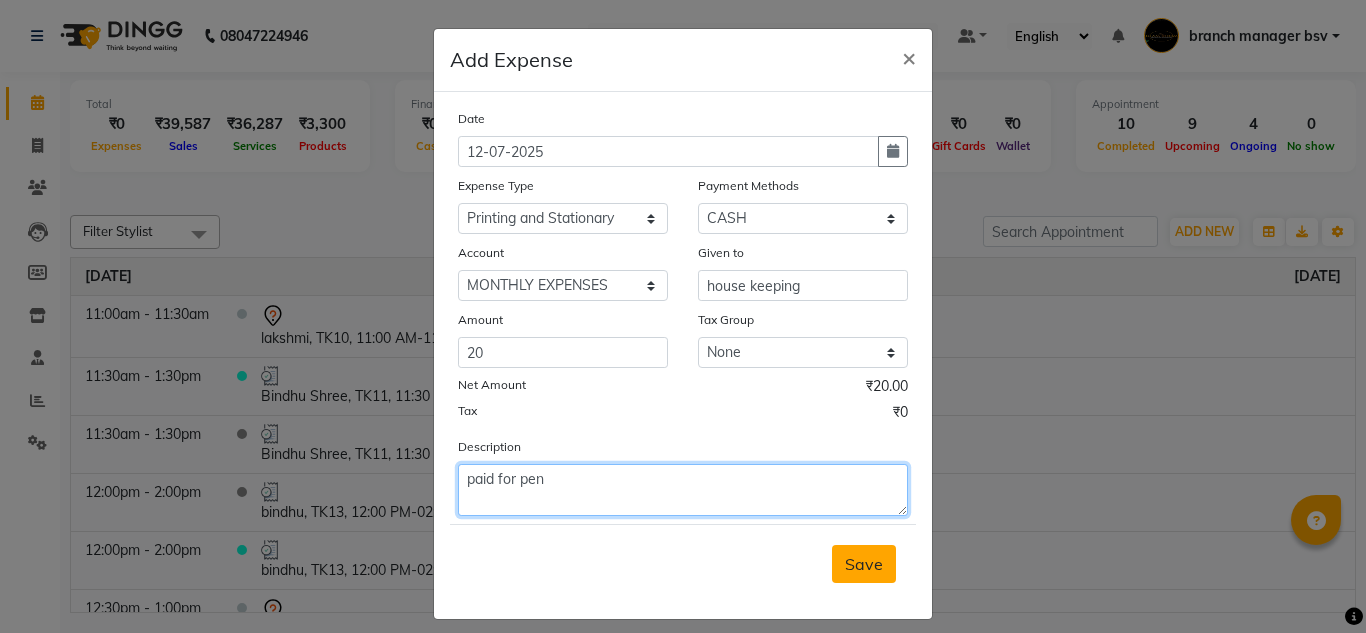 type on "paid for pen" 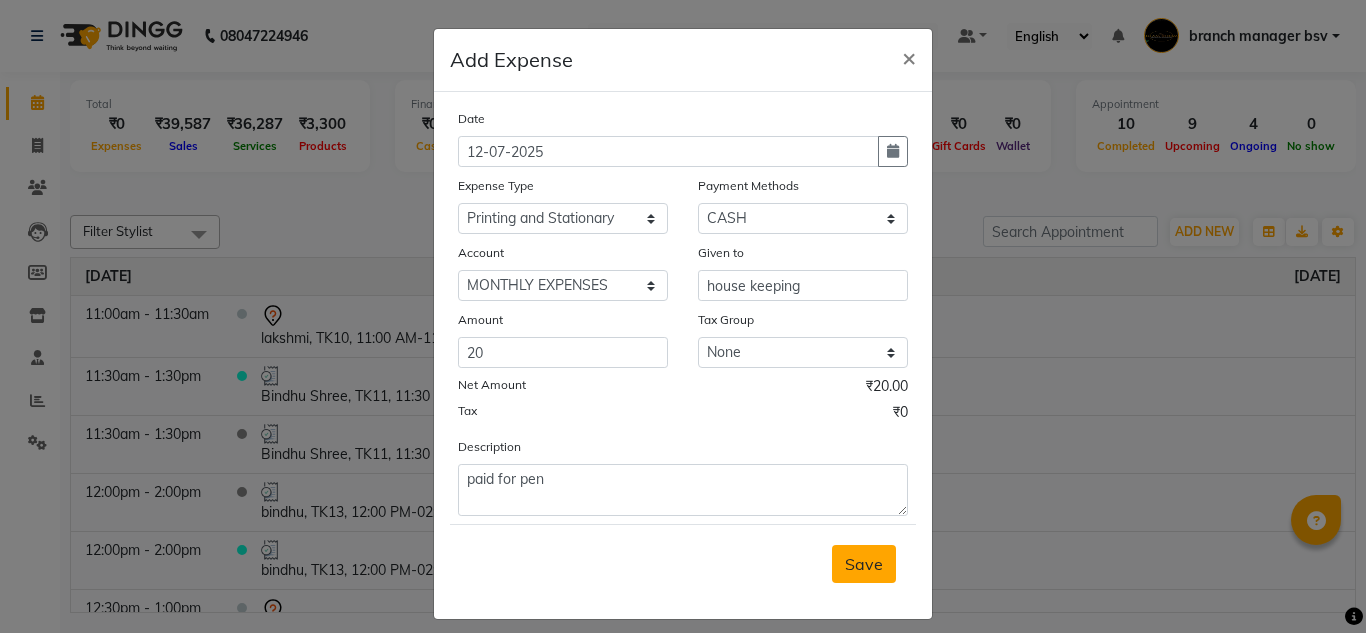 click on "Save" at bounding box center (864, 564) 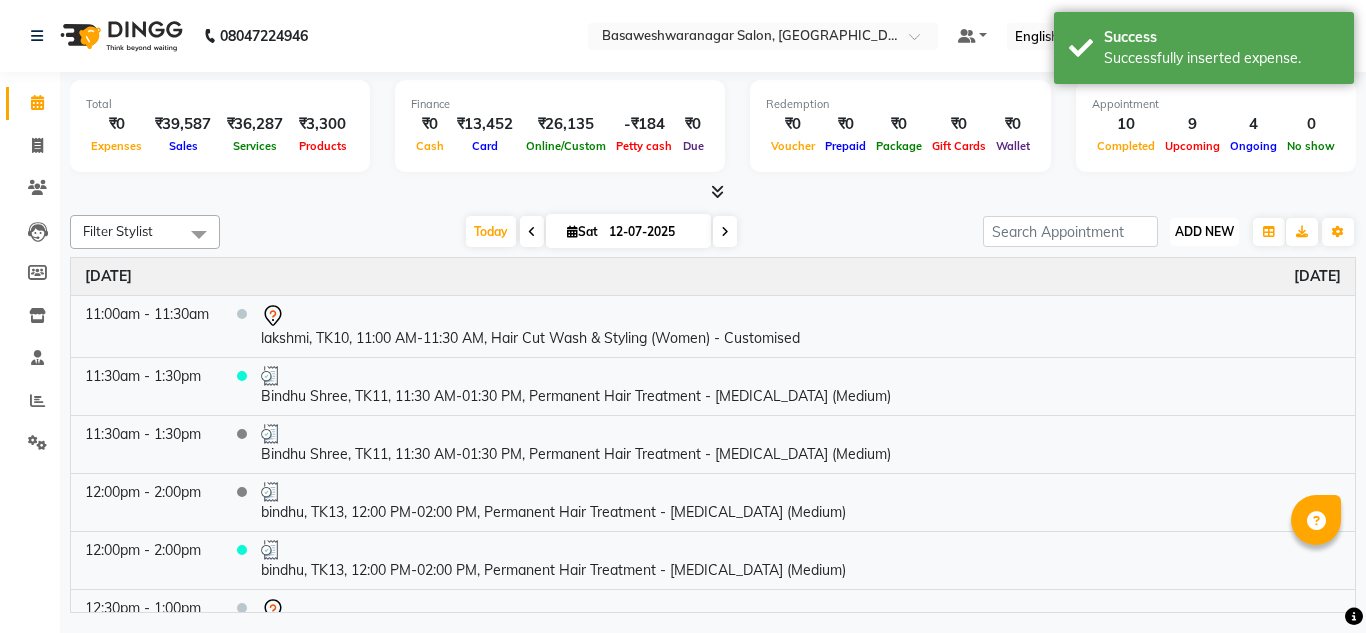 click on "ADD NEW" at bounding box center (1204, 231) 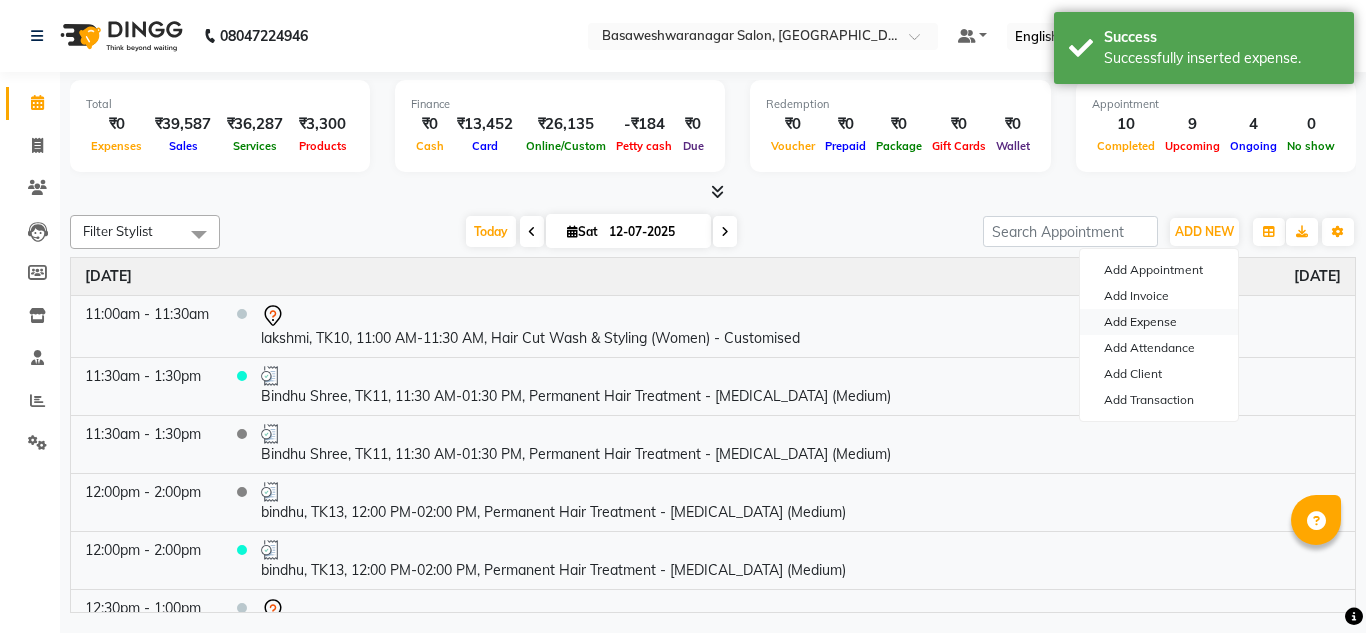 click on "Add Expense" at bounding box center (1159, 322) 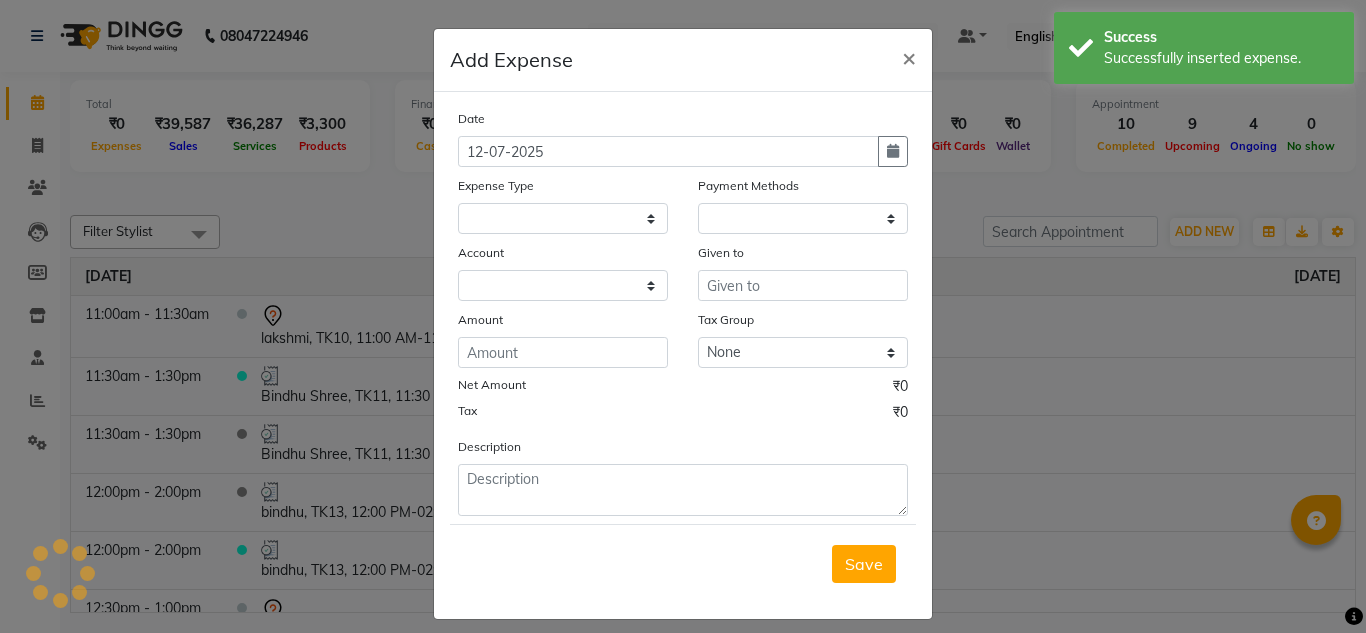 select on "1" 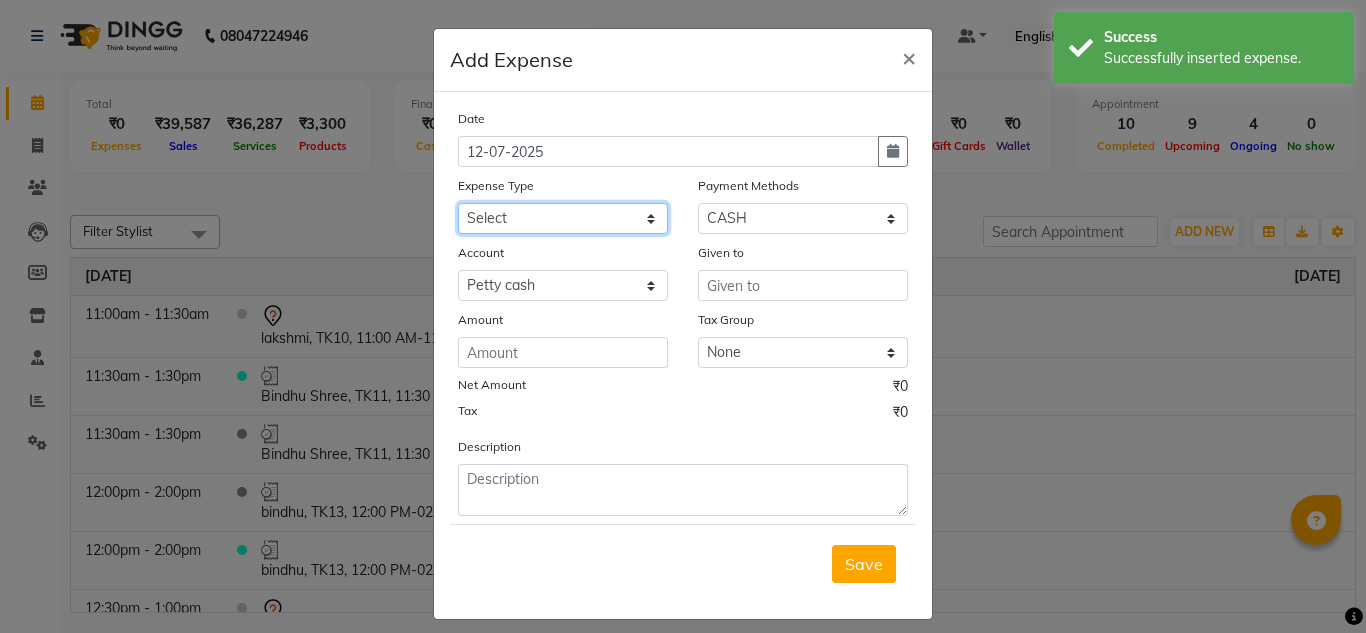 click on "Select AC SERVICE Beauty Center BLINKIT BPMP Building Rent Cash setteled to devika anti Cash Setteled to vimarsh Cash Settled to Jayshree cash settled to madesh uncle Client Refund clinical covers courier DEPOSIT drink prime Electricity and water Bill FOIL PAPER FOR CLIENT Furniture and Fixtures GARBAGE GARBAGE MAN GENERATOR FUEL CHARGES GLOBLANC incentive JAYASHREE jayshree upi jayshree upi KNK Distributors Laundry Madhu medicals MAHADEV MEDICALS MANJUNATHA PRINTERS Marketing Expenses Google Marketing expenses Meta Medigetz MILK MONTHLY BILL Pantry Expenses pavan Surge Naveen Surgical PHONE PAY PLUMPER PMU products pooja expense POOJA ITEMS Porter PRILOX Printing and Designing Charges Printing and Stationary Purchase of Products RECHARGE RENT Repair and Maintenance Salaries Salon and Clinic Cash Purchases SECURITY SERVICE CHARGES Sreenivasa Glamour Stores Staff welfare telephone and Internet Bill TRANSGENDER TRAVELLING EXPENSES WATER RECHARGE ZEPTO" 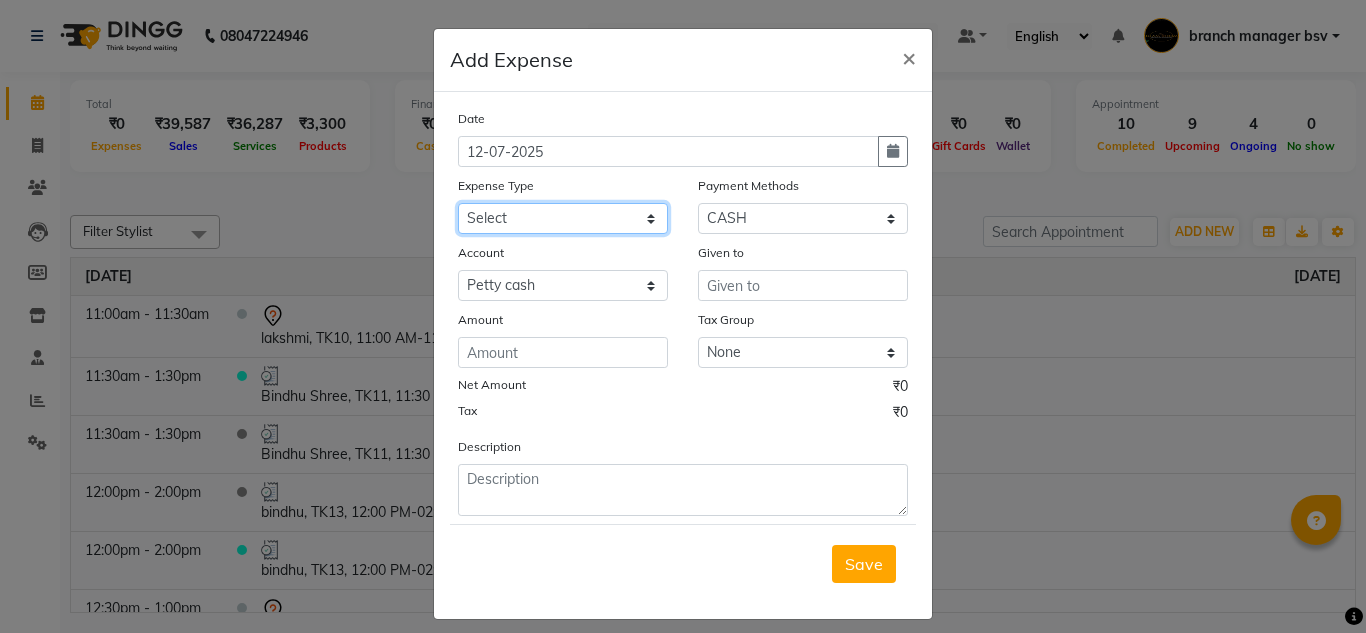 select on "8093" 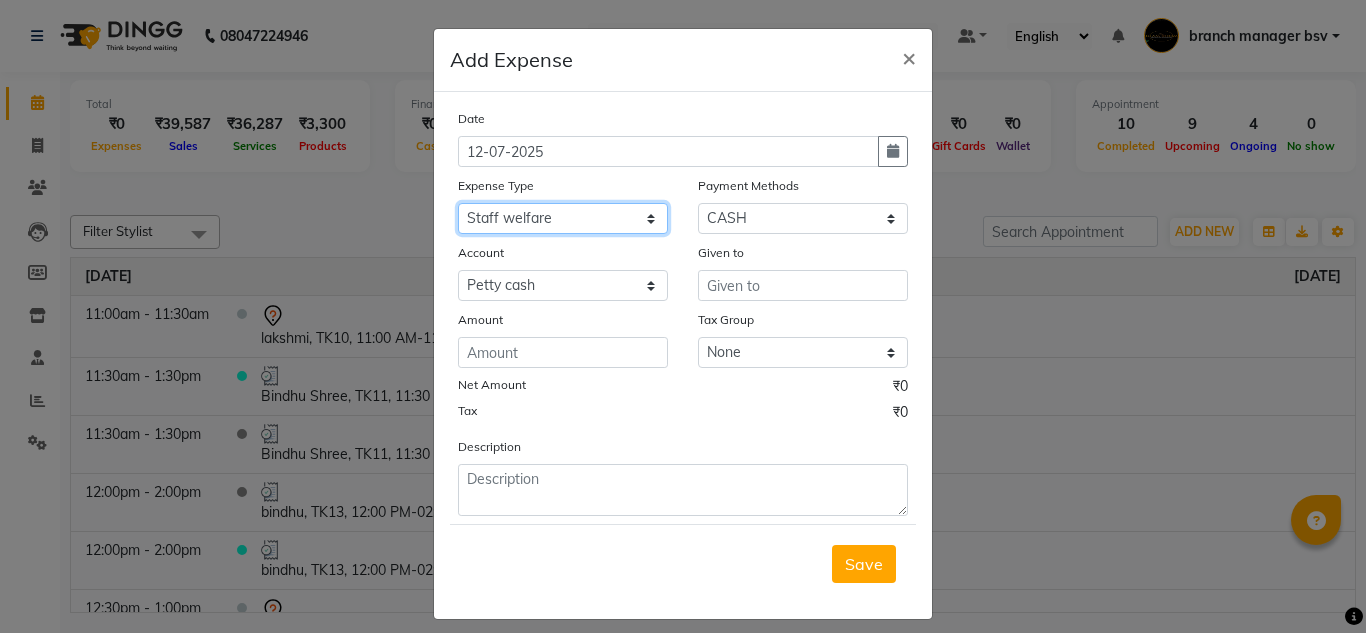 click on "Select AC SERVICE Beauty Center BLINKIT BPMP Building Rent Cash setteled to devika anti Cash Setteled to vimarsh Cash Settled to Jayshree cash settled to madesh uncle Client Refund clinical covers courier DEPOSIT drink prime Electricity and water Bill FOIL PAPER FOR CLIENT Furniture and Fixtures GARBAGE GARBAGE MAN GENERATOR FUEL CHARGES GLOBLANC incentive JAYASHREE jayshree upi jayshree upi KNK Distributors Laundry Madhu medicals MAHADEV MEDICALS MANJUNATHA PRINTERS Marketing Expenses Google Marketing expenses Meta Medigetz MILK MONTHLY BILL Pantry Expenses pavan Surge Naveen Surgical PHONE PAY PLUMPER PMU products pooja expense POOJA ITEMS Porter PRILOX Printing and Designing Charges Printing and Stationary Purchase of Products RECHARGE RENT Repair and Maintenance Salaries Salon and Clinic Cash Purchases SECURITY SERVICE CHARGES Sreenivasa Glamour Stores Staff welfare telephone and Internet Bill TRANSGENDER TRAVELLING EXPENSES WATER RECHARGE ZEPTO" 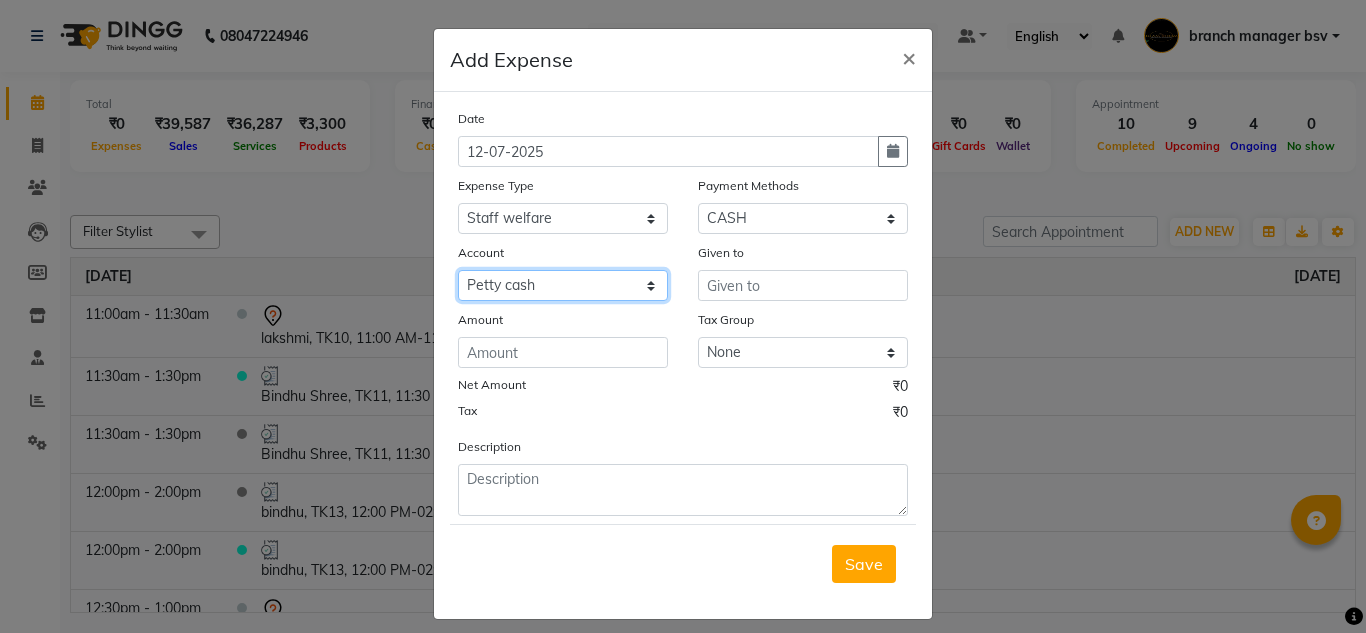 click on "Select Petty cash Cash Settlement Jayashree Bank MONTHLY EXPENSES" 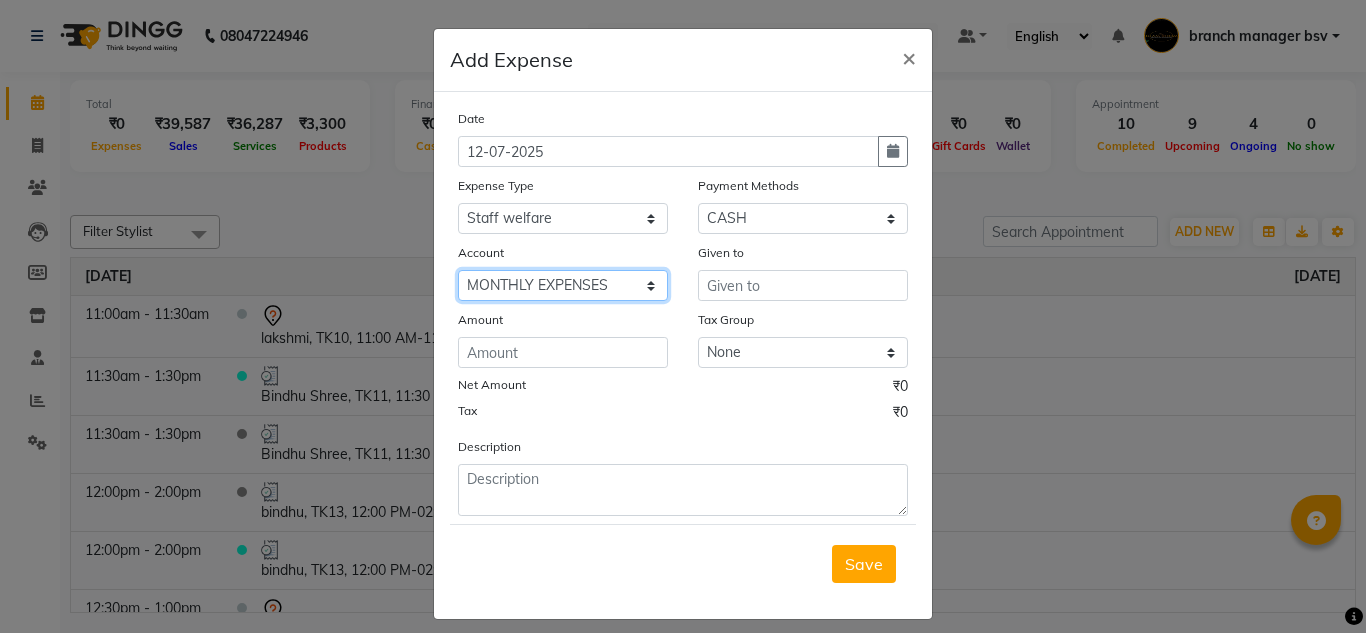 click on "Select Petty cash Cash Settlement Jayashree Bank MONTHLY EXPENSES" 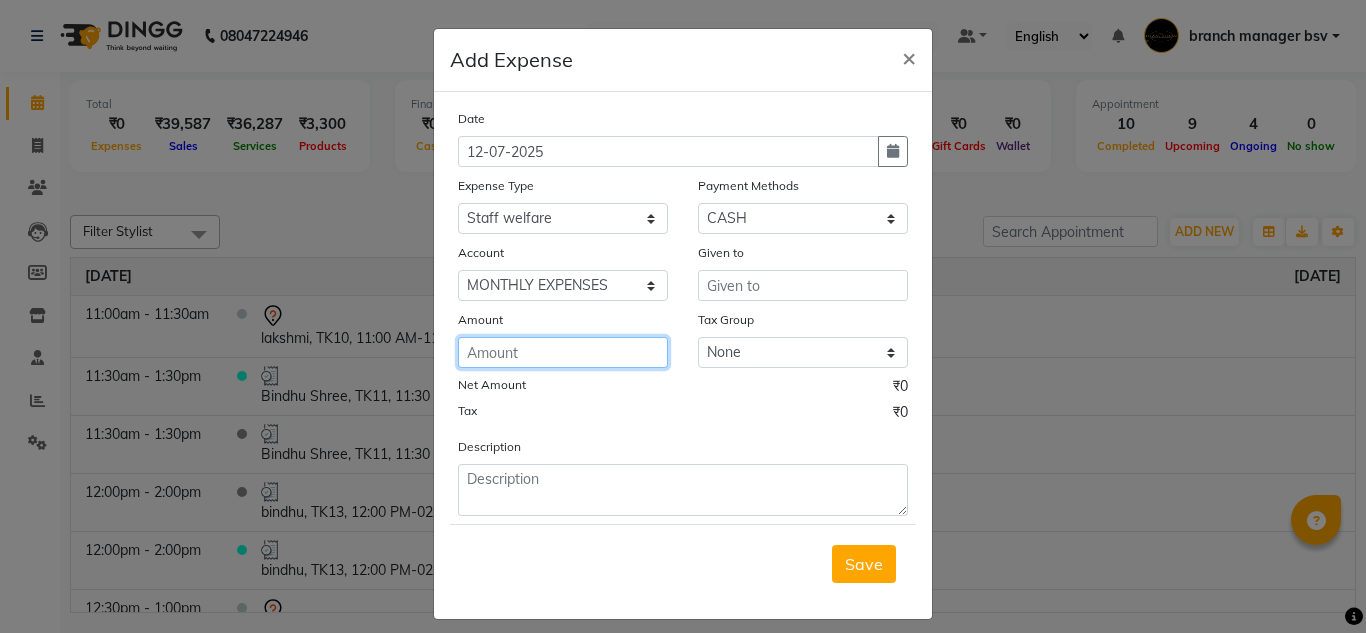 click 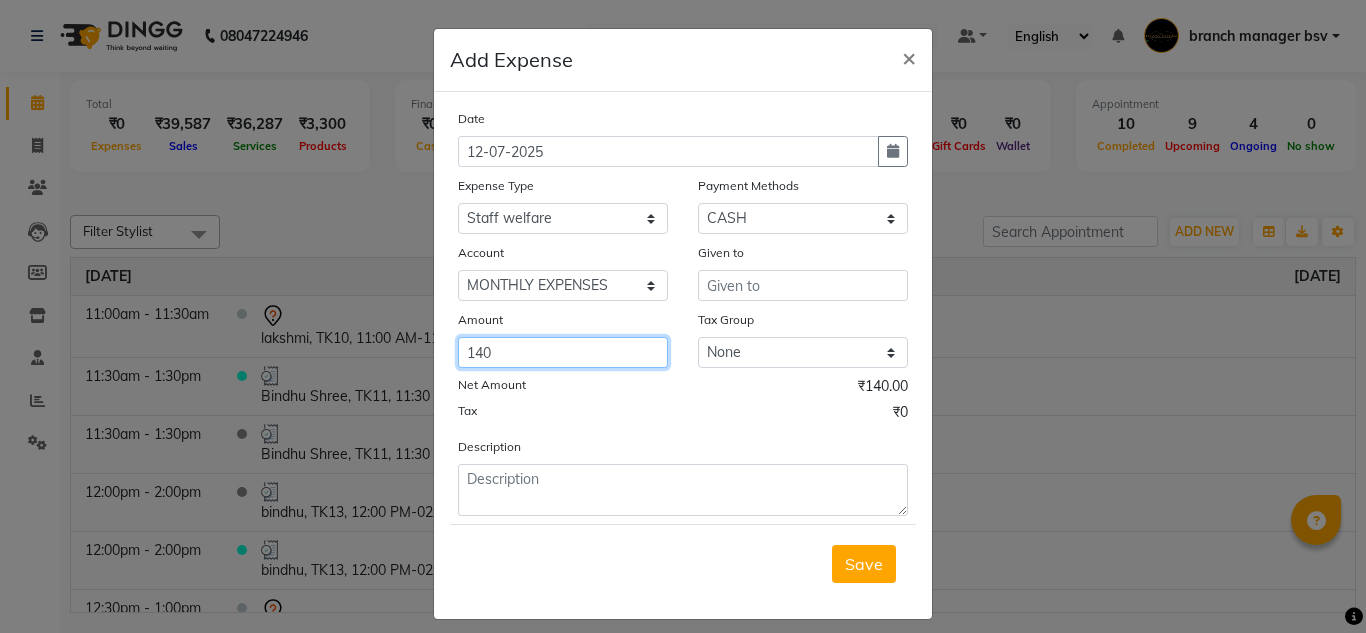 type on "140" 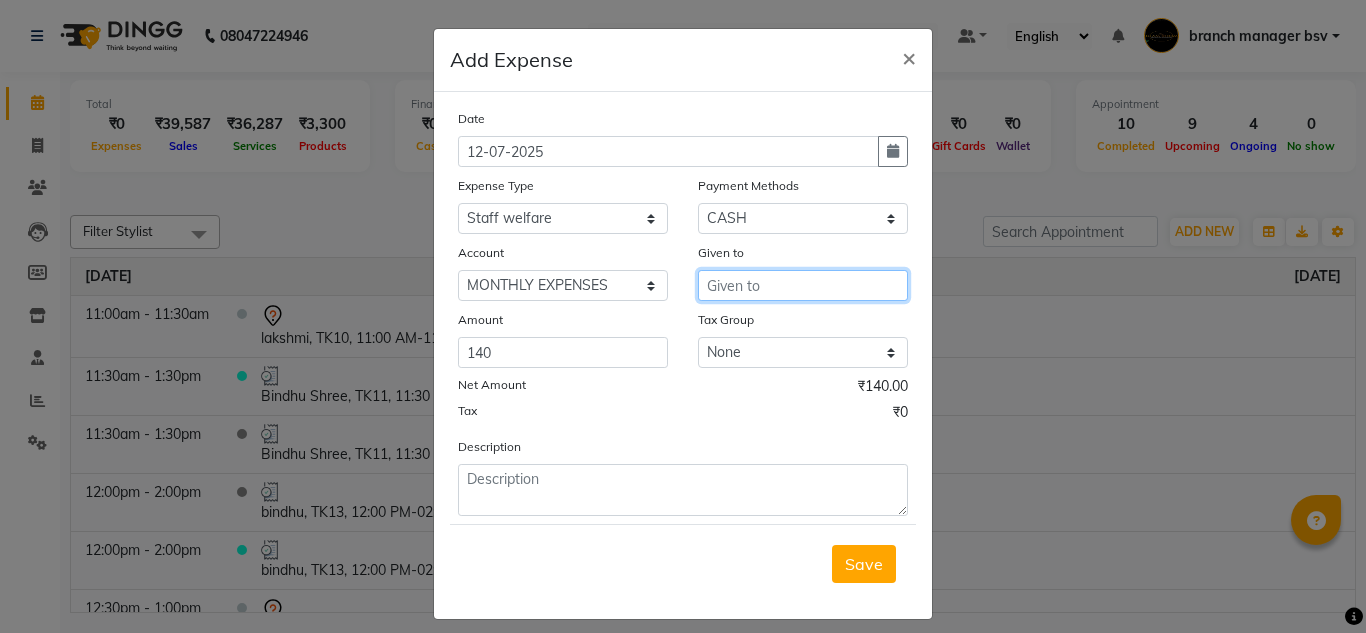 click at bounding box center (803, 285) 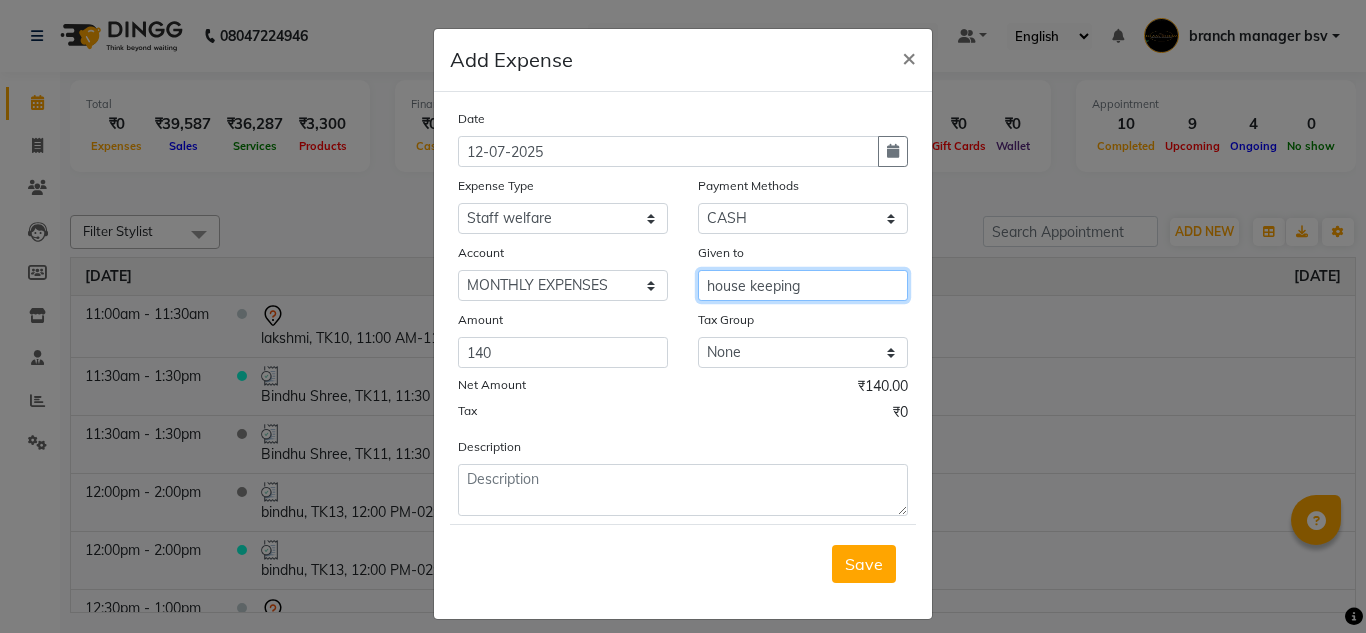 type on "house keeping" 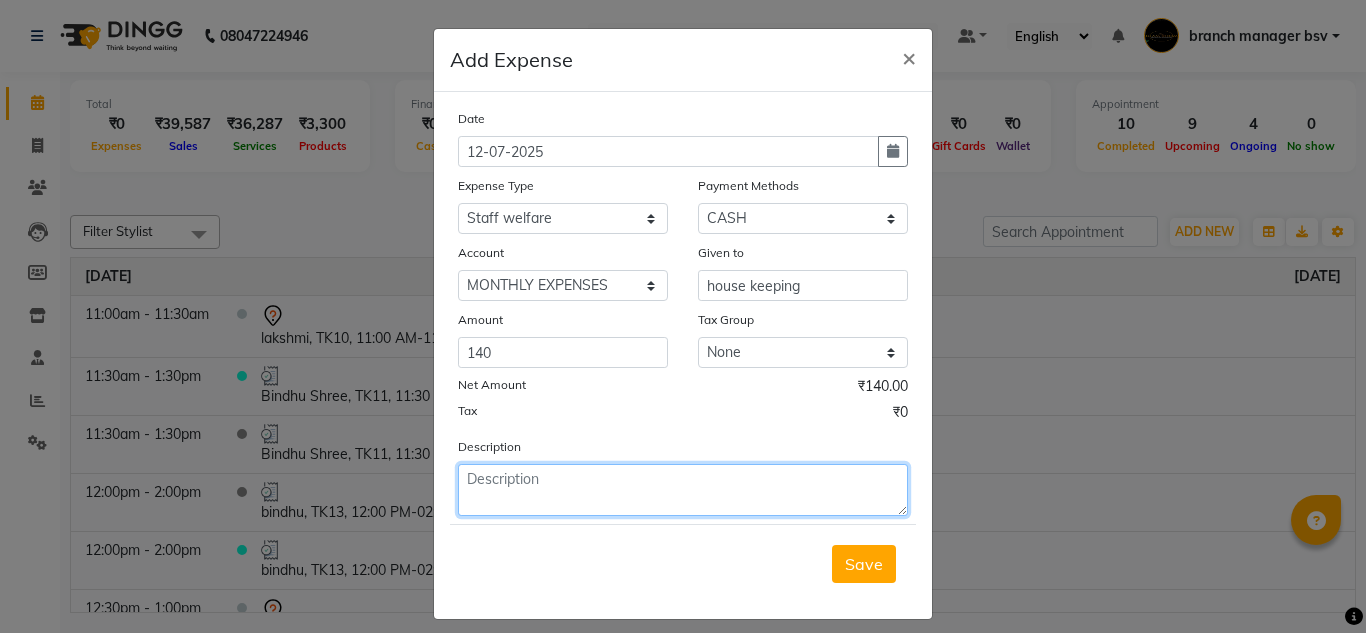 click 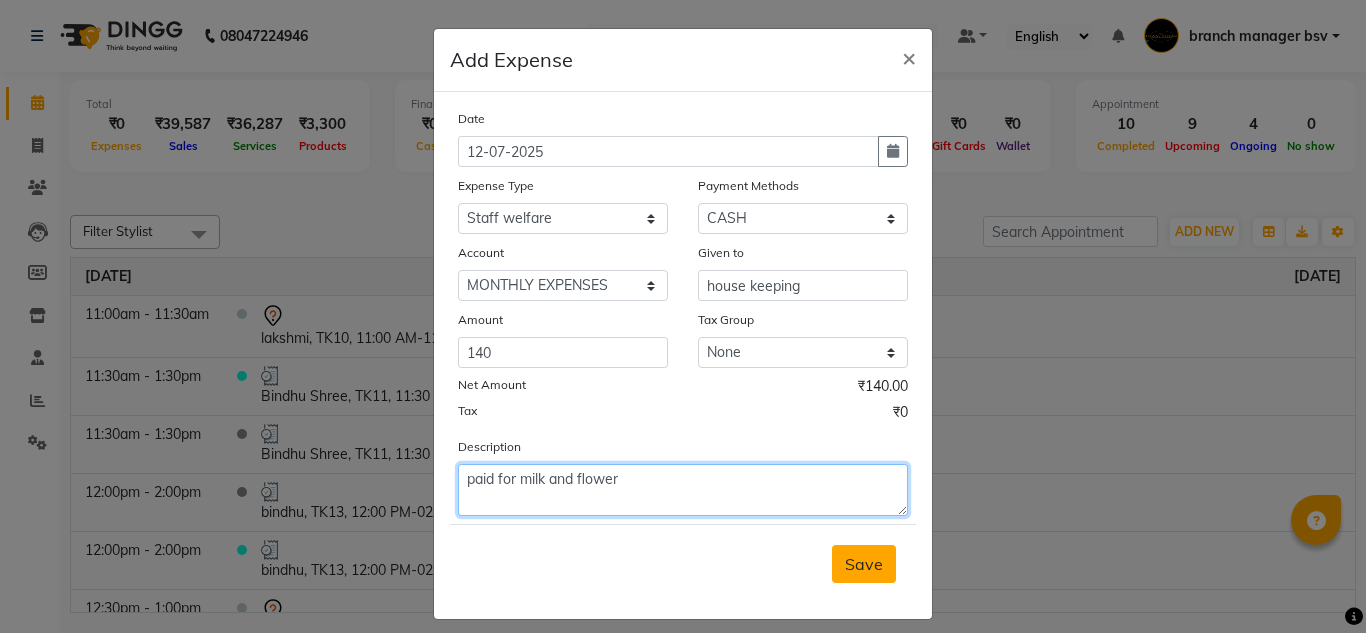 type on "paid for milk and flower" 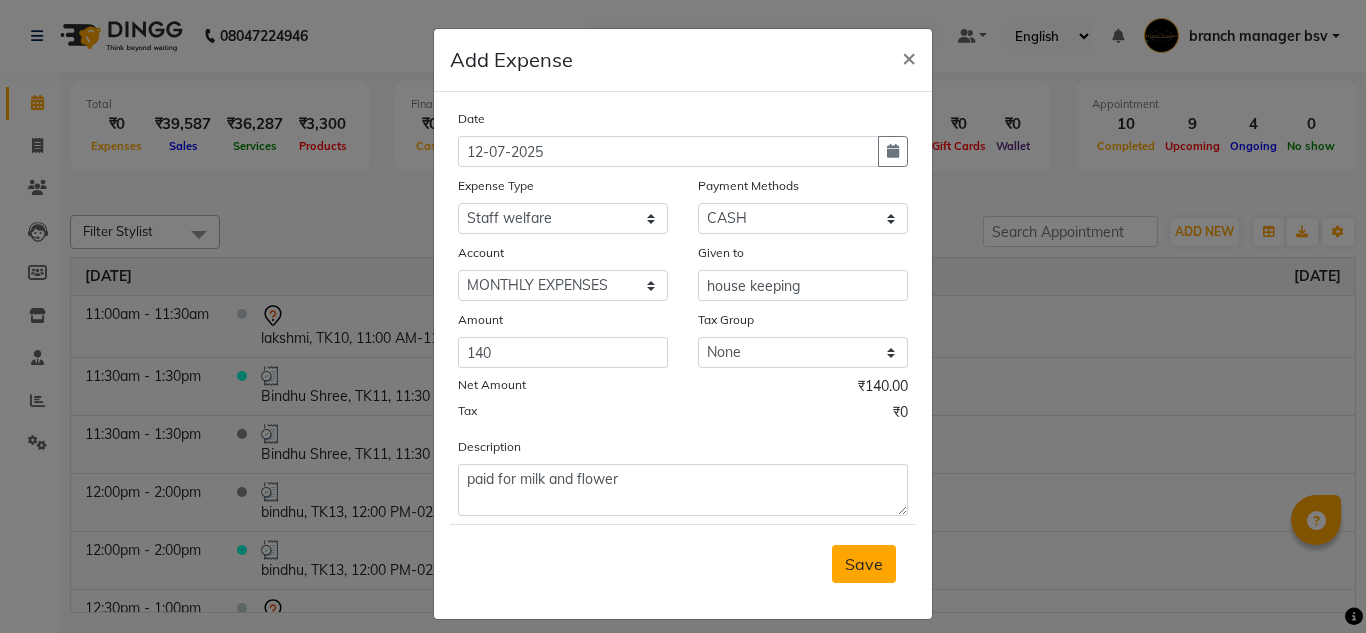 click on "Save" at bounding box center [864, 564] 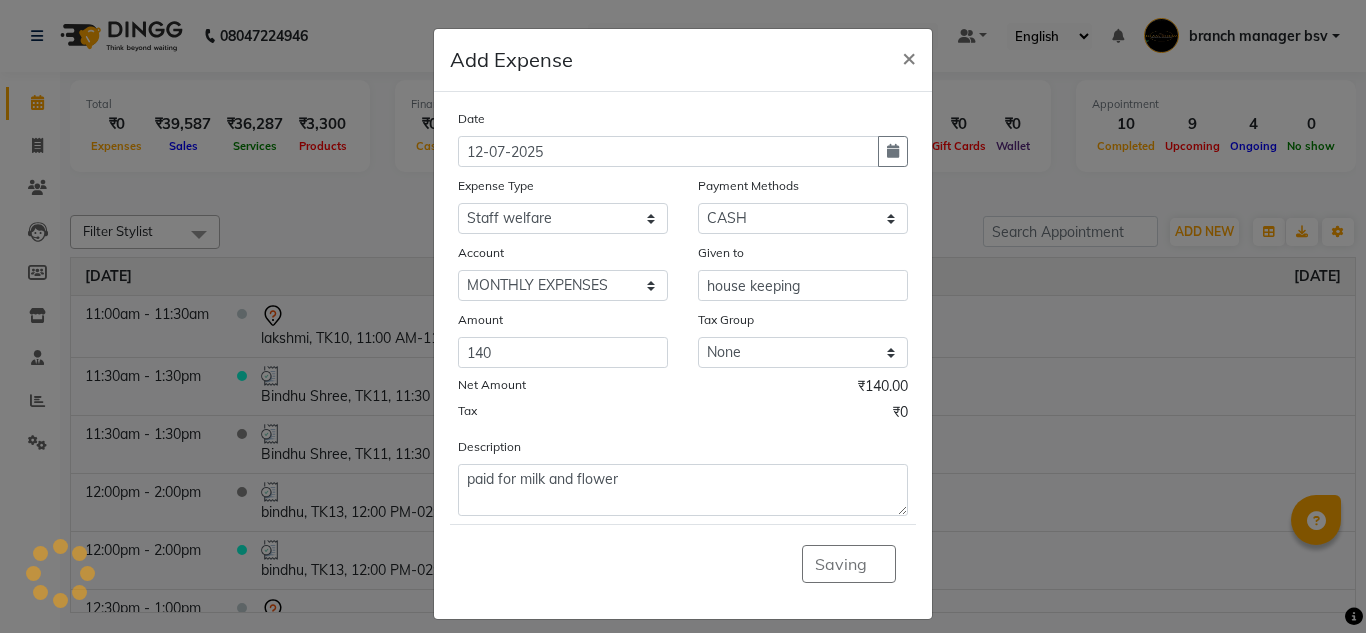 click on "Saving" 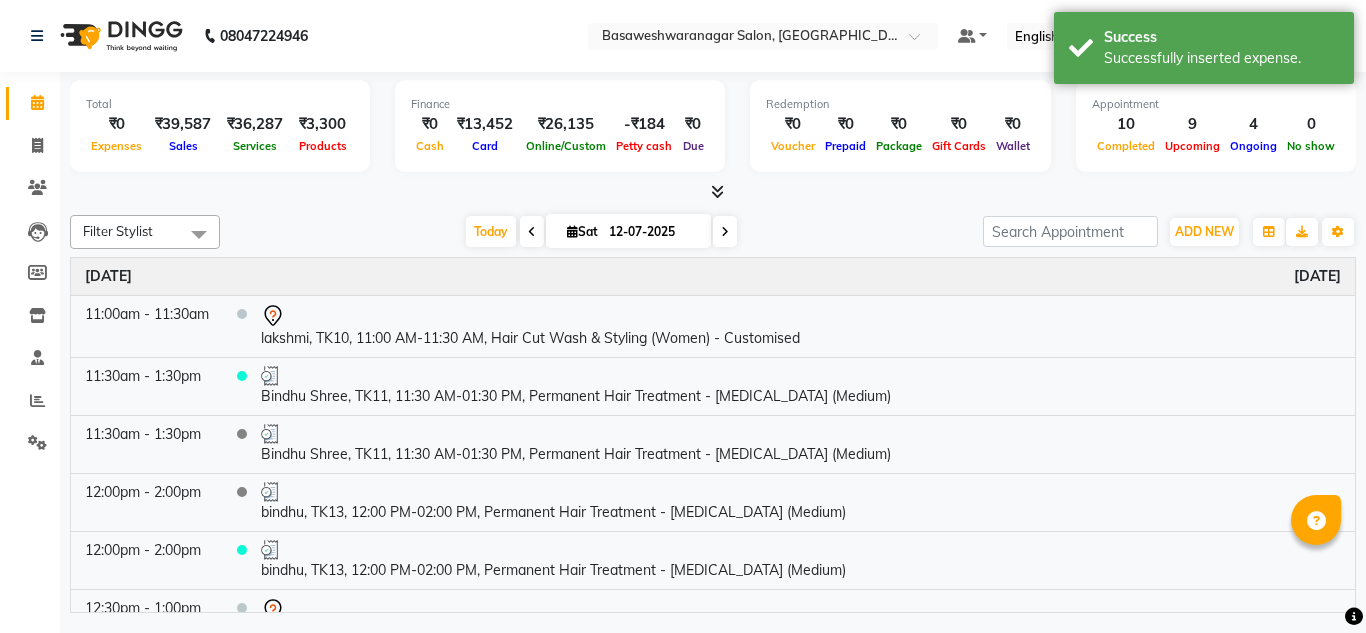 click on "08047224946 Select Location × Basaweshwaranagar Salon, Basveshwarnagar  Default Panel My Panel English ENGLISH Español العربية मराठी हिंदी ગુજરાતી தமிழ் 中文 Notifications nothing to show branch manager bsv Manage Profile Change Password Sign out  Version:3.15.4" 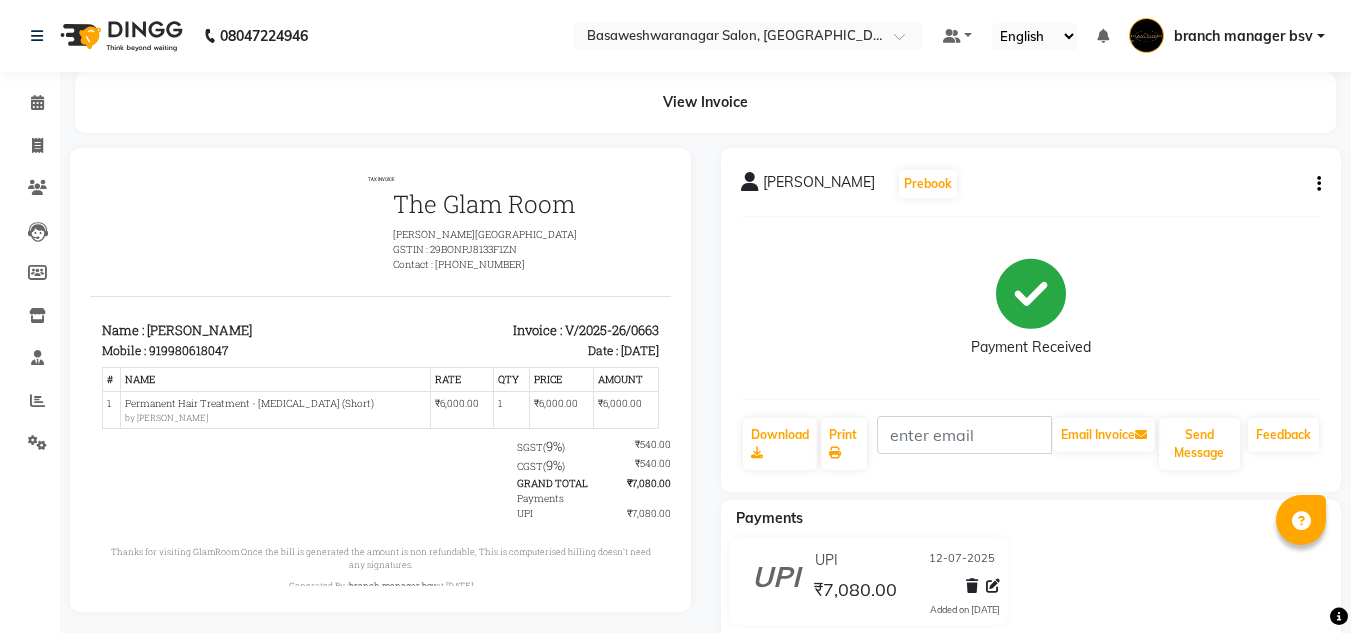 scroll, scrollTop: 0, scrollLeft: 0, axis: both 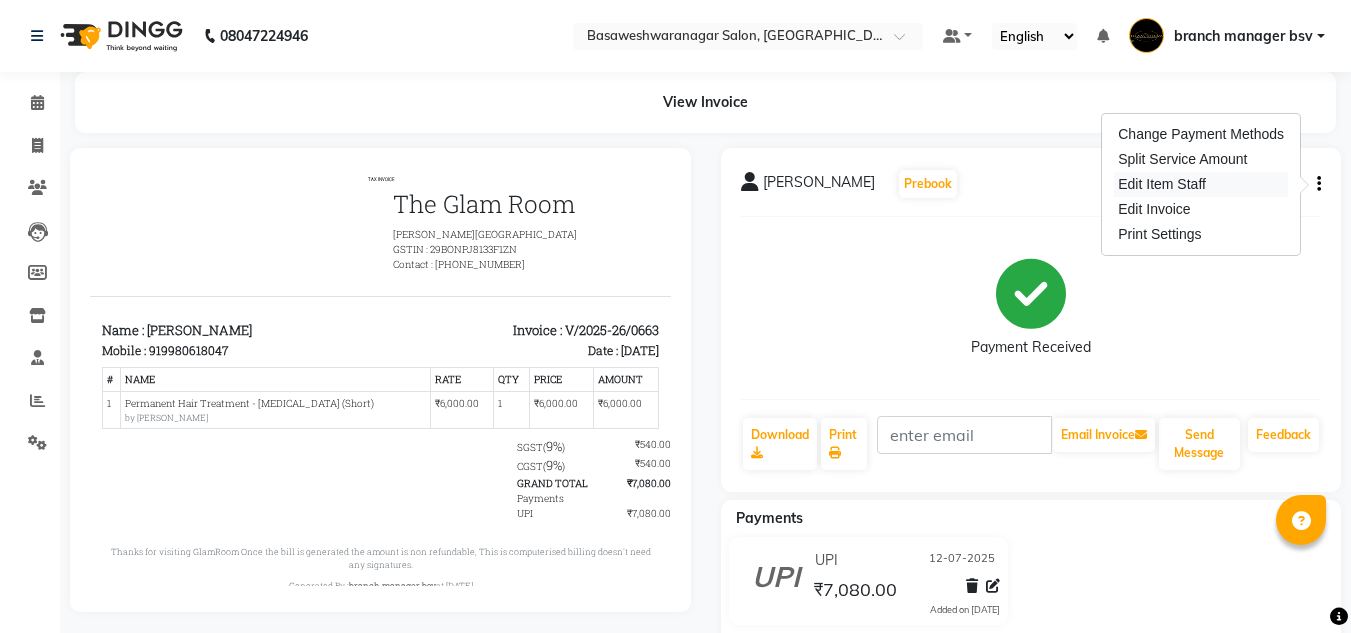 click on "Edit Item Staff" at bounding box center (1201, 184) 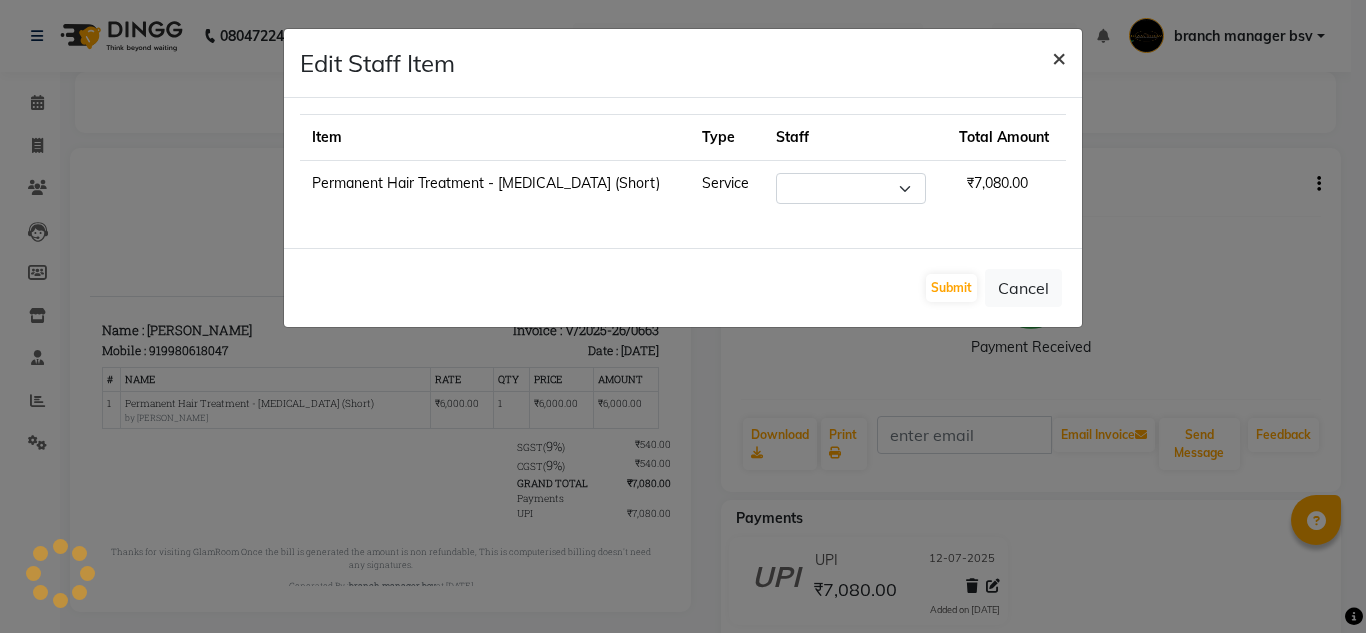 select on "75512" 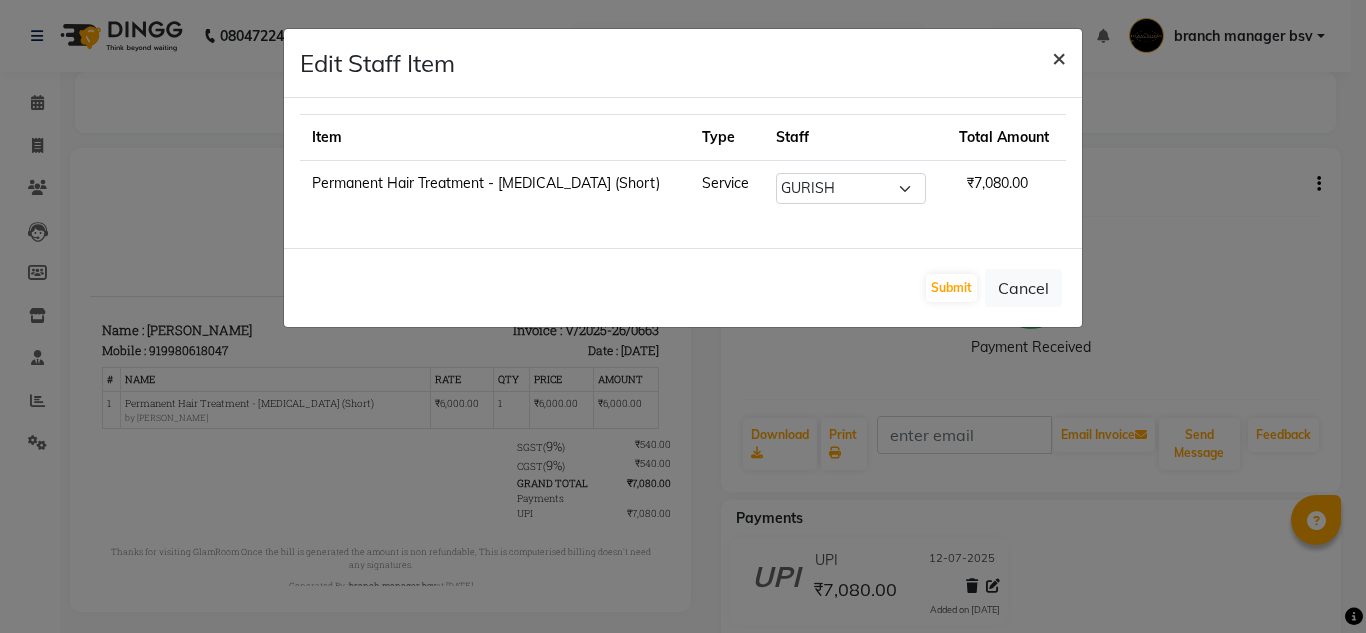 click on "×" 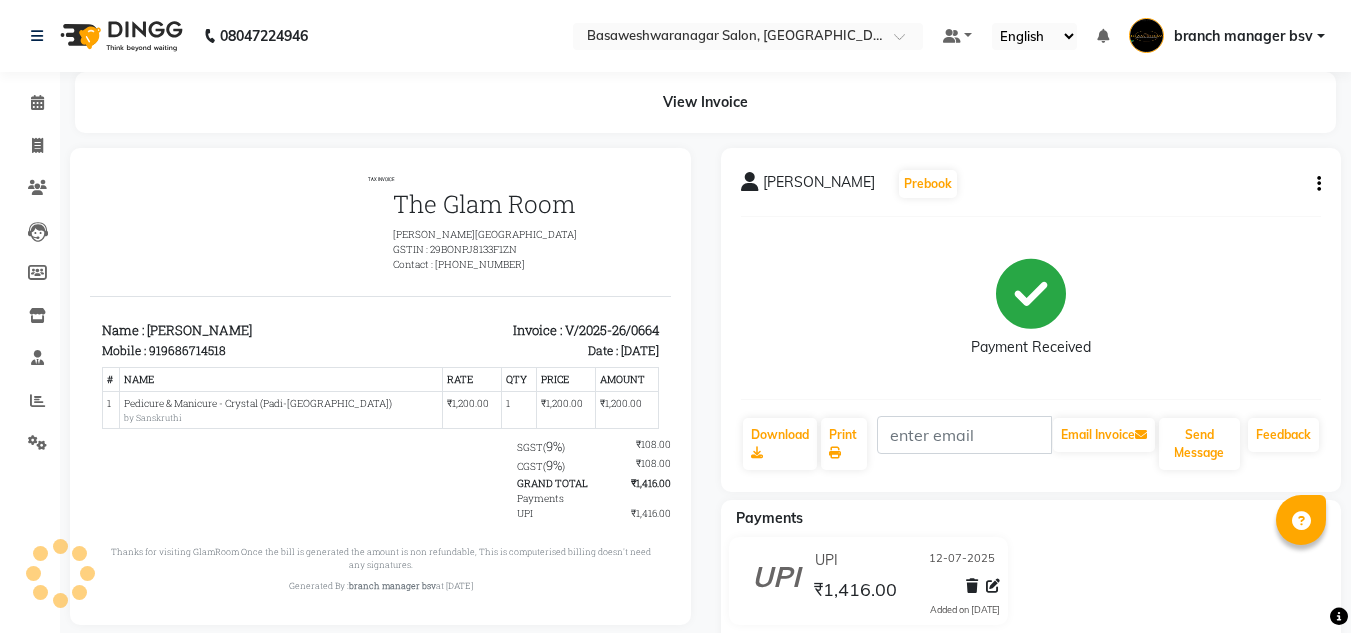 scroll, scrollTop: 0, scrollLeft: 0, axis: both 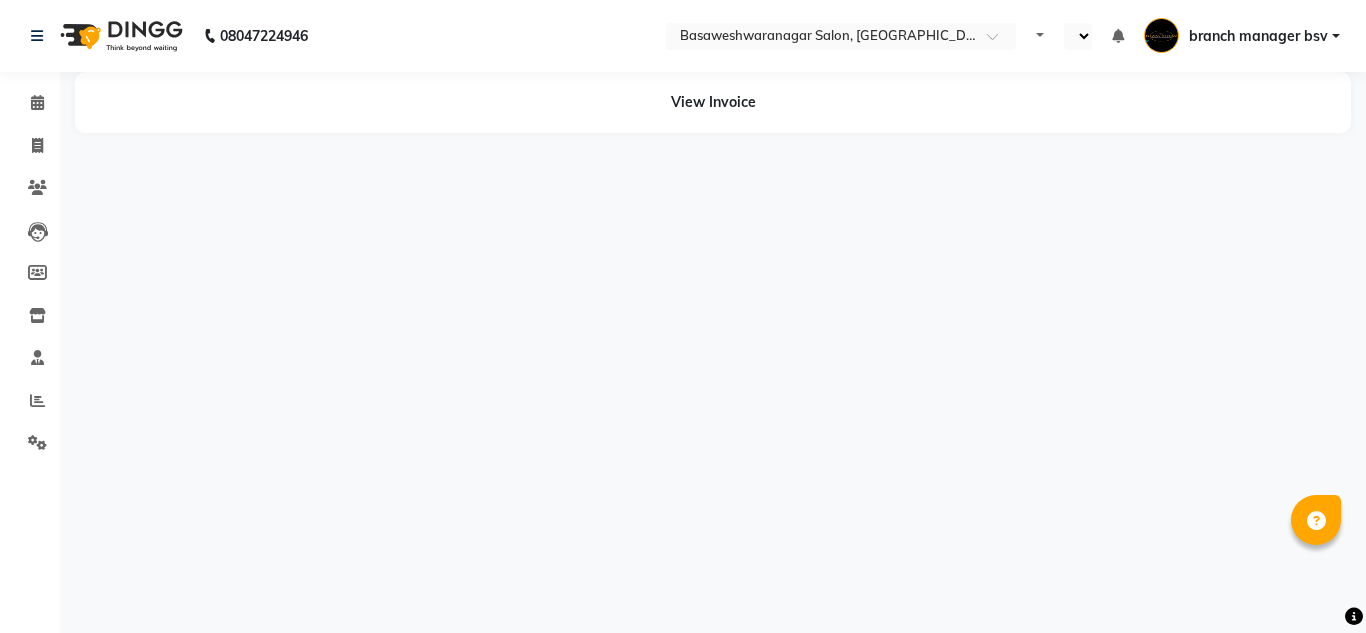 select on "en" 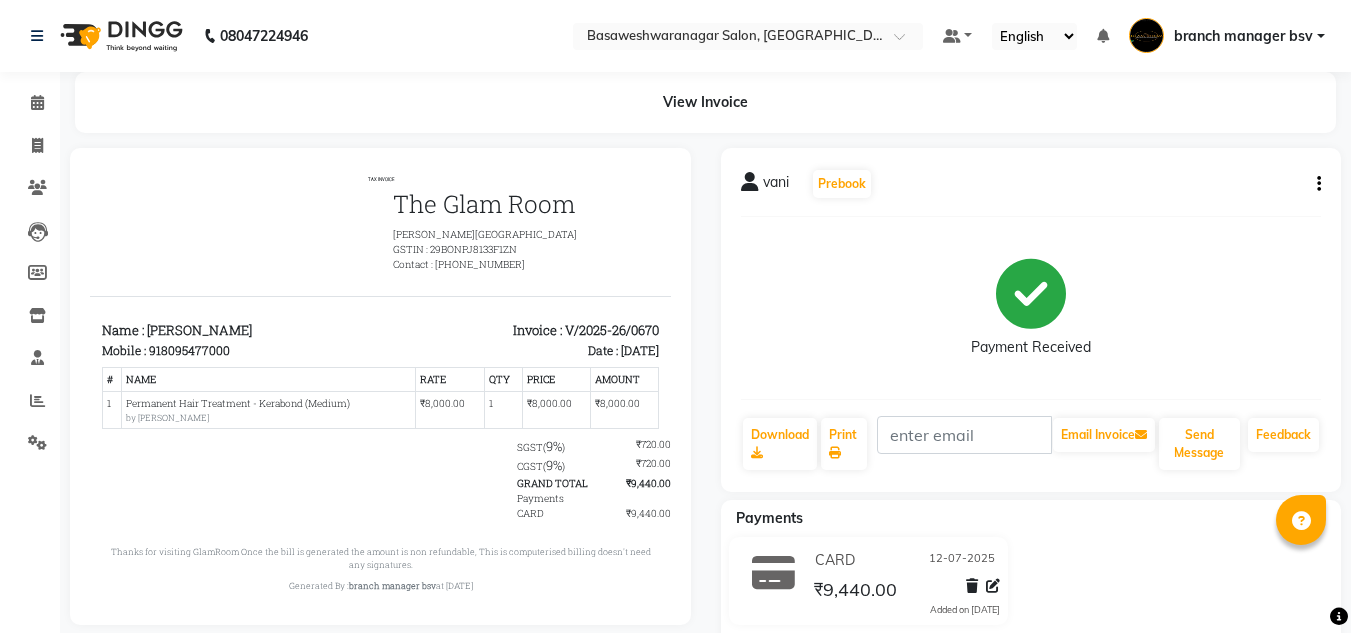 scroll, scrollTop: 0, scrollLeft: 0, axis: both 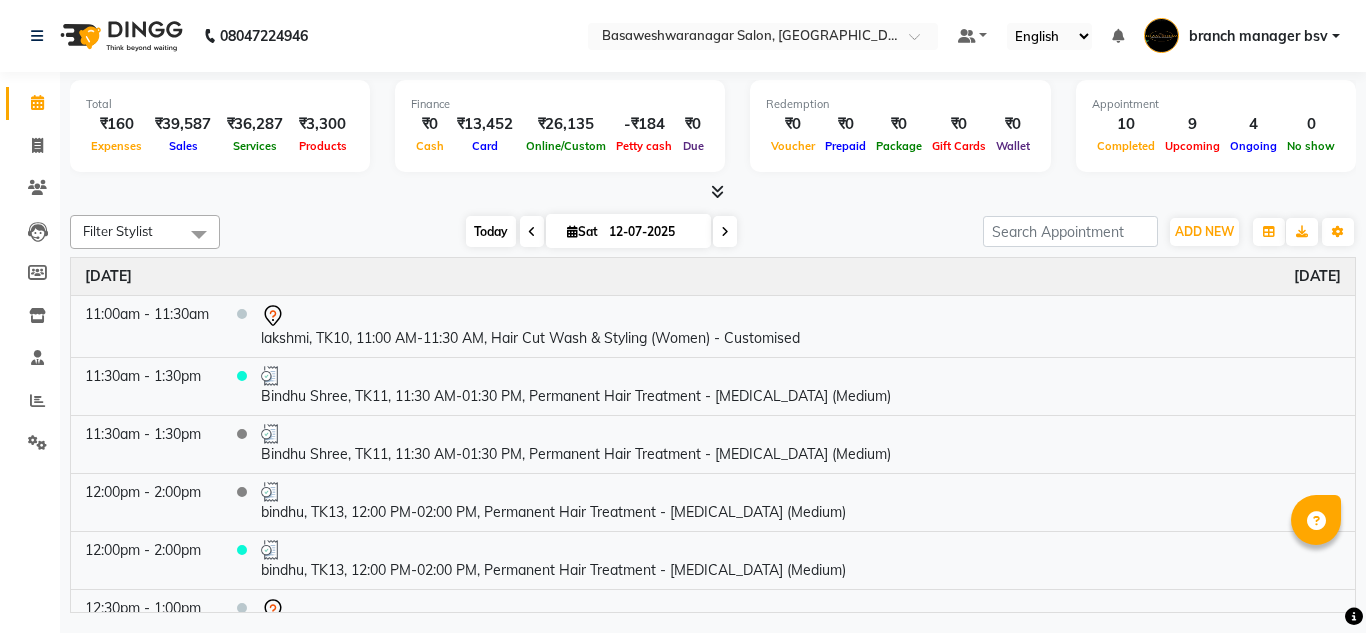 click on "Today" at bounding box center (491, 231) 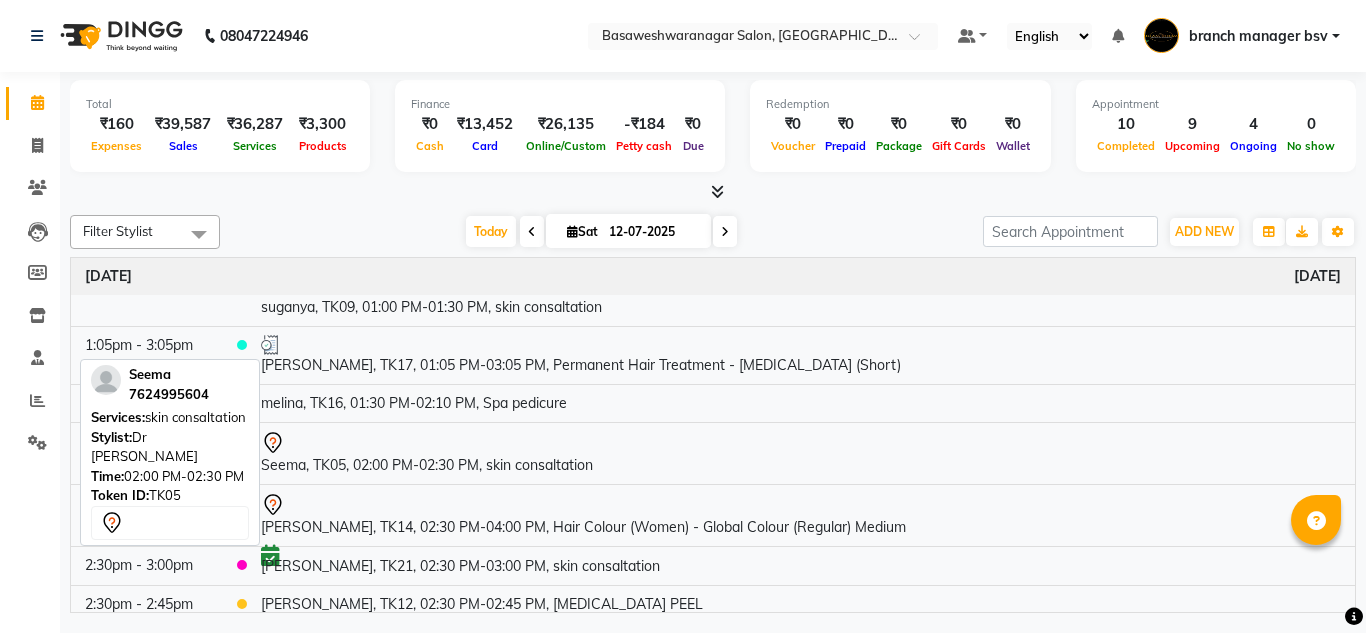 scroll, scrollTop: 388, scrollLeft: 0, axis: vertical 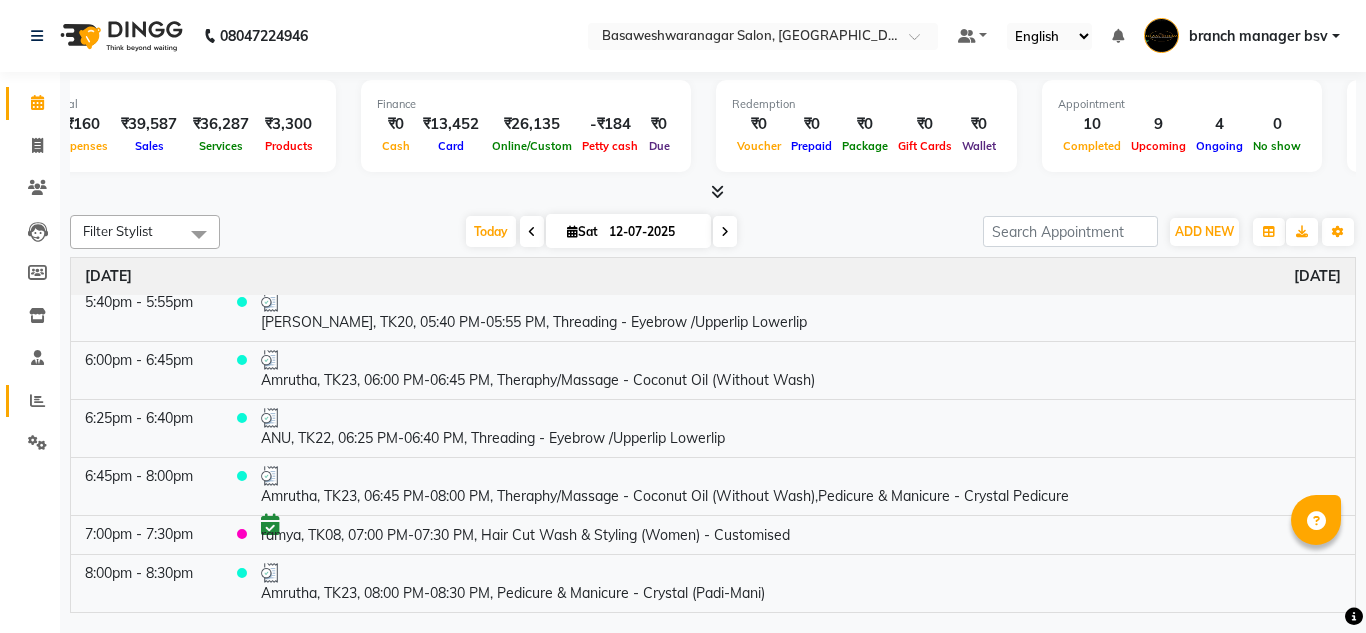 click on "Reports" 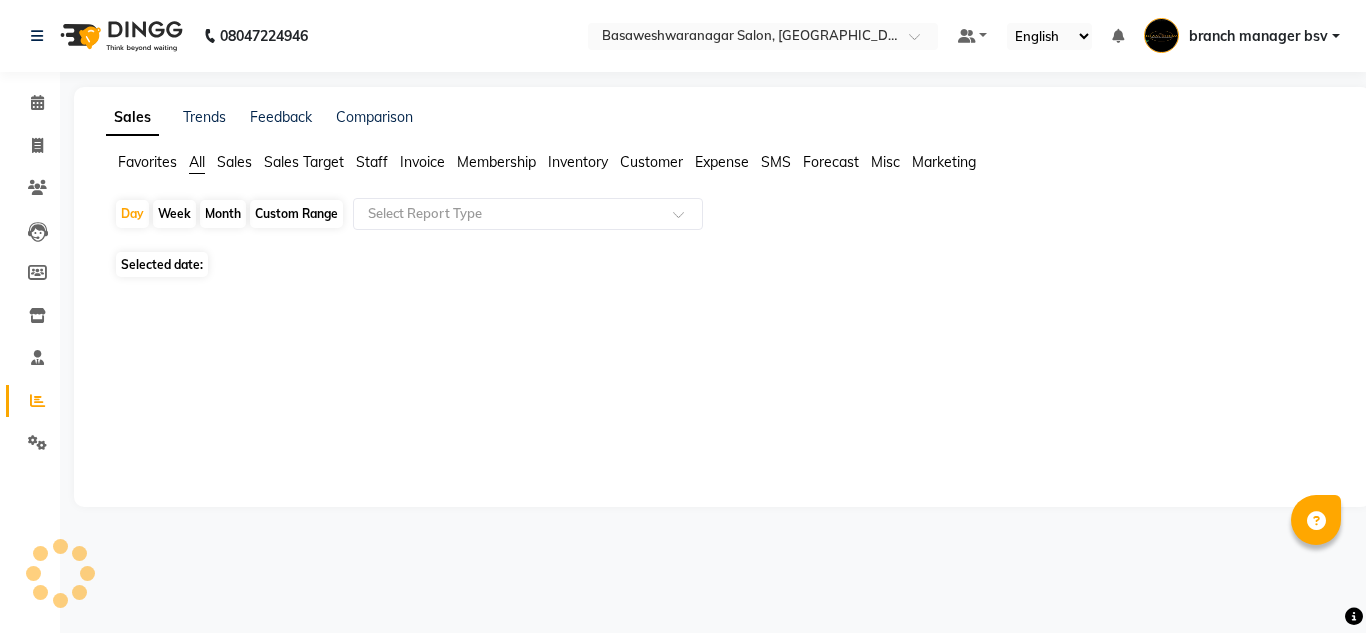 click on "Staff" 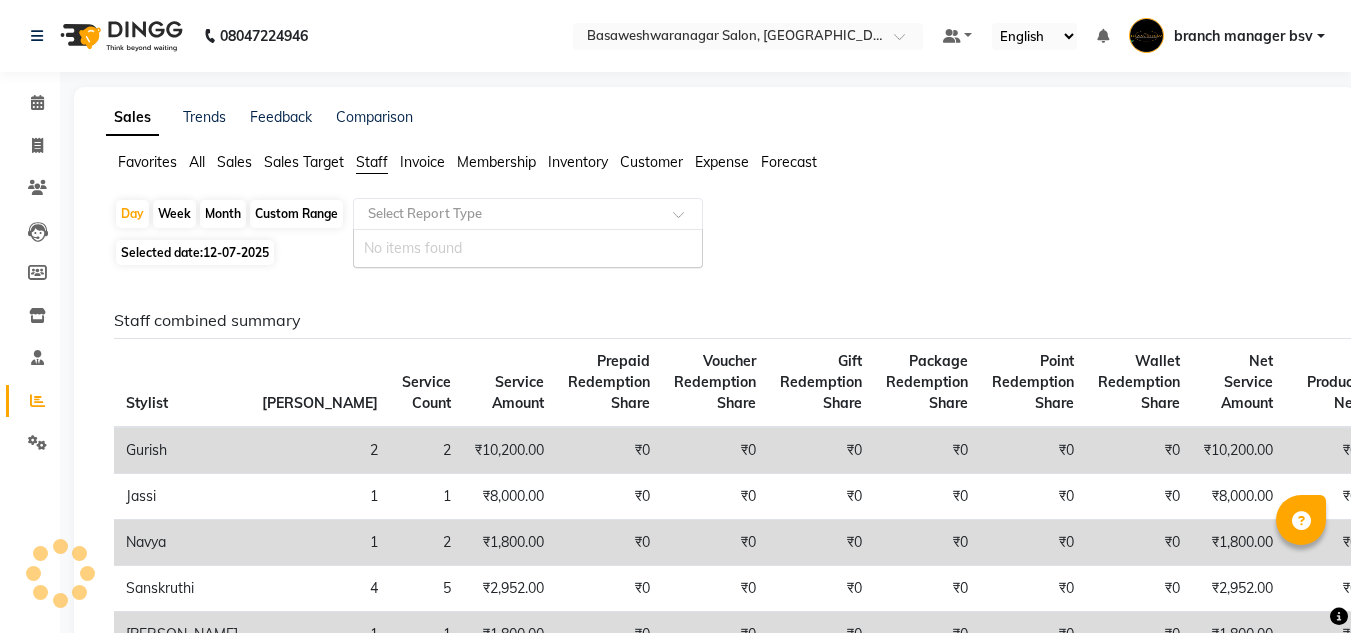 click on "Select Report Type" 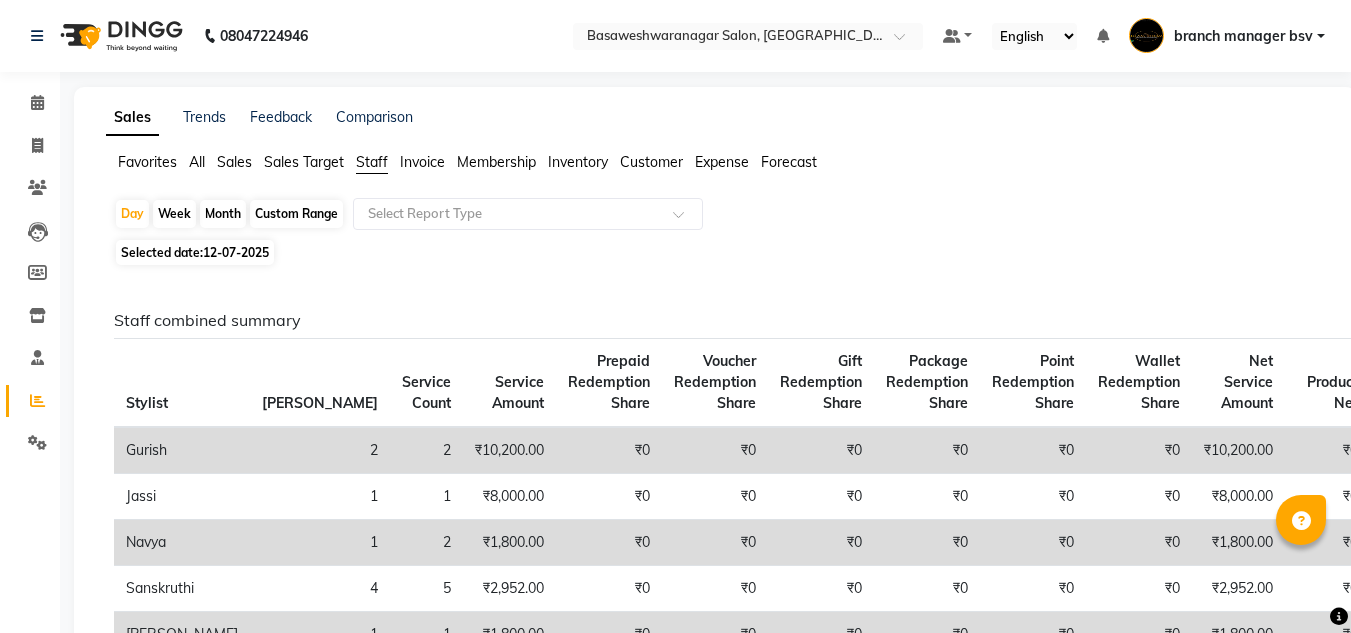 click on "Custom Range" 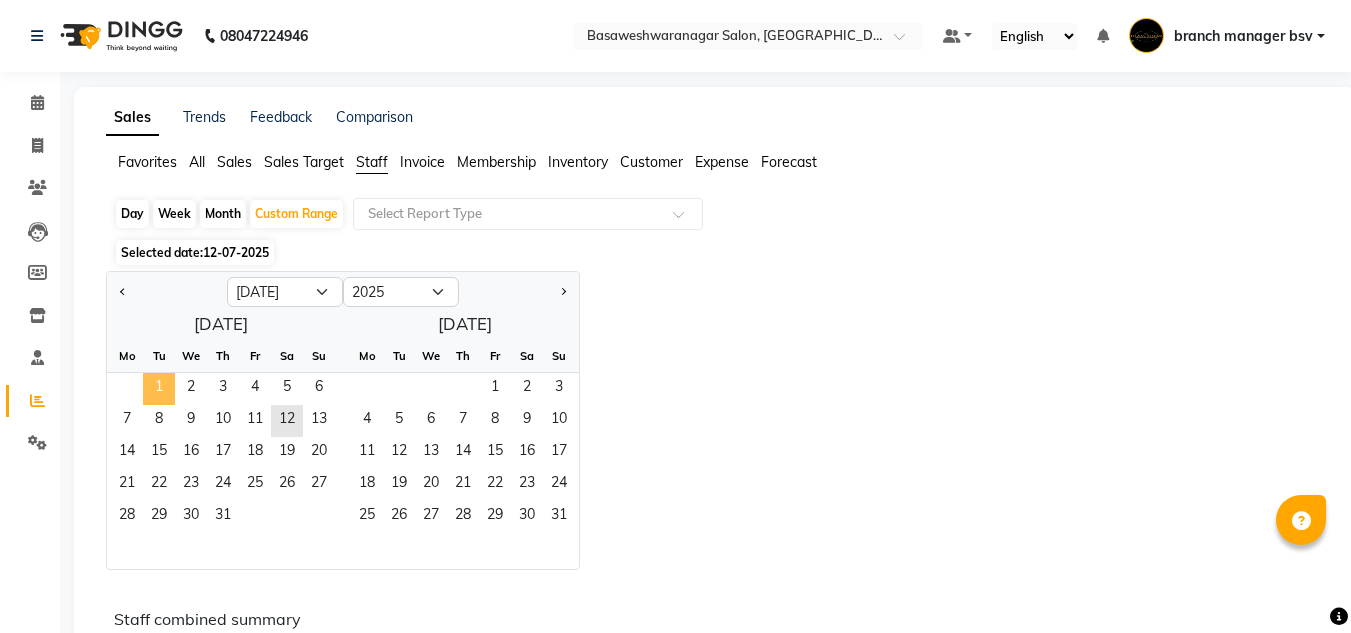 click on "1" 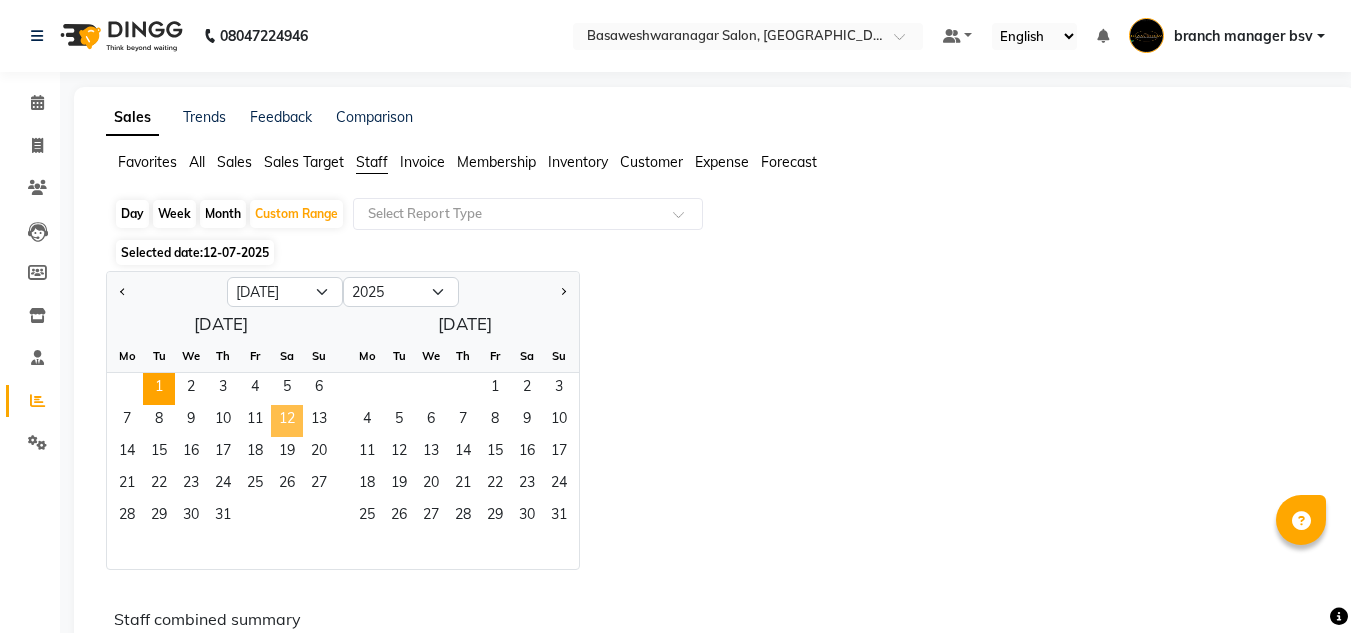 click on "12" 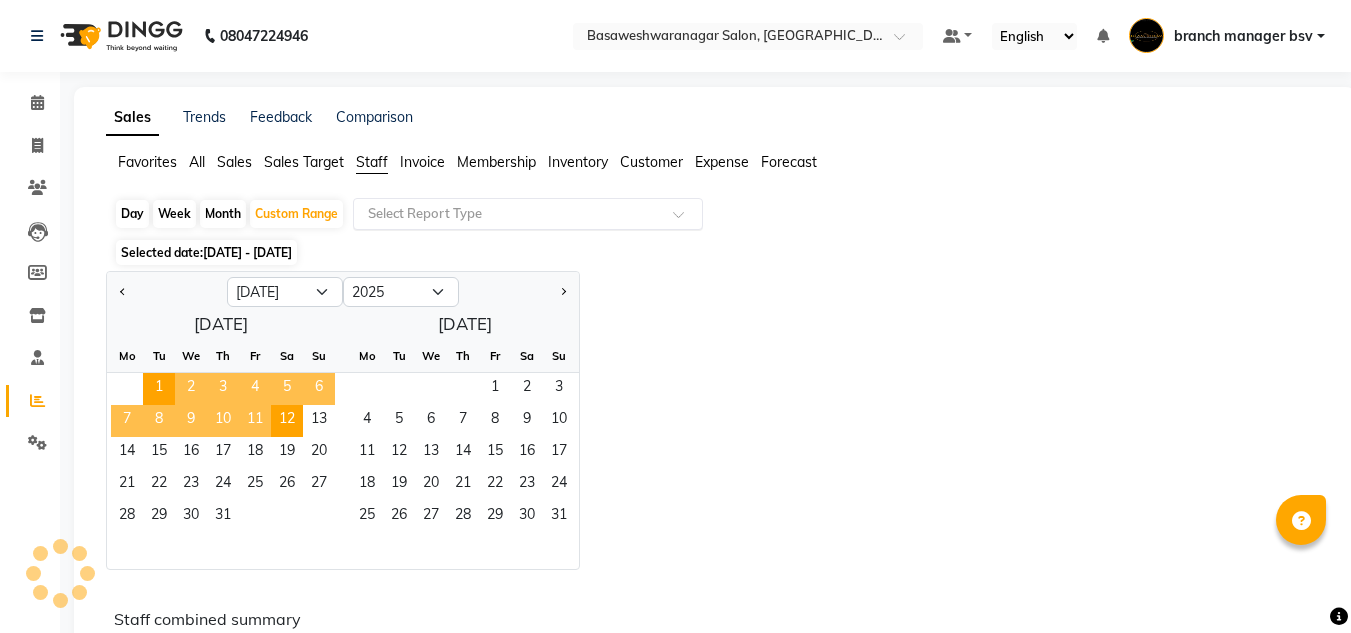 click 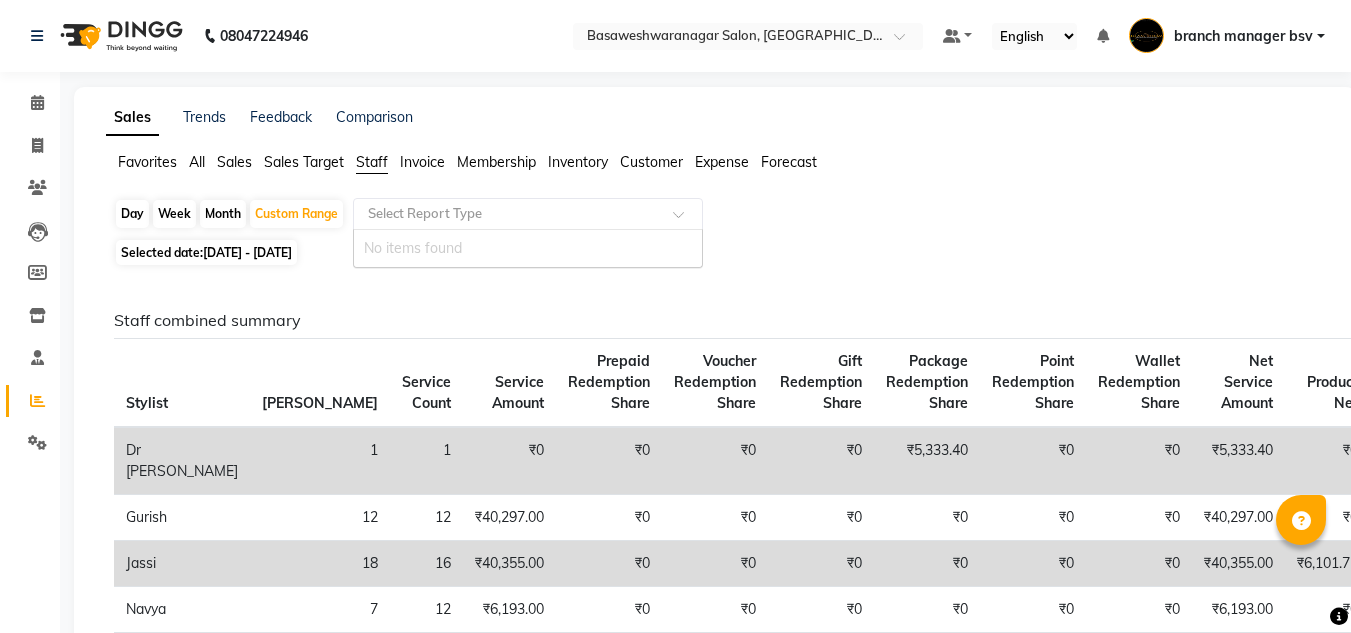 click on "No items found" at bounding box center (528, 248) 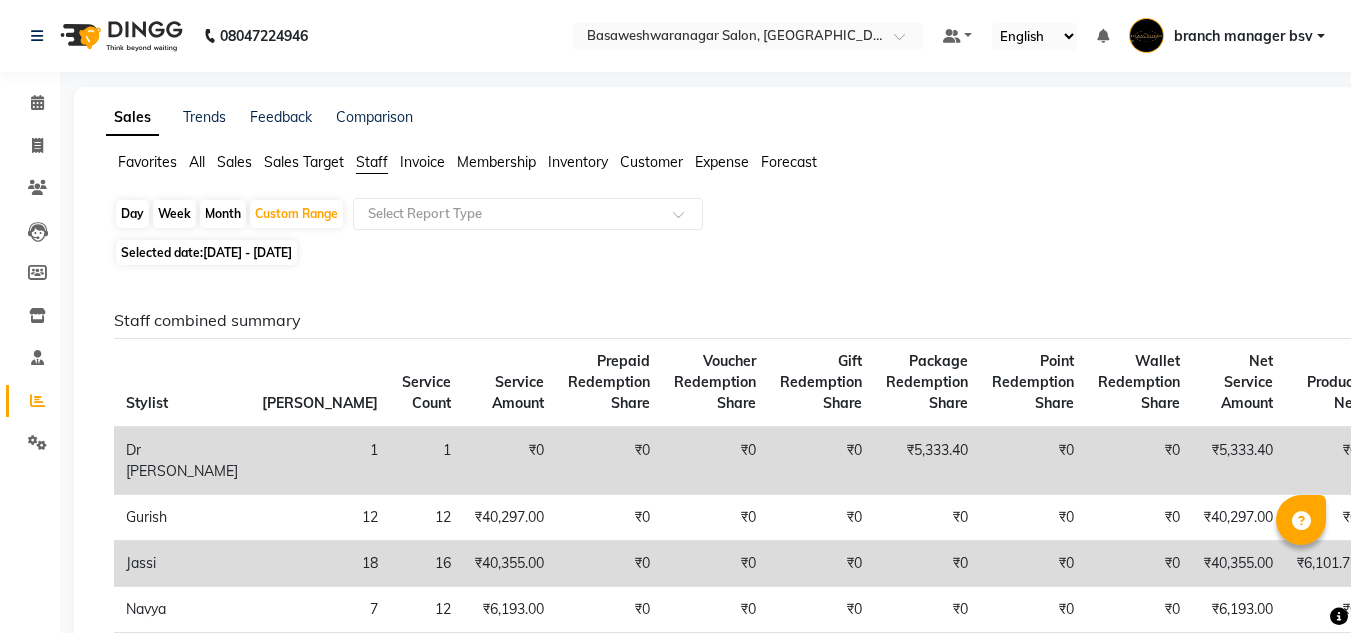 click on "Staff" 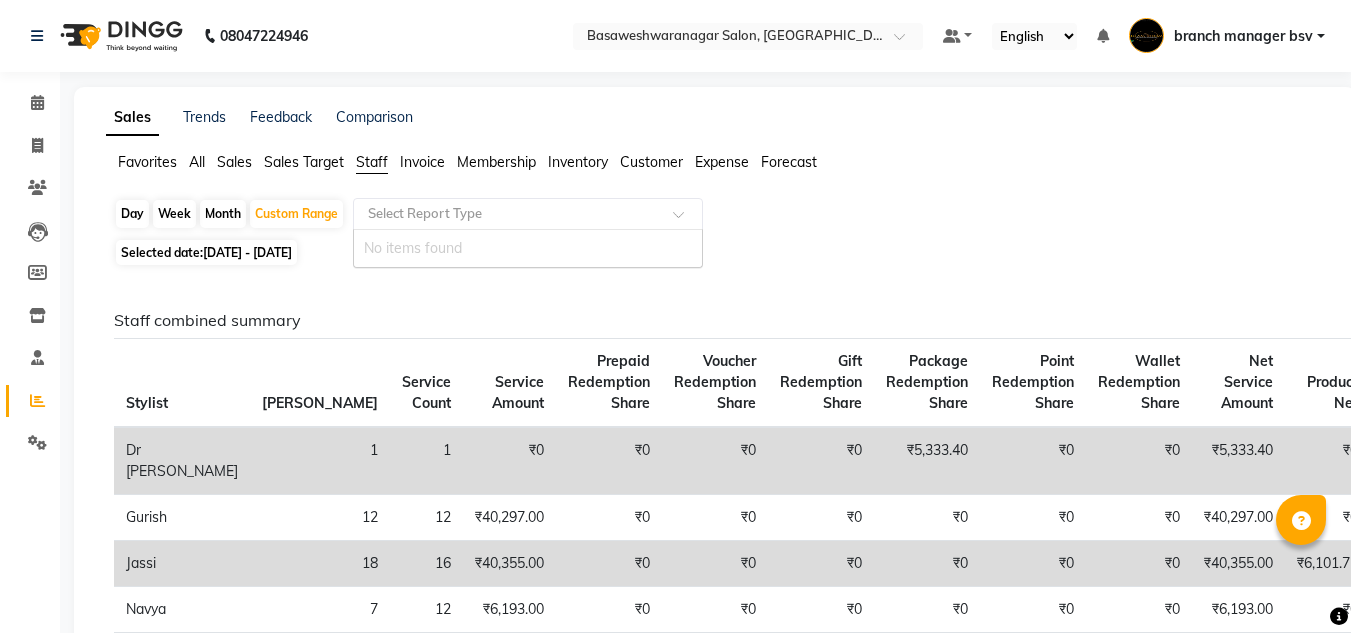 click 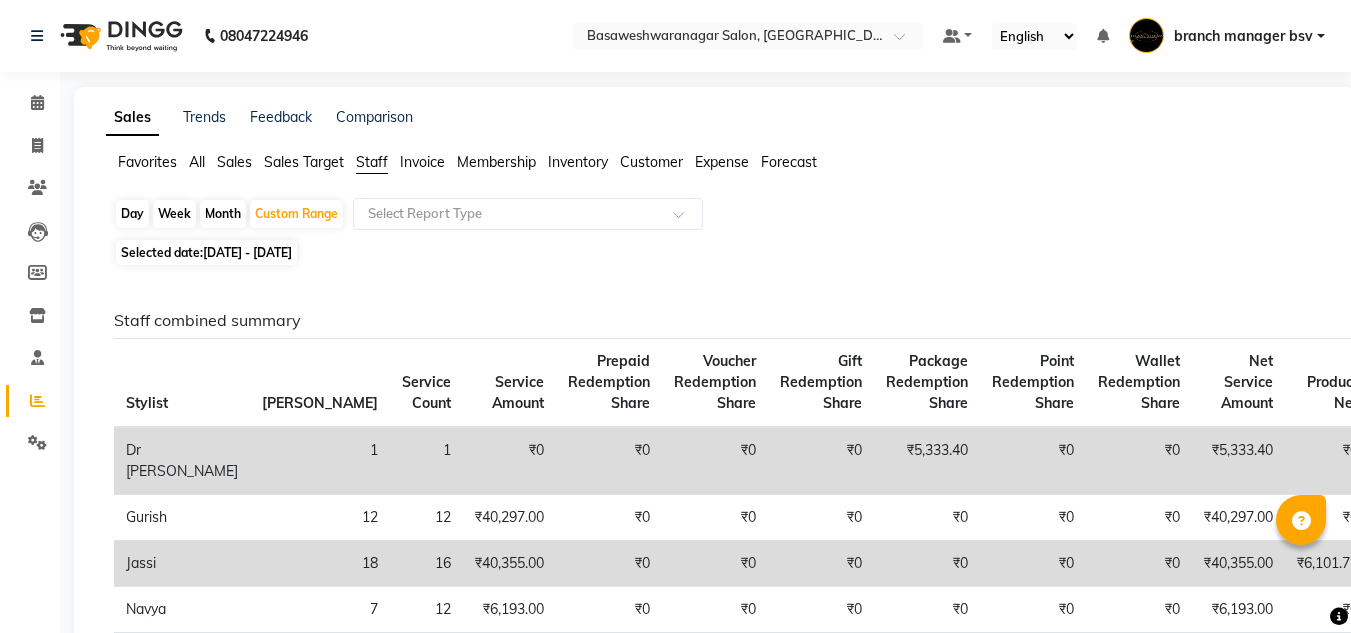 click on "Service Count" 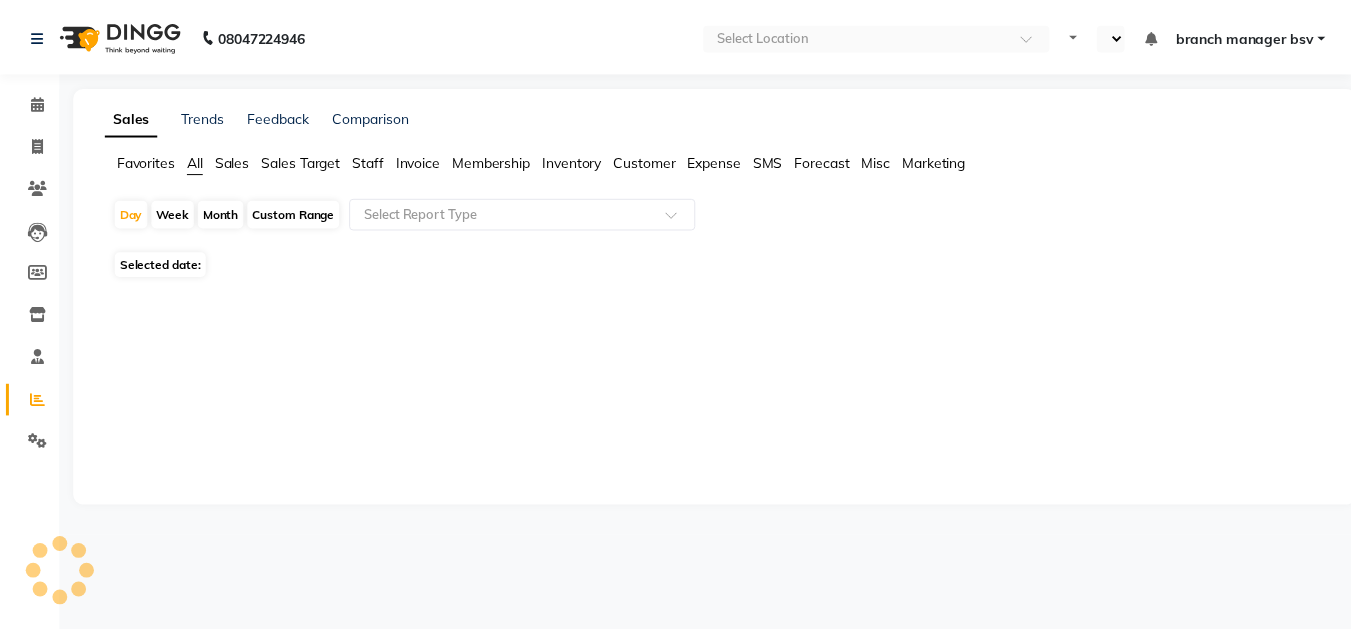 scroll, scrollTop: 0, scrollLeft: 0, axis: both 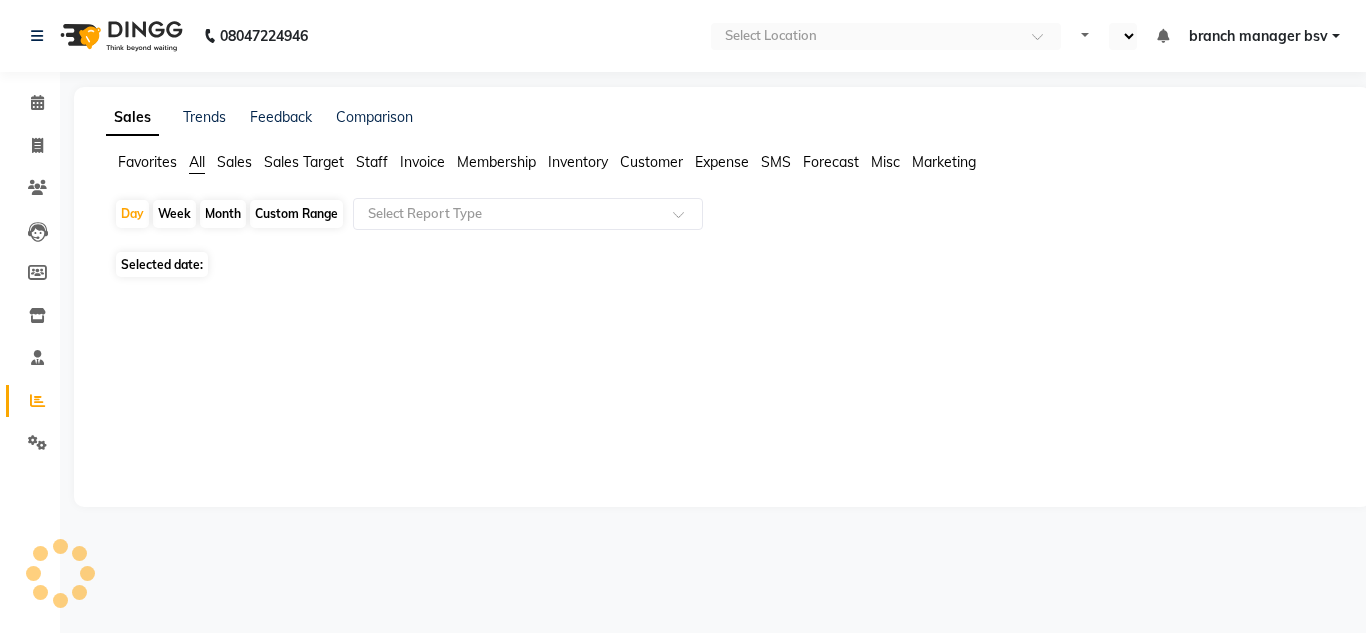 select on "en" 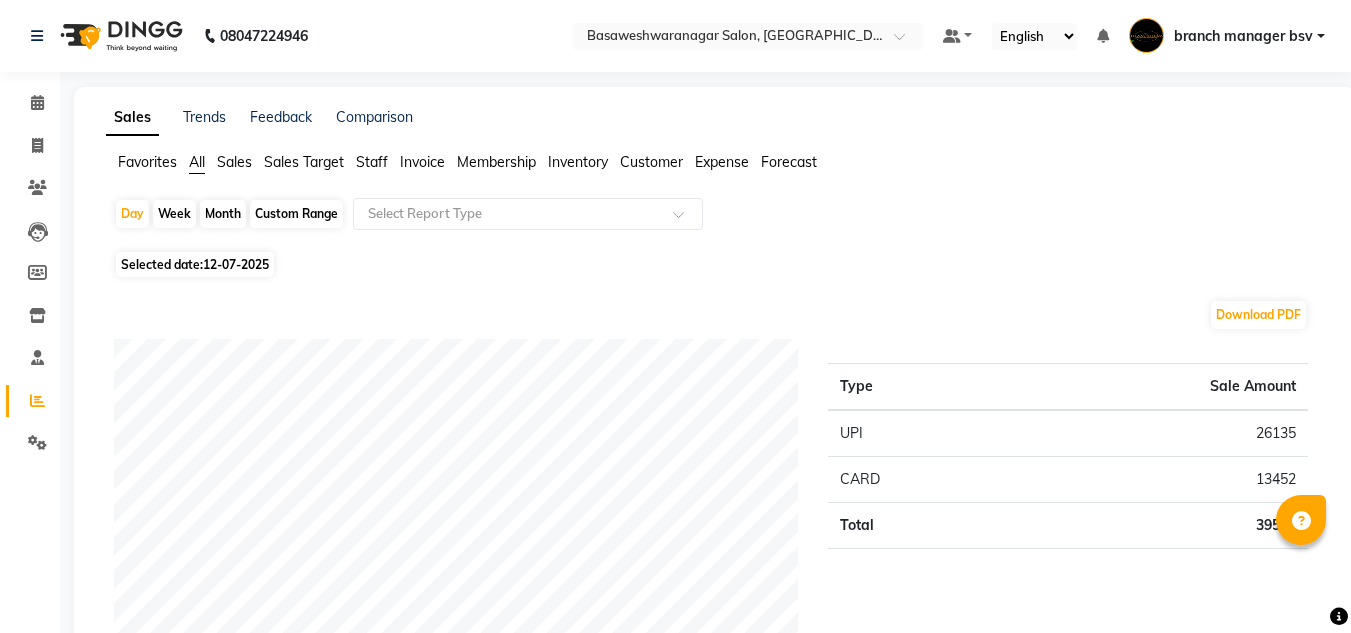 click on "Staff" 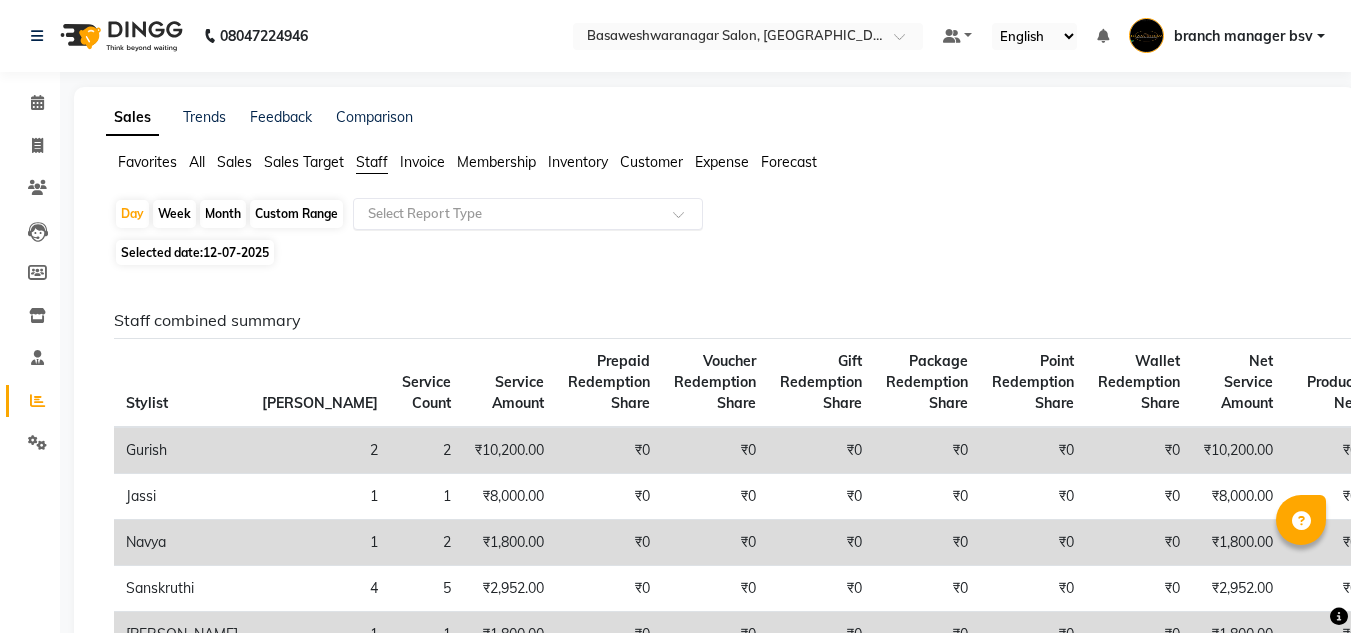 click 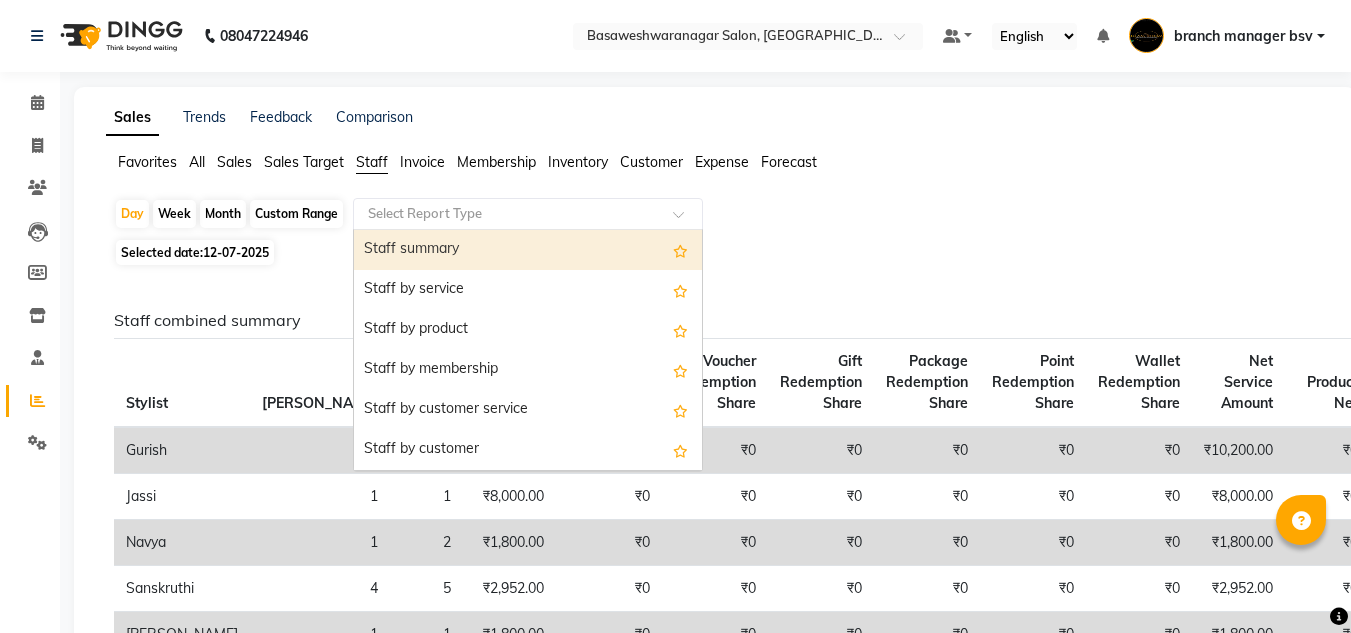 click on "Staff summary" at bounding box center (528, 250) 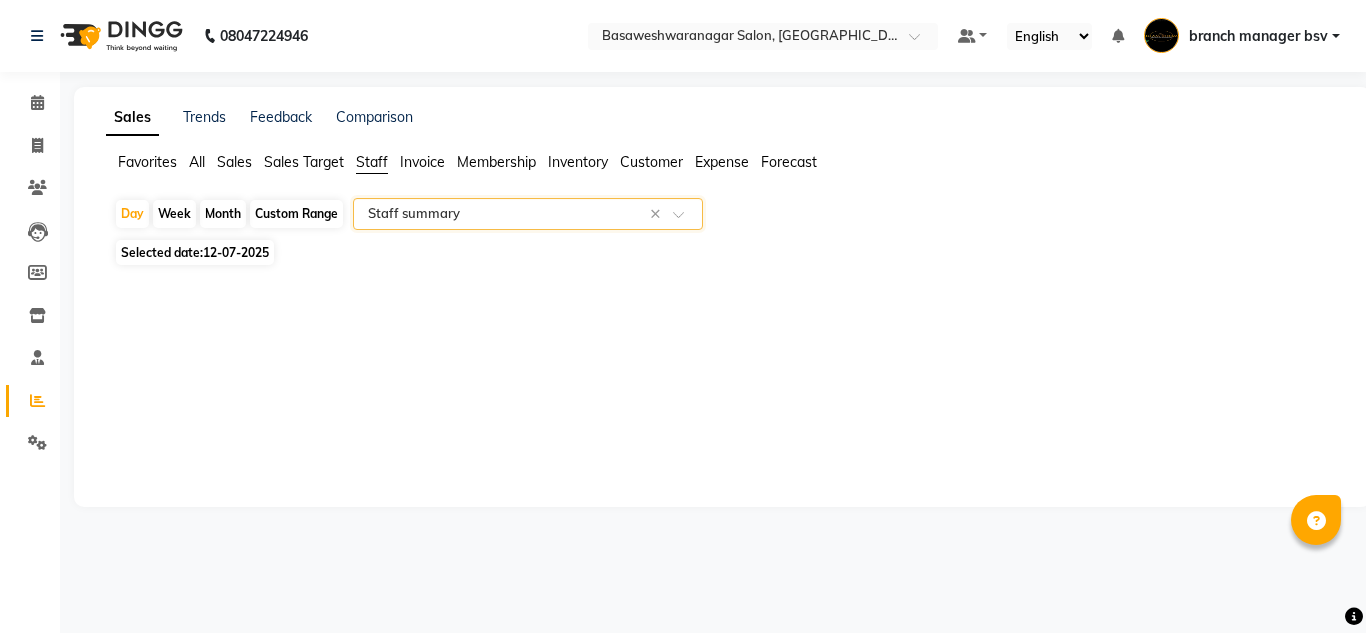 select on "full_report" 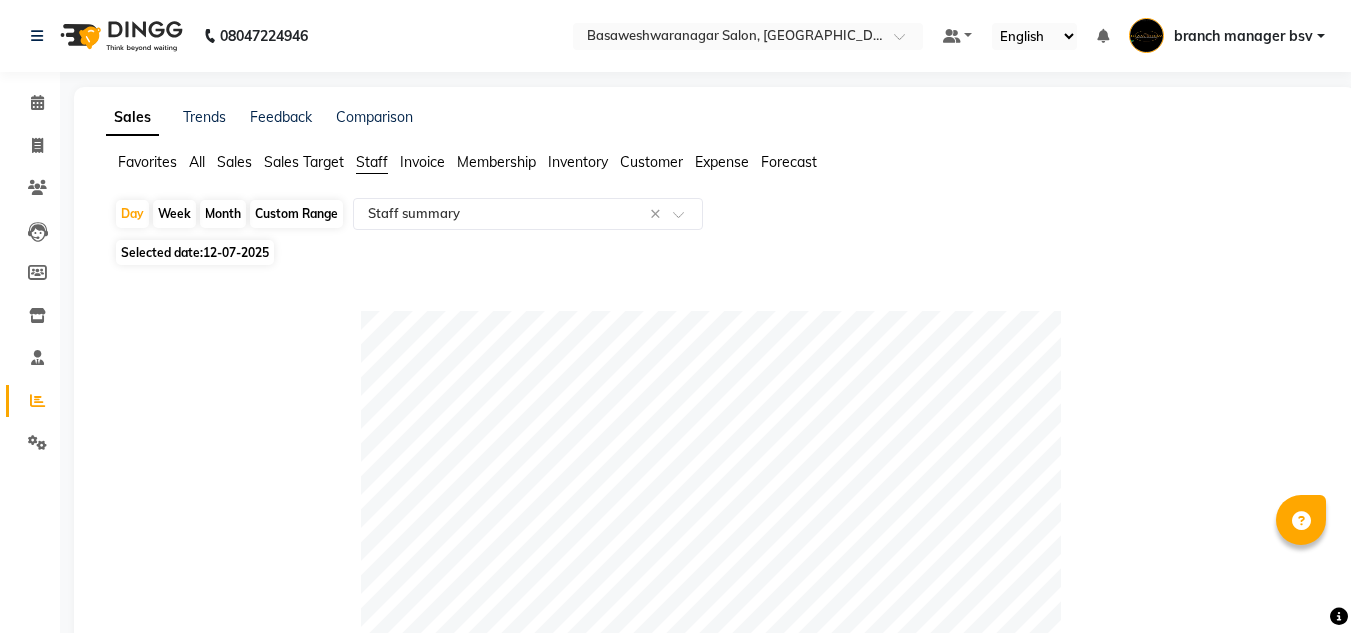 click on "Custom Range" 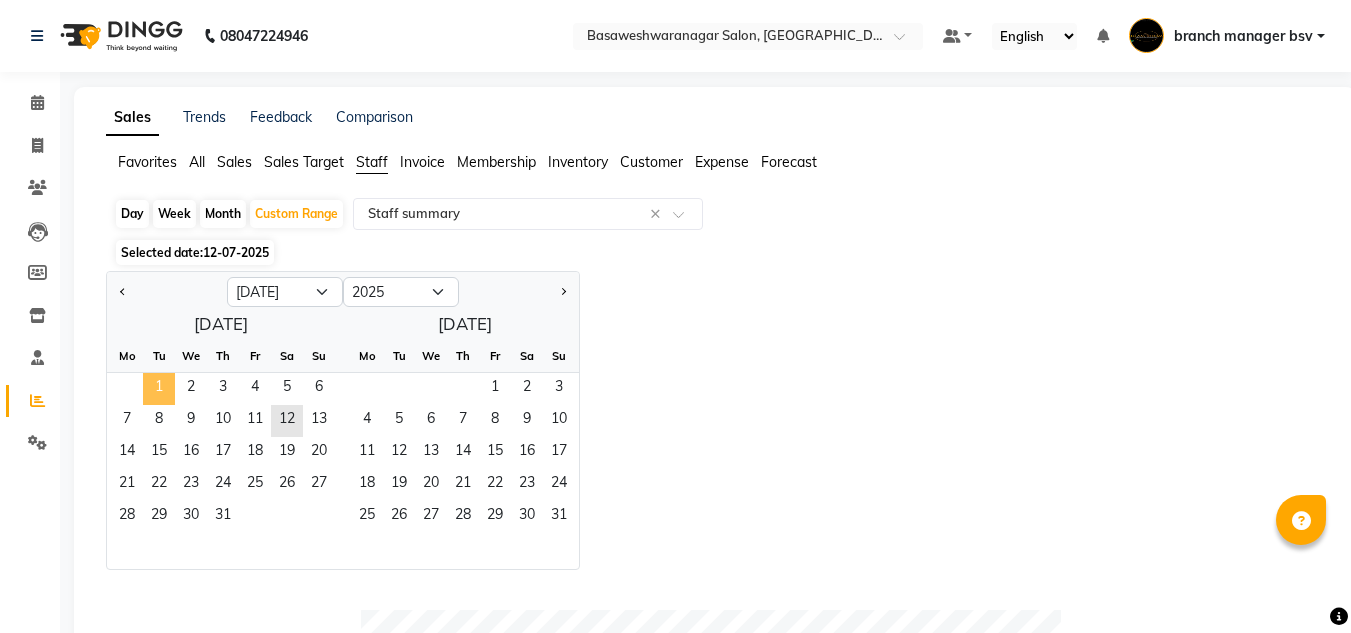 click on "1" 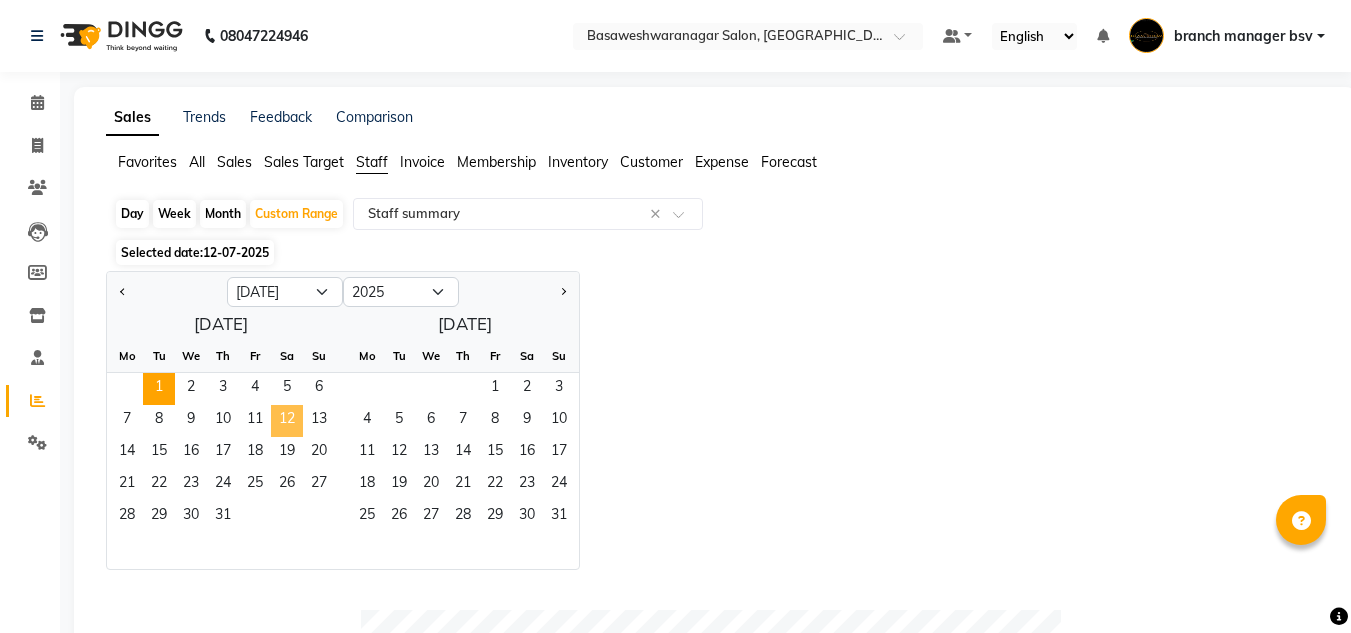 click on "12" 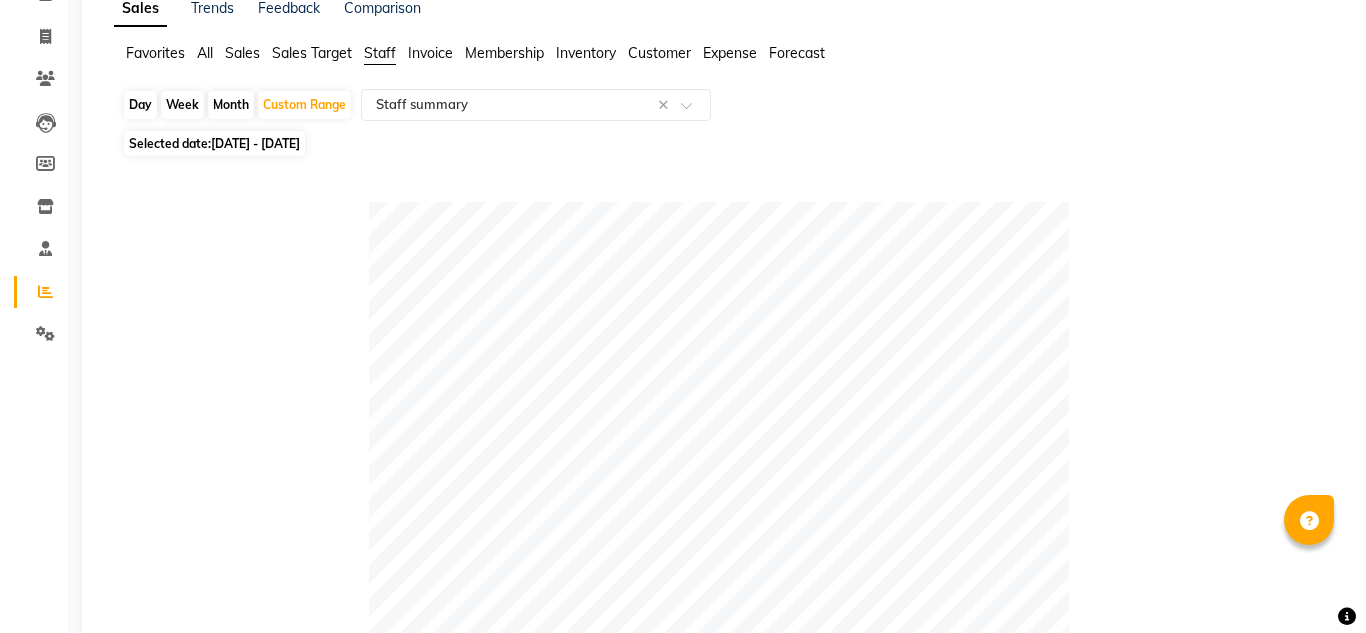 scroll, scrollTop: 0, scrollLeft: 0, axis: both 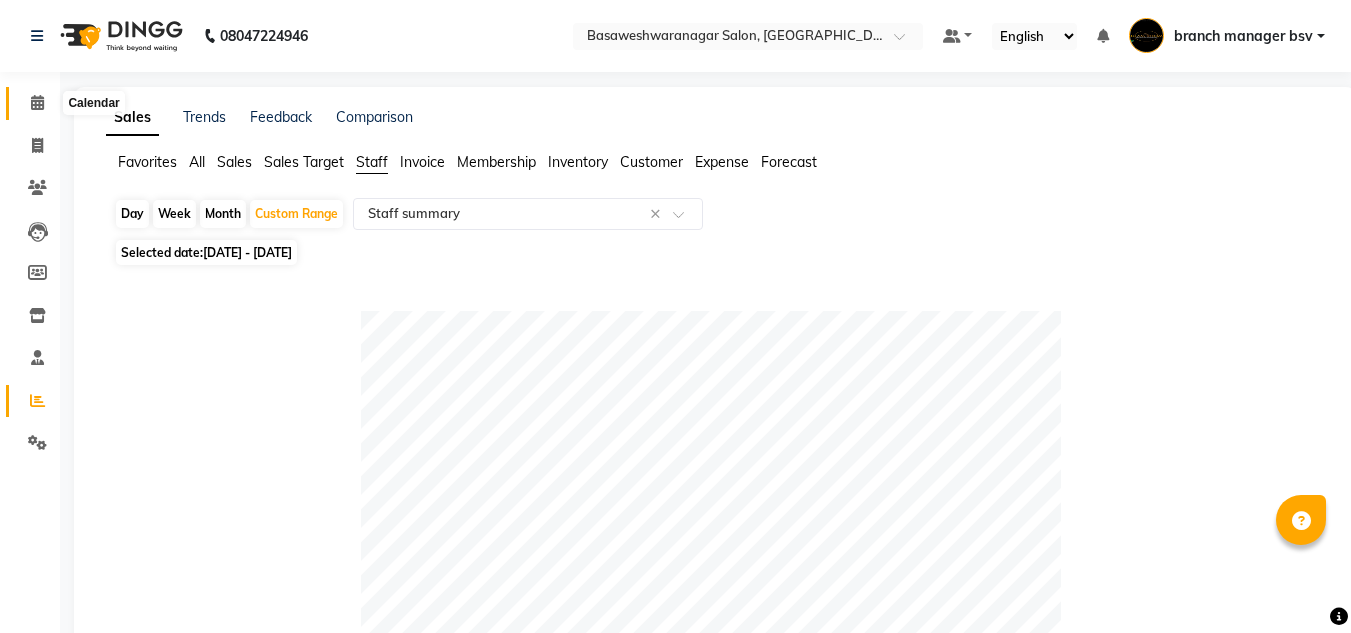 click 